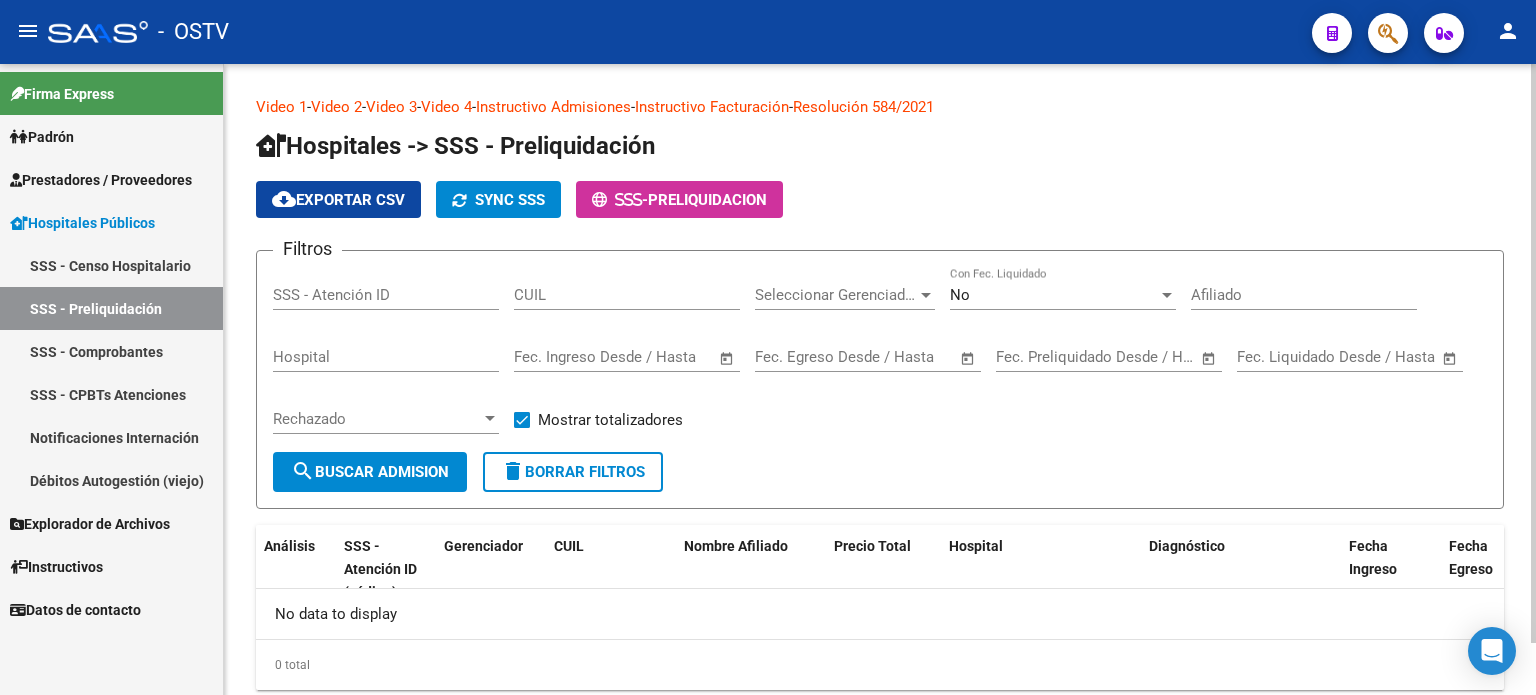 scroll, scrollTop: 0, scrollLeft: 0, axis: both 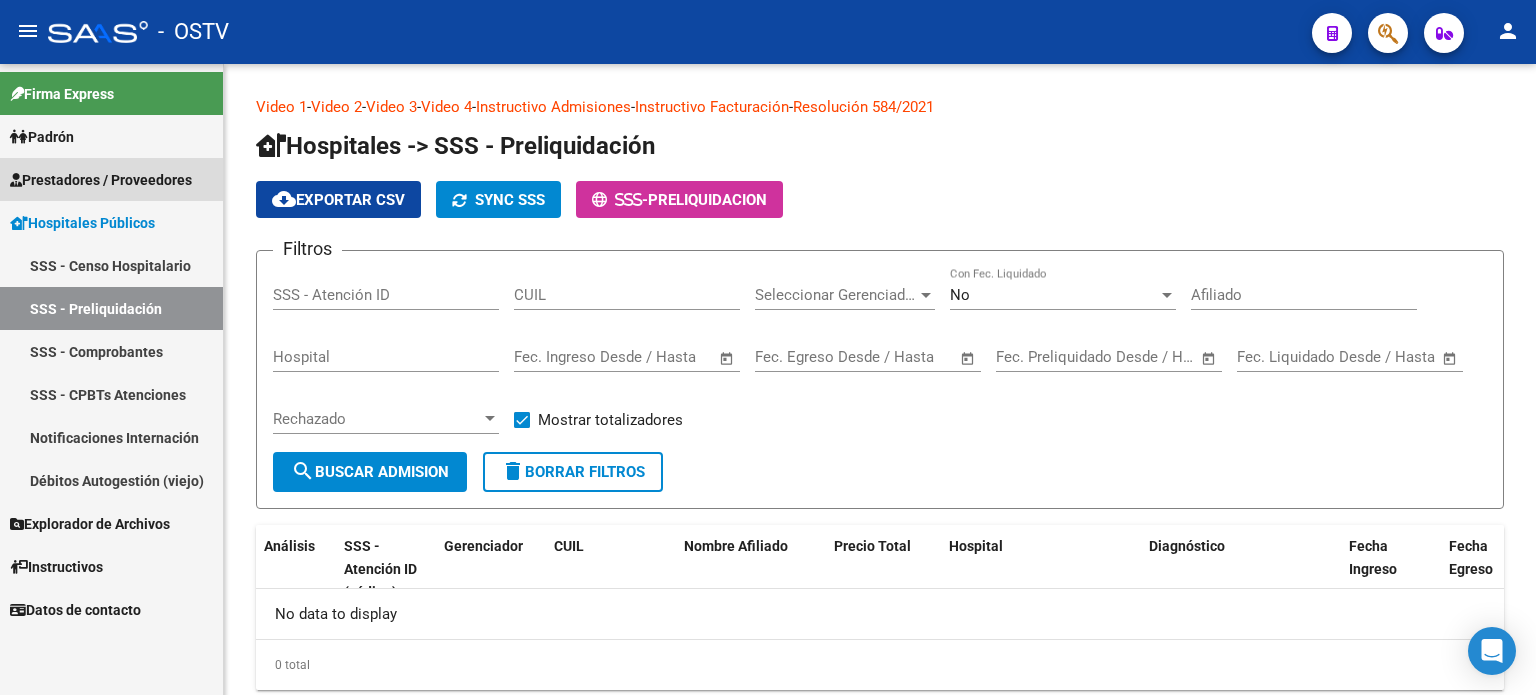 click on "Prestadores / Proveedores" at bounding box center (101, 180) 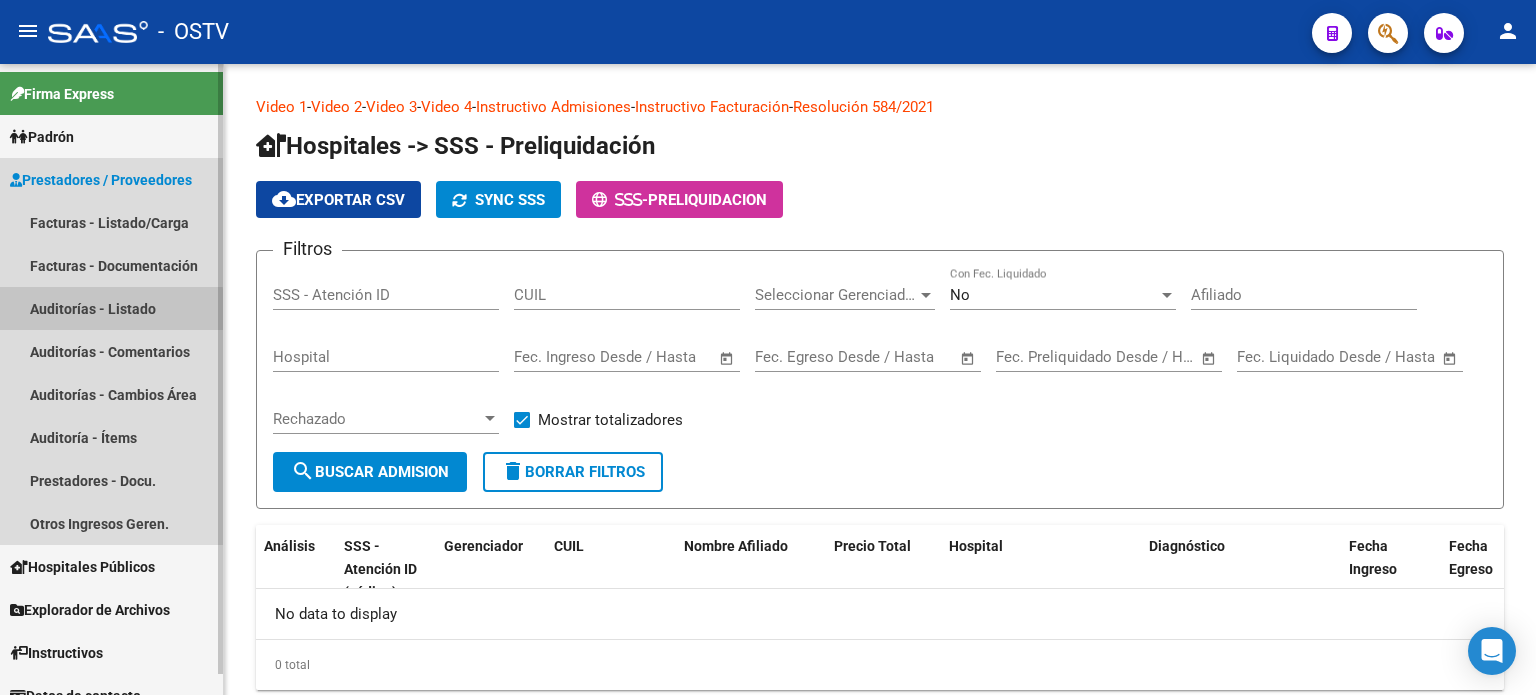 click on "Auditorías - Listado" at bounding box center [111, 308] 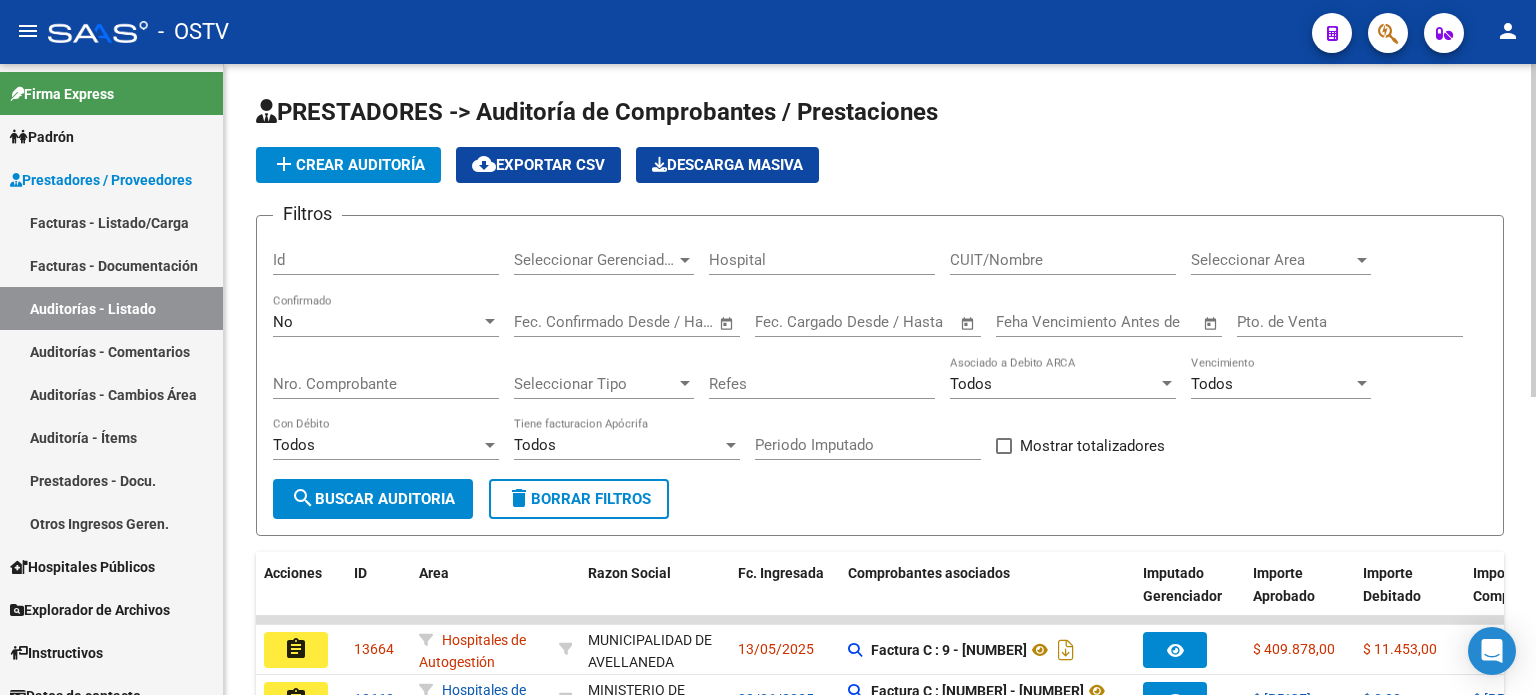 click on "Nro. Comprobante" at bounding box center (386, 384) 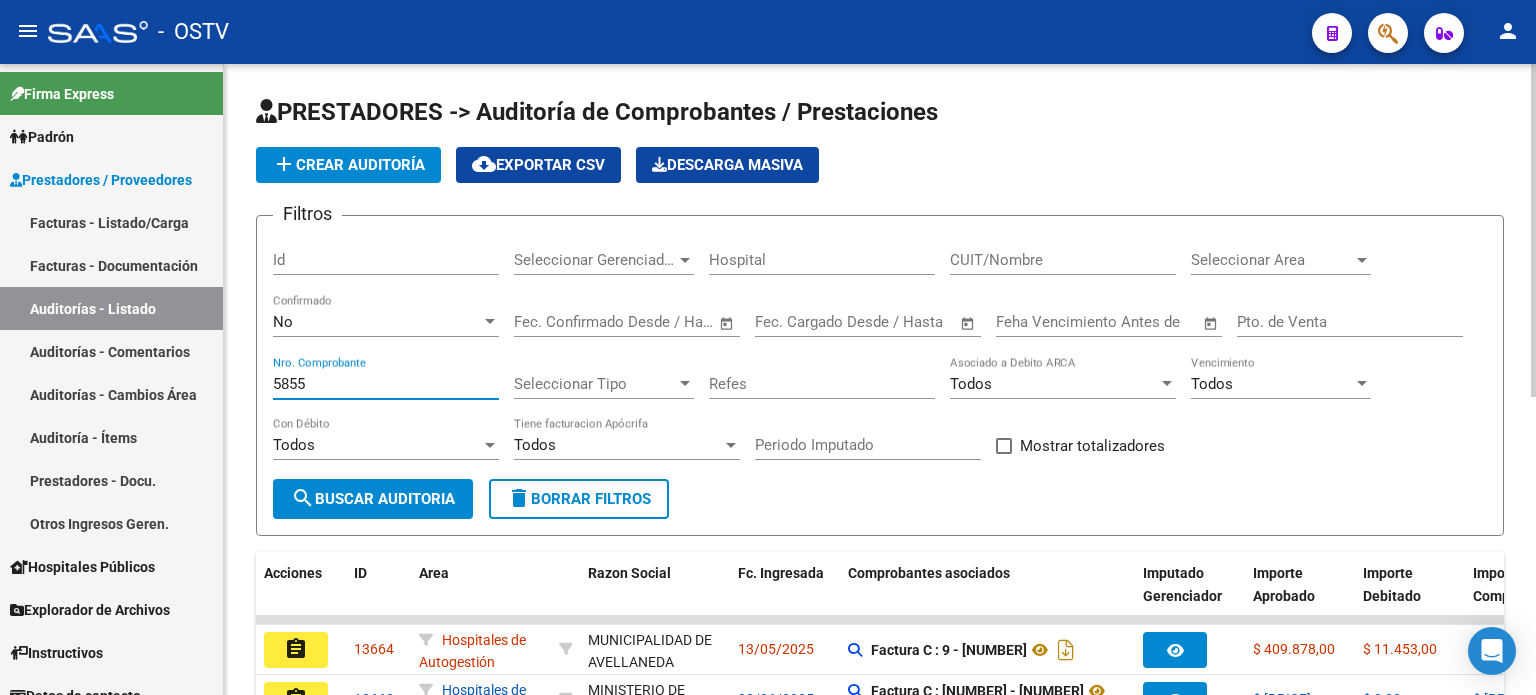 type on "5855" 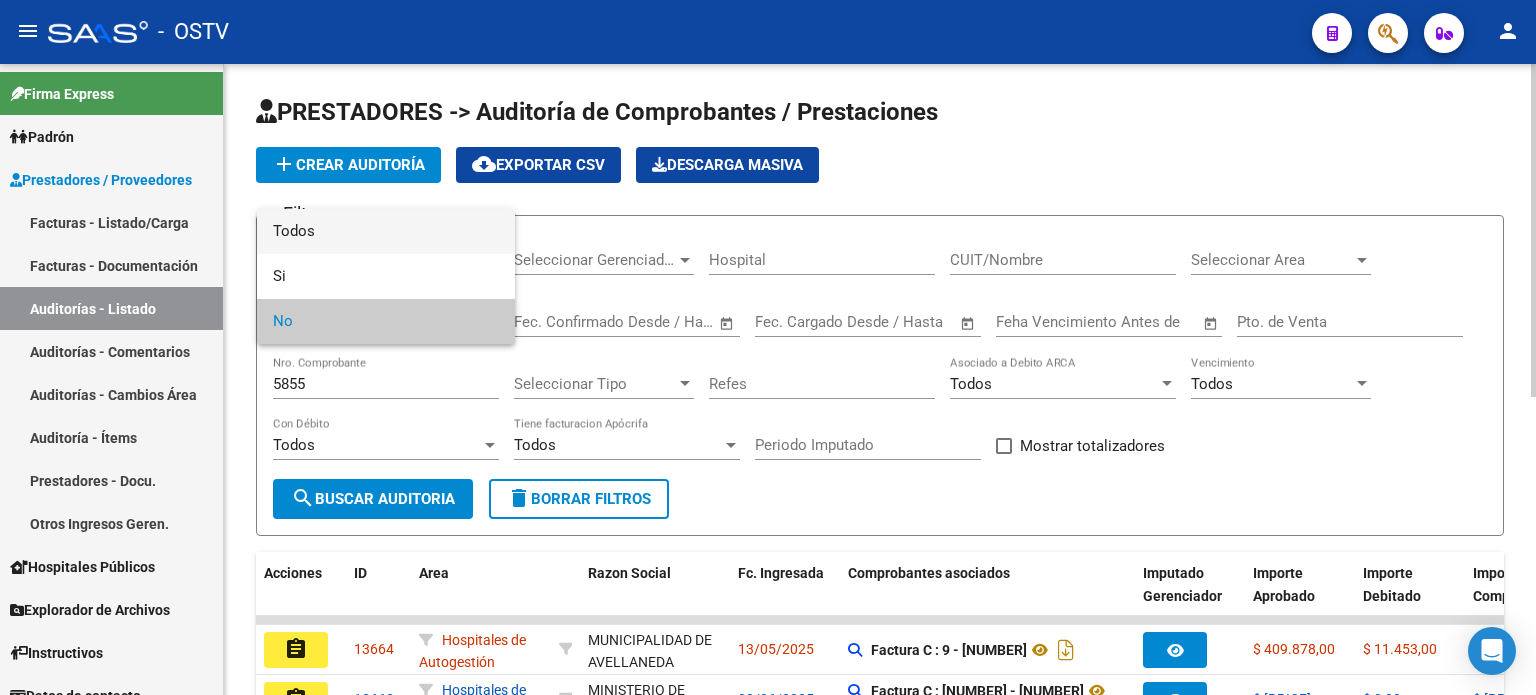 click on "Todos" at bounding box center (386, 231) 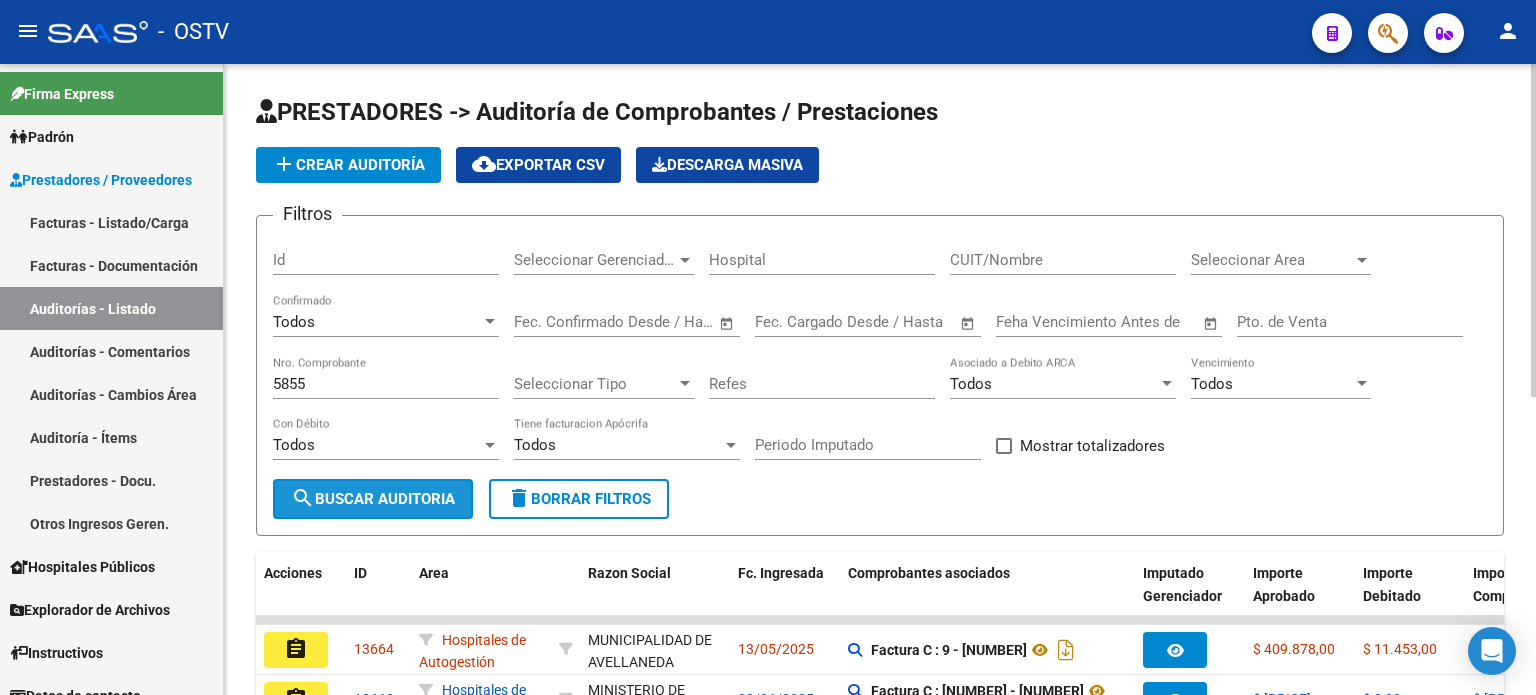 click on "search  Buscar Auditoria" 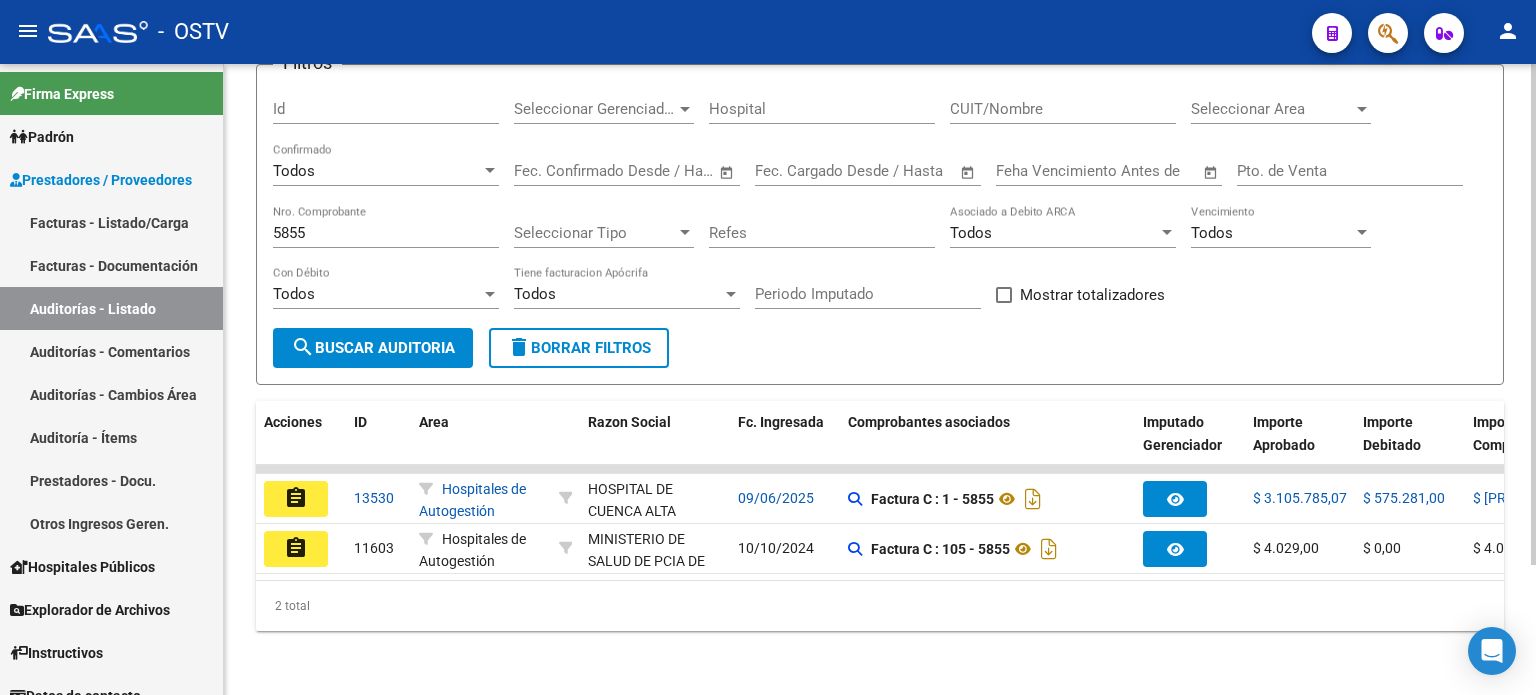 scroll, scrollTop: 163, scrollLeft: 0, axis: vertical 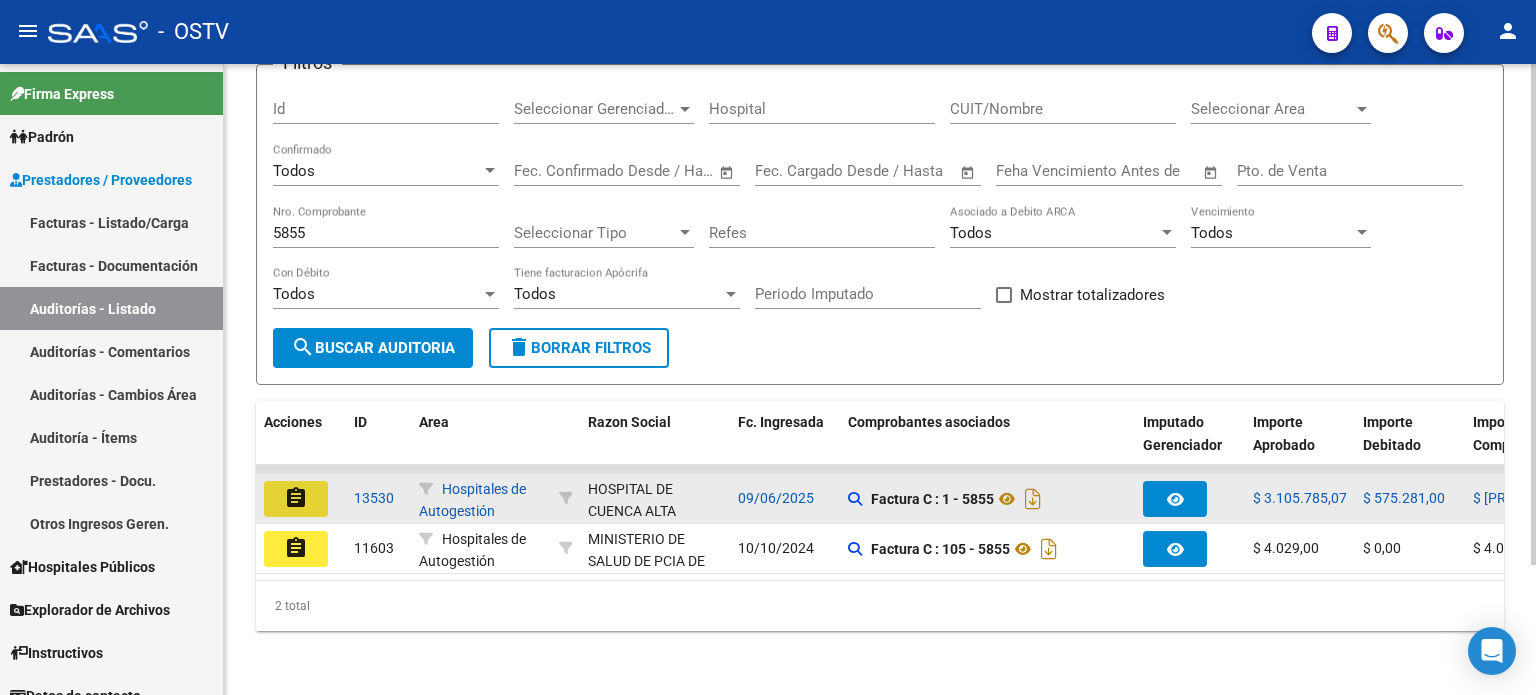 click on "assignment" 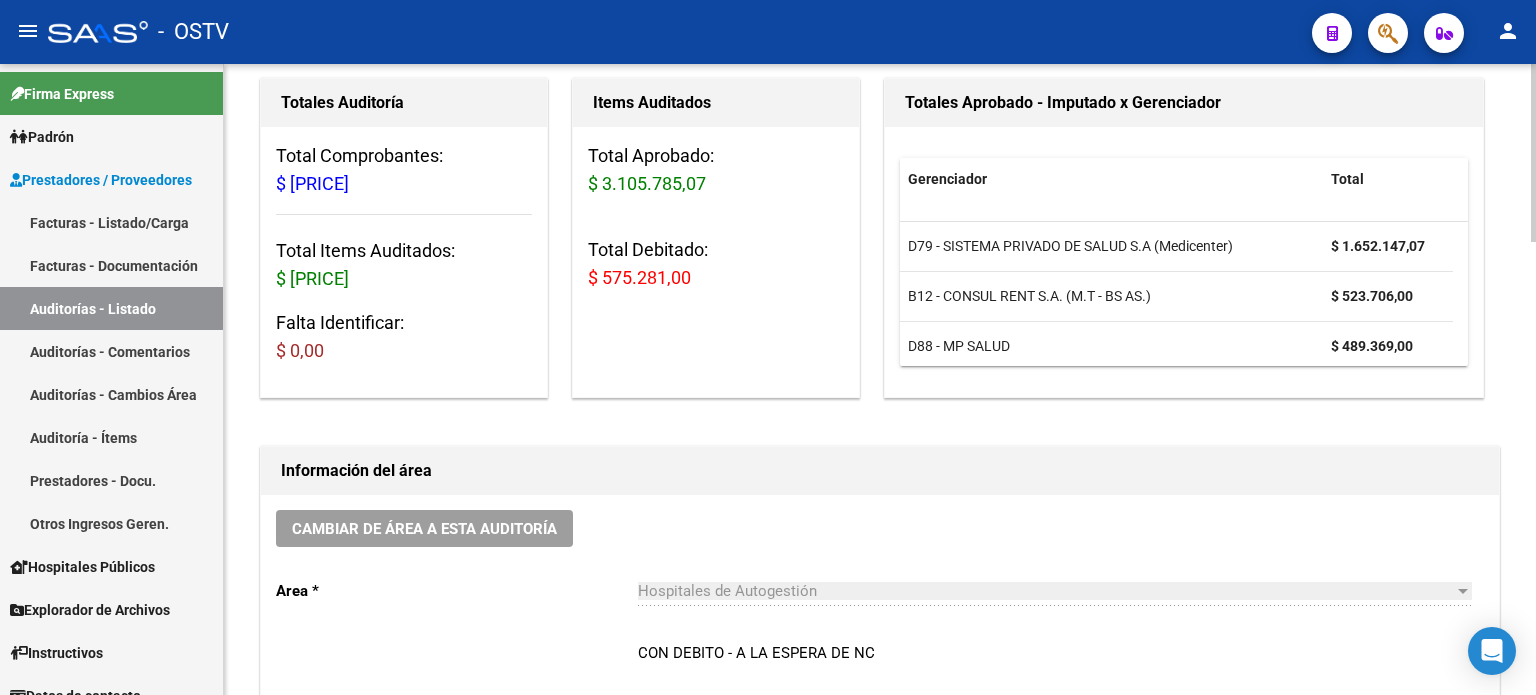 scroll, scrollTop: 300, scrollLeft: 0, axis: vertical 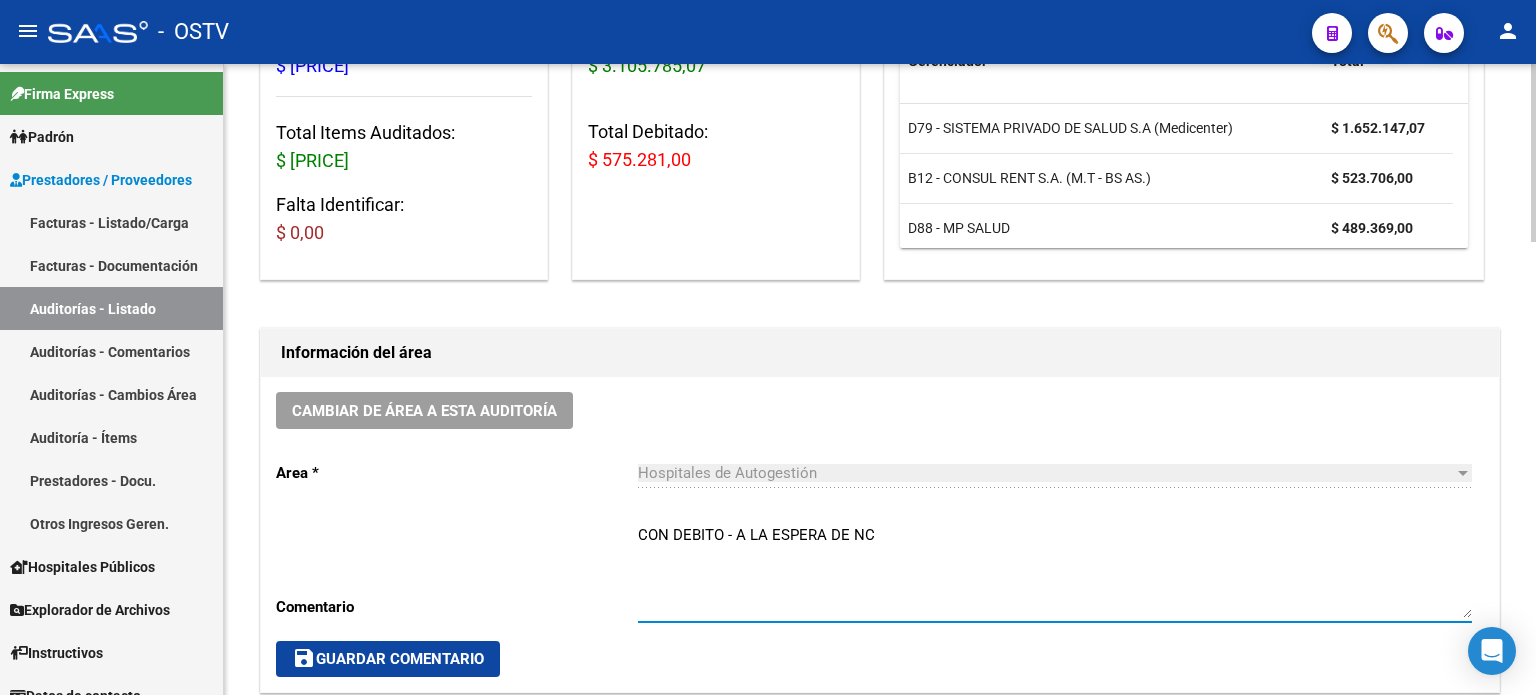 drag, startPoint x: 848, startPoint y: 530, endPoint x: 672, endPoint y: 530, distance: 176 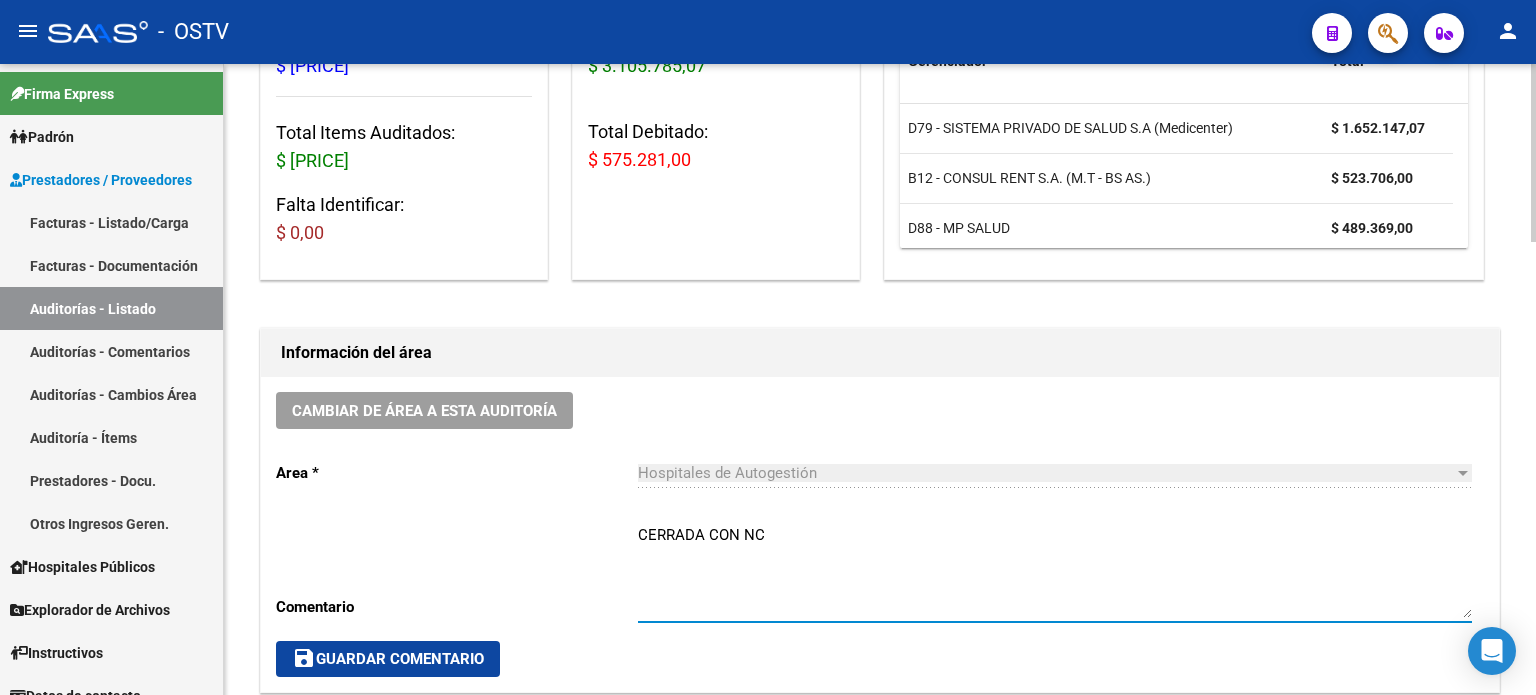 type on "CERRADA CON NC" 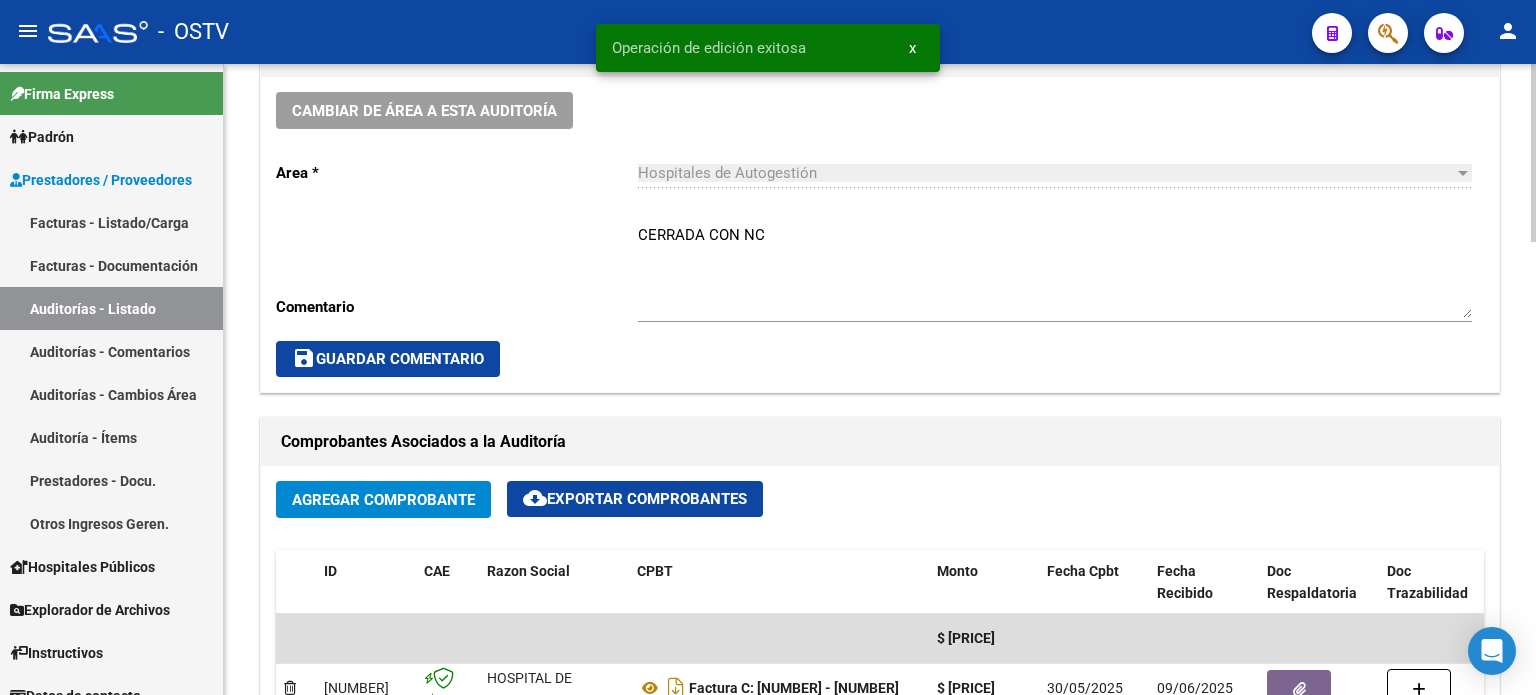 scroll, scrollTop: 700, scrollLeft: 0, axis: vertical 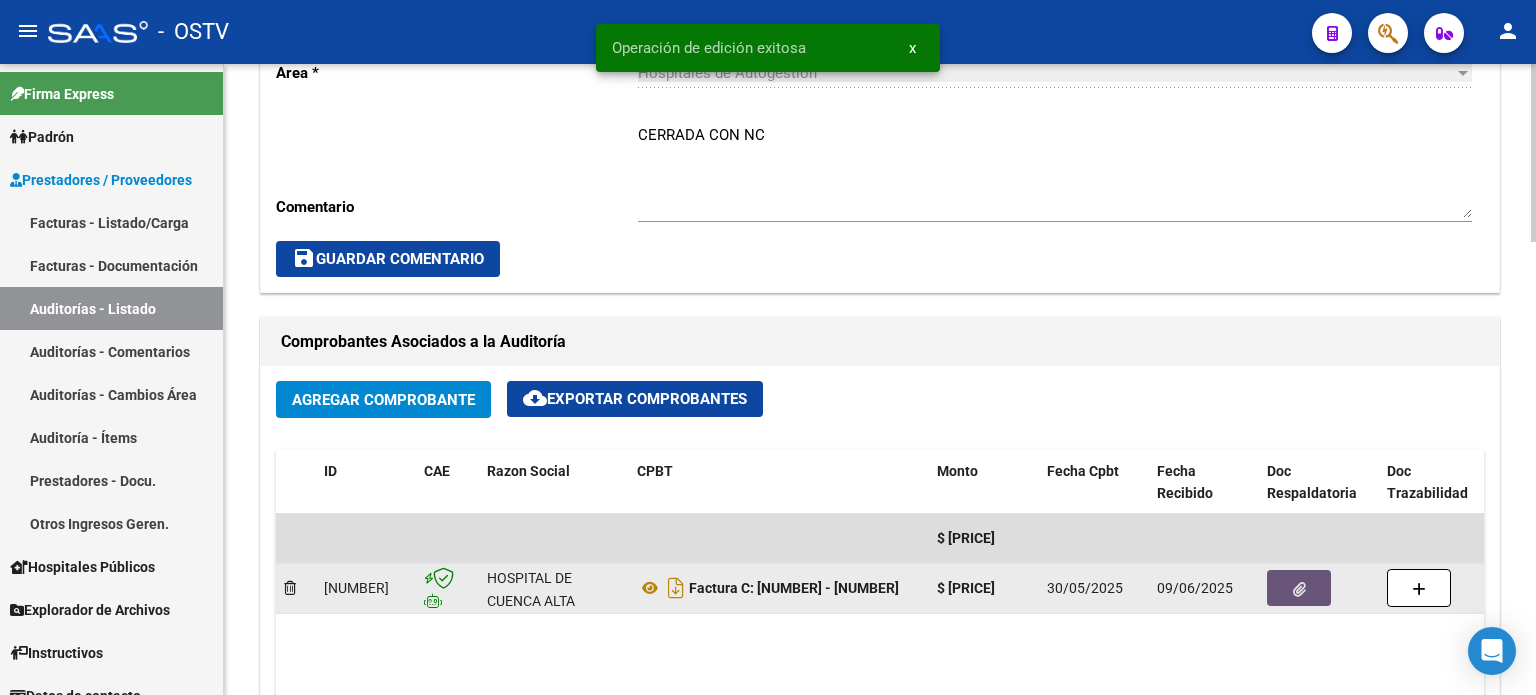 click 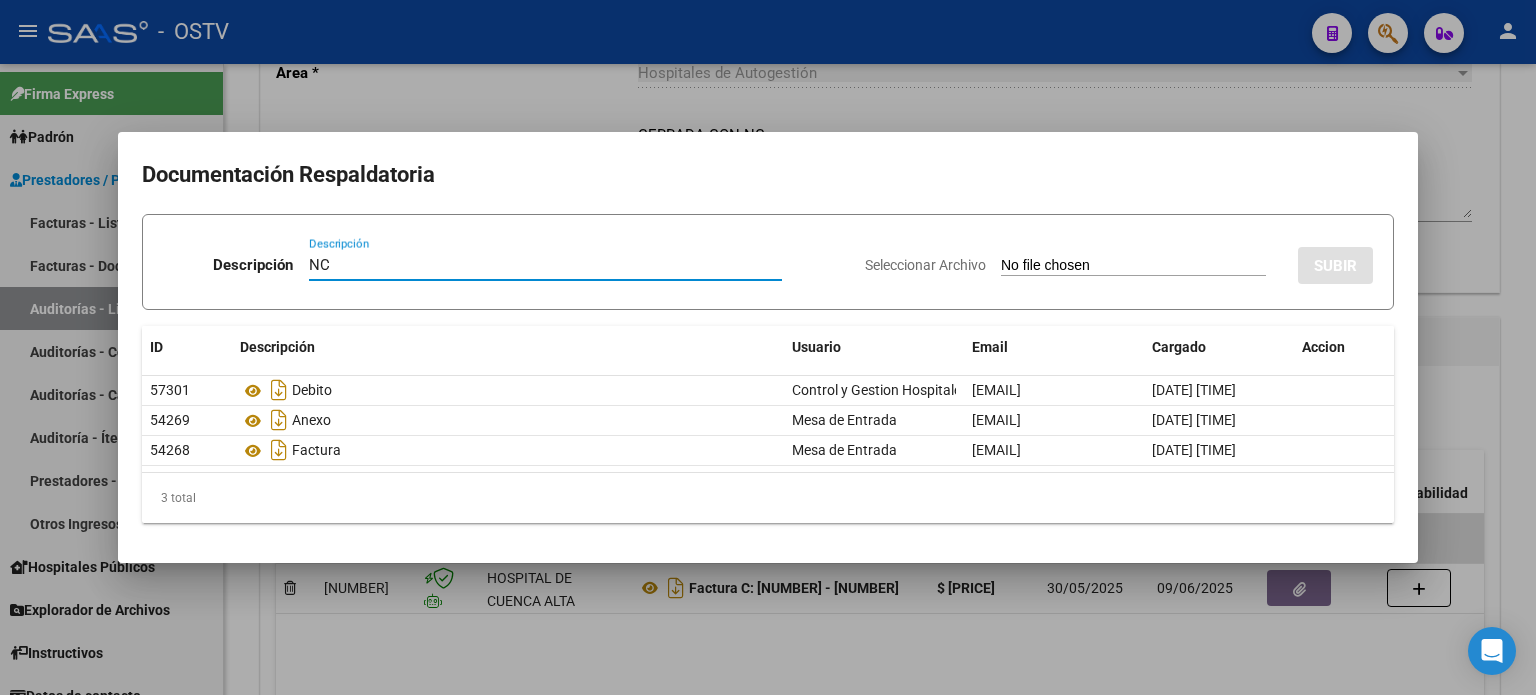 type on "NC" 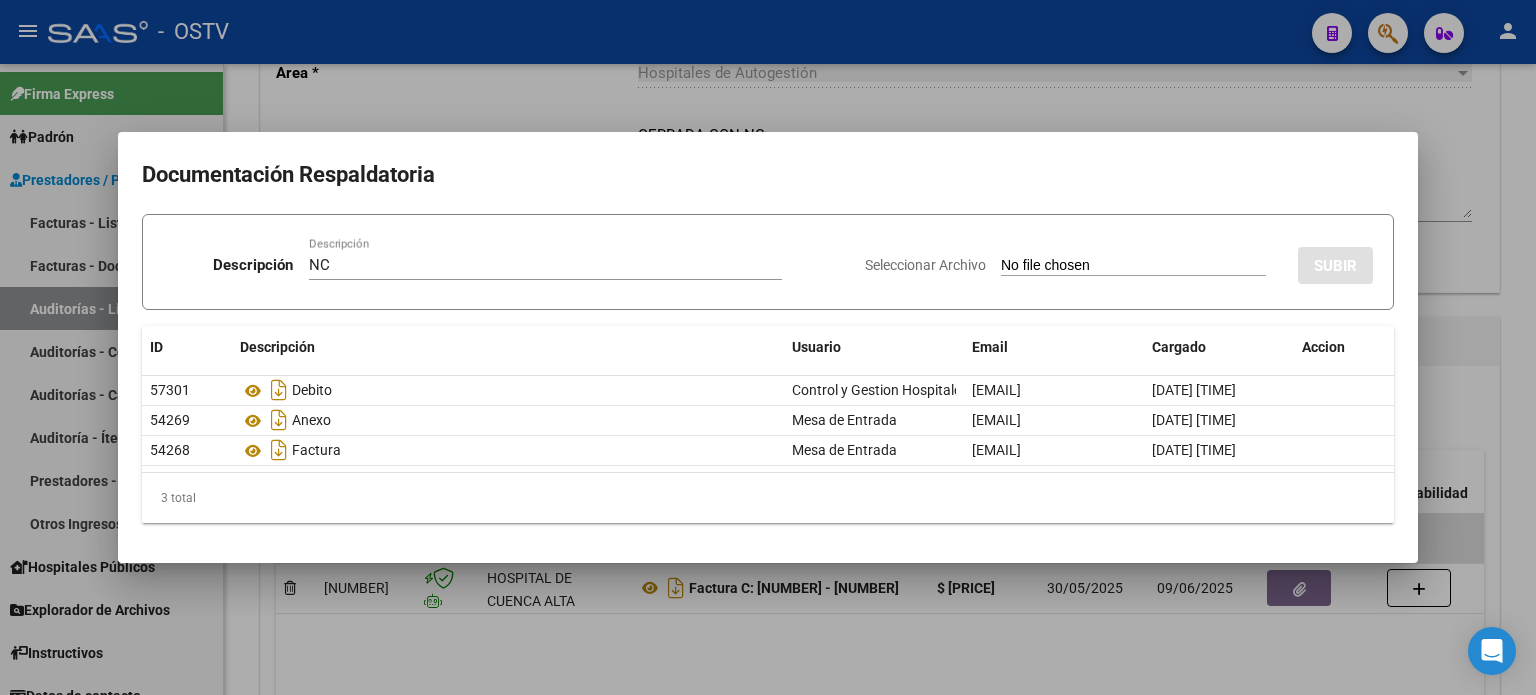 click on "Seleccionar Archivo SUBIR" at bounding box center (1119, 261) 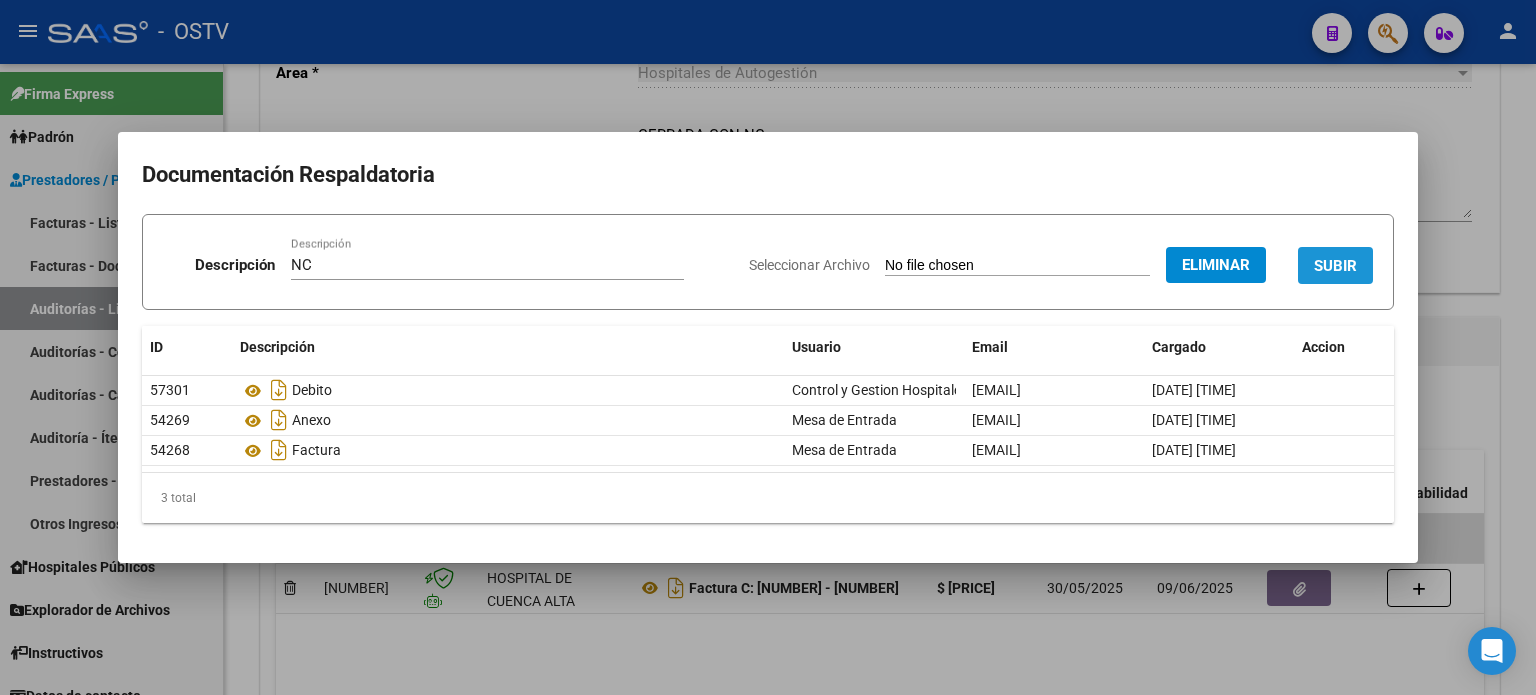 click on "SUBIR" at bounding box center (1335, 266) 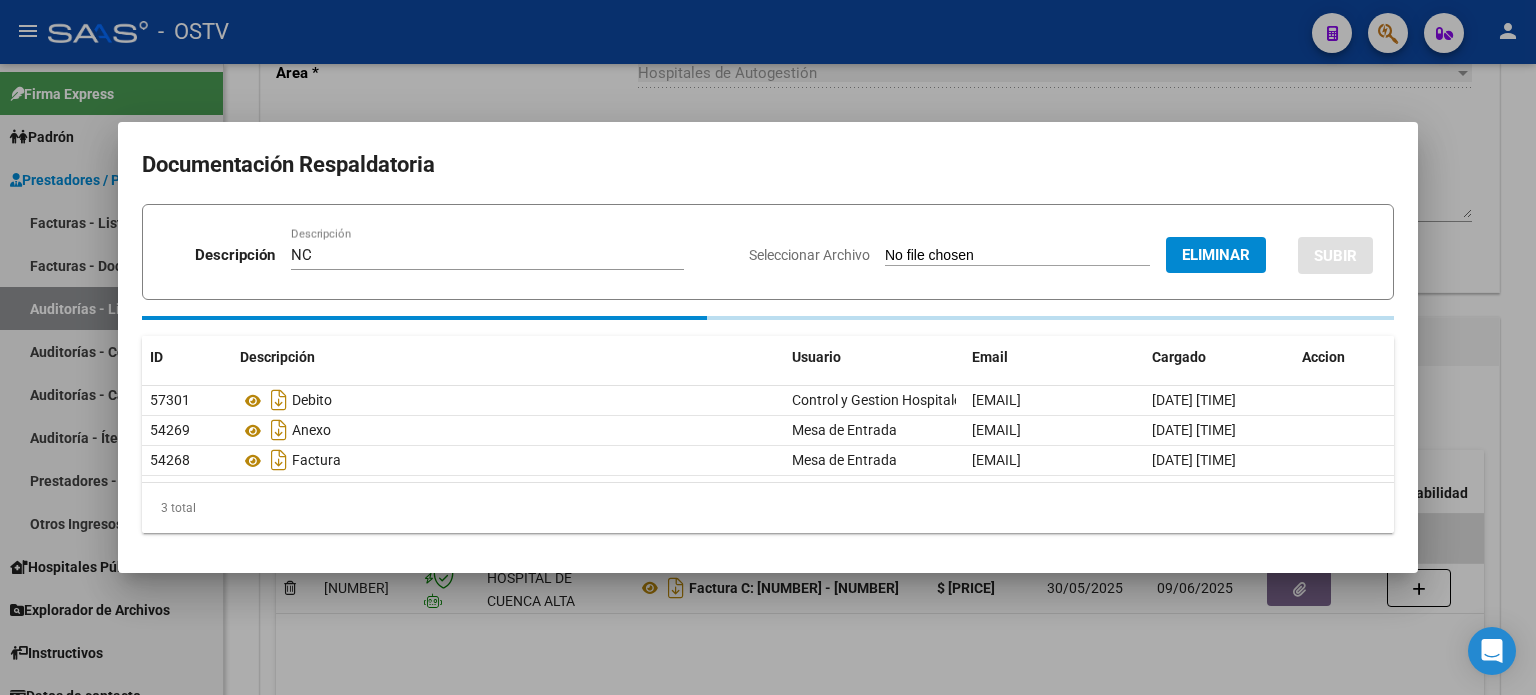 type 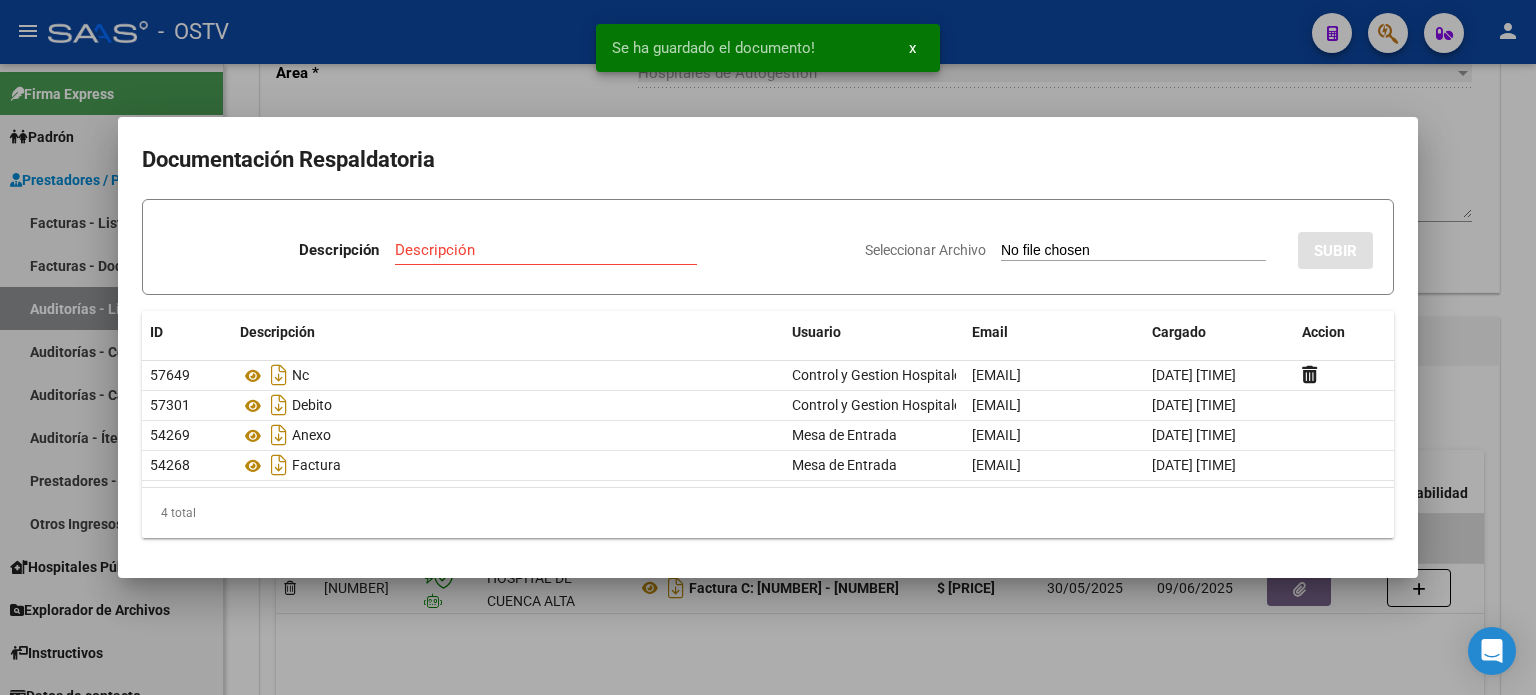 click at bounding box center (768, 347) 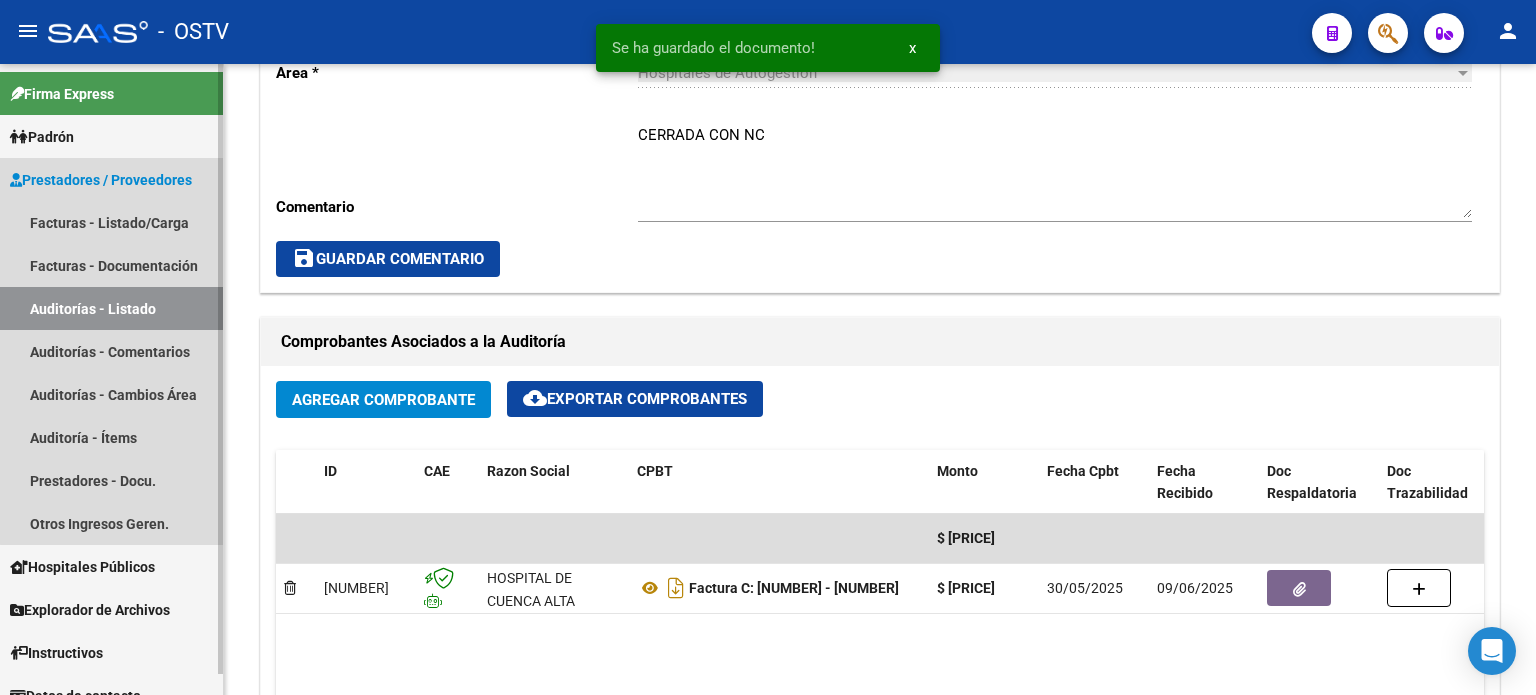 click on "Auditorías - Listado" at bounding box center (111, 308) 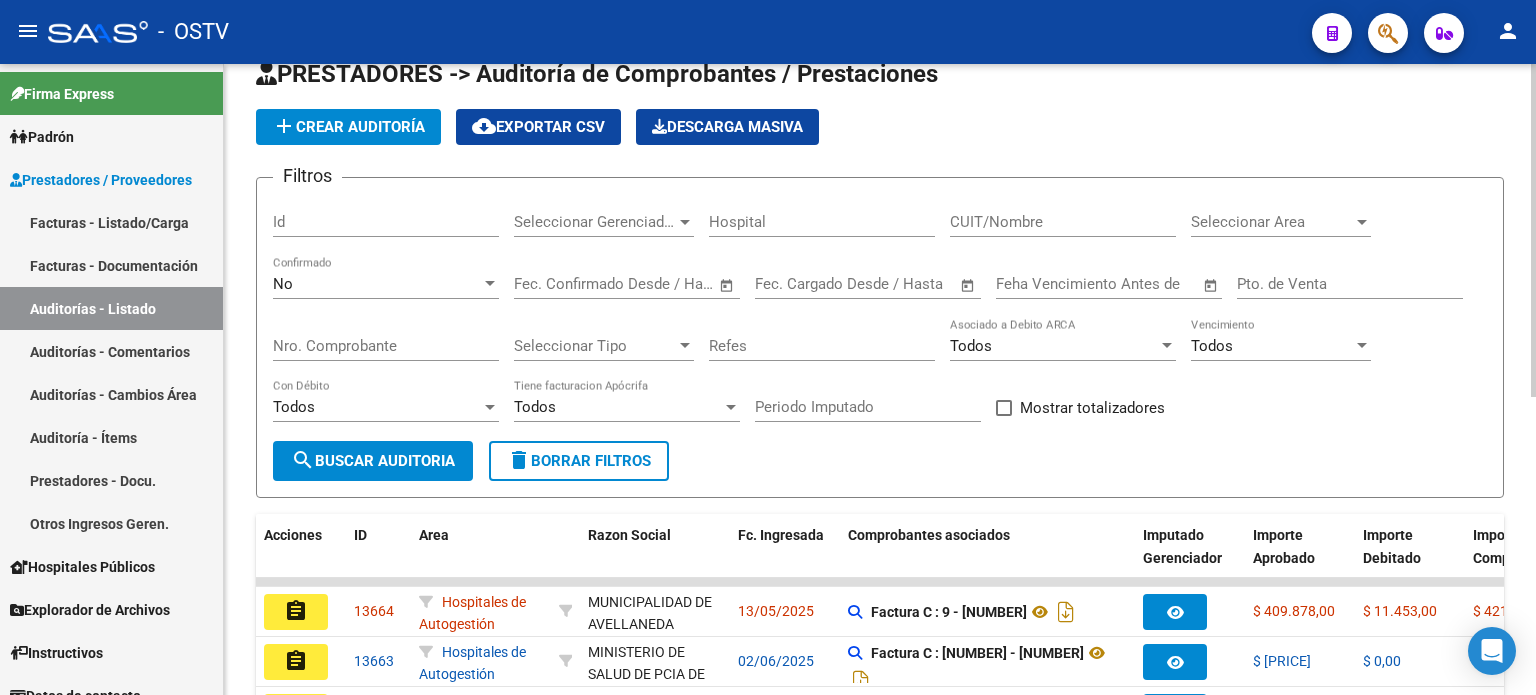 scroll, scrollTop: 563, scrollLeft: 0, axis: vertical 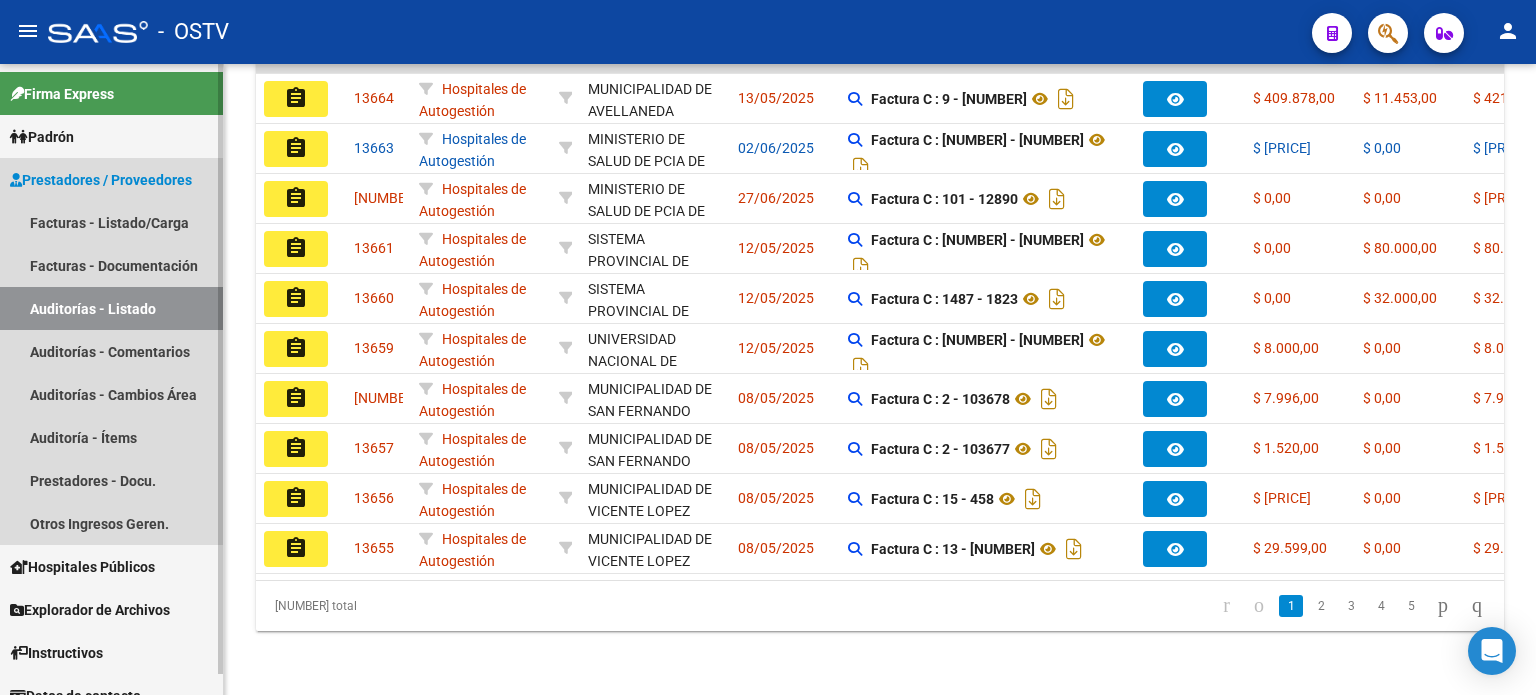 click on "Auditorías - Listado" at bounding box center [111, 308] 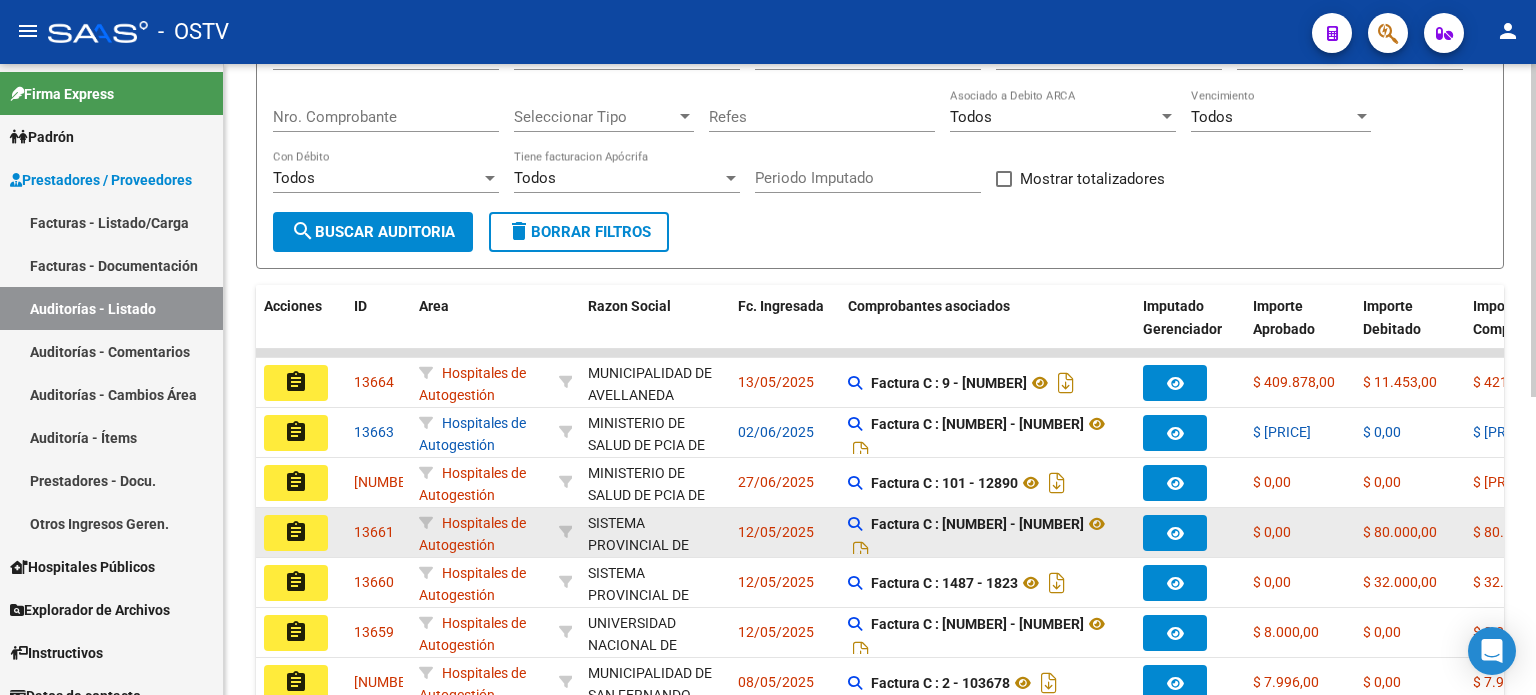 scroll, scrollTop: 0, scrollLeft: 0, axis: both 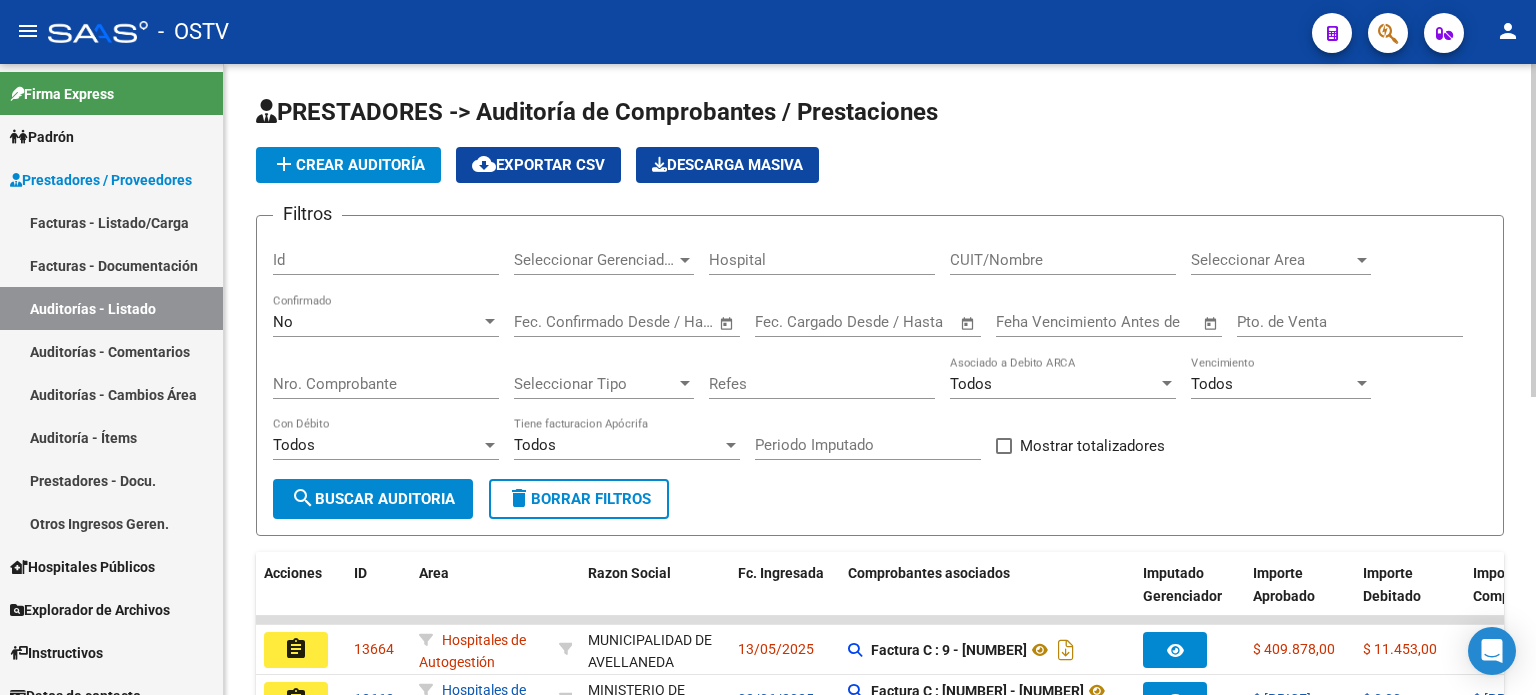 click on "No" at bounding box center (377, 322) 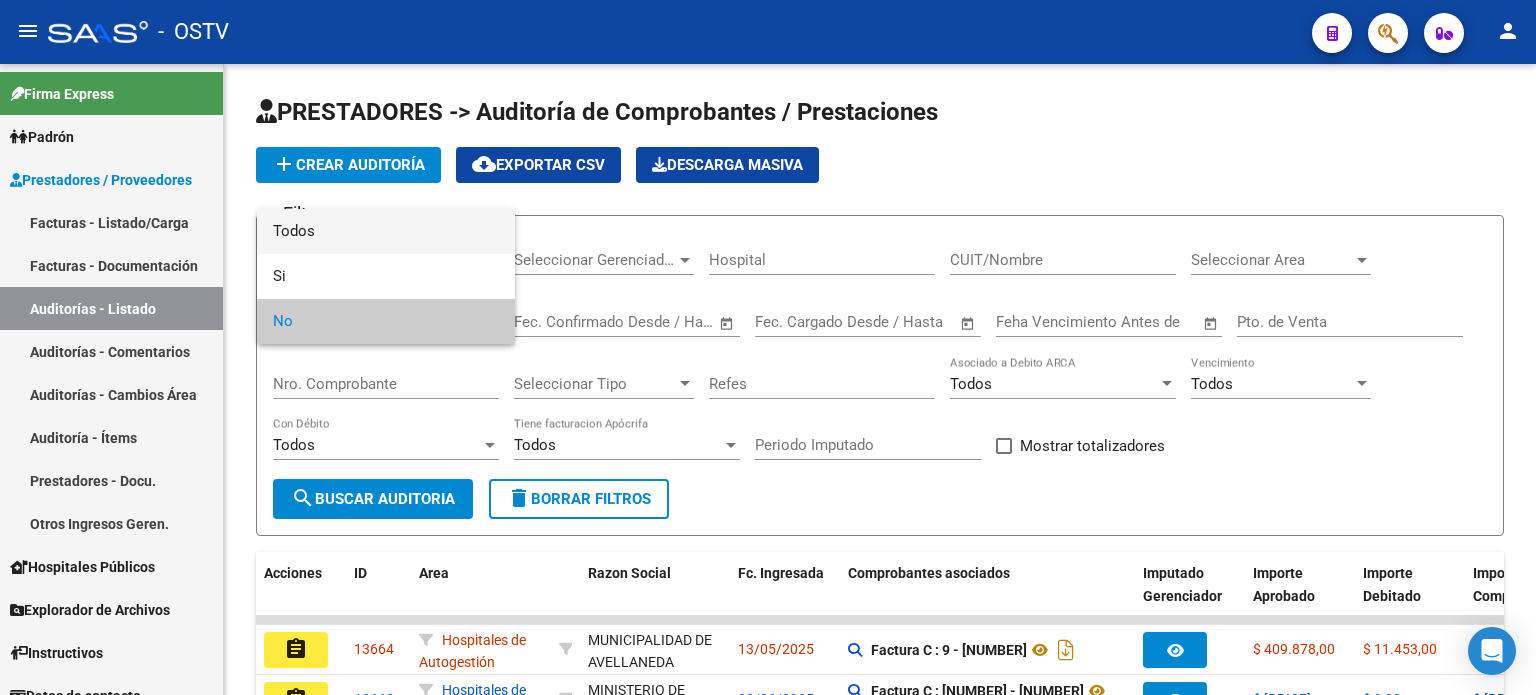 click on "Todos" at bounding box center [386, 231] 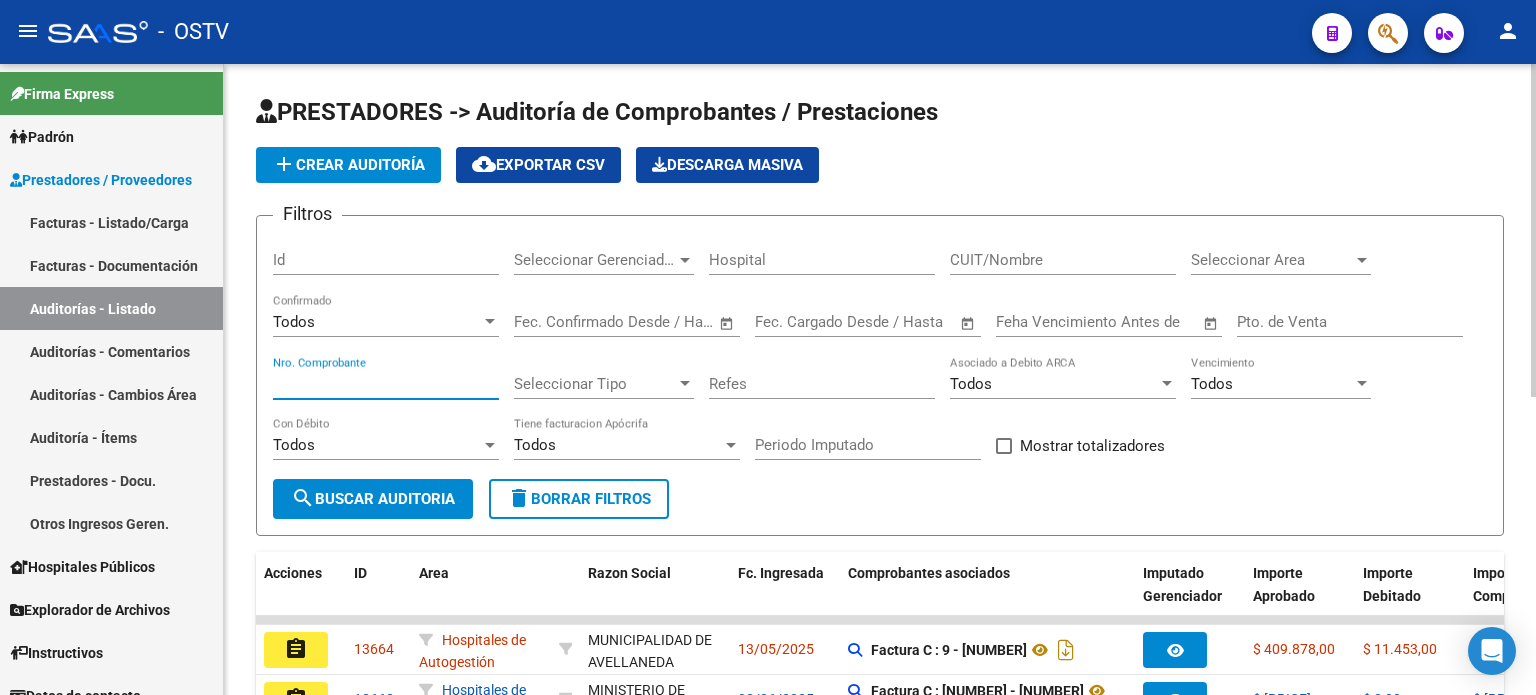 click on "Nro. Comprobante" at bounding box center (386, 384) 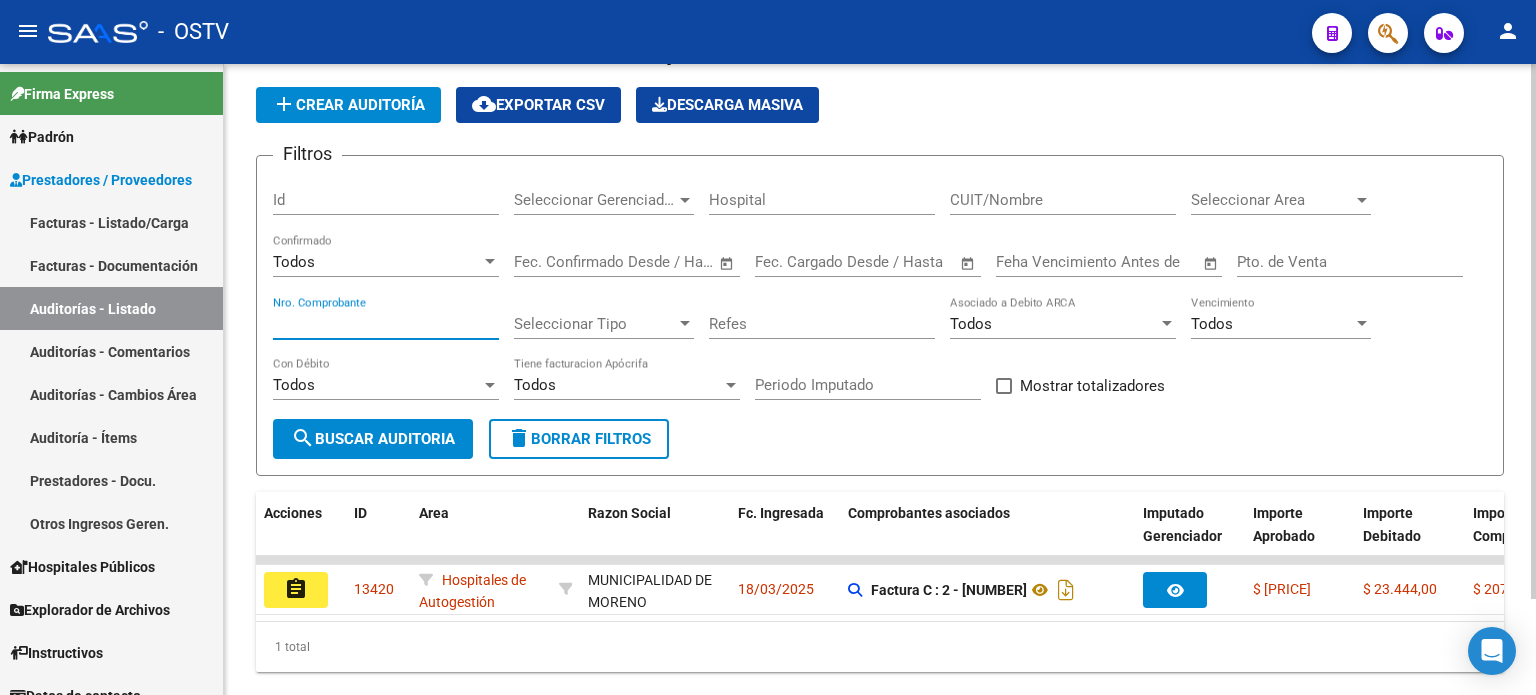 scroll, scrollTop: 112, scrollLeft: 0, axis: vertical 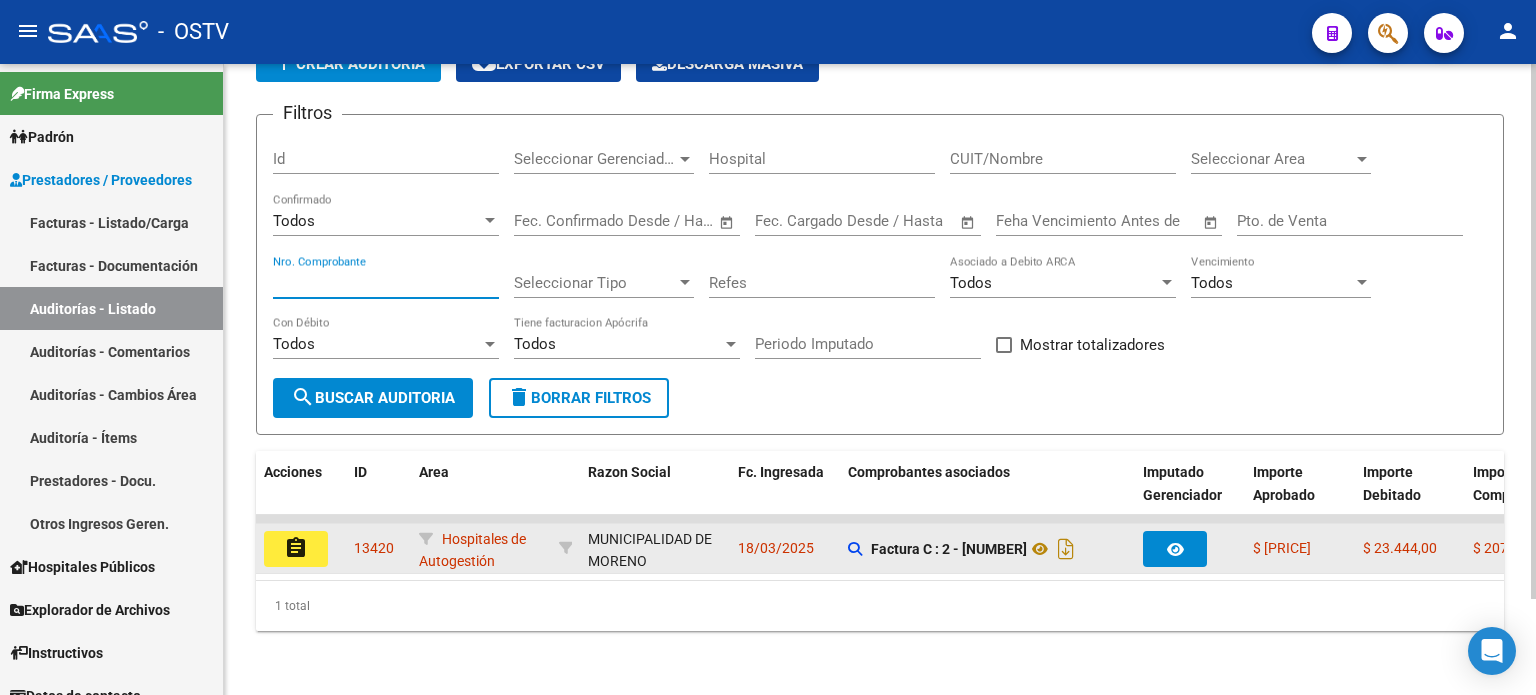 type on "[NUMBER]" 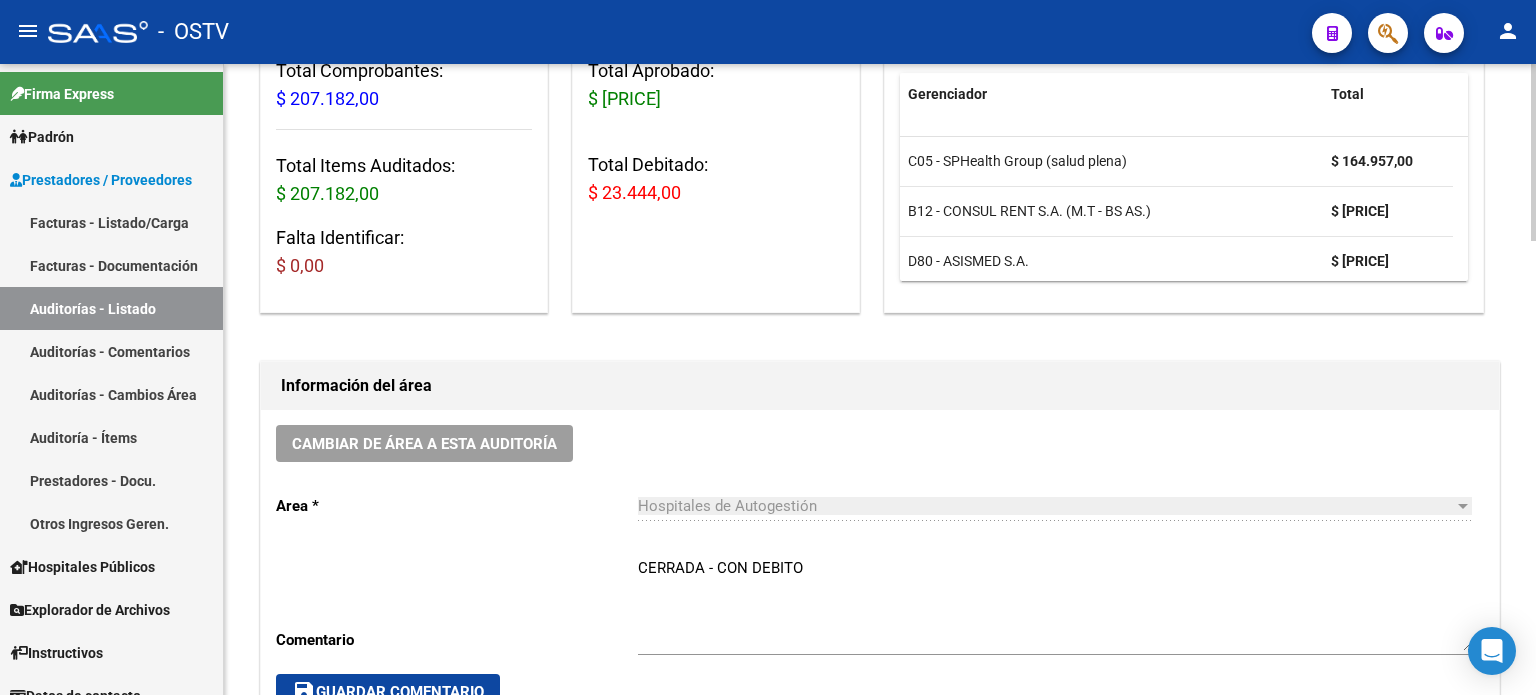 scroll, scrollTop: 300, scrollLeft: 0, axis: vertical 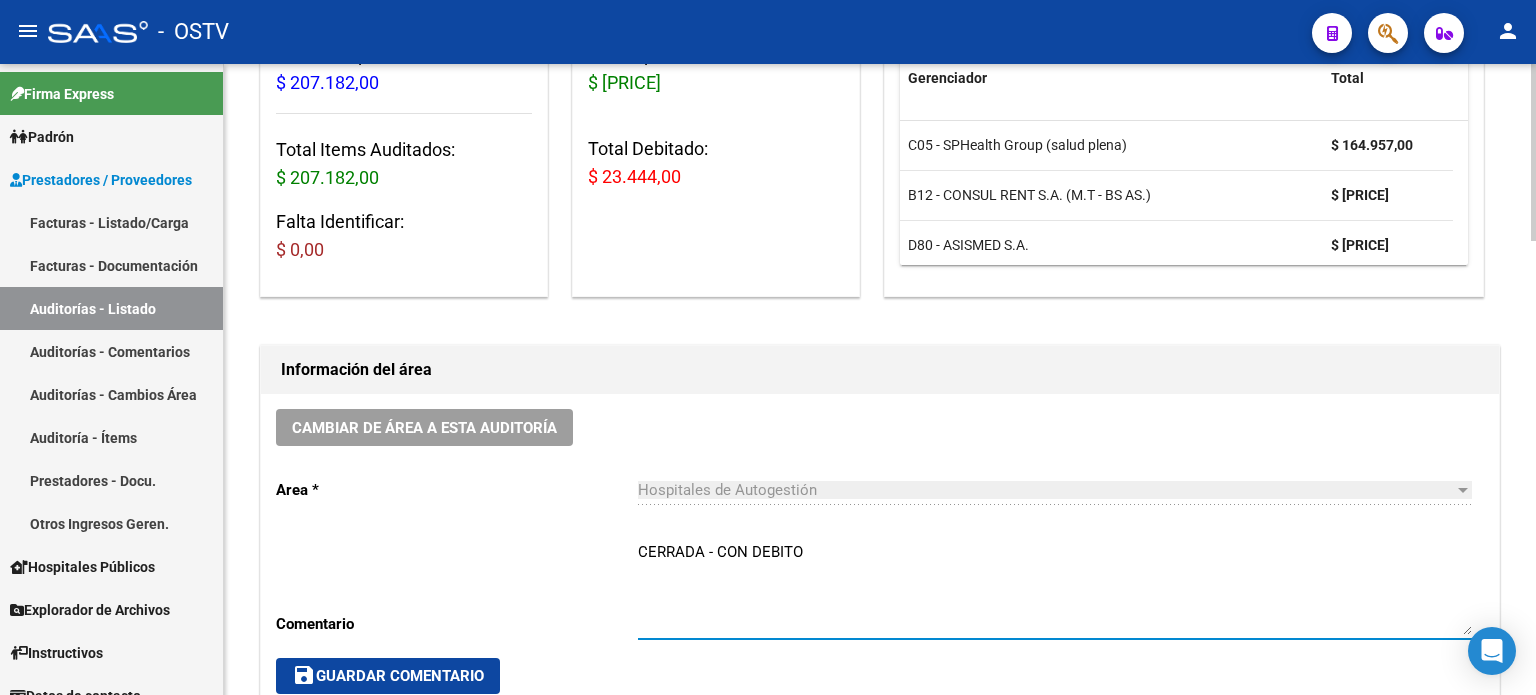 drag, startPoint x: 814, startPoint y: 549, endPoint x: 752, endPoint y: 548, distance: 62.008064 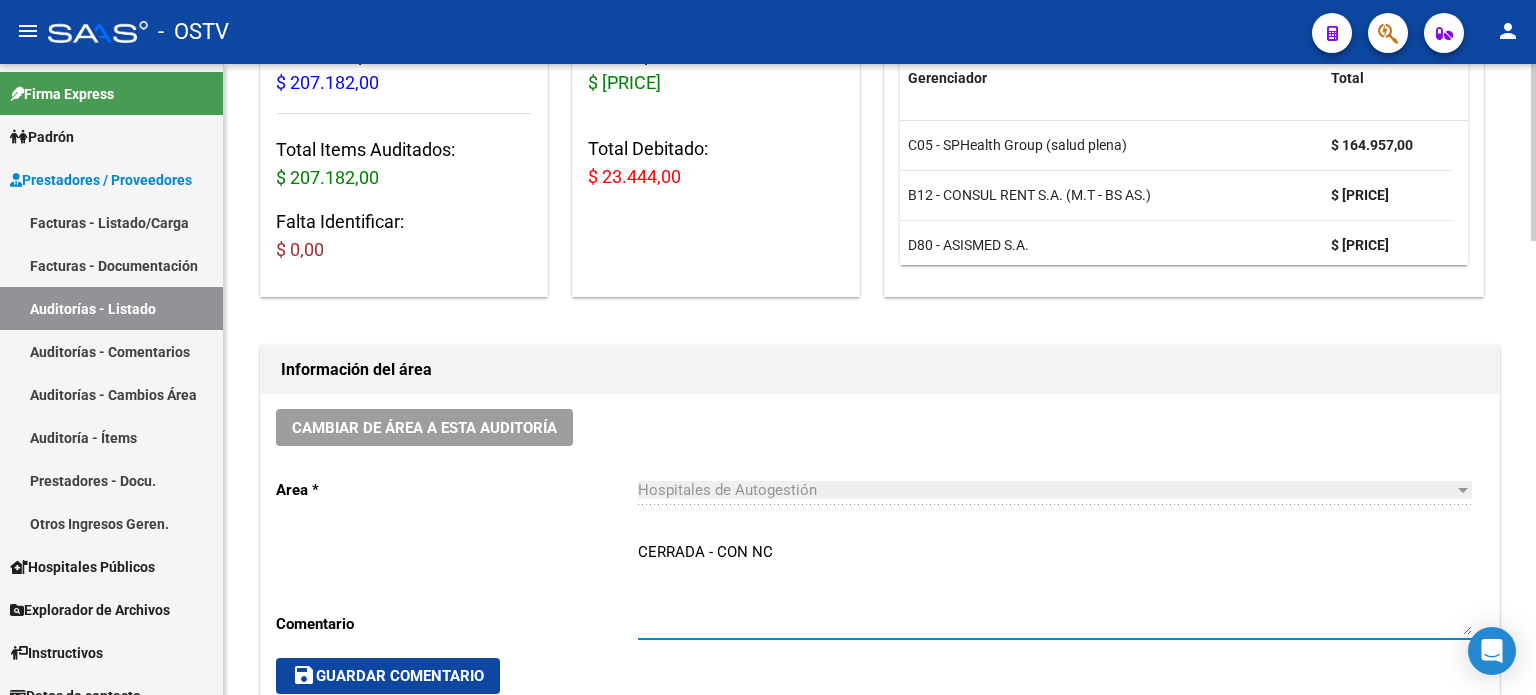 click on "CERRADA - CON NC" at bounding box center (1055, 588) 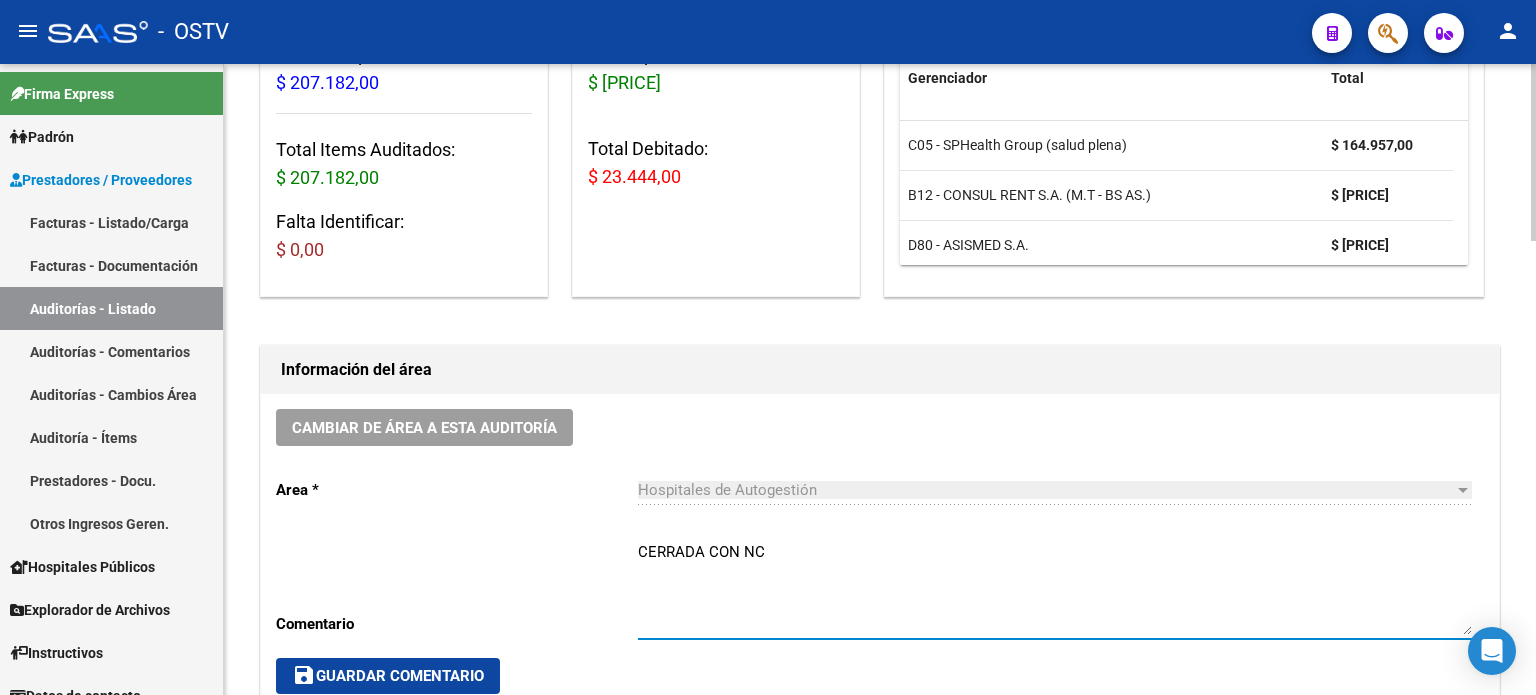 type on "CERRADA CON NC" 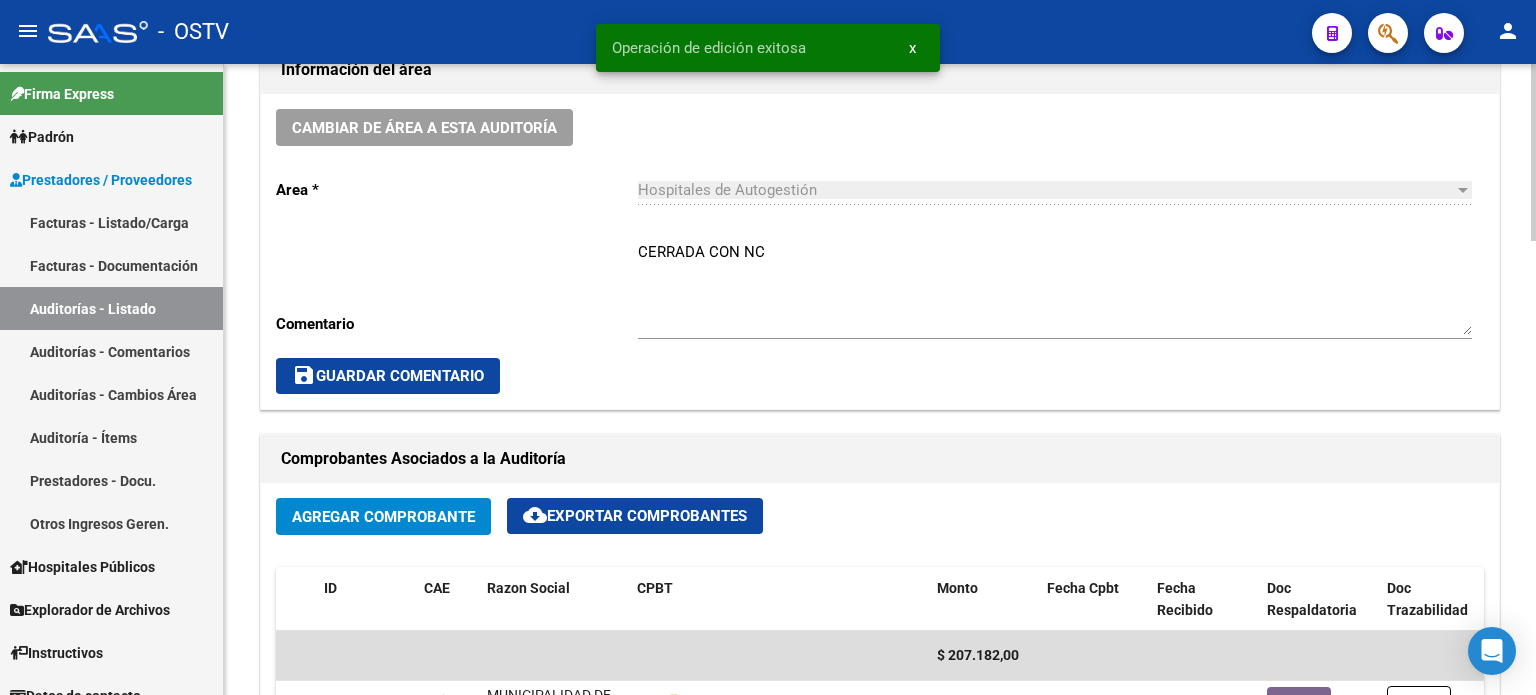 scroll, scrollTop: 700, scrollLeft: 0, axis: vertical 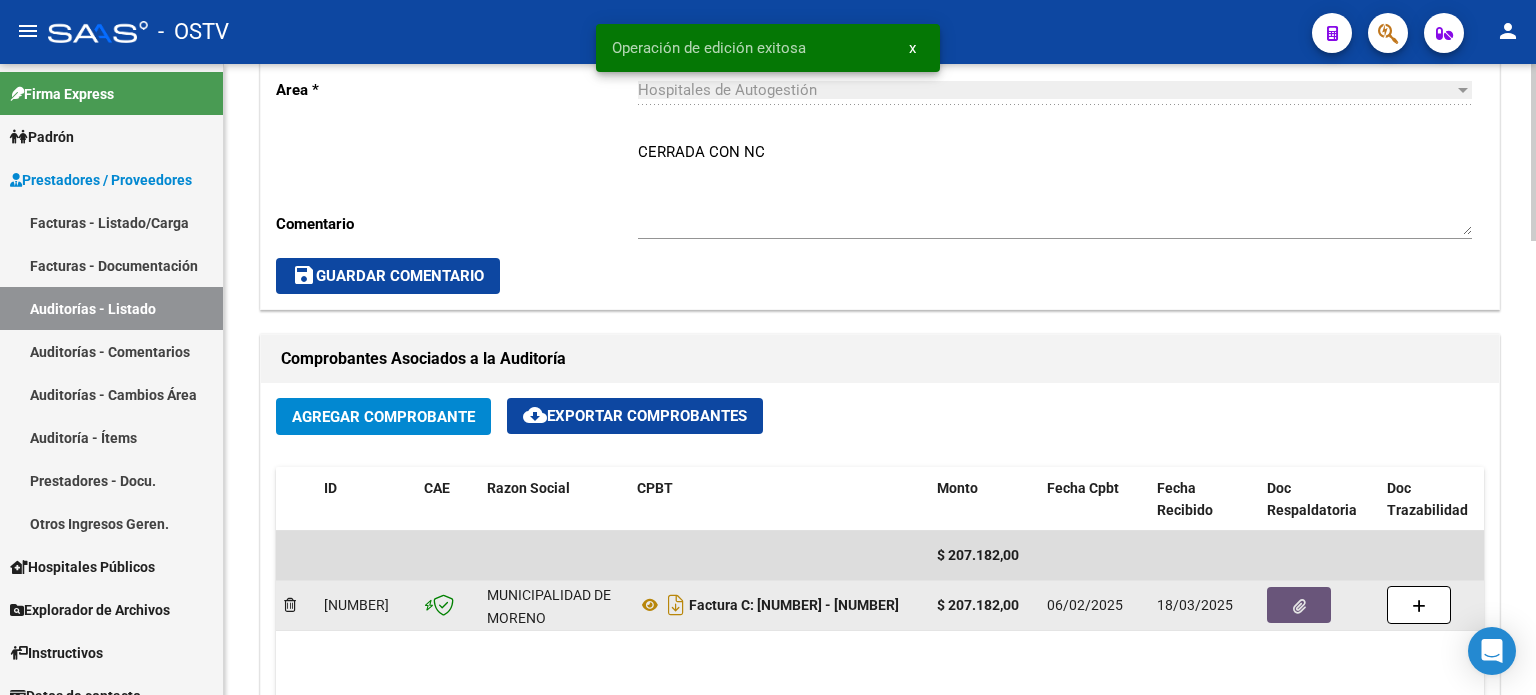 click 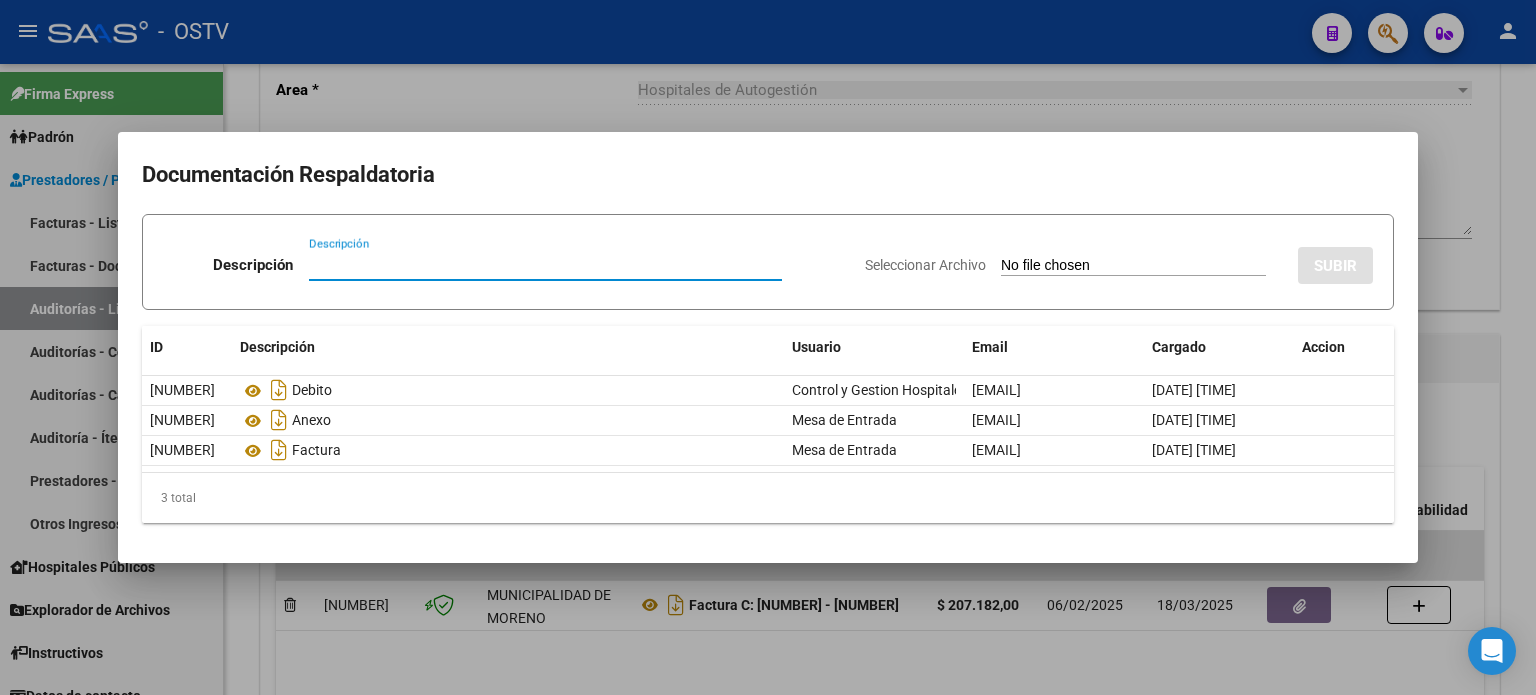 click on "Descripción" at bounding box center (545, 265) 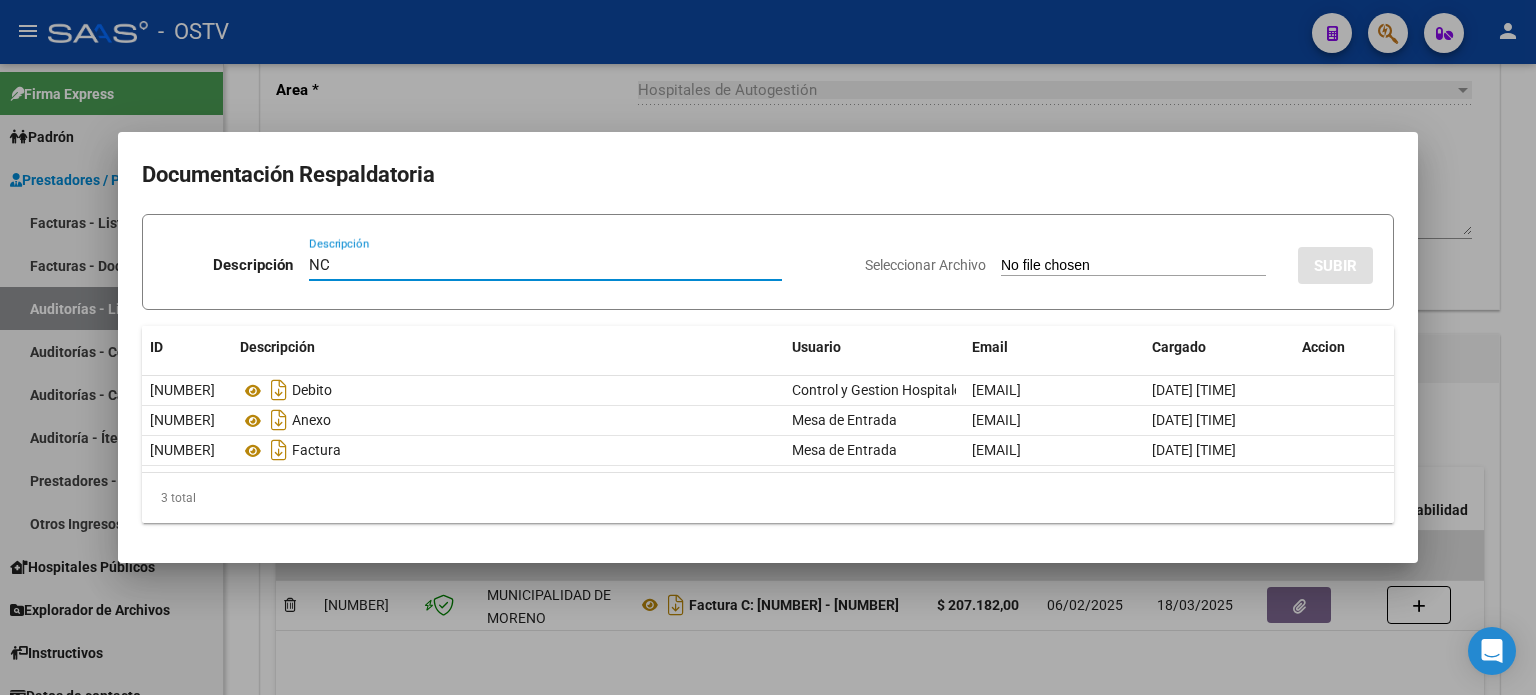 type on "NC" 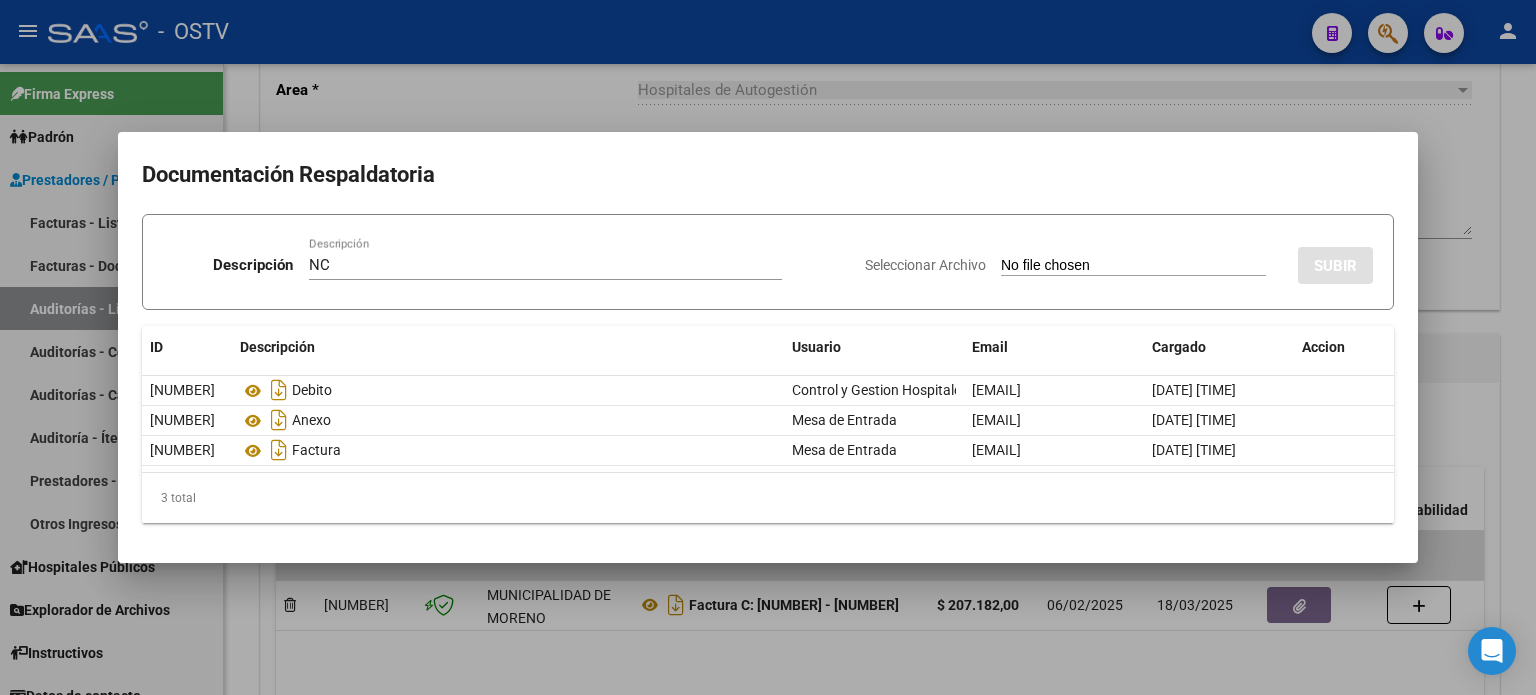 click on "Seleccionar Archivo" at bounding box center [1133, 266] 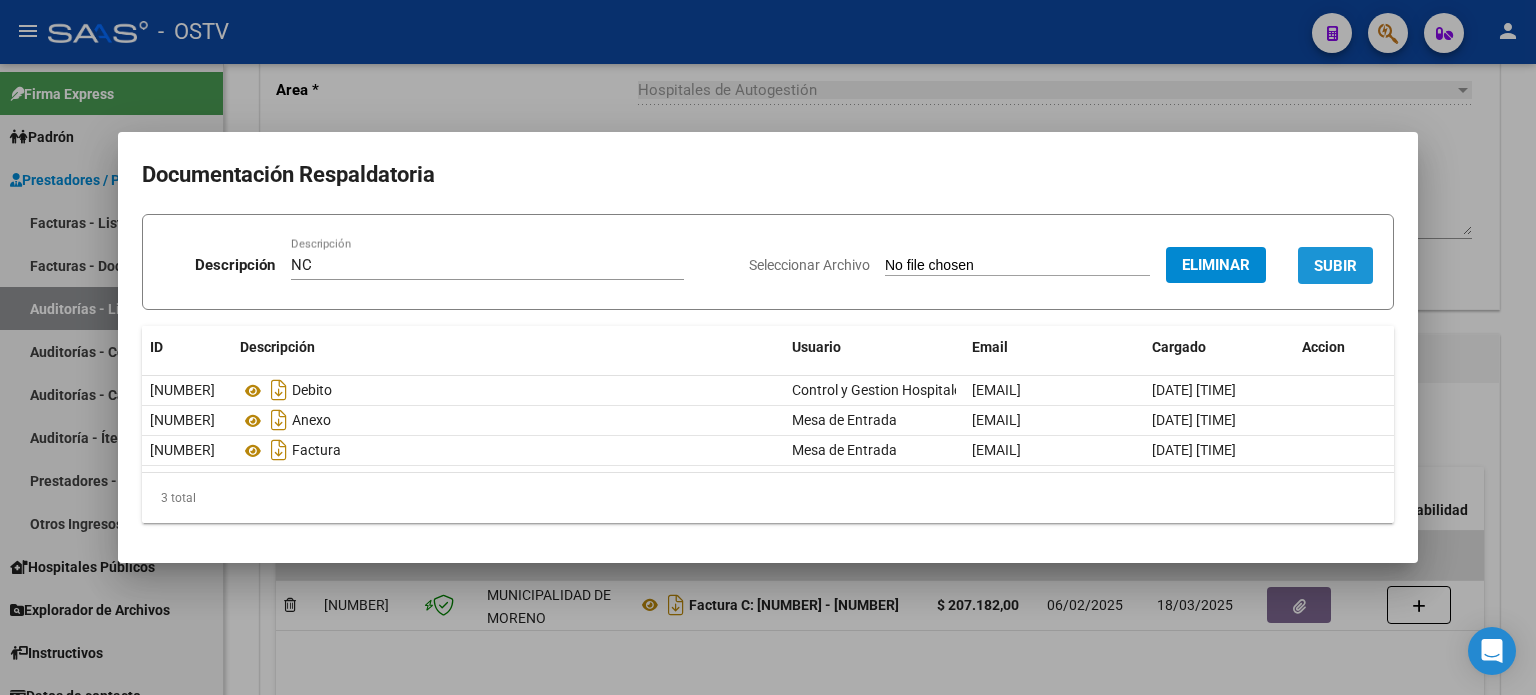 click on "SUBIR" at bounding box center [1335, 266] 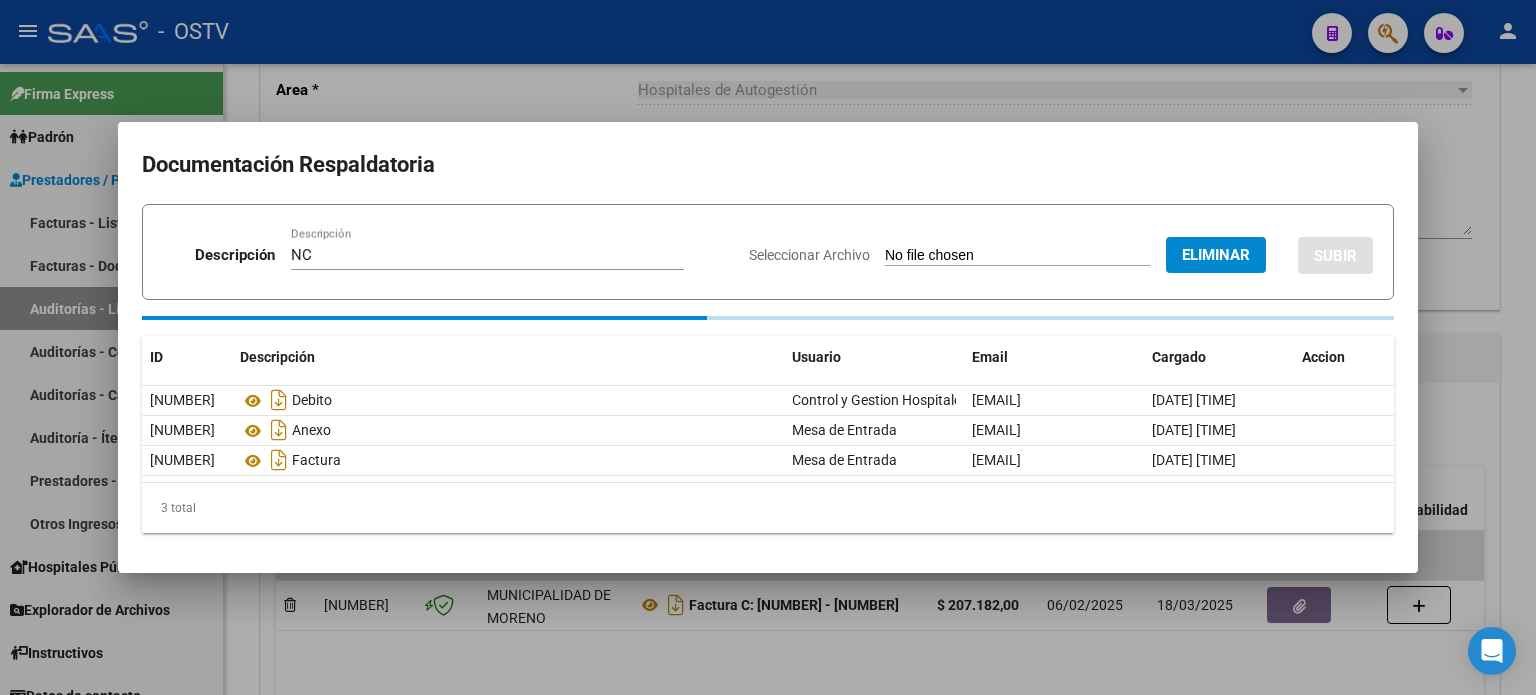 type 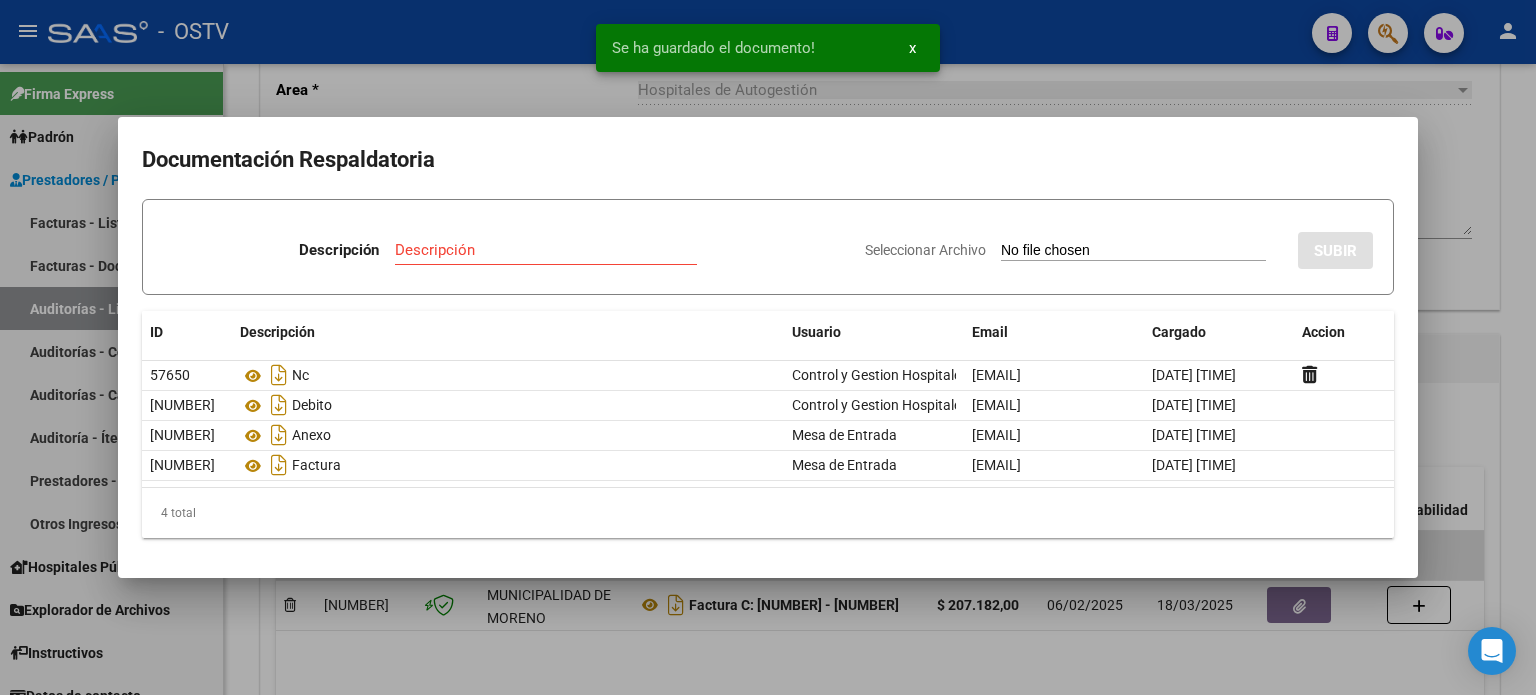click at bounding box center (768, 347) 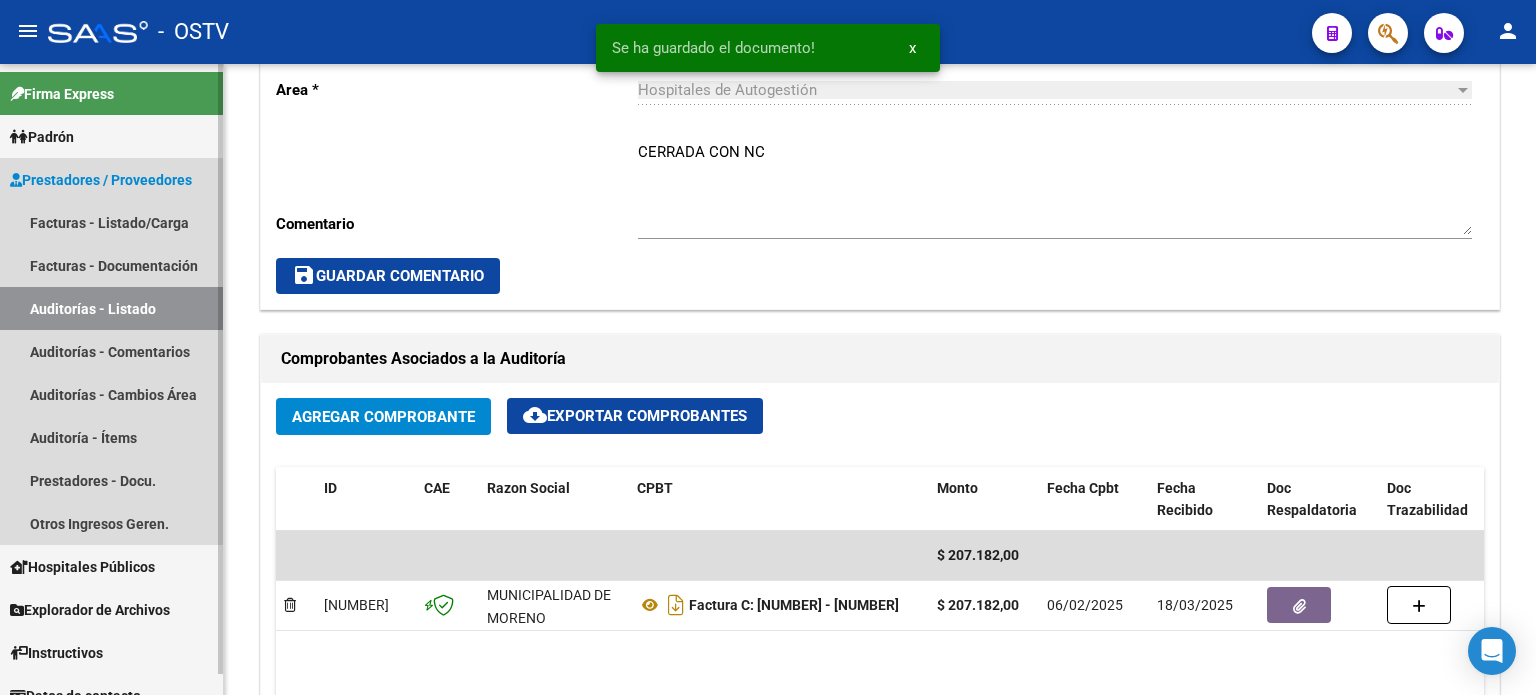 click on "Auditorías - Listado" at bounding box center (111, 308) 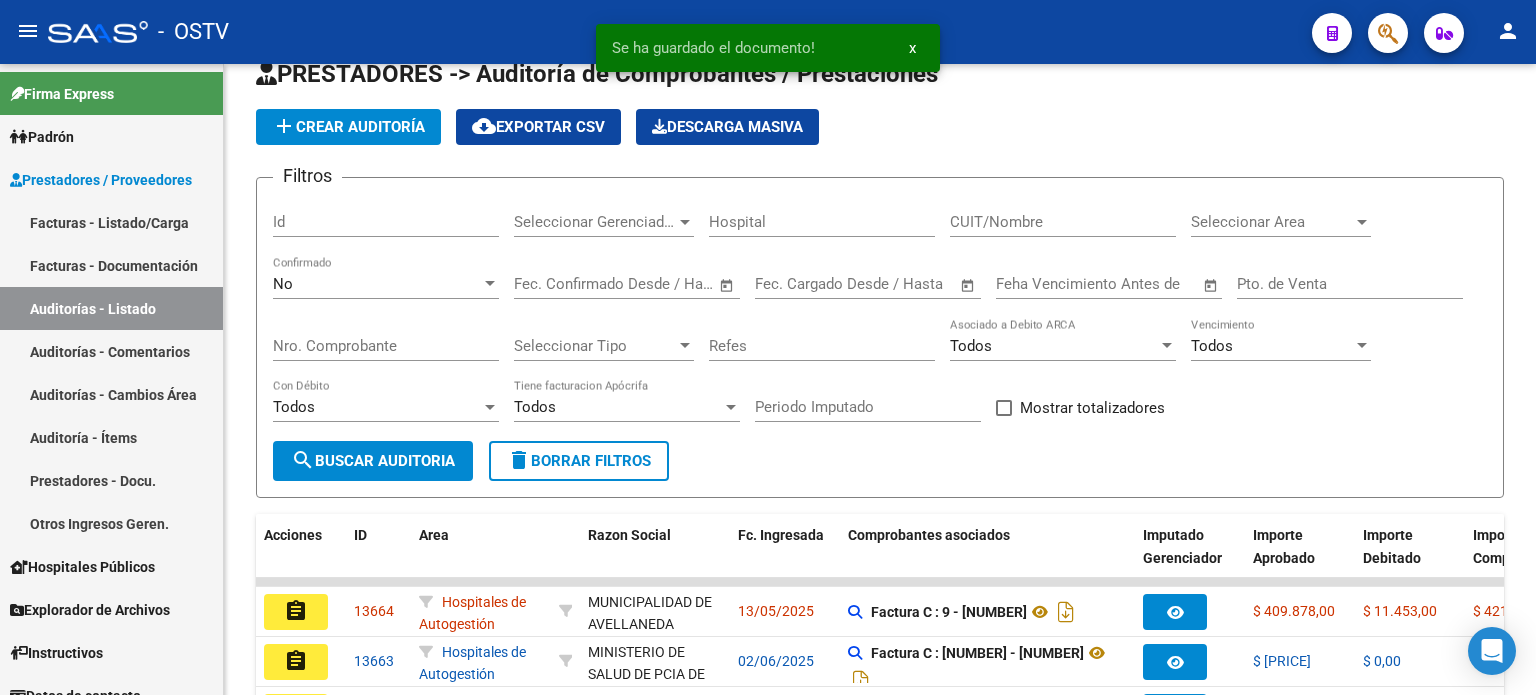 scroll, scrollTop: 563, scrollLeft: 0, axis: vertical 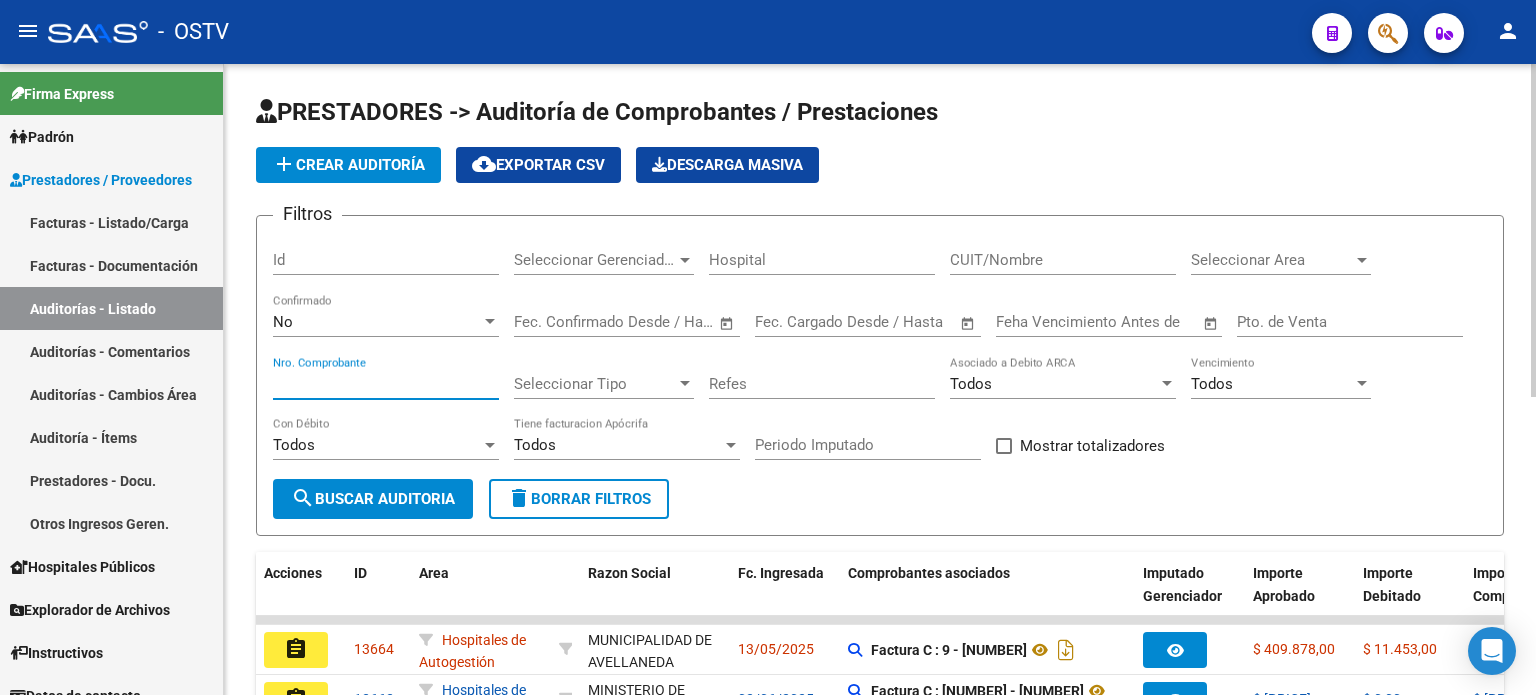 click on "Nro. Comprobante" at bounding box center [386, 384] 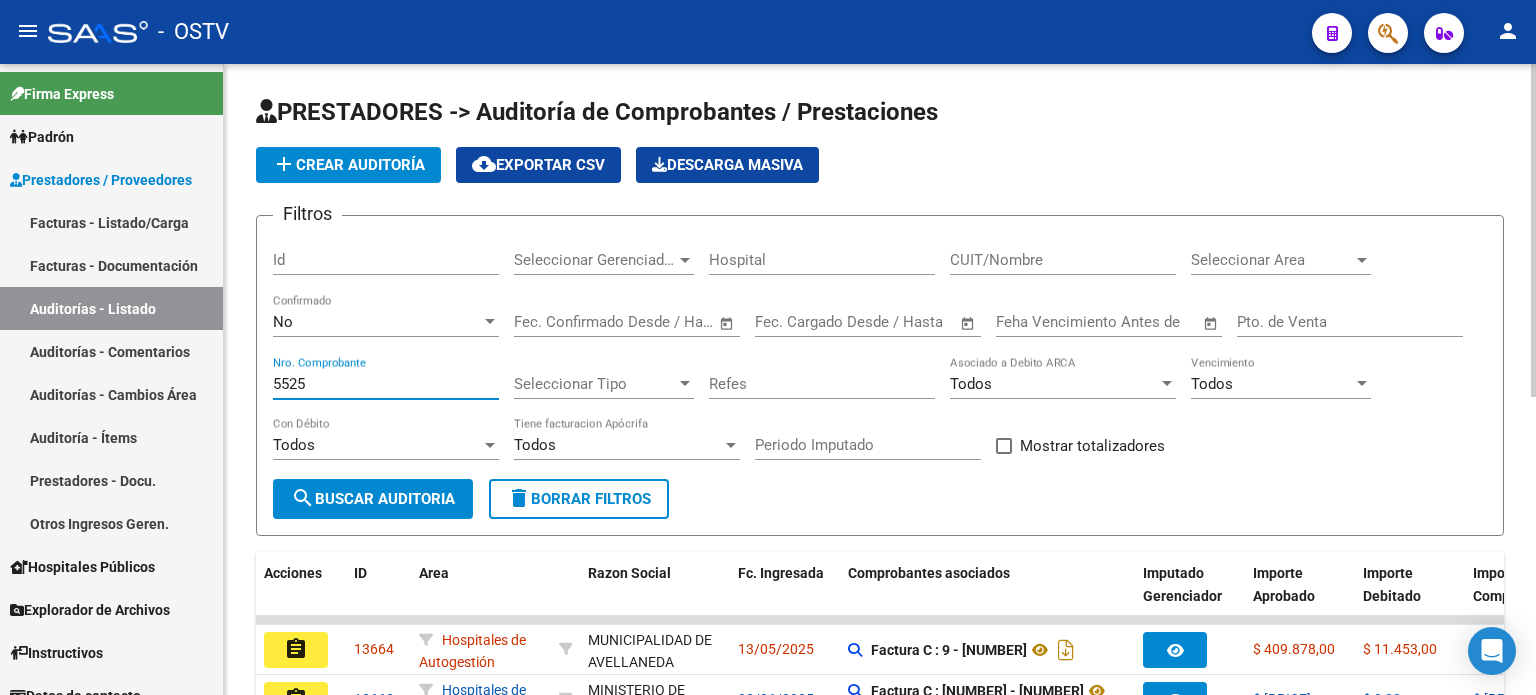 type on "5525" 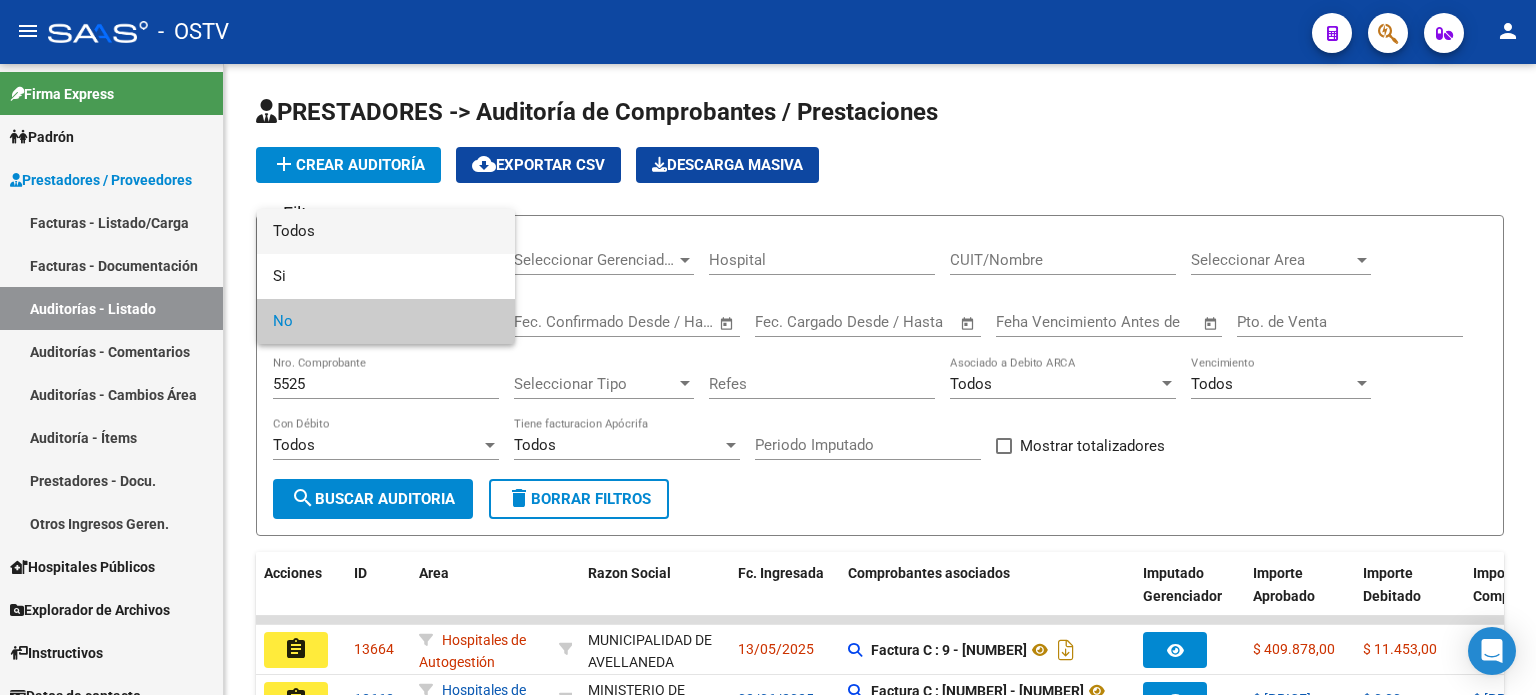 click on "Todos" at bounding box center (386, 231) 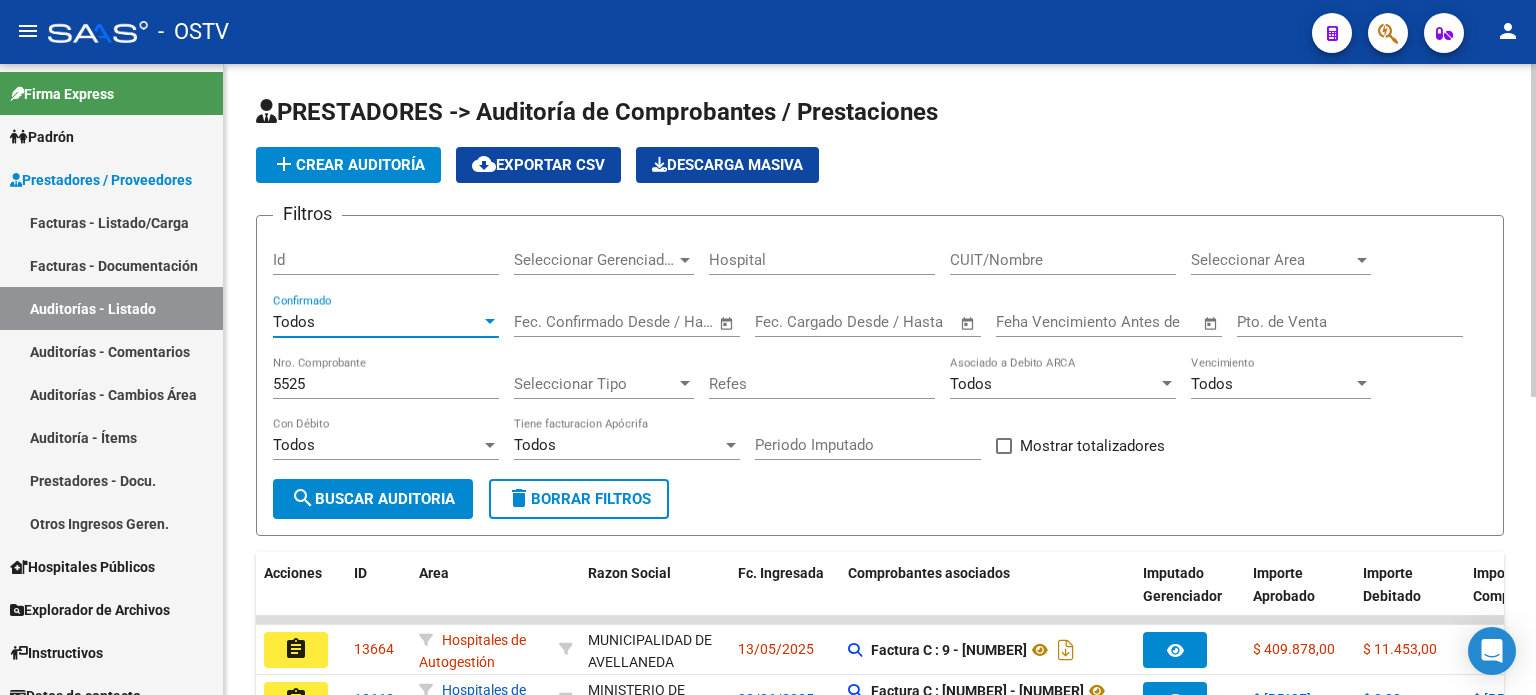 click on "search  Buscar Auditoria" 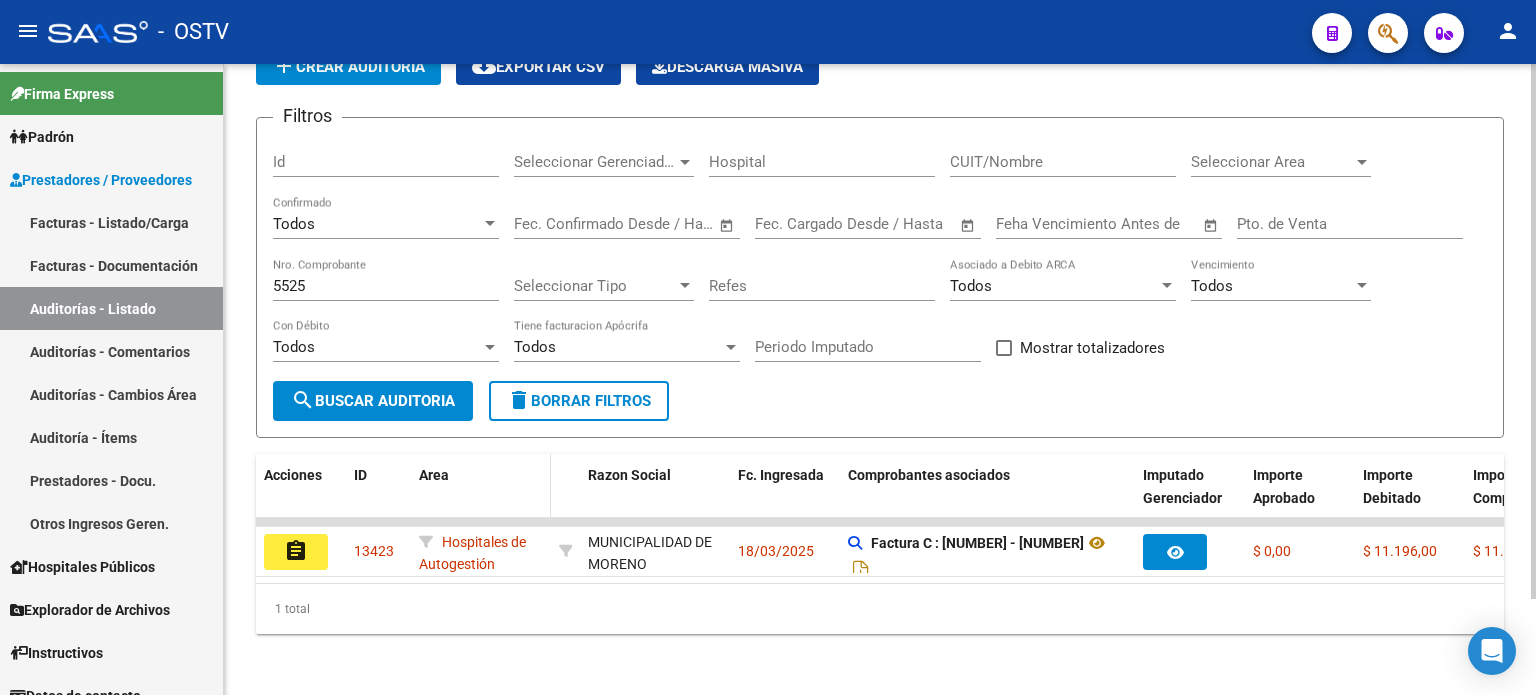 scroll, scrollTop: 112, scrollLeft: 0, axis: vertical 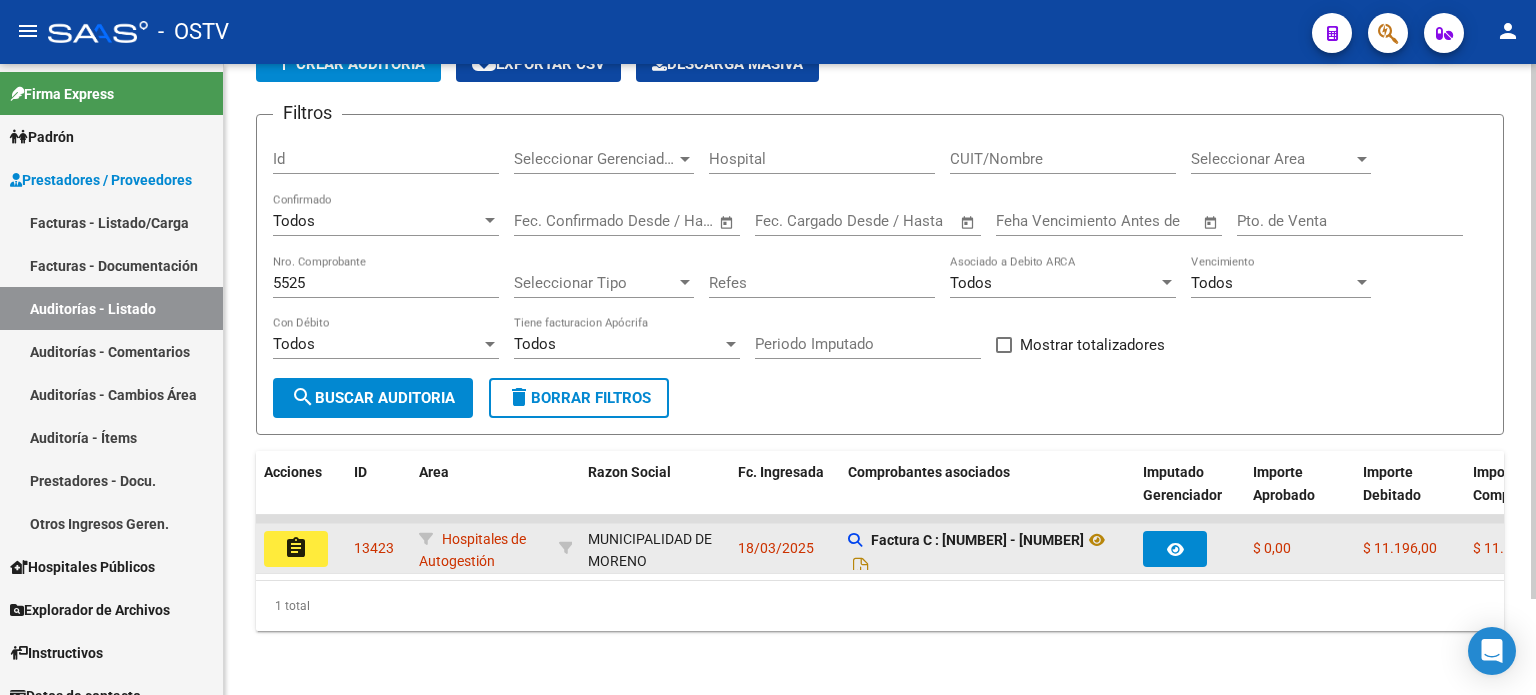 click on "assignment" 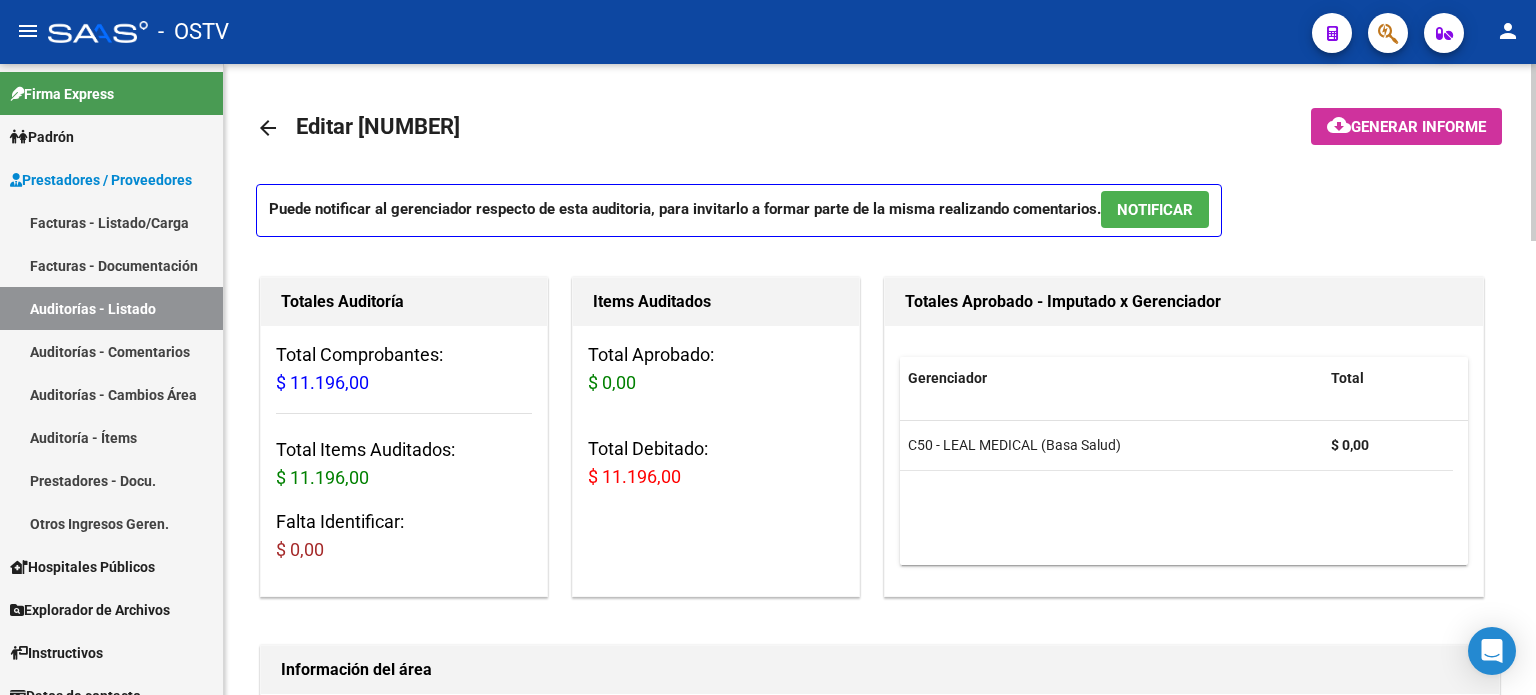 scroll, scrollTop: 400, scrollLeft: 0, axis: vertical 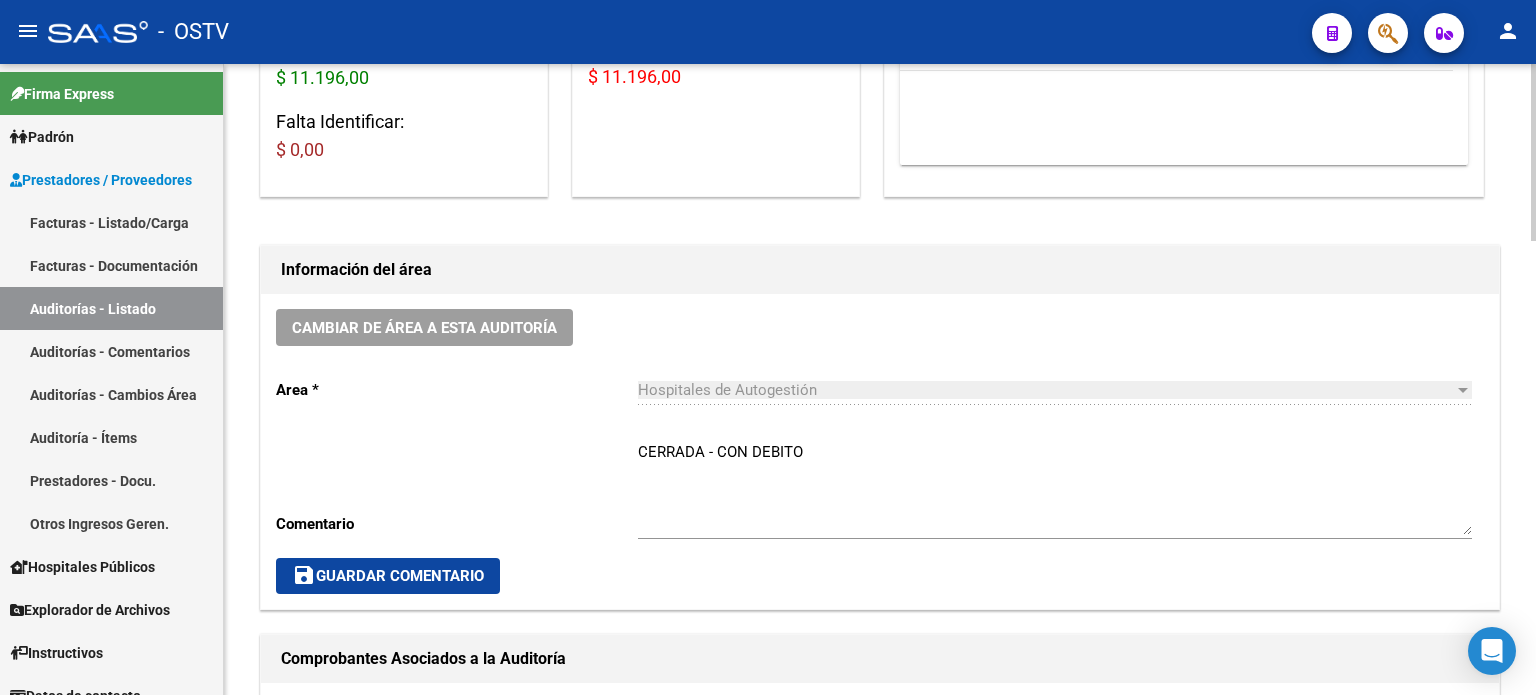 click on "CERRADA - CON DEBITO" at bounding box center [1055, 488] 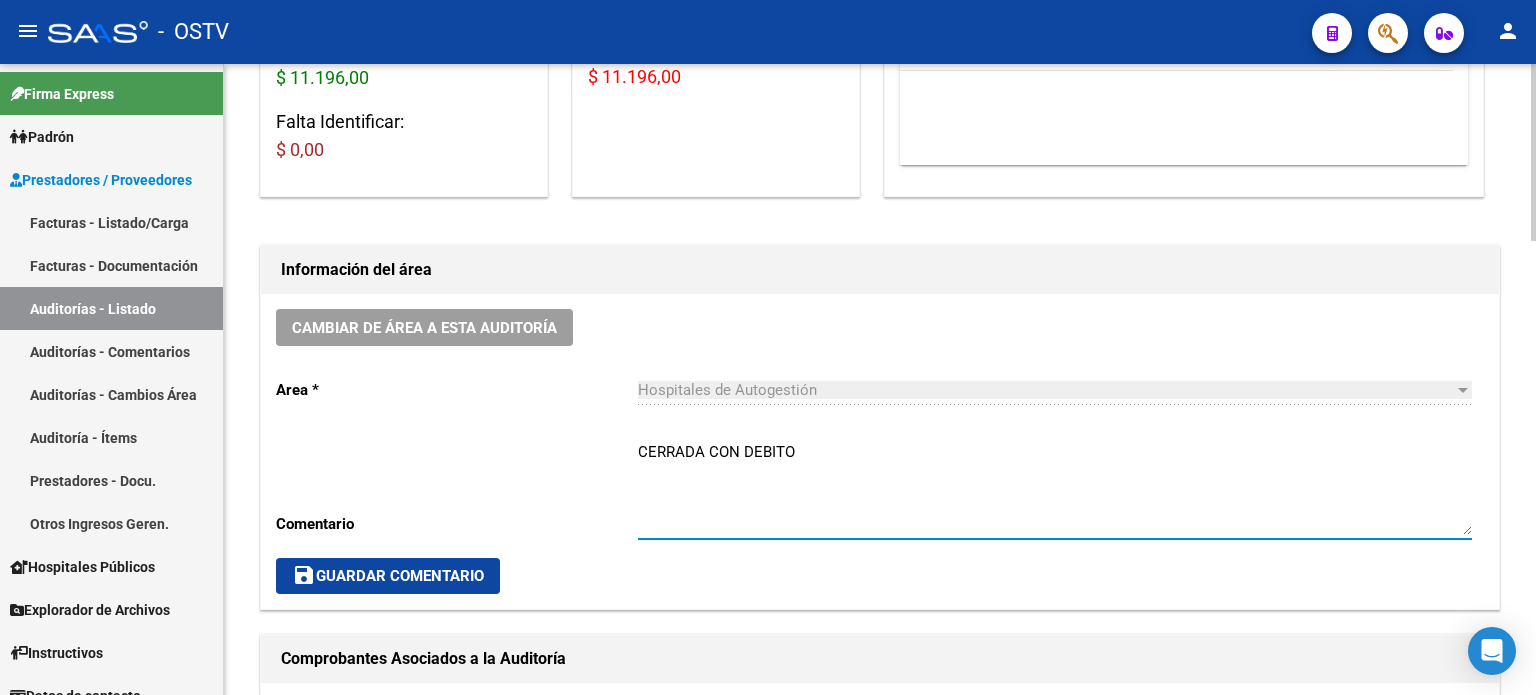 drag, startPoint x: 780, startPoint y: 446, endPoint x: 744, endPoint y: 449, distance: 36.124783 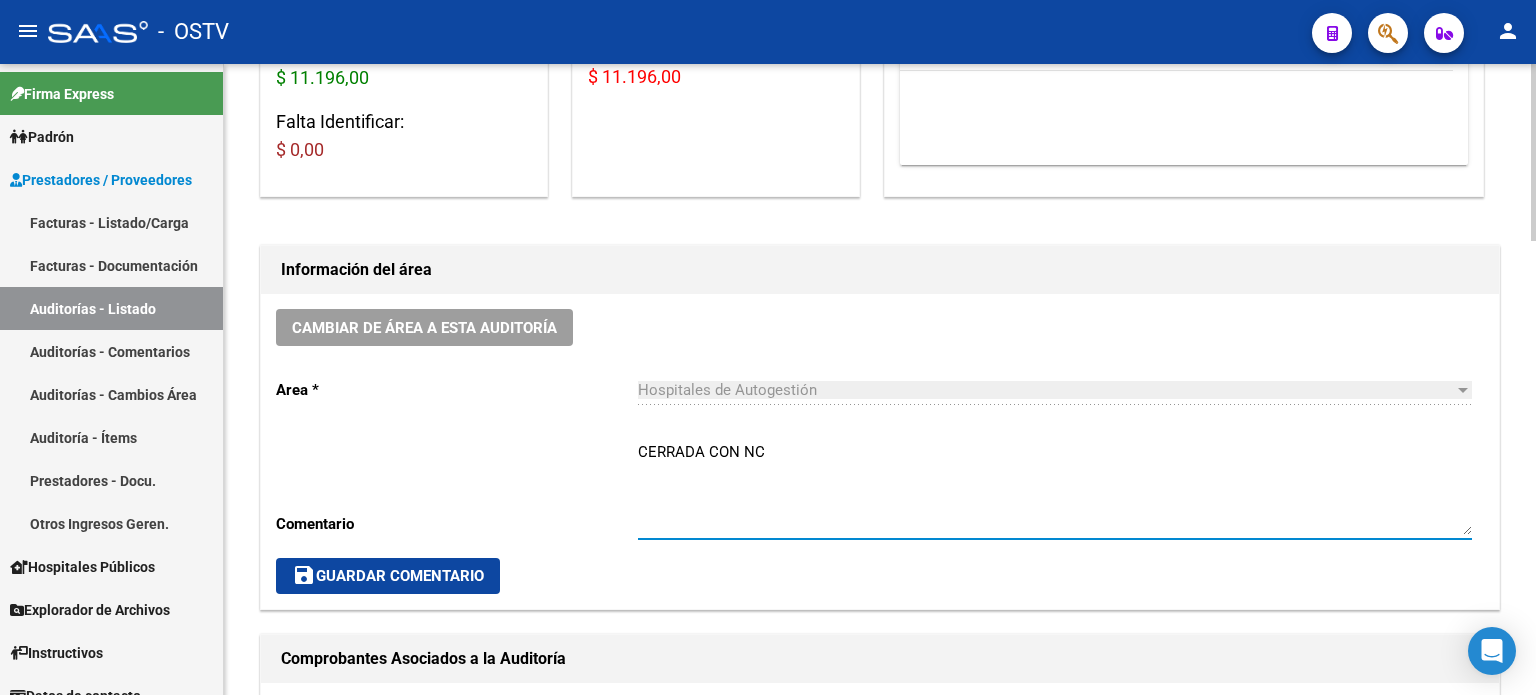 type on "CERRADA CON NC" 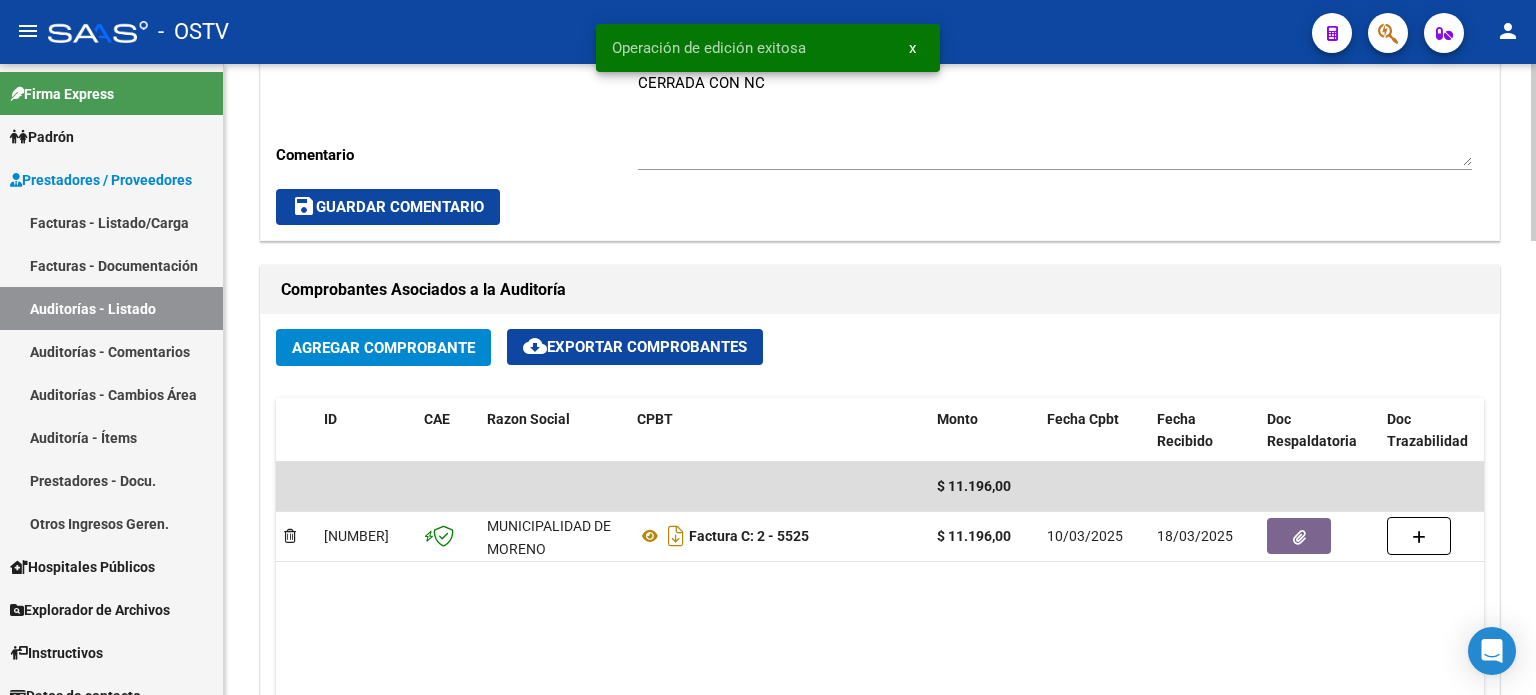 scroll, scrollTop: 800, scrollLeft: 0, axis: vertical 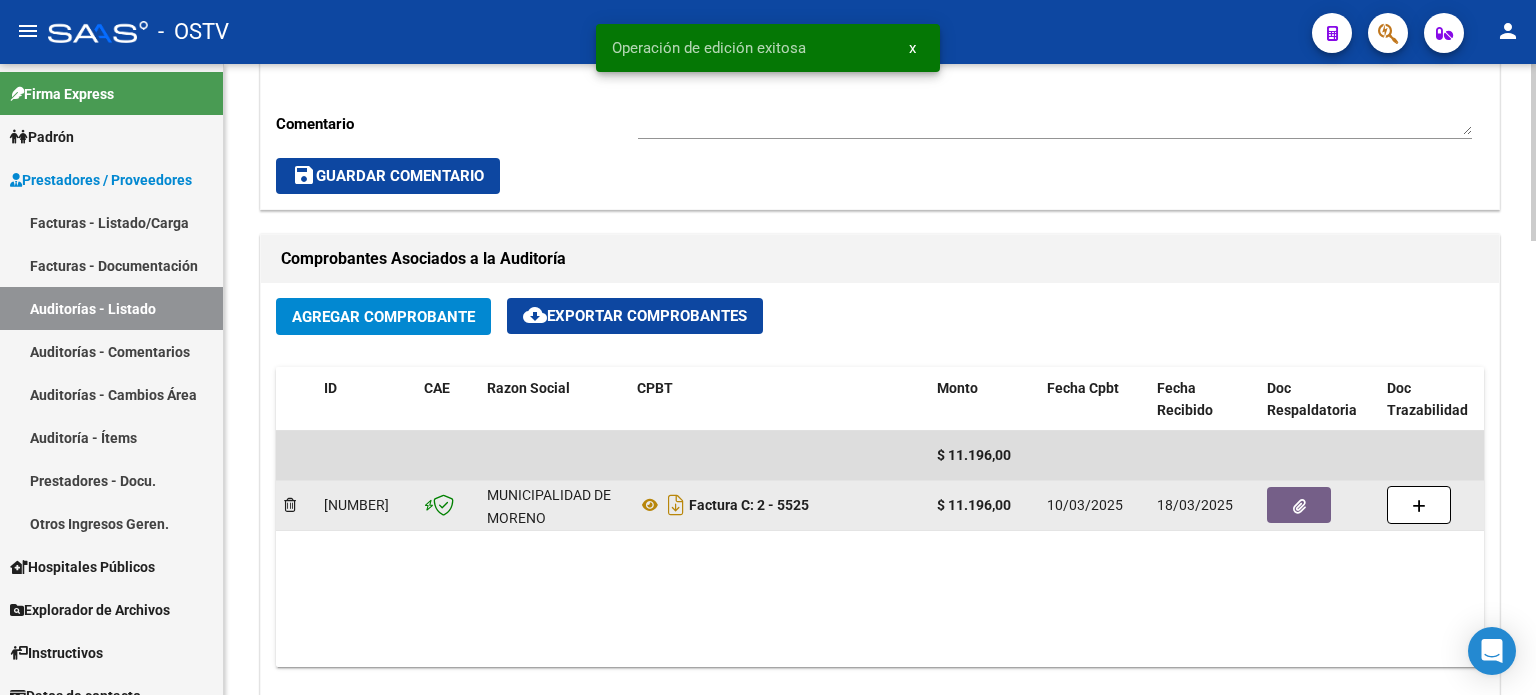 click 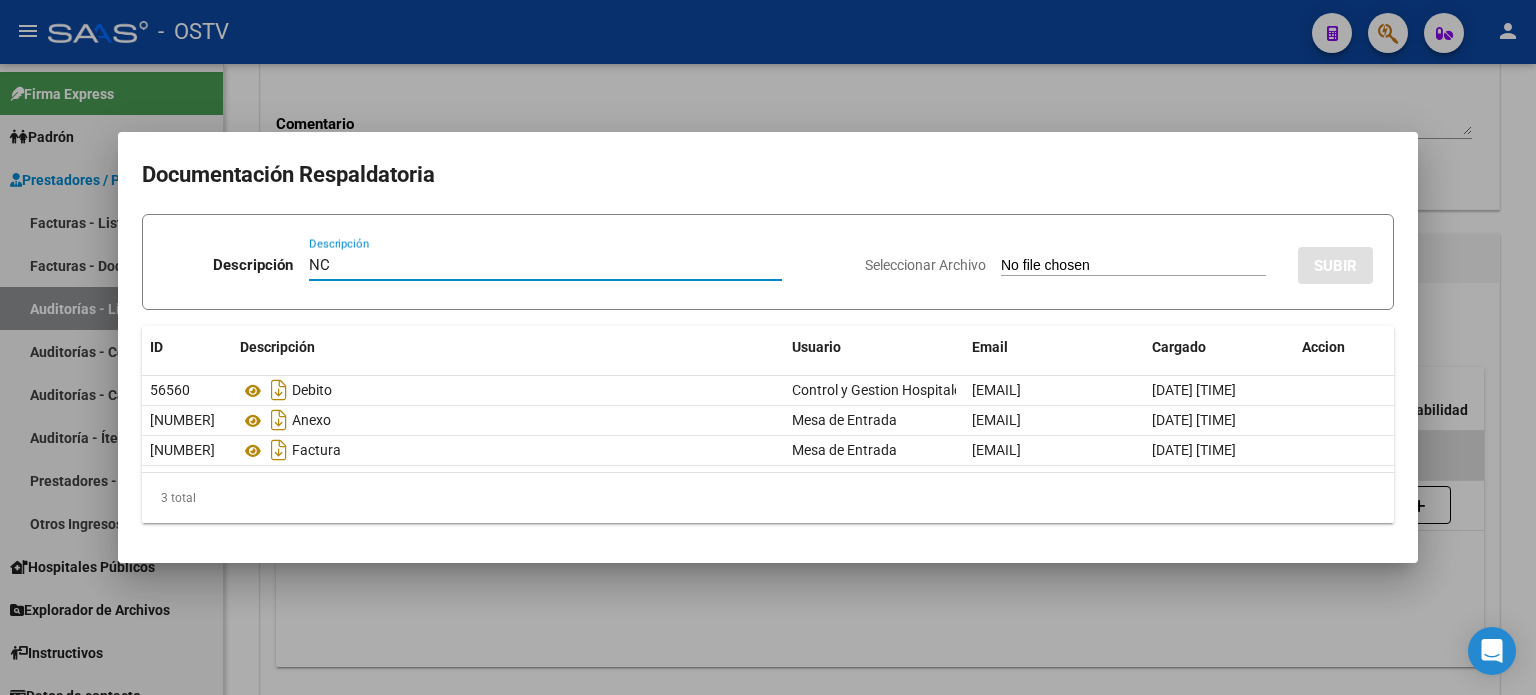 type on "NC" 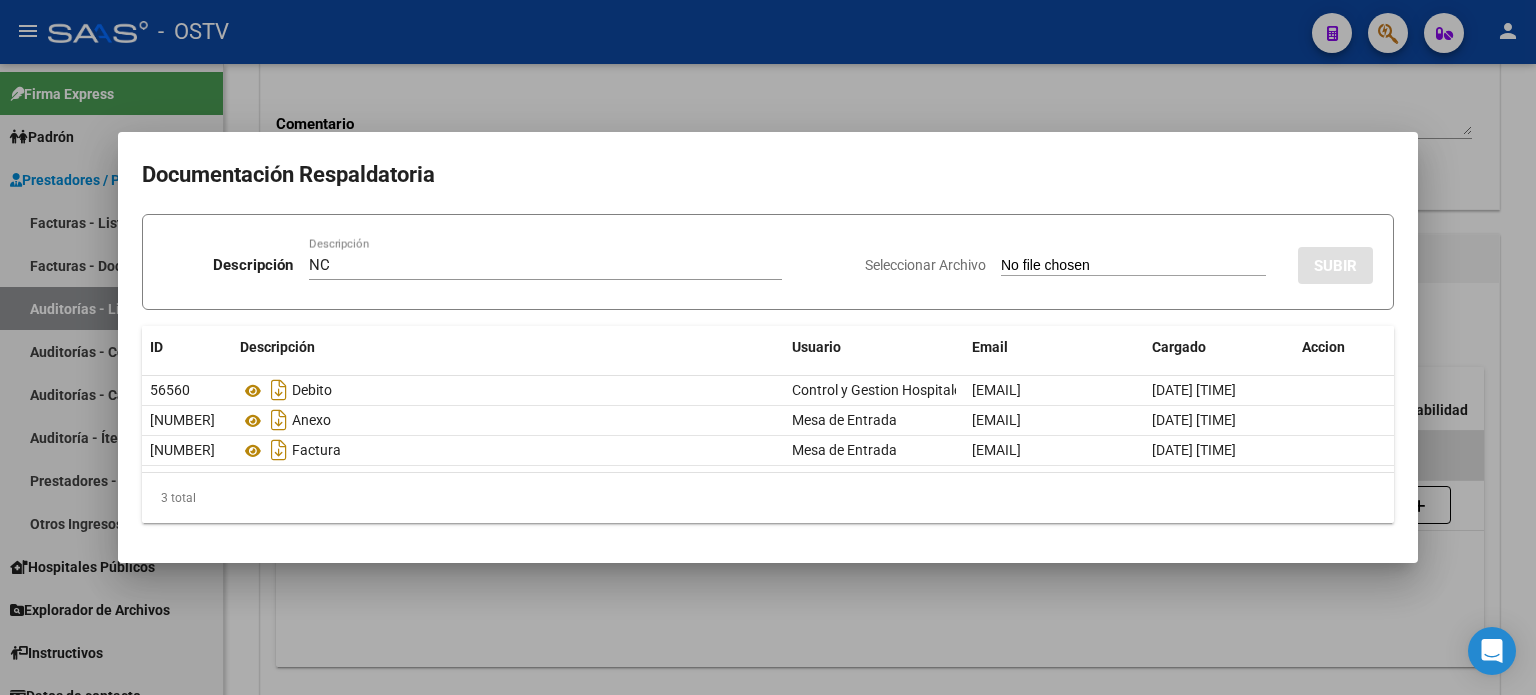 type on "C:\fakepath\[NUMBER].pdf" 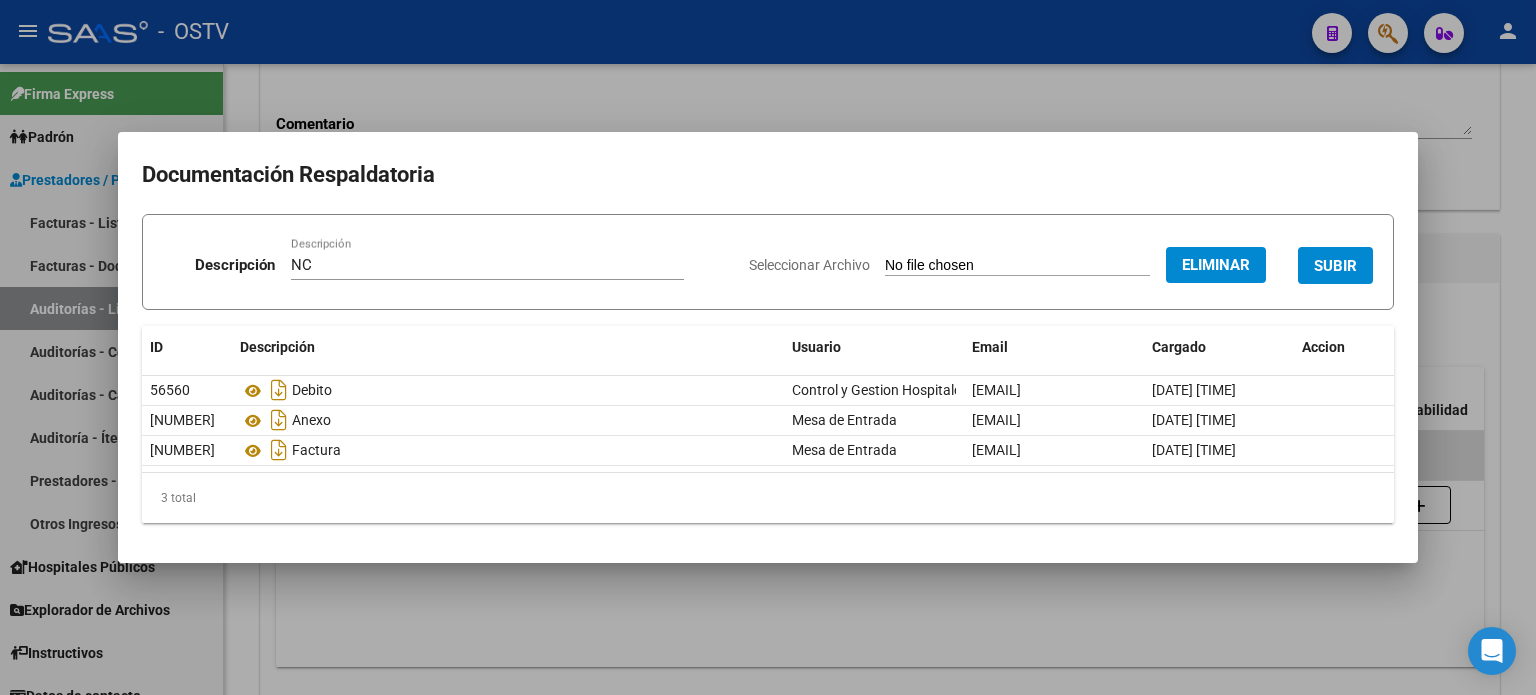 click on "SUBIR" at bounding box center (1335, 266) 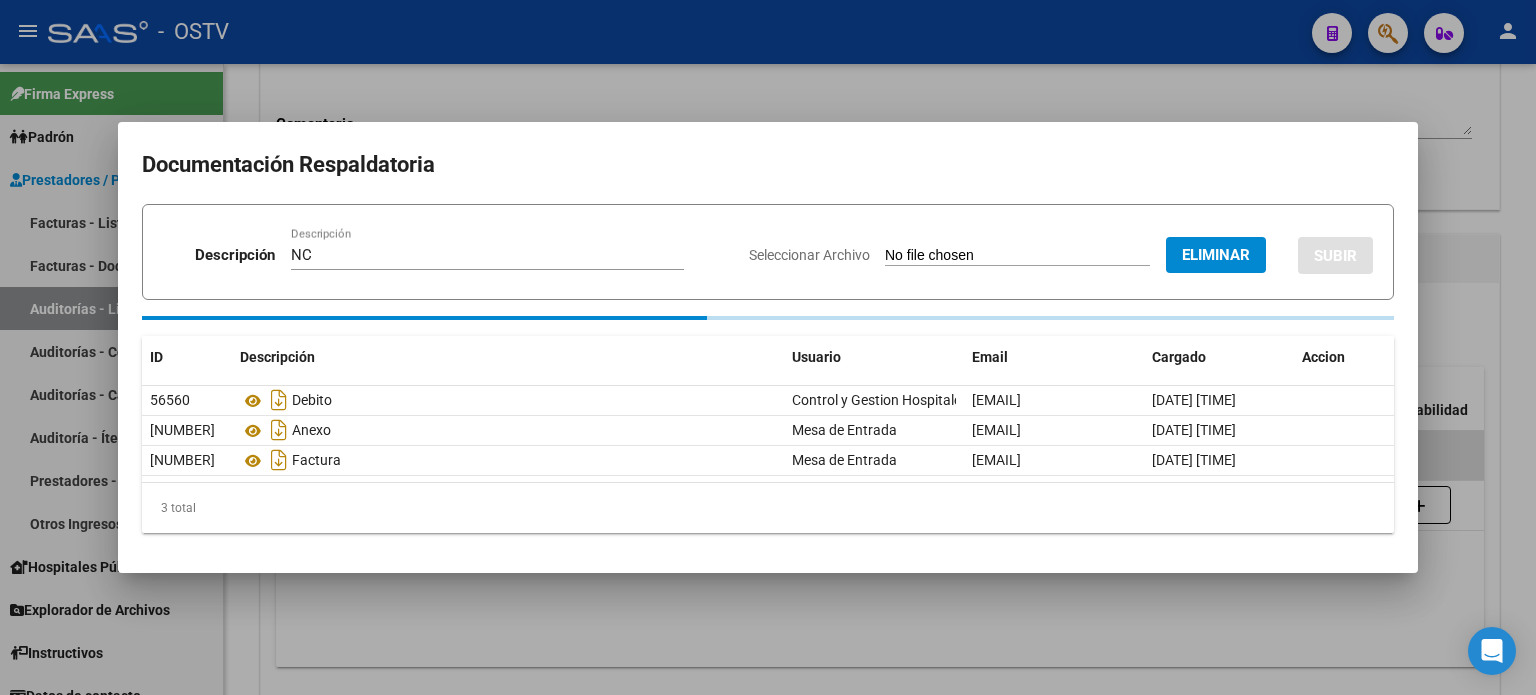 type 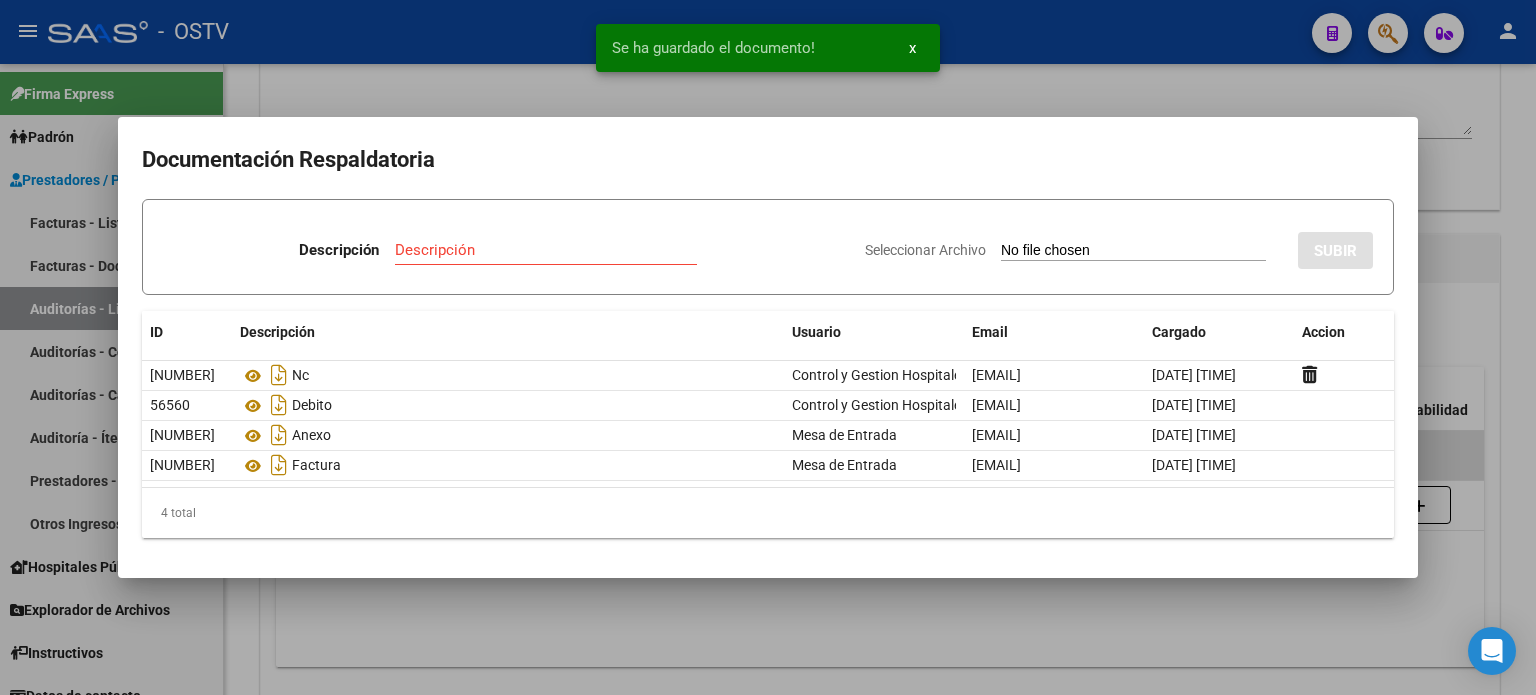 click at bounding box center [768, 347] 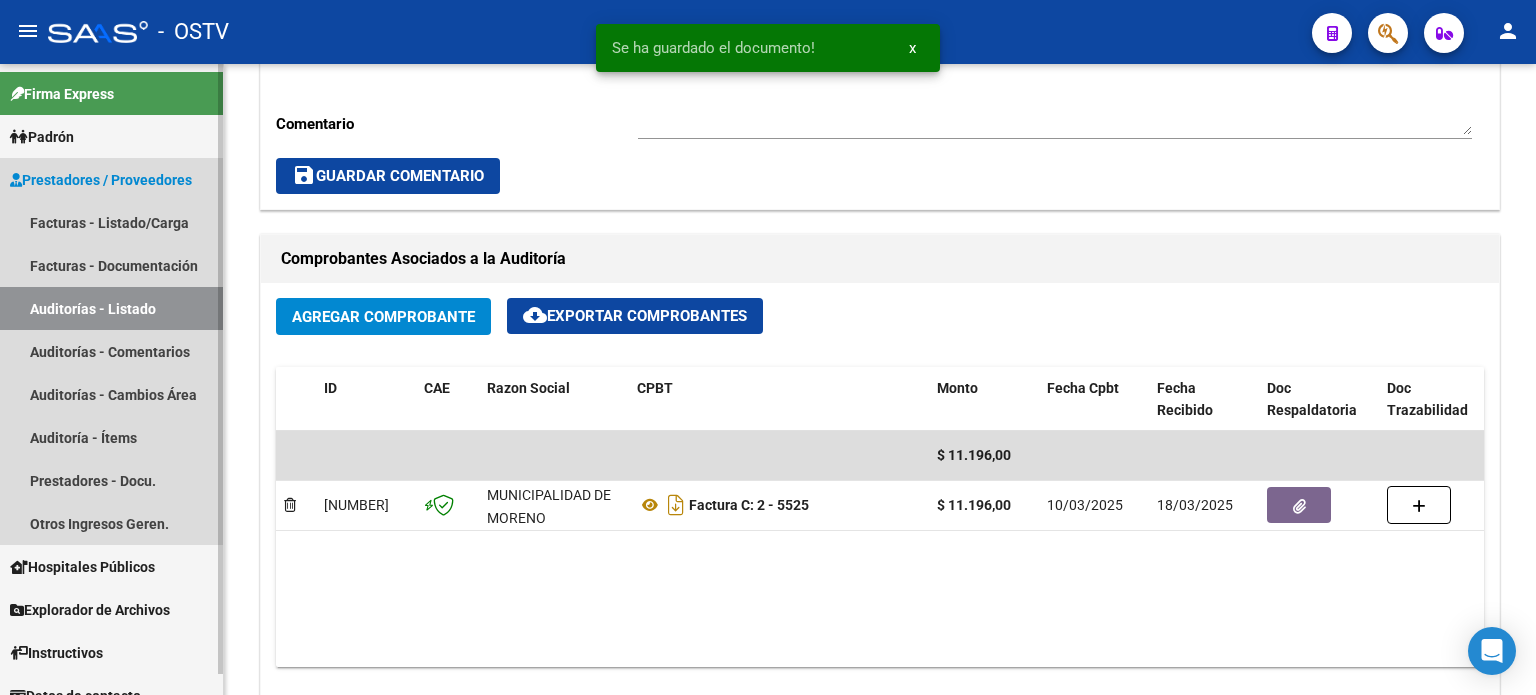 click on "Auditorías - Listado" at bounding box center (111, 308) 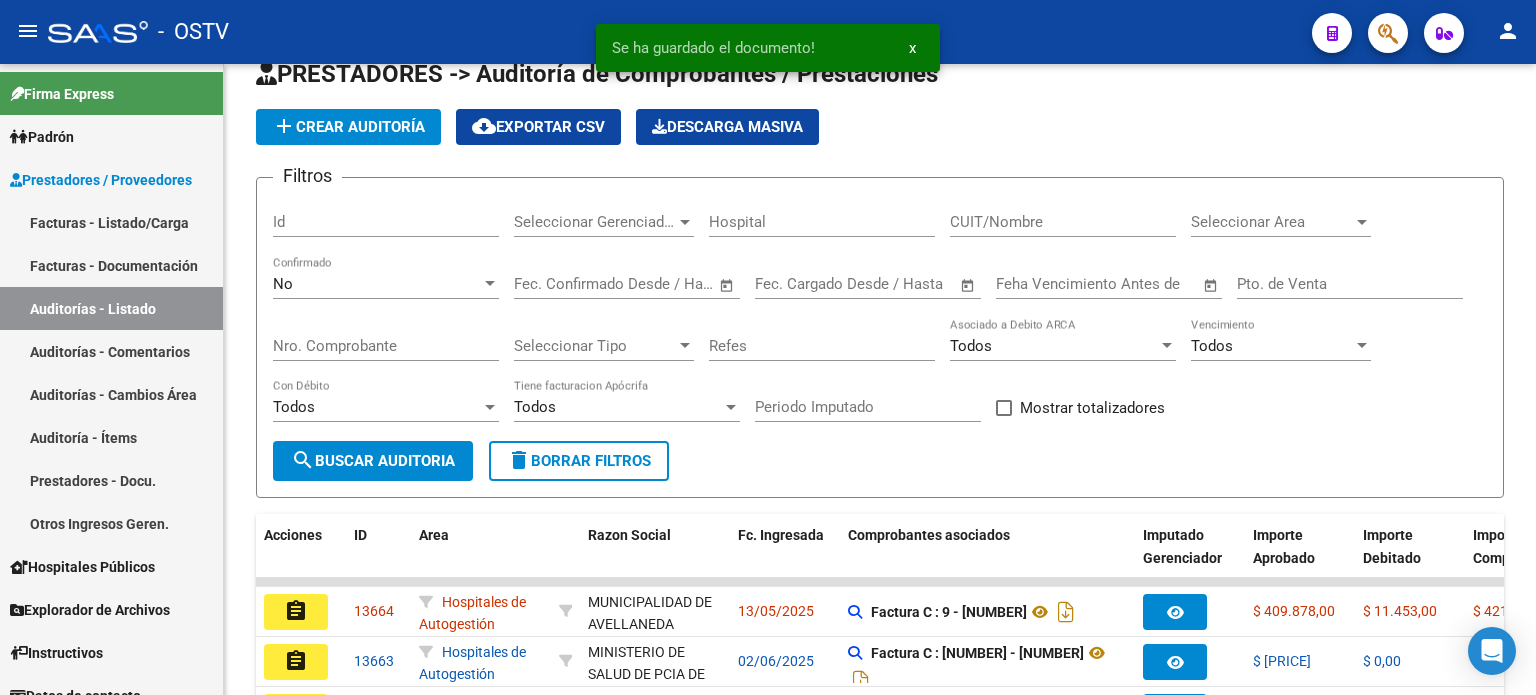 scroll, scrollTop: 563, scrollLeft: 0, axis: vertical 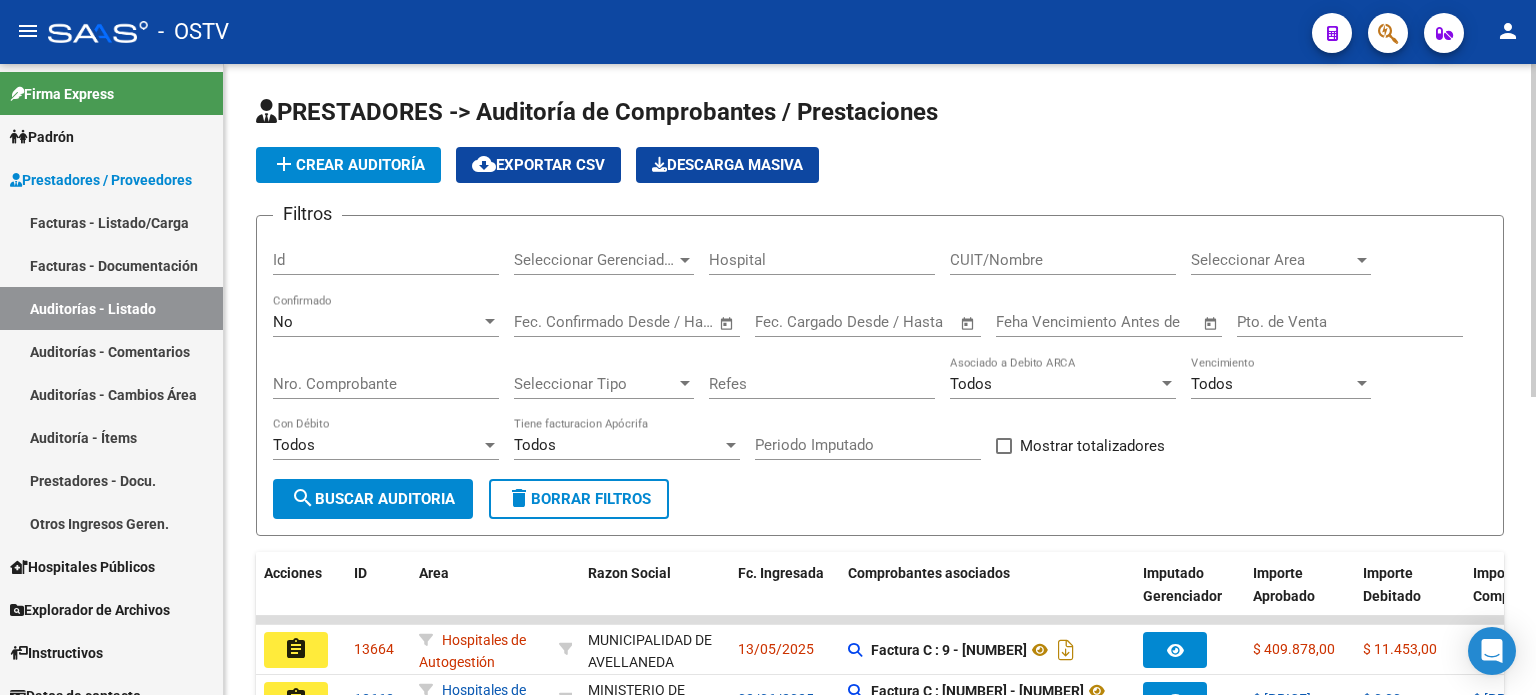 click on "Nro. Comprobante" at bounding box center (386, 384) 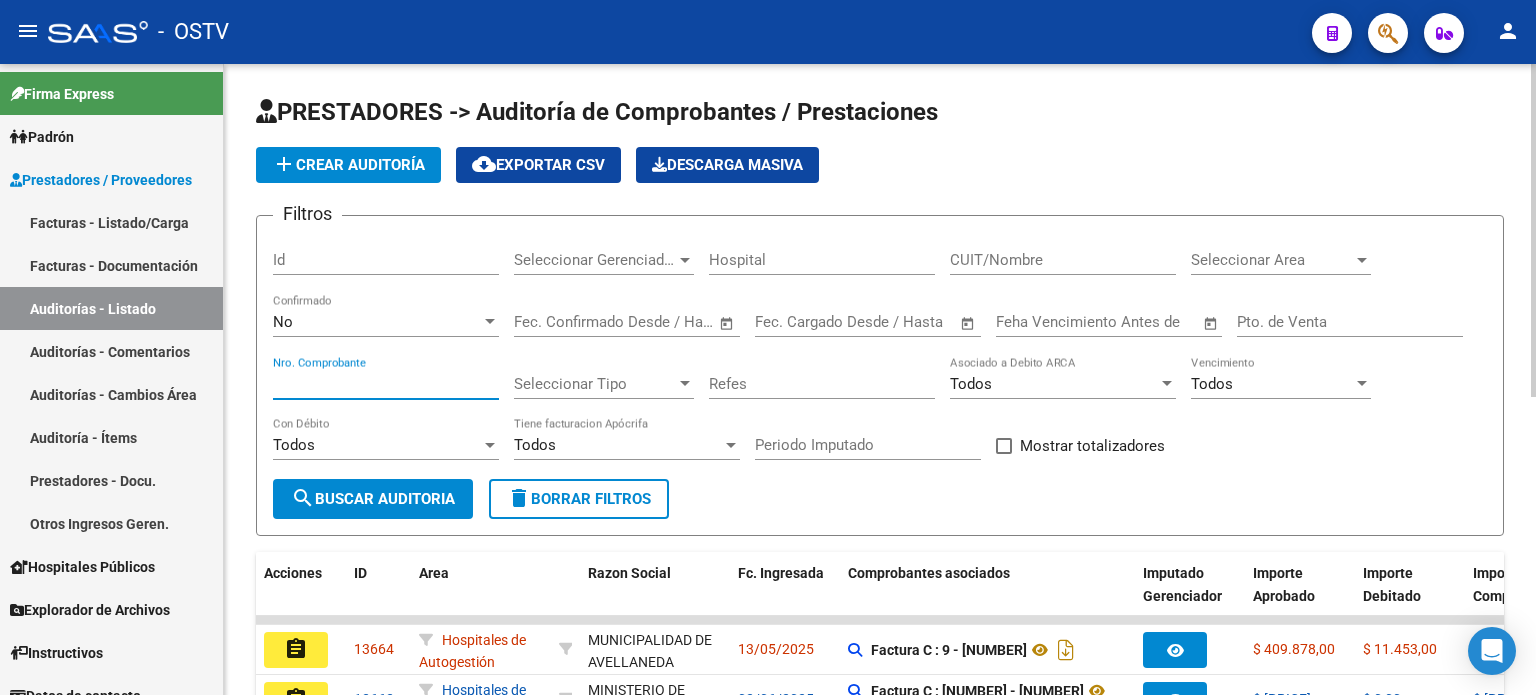 paste on "[NUMBER]" 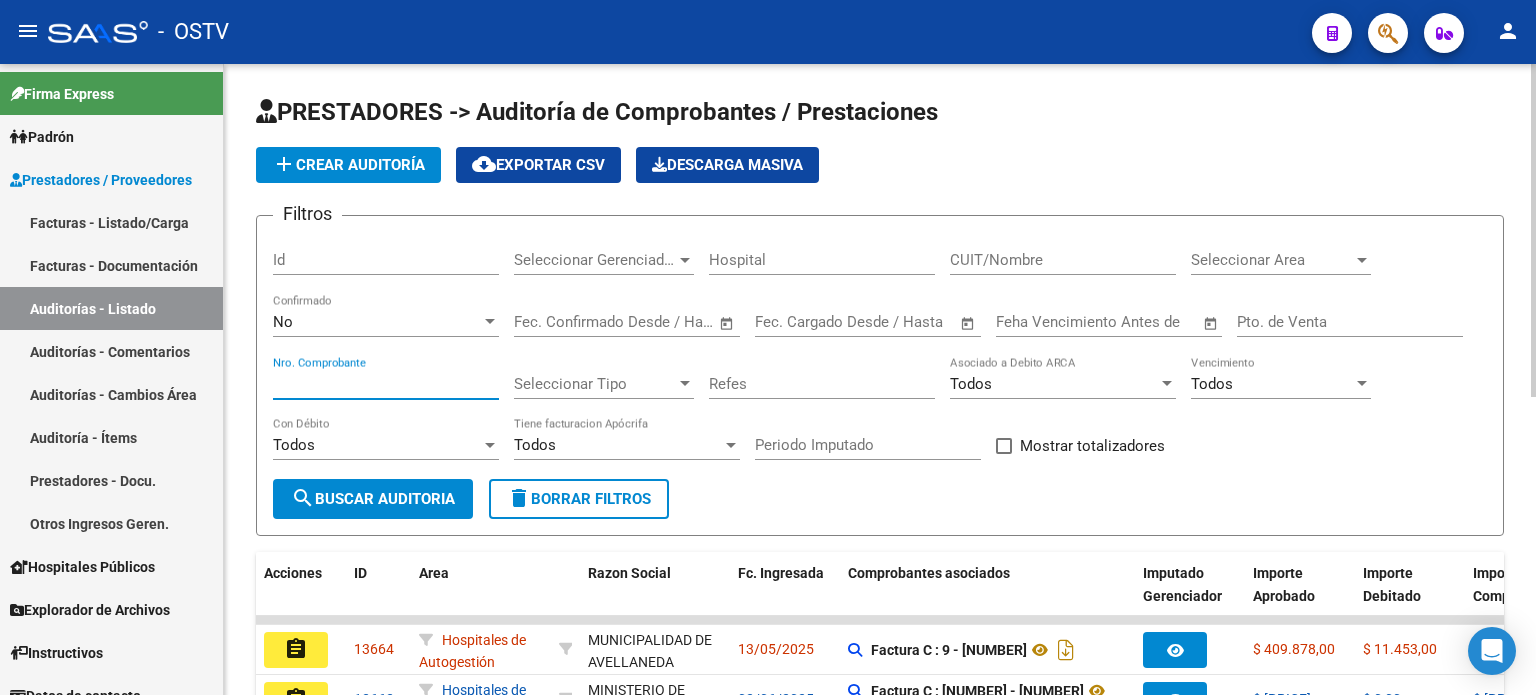 click on "Nro. Comprobante" at bounding box center [386, 384] 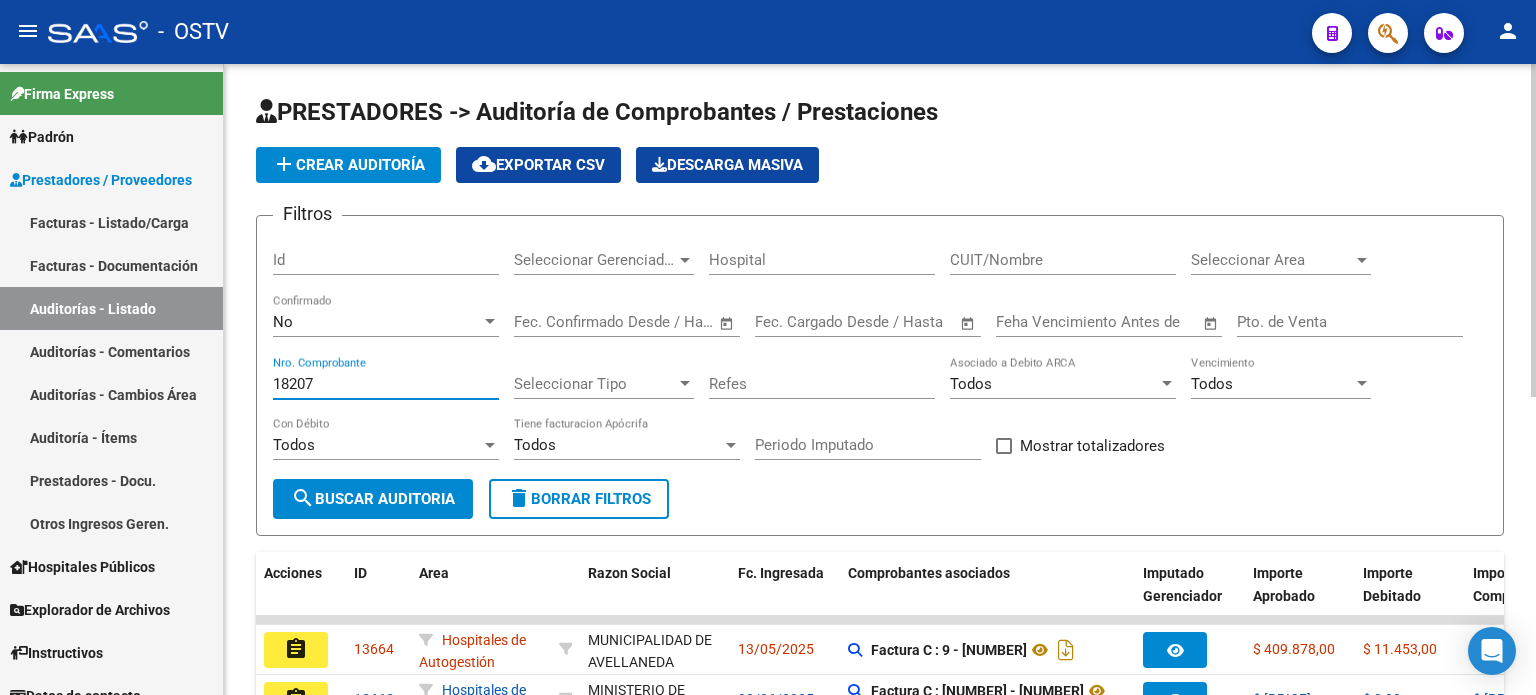 type on "18207" 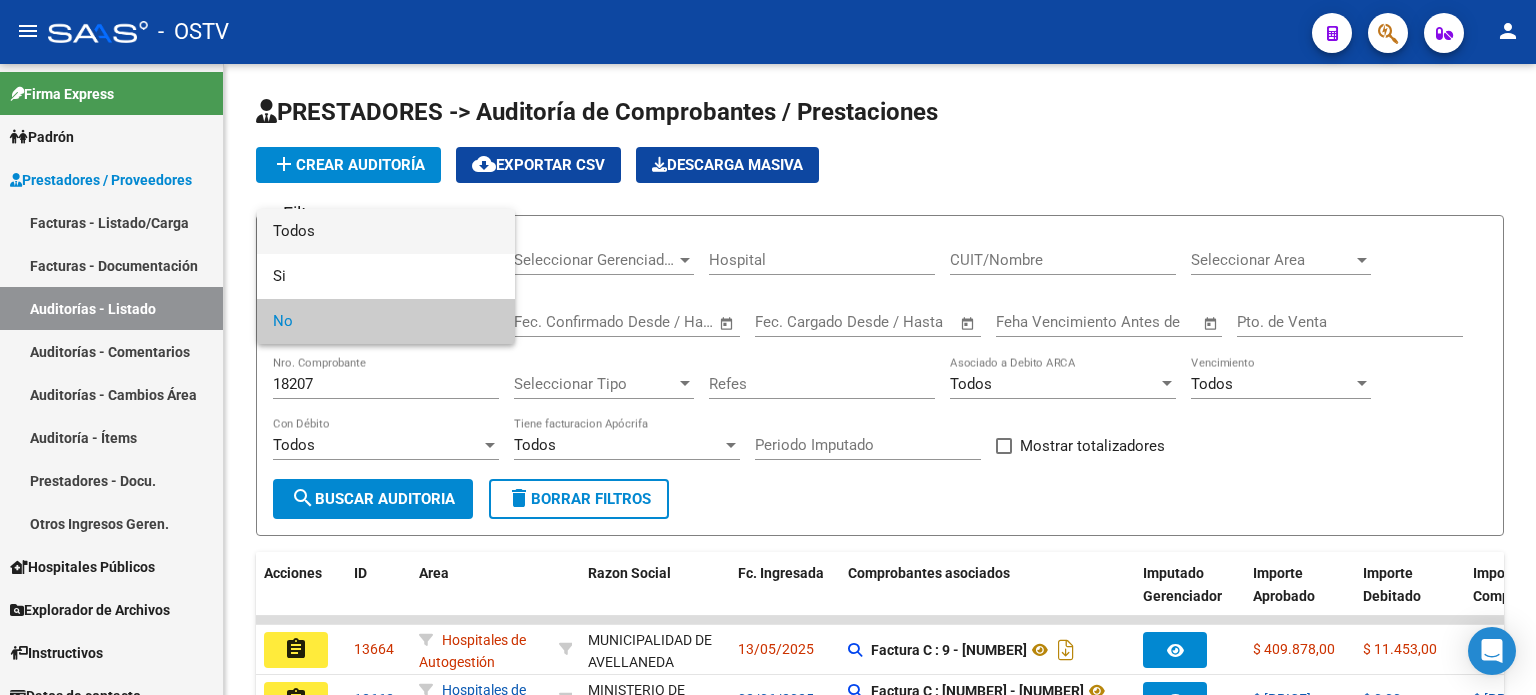 click on "Todos" at bounding box center [386, 231] 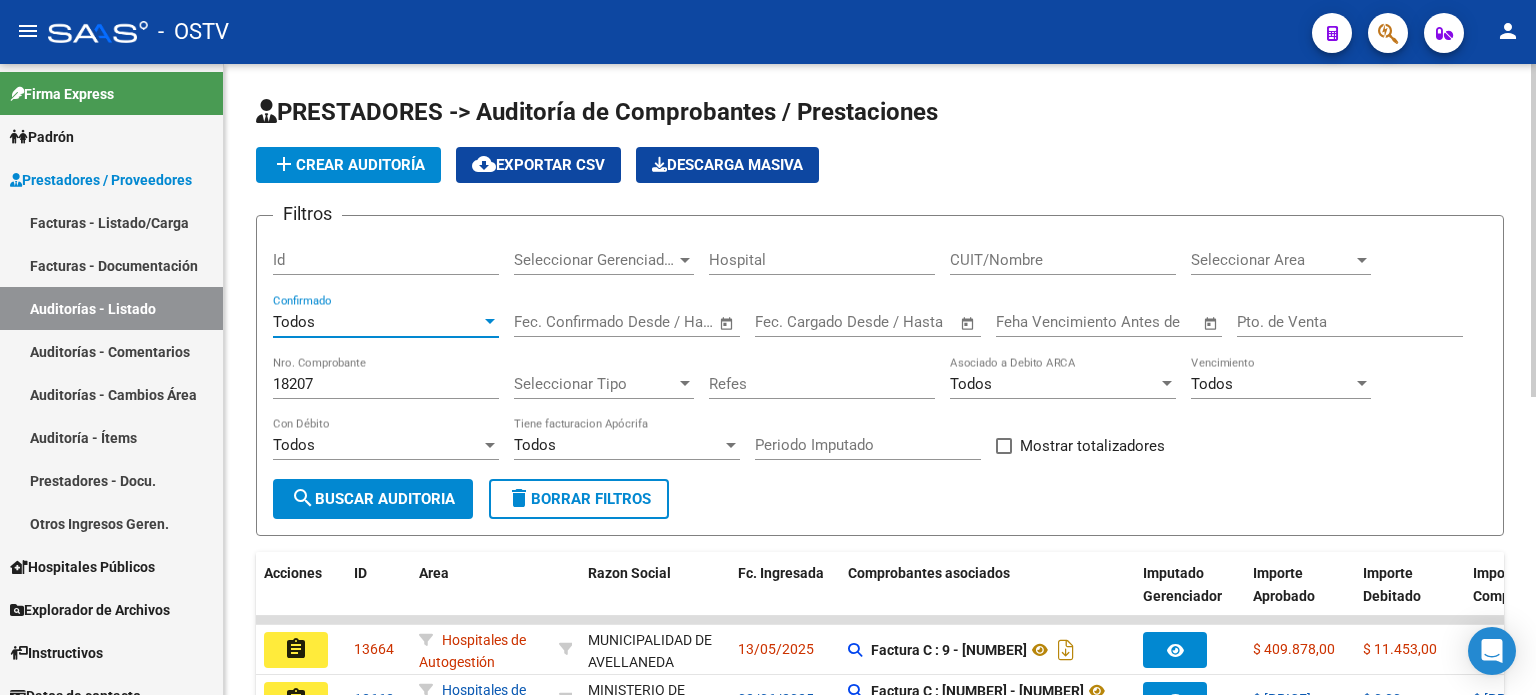 click on "search  Buscar Auditoria" 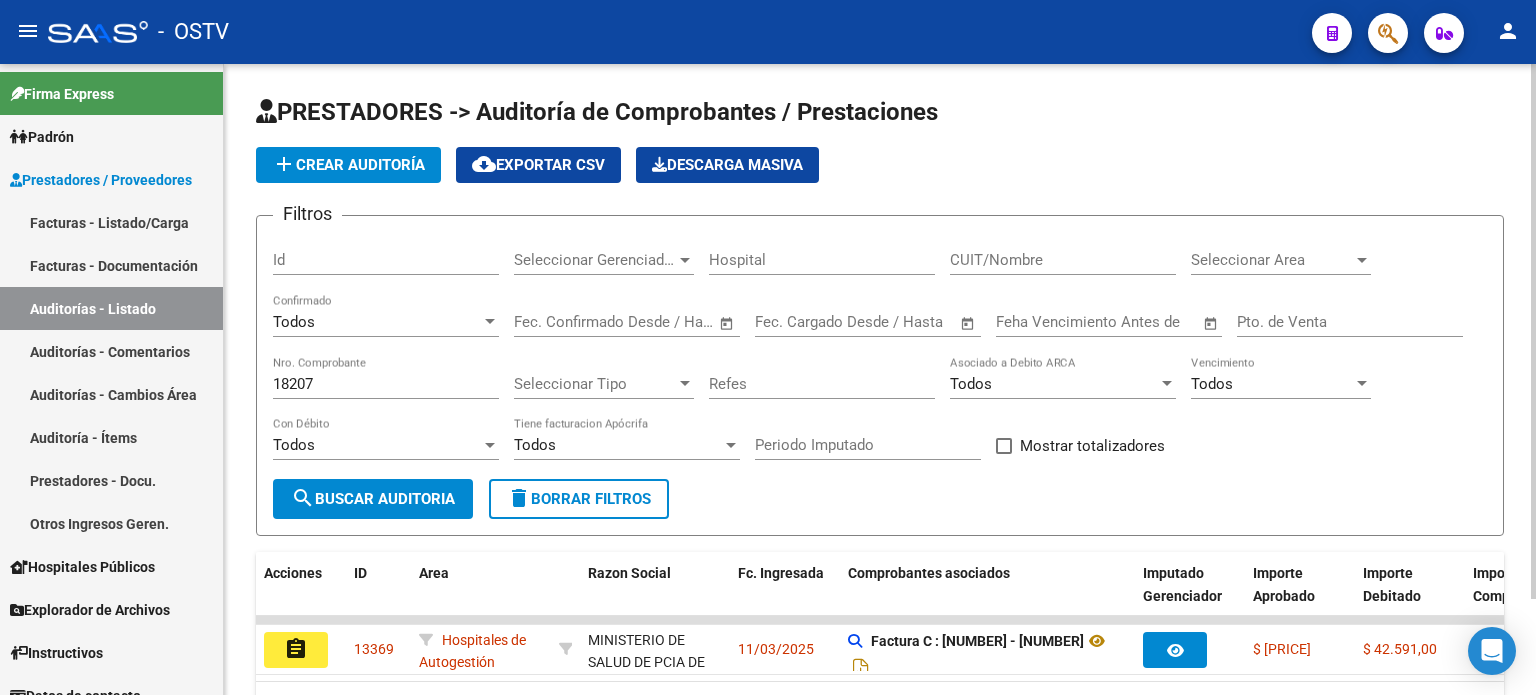 scroll, scrollTop: 112, scrollLeft: 0, axis: vertical 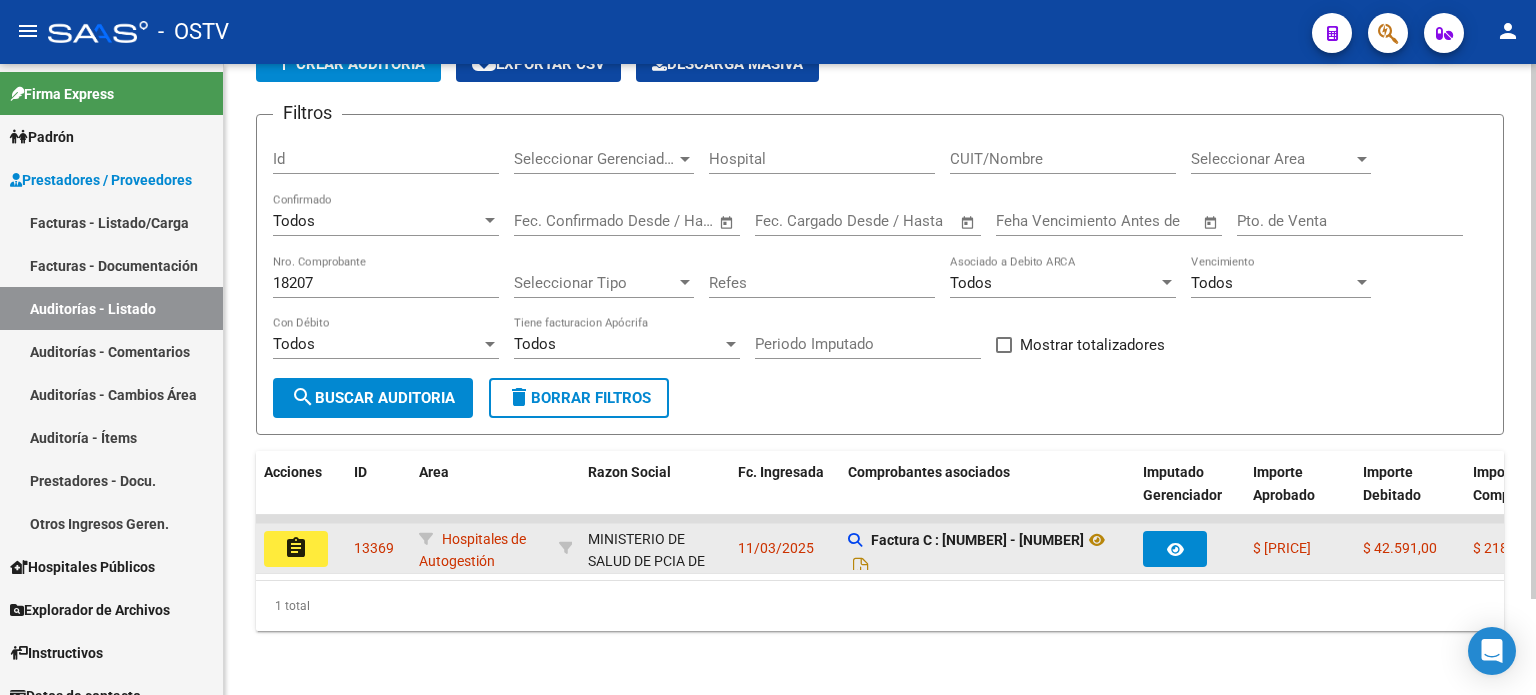 click on "assignment" 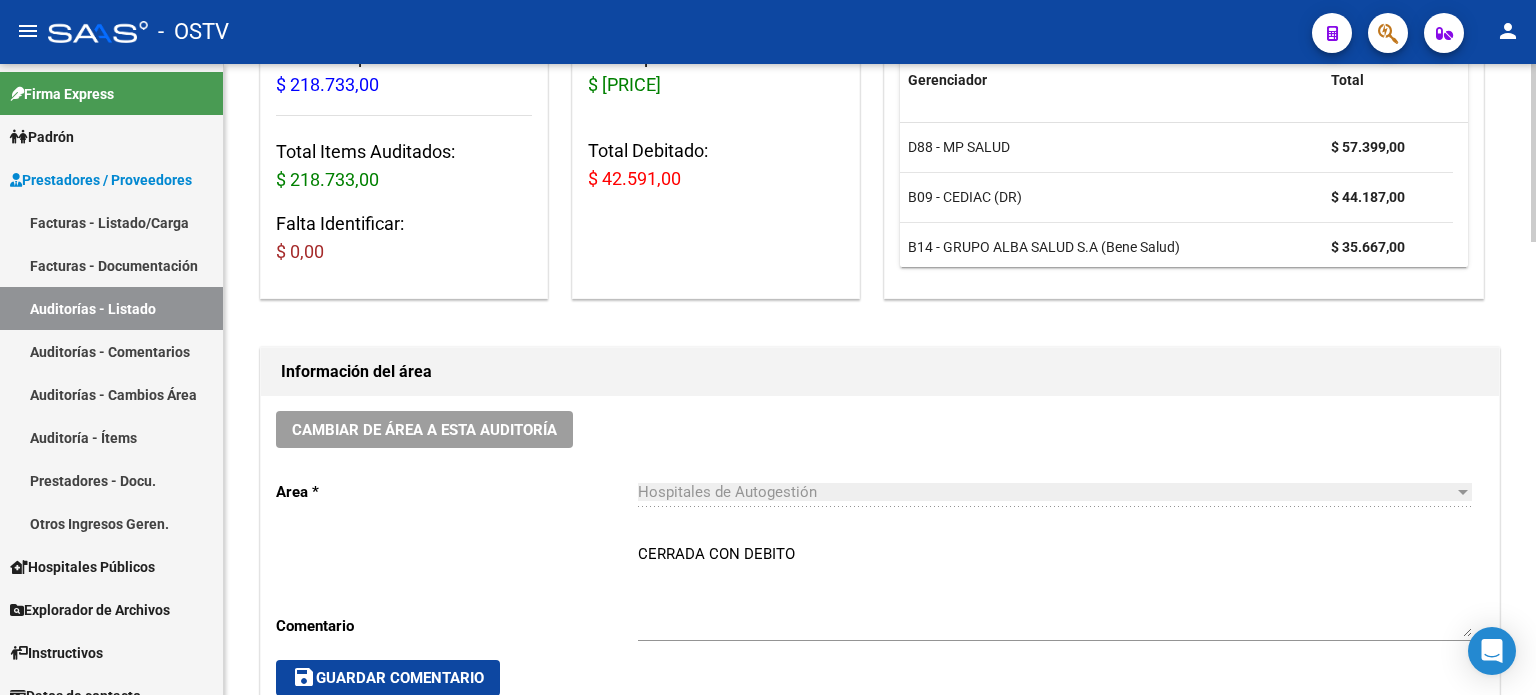 scroll, scrollTop: 300, scrollLeft: 0, axis: vertical 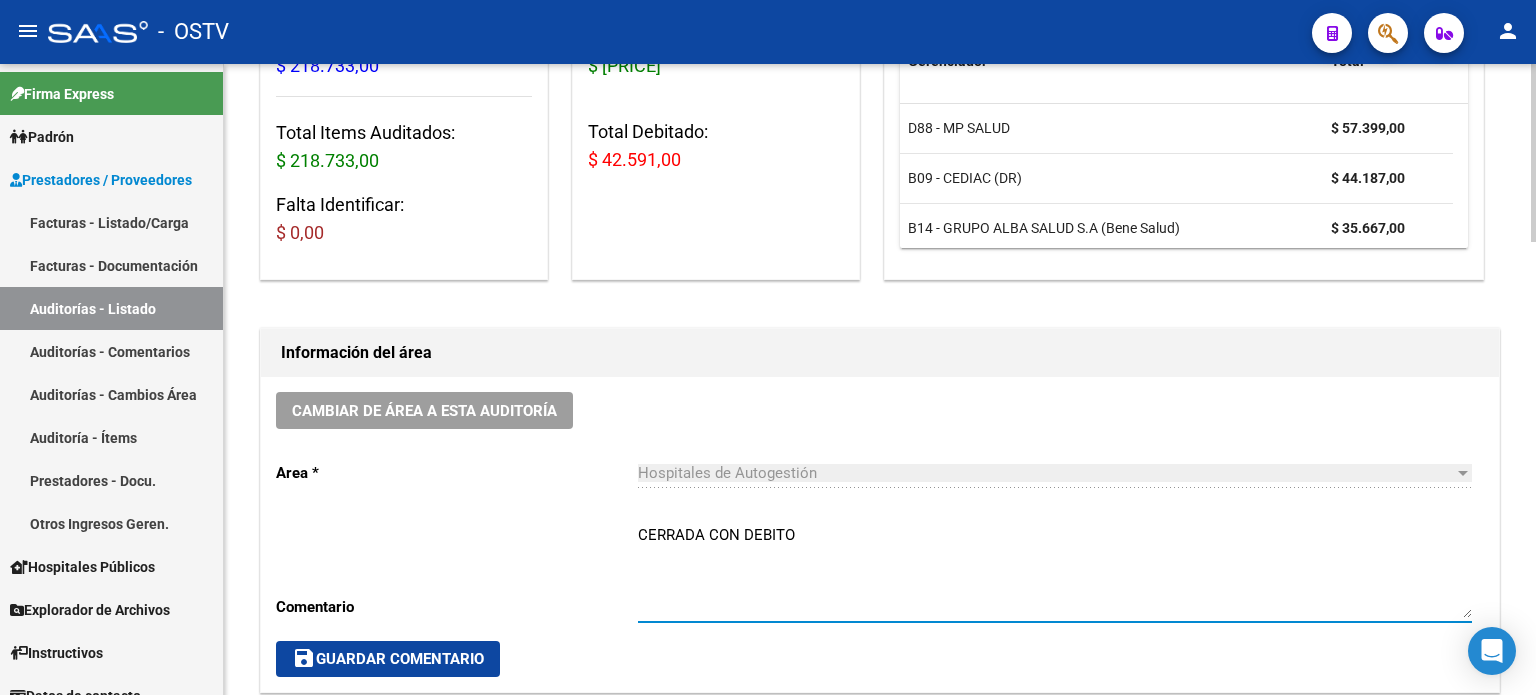 drag, startPoint x: 794, startPoint y: 532, endPoint x: 742, endPoint y: 531, distance: 52.009613 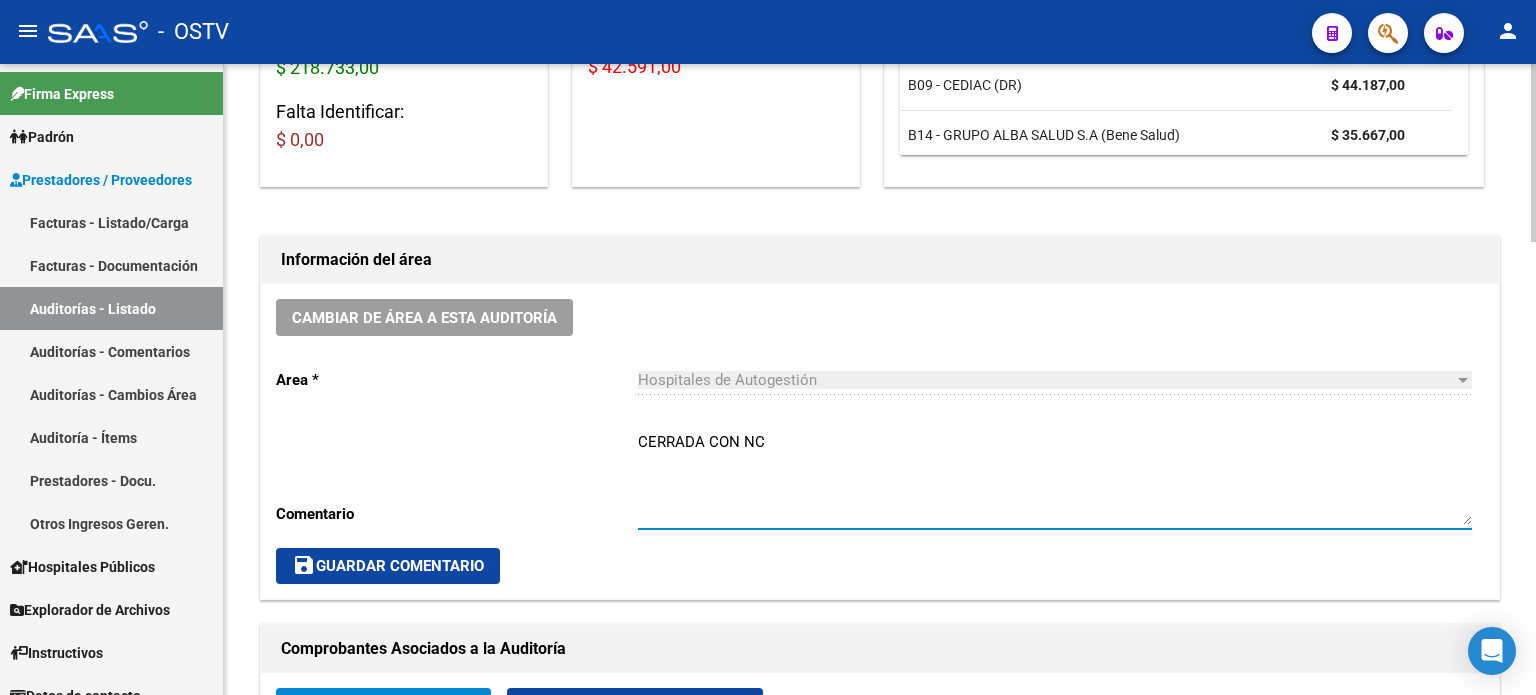 scroll, scrollTop: 500, scrollLeft: 0, axis: vertical 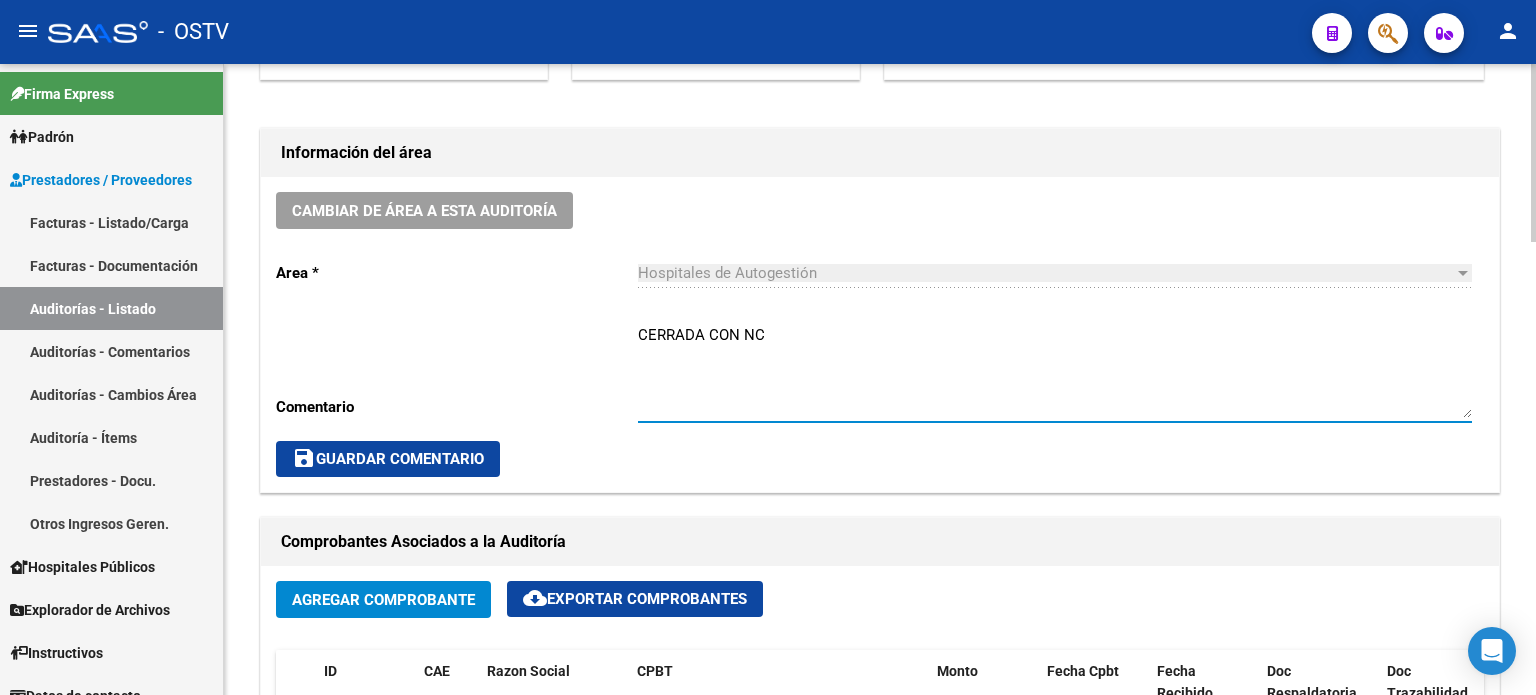 type on "CERRADA CON NC" 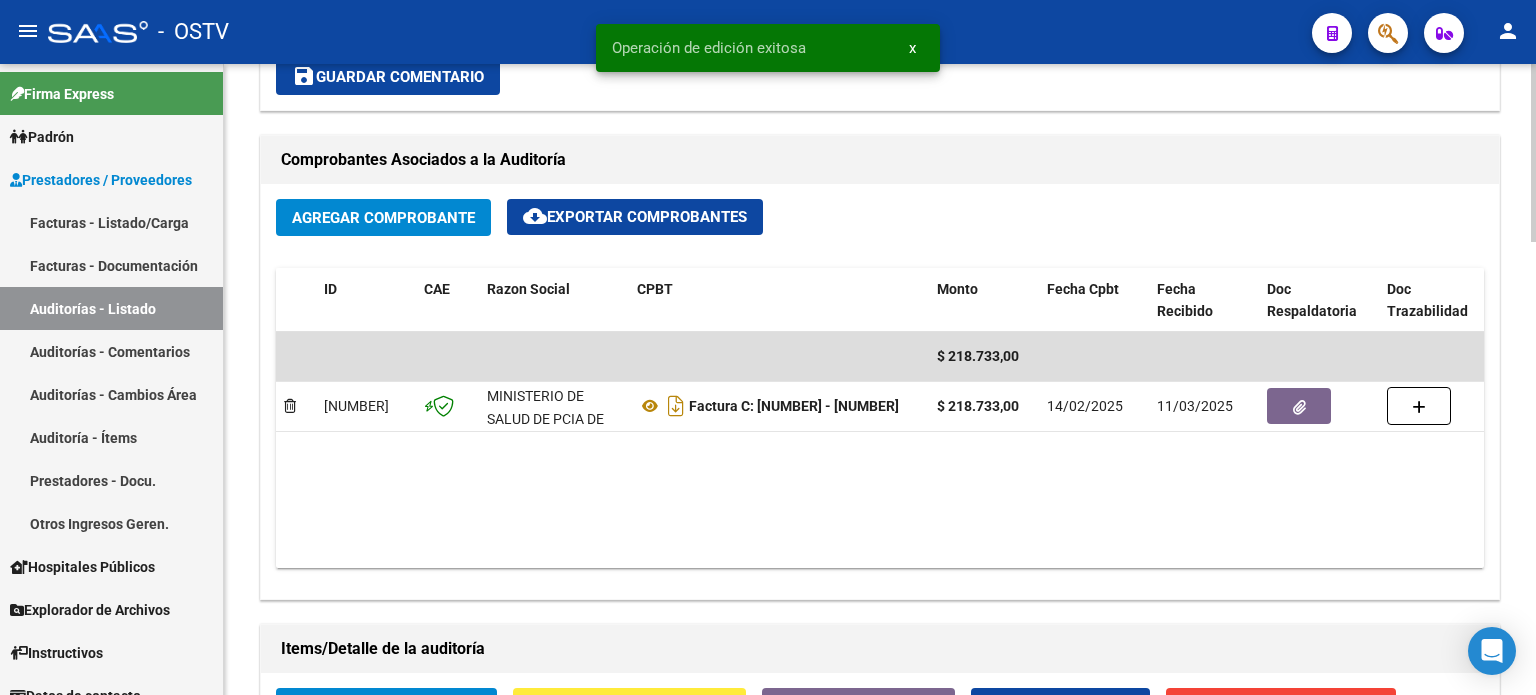 scroll, scrollTop: 900, scrollLeft: 0, axis: vertical 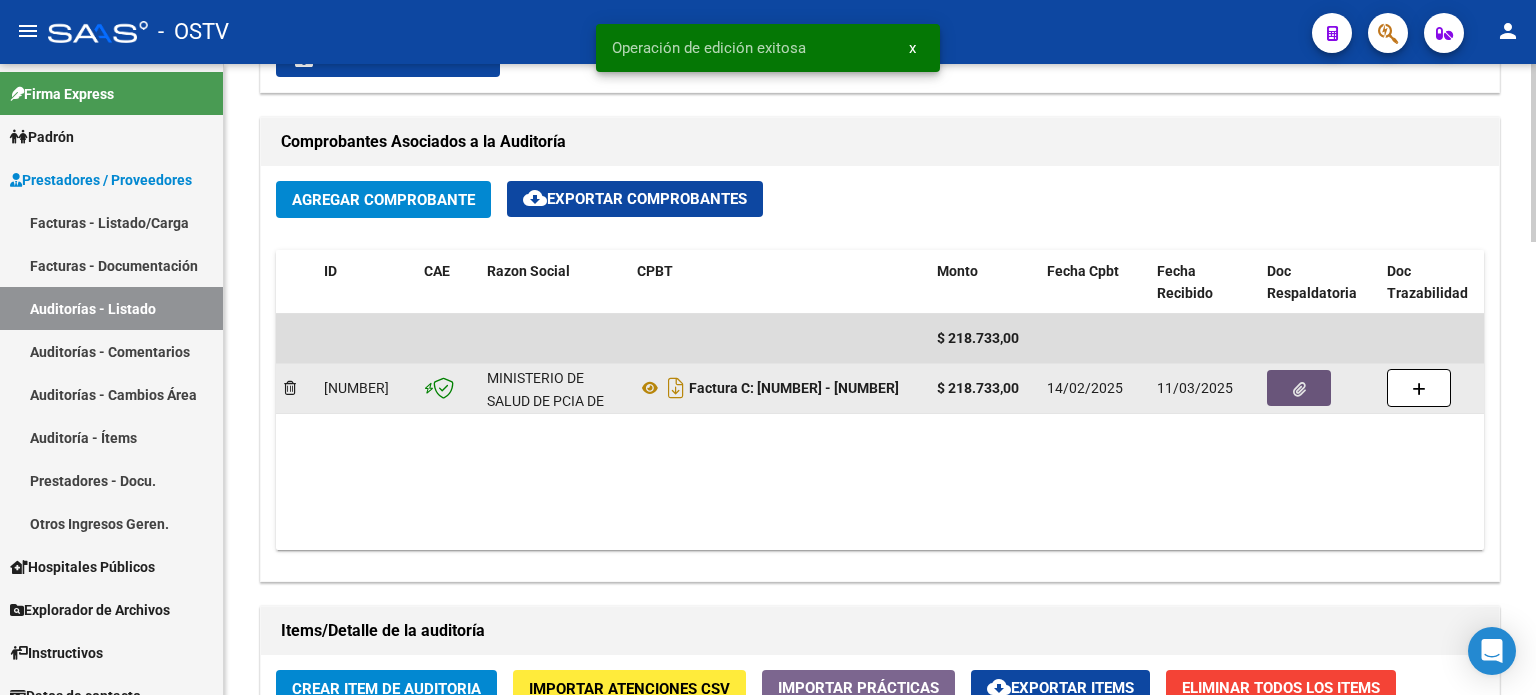 click 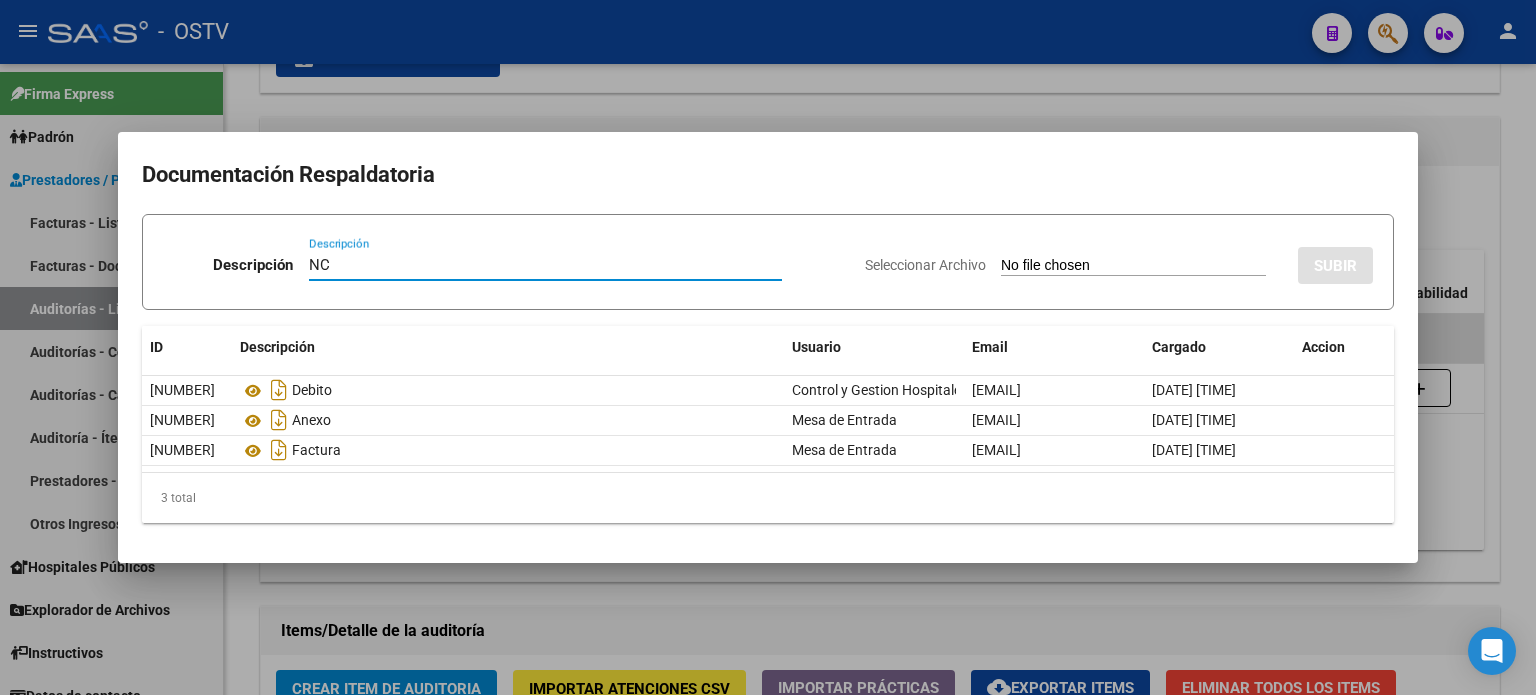 type on "NC" 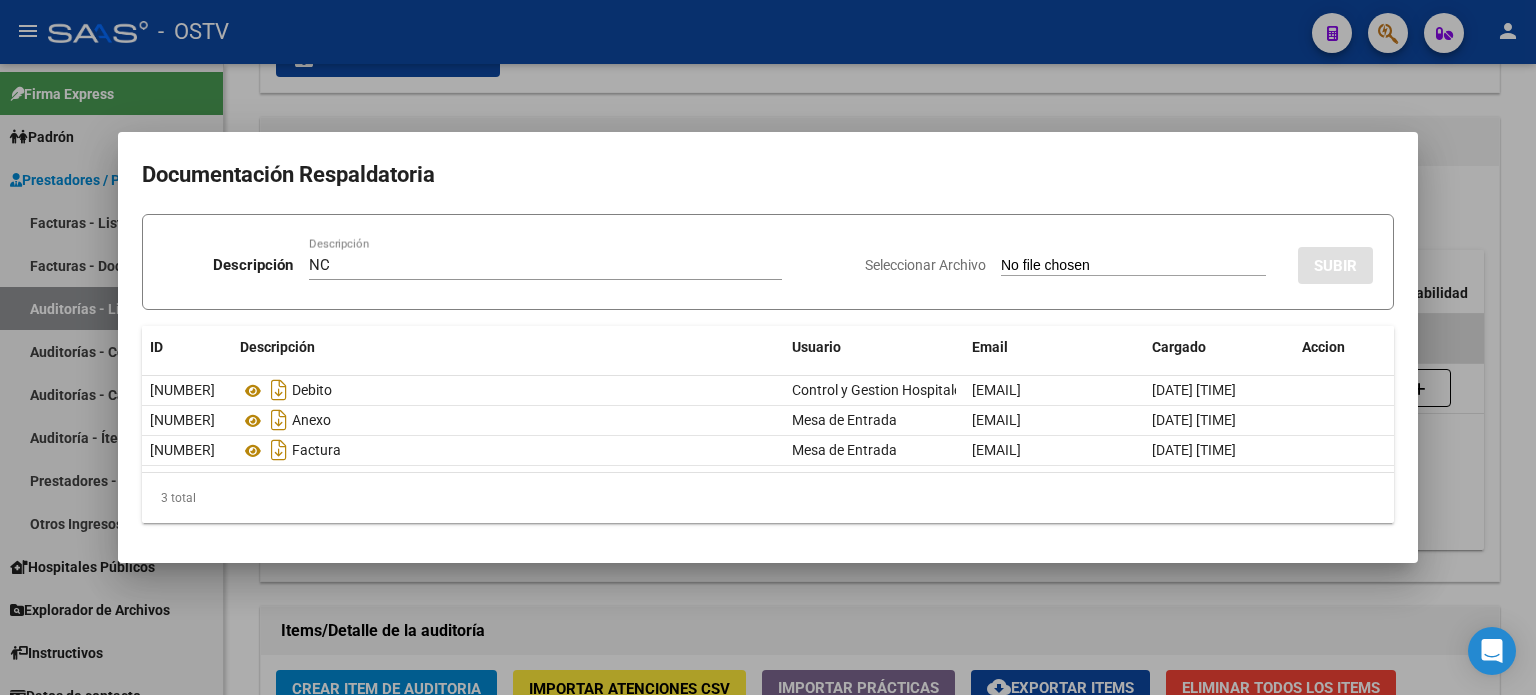 click on "Seleccionar Archivo" at bounding box center [1133, 266] 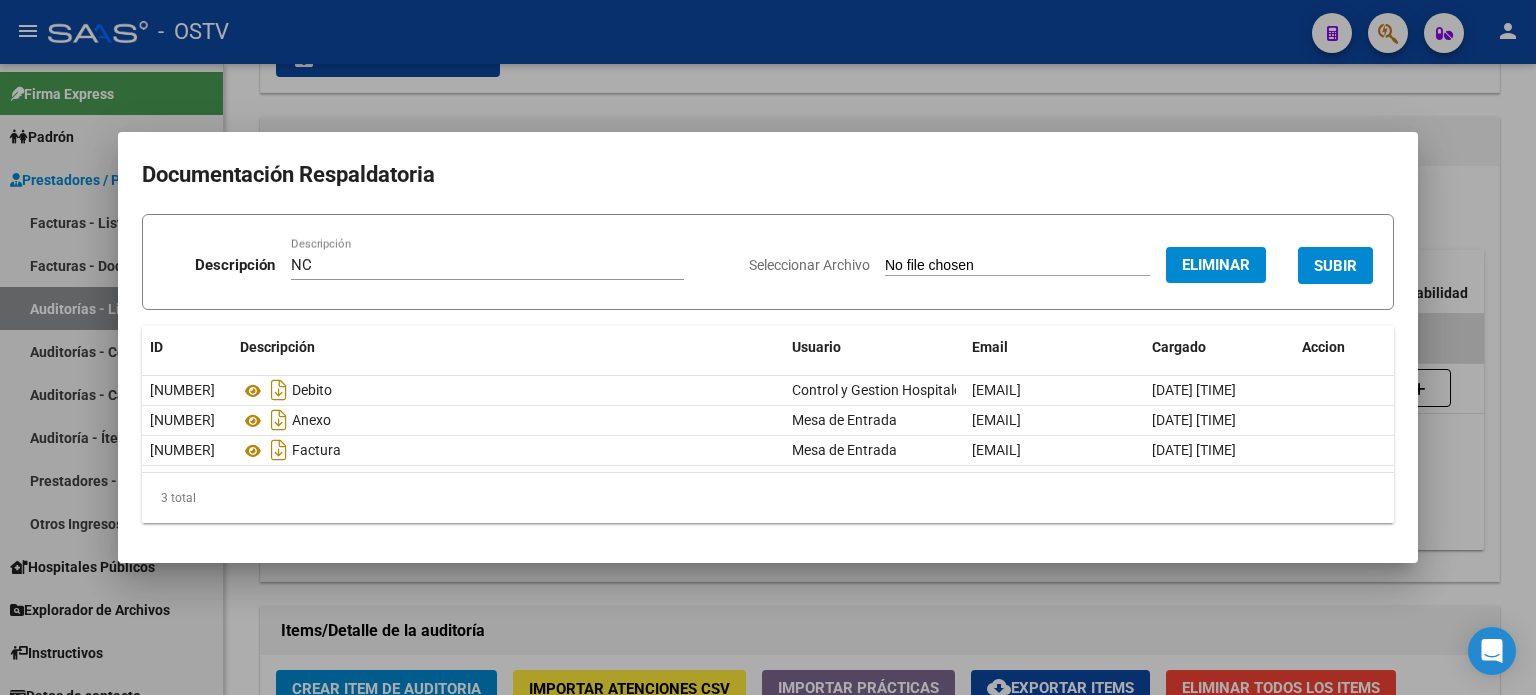 click on "SUBIR" at bounding box center [1335, 266] 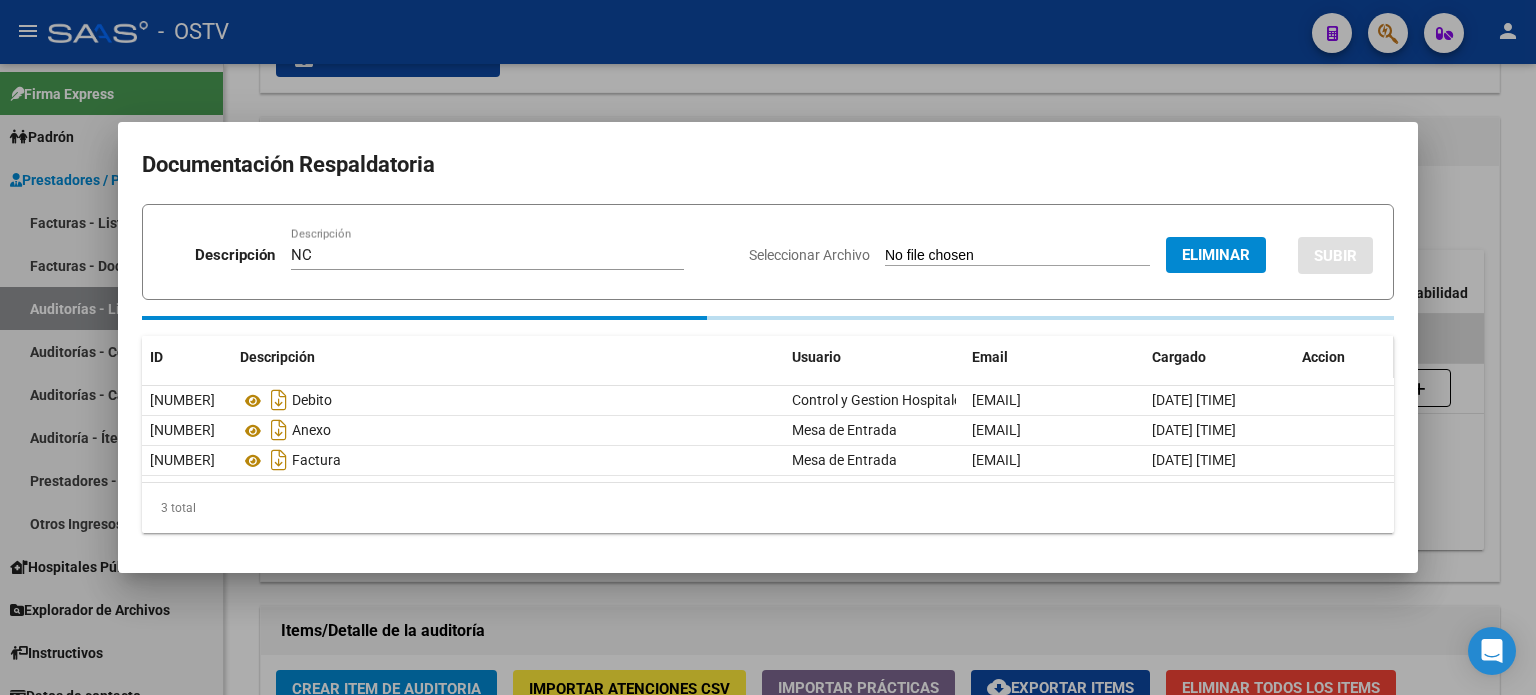 type 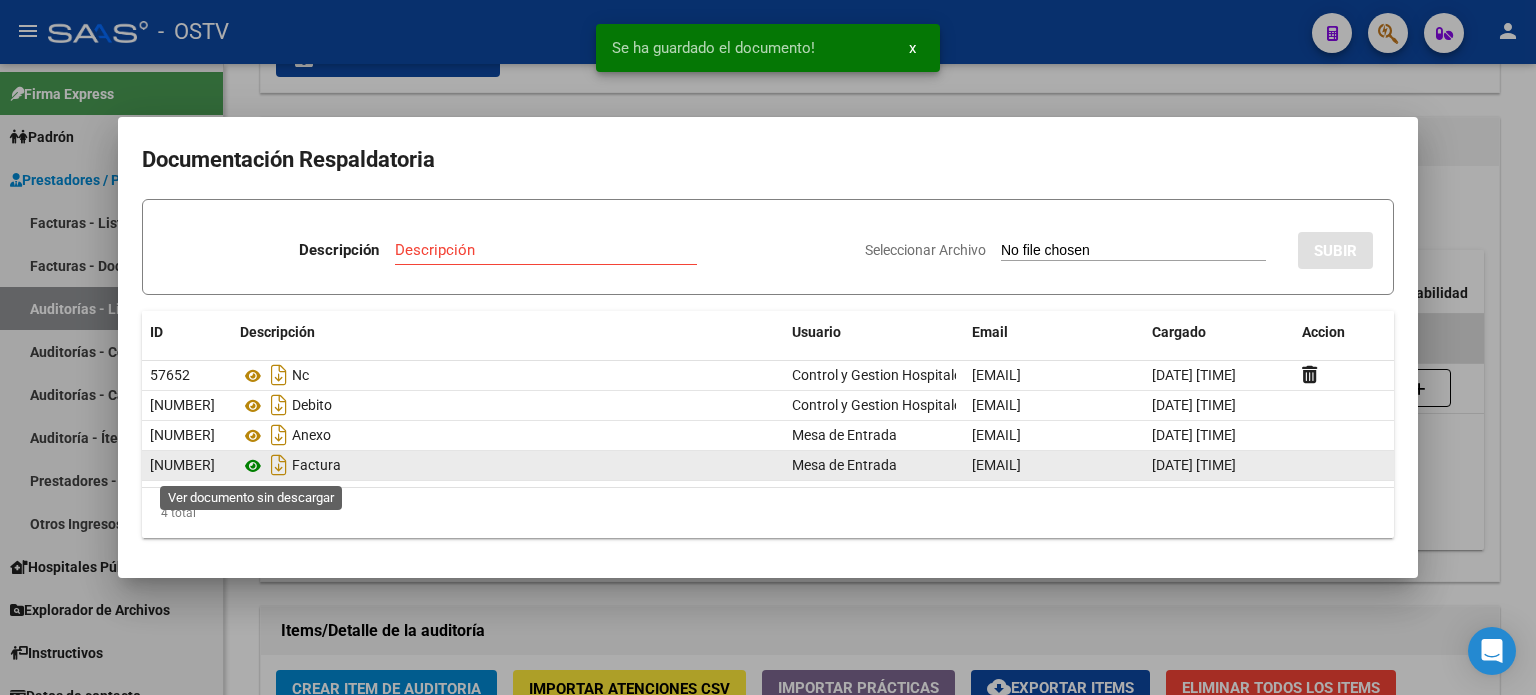 click 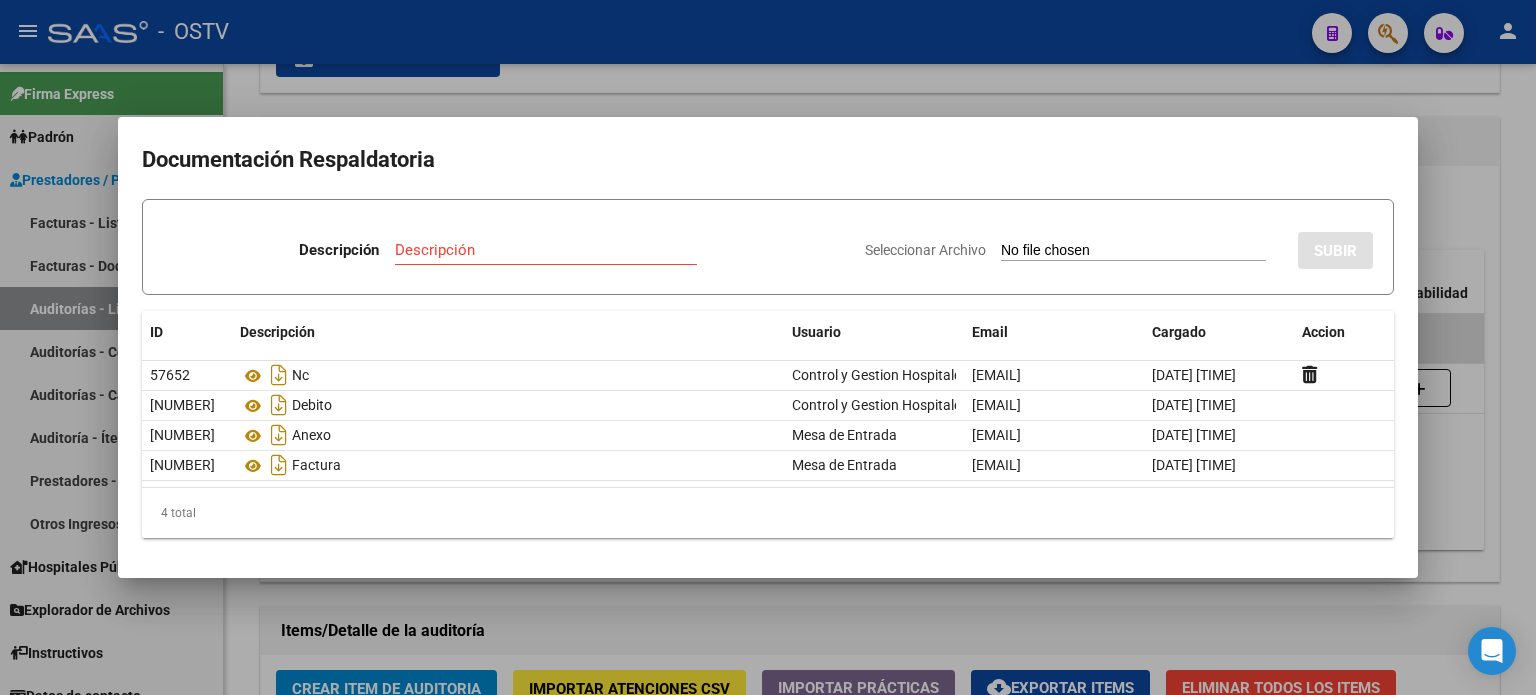 click at bounding box center (768, 347) 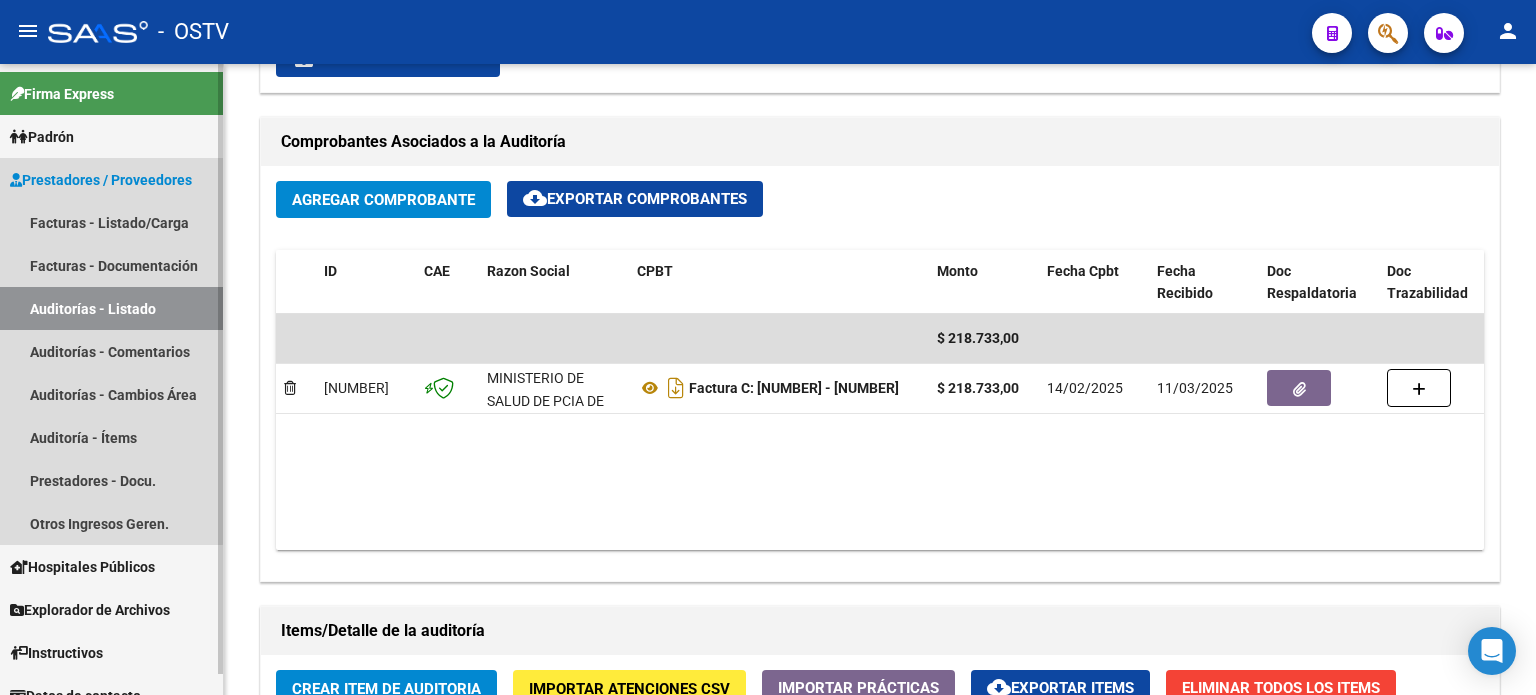 click on "Auditorías - Listado" at bounding box center [111, 308] 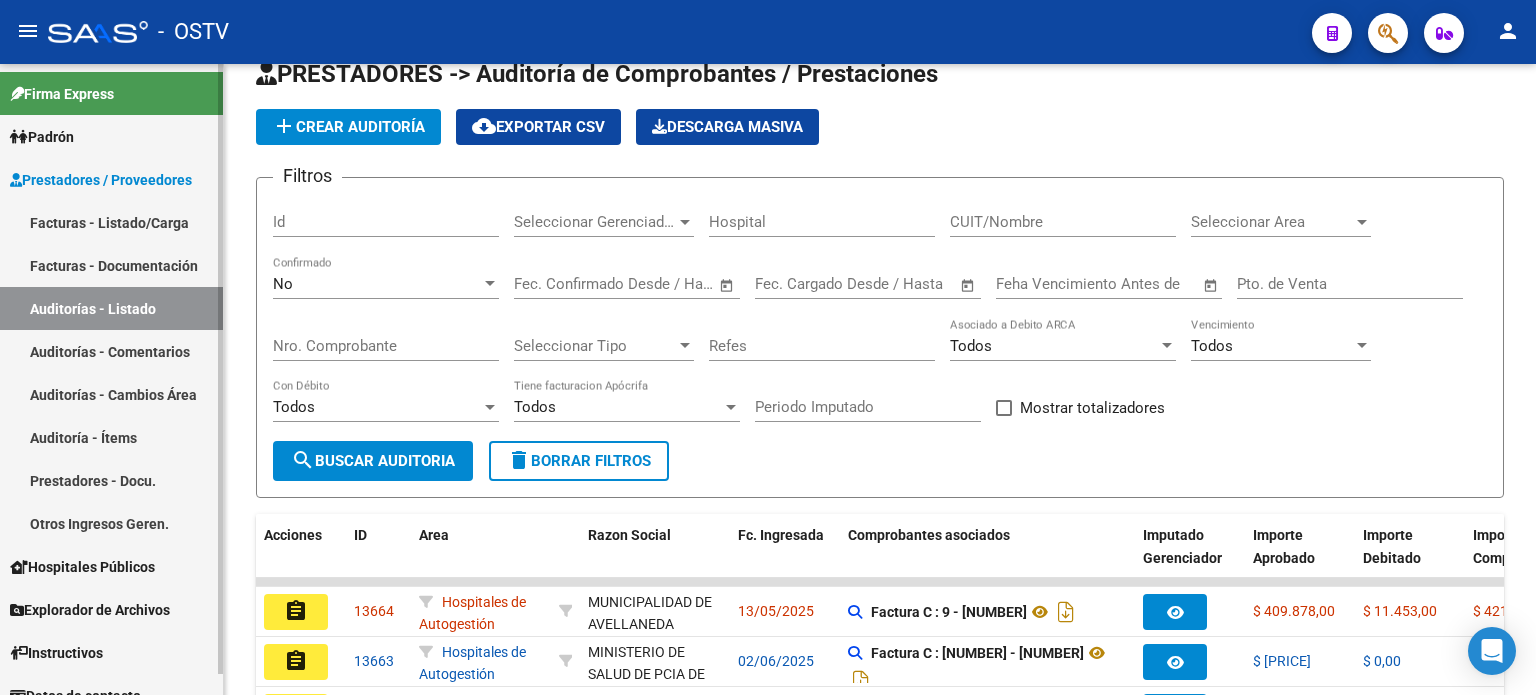 scroll, scrollTop: 563, scrollLeft: 0, axis: vertical 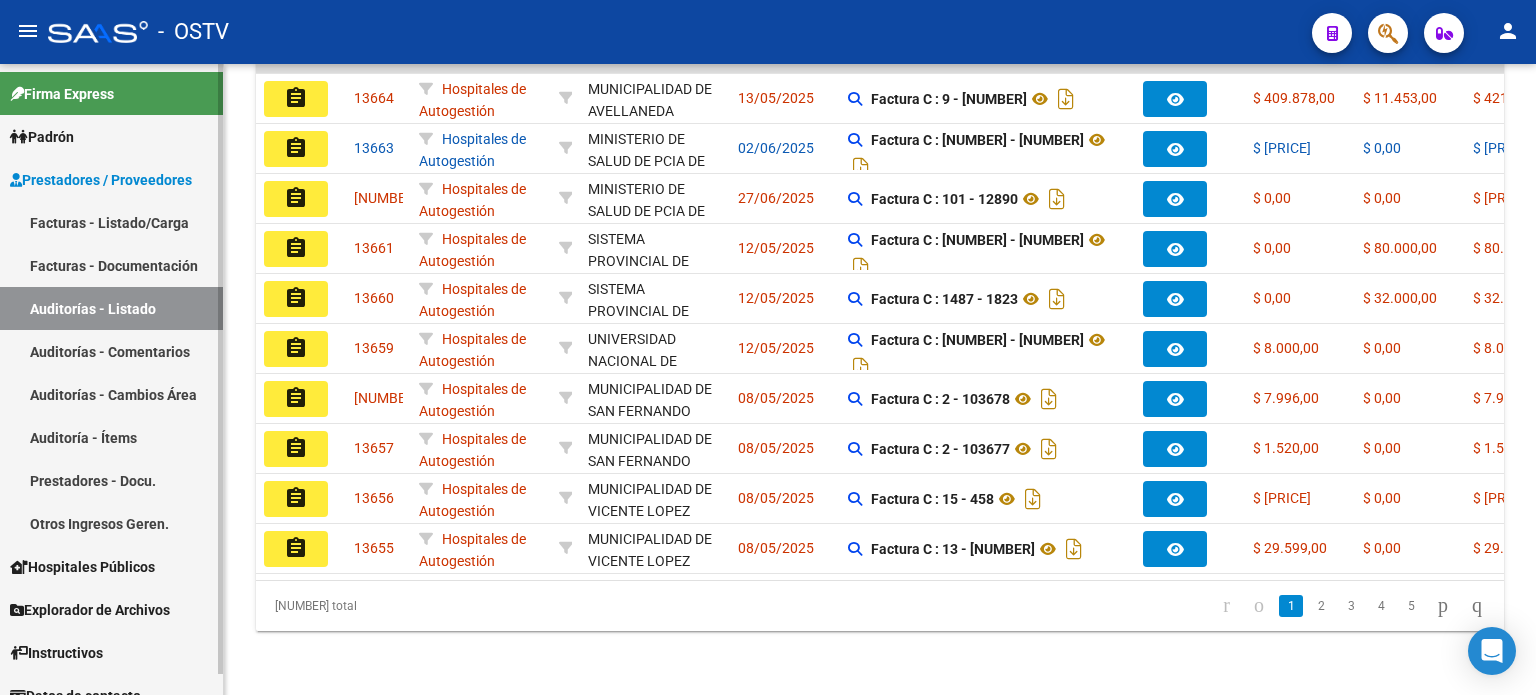 click on "Auditorías - Listado" at bounding box center [111, 308] 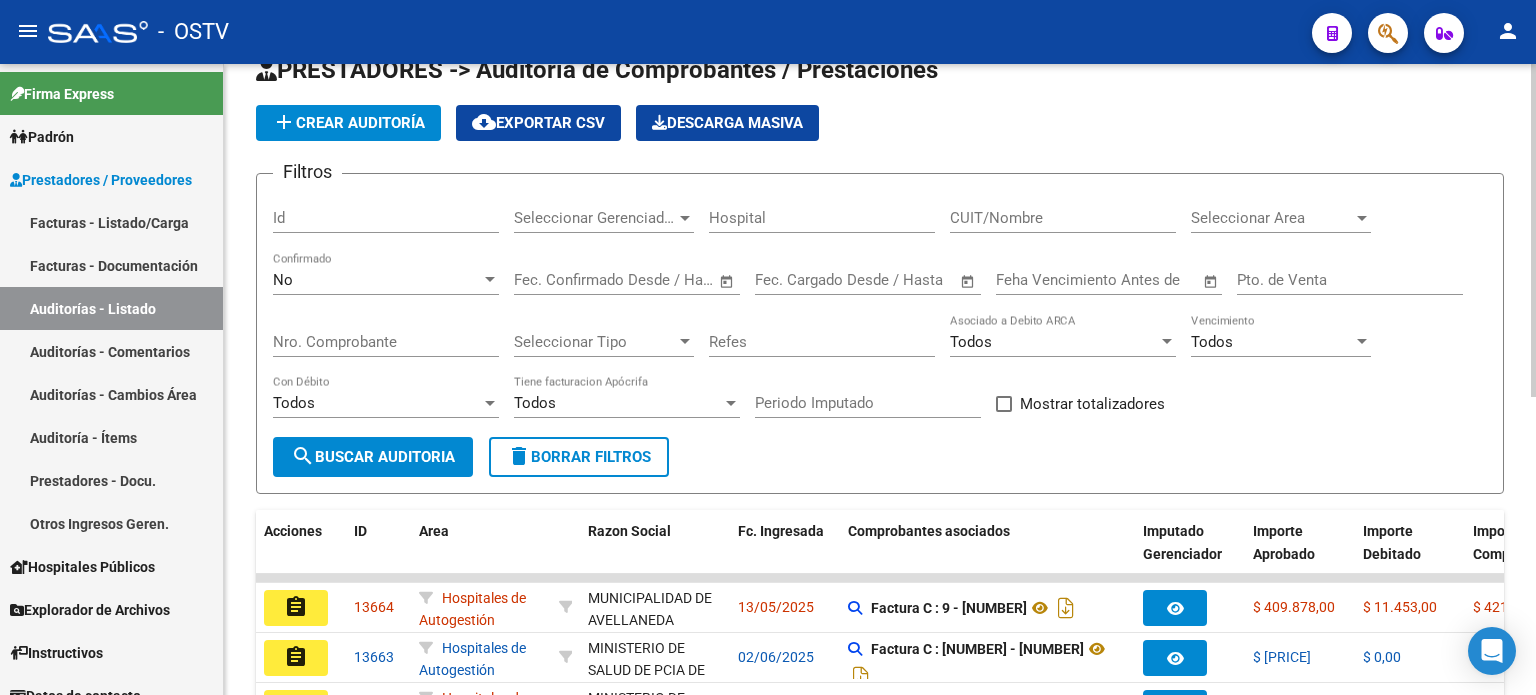 scroll, scrollTop: 0, scrollLeft: 0, axis: both 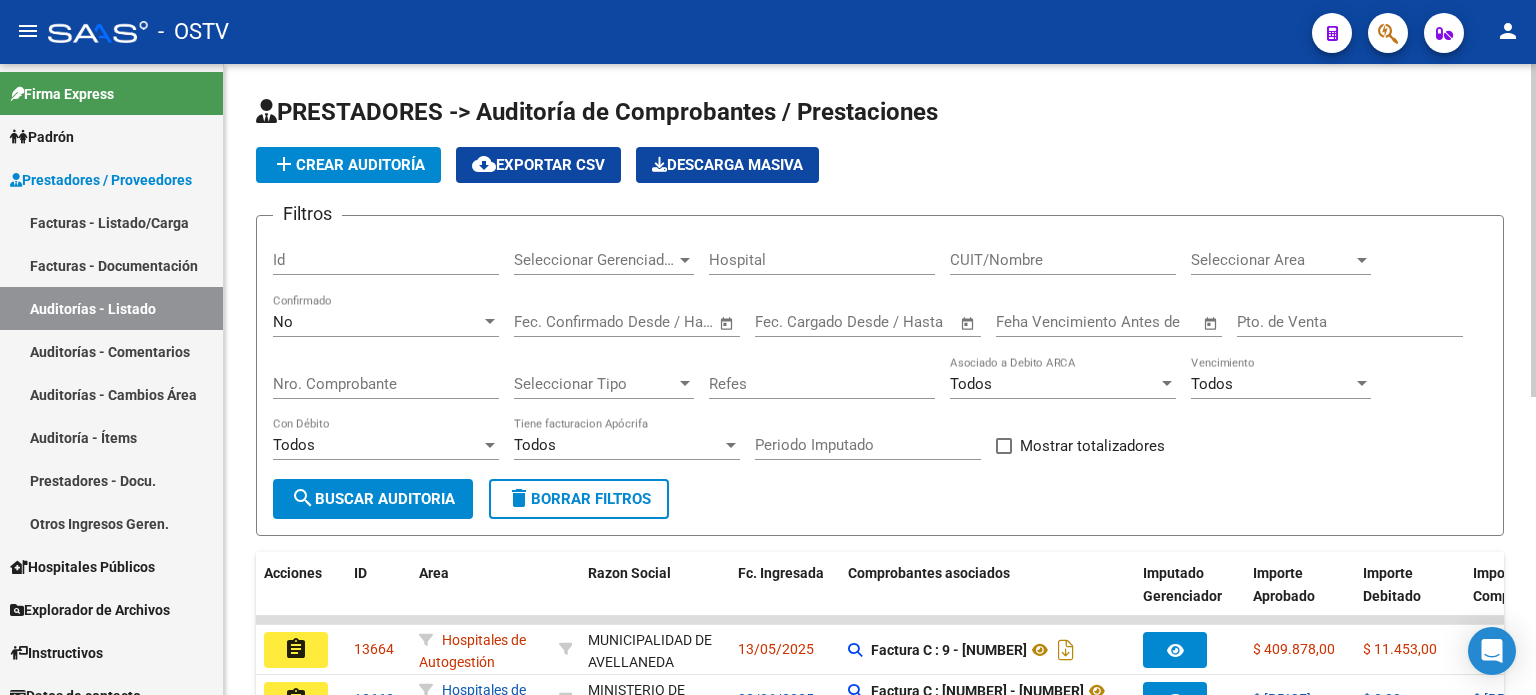 click on "Nro. Comprobante" at bounding box center (386, 384) 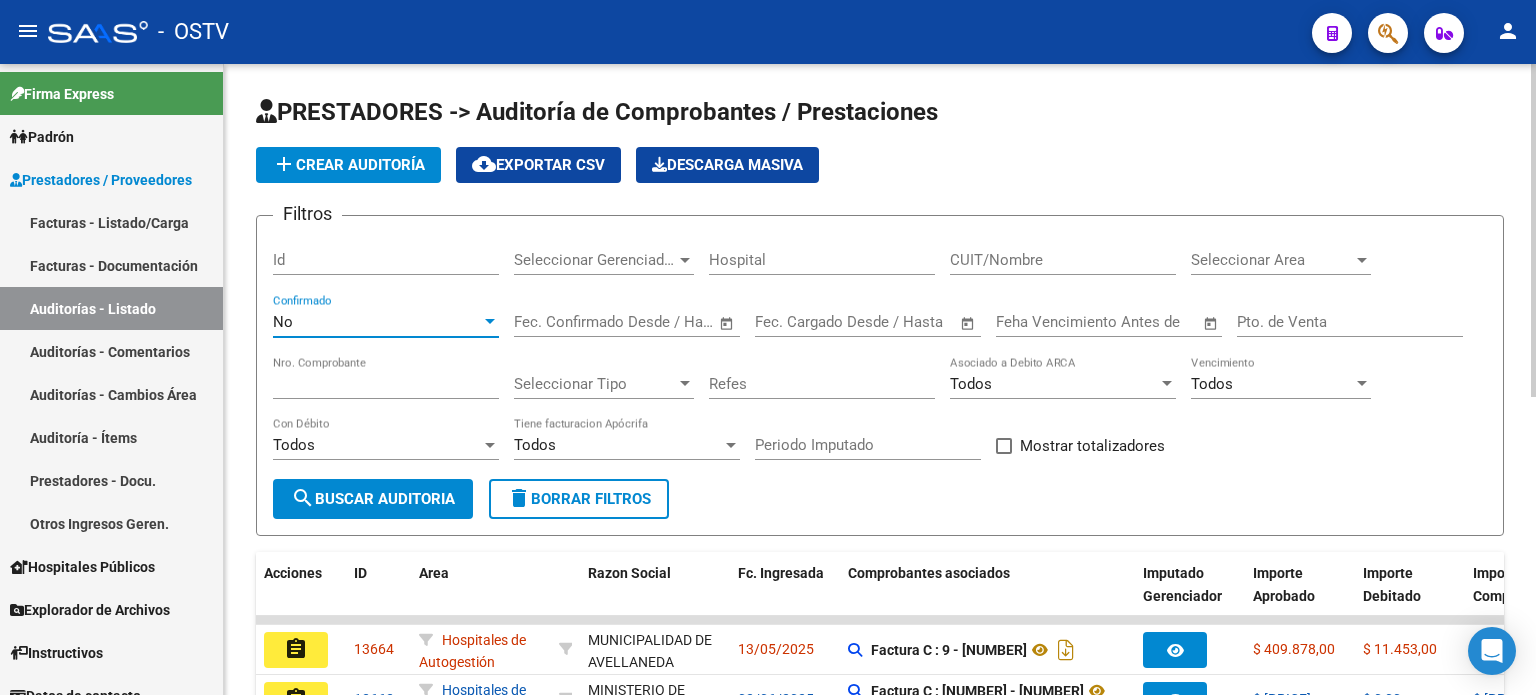 click on "No" at bounding box center [377, 322] 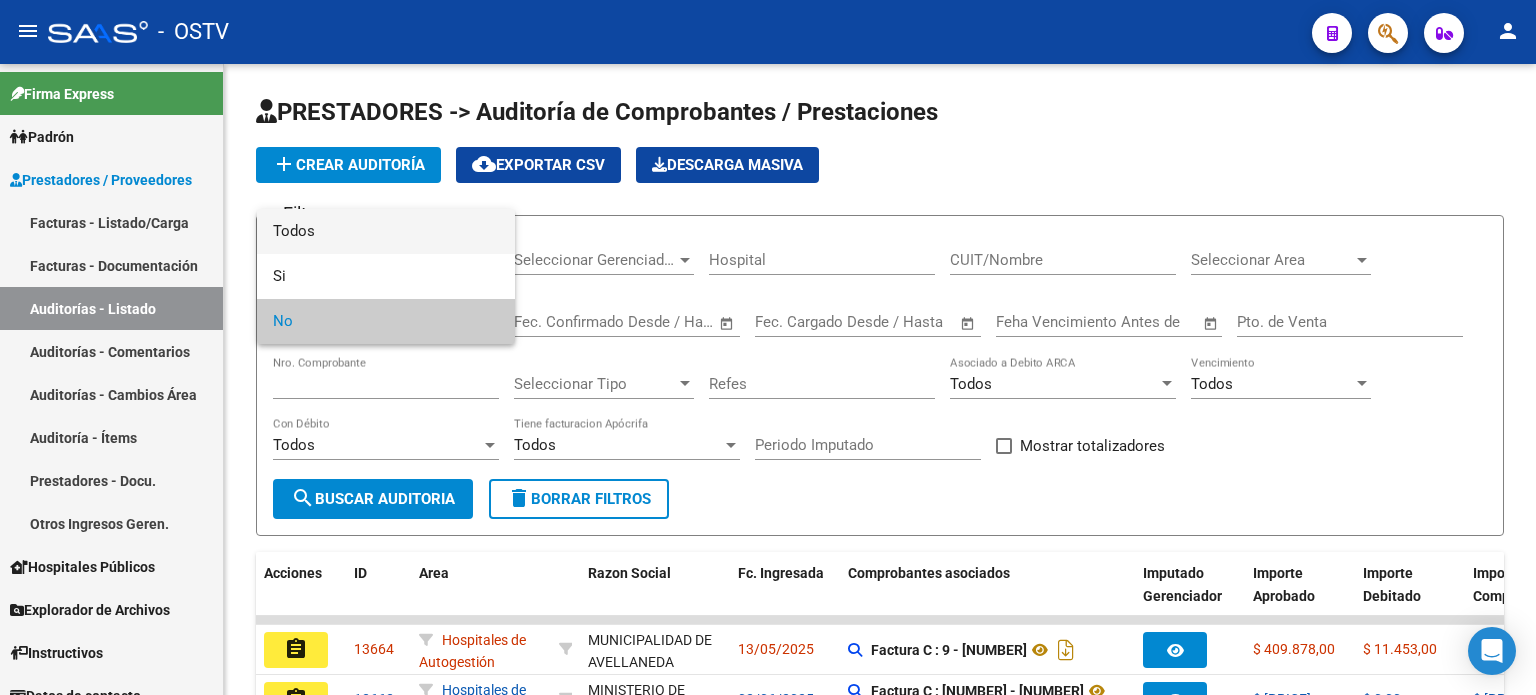 click on "Todos" at bounding box center [386, 231] 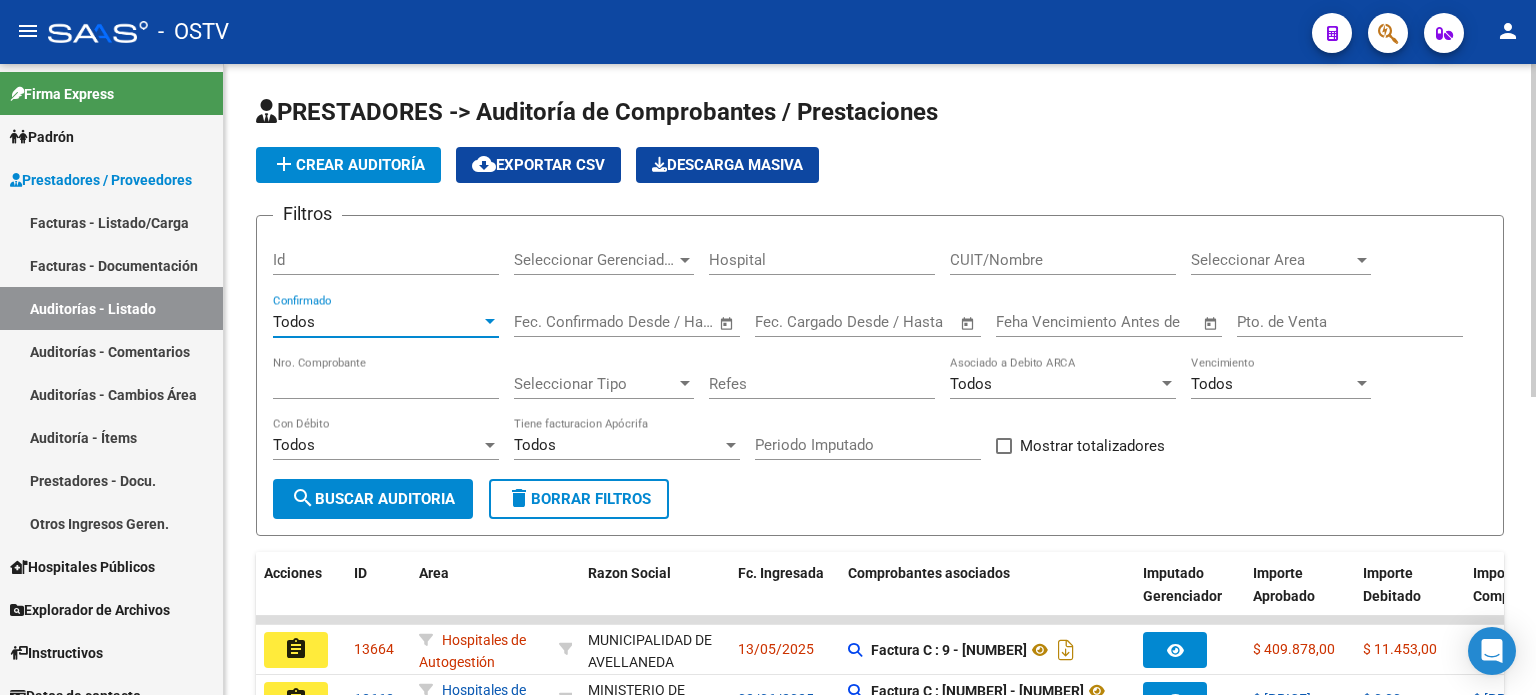 click on "search  Buscar Auditoria" 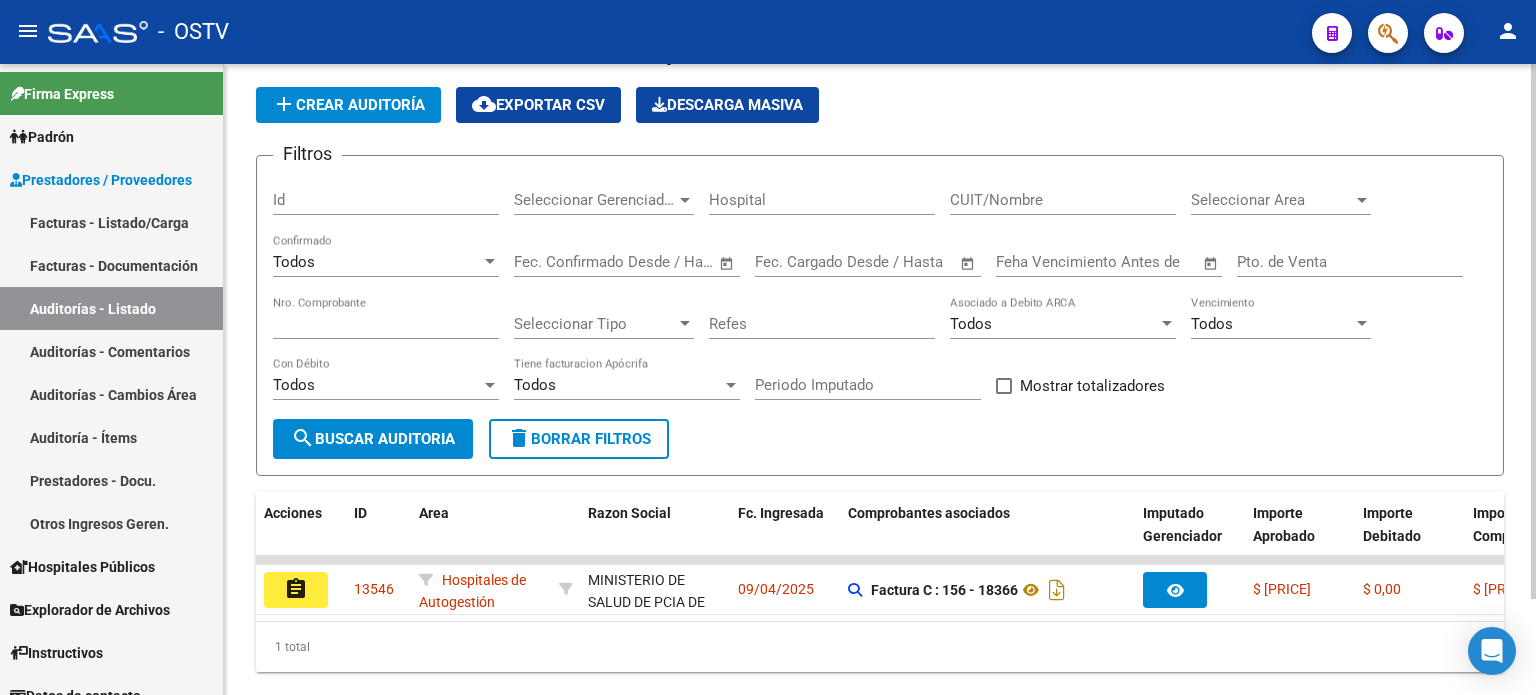 scroll, scrollTop: 112, scrollLeft: 0, axis: vertical 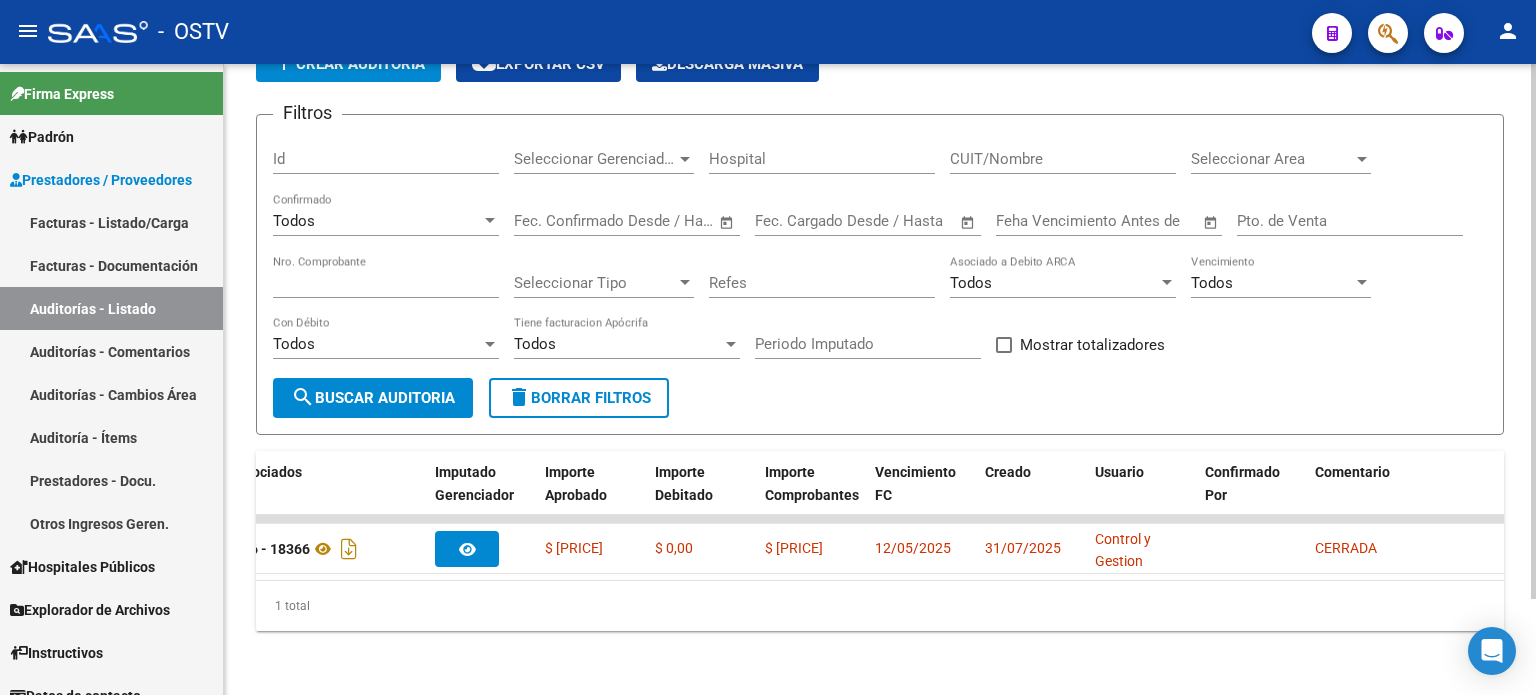 click on "[NUMBER]" at bounding box center (386, 283) 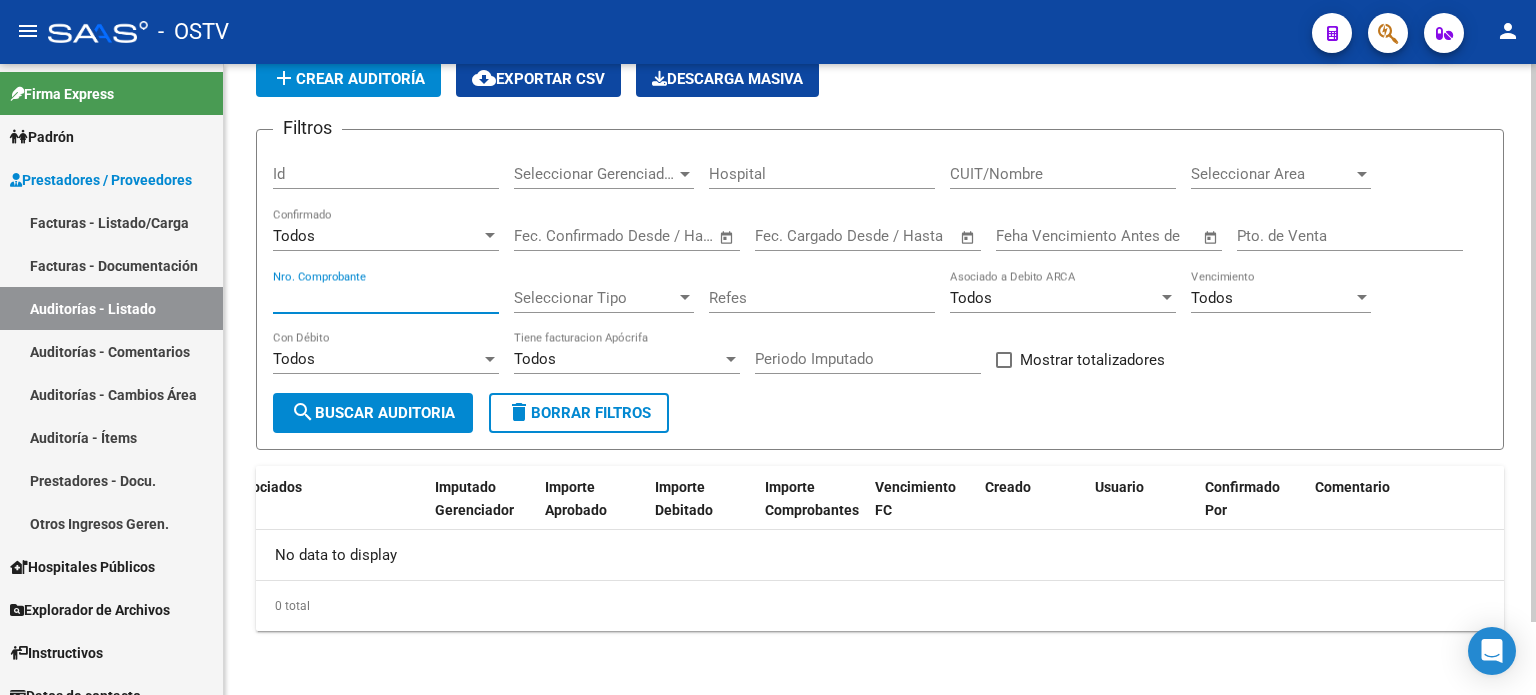 scroll, scrollTop: 0, scrollLeft: 0, axis: both 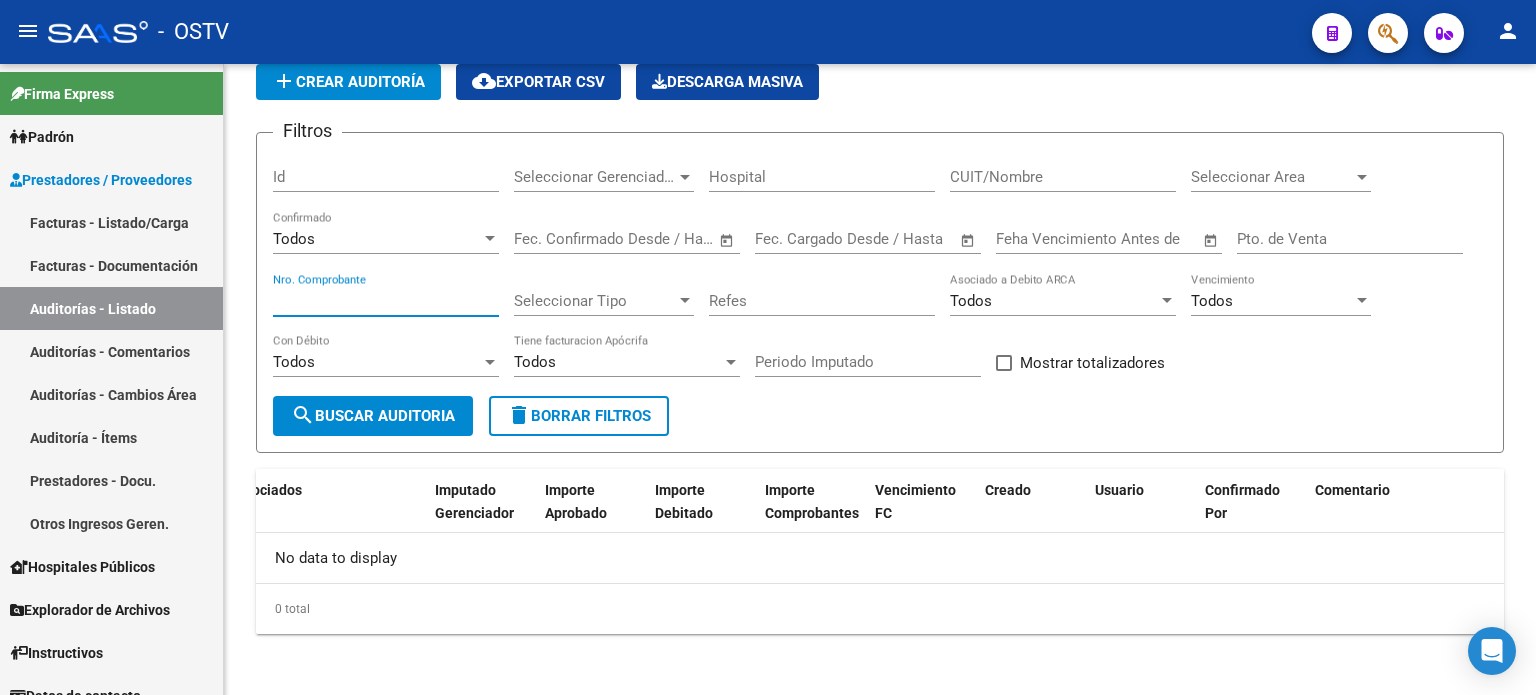 type on "[NUMBER]" 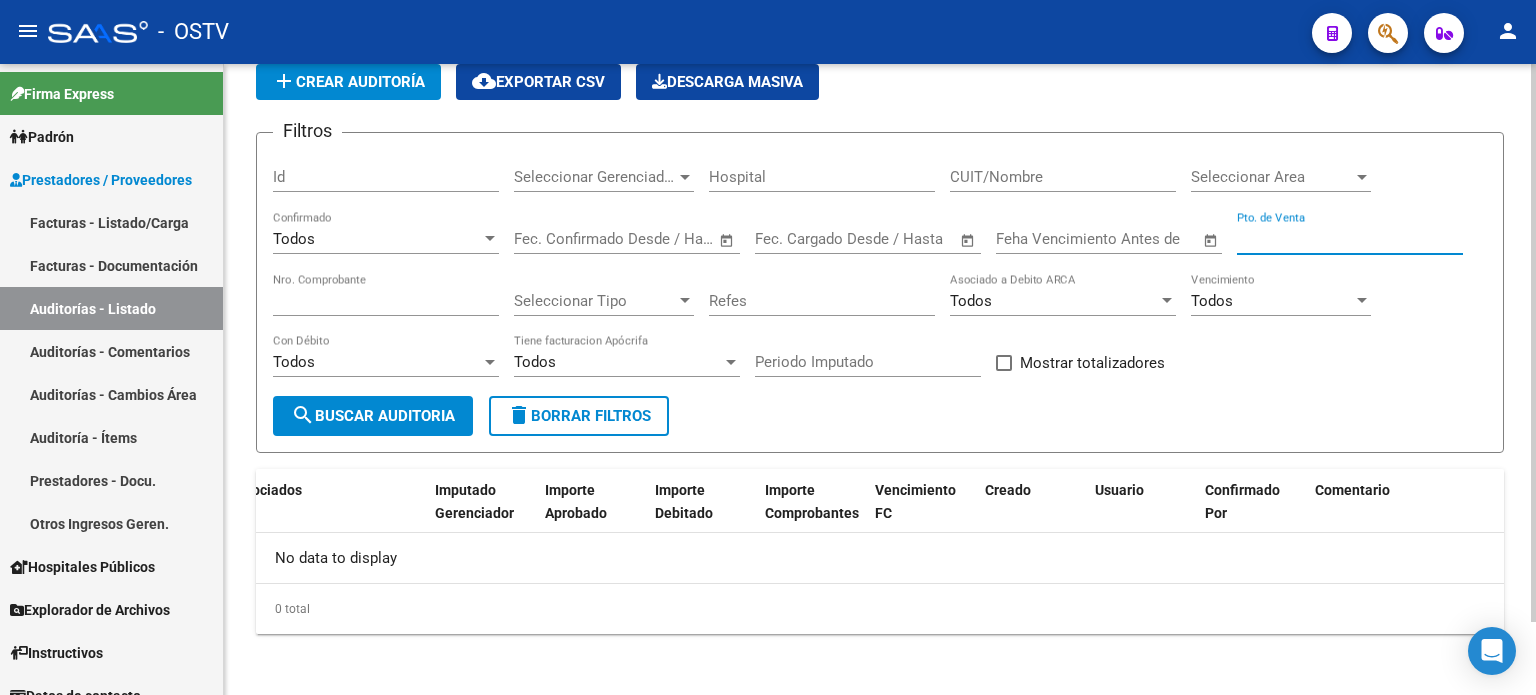 click on "Pto. de Venta" at bounding box center [1350, 239] 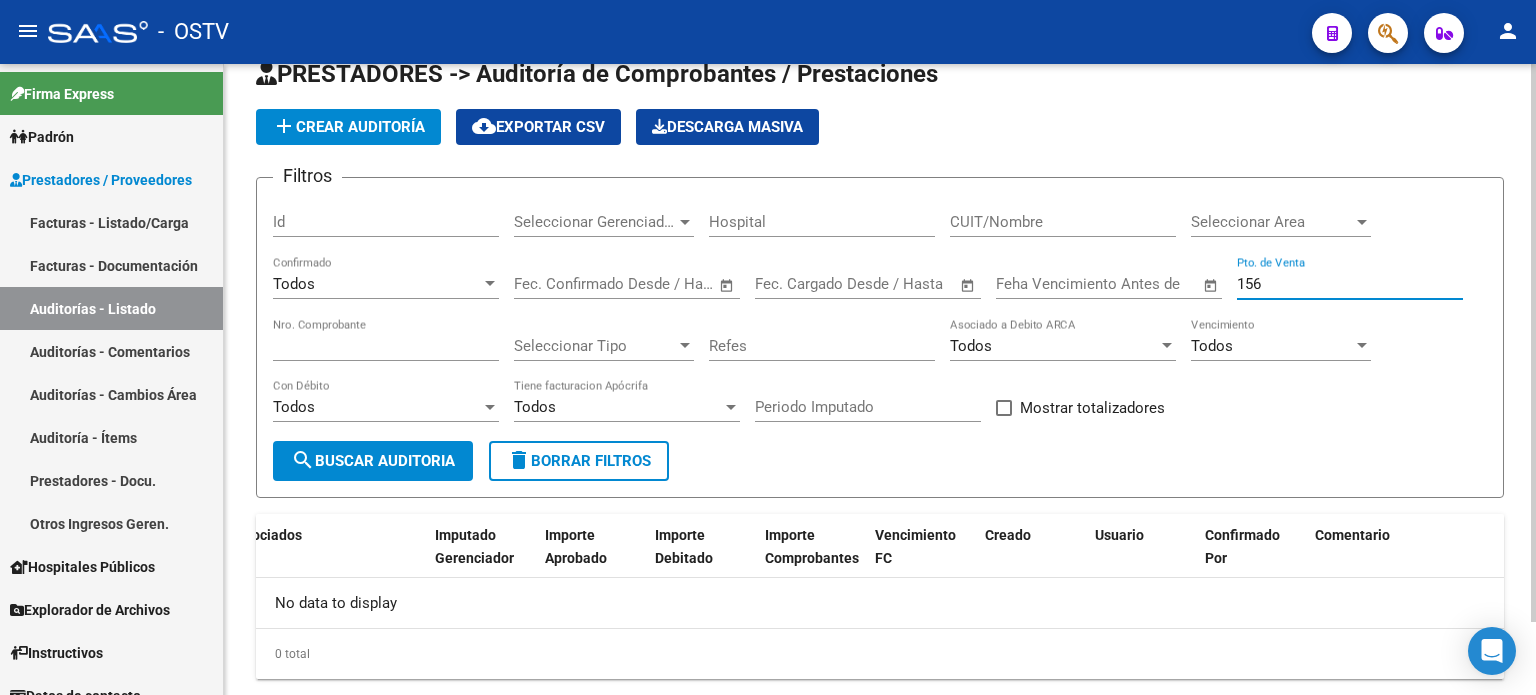 scroll, scrollTop: 83, scrollLeft: 0, axis: vertical 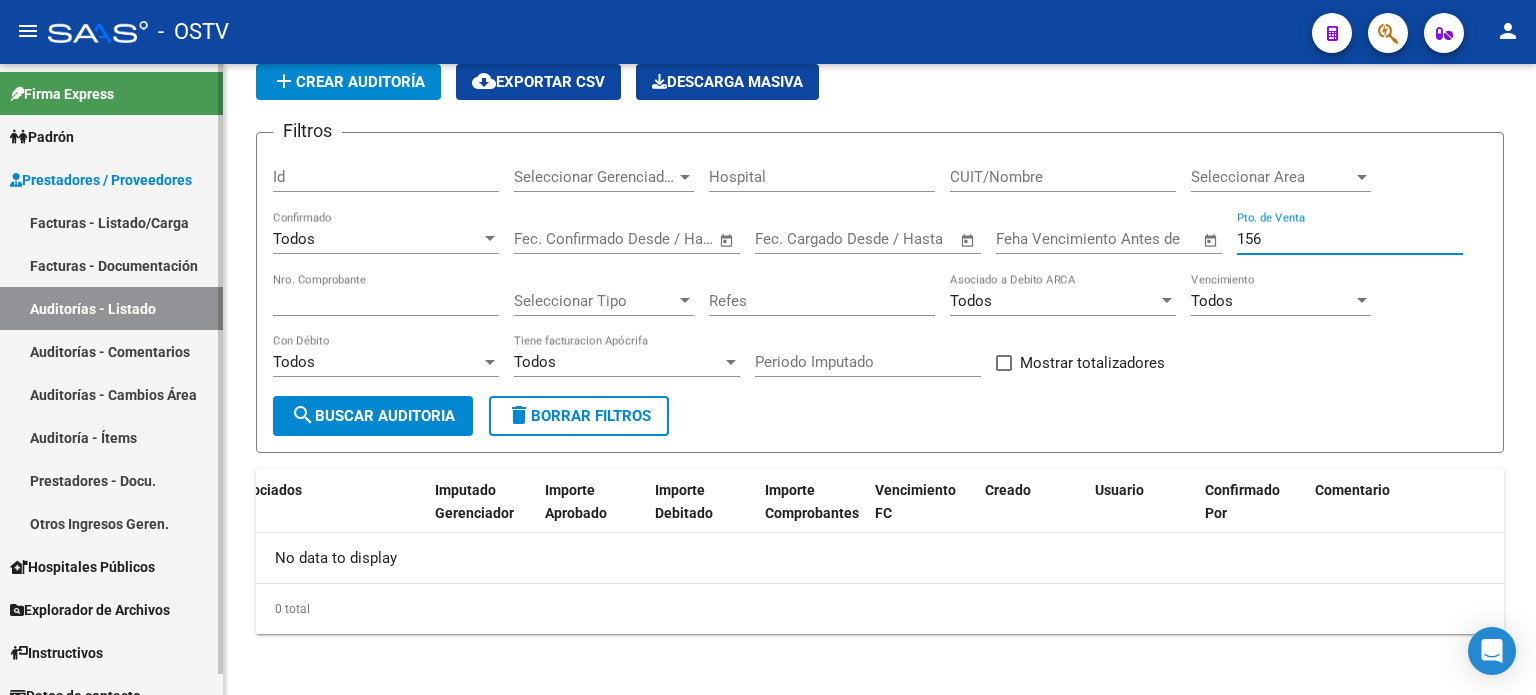 type on "156" 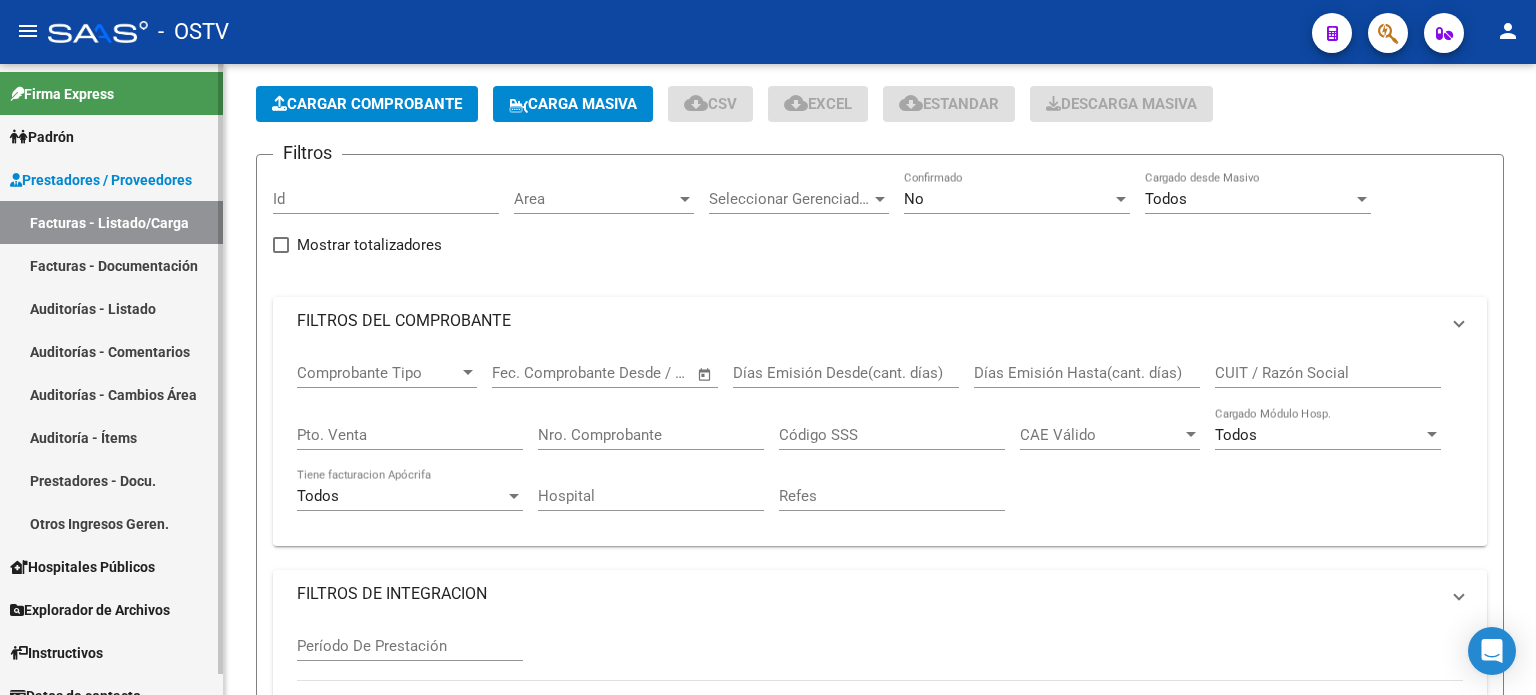 scroll, scrollTop: 0, scrollLeft: 0, axis: both 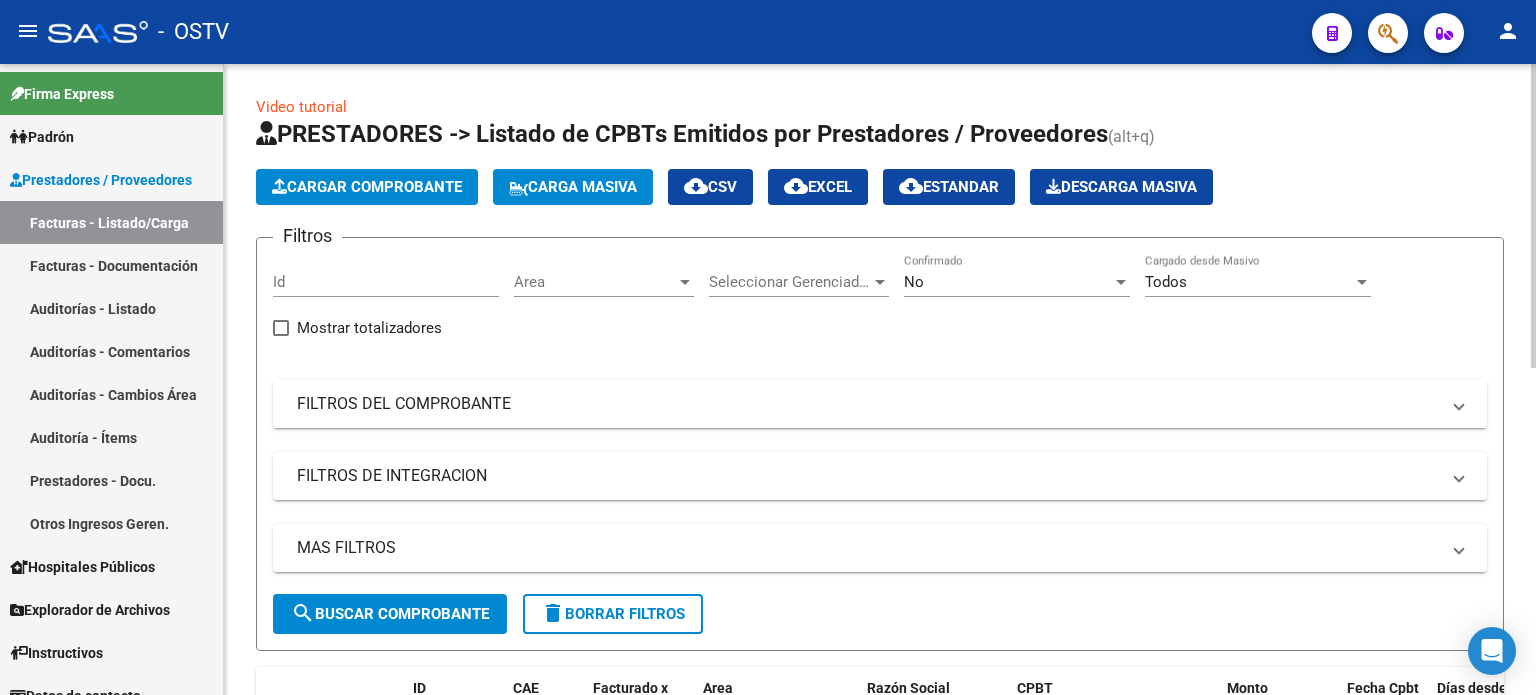 click on "FILTROS DEL COMPROBANTE" at bounding box center [868, 404] 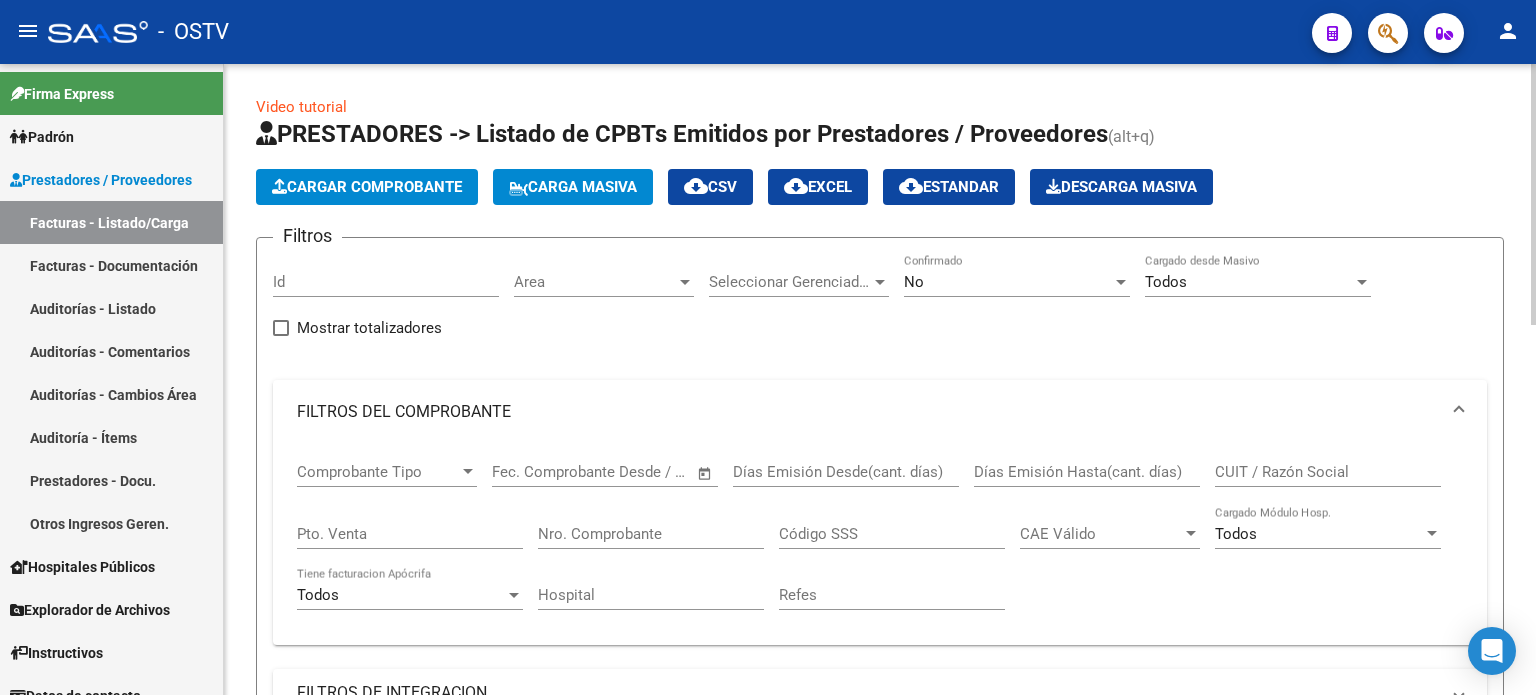click on "No" at bounding box center [1008, 282] 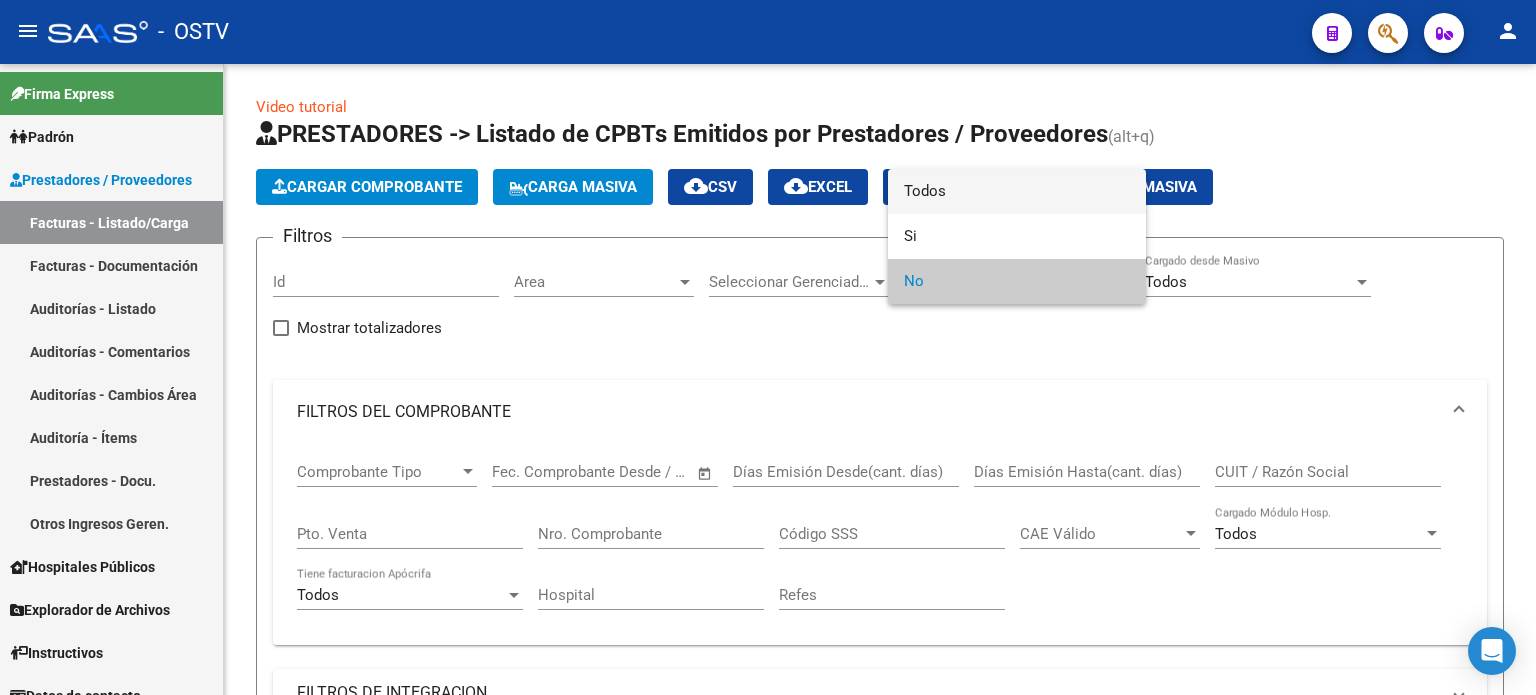 click on "Todos" at bounding box center (1017, 191) 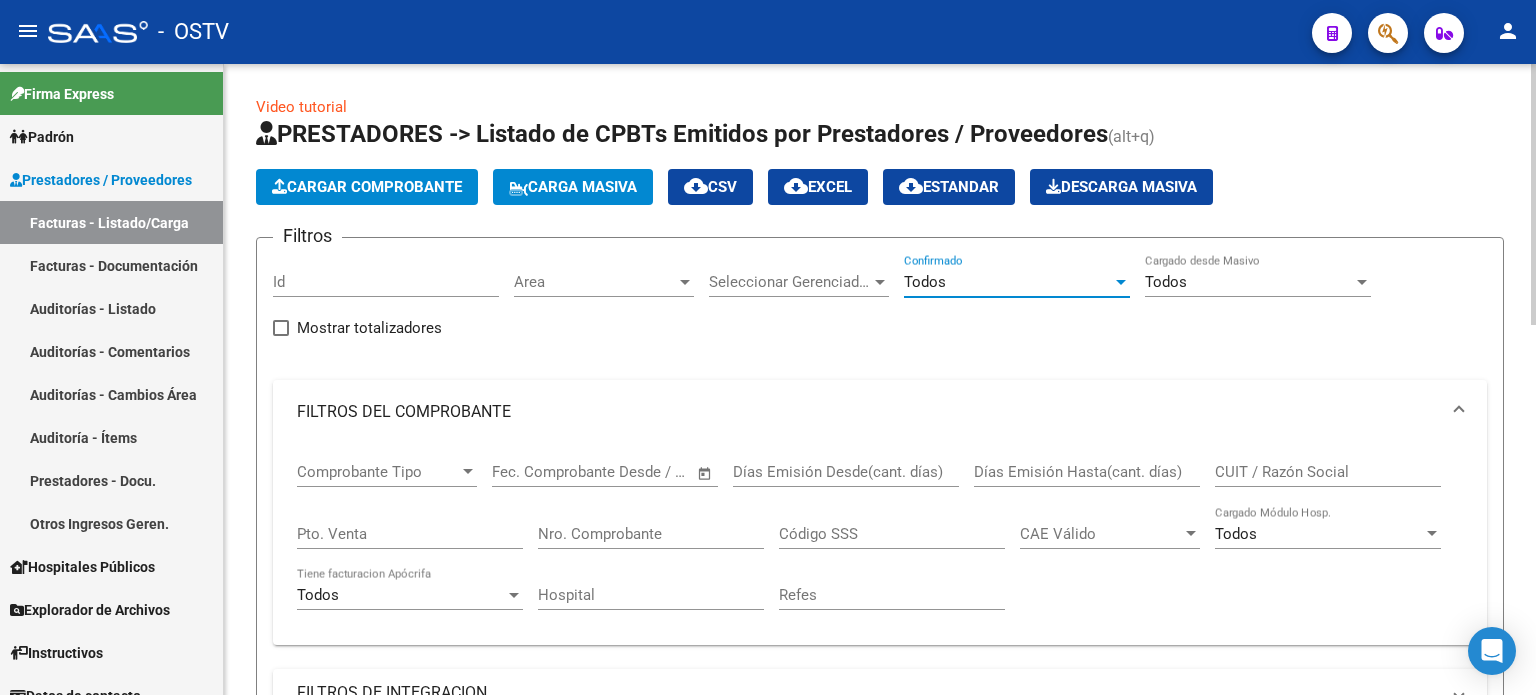 click on "Pto. Venta" at bounding box center (410, 534) 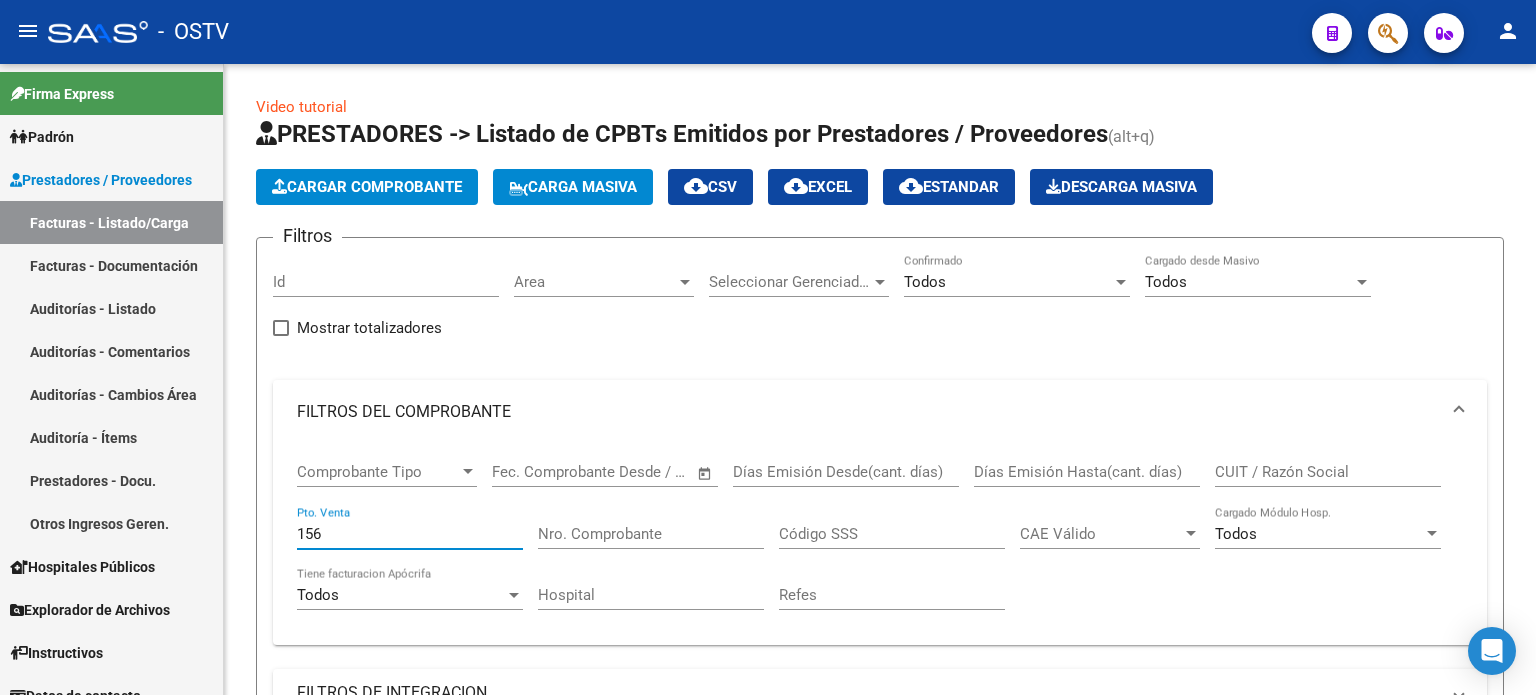 type on "156" 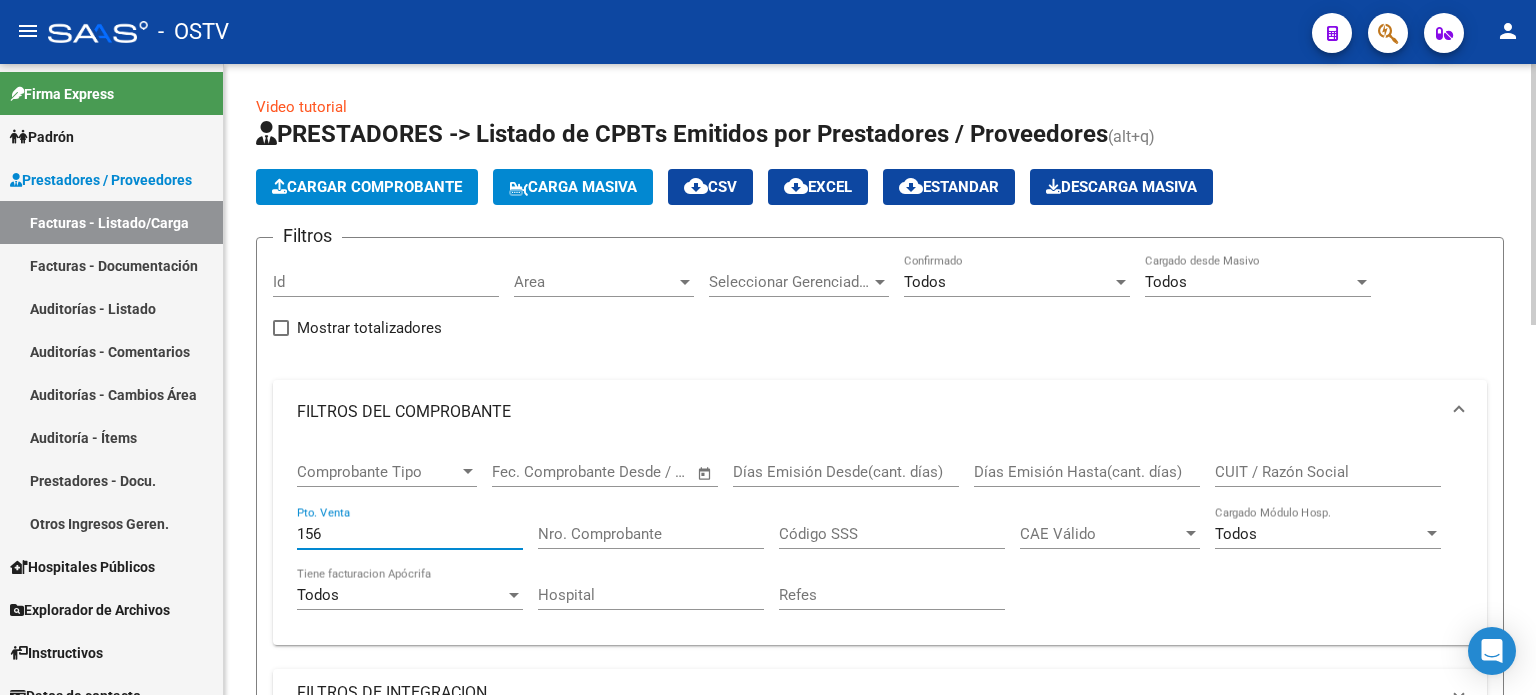 click on "Nro. Comprobante" at bounding box center [651, 534] 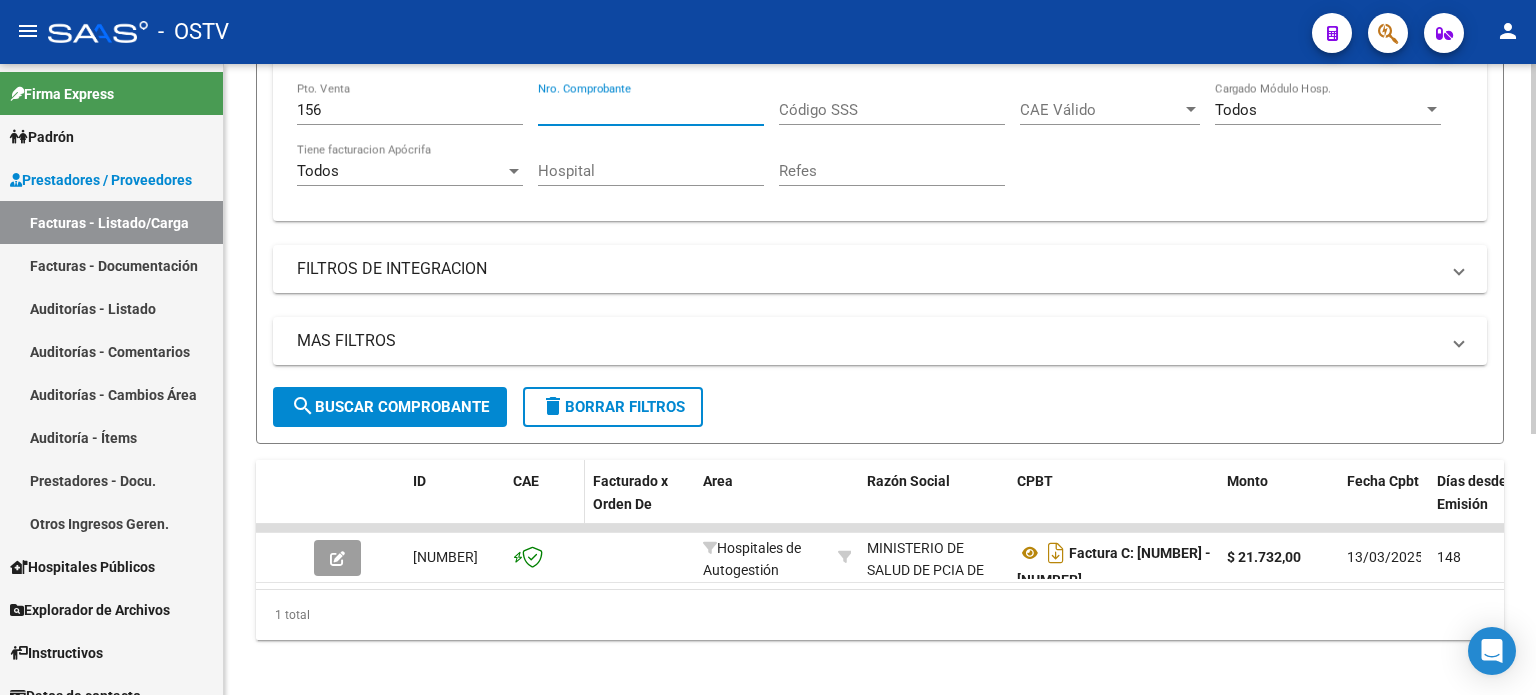 scroll, scrollTop: 444, scrollLeft: 0, axis: vertical 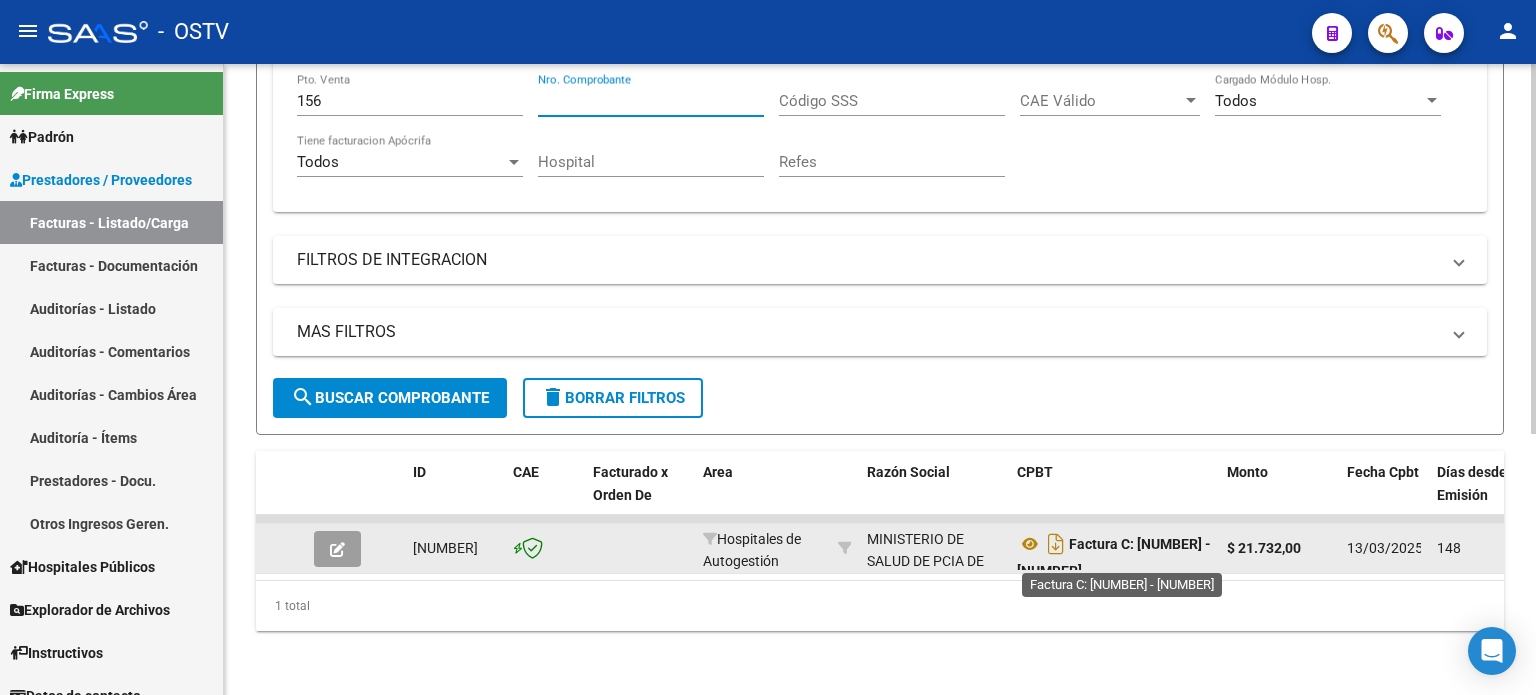 type on "[NUMBER]" 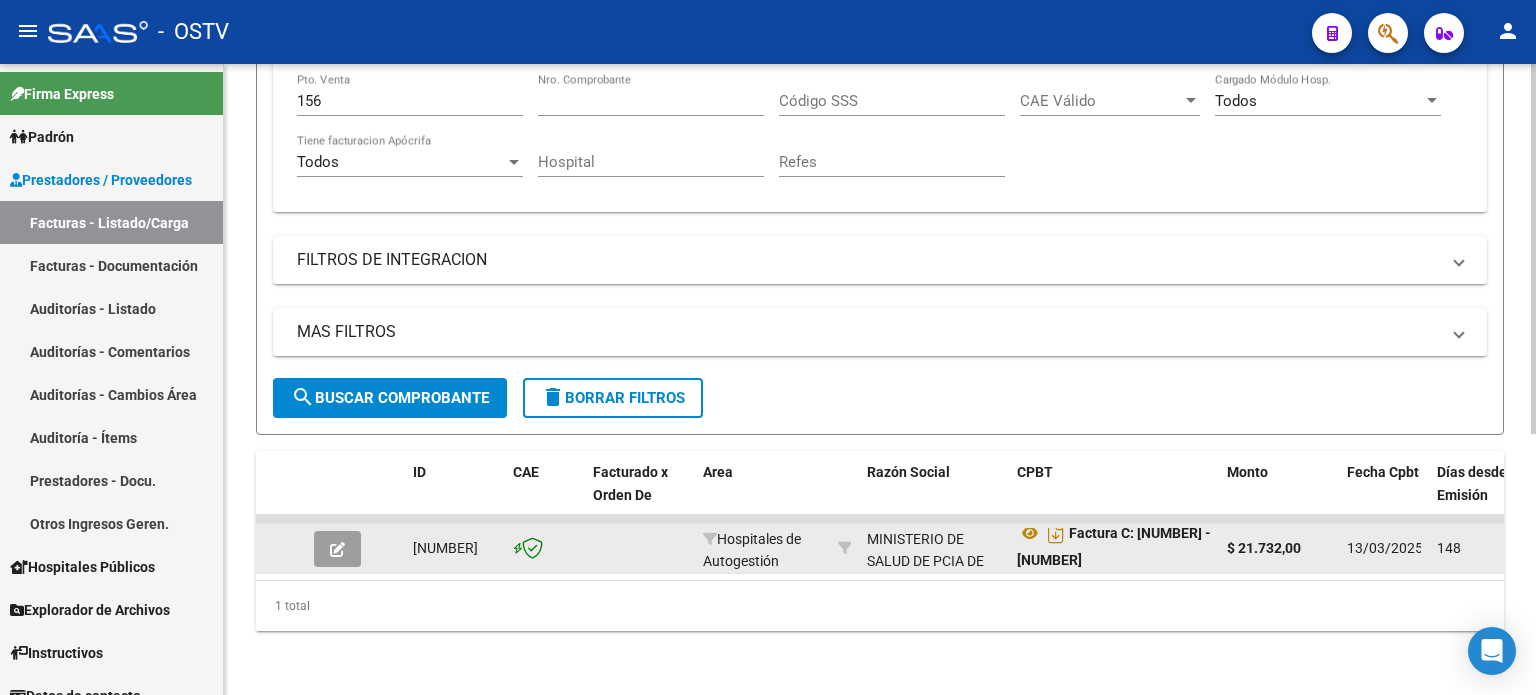 scroll, scrollTop: 12, scrollLeft: 0, axis: vertical 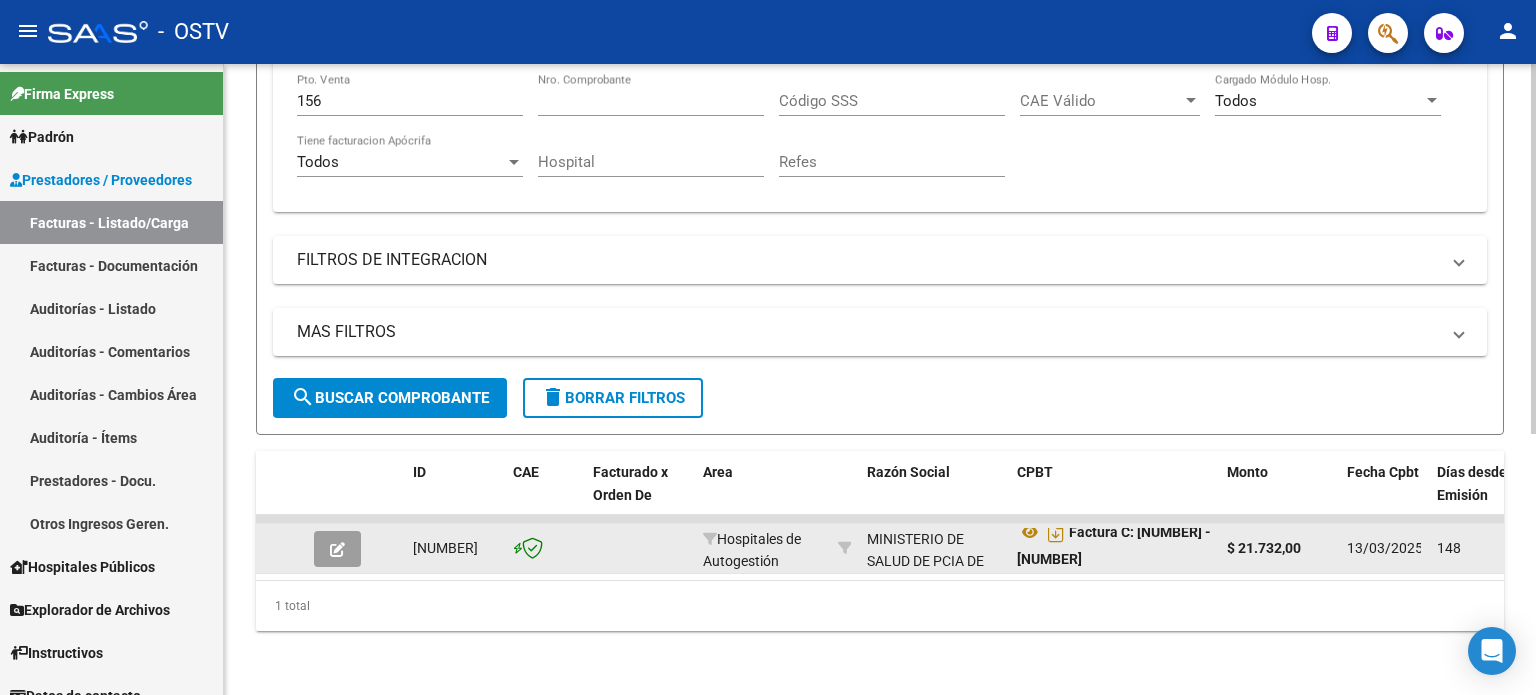 drag, startPoint x: 1094, startPoint y: 528, endPoint x: 1100, endPoint y: 544, distance: 17.088007 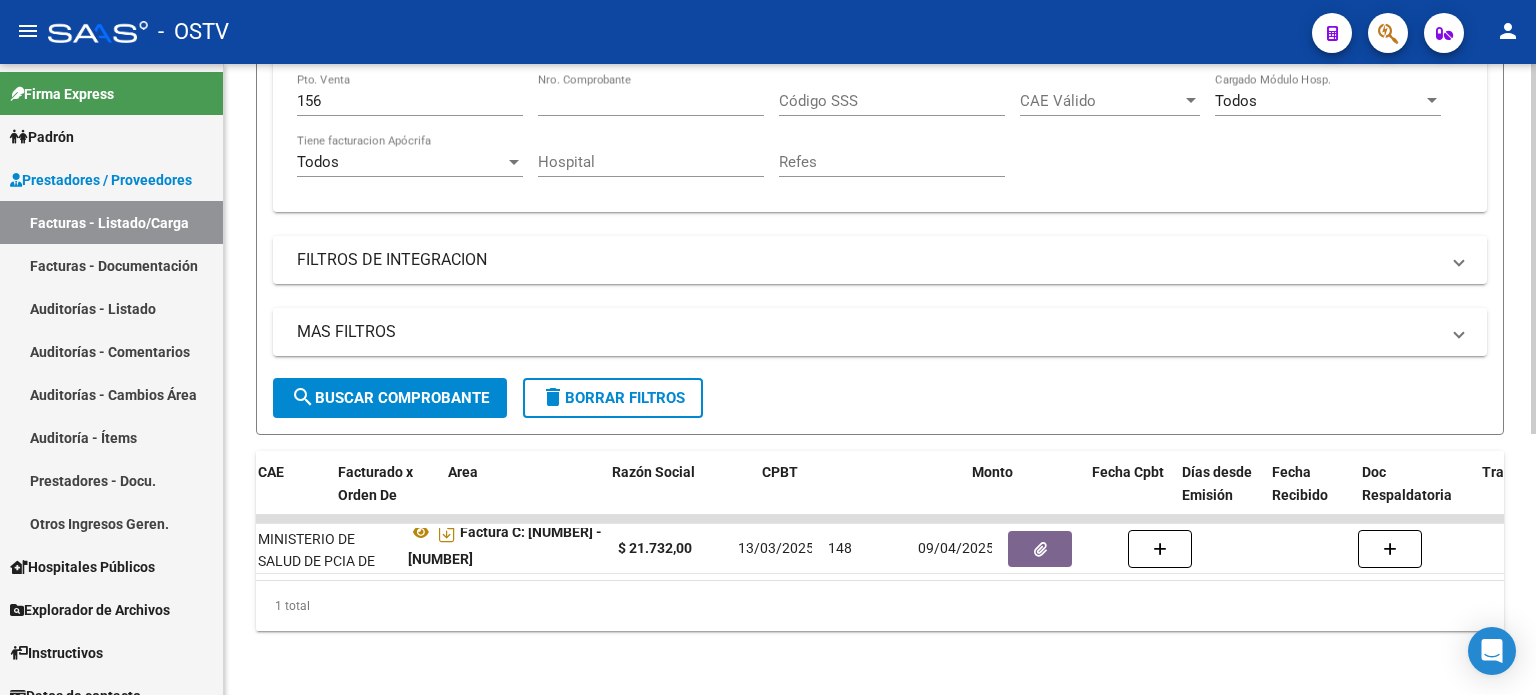 scroll, scrollTop: 0, scrollLeft: 0, axis: both 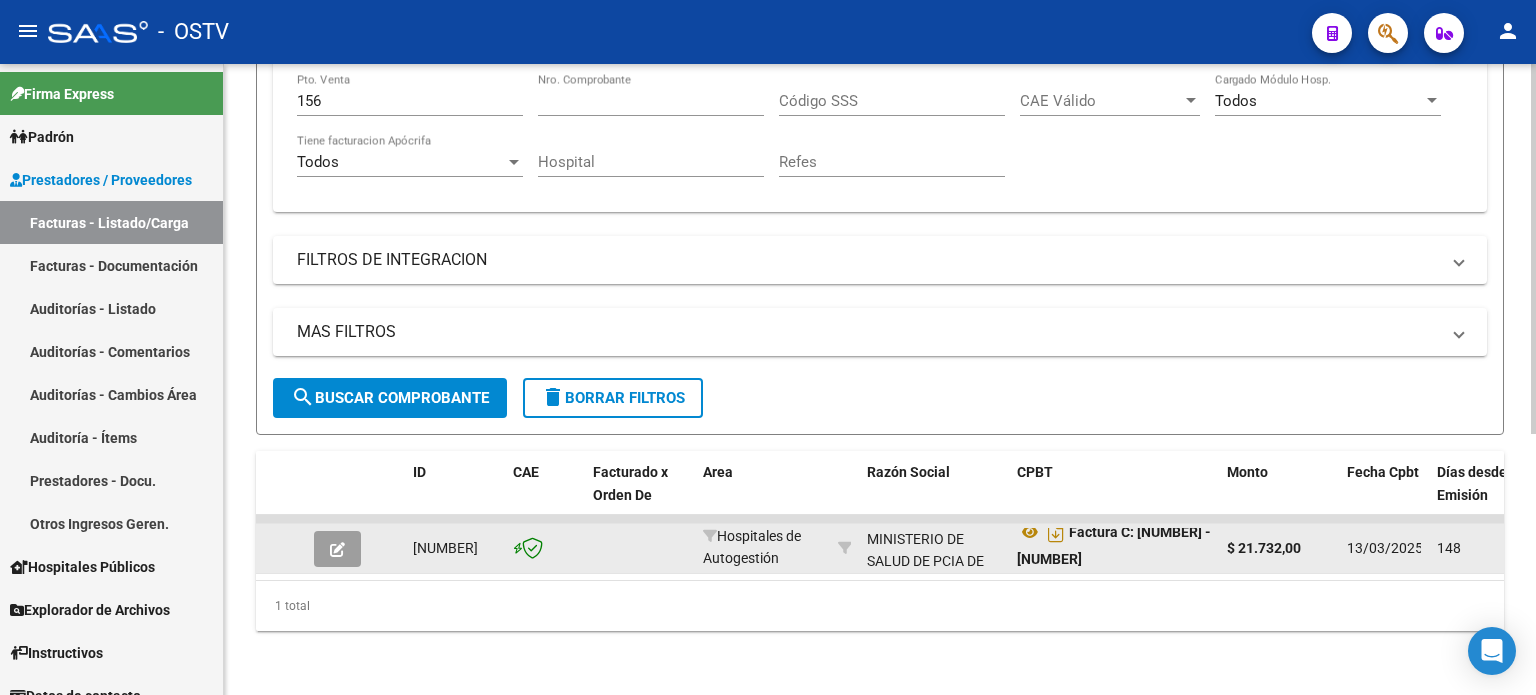 drag, startPoint x: 761, startPoint y: 522, endPoint x: 780, endPoint y: 558, distance: 40.706264 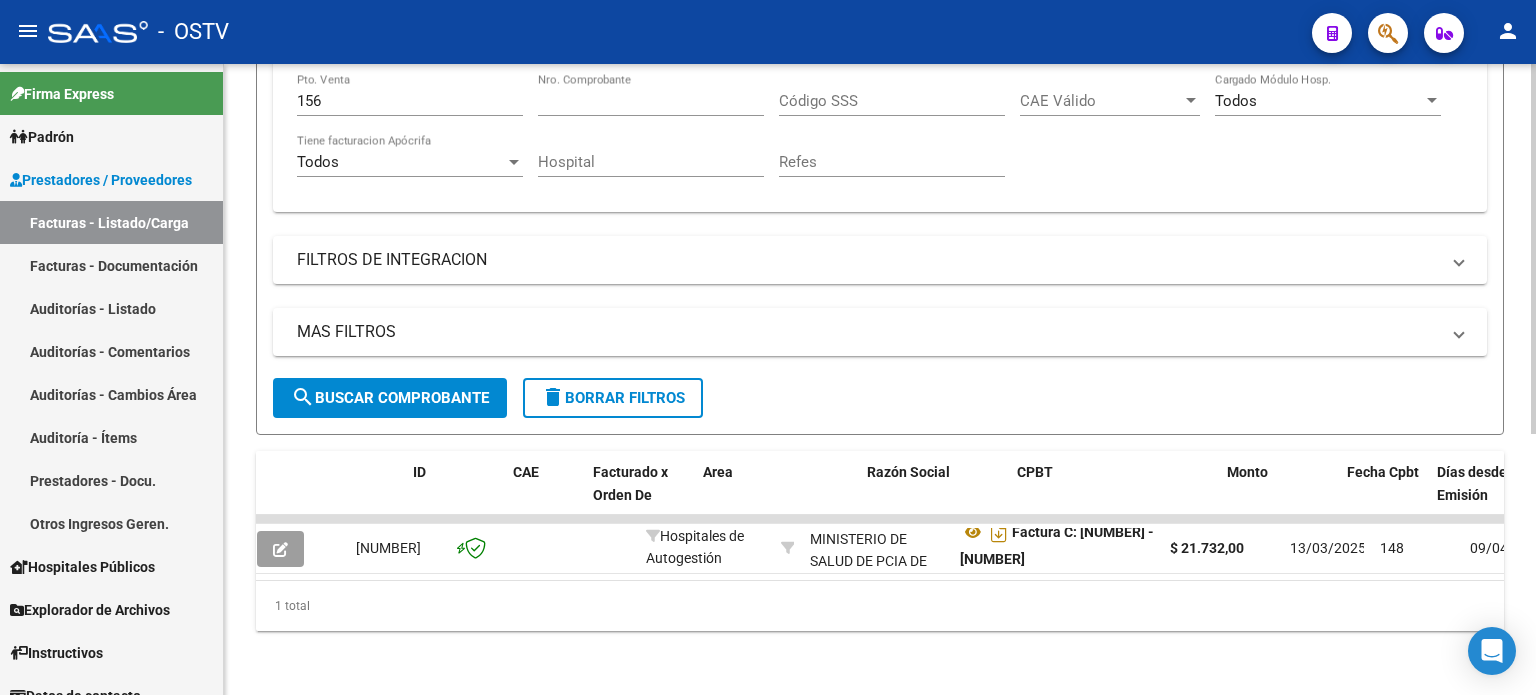 scroll, scrollTop: 0, scrollLeft: 0, axis: both 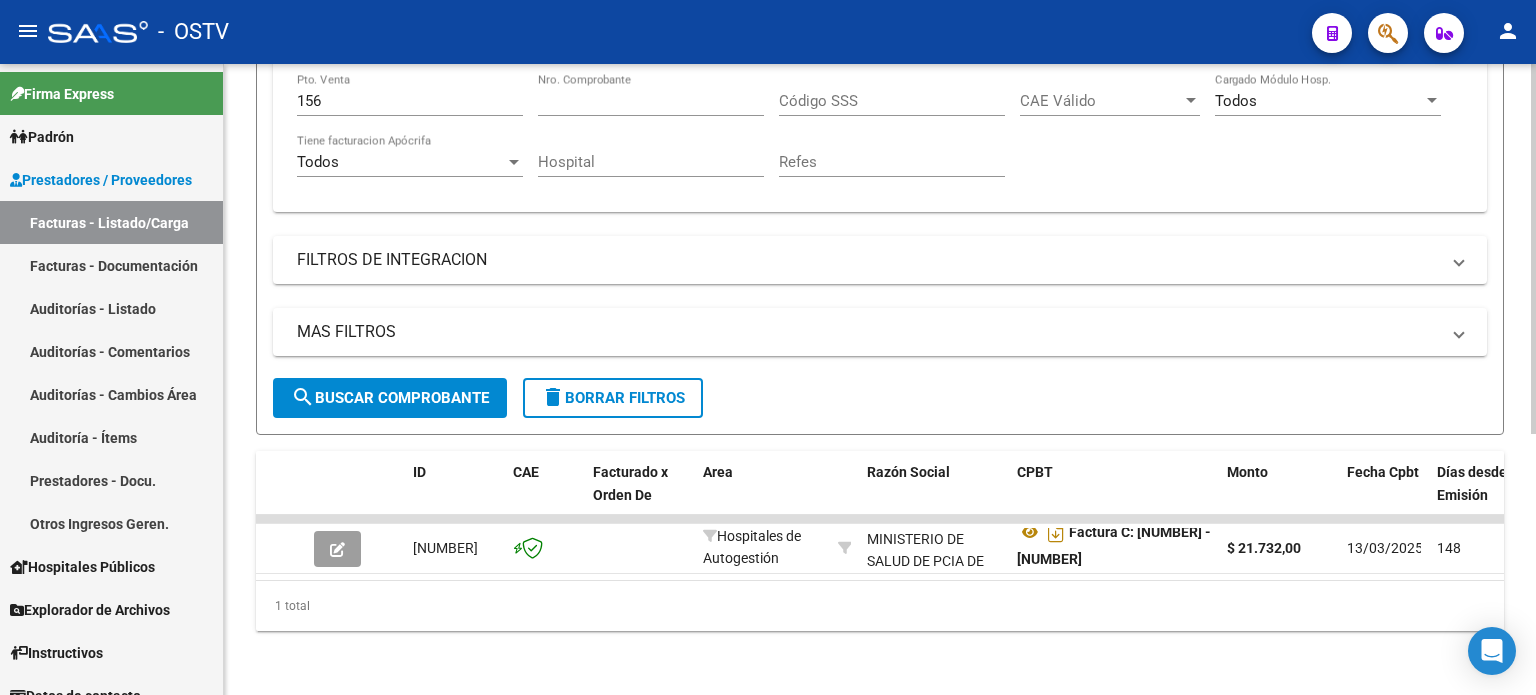 click on "156" at bounding box center [410, 101] 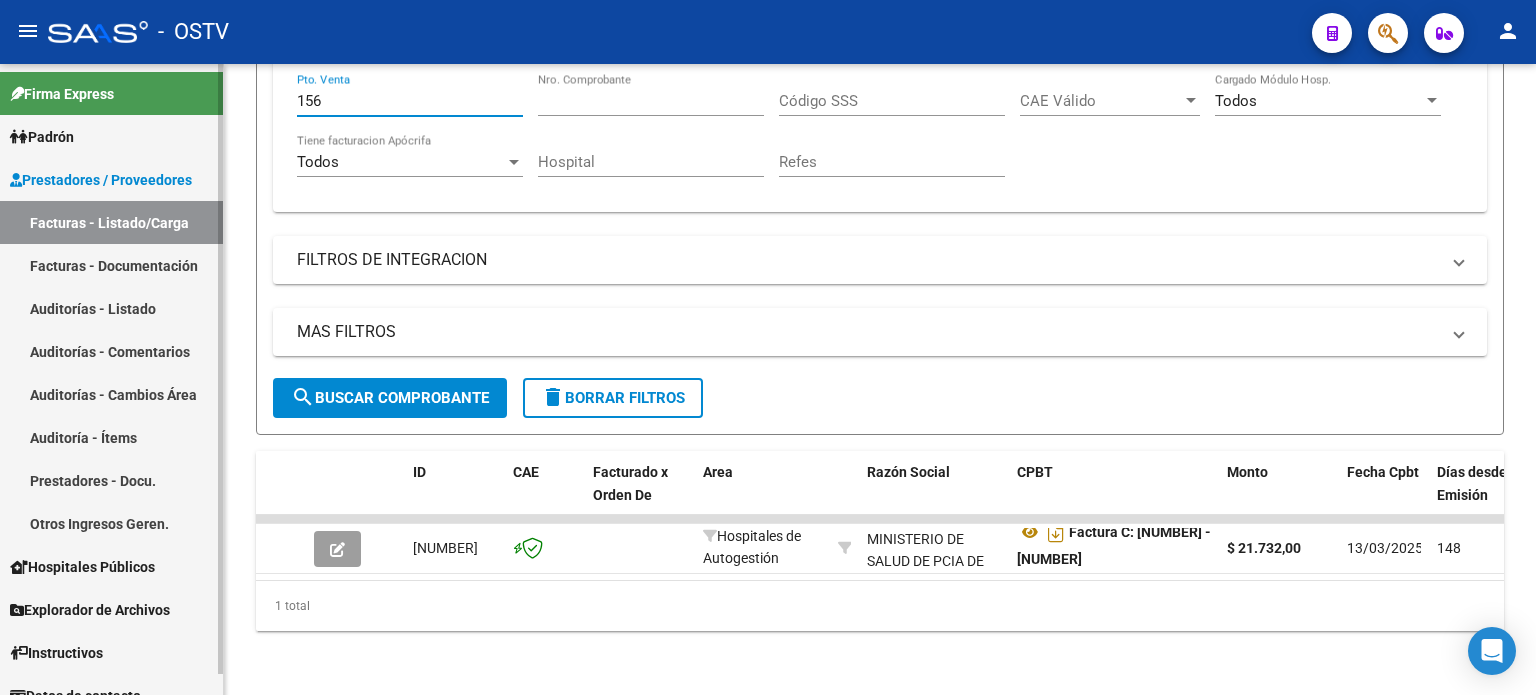 click on "Auditorías - Listado" at bounding box center (111, 308) 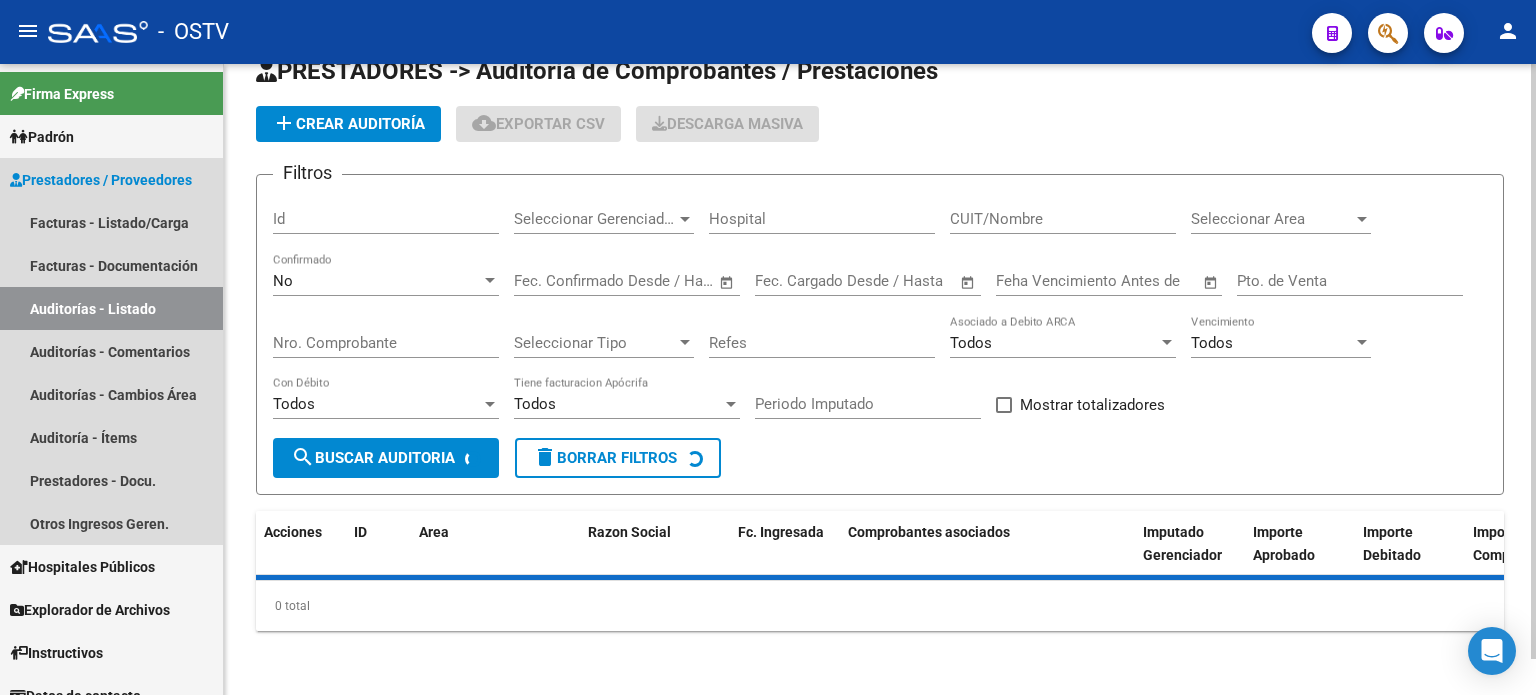 scroll, scrollTop: 0, scrollLeft: 0, axis: both 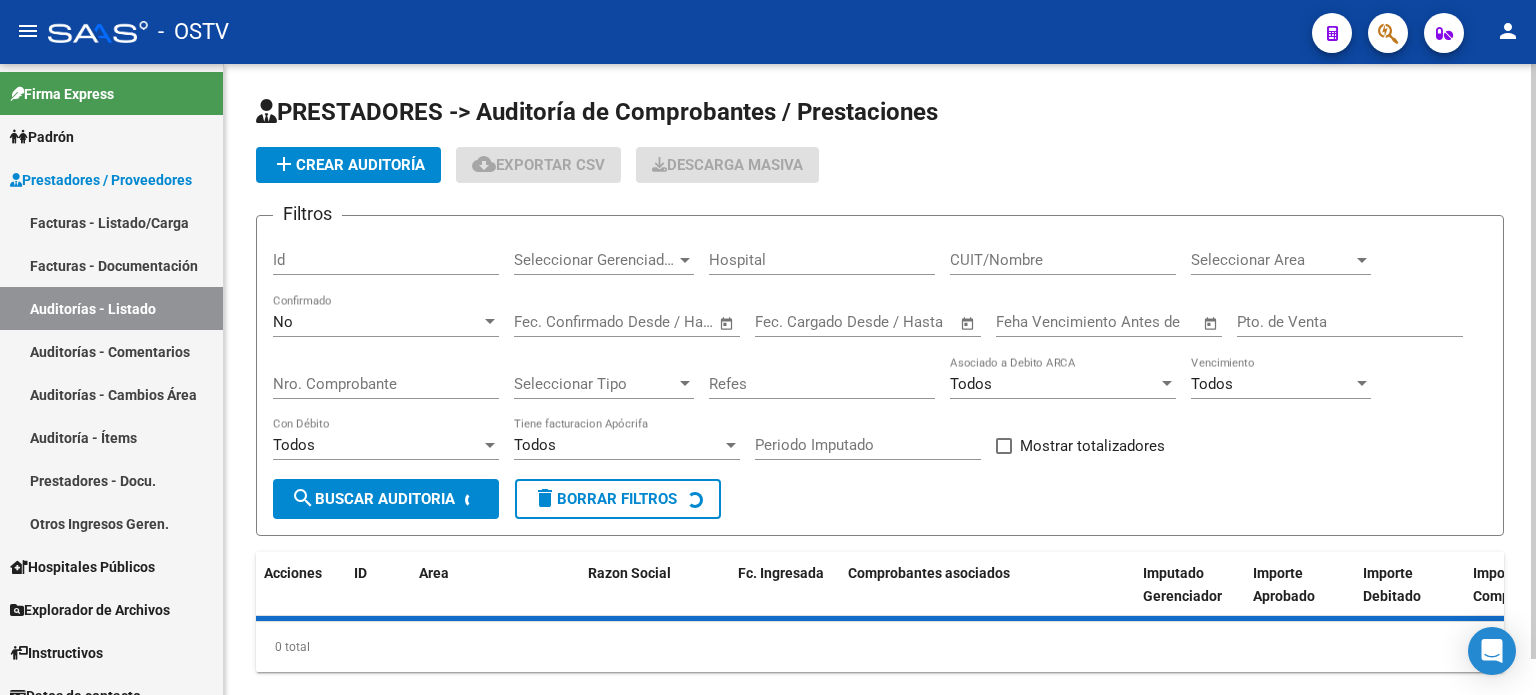 click on "Nro. Comprobante" at bounding box center (386, 384) 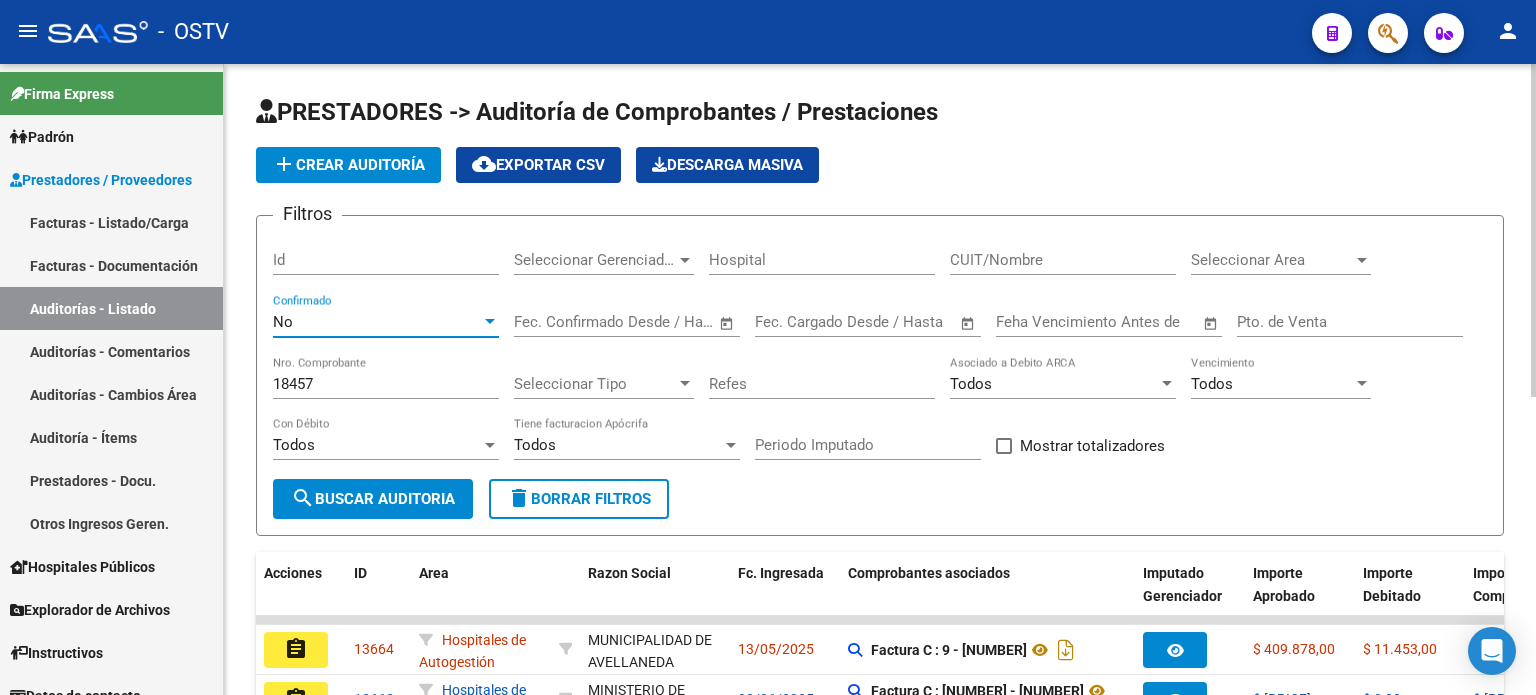 click on "No" at bounding box center (377, 322) 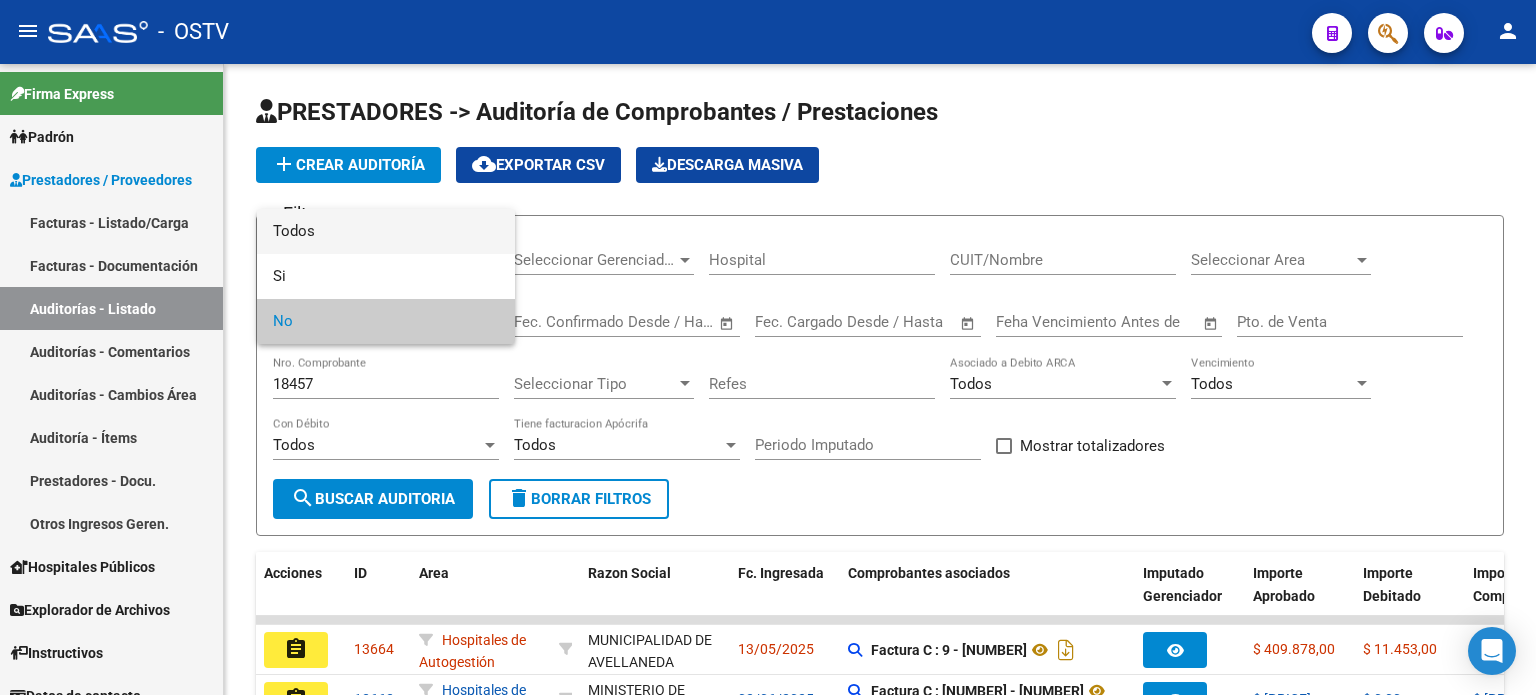 click on "Todos" at bounding box center [386, 231] 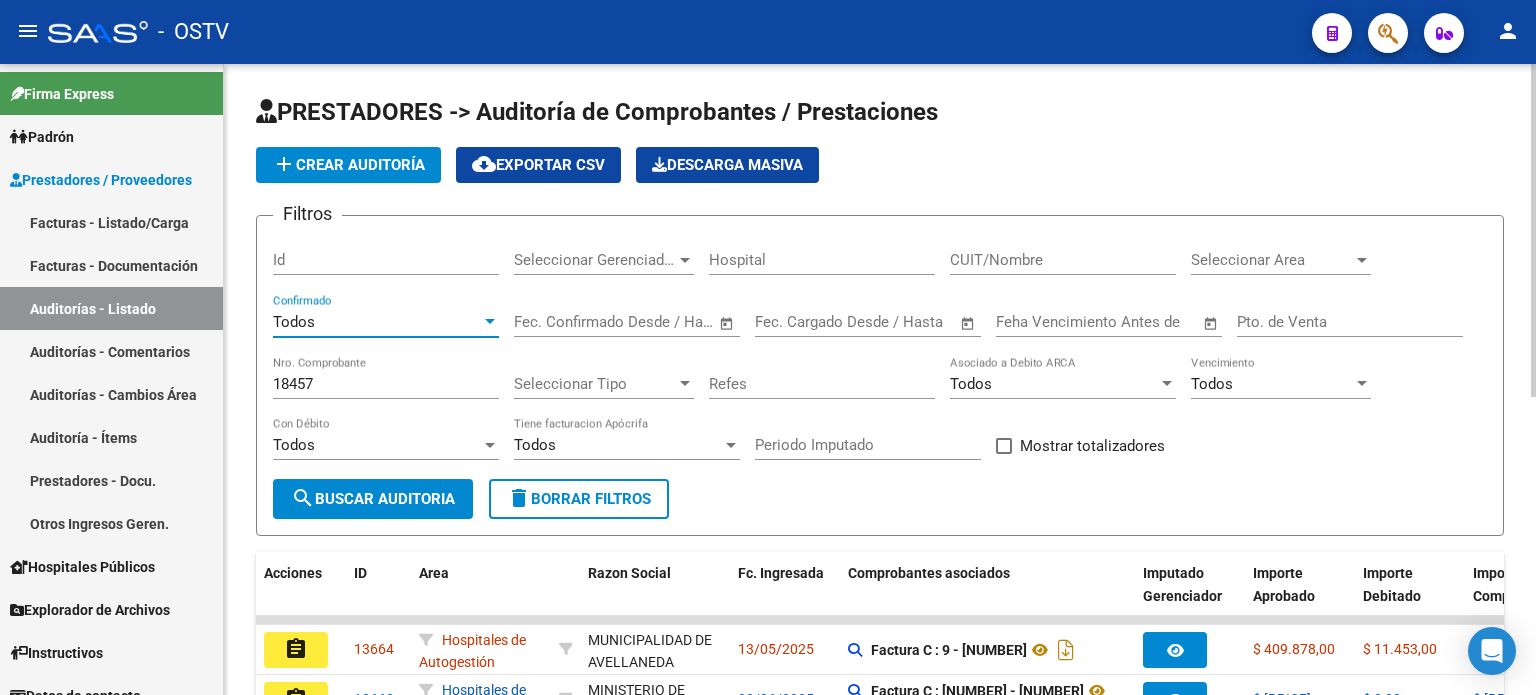 click on "search  Buscar Auditoria" 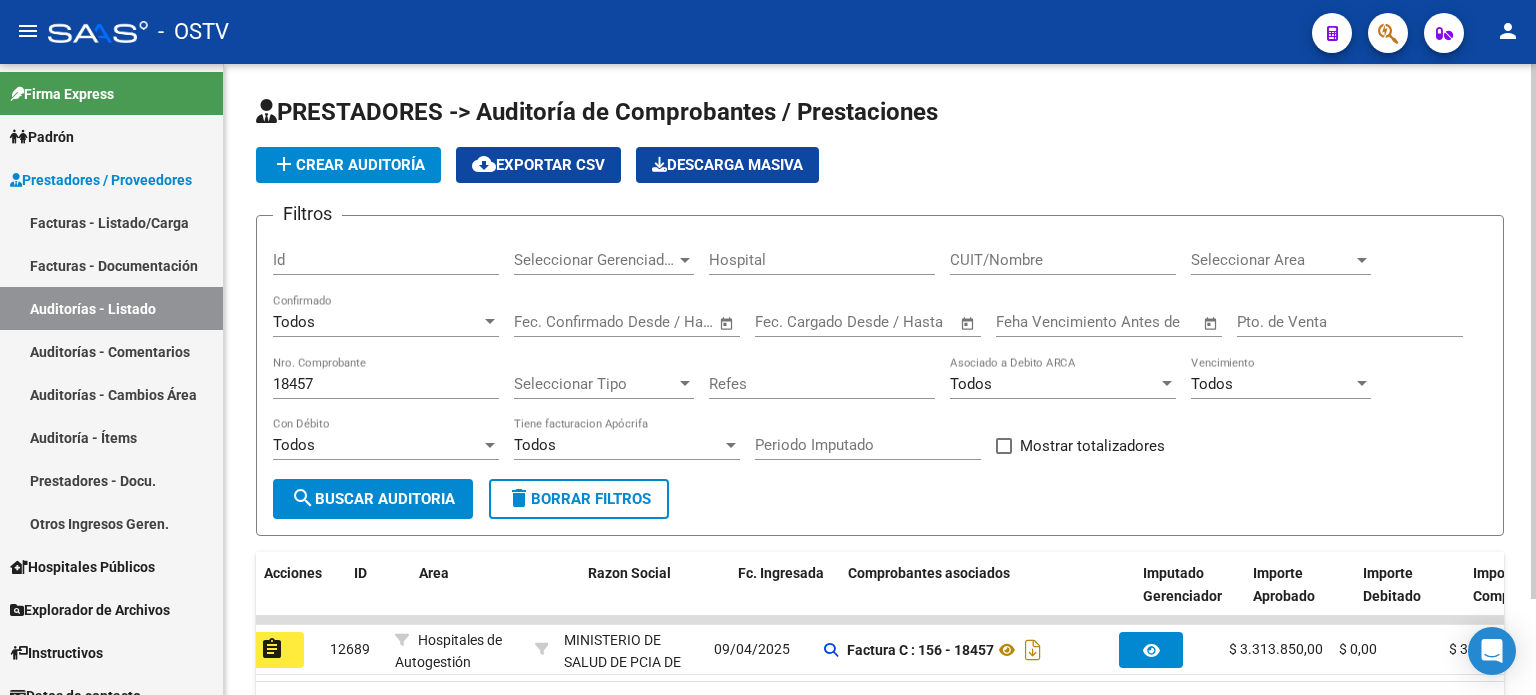scroll, scrollTop: 0, scrollLeft: 0, axis: both 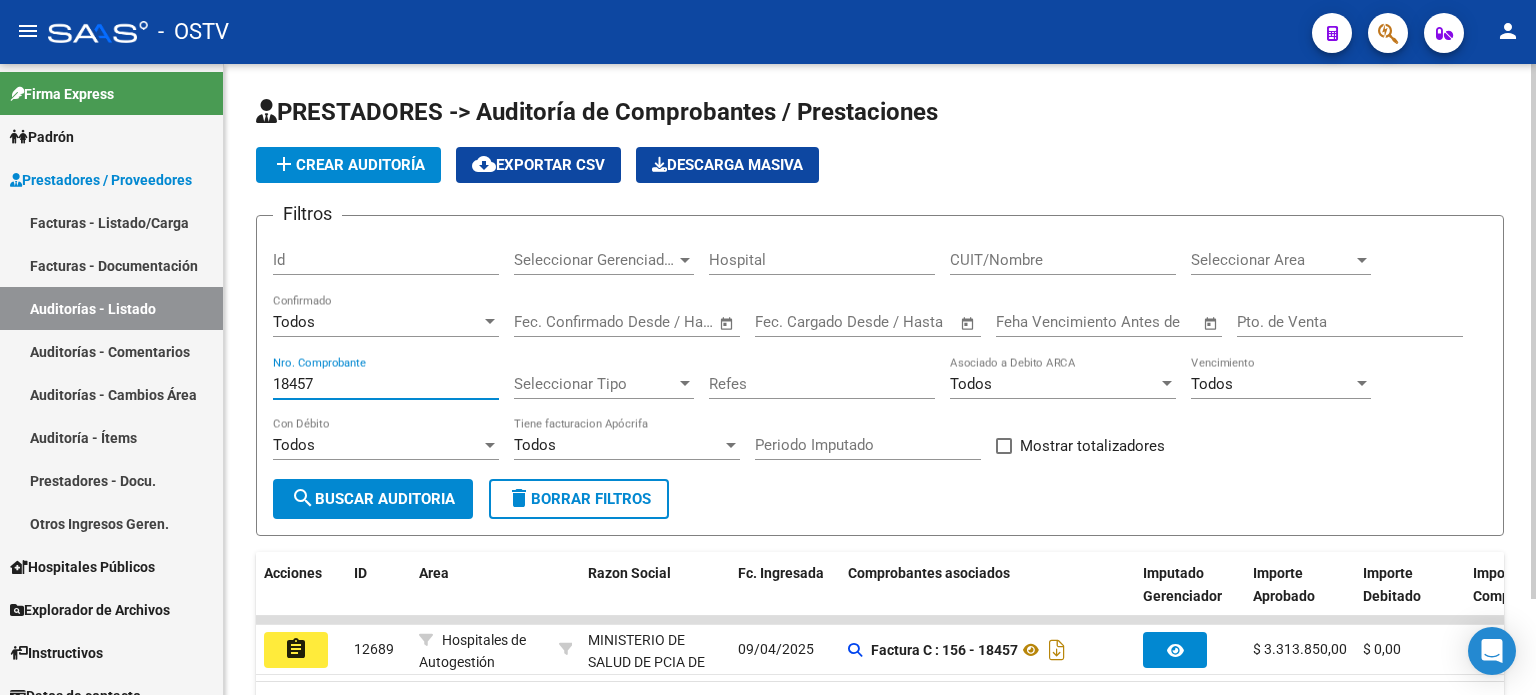 drag, startPoint x: 311, startPoint y: 381, endPoint x: 292, endPoint y: 385, distance: 19.416489 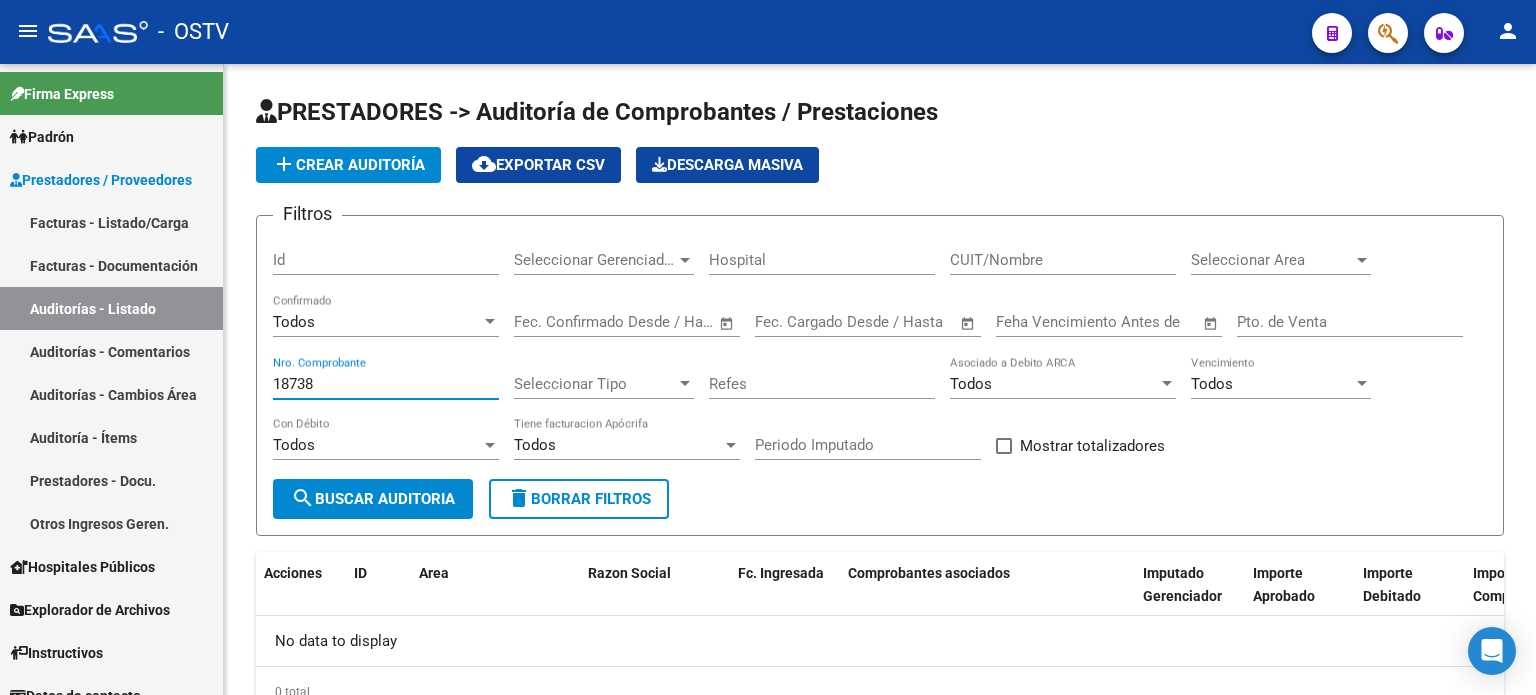 type on "18738" 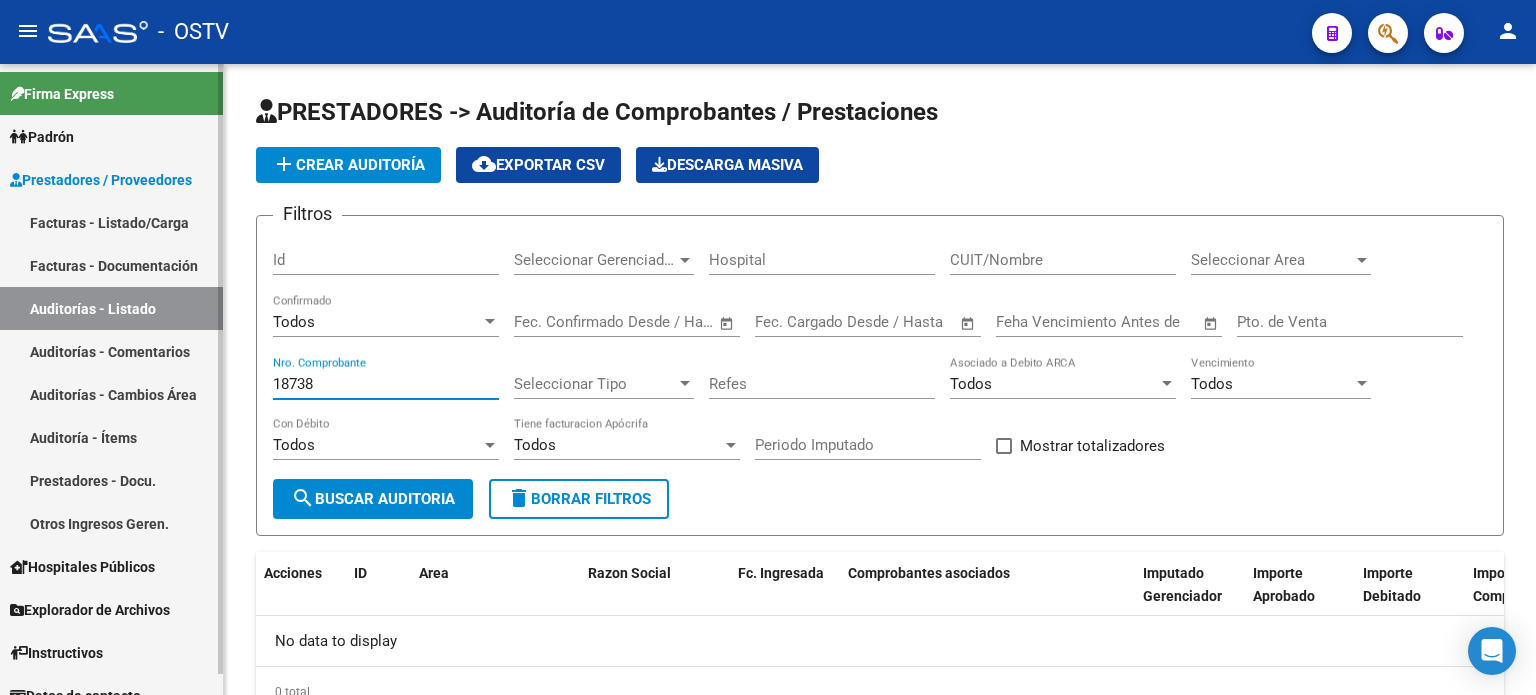 click on "Facturas - Listado/Carga" at bounding box center [111, 222] 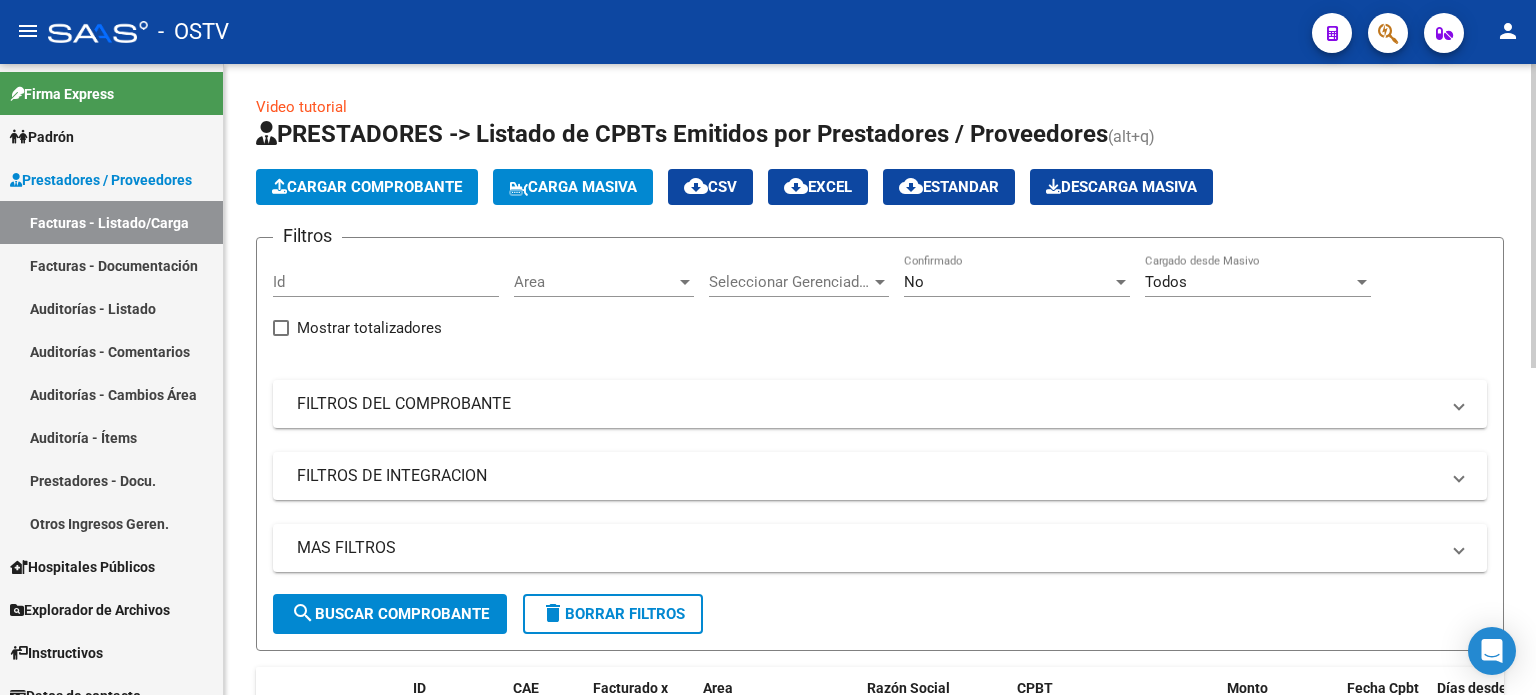 click on "No" at bounding box center (1008, 282) 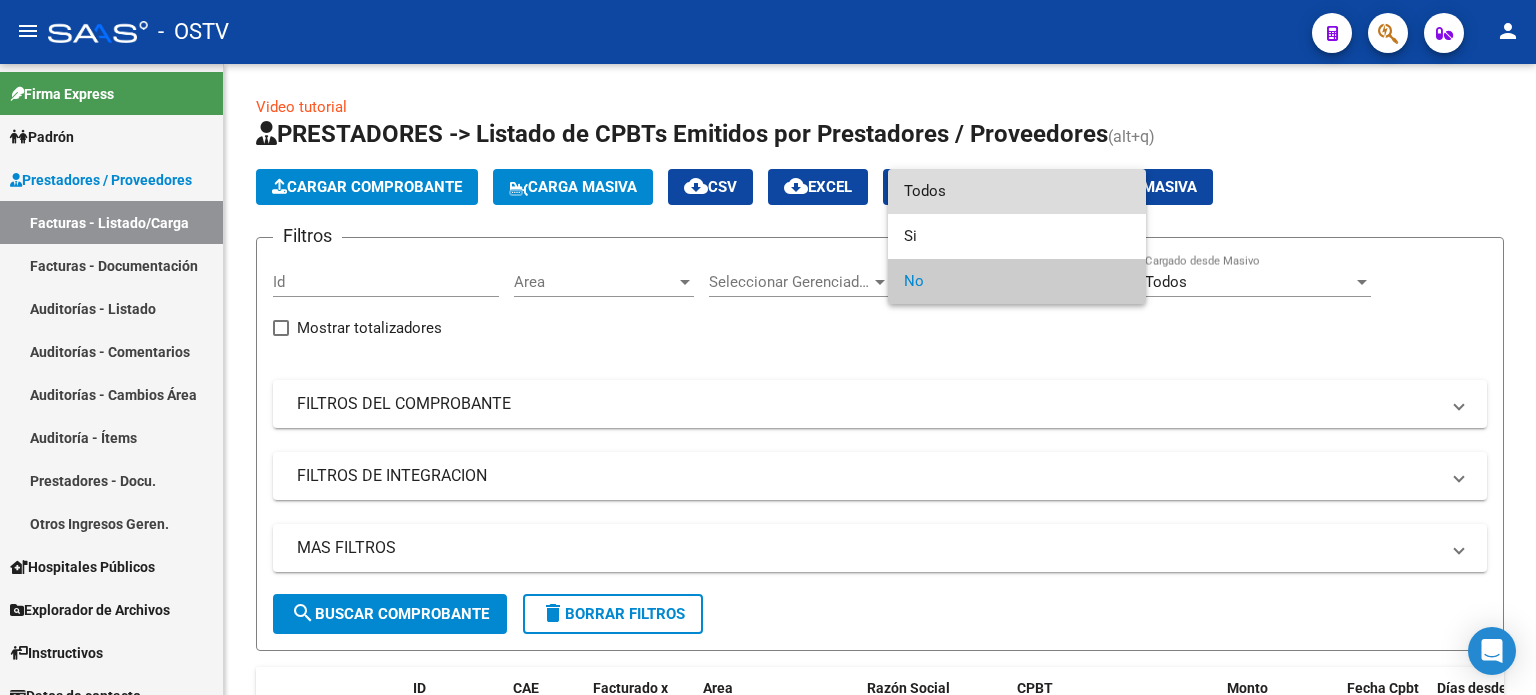click on "Todos" at bounding box center [1017, 191] 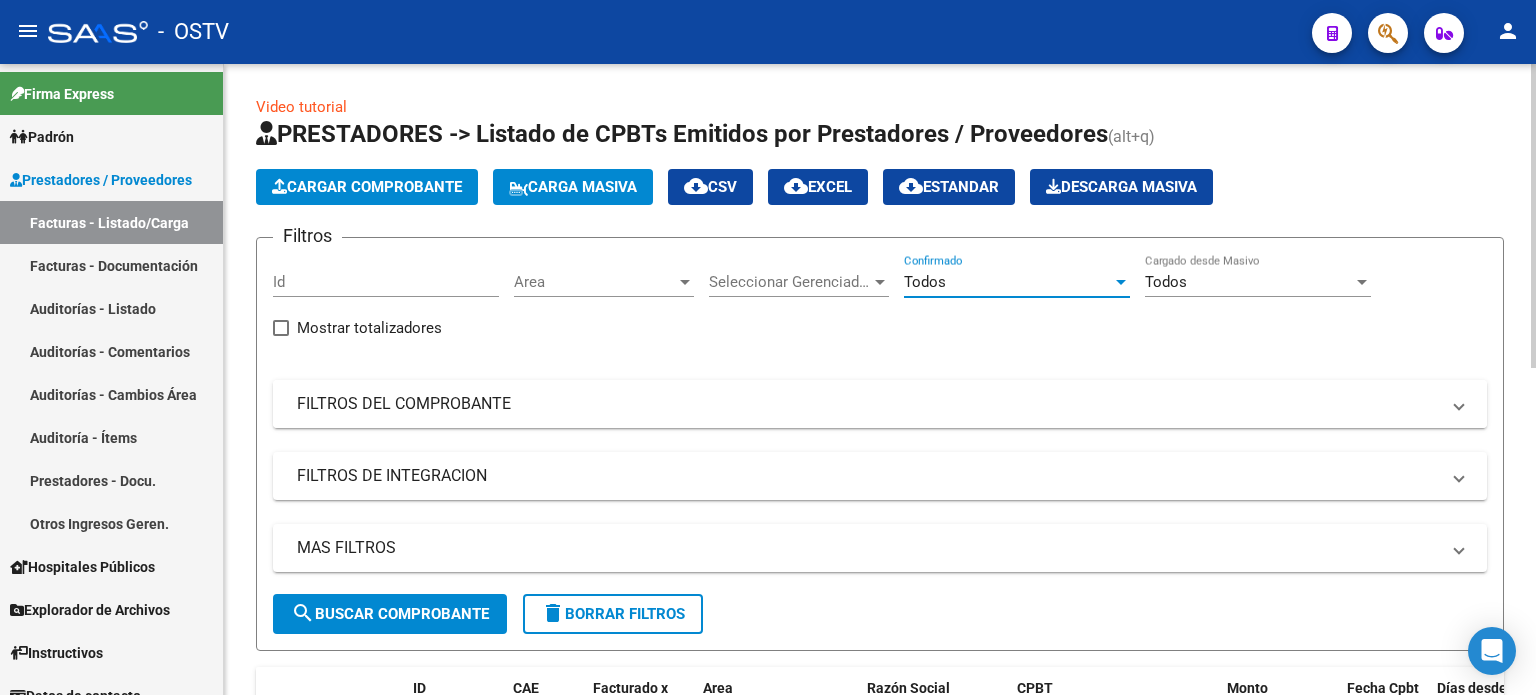 click on "FILTROS DEL COMPROBANTE" at bounding box center [868, 404] 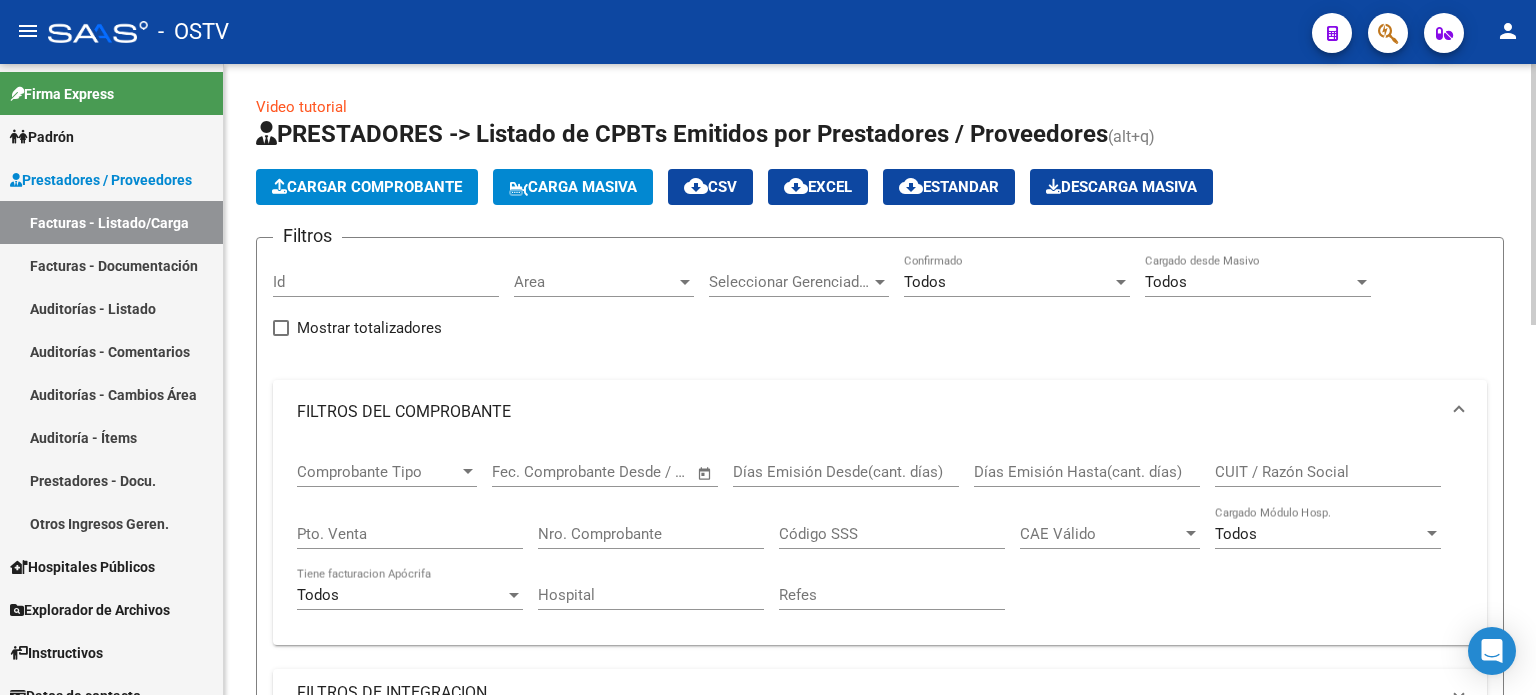 click on "Nro. Comprobante" at bounding box center [651, 534] 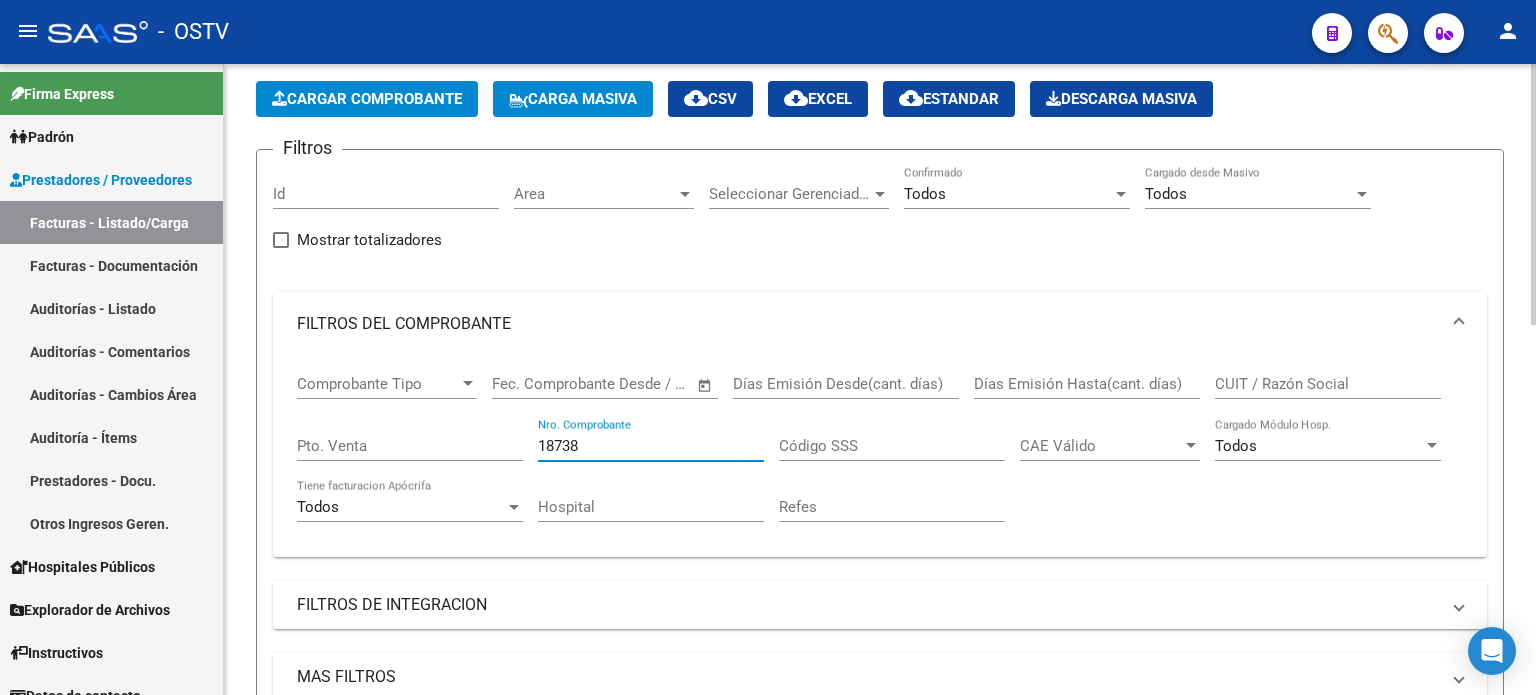 scroll, scrollTop: 300, scrollLeft: 0, axis: vertical 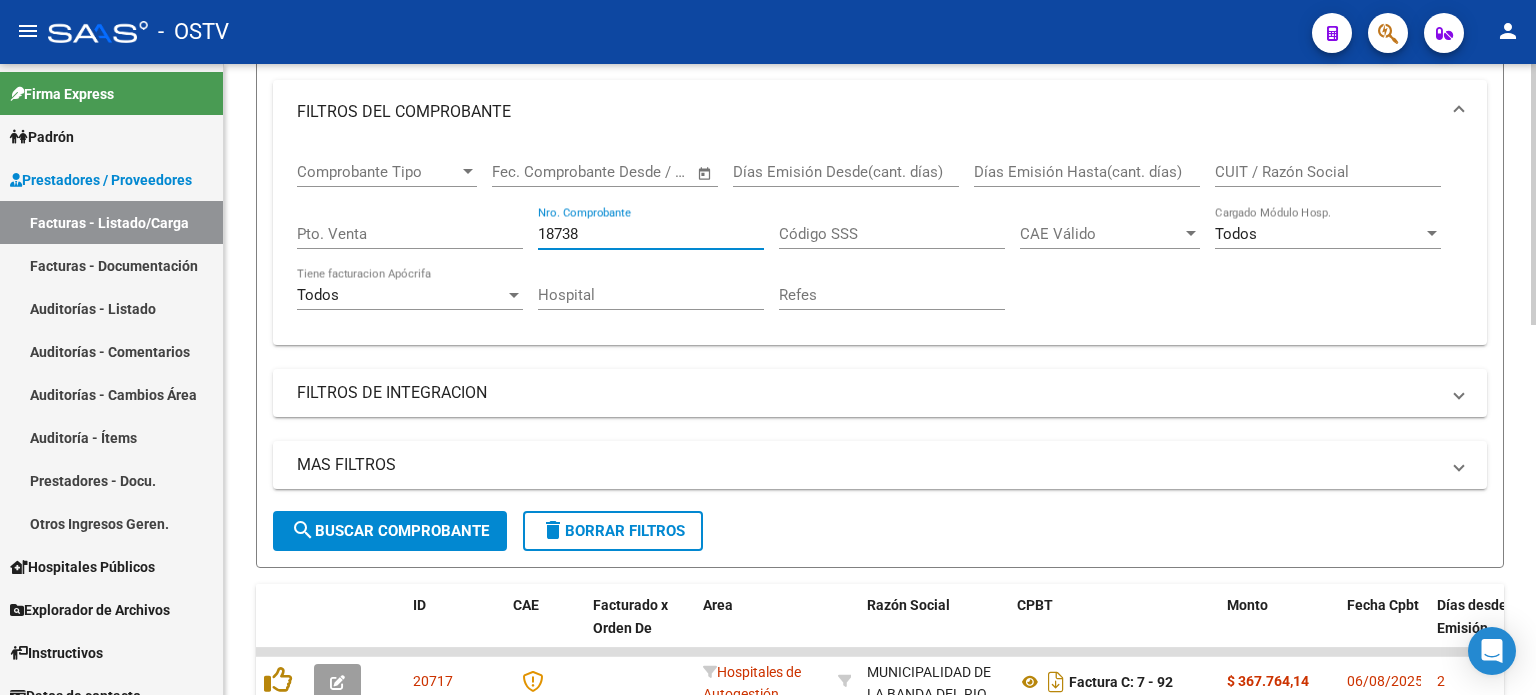type on "18738" 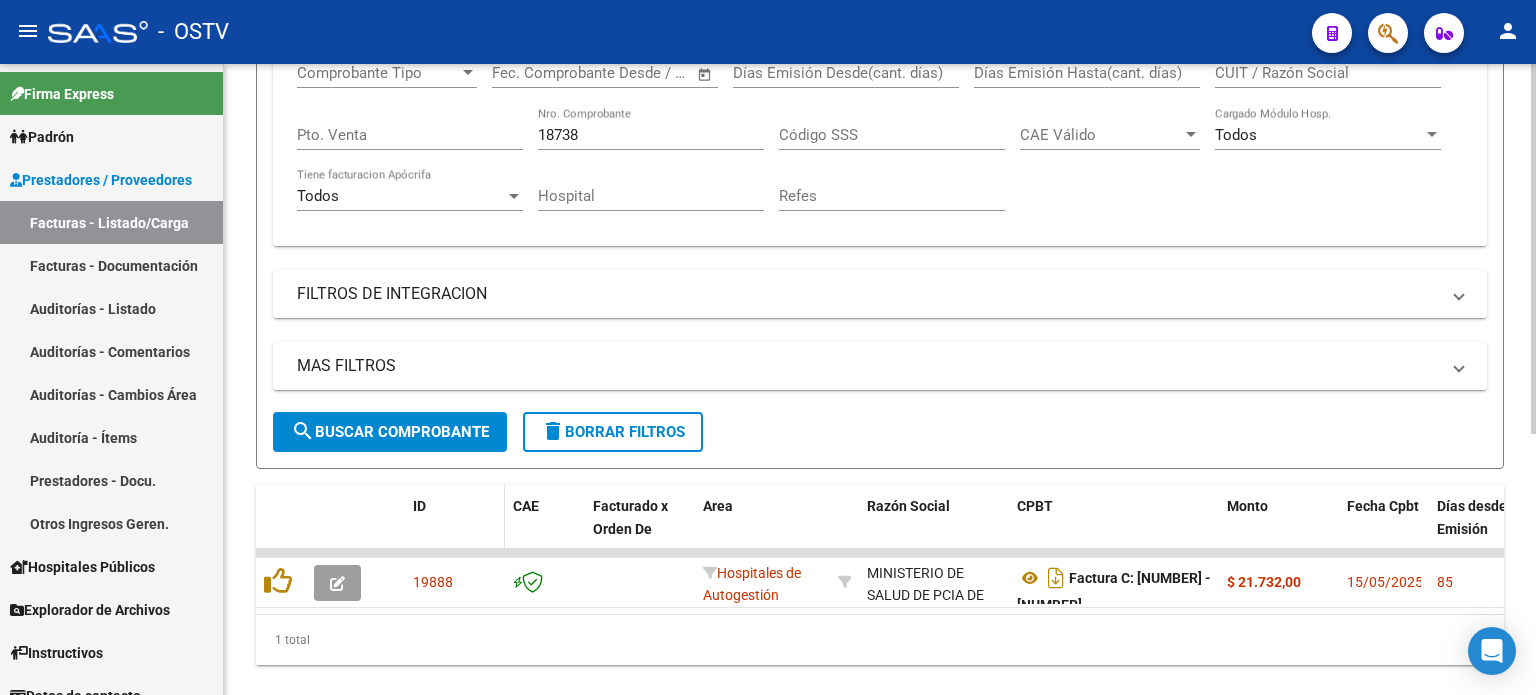 scroll, scrollTop: 400, scrollLeft: 0, axis: vertical 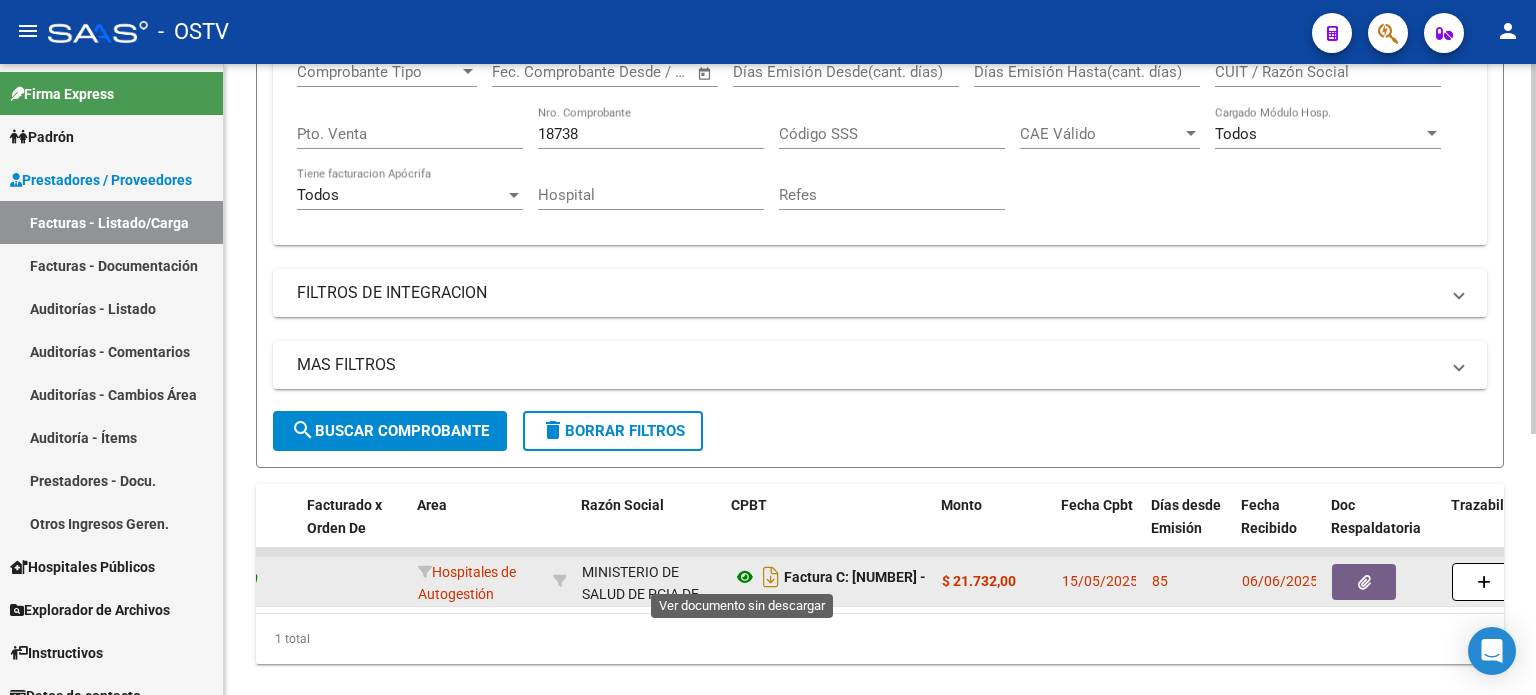 click 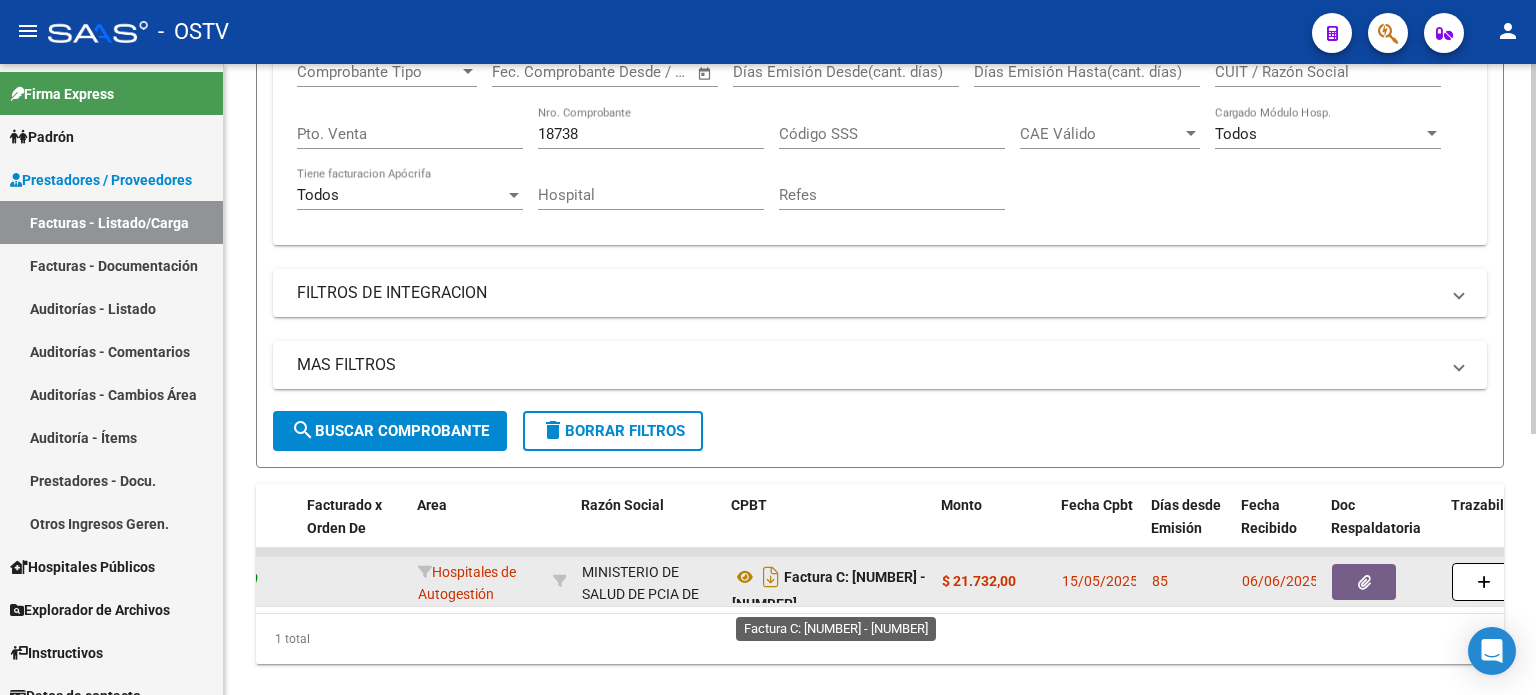 scroll, scrollTop: 12, scrollLeft: 0, axis: vertical 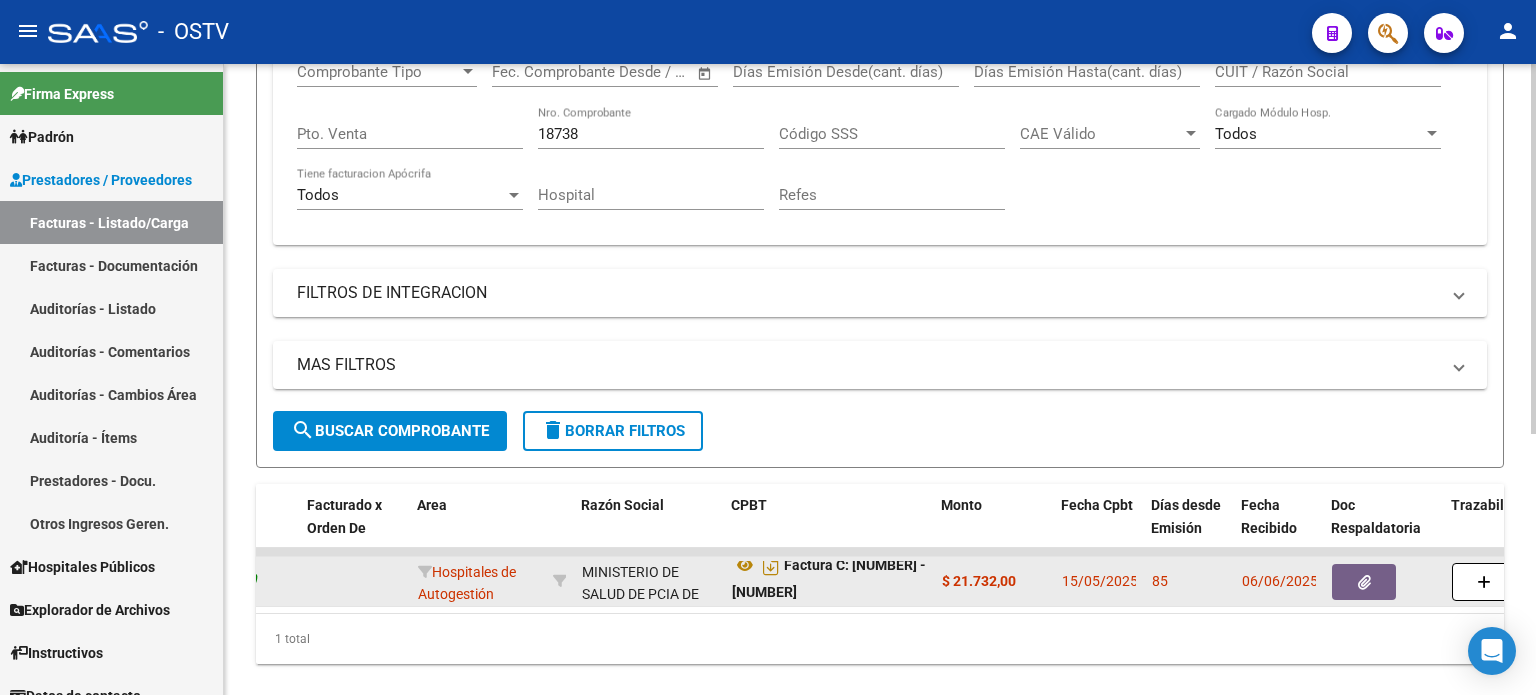 drag, startPoint x: 840, startPoint y: 574, endPoint x: 842, endPoint y: 592, distance: 18.110771 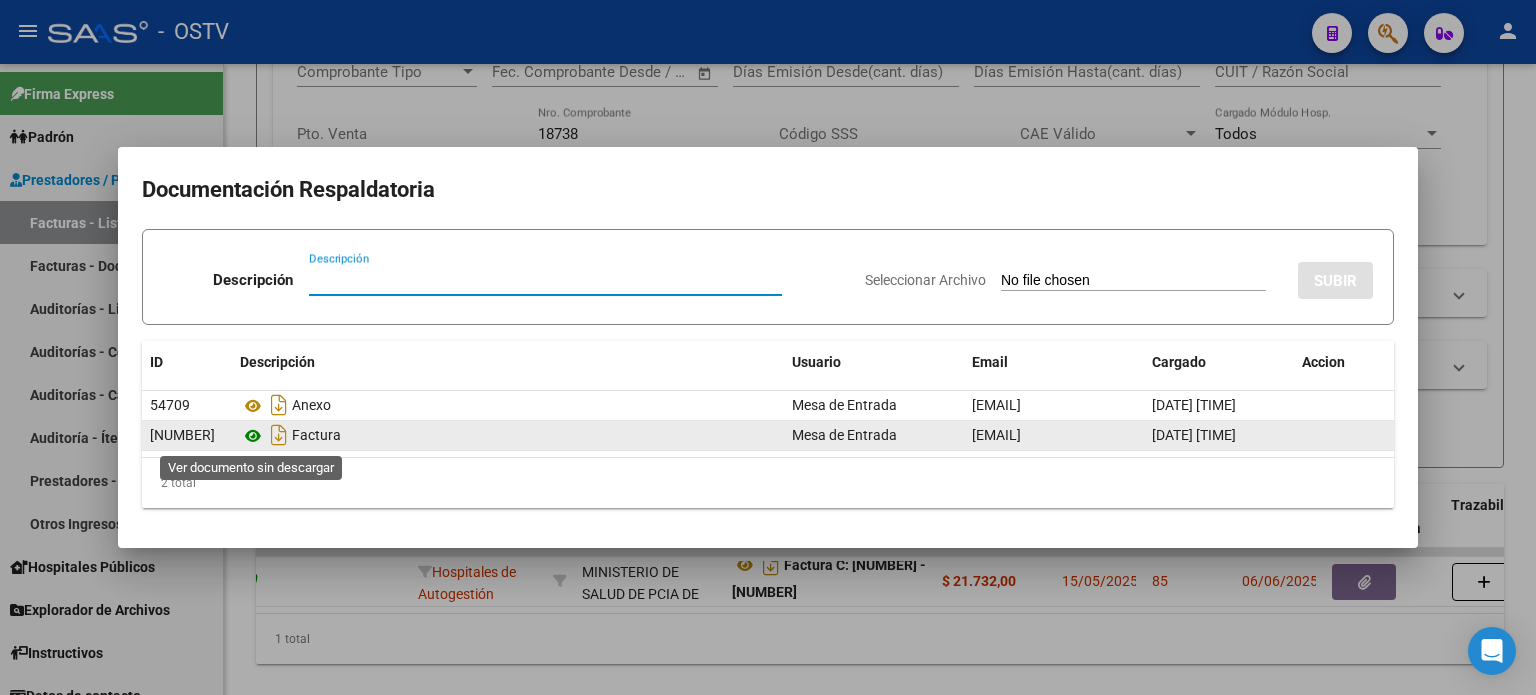 click 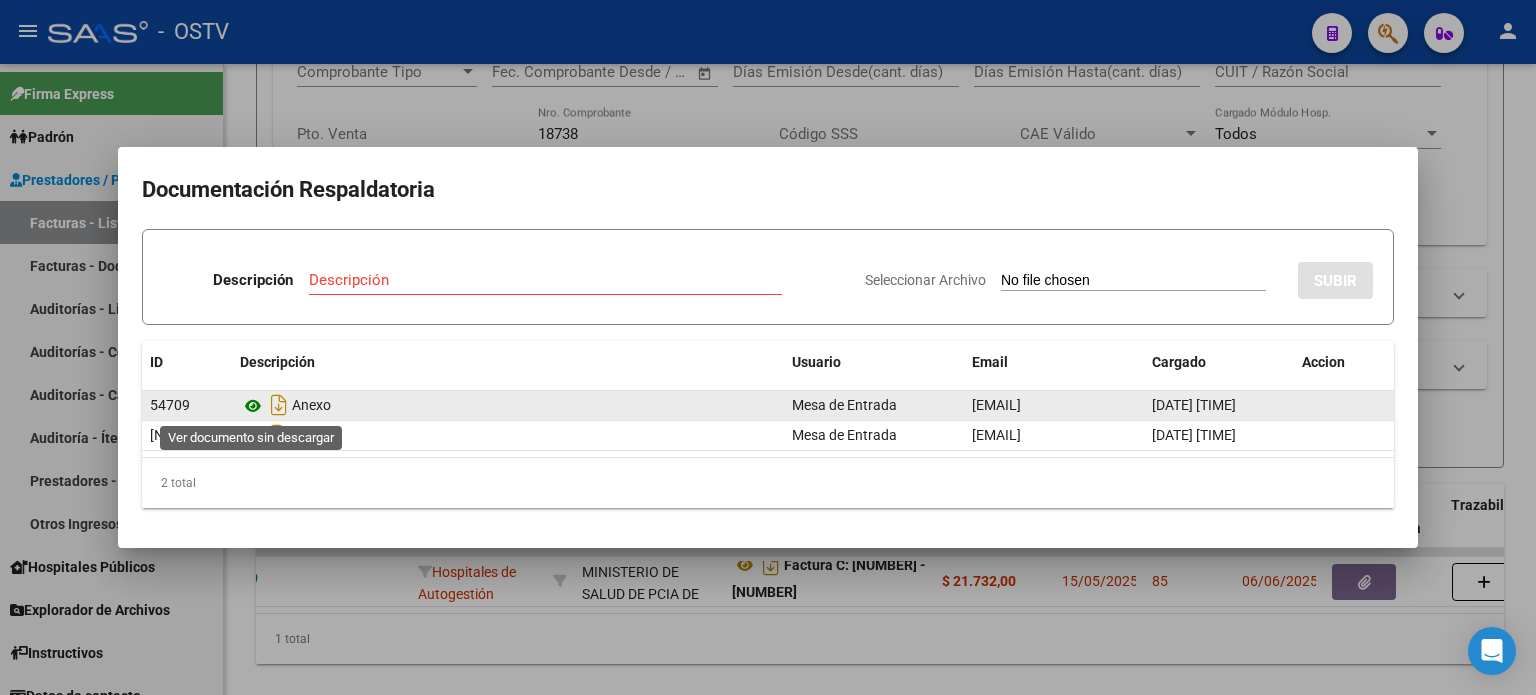 click 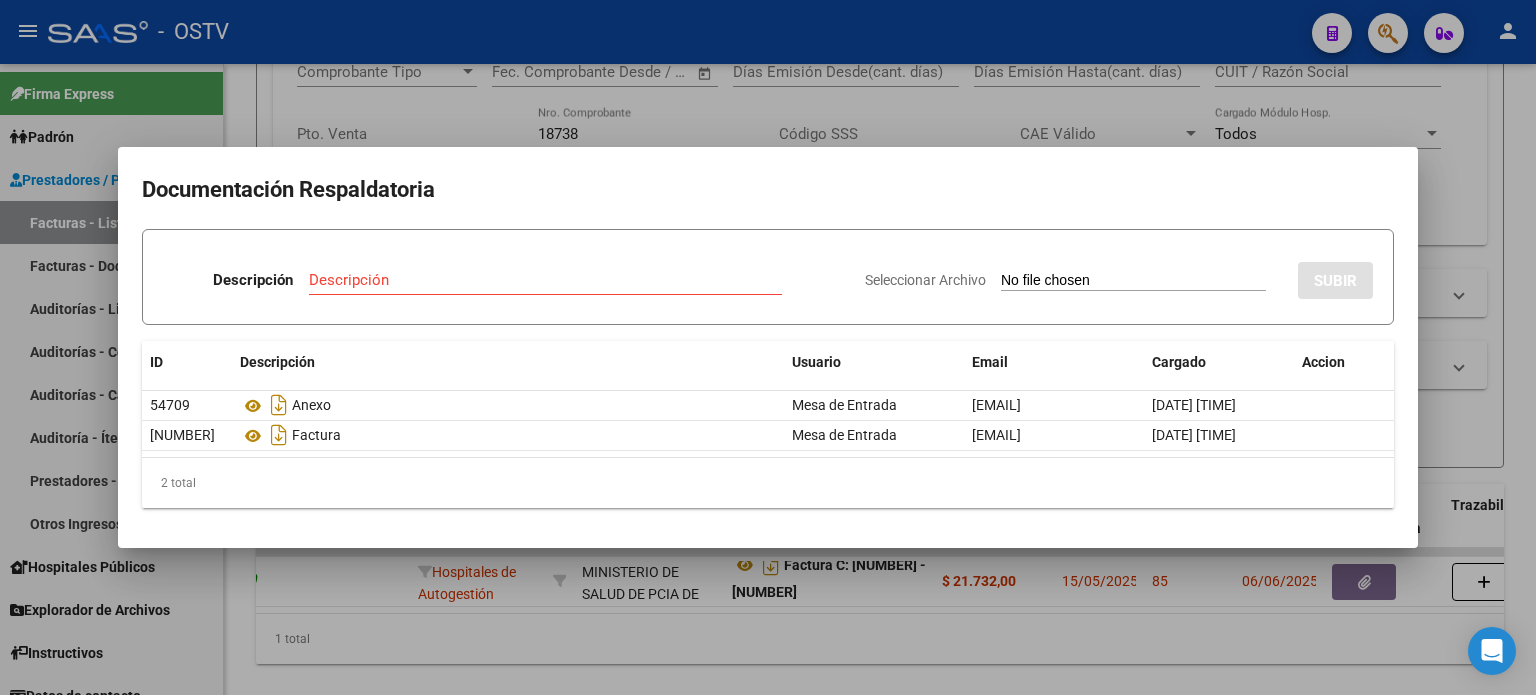 click at bounding box center [768, 347] 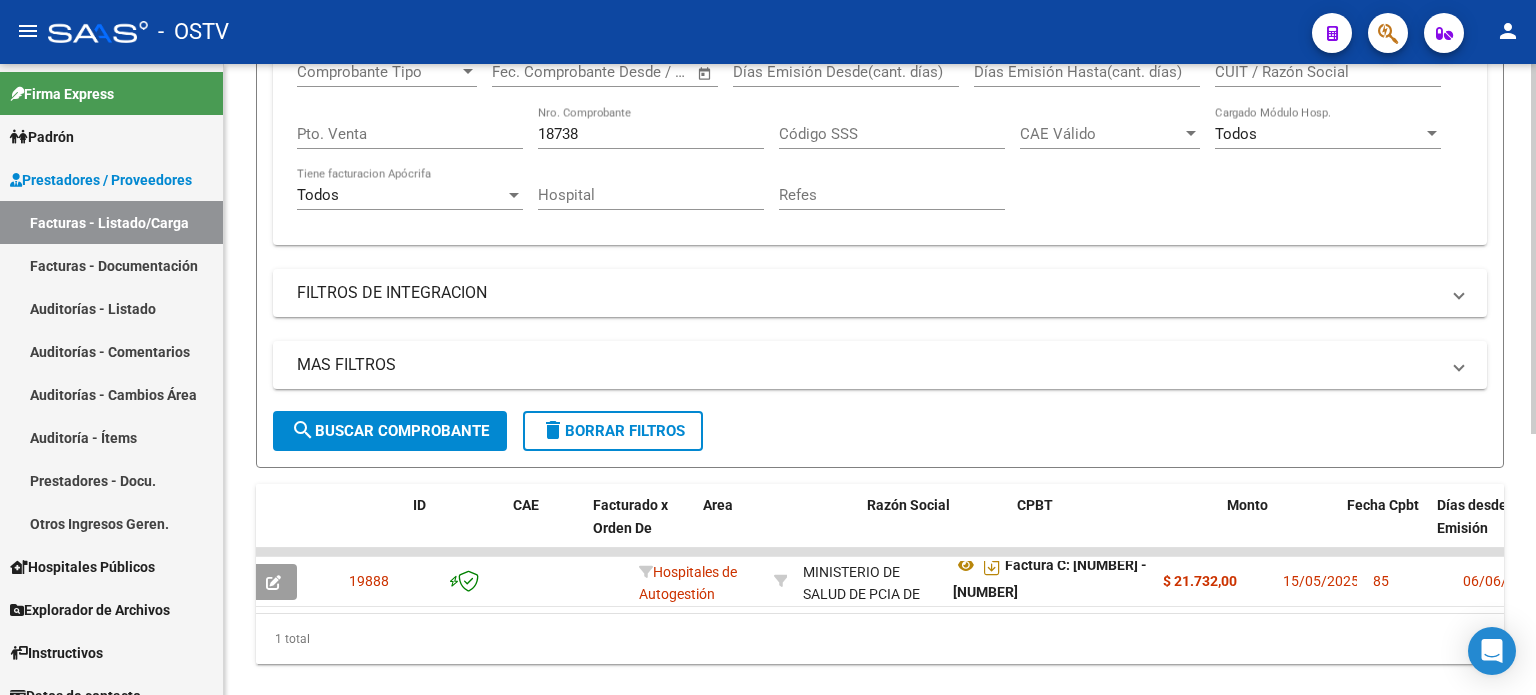scroll, scrollTop: 0, scrollLeft: 0, axis: both 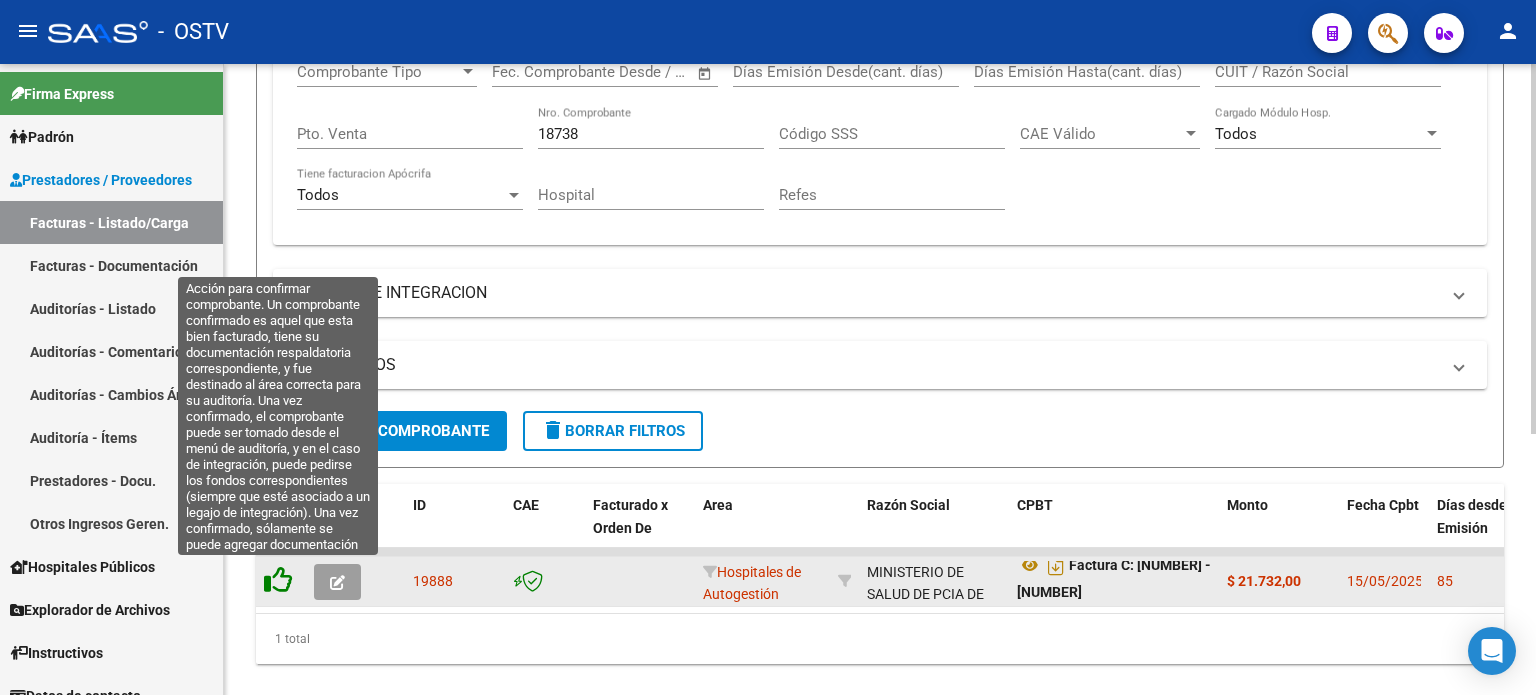 click 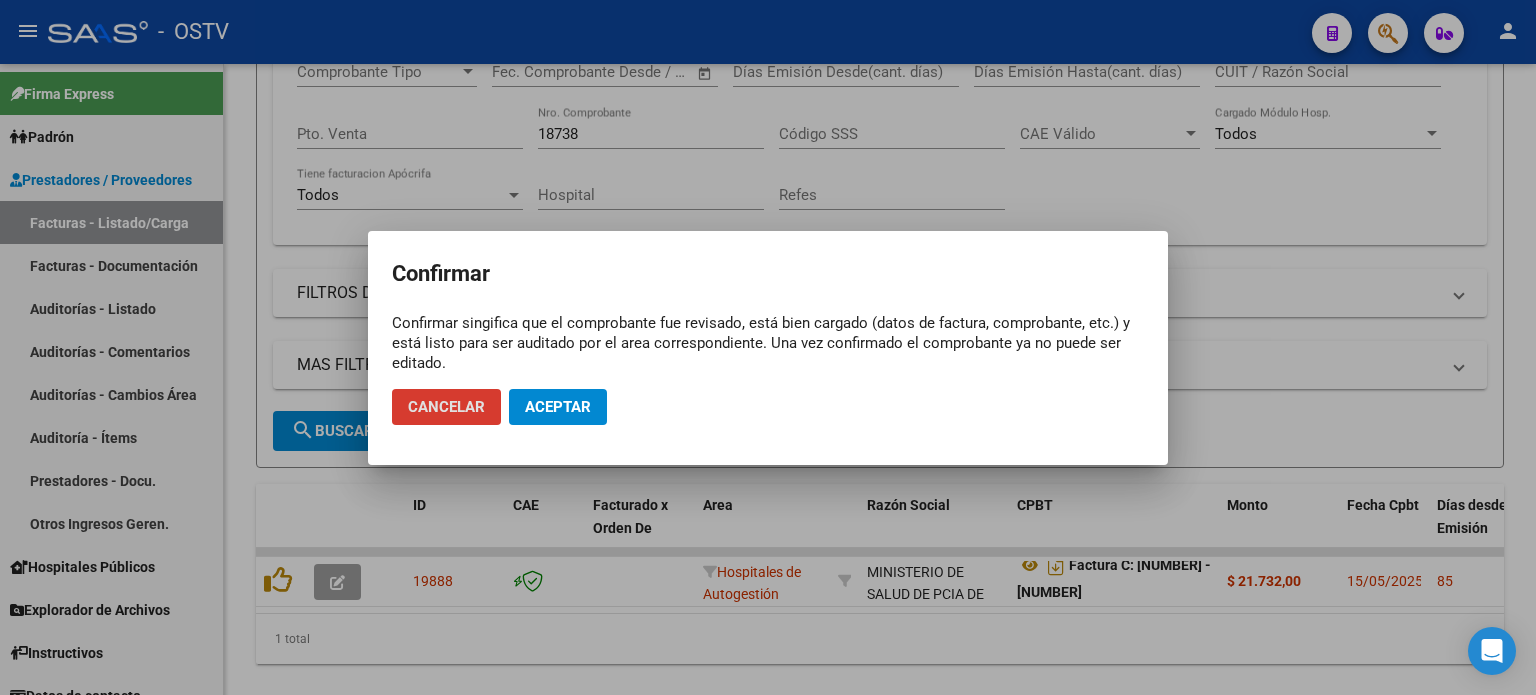 click on "Aceptar" 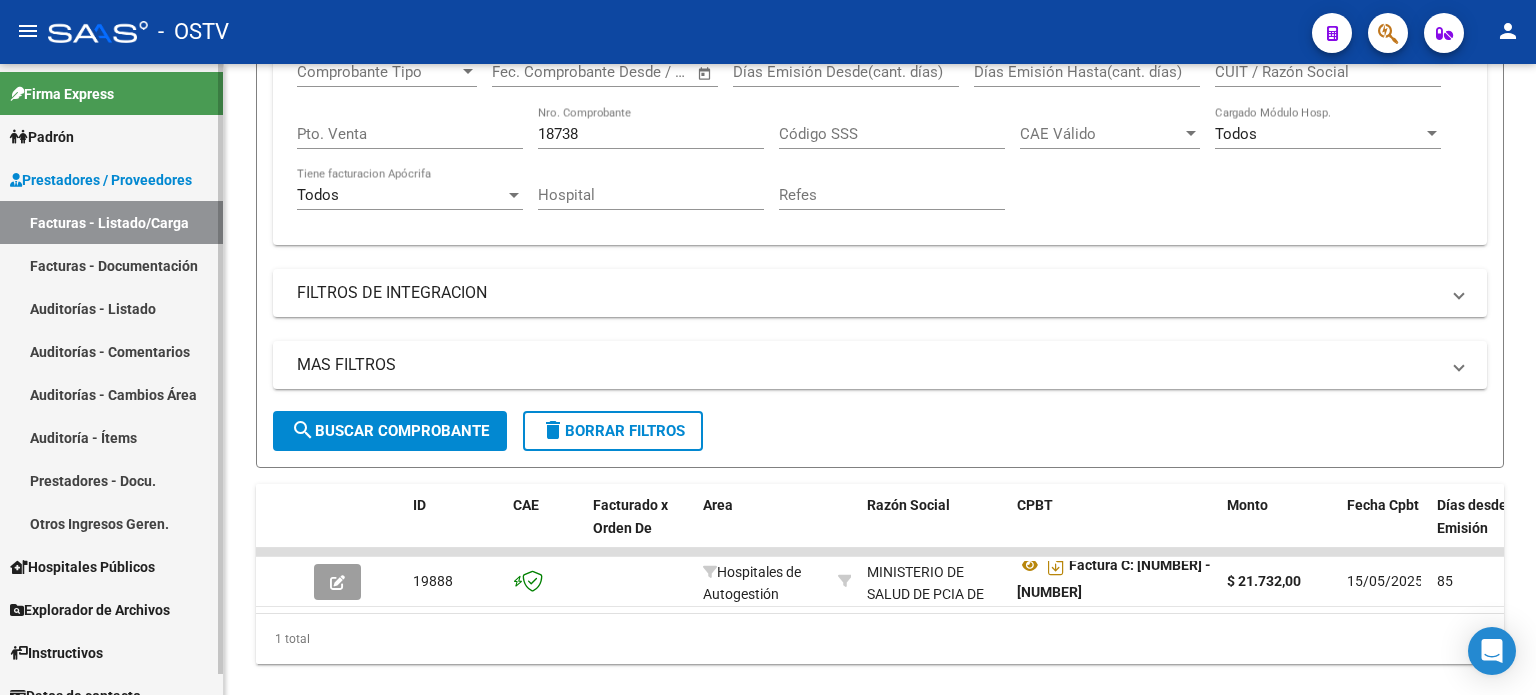 click on "Auditorías - Listado" at bounding box center [111, 308] 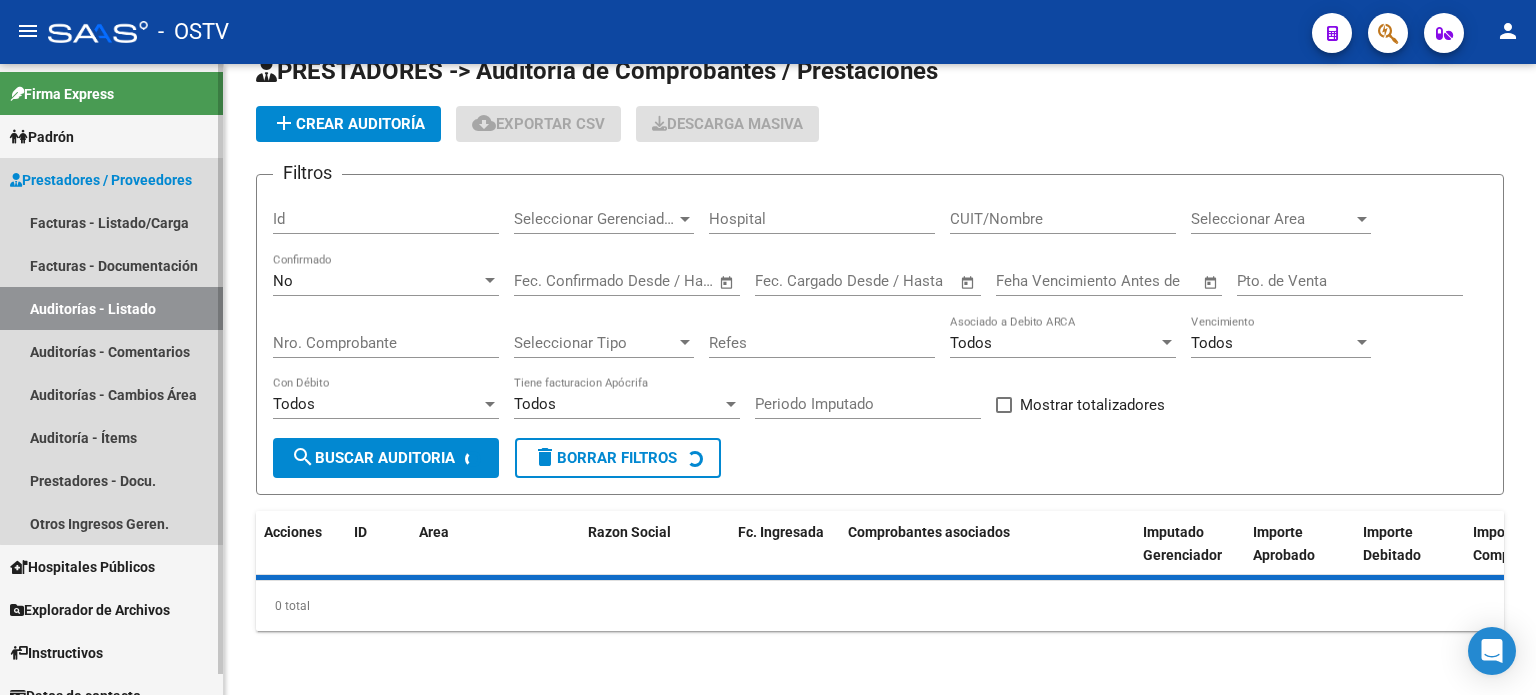 scroll, scrollTop: 0, scrollLeft: 0, axis: both 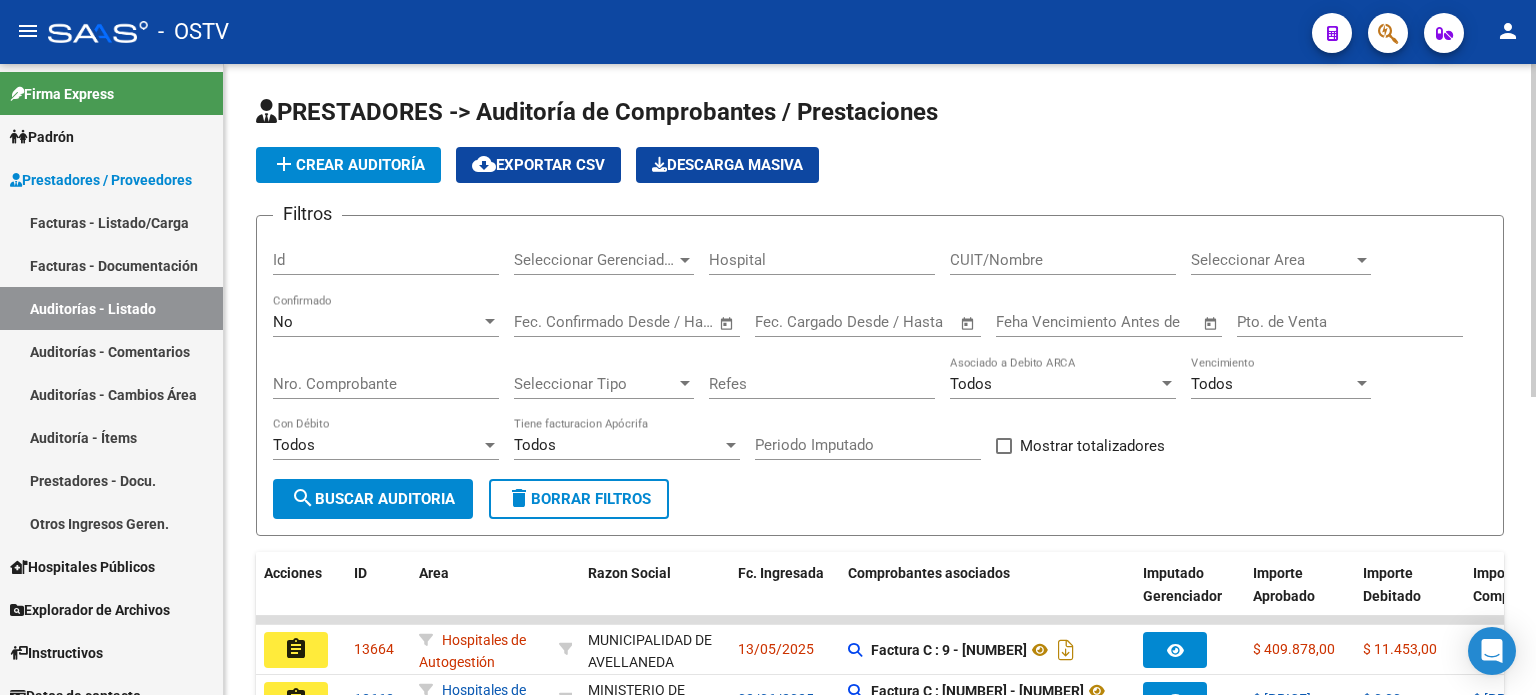 click on "No" at bounding box center (377, 322) 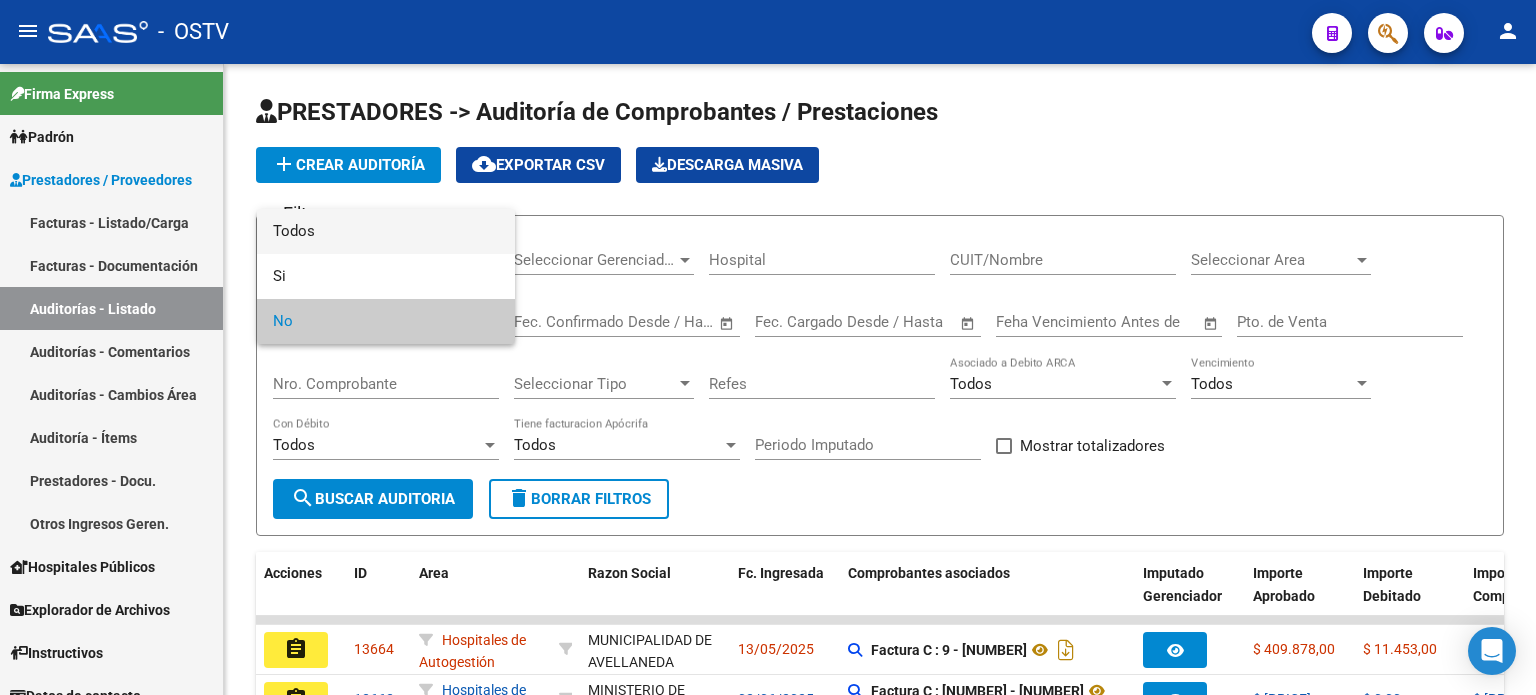 click on "Todos" at bounding box center [386, 231] 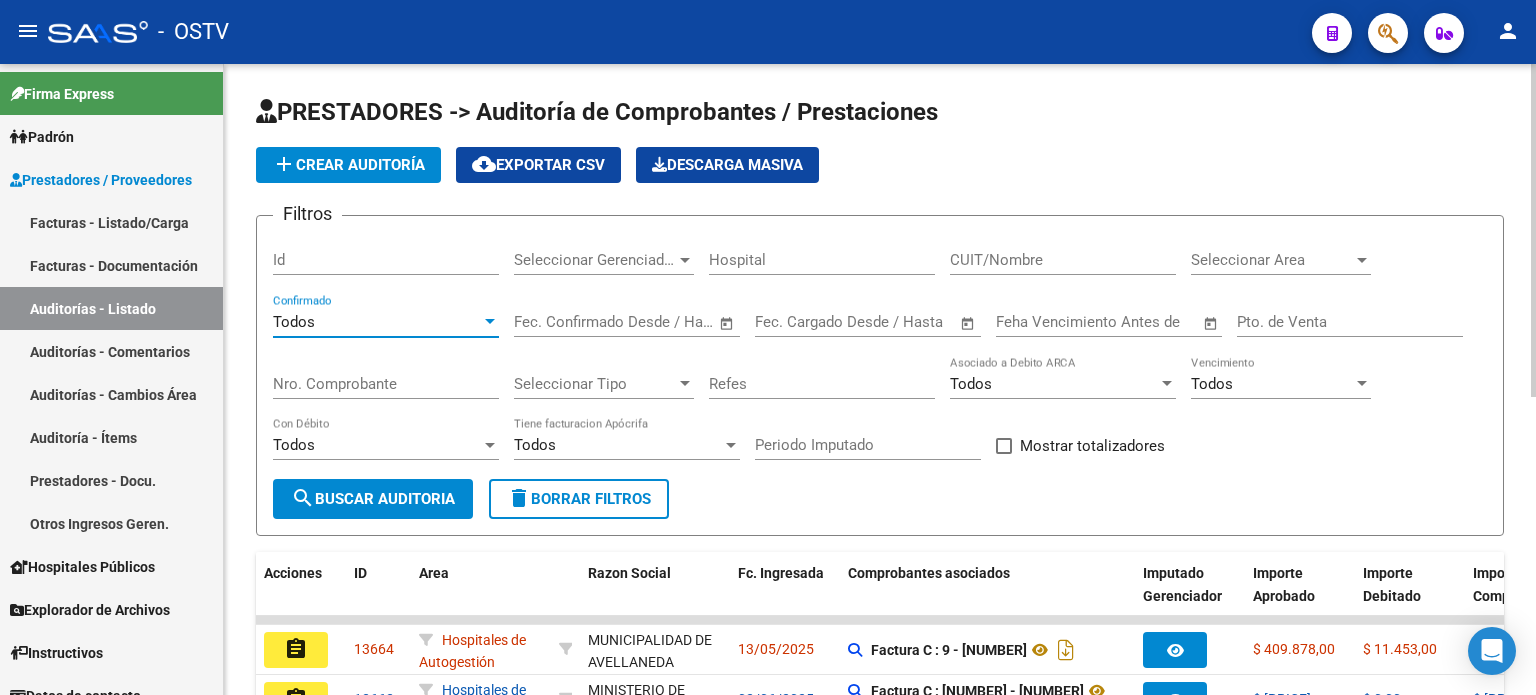 click on "Nro. Comprobante" at bounding box center [386, 384] 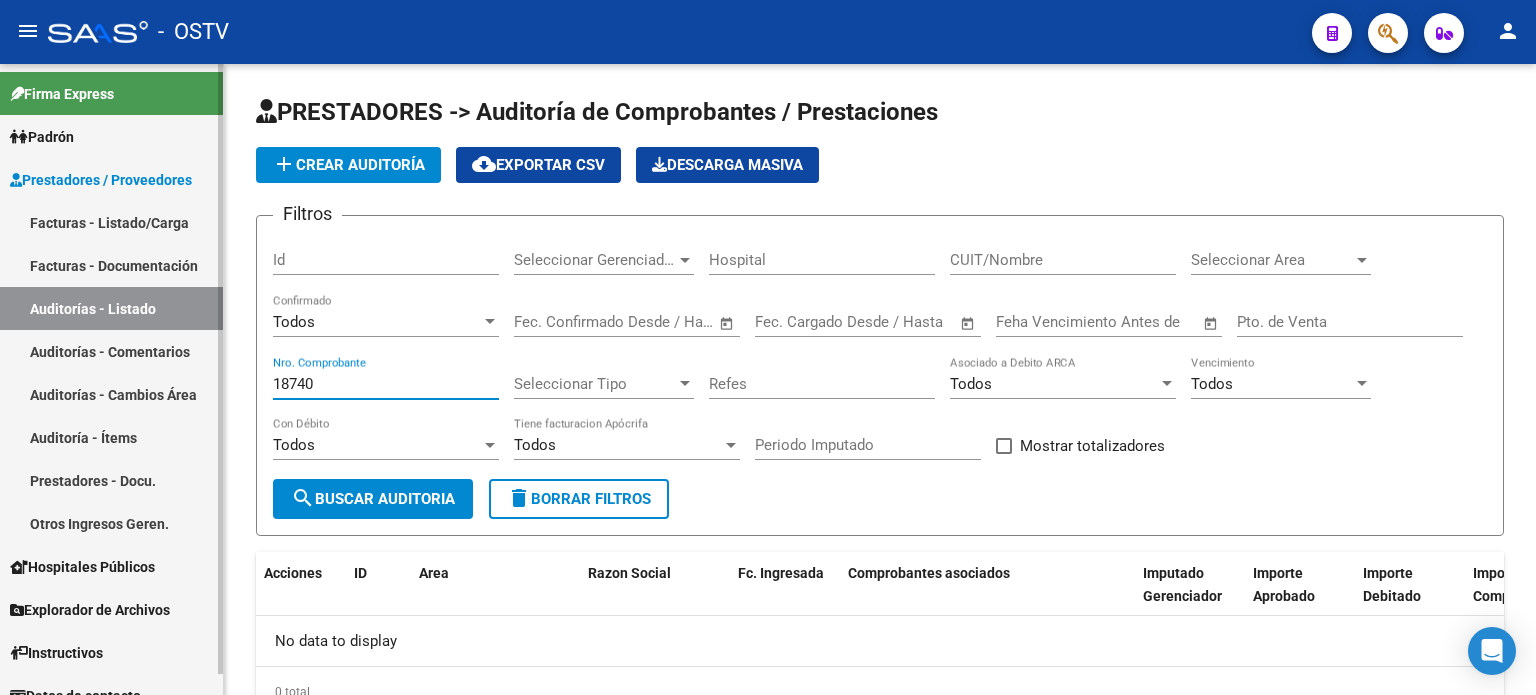 type on "18740" 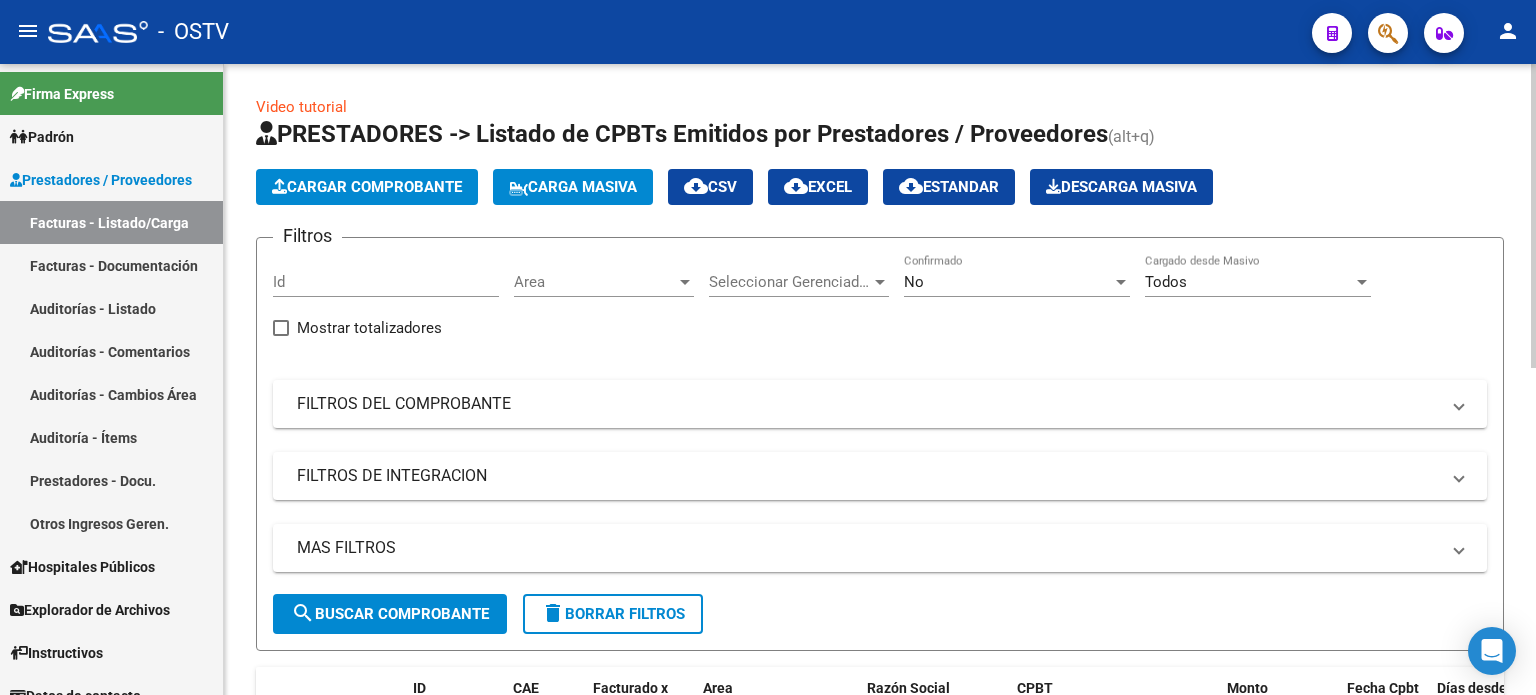 click on "No" at bounding box center [1008, 282] 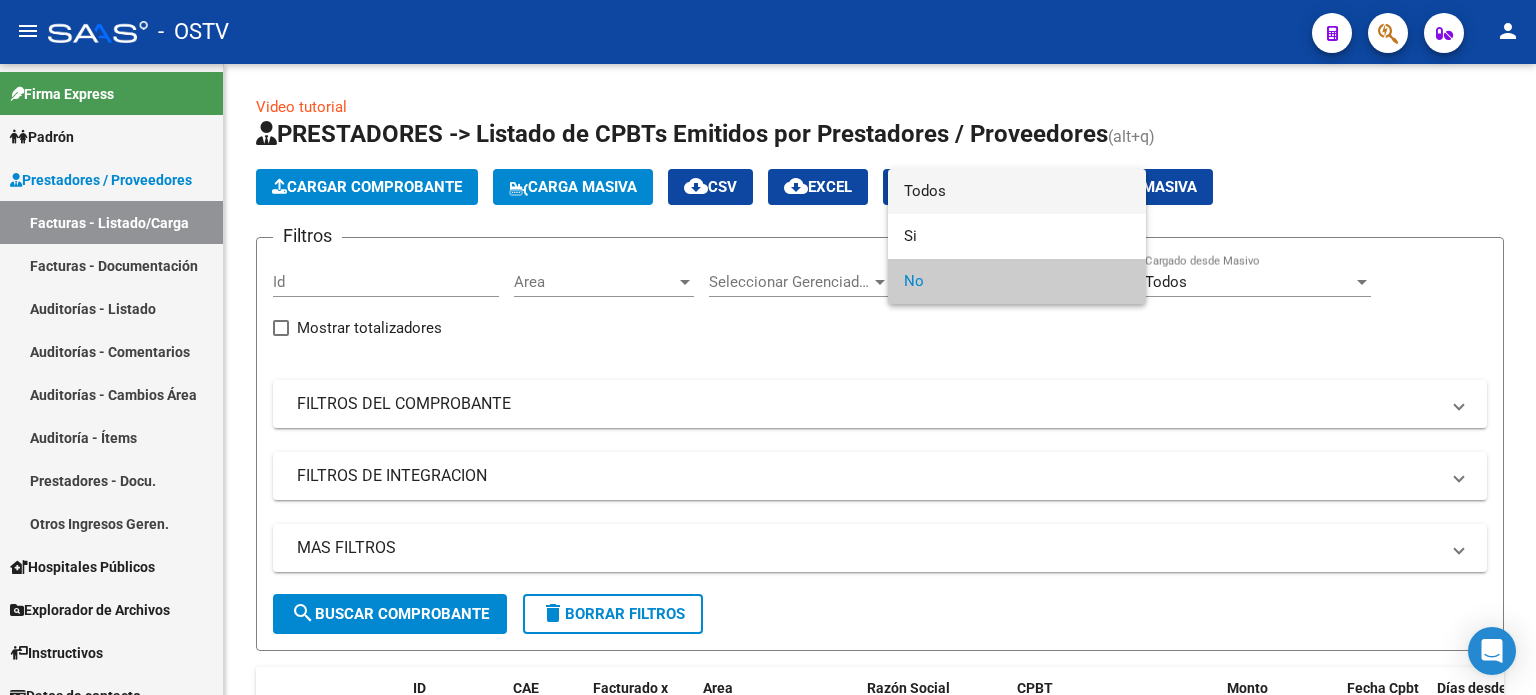 click on "Todos" at bounding box center [1017, 191] 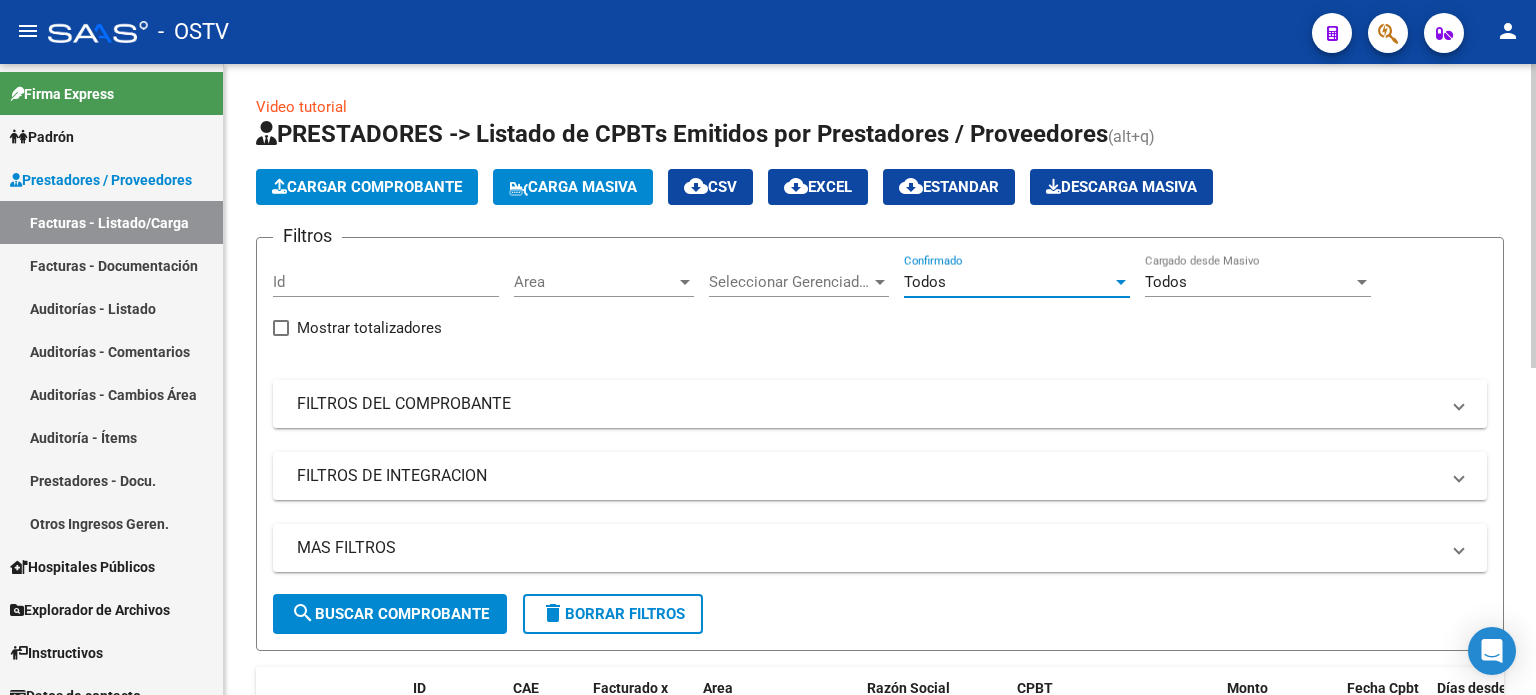 click on "FILTROS DEL COMPROBANTE" at bounding box center (868, 404) 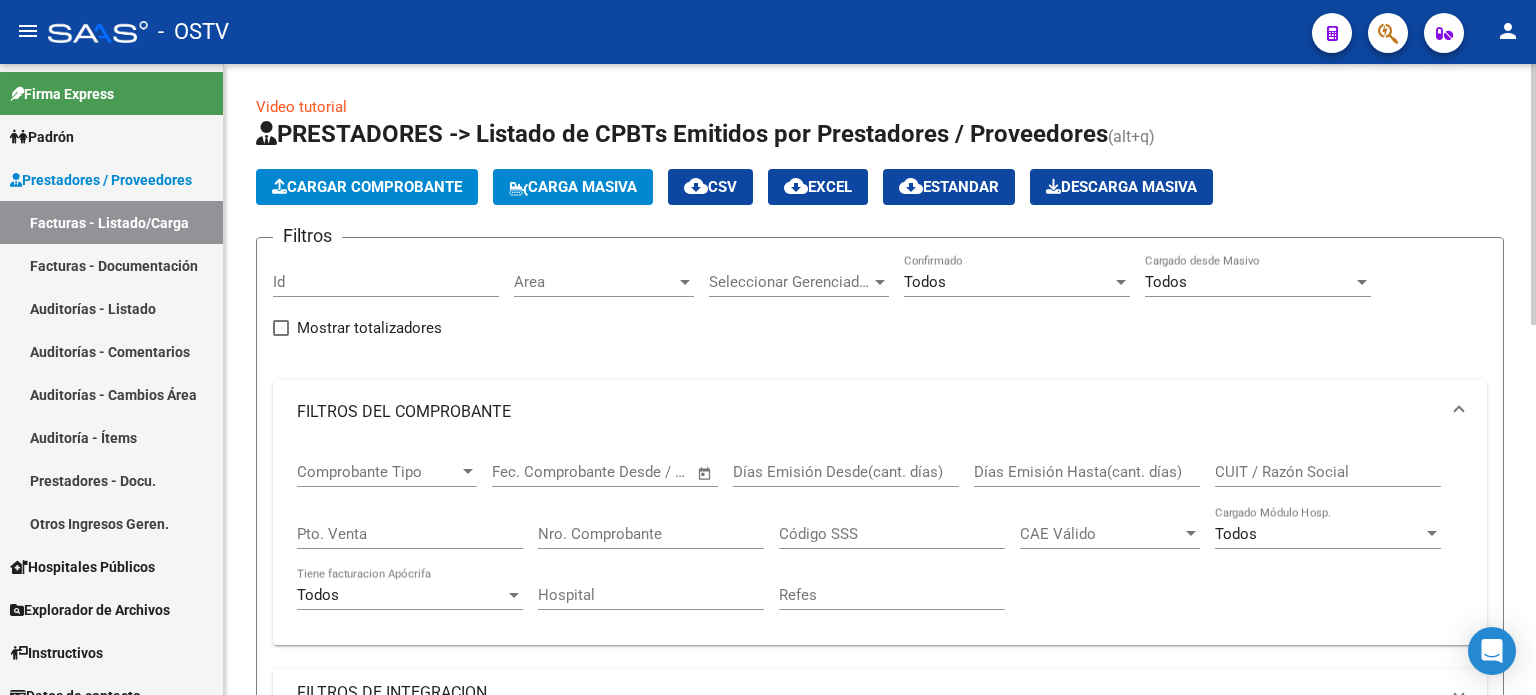 click on "Nro. Comprobante" at bounding box center (651, 534) 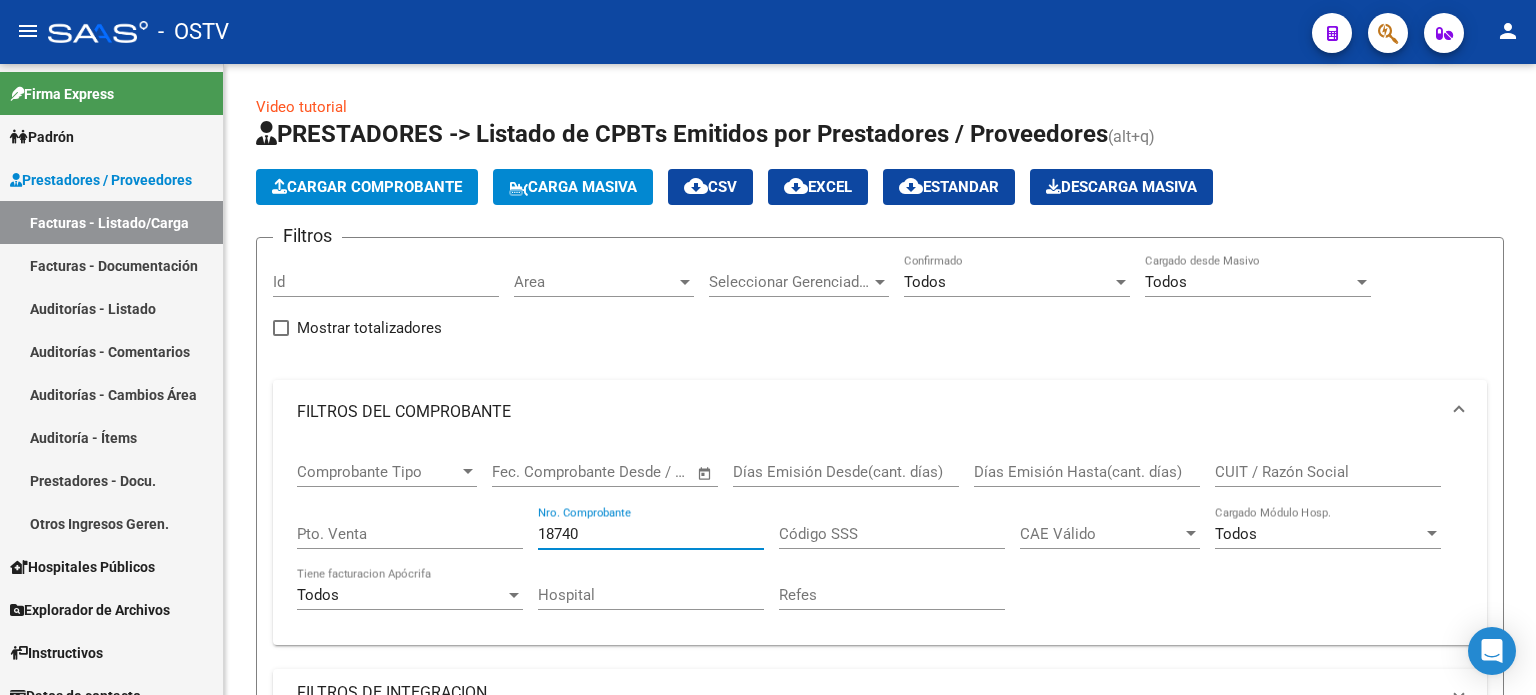 type on "18740" 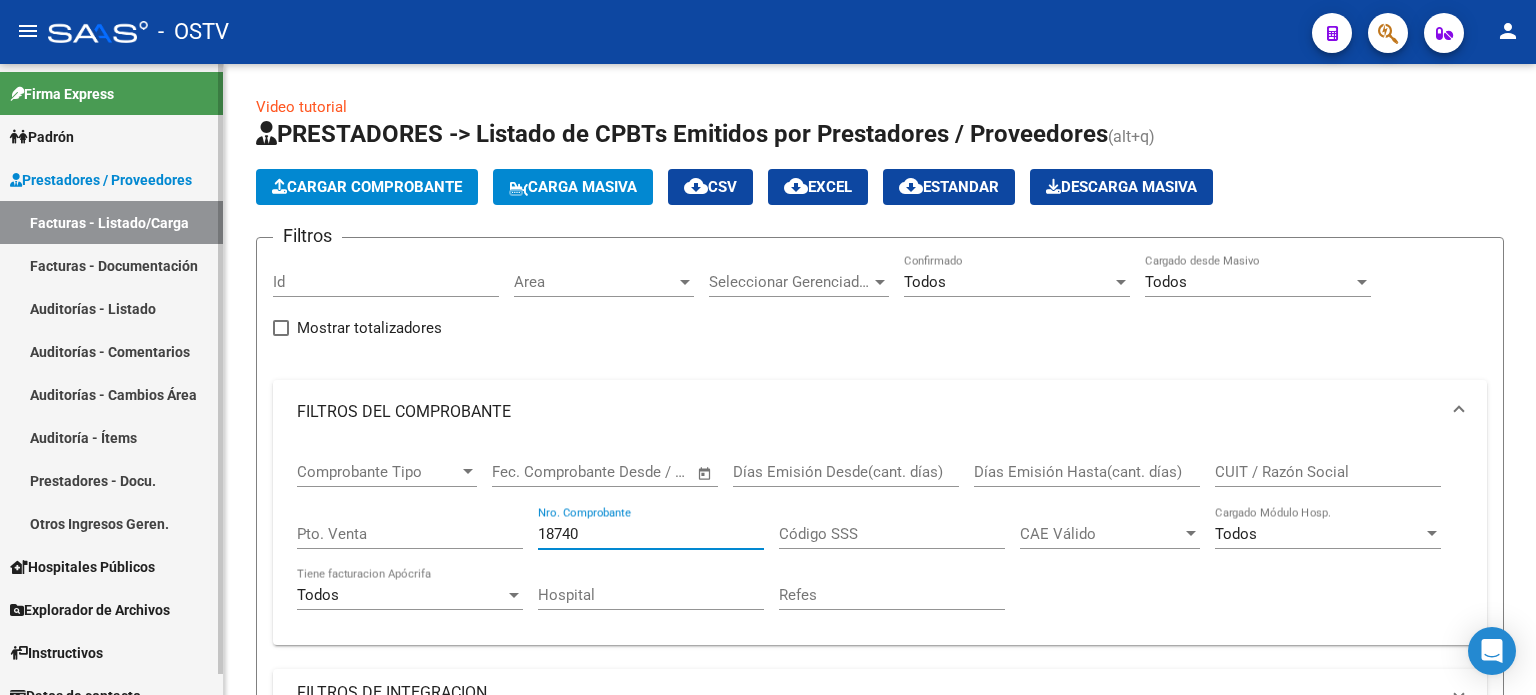 click on "Auditorías - Listado" at bounding box center (111, 308) 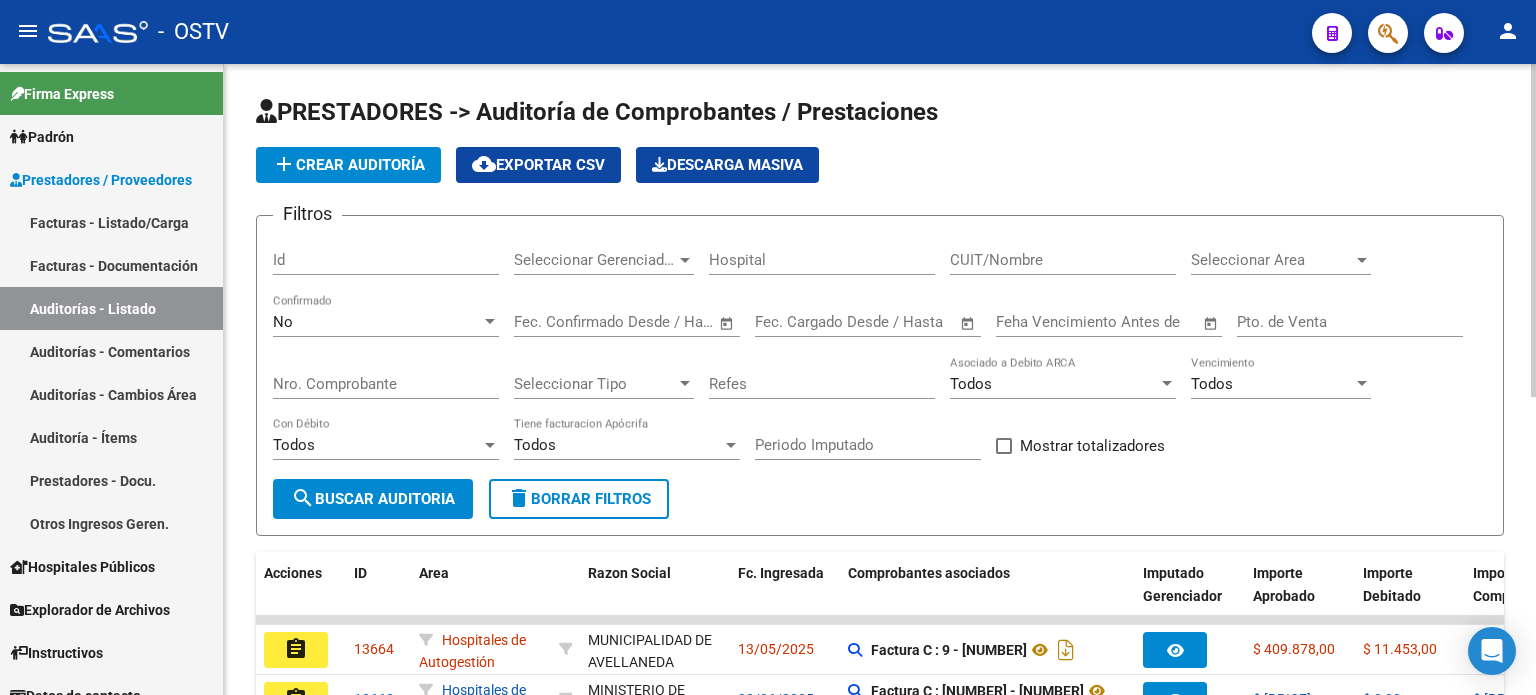 click on "Nro. Comprobante" at bounding box center (386, 384) 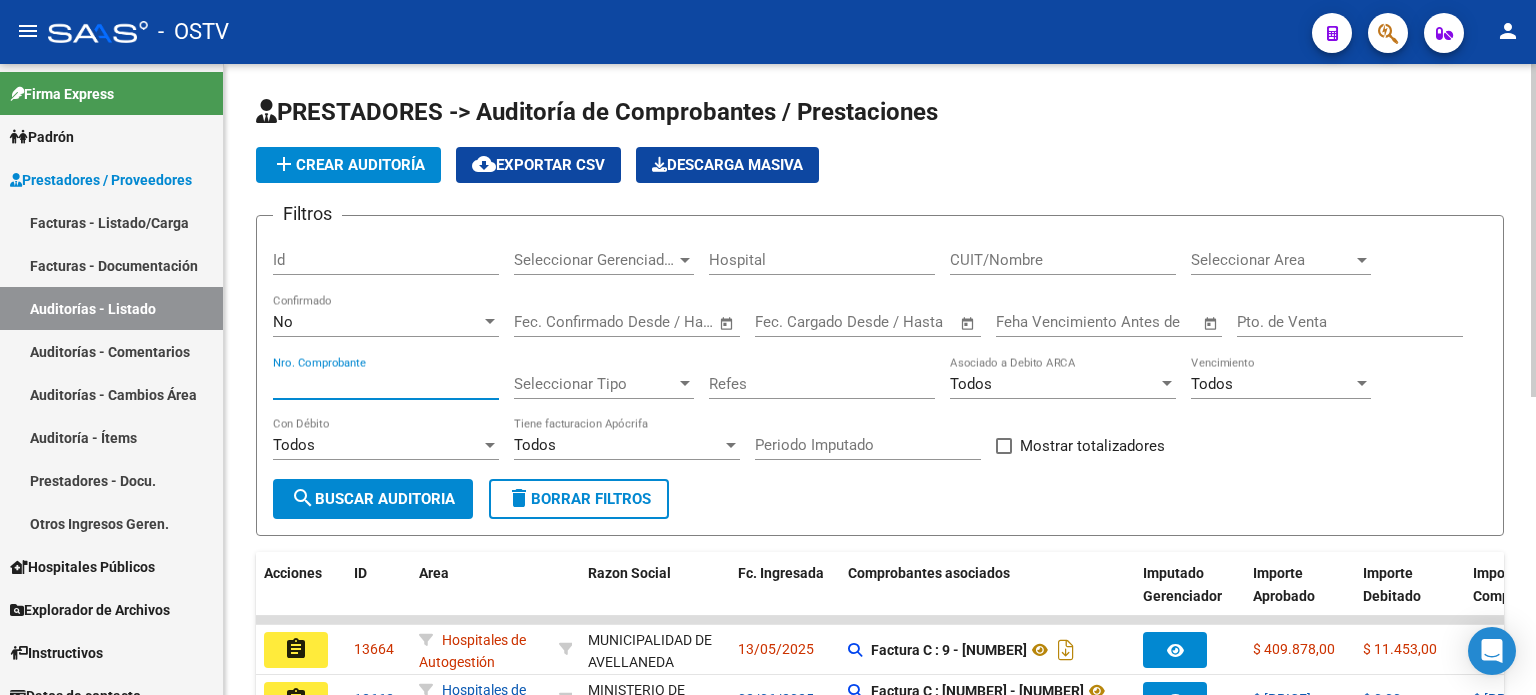 type on "[NUMBER]" 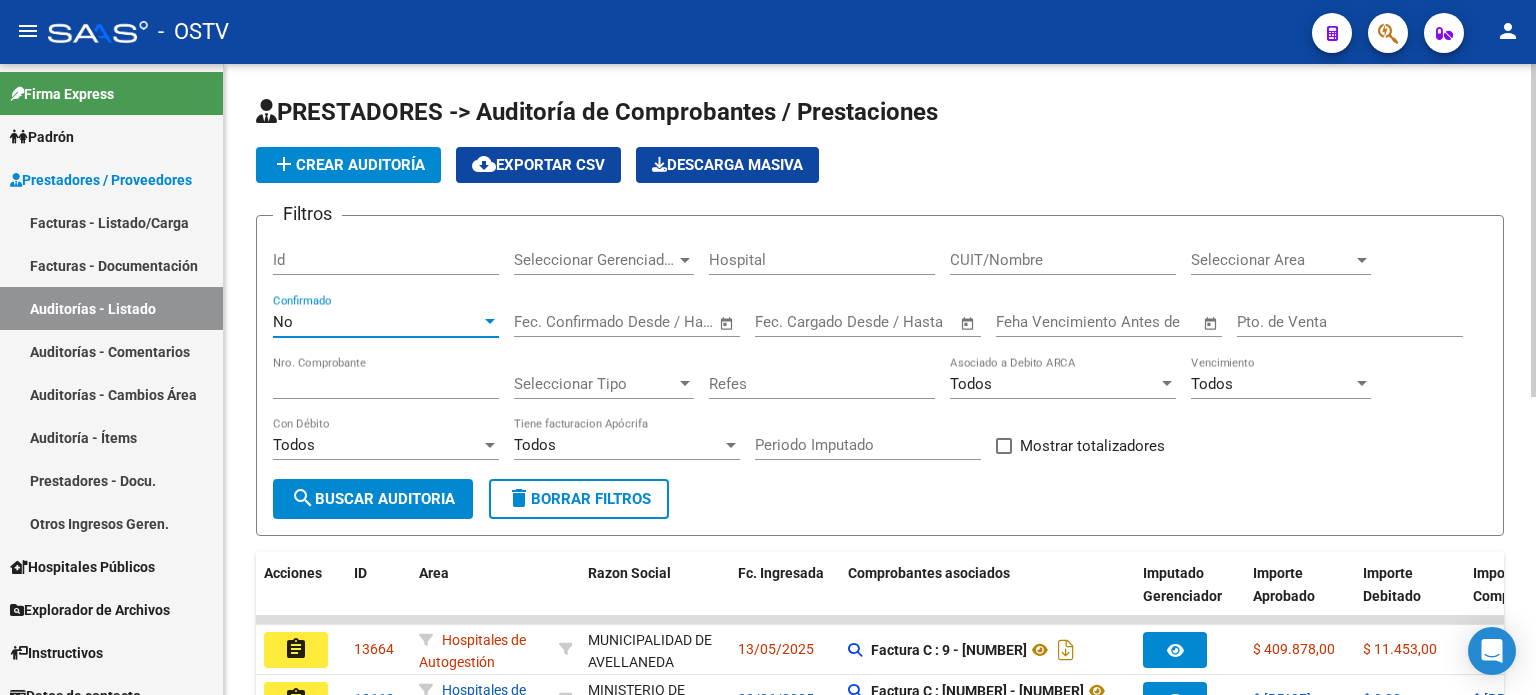 click on "No" at bounding box center [377, 322] 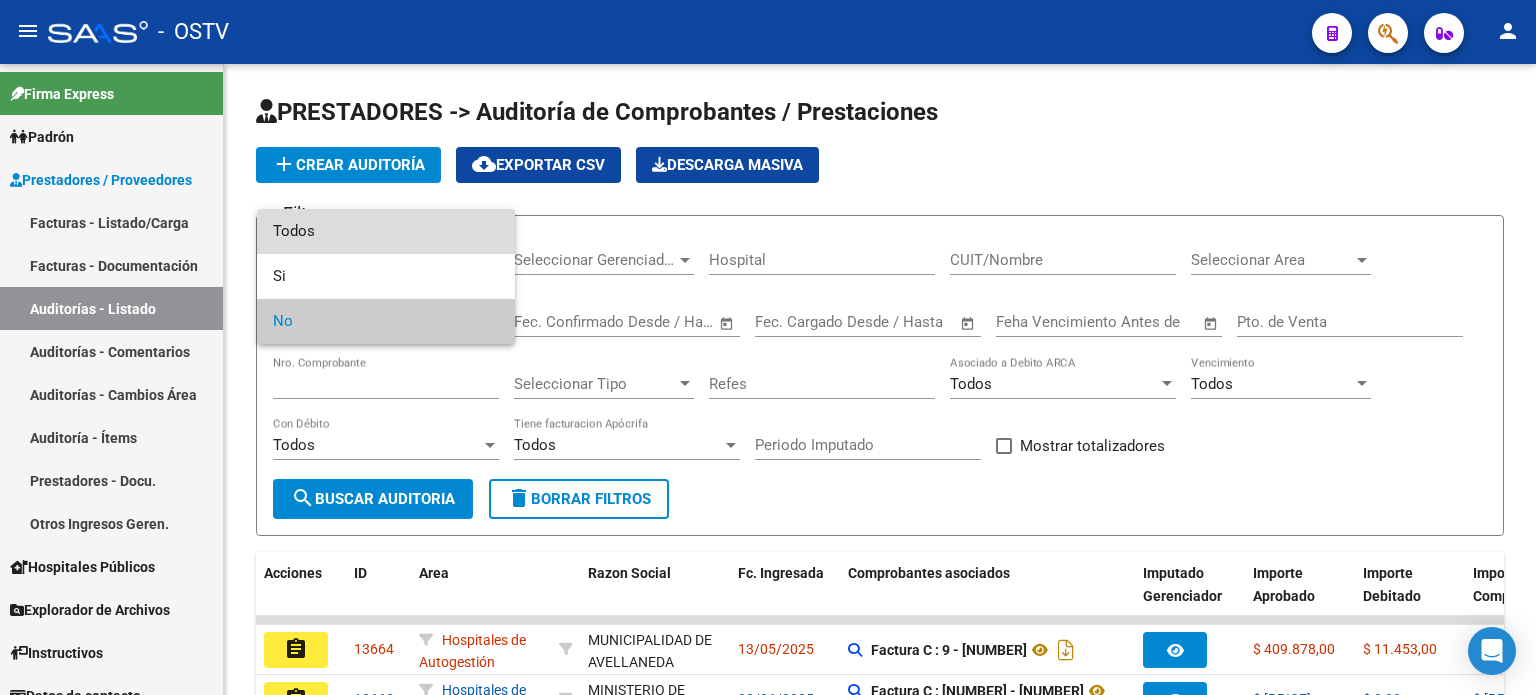 click on "Todos" at bounding box center (386, 231) 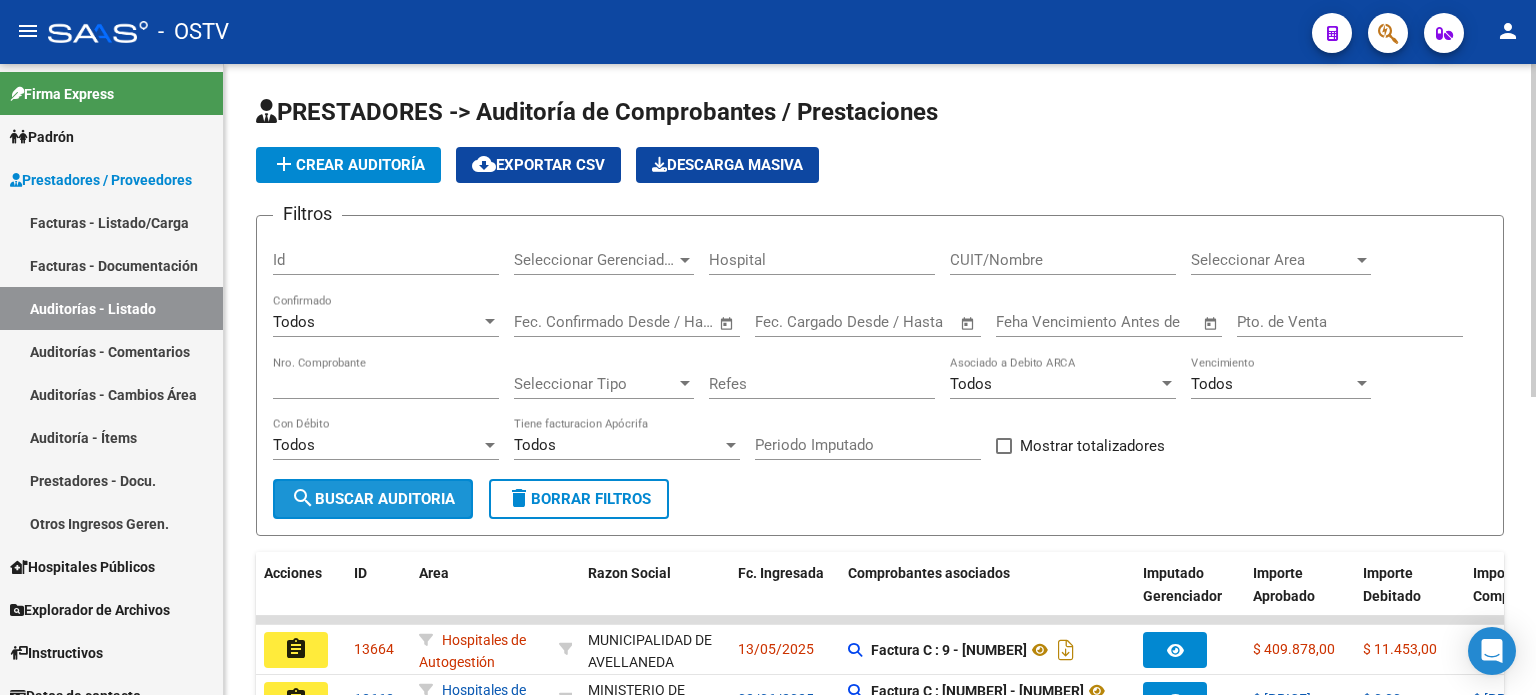 click on "search  Buscar Auditoria" 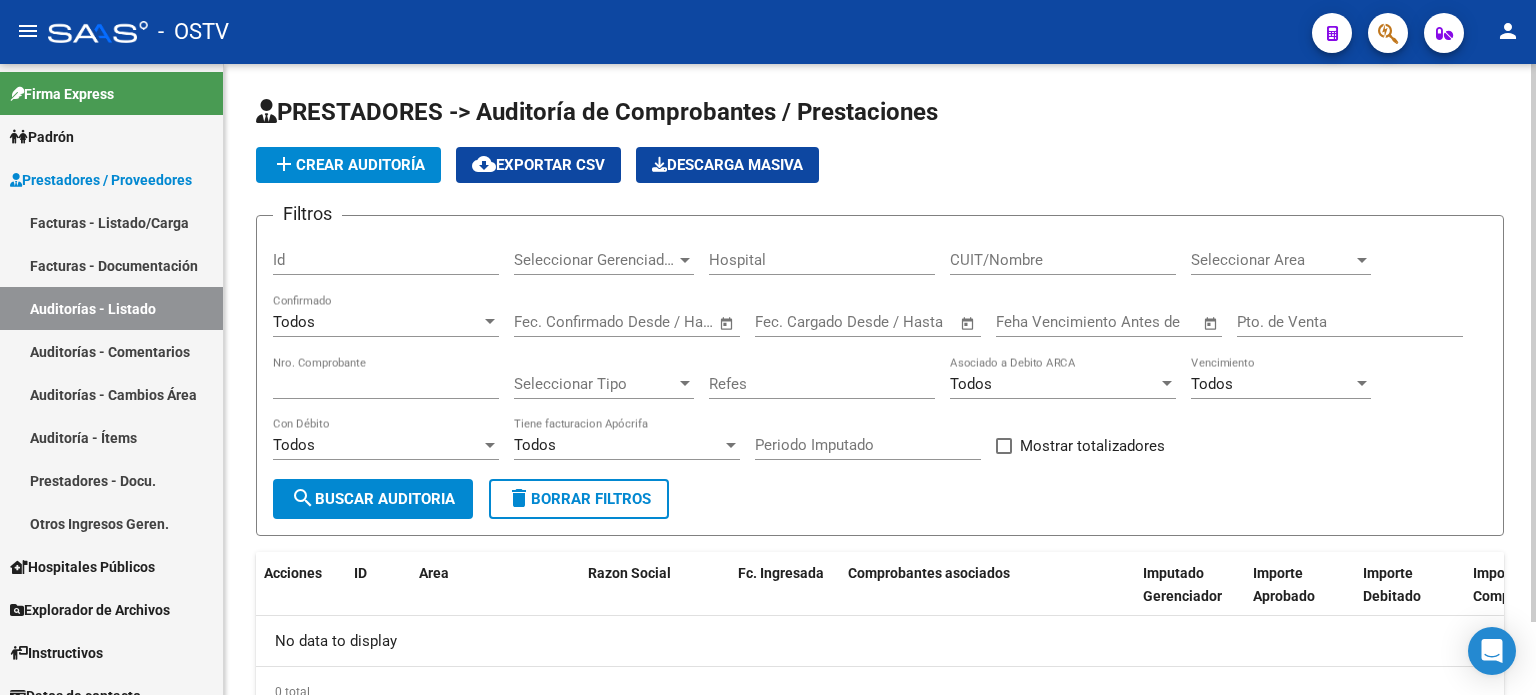 scroll, scrollTop: 83, scrollLeft: 0, axis: vertical 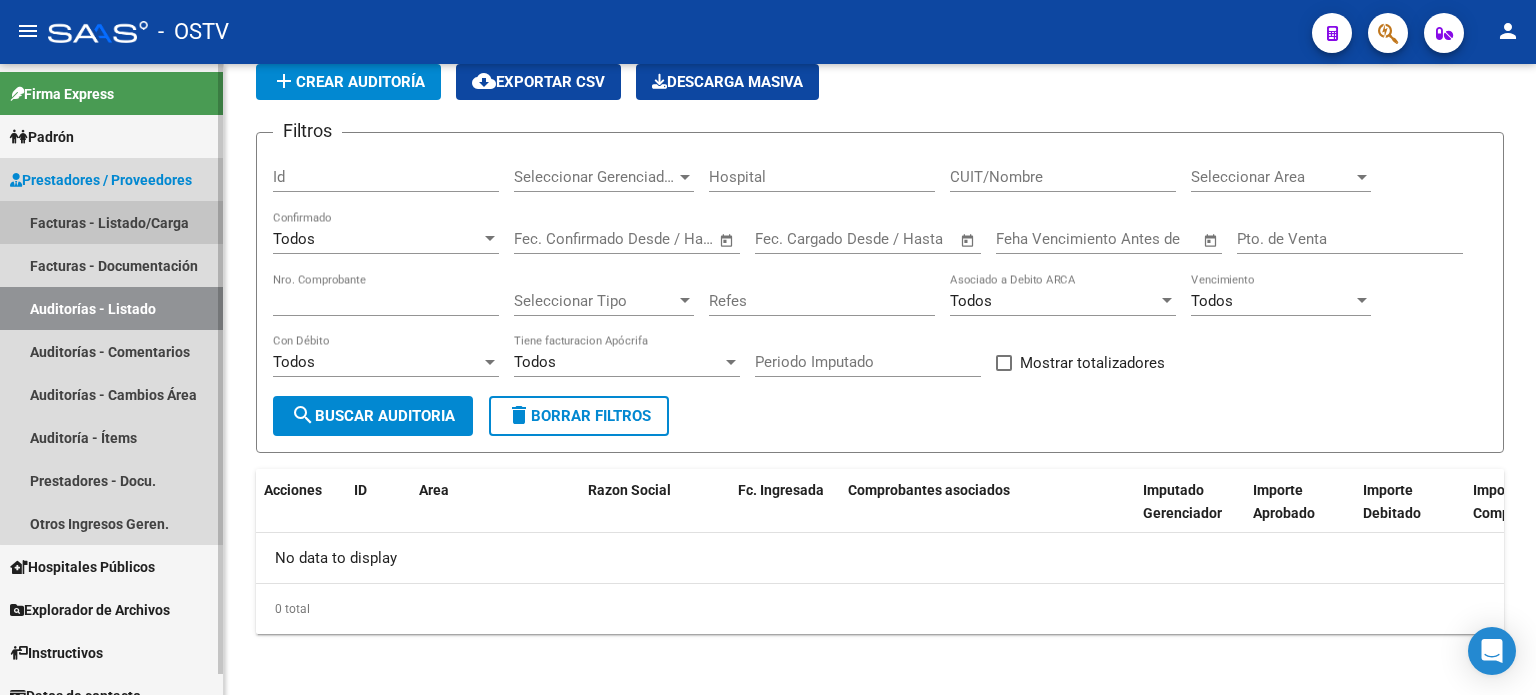 click on "Facturas - Listado/Carga" at bounding box center (111, 222) 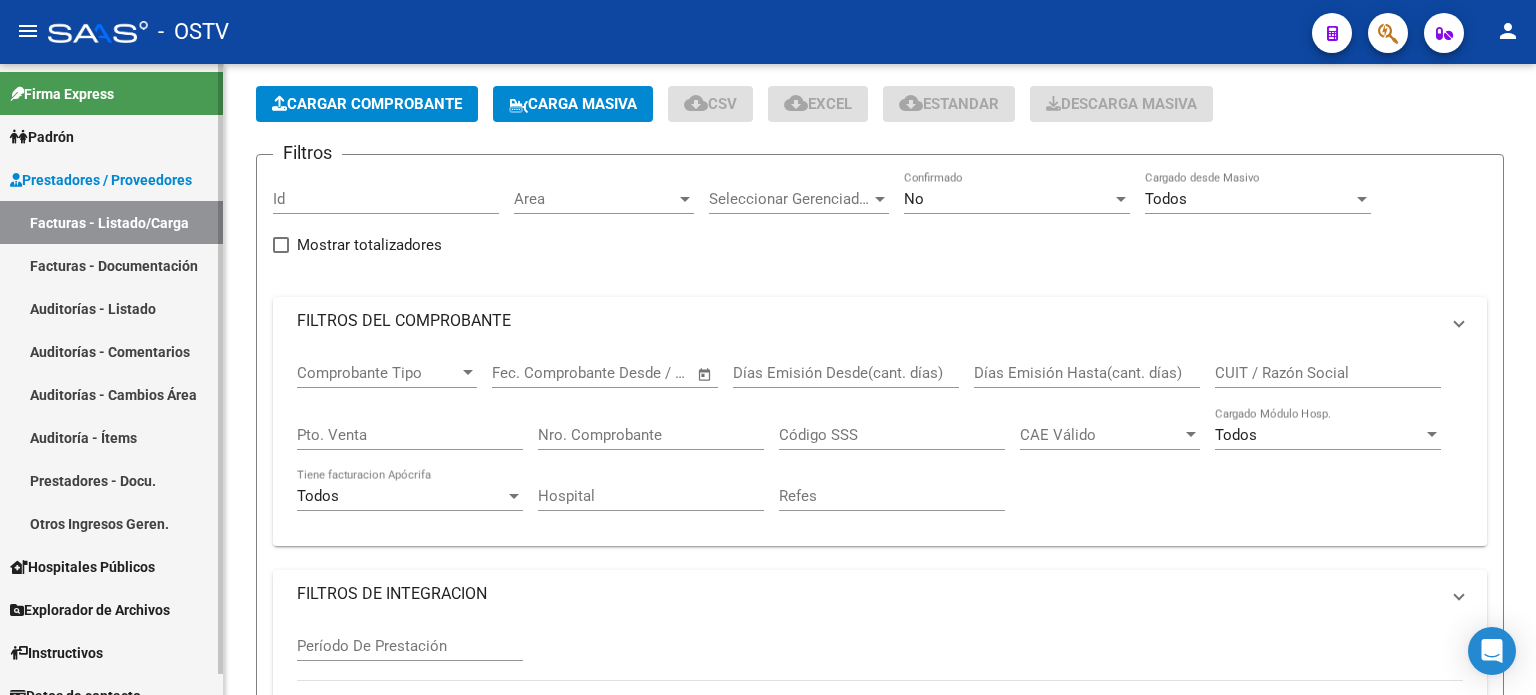 scroll, scrollTop: 0, scrollLeft: 0, axis: both 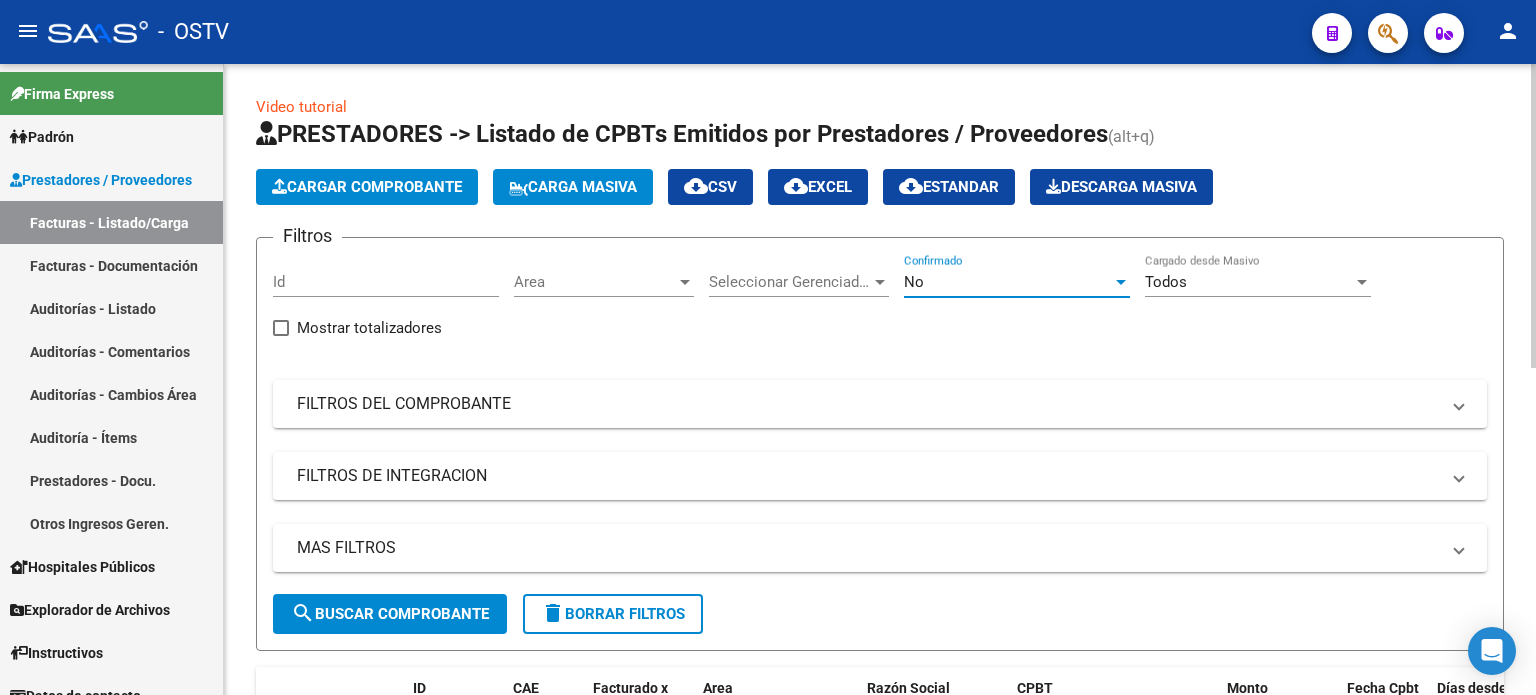 click on "No" at bounding box center [1008, 282] 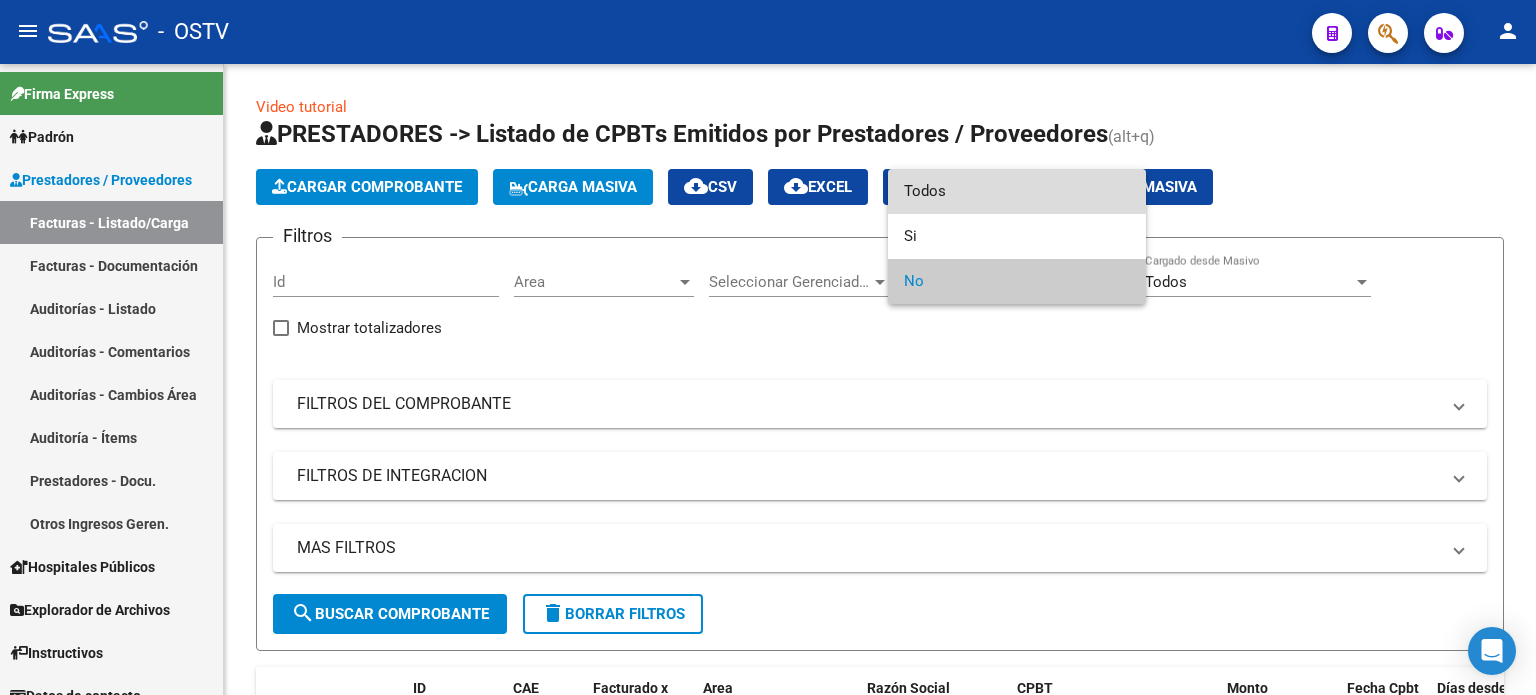 click on "Todos" at bounding box center (1017, 191) 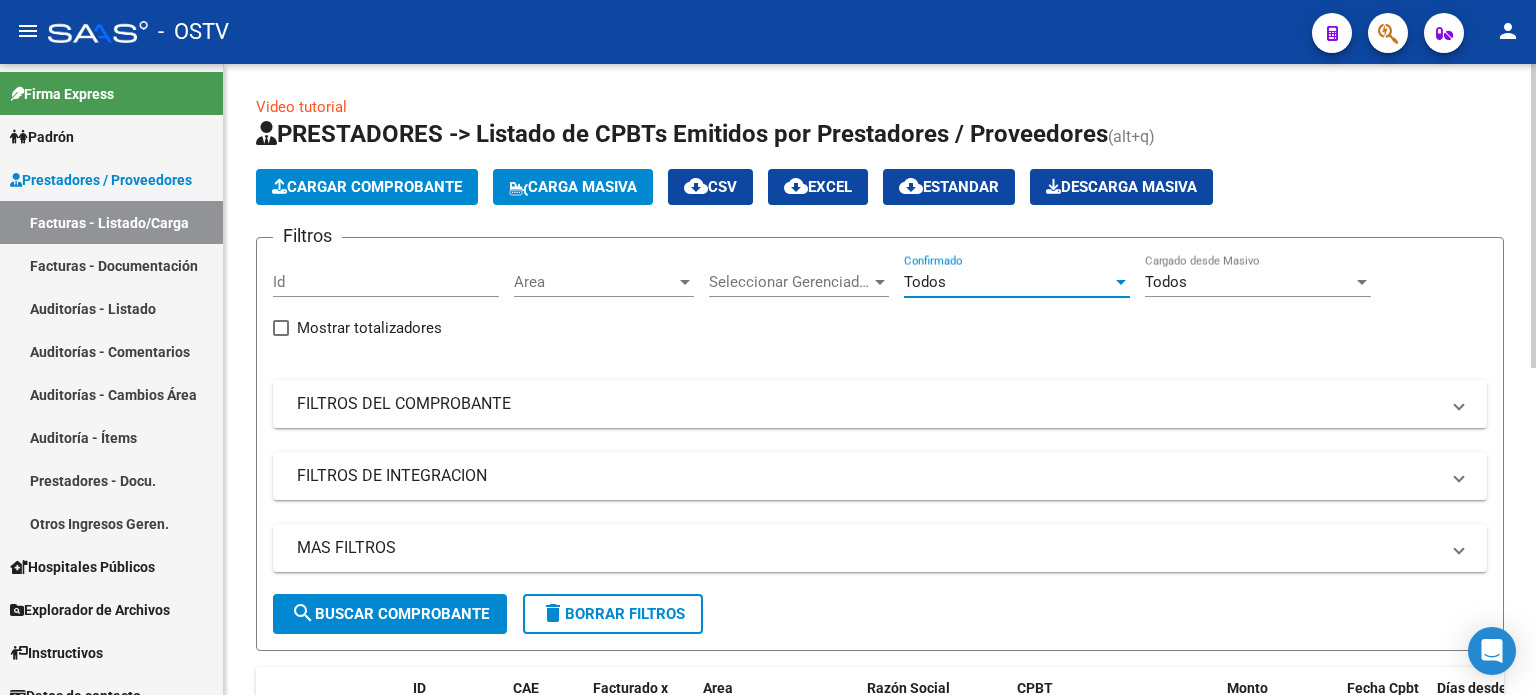 click on "FILTROS DEL COMPROBANTE" at bounding box center [868, 404] 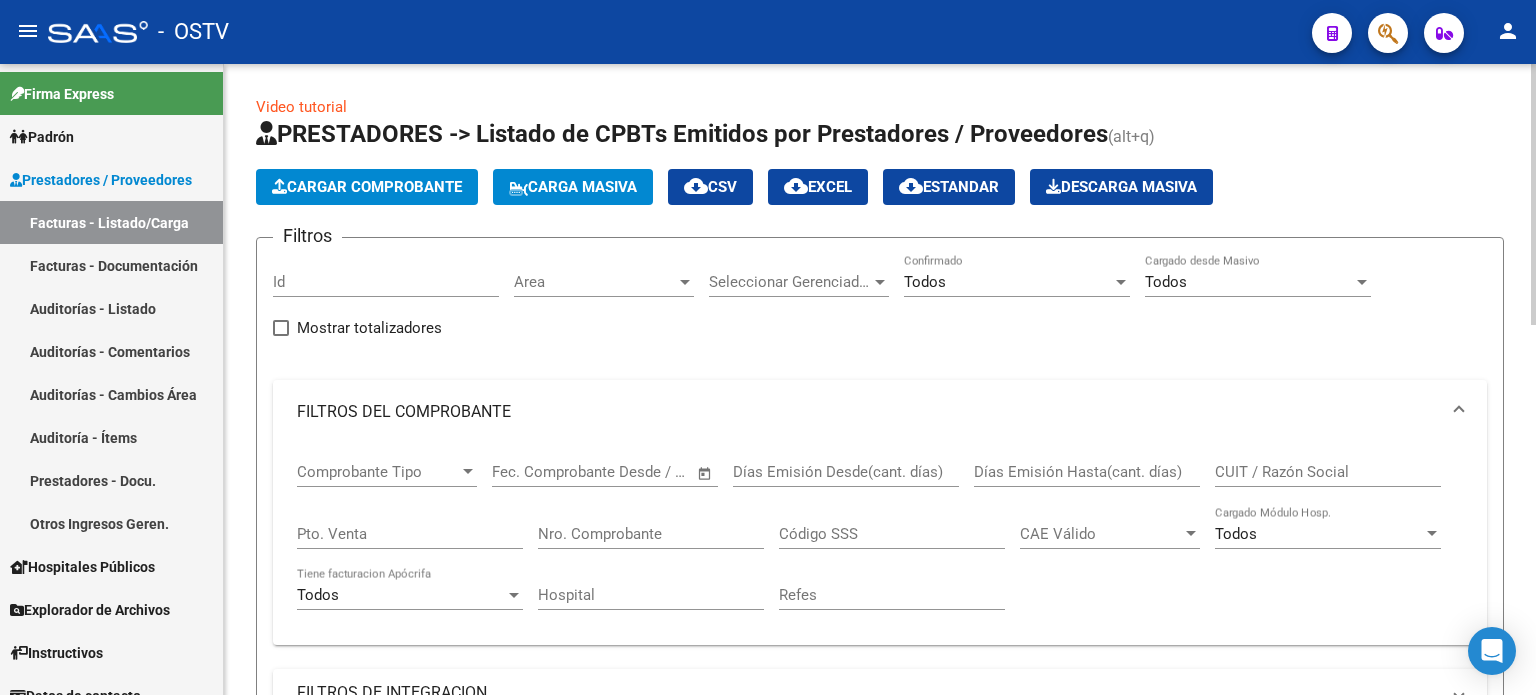 click on "Nro. Comprobante" at bounding box center [651, 534] 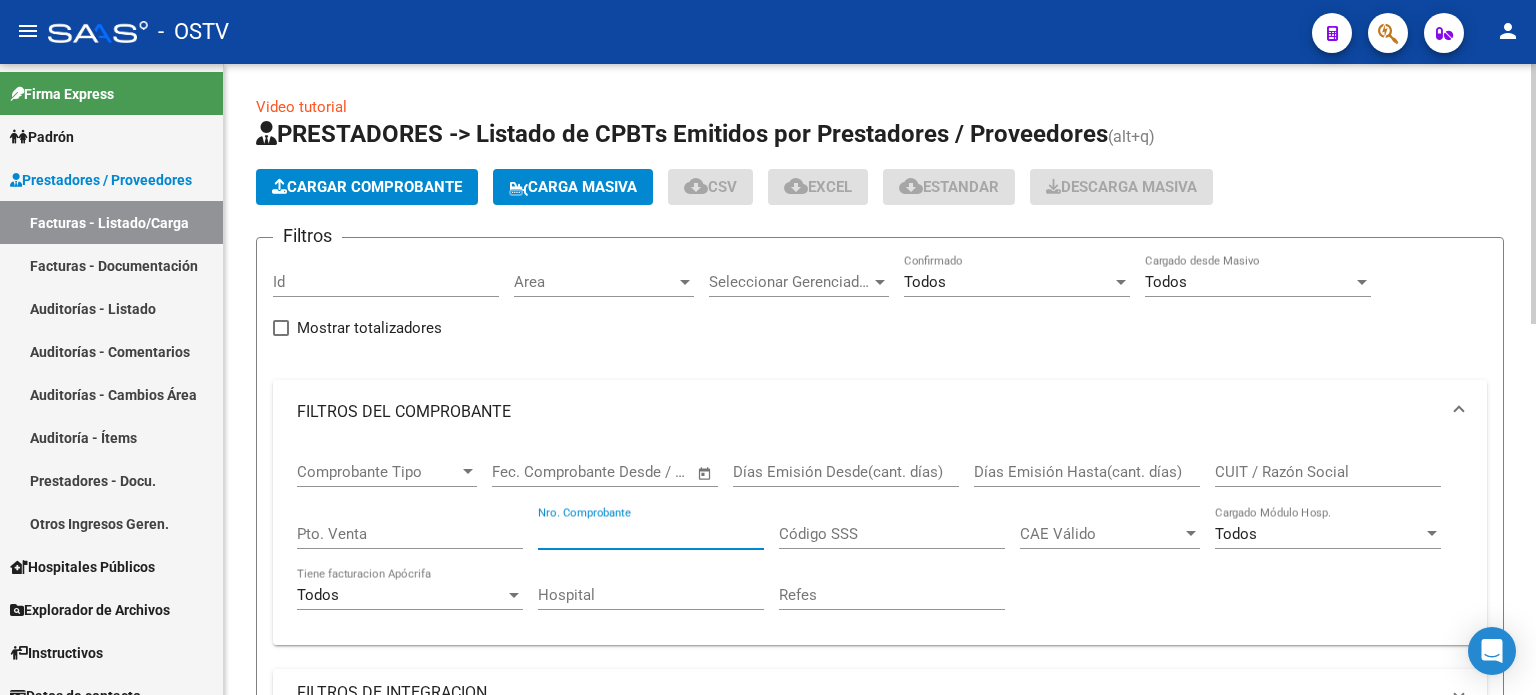 scroll, scrollTop: 400, scrollLeft: 0, axis: vertical 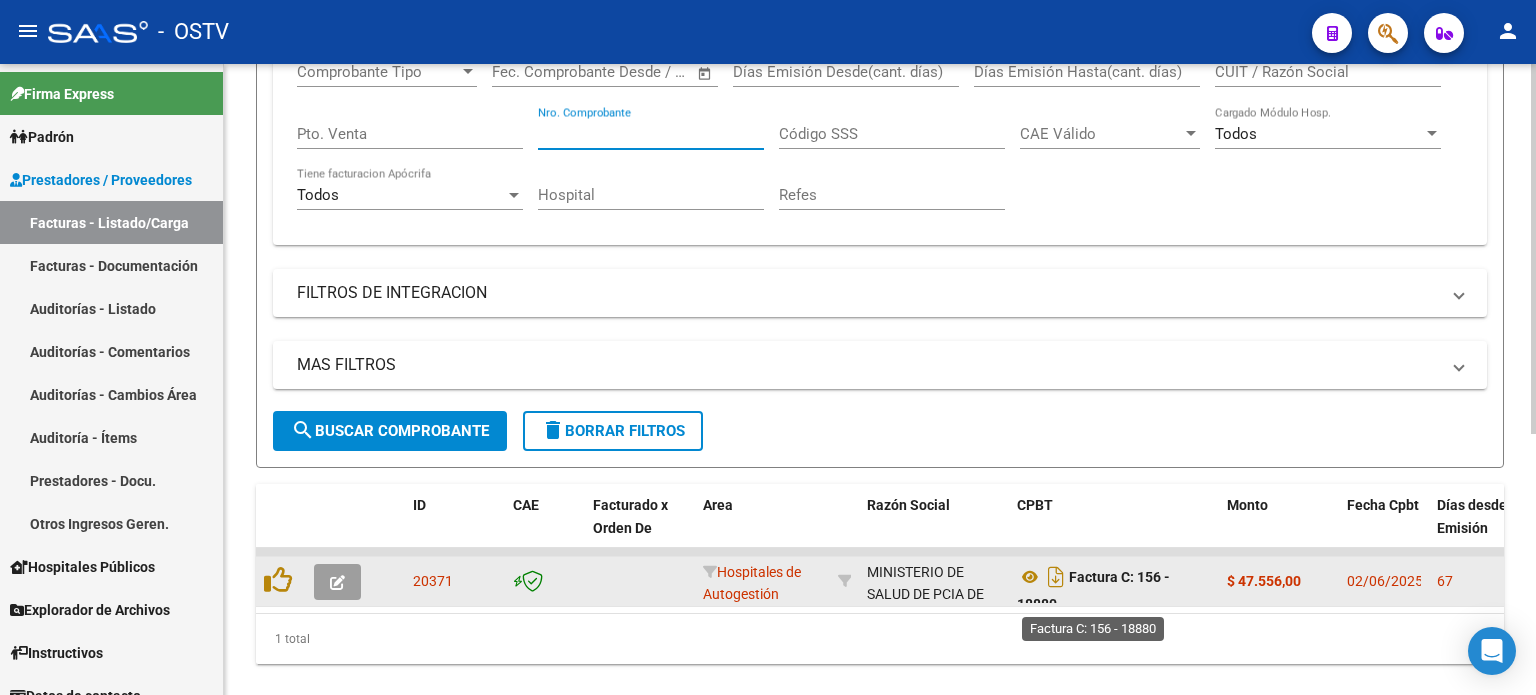 type on "[NUMBER]" 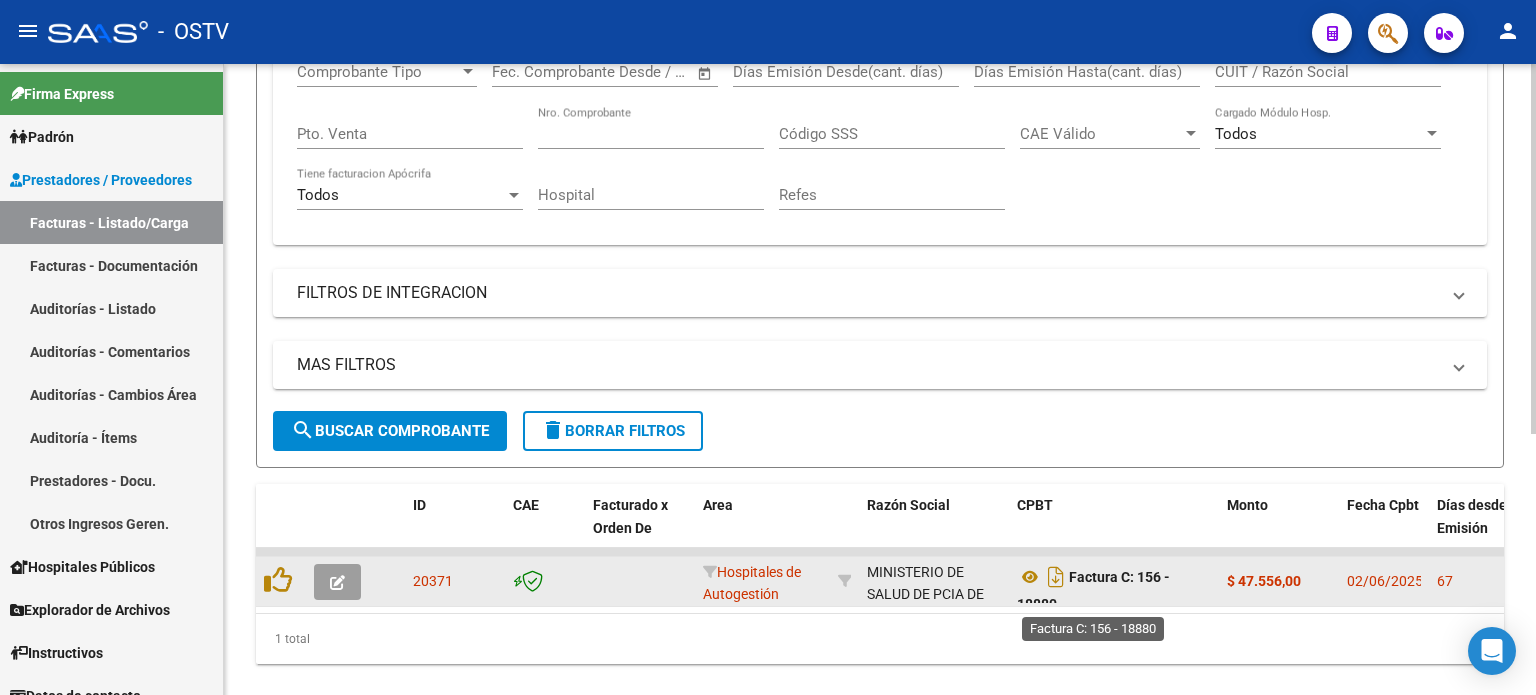 scroll, scrollTop: 12, scrollLeft: 0, axis: vertical 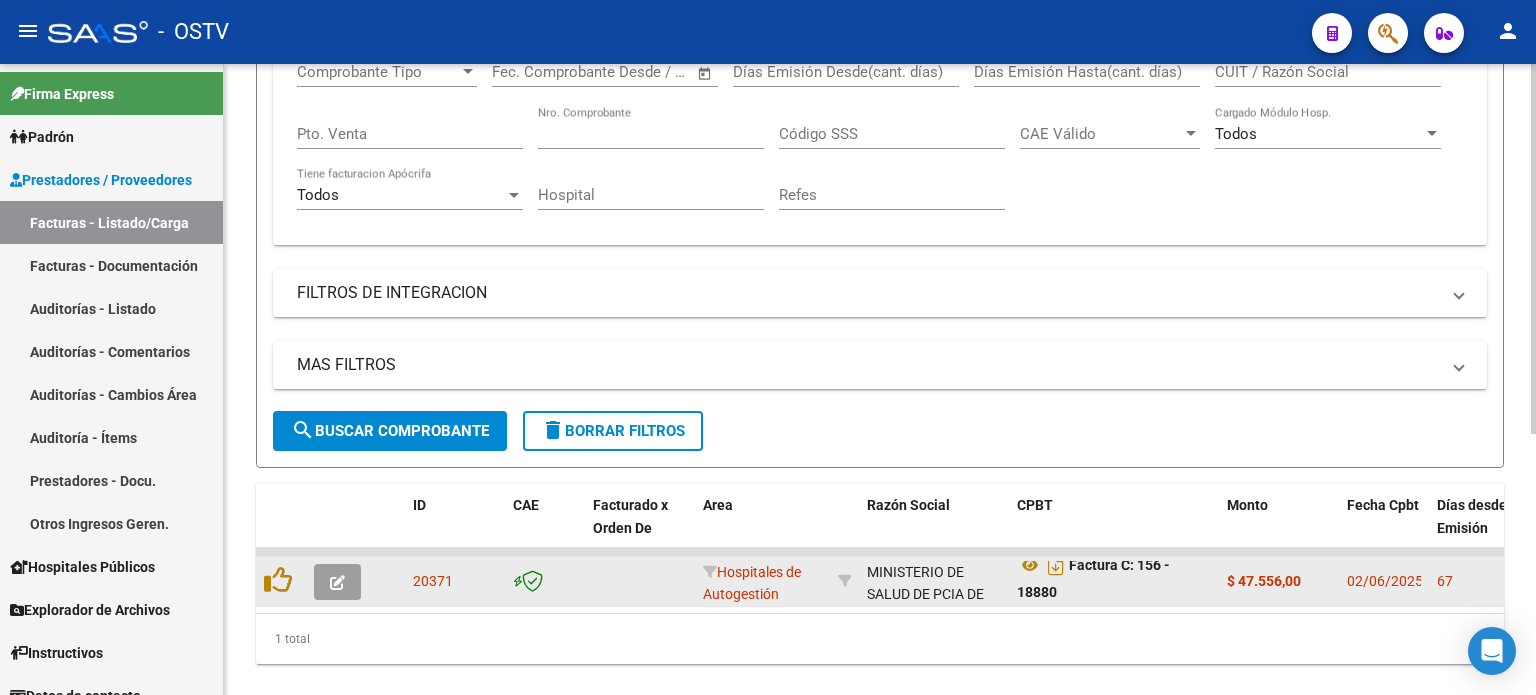 drag, startPoint x: 1108, startPoint y: 573, endPoint x: 1110, endPoint y: 590, distance: 17.117243 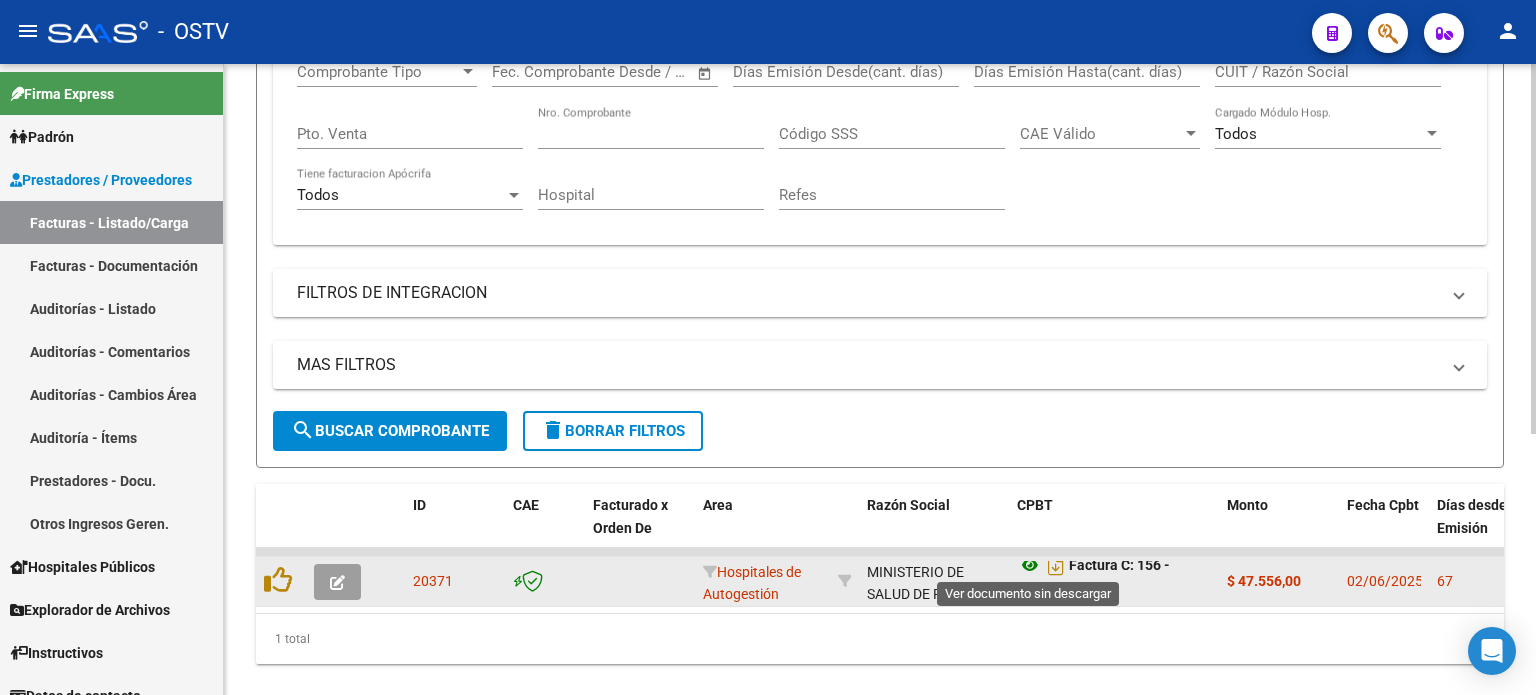 click 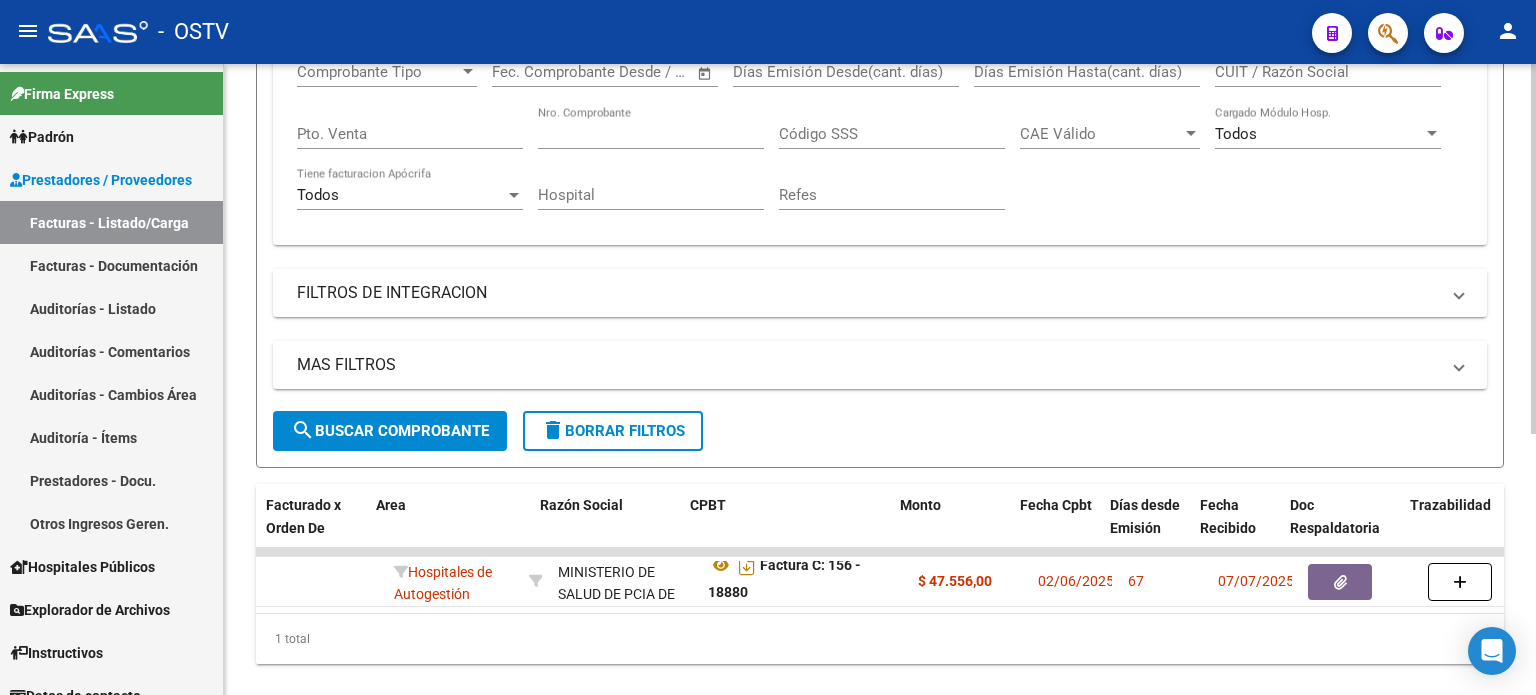 scroll, scrollTop: 0, scrollLeft: 327, axis: horizontal 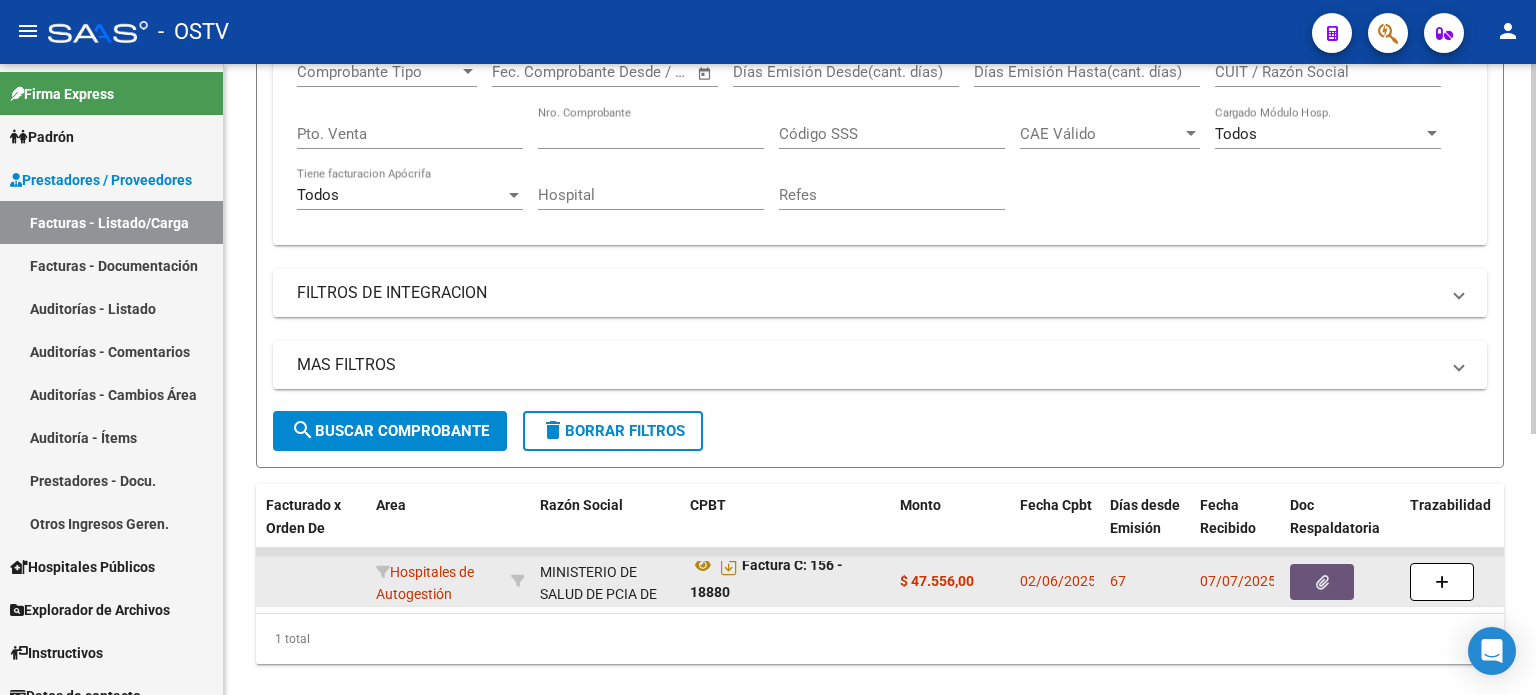 click 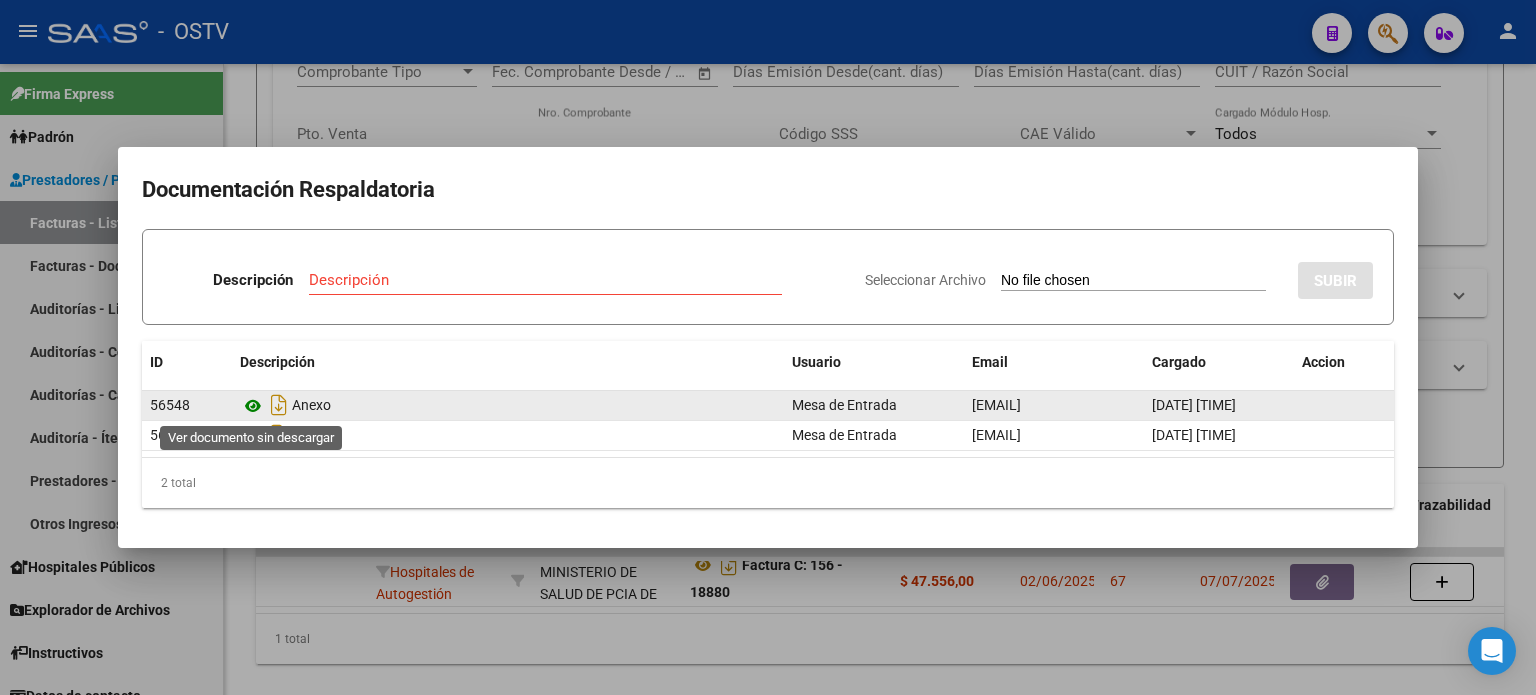 click 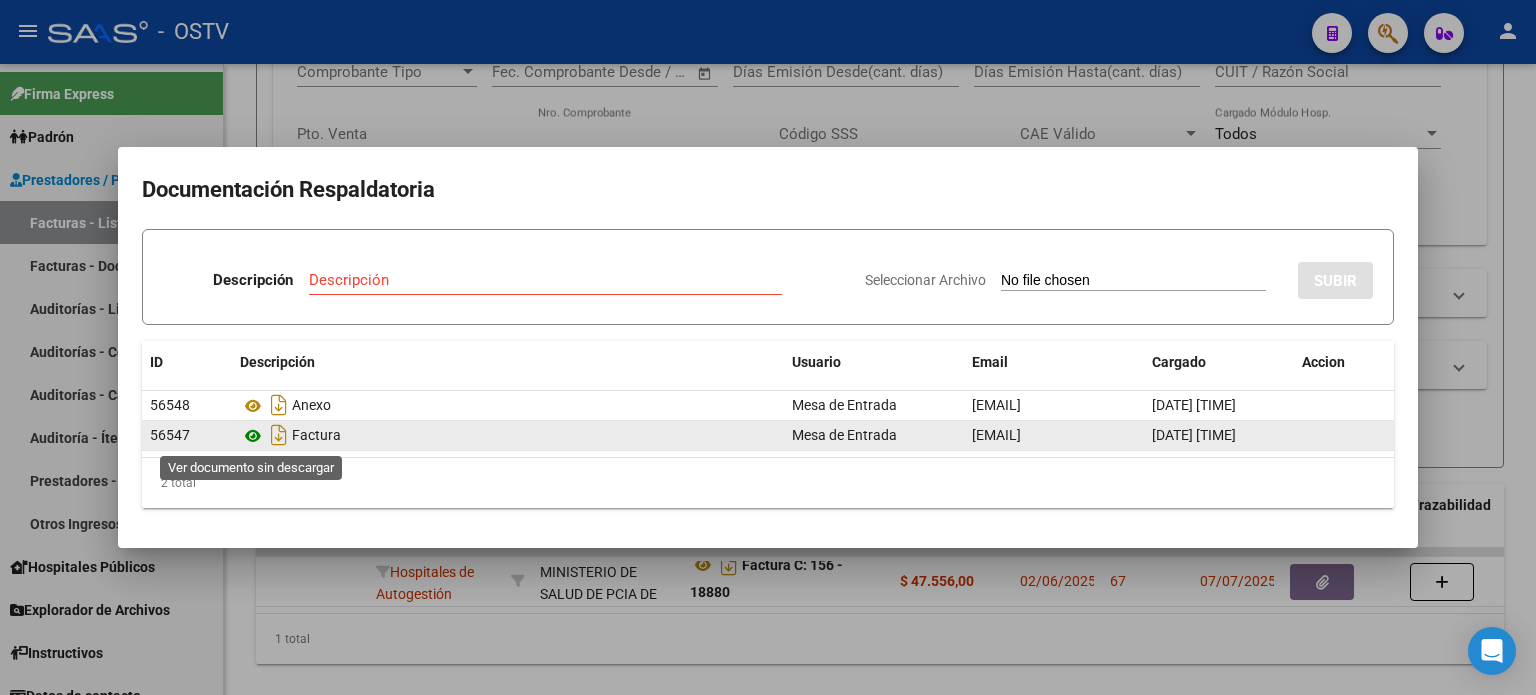 click 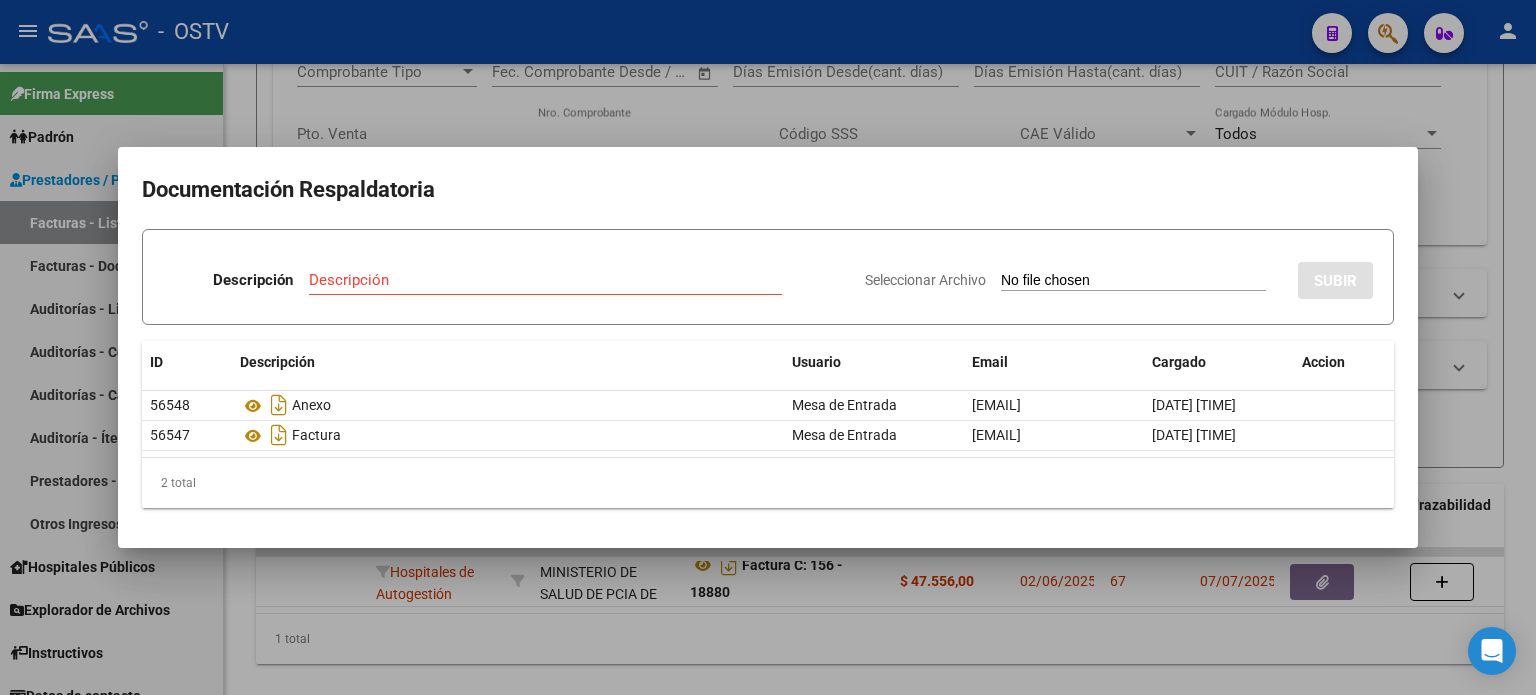 click at bounding box center [768, 347] 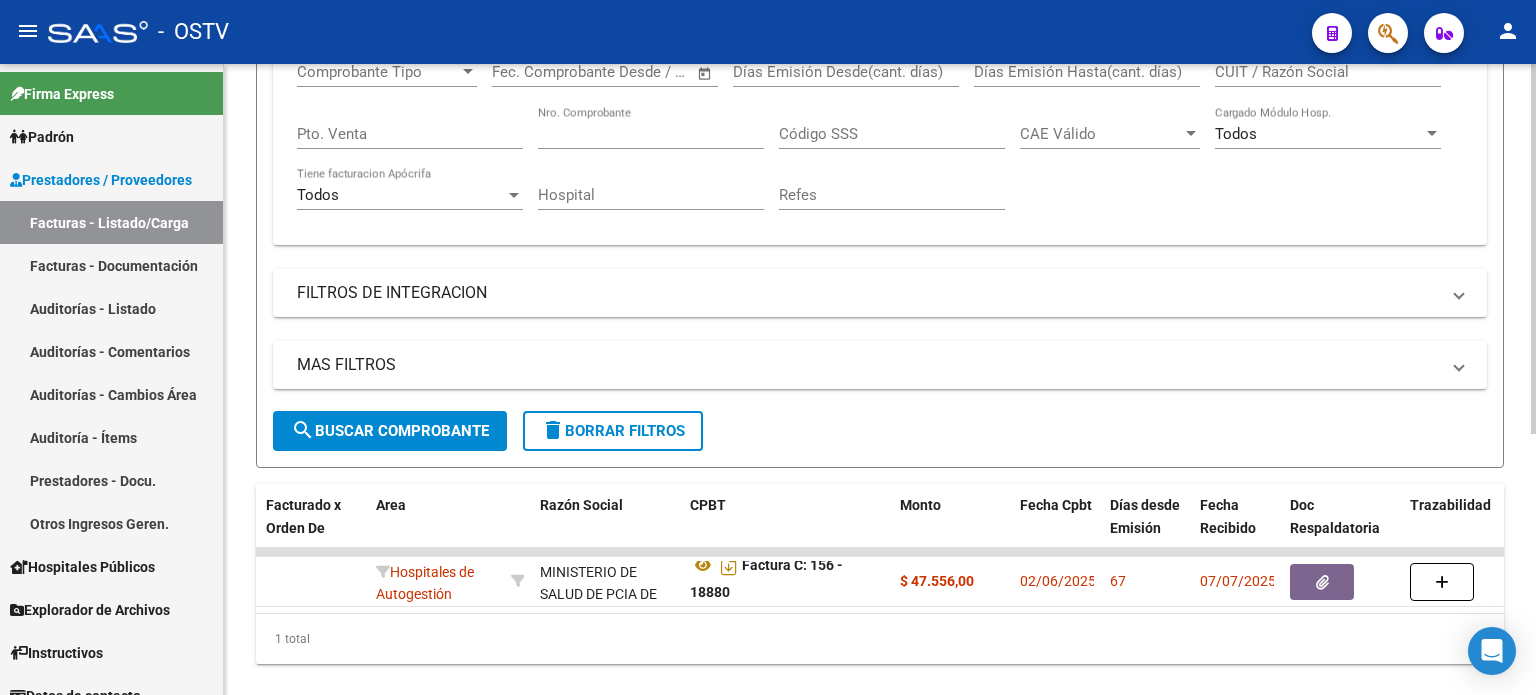 scroll, scrollTop: 0, scrollLeft: 0, axis: both 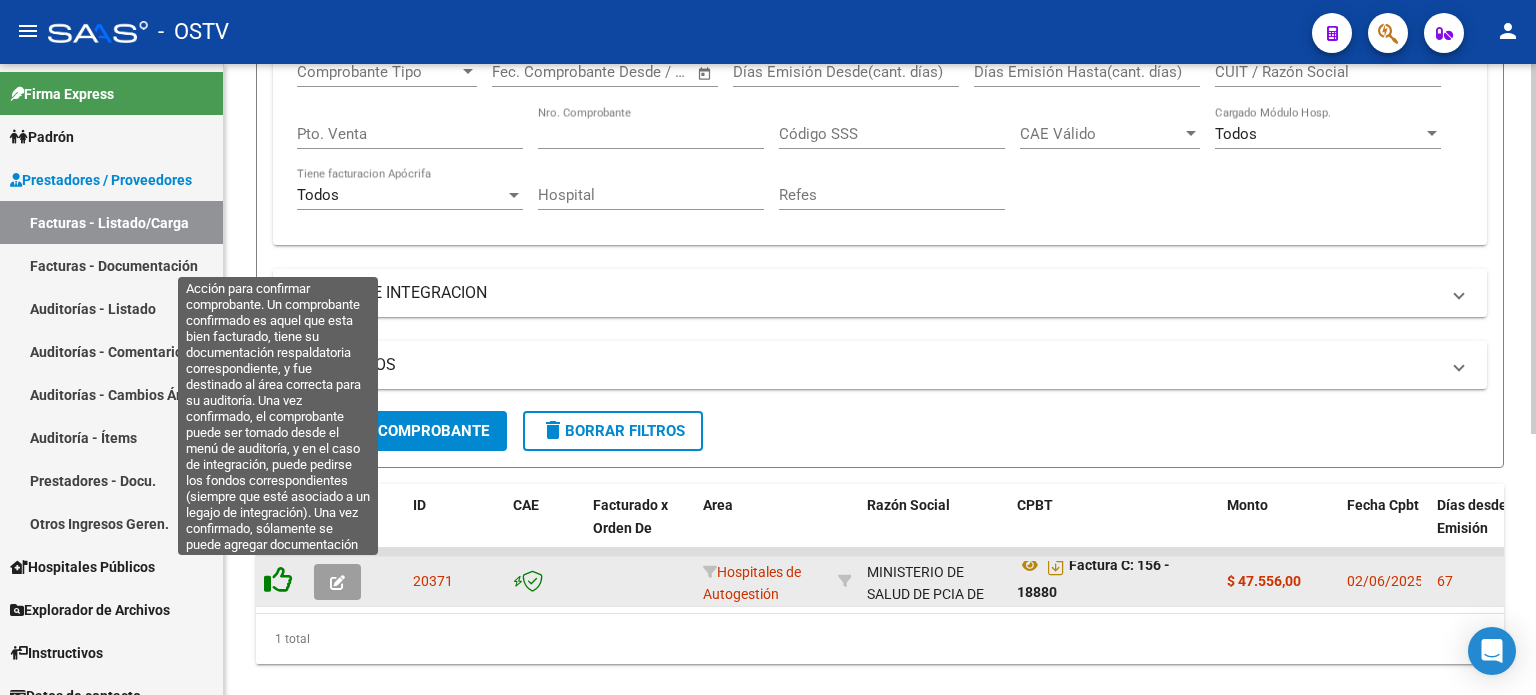 click 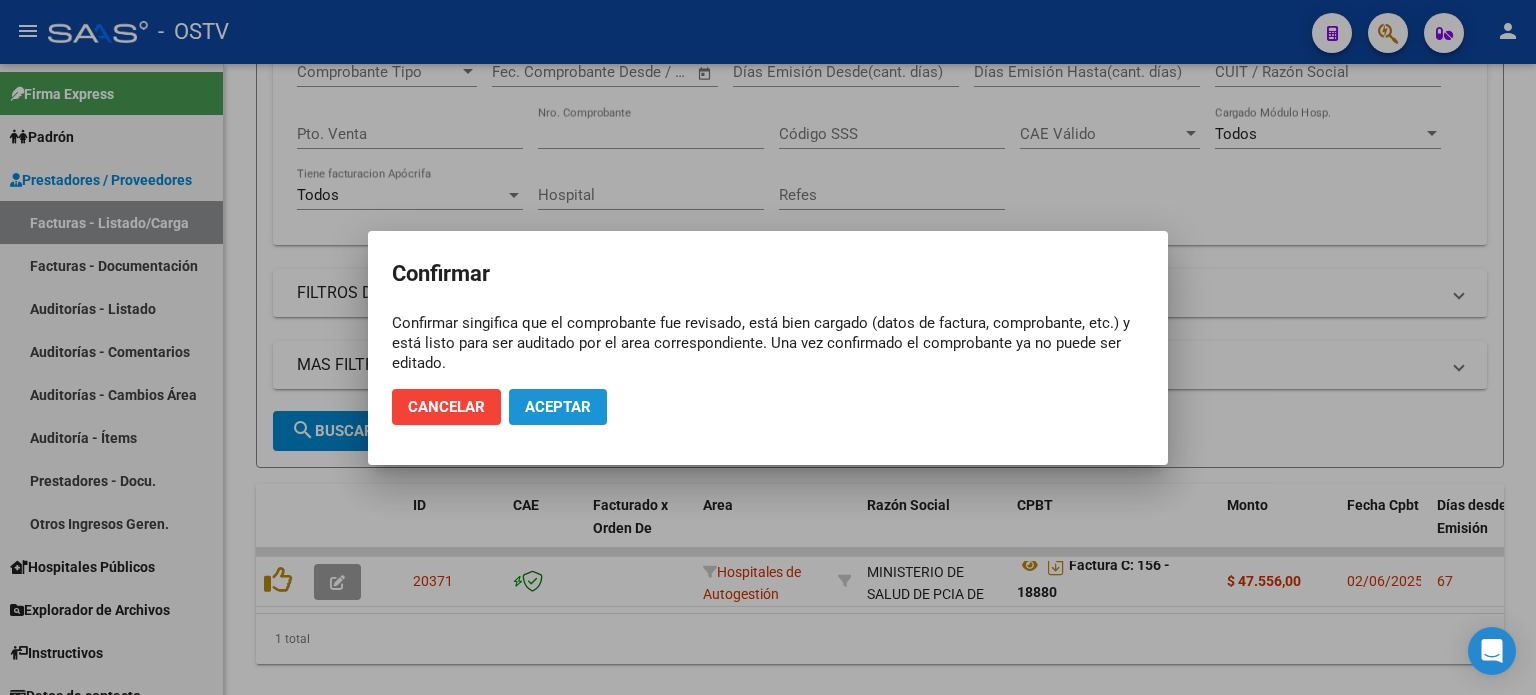 click on "Aceptar" 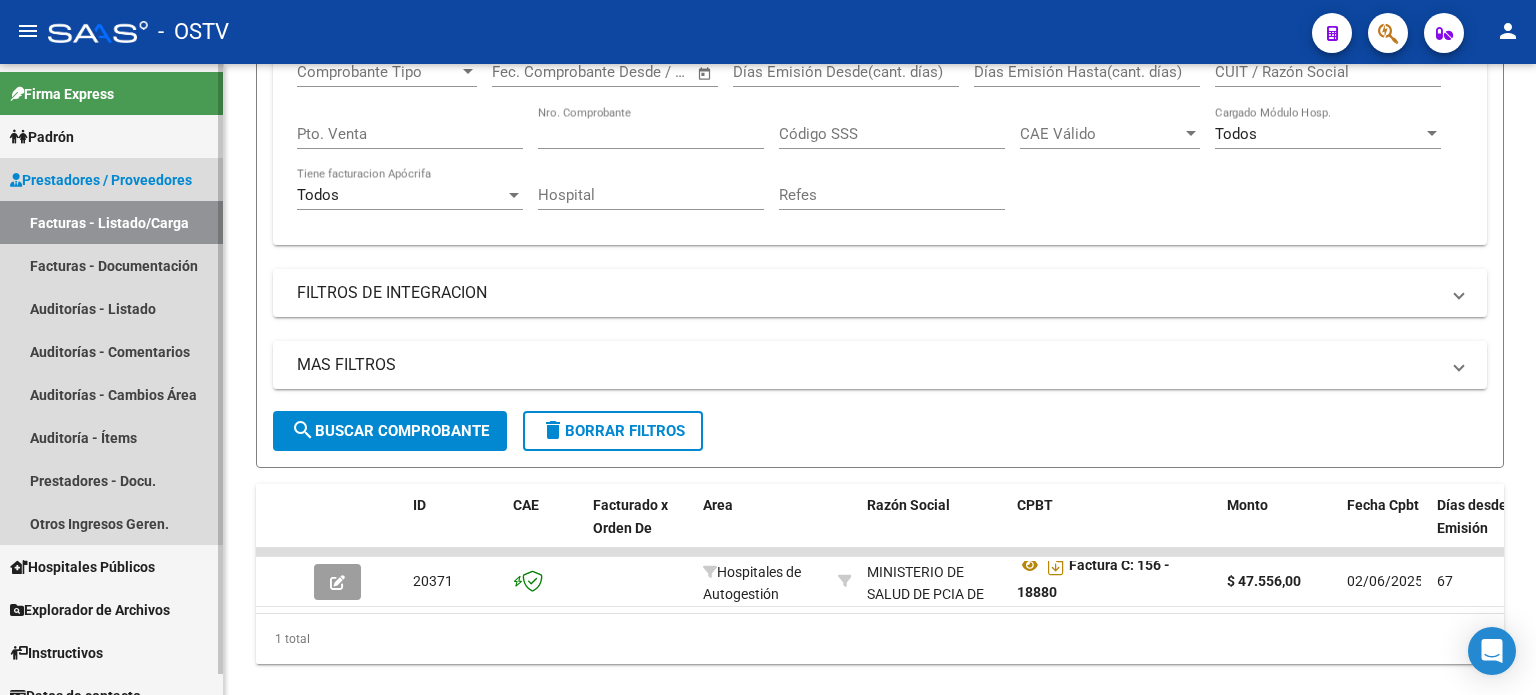 click on "Facturas - Listado/Carga" at bounding box center (111, 222) 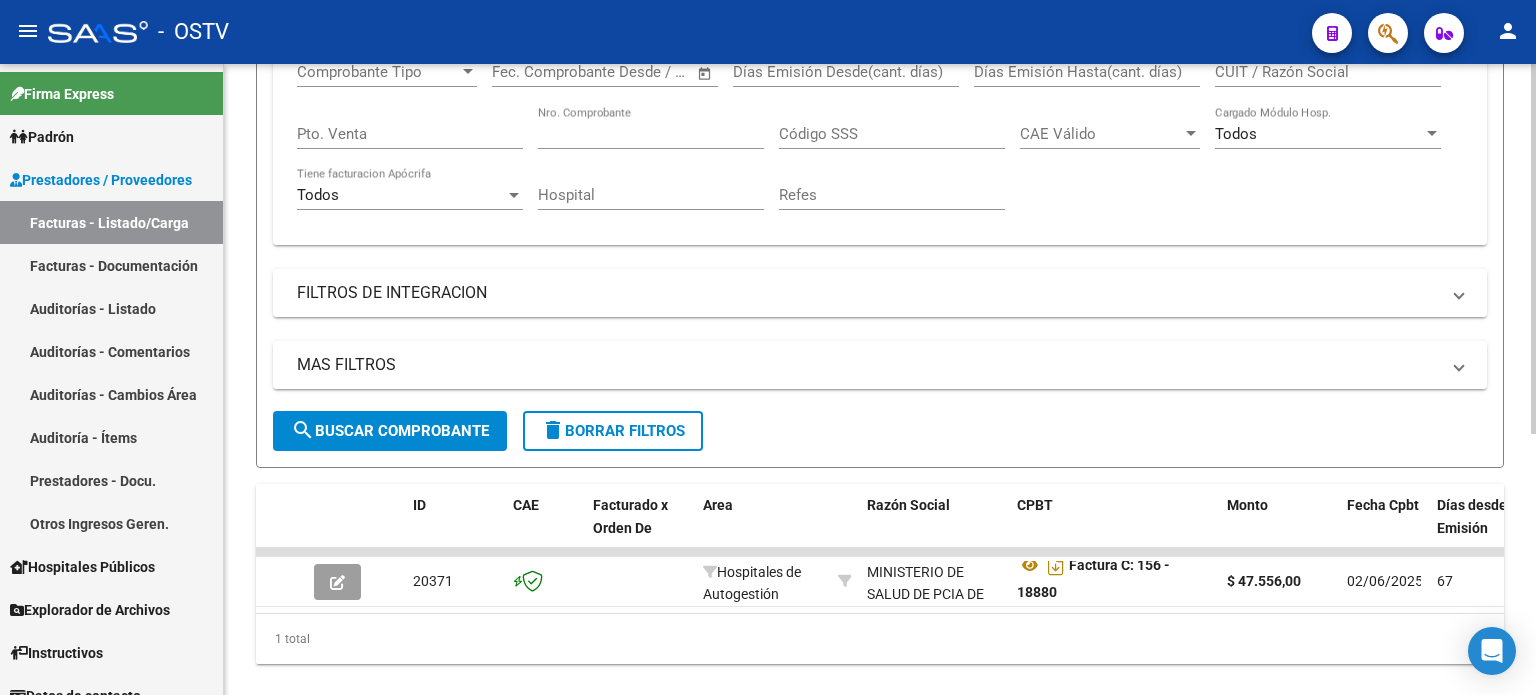 click on "delete  Borrar Filtros" 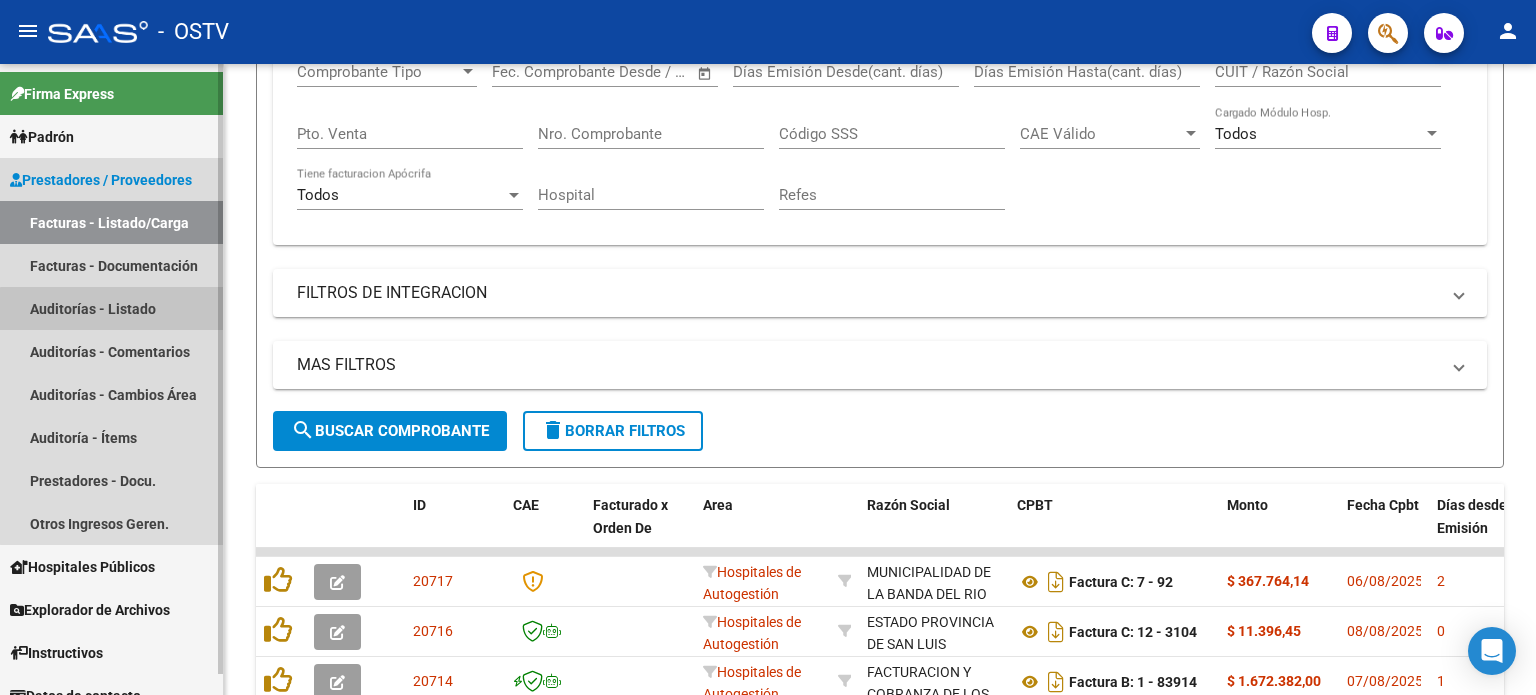 click on "Auditorías - Listado" at bounding box center [111, 308] 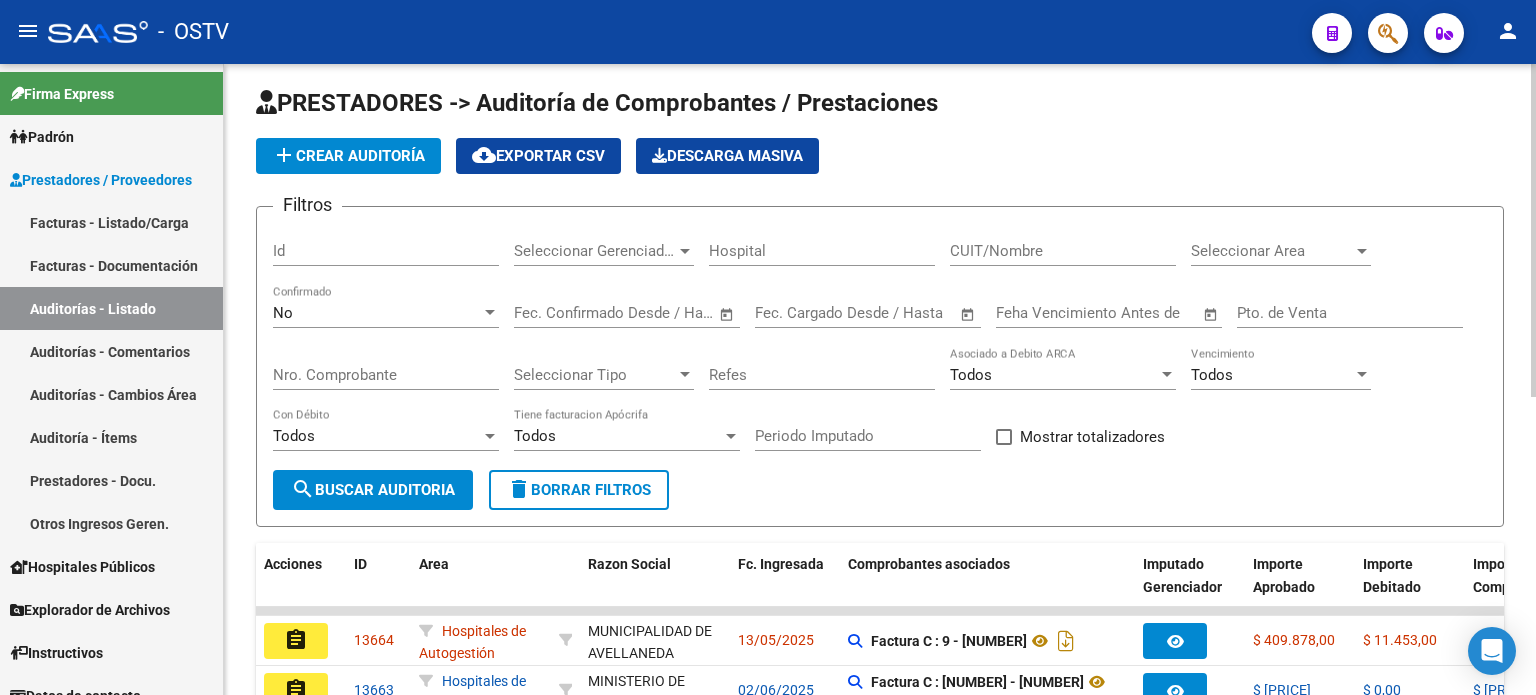 scroll, scrollTop: 0, scrollLeft: 0, axis: both 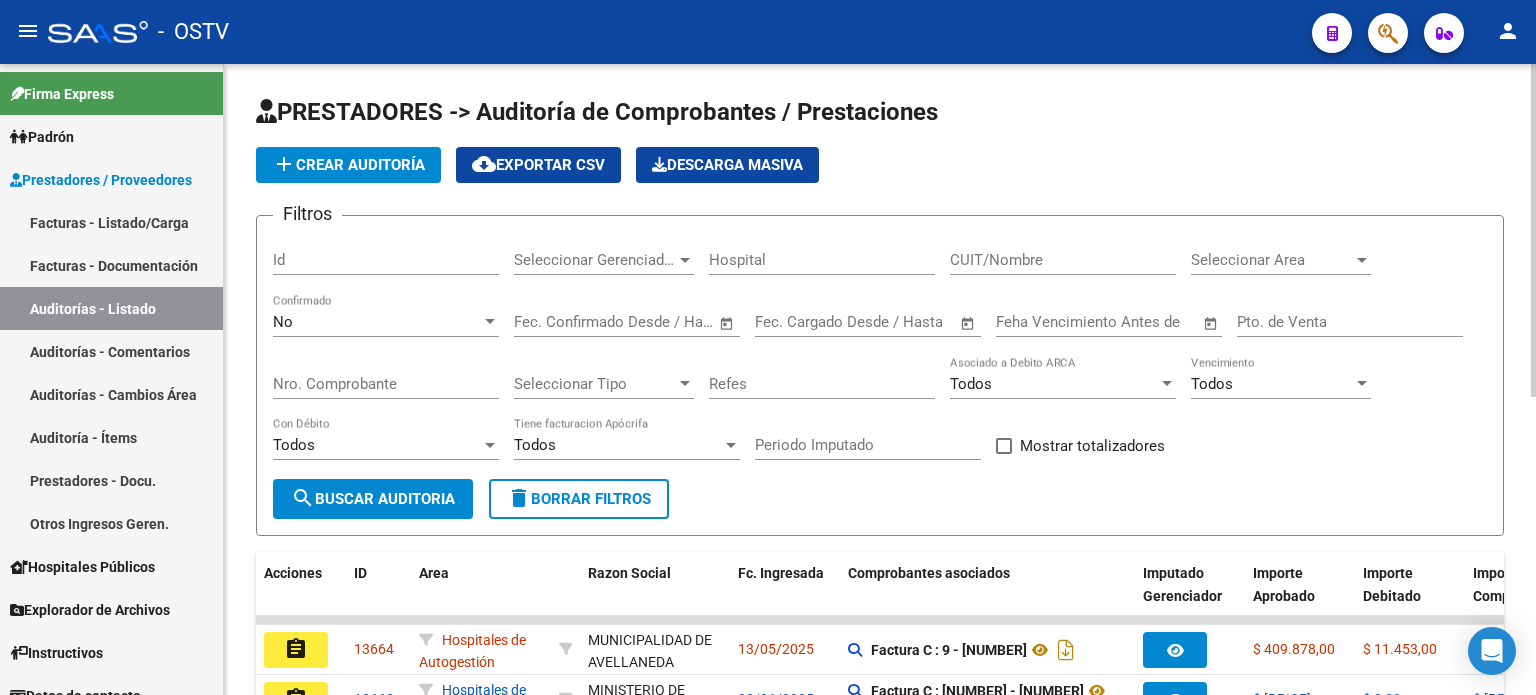 click on "No" at bounding box center (377, 322) 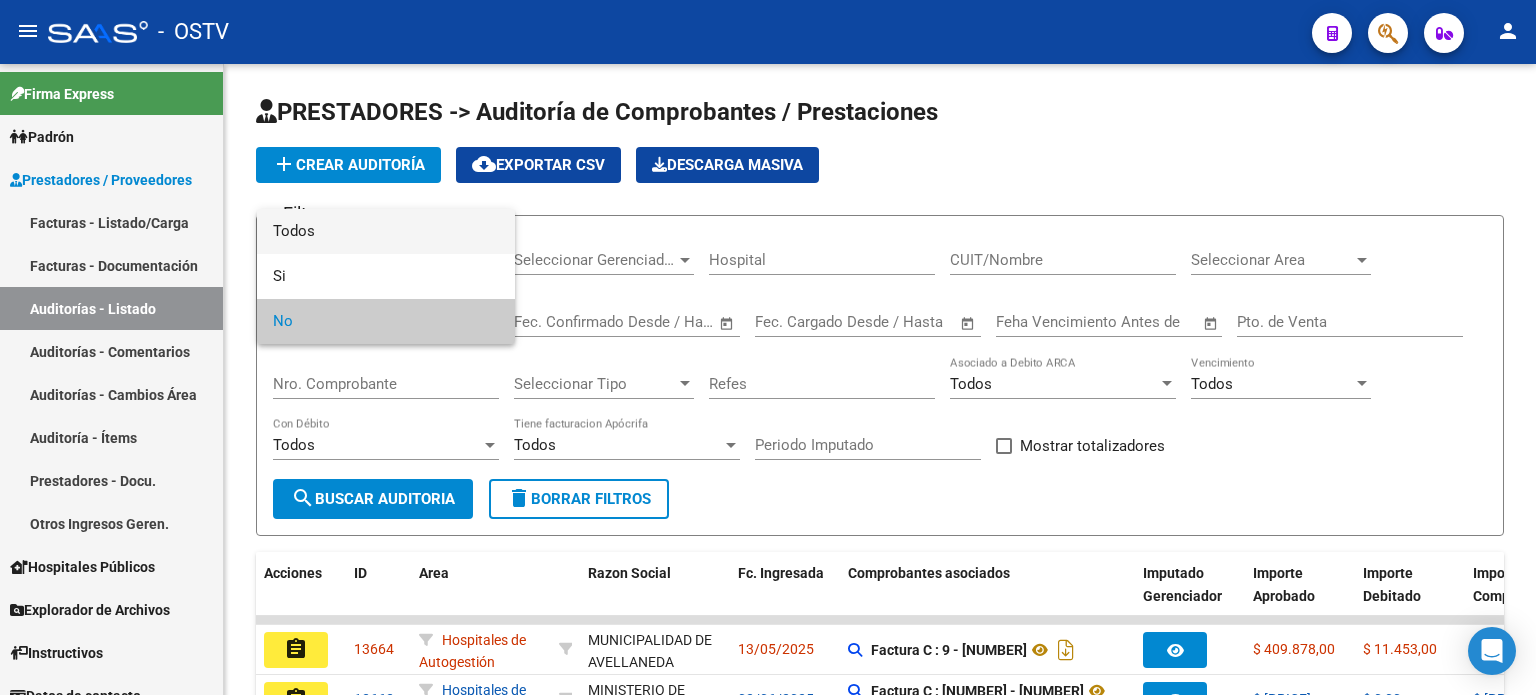 click on "Todos" at bounding box center [386, 231] 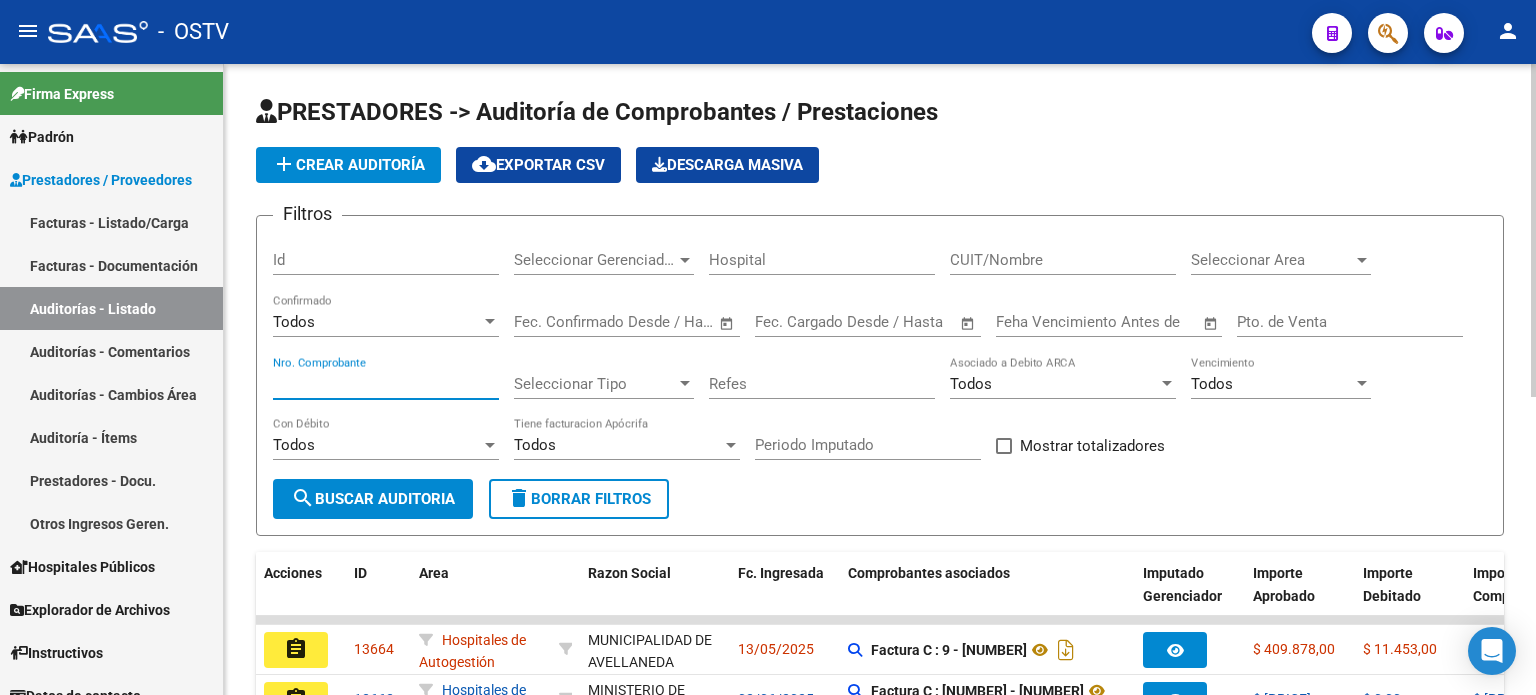 click on "Nro. Comprobante" at bounding box center (386, 384) 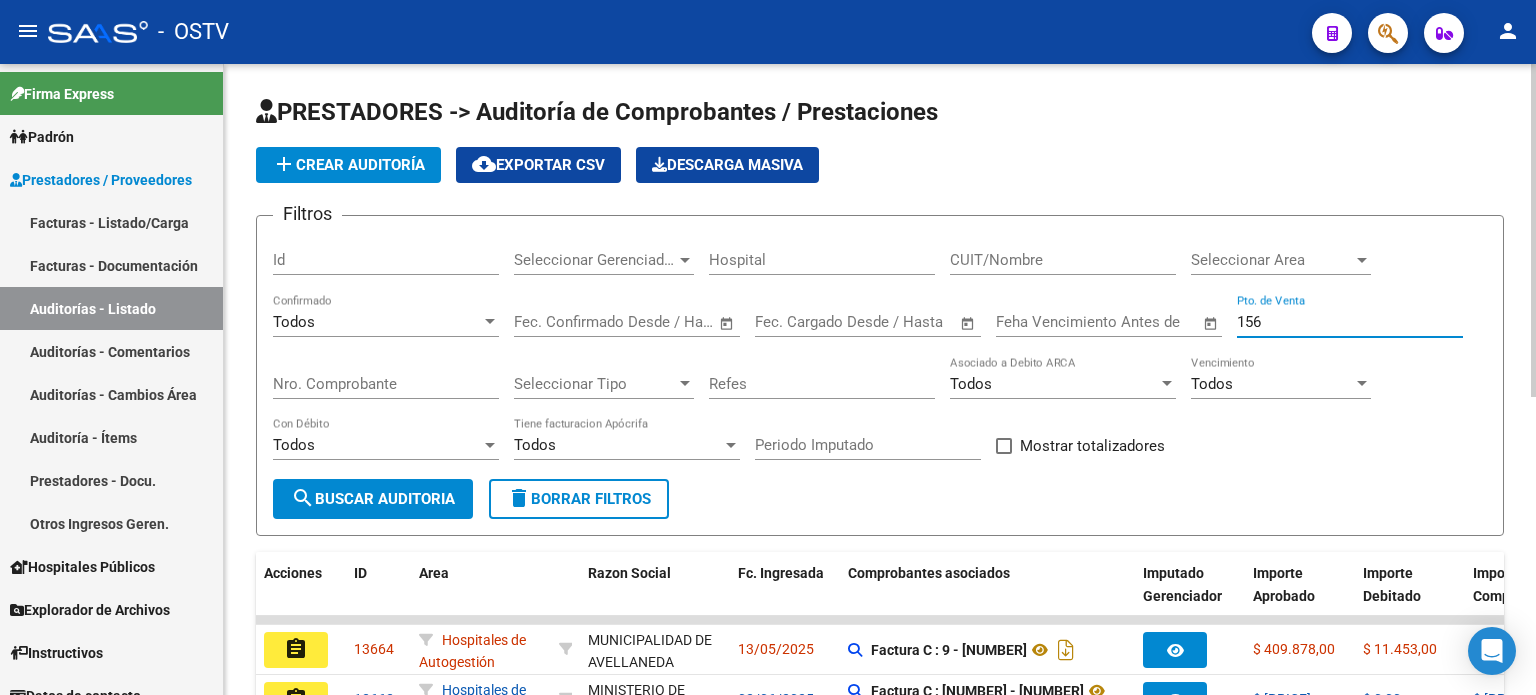 type on "156" 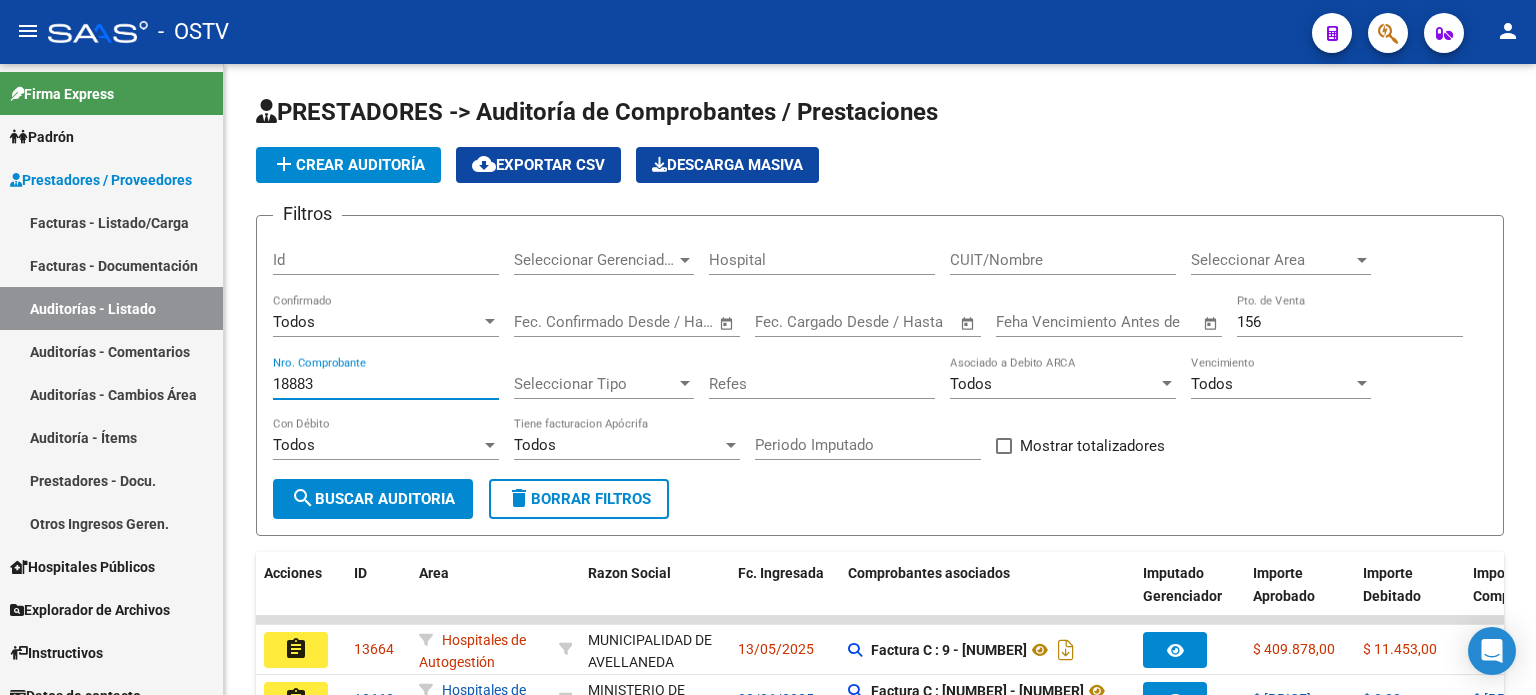 type on "18883" 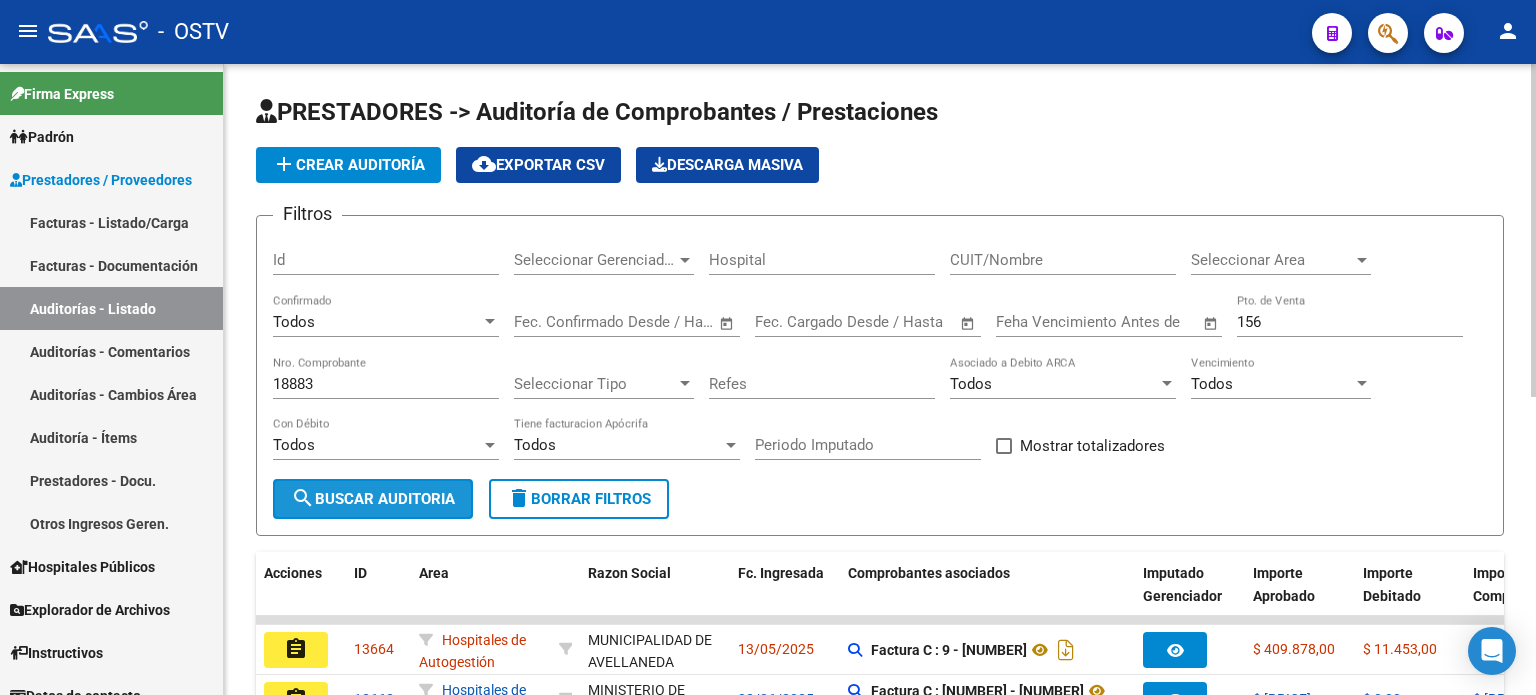 click on "search  Buscar Auditoria" 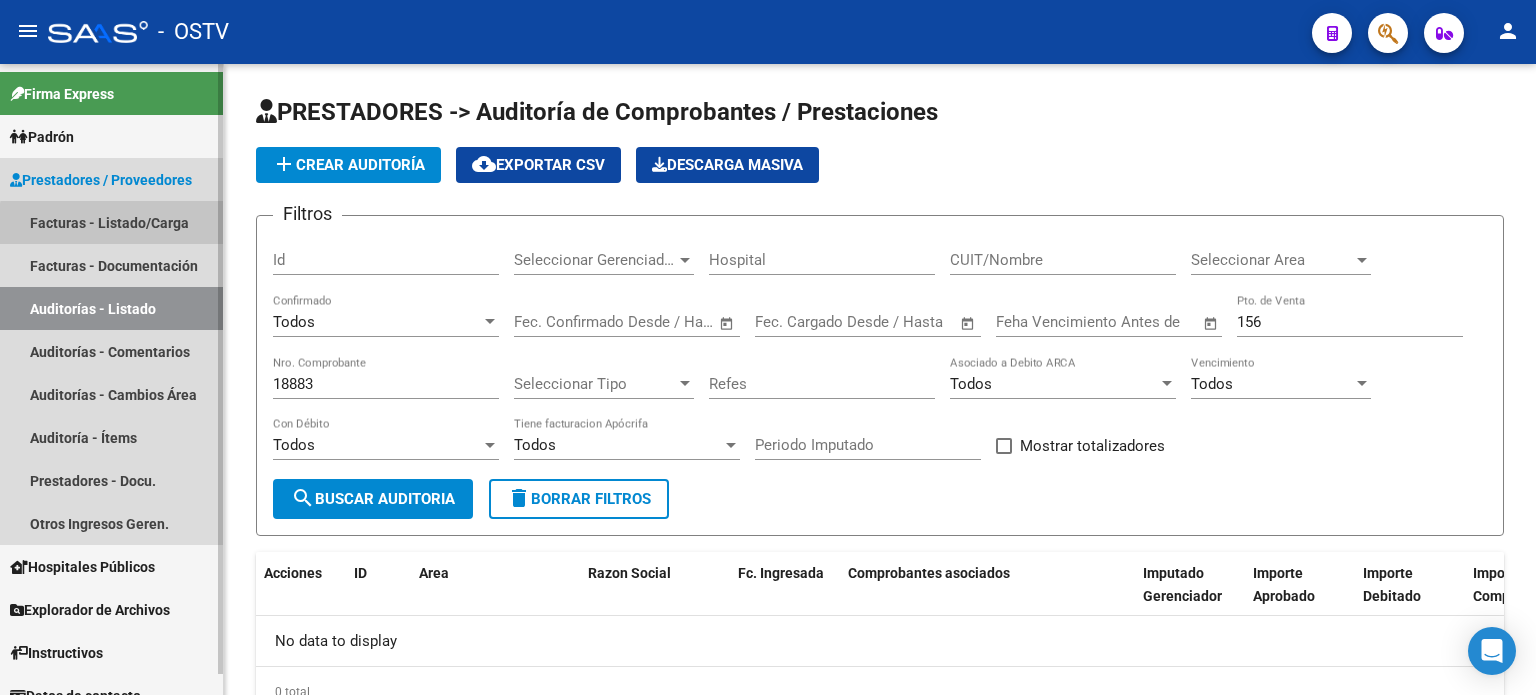 click on "Facturas - Listado/Carga" at bounding box center (111, 222) 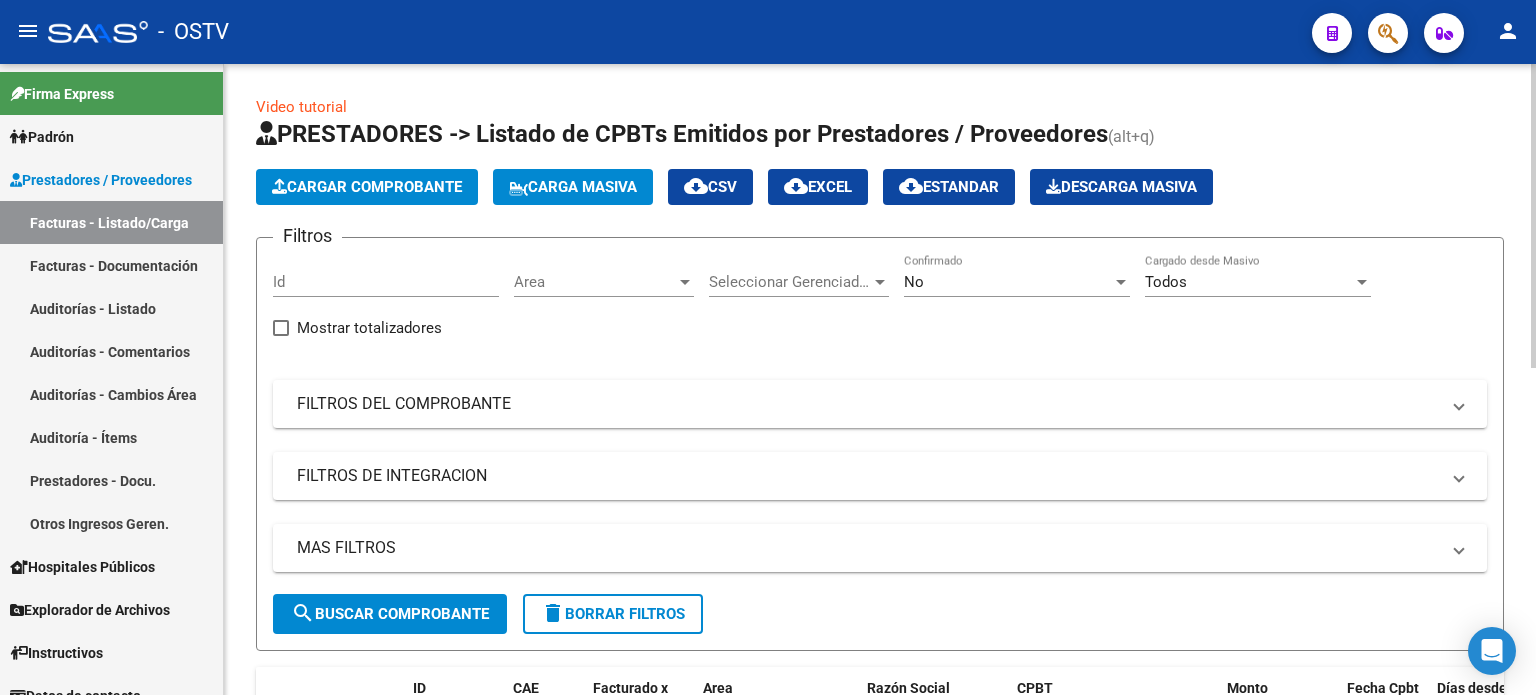 click on "No" at bounding box center (1008, 282) 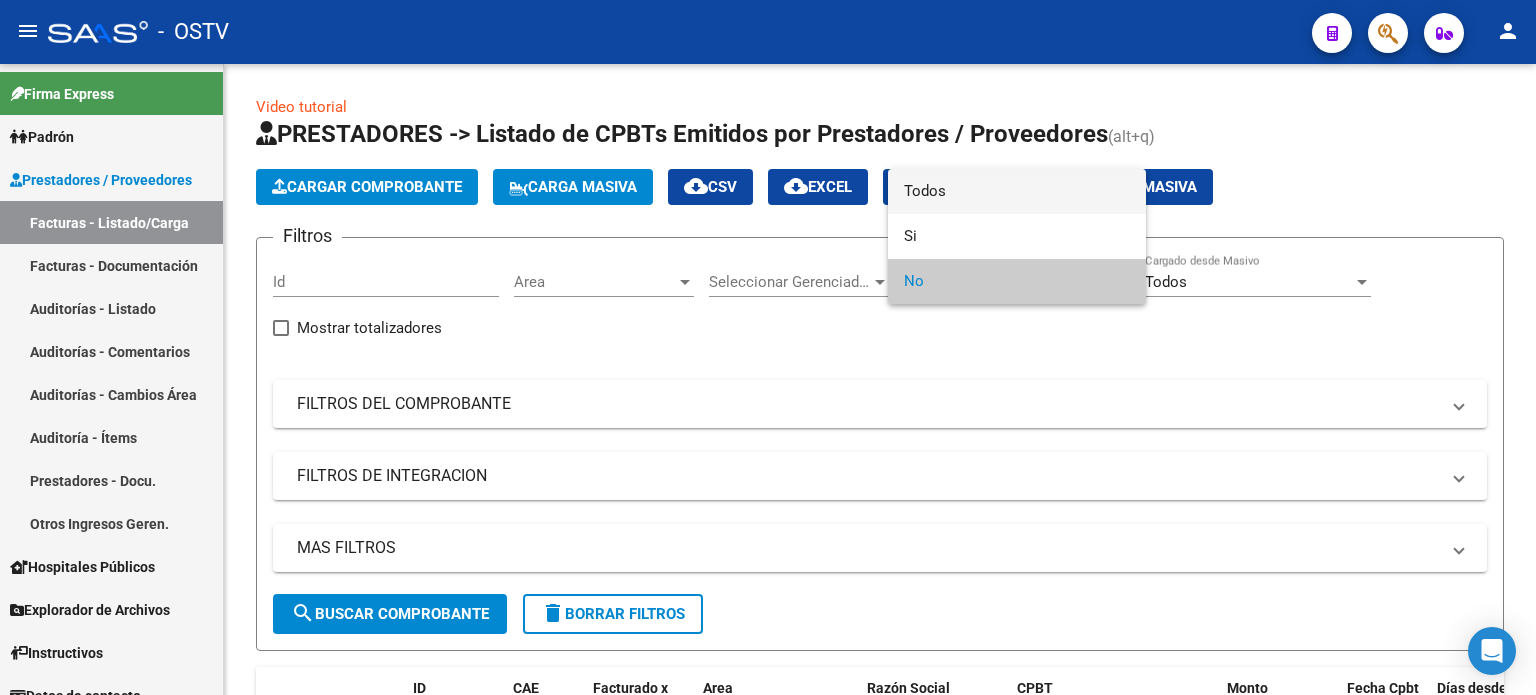 click on "Todos" at bounding box center (1017, 191) 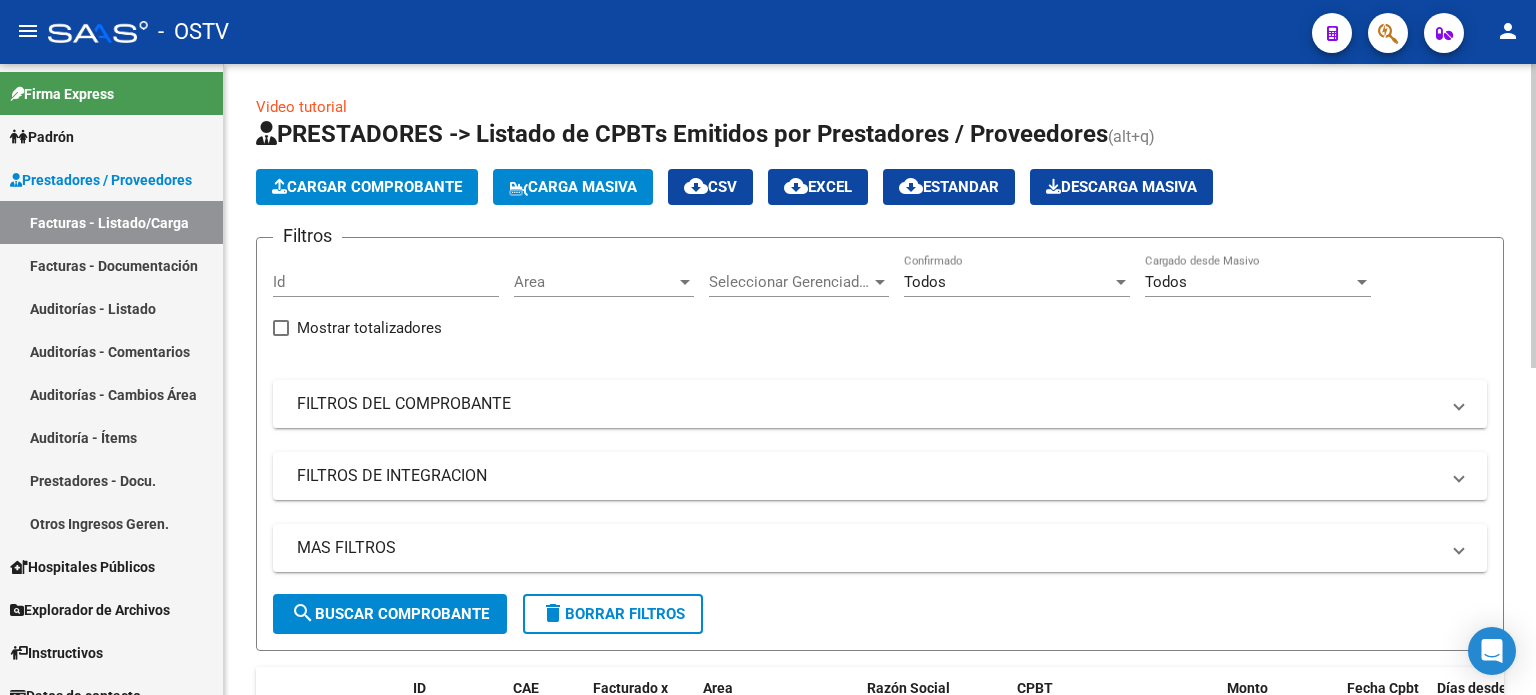 click on "FILTROS DEL COMPROBANTE" at bounding box center (868, 404) 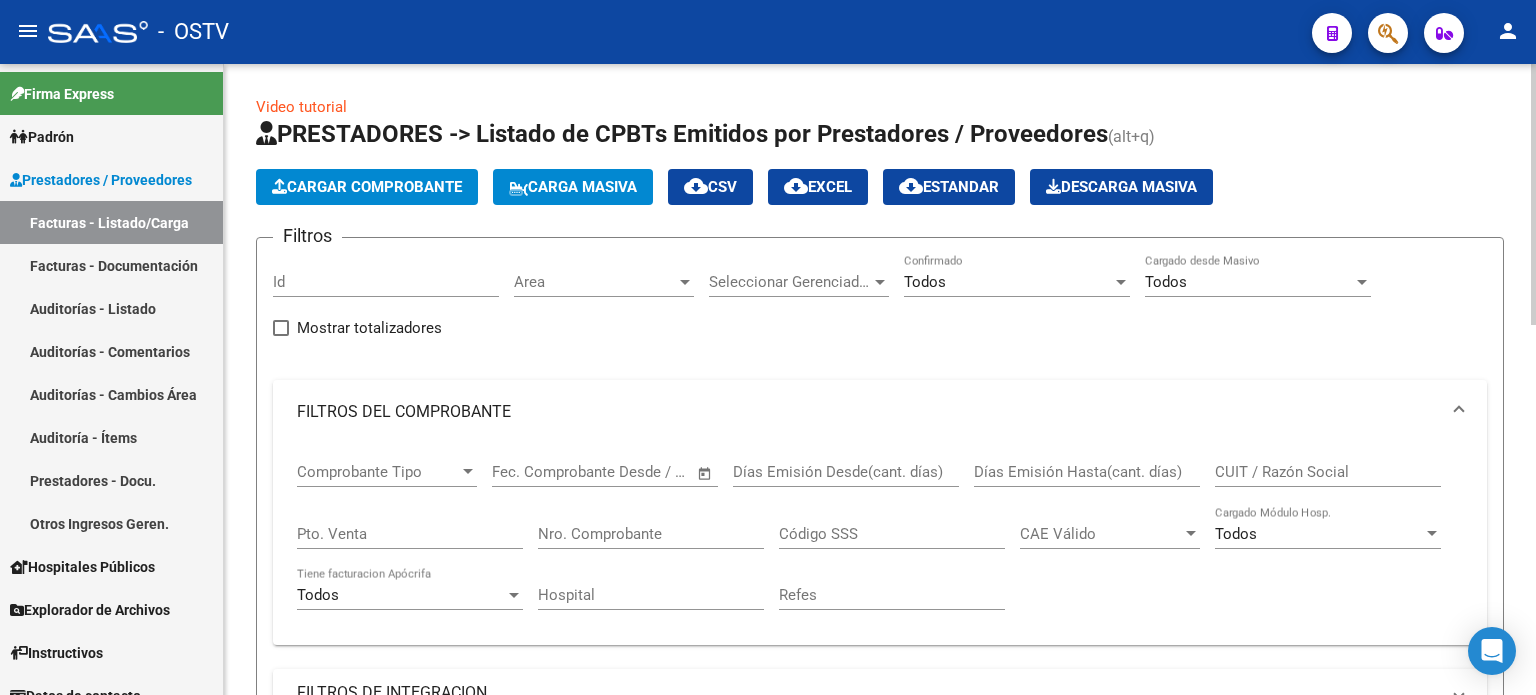 click on "Pto. Venta" at bounding box center (410, 534) 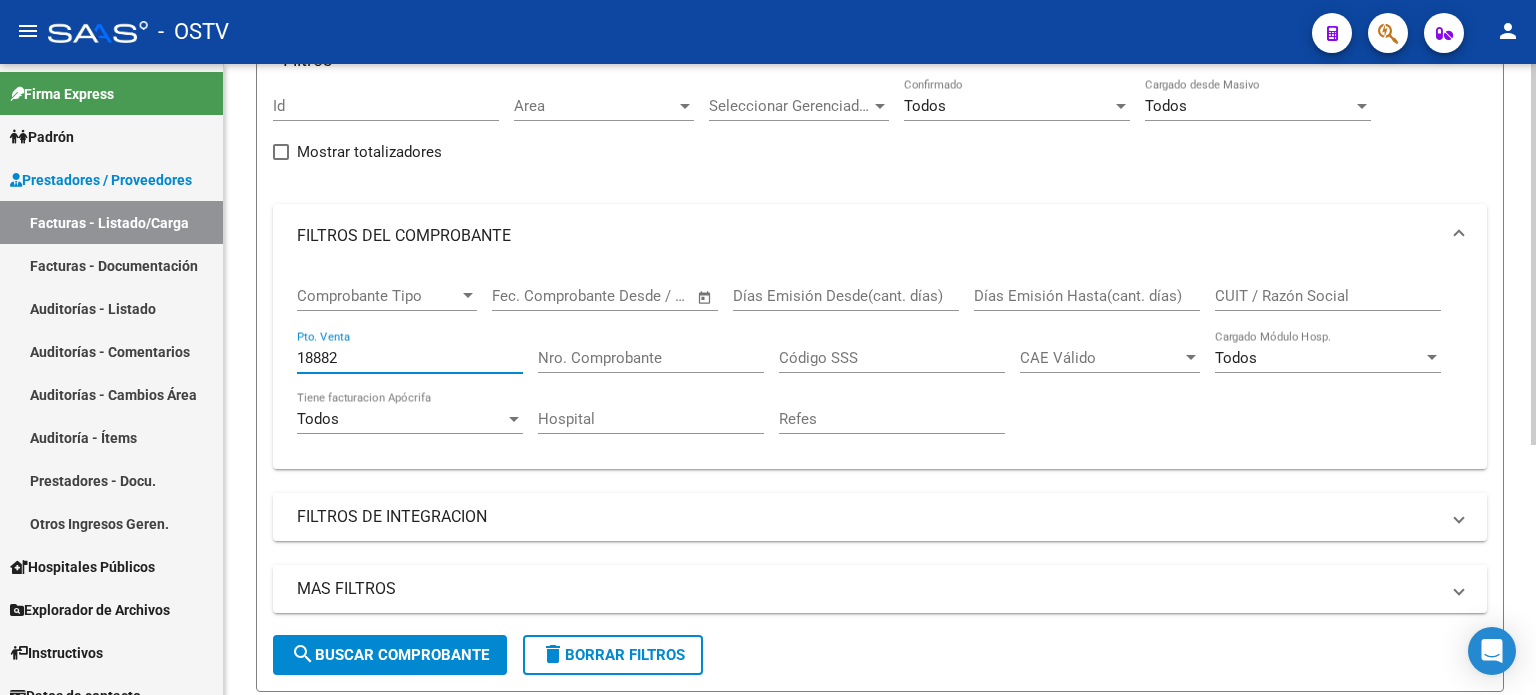scroll, scrollTop: 0, scrollLeft: 0, axis: both 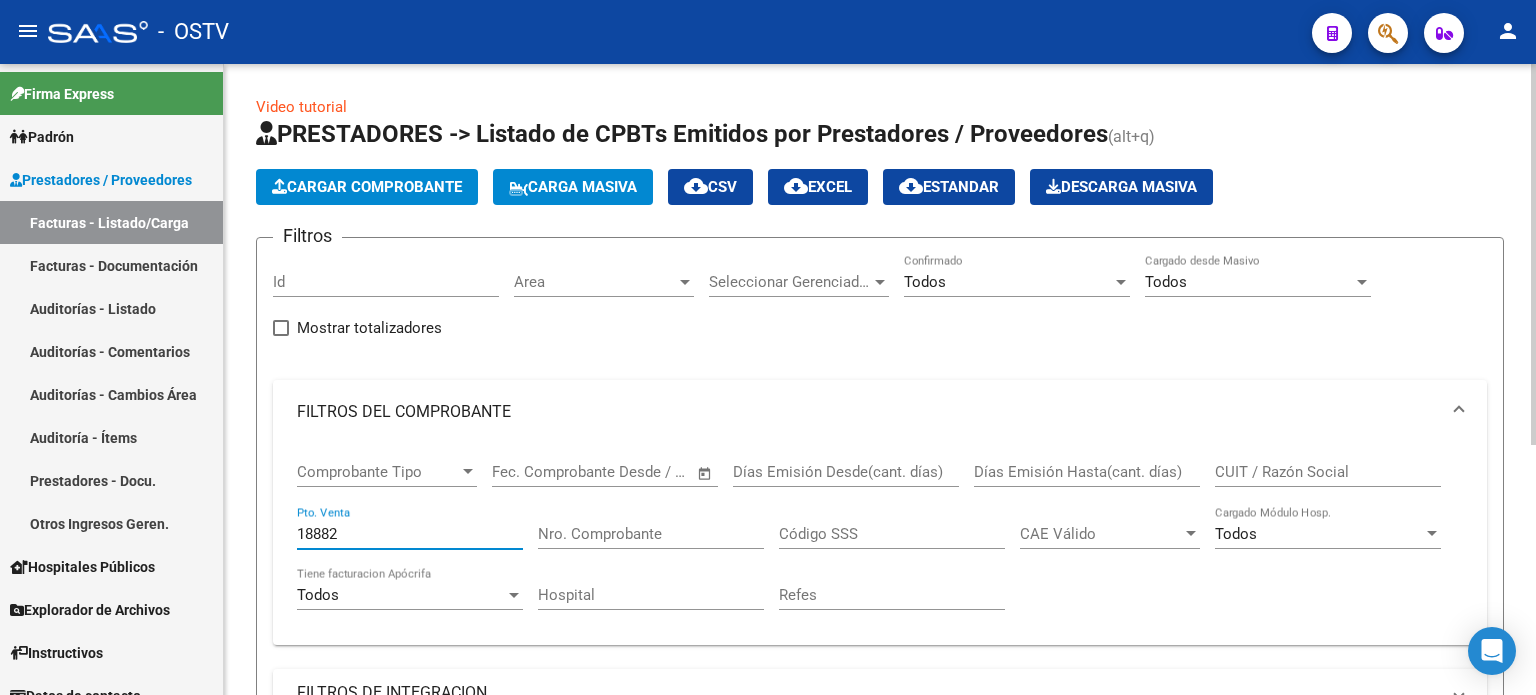 type on "18882" 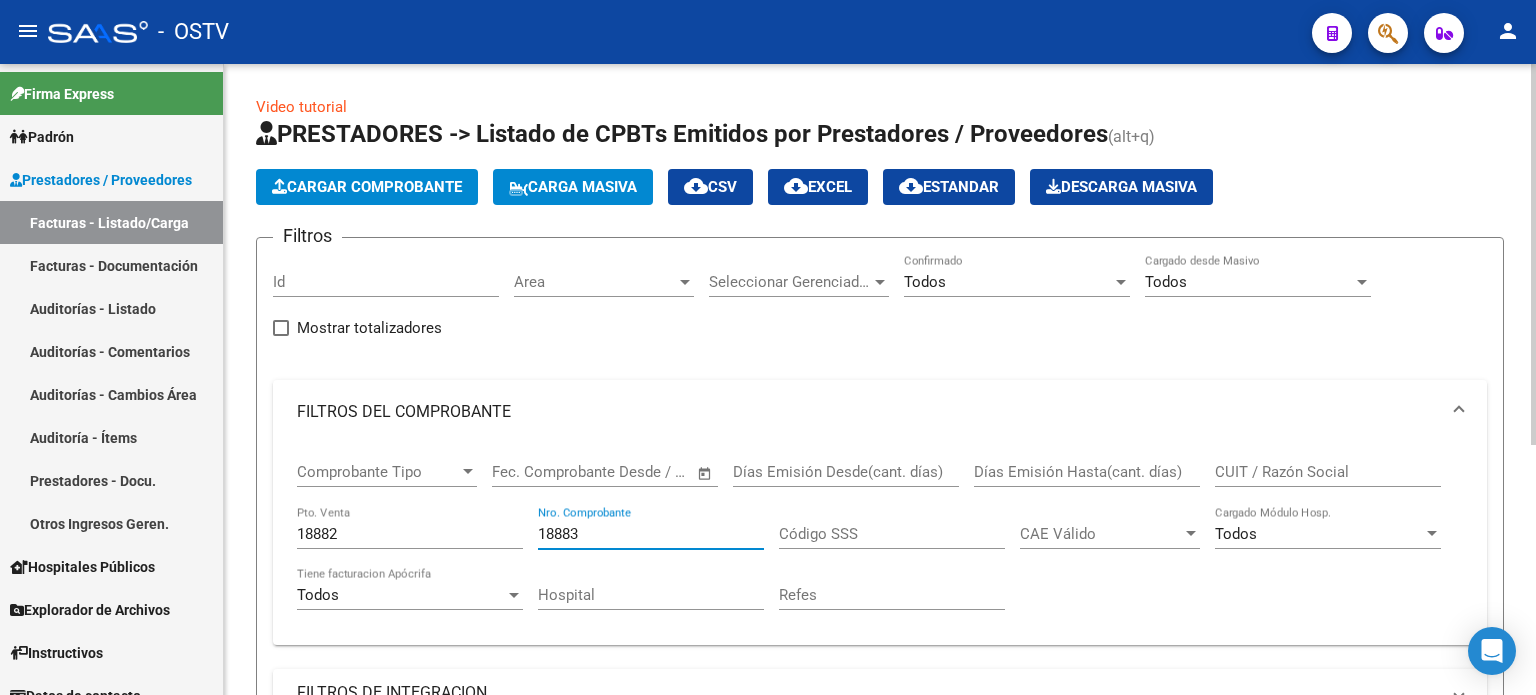 type on "18883" 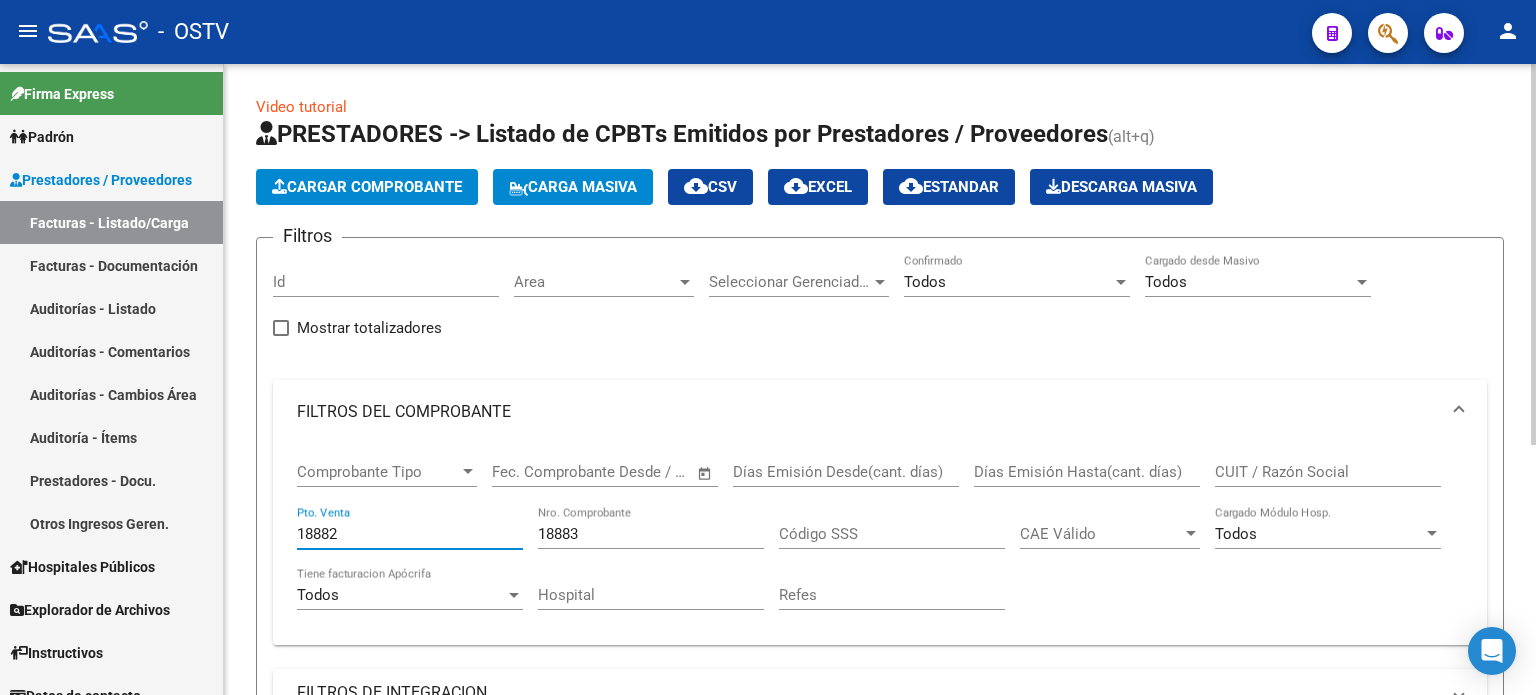 click on "18882" at bounding box center [410, 534] 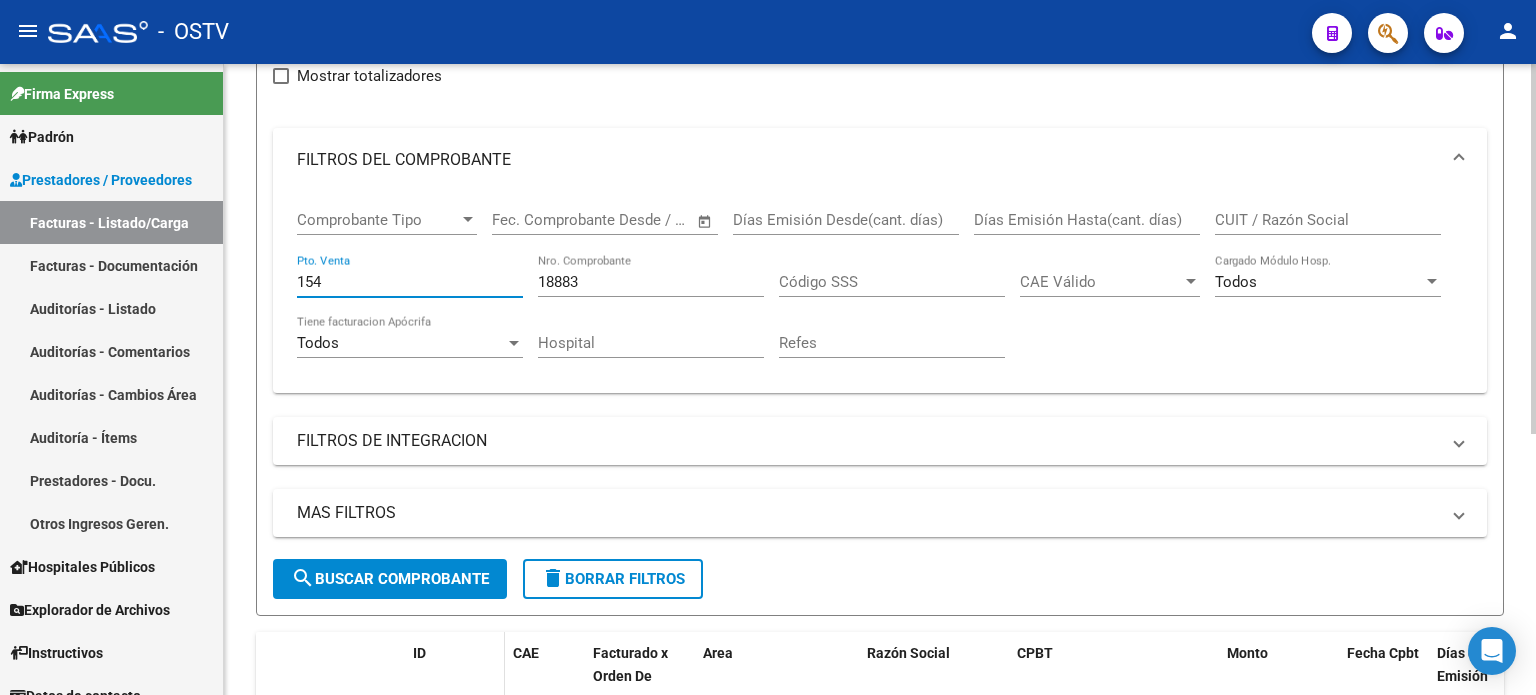 scroll, scrollTop: 400, scrollLeft: 0, axis: vertical 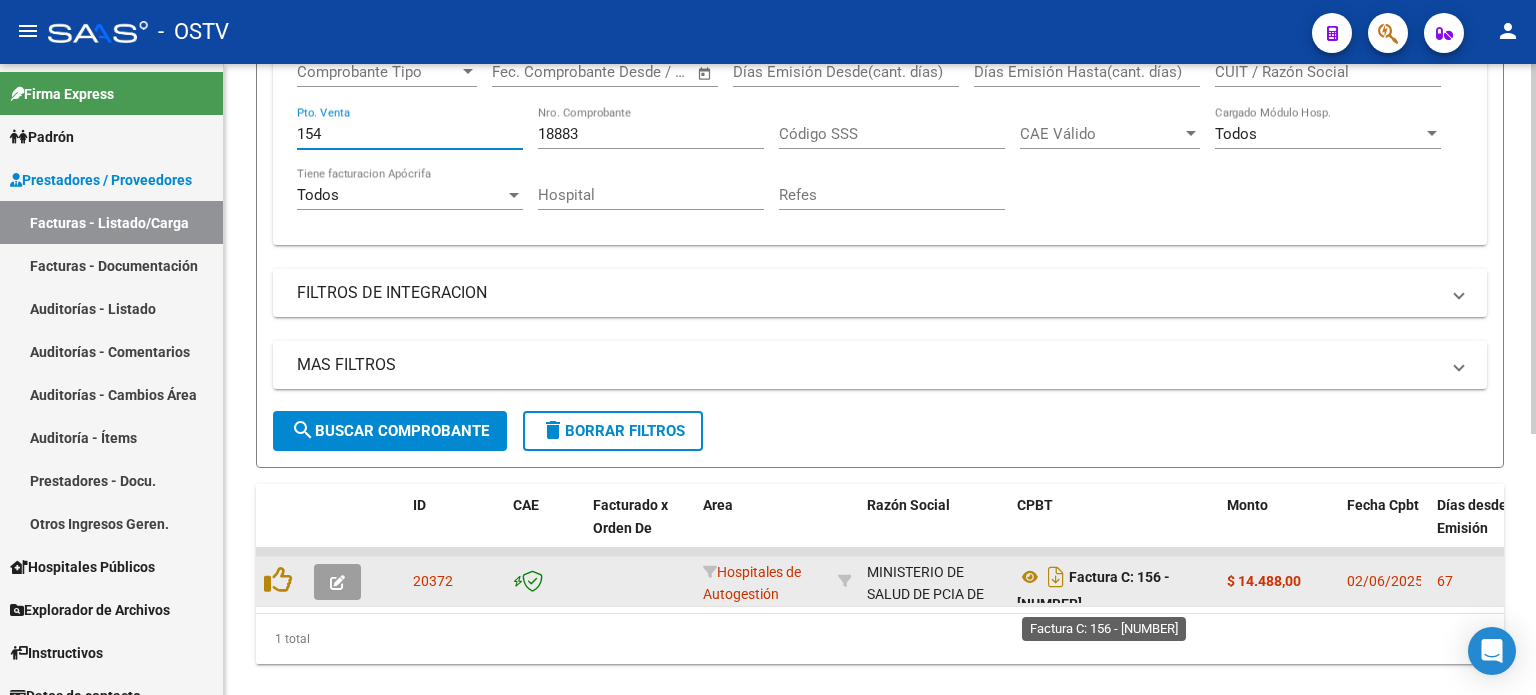 type on "154" 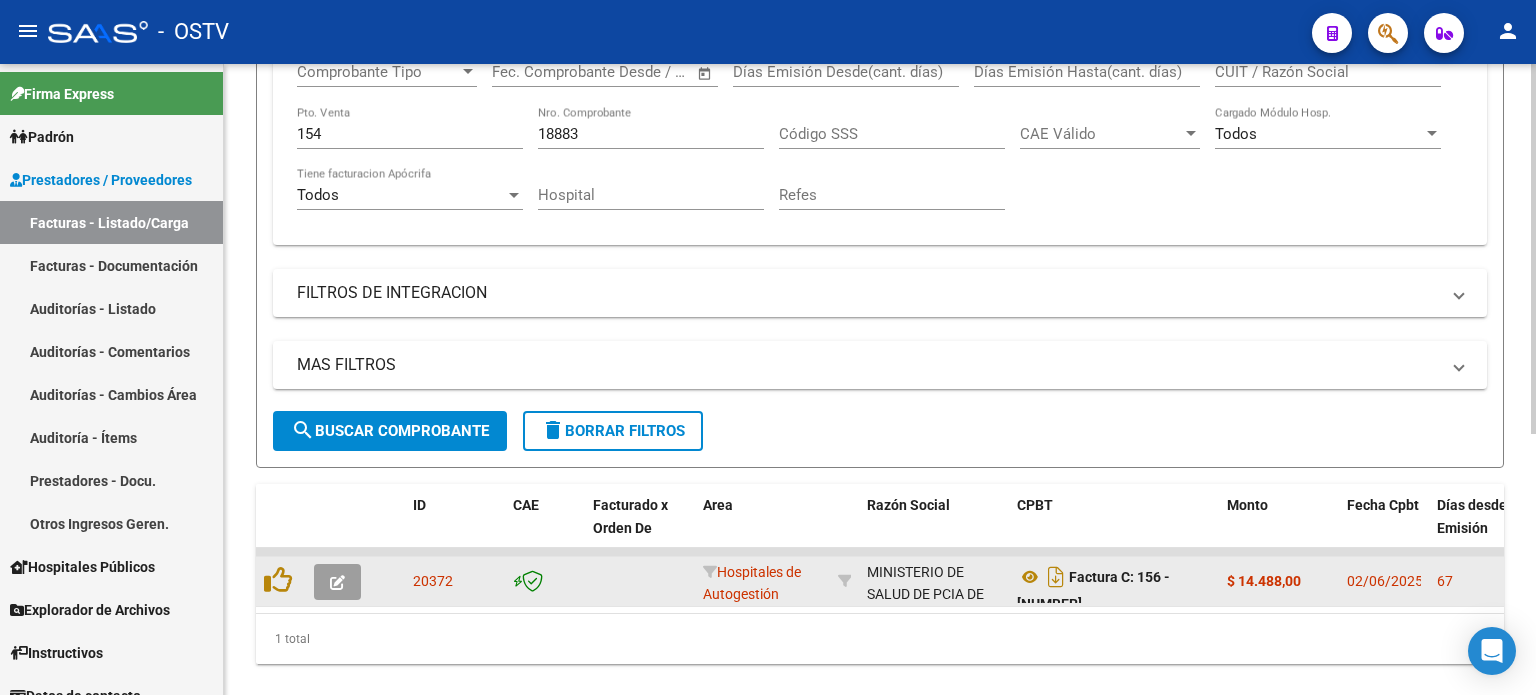 scroll, scrollTop: 12, scrollLeft: 0, axis: vertical 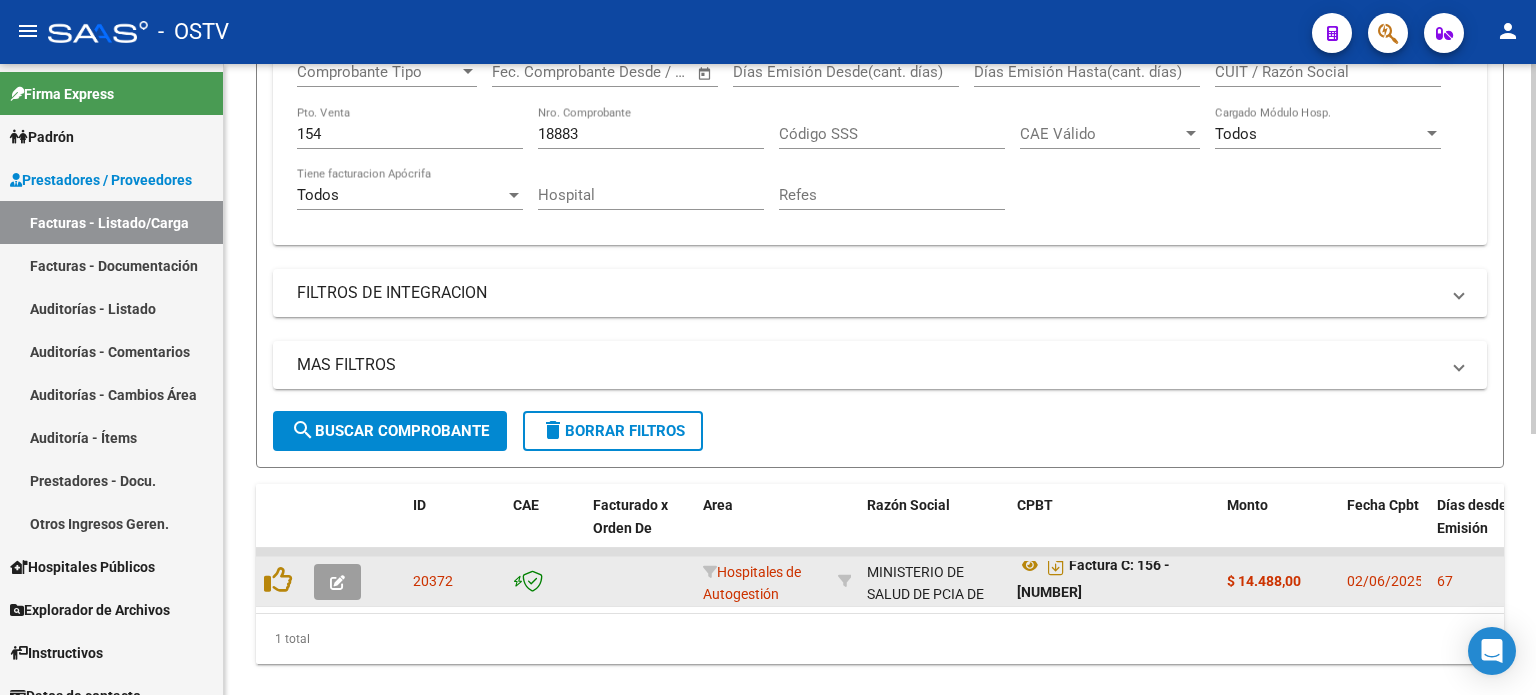 drag, startPoint x: 1126, startPoint y: 583, endPoint x: 1128, endPoint y: 593, distance: 10.198039 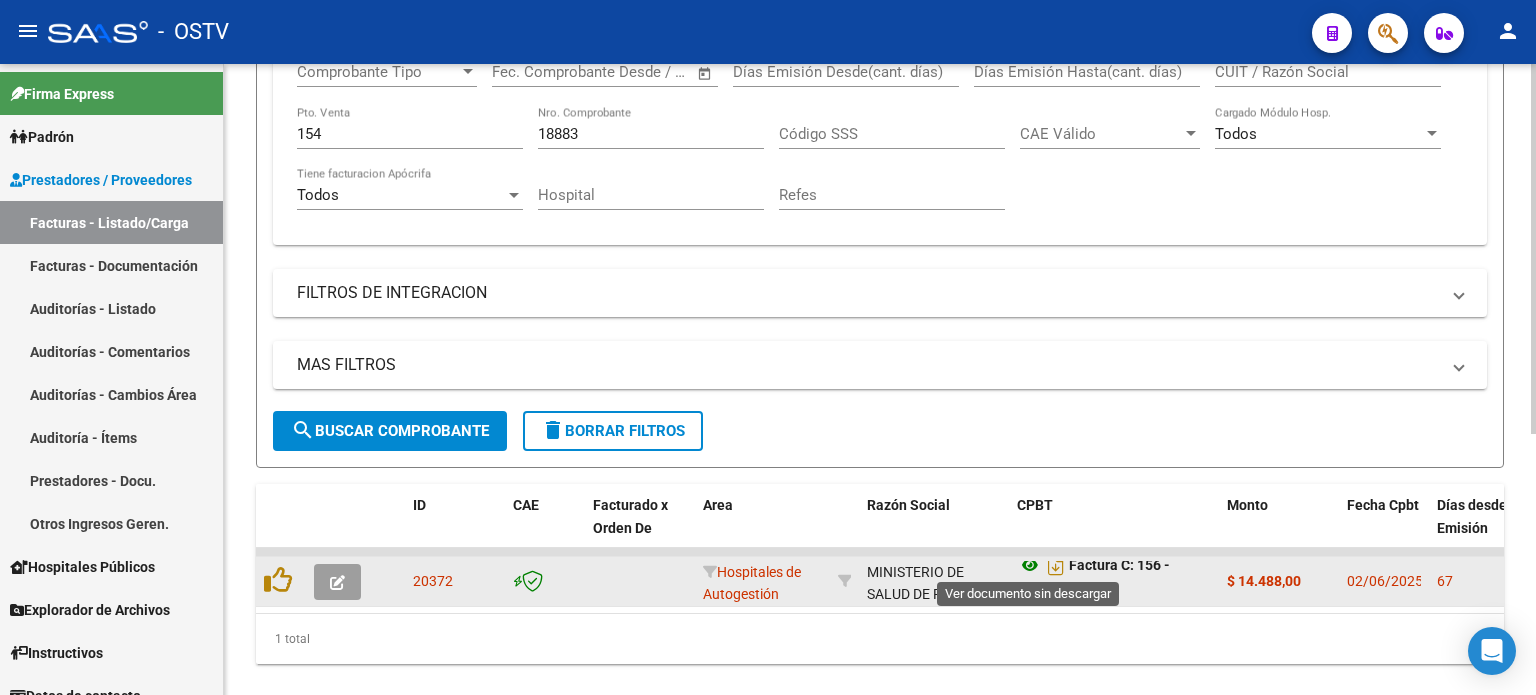 click 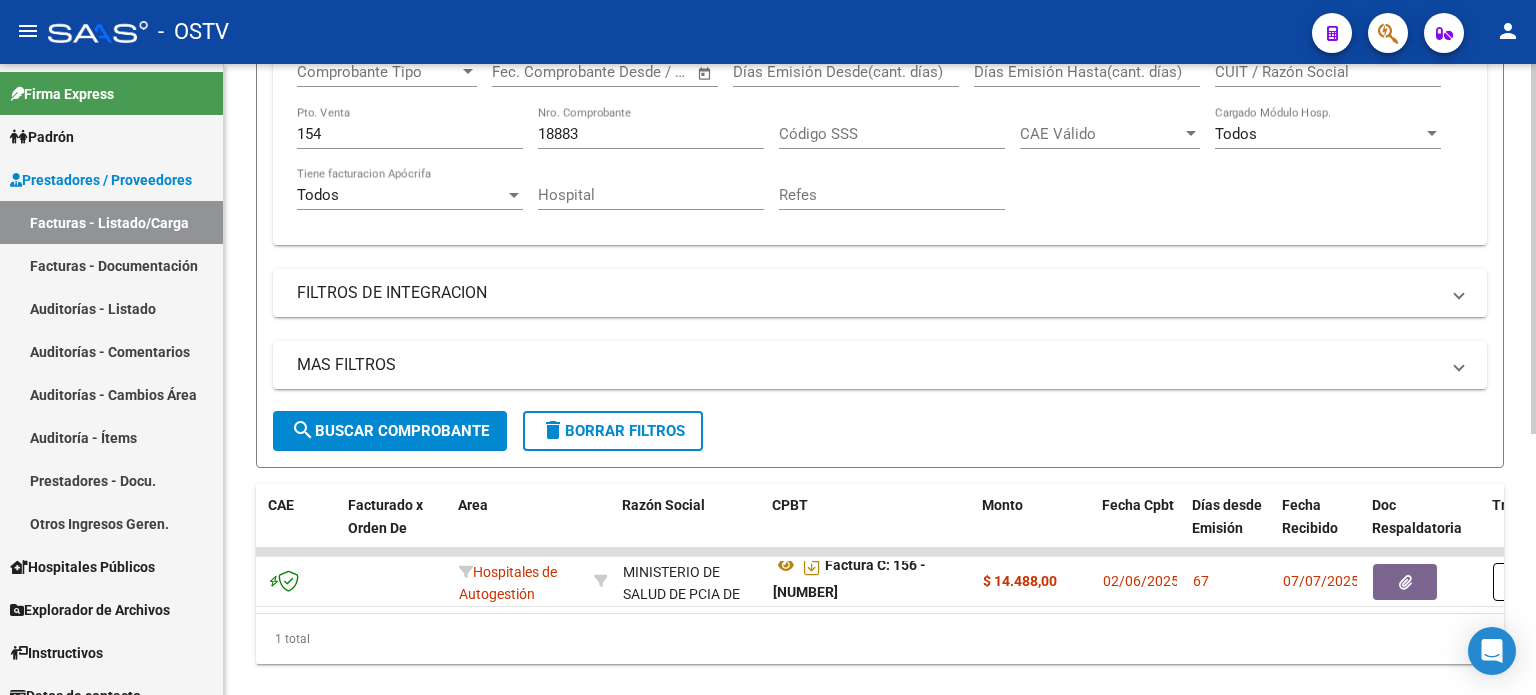 scroll, scrollTop: 0, scrollLeft: 268, axis: horizontal 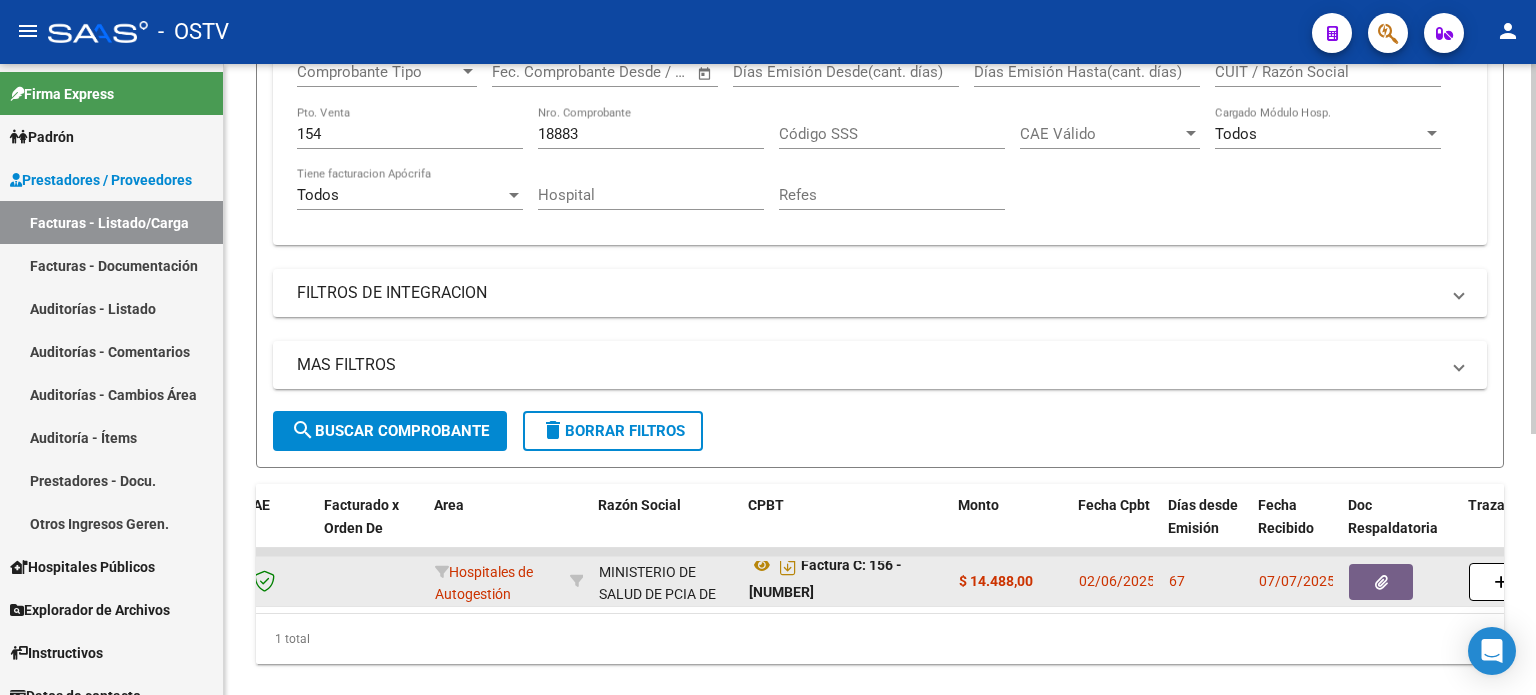 click 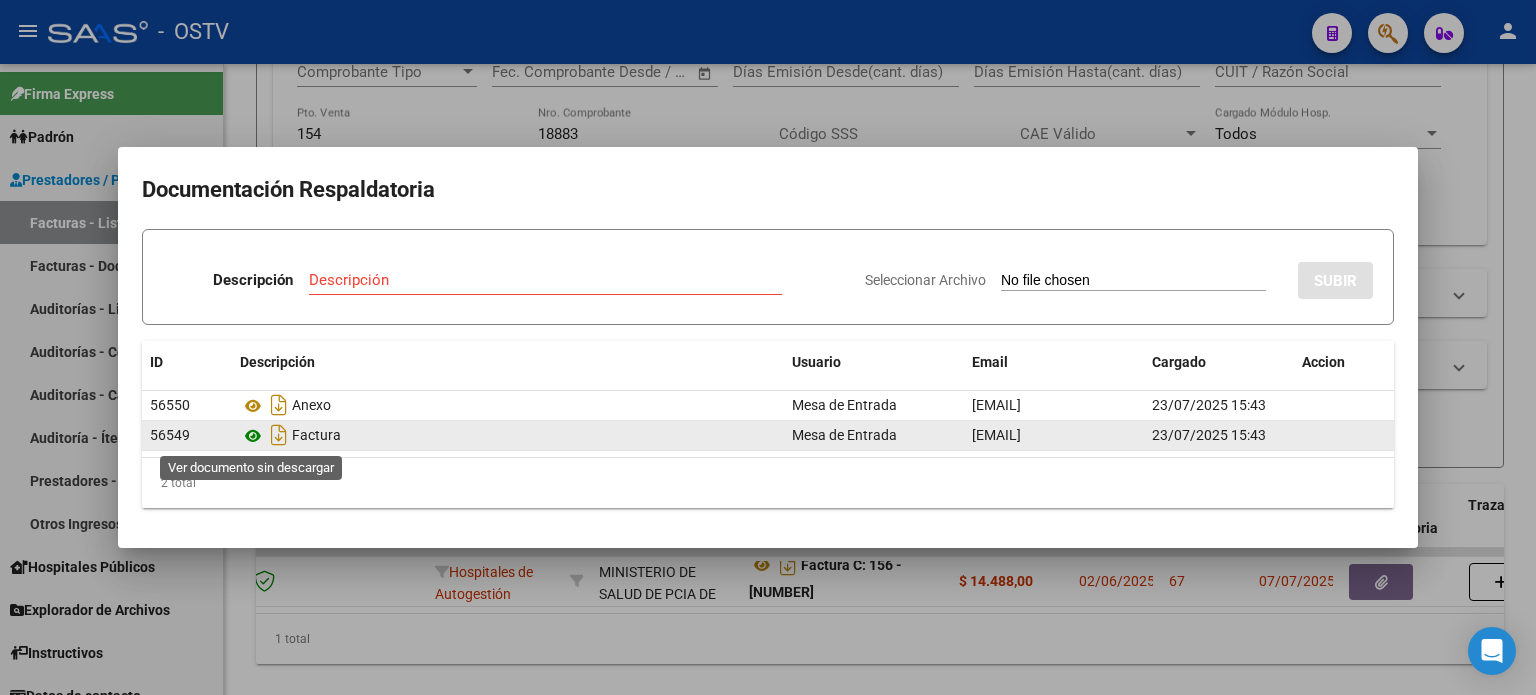 click 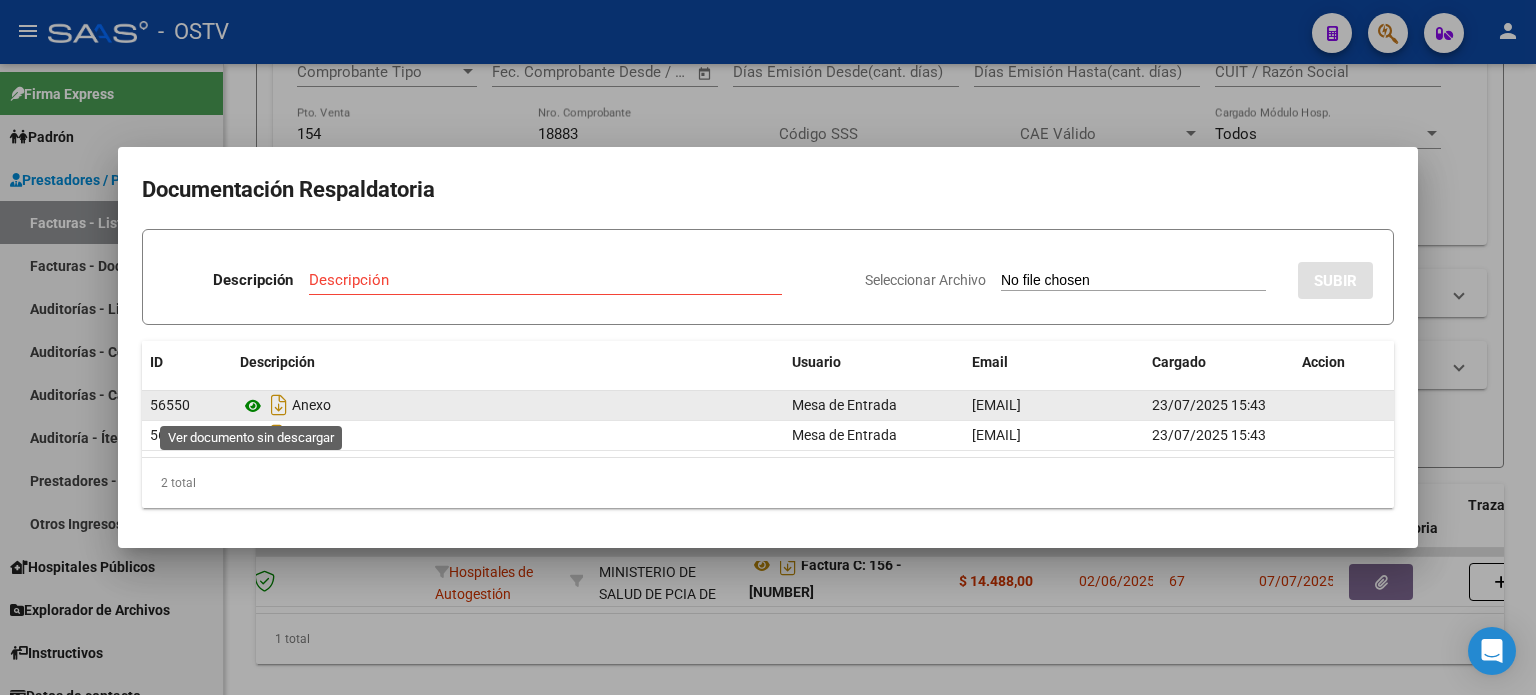 click 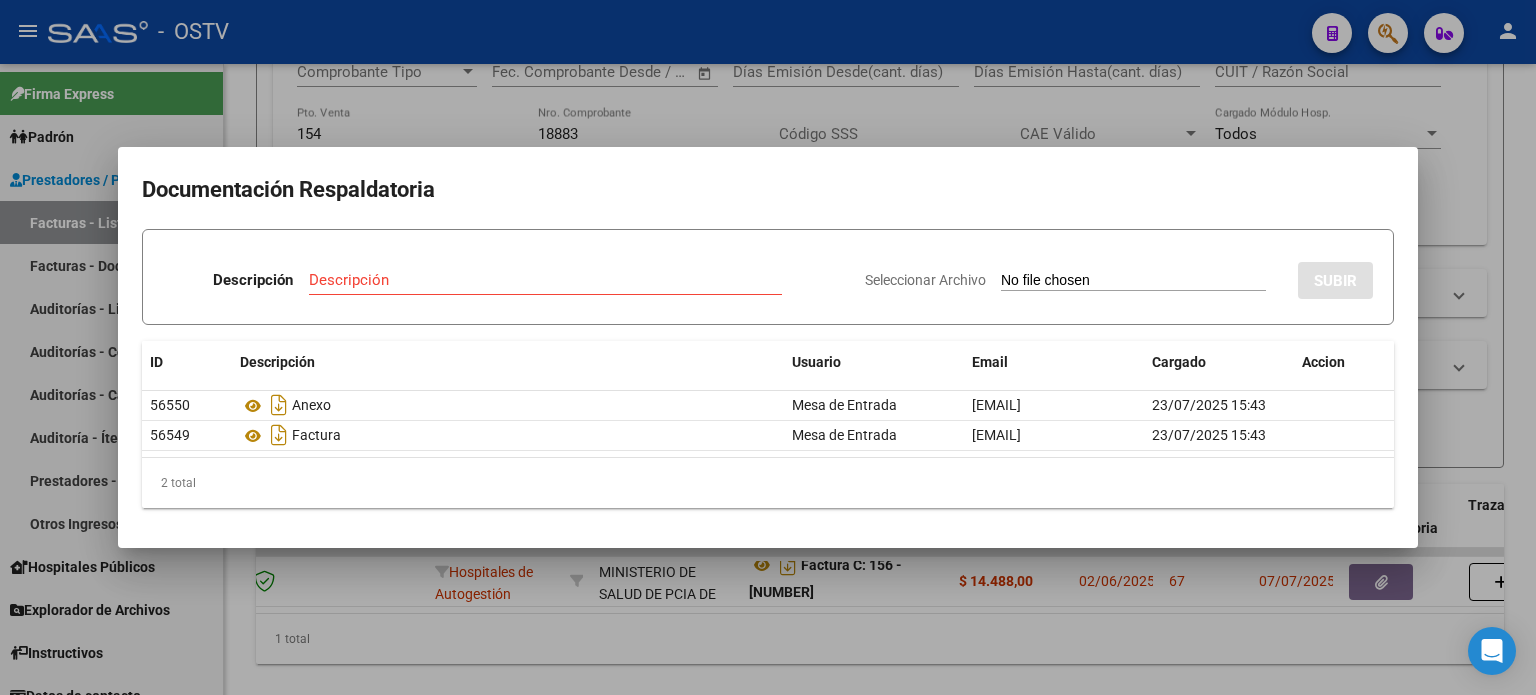 click at bounding box center [768, 347] 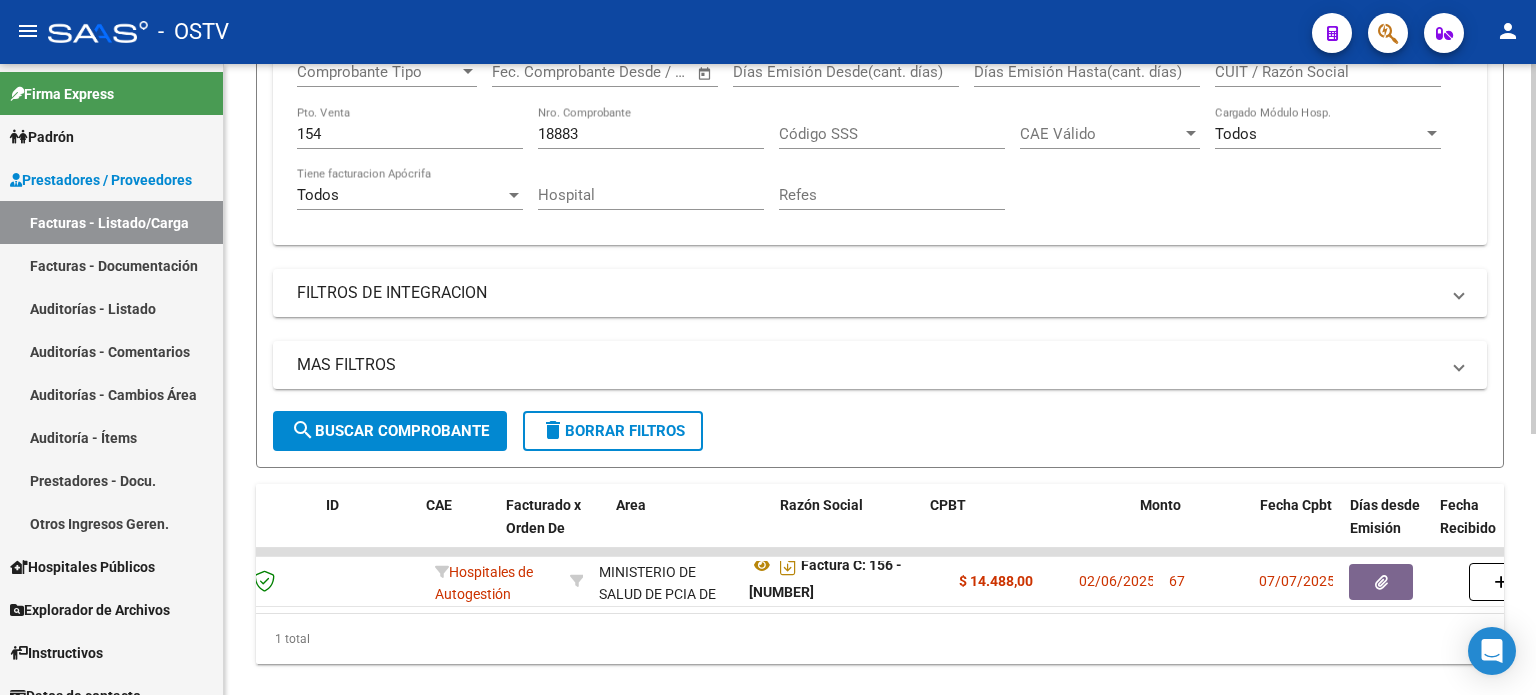 scroll, scrollTop: 0, scrollLeft: 0, axis: both 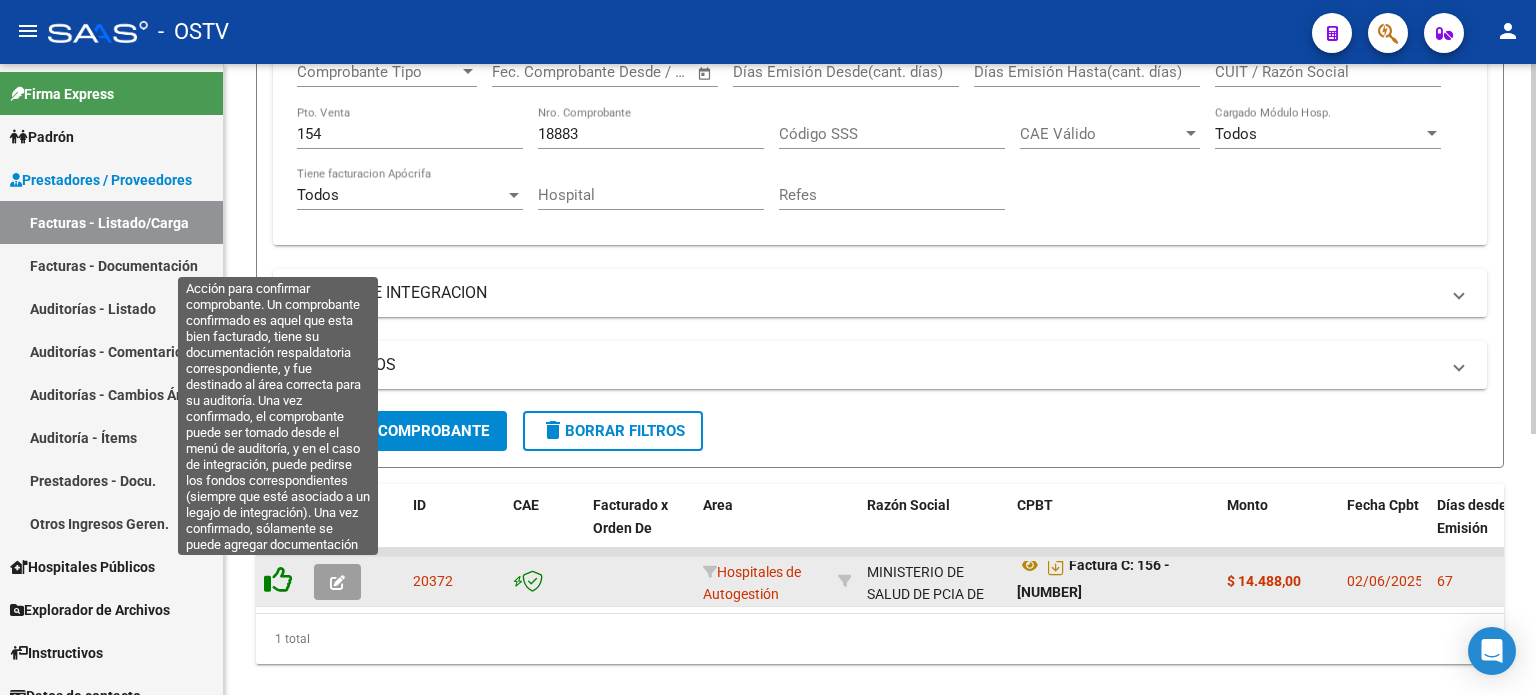 click 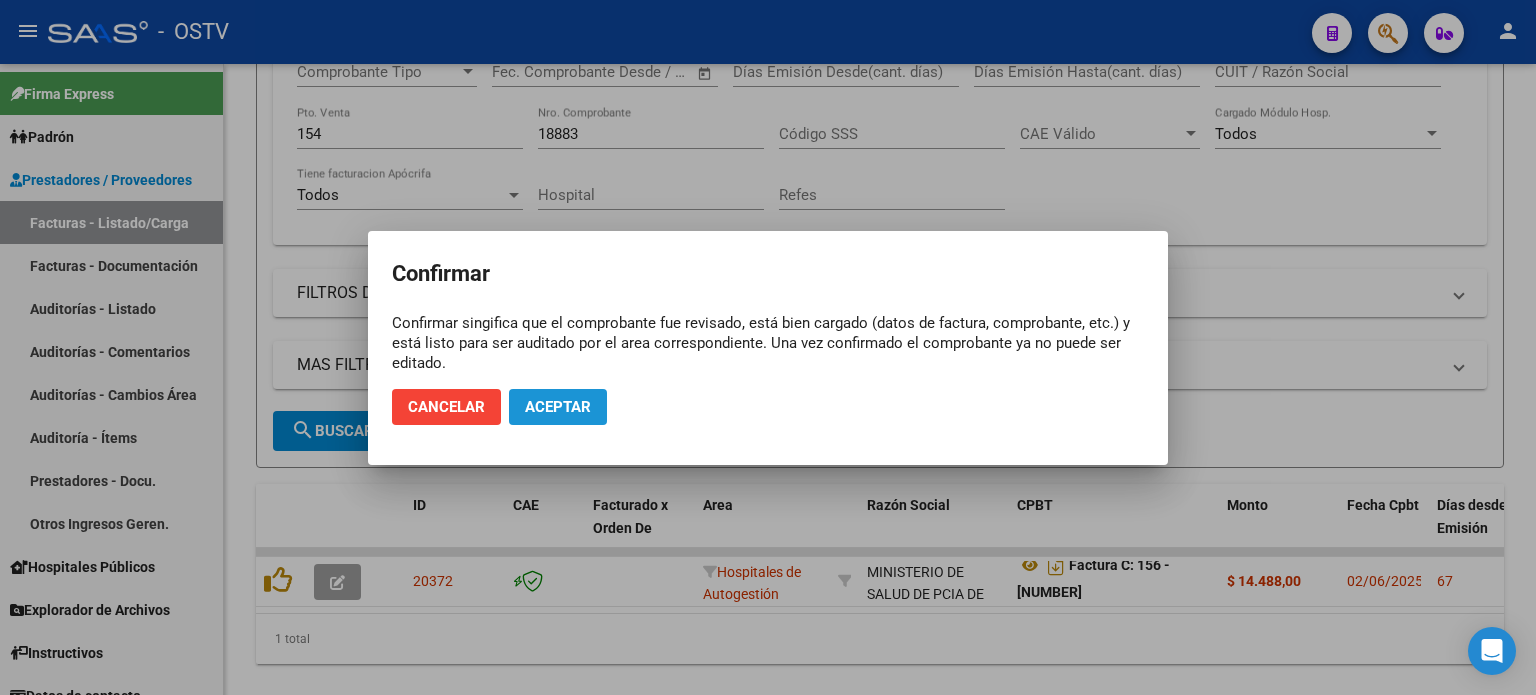 click on "Aceptar" 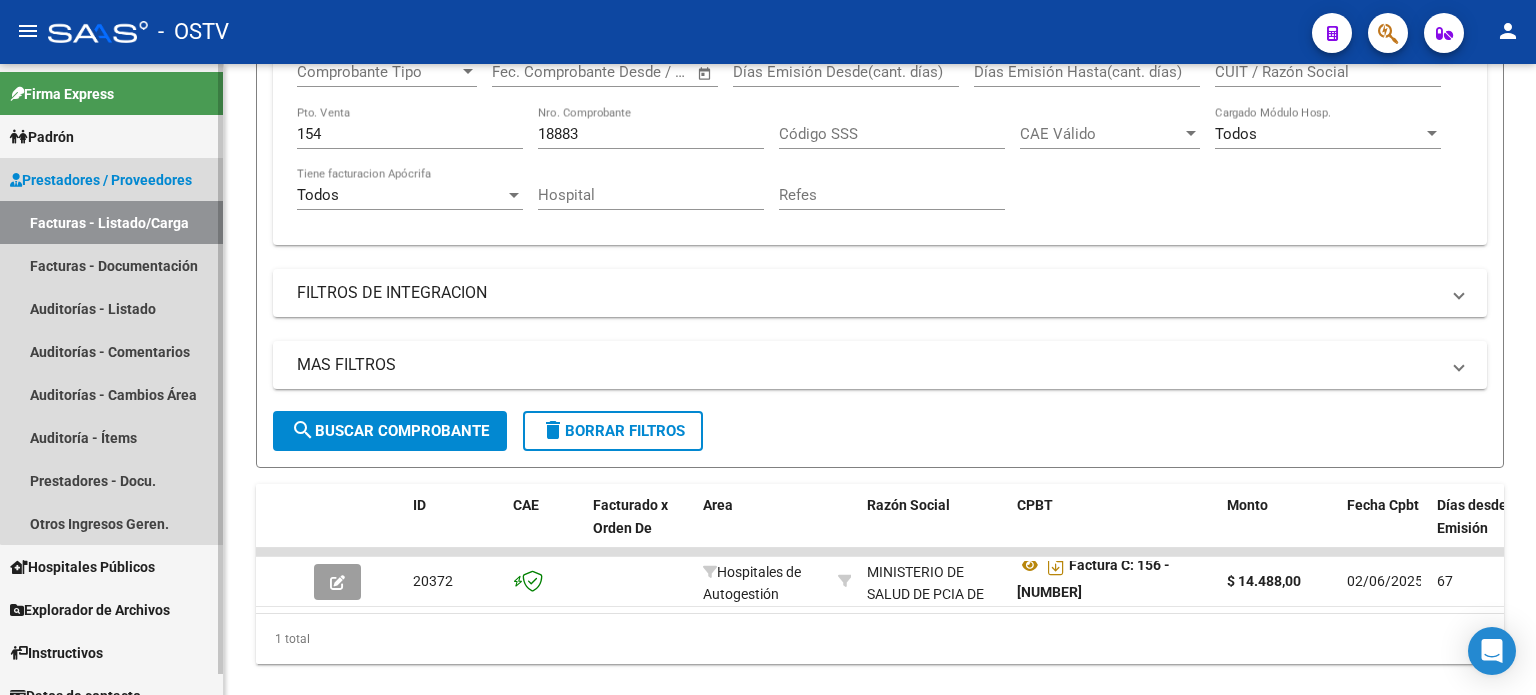 click on "Facturas - Listado/Carga" at bounding box center (111, 222) 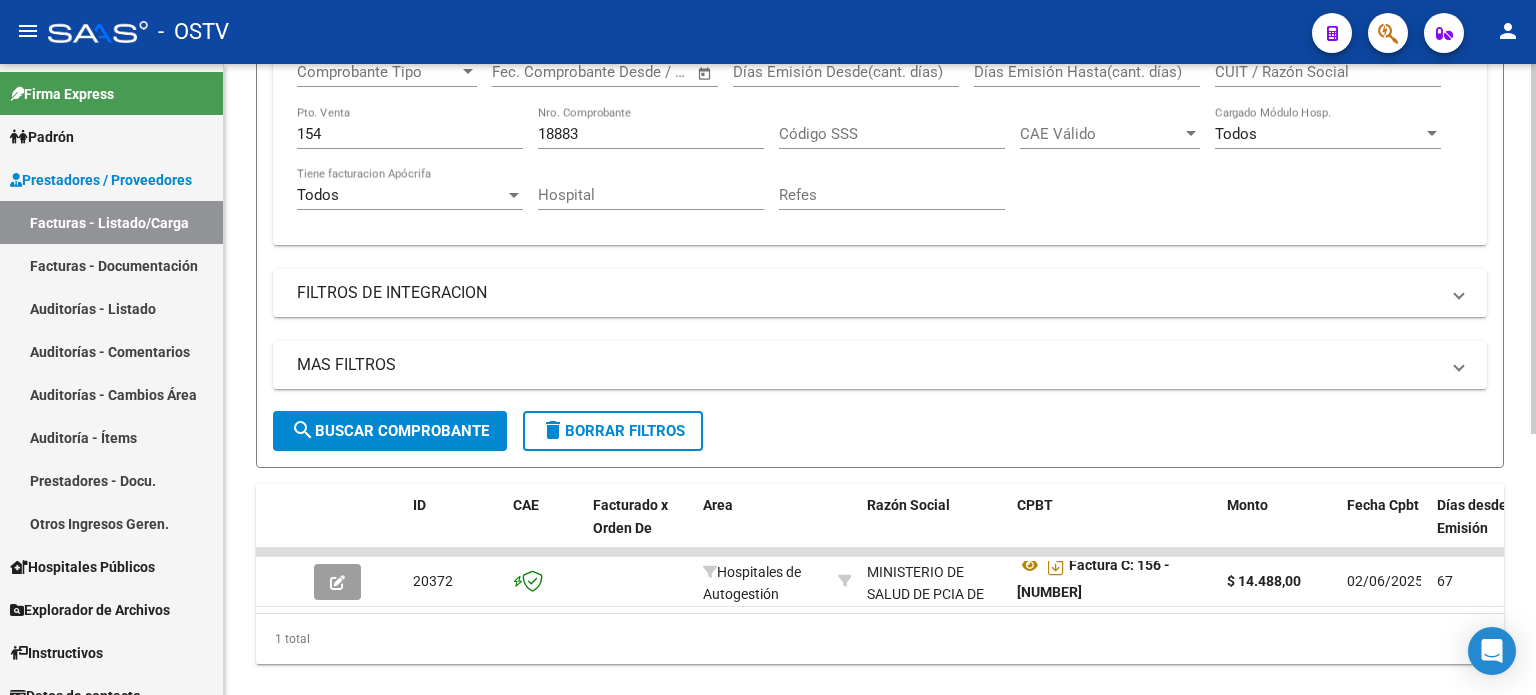 click on "delete" 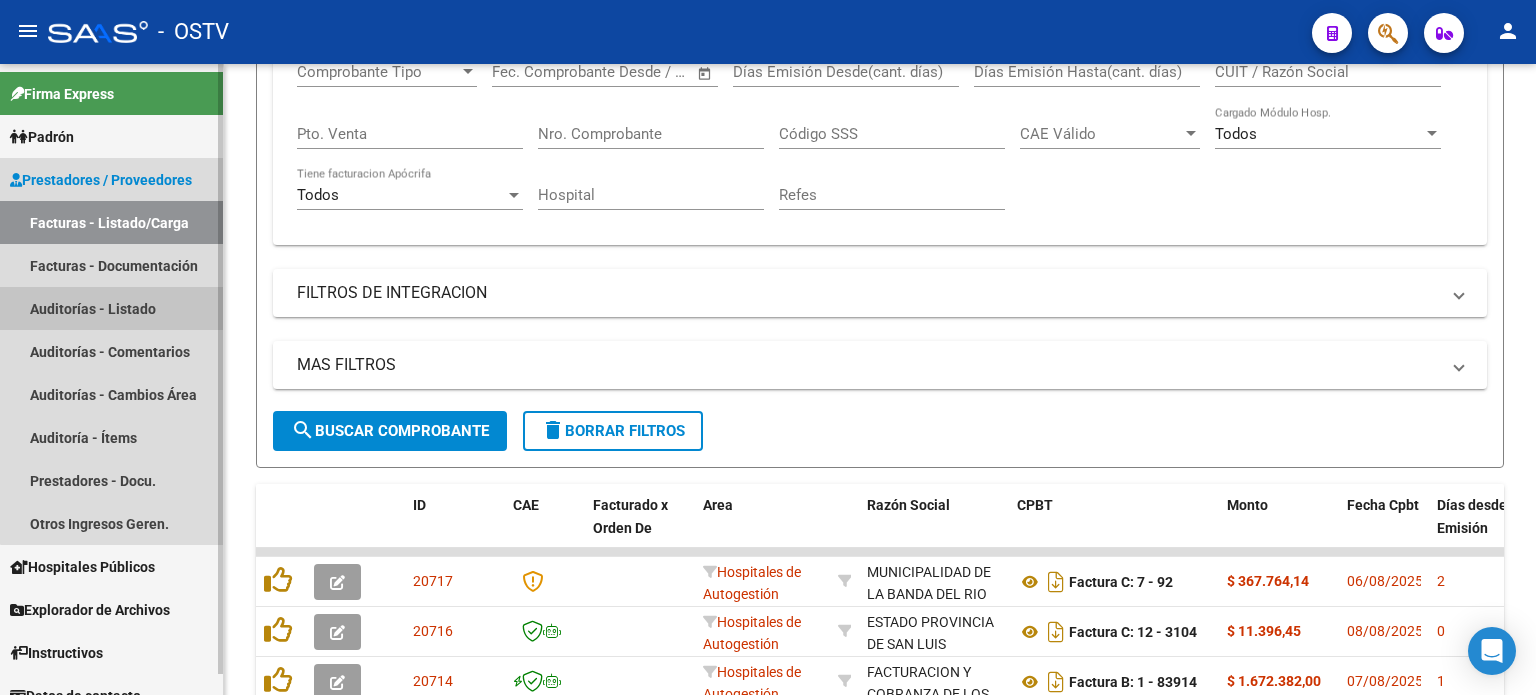 click on "Auditorías - Listado" at bounding box center [111, 308] 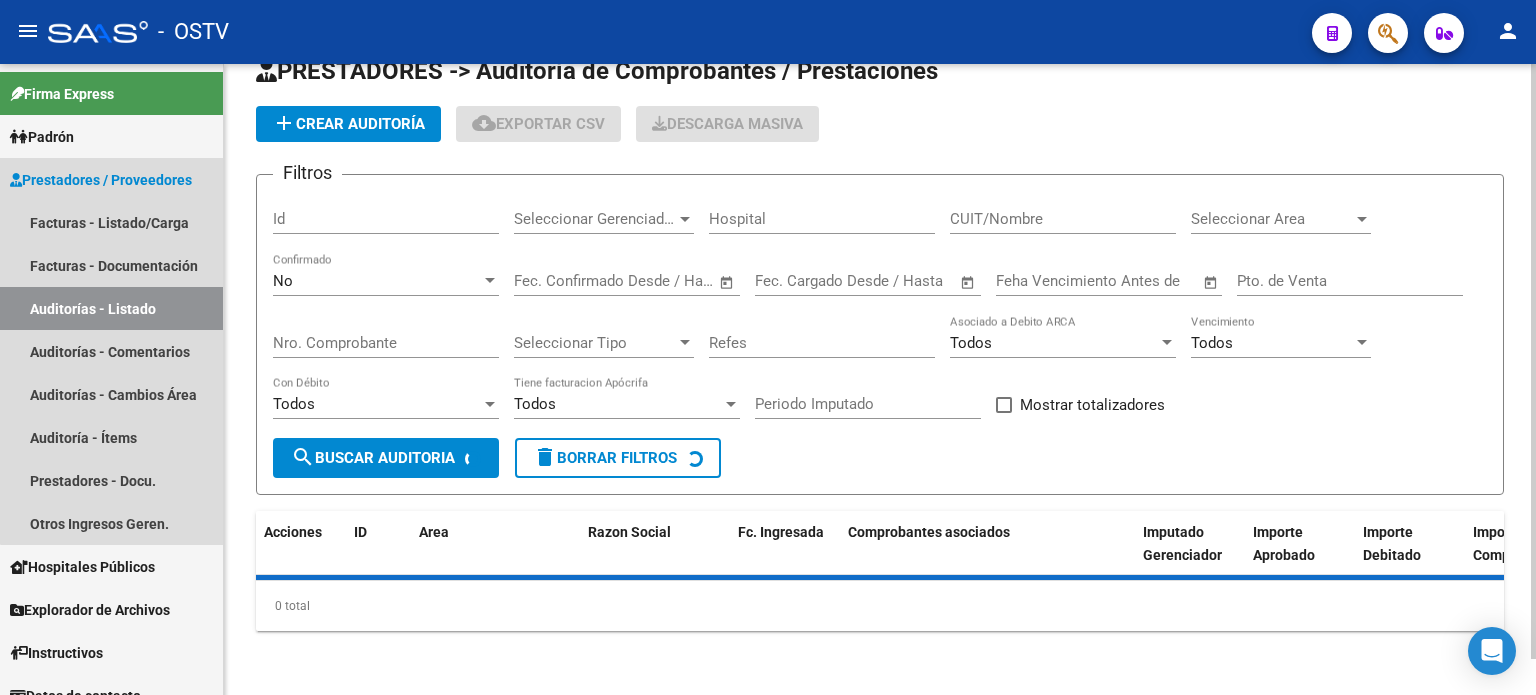 scroll, scrollTop: 38, scrollLeft: 0, axis: vertical 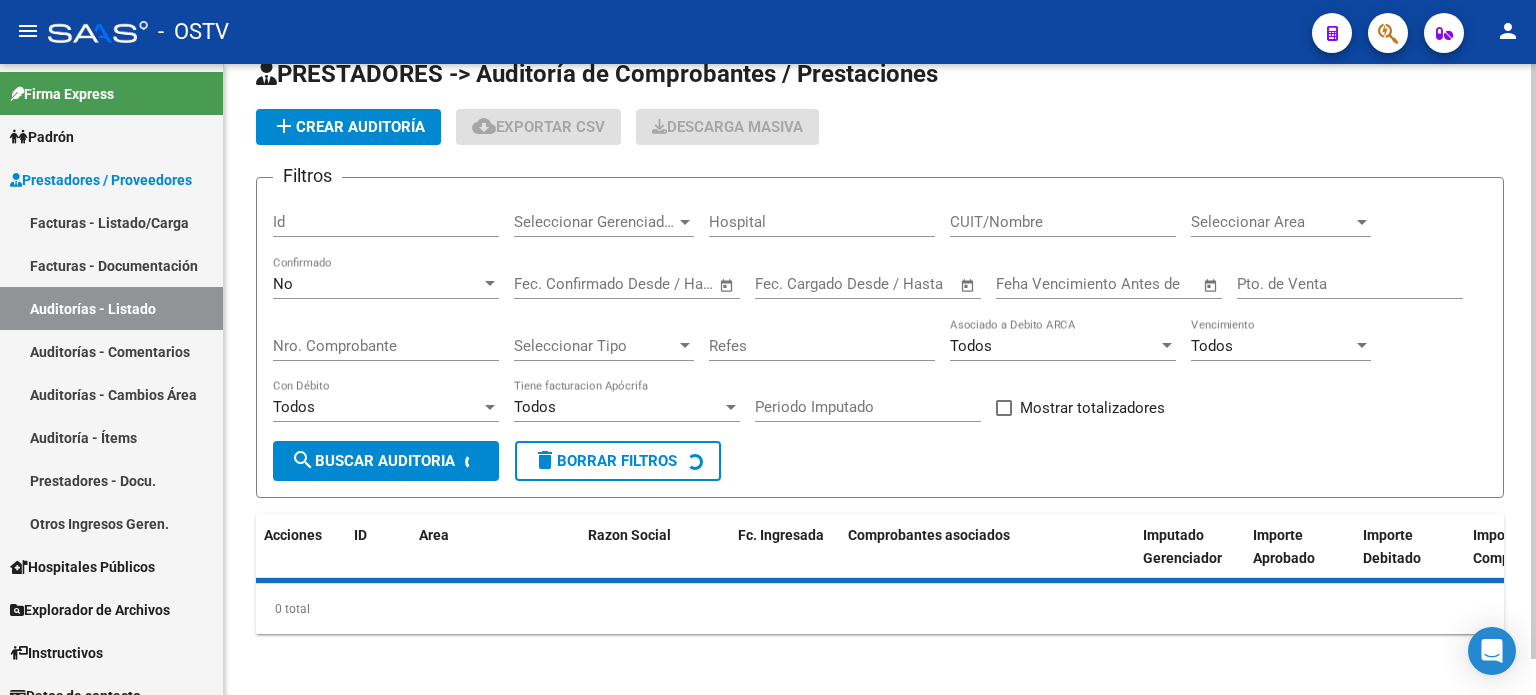 click on "Nro. Comprobante" at bounding box center [386, 346] 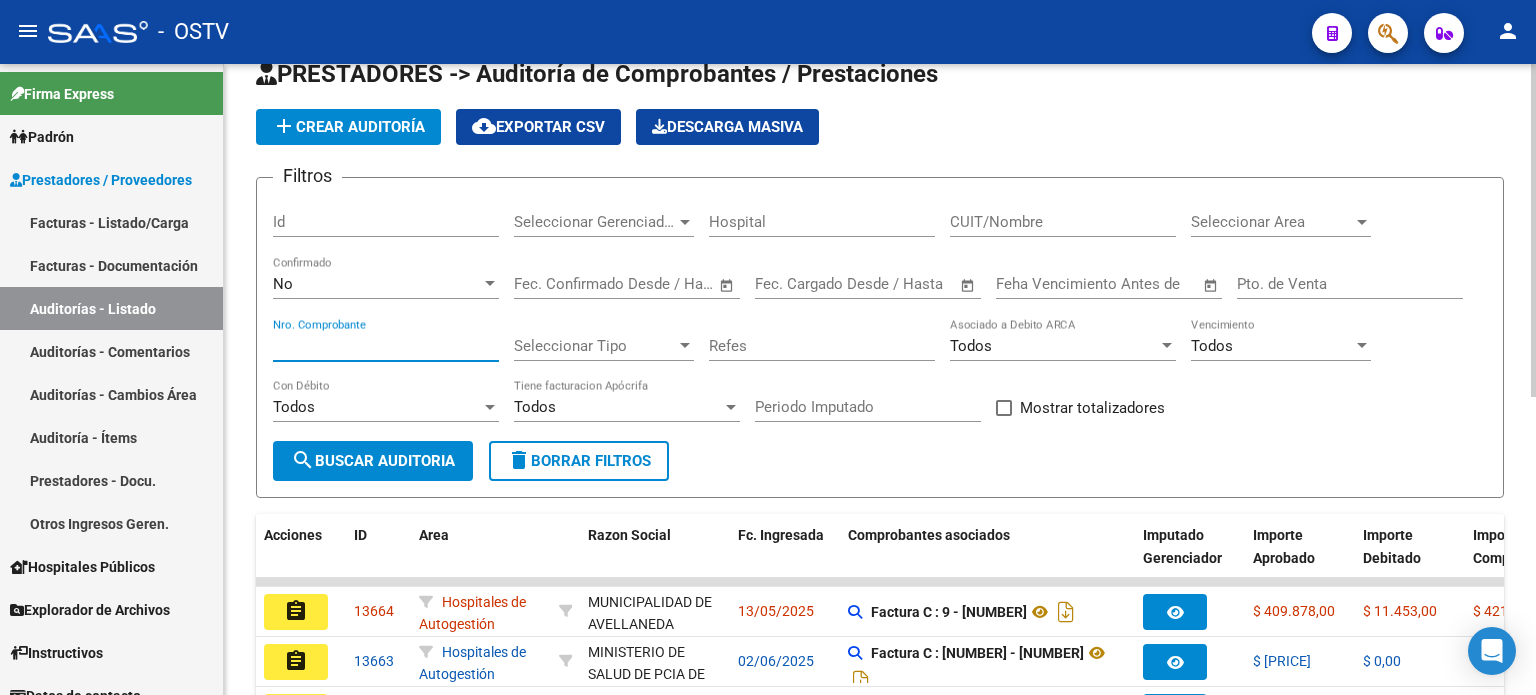 paste on "[NUMBER]" 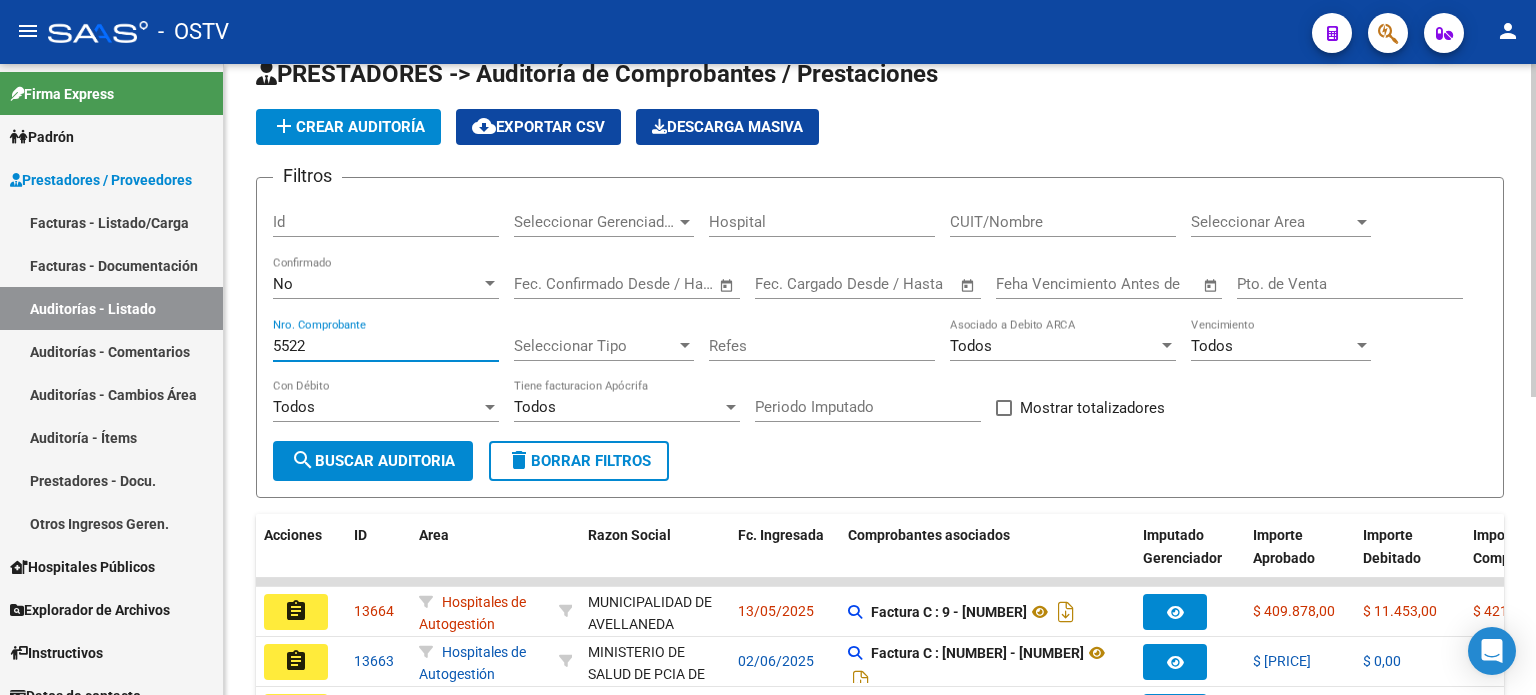 type on "5522" 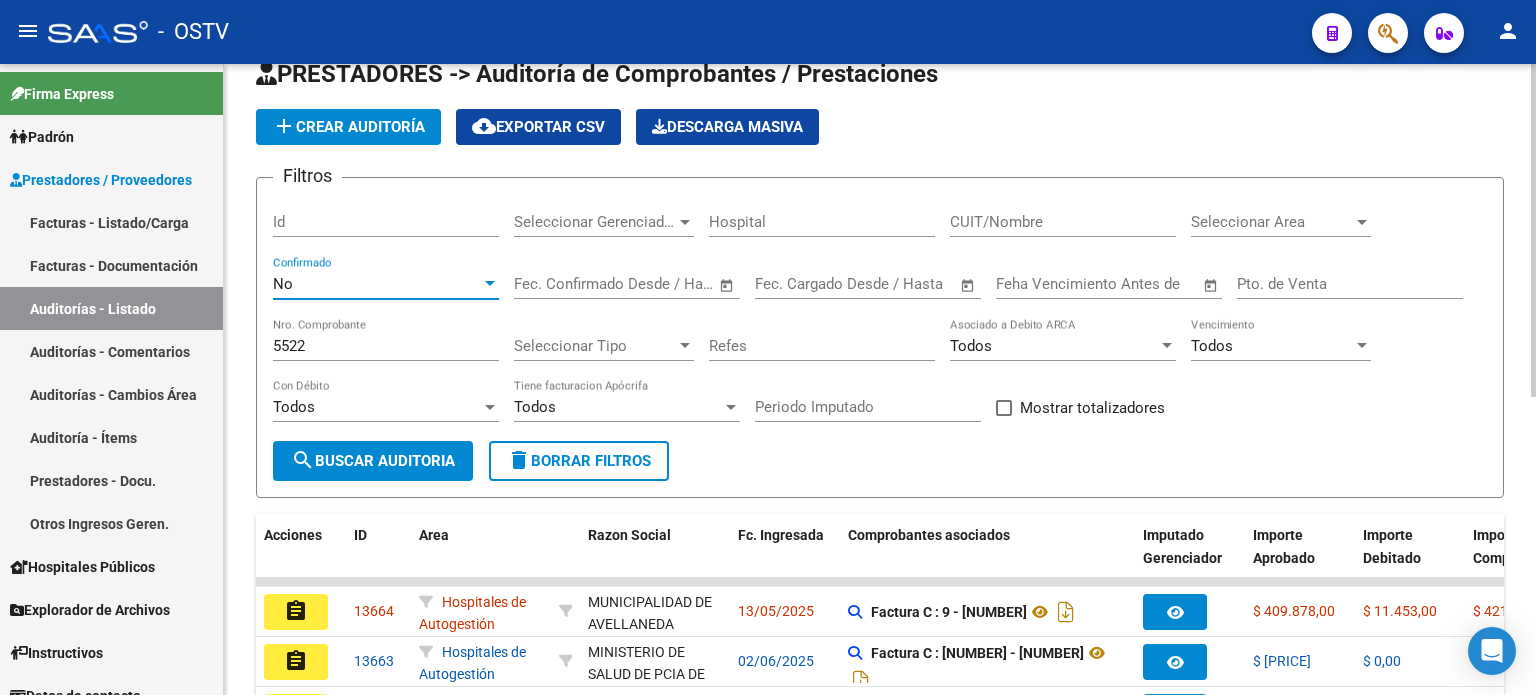 click on "No" at bounding box center (377, 284) 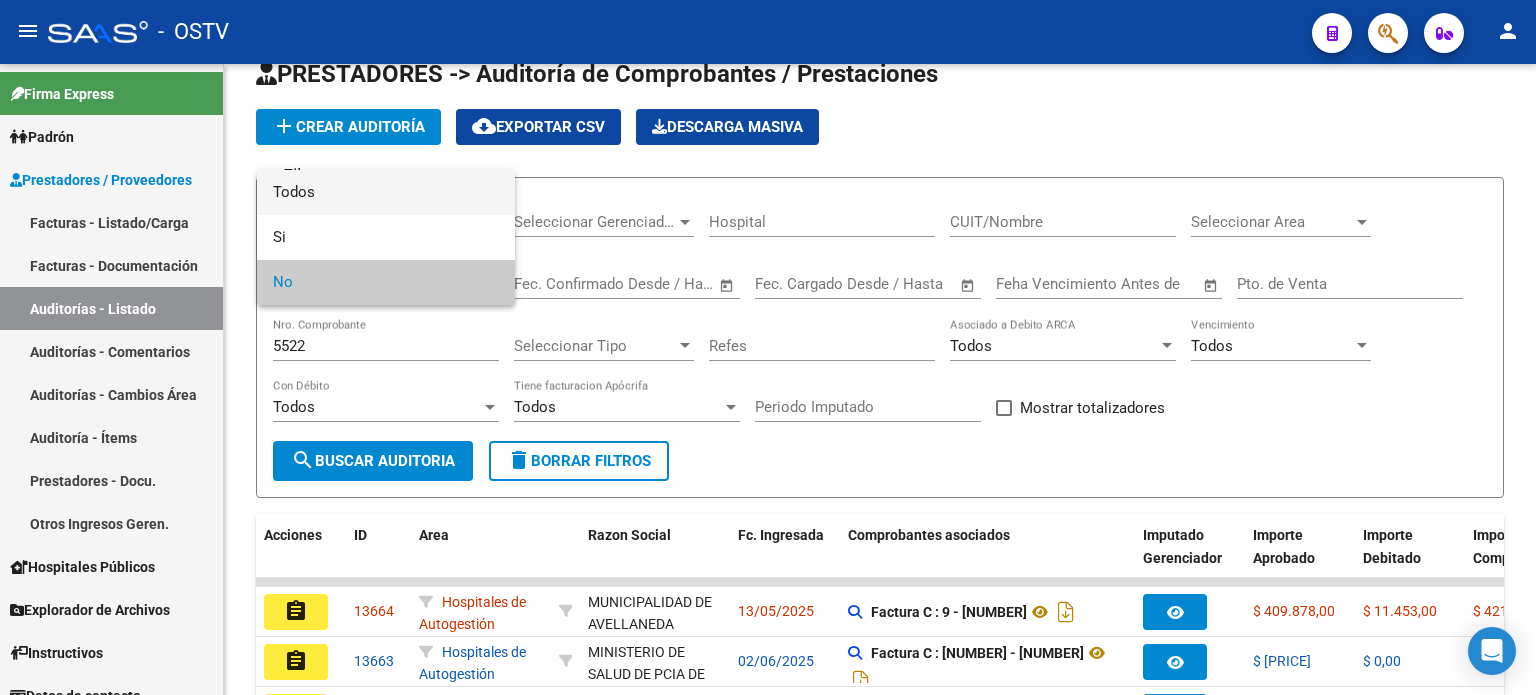 click on "Todos" at bounding box center (386, 192) 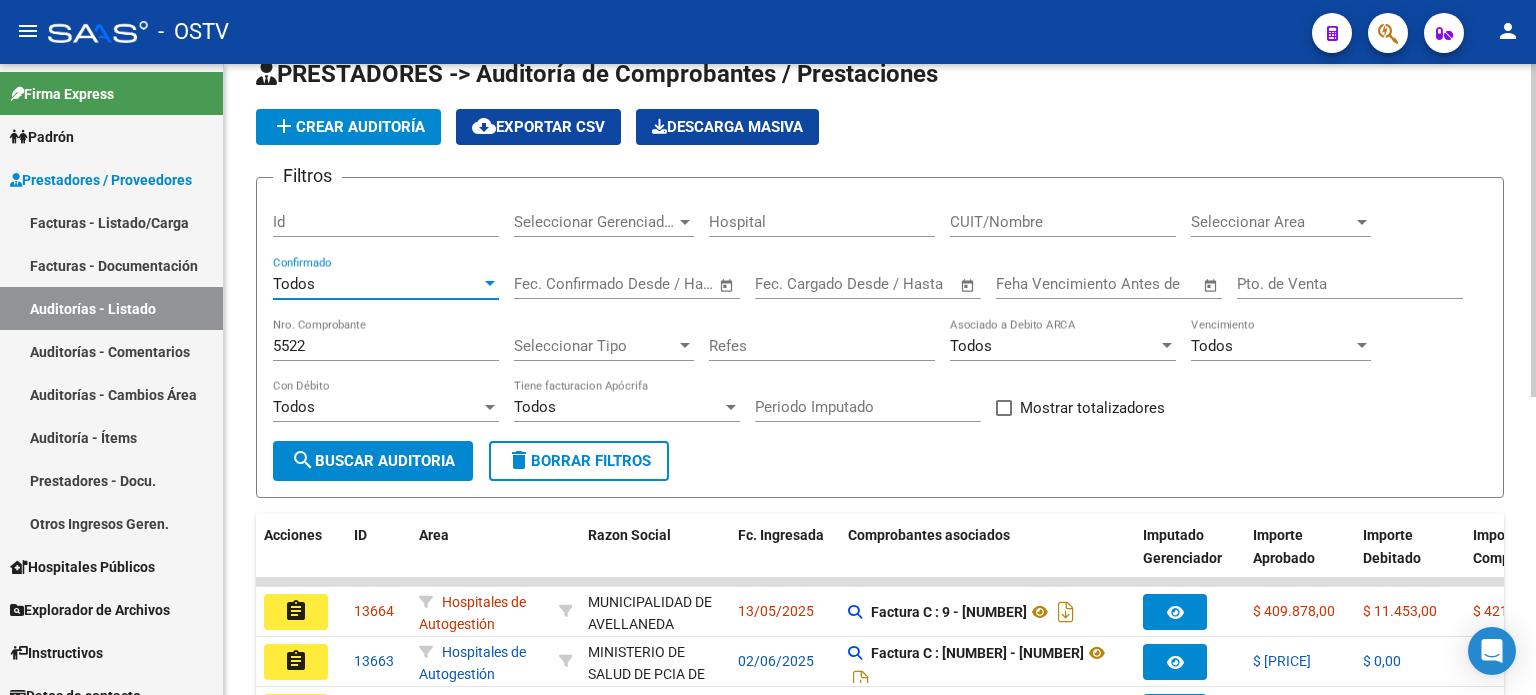 click on "search  Buscar Auditoria" 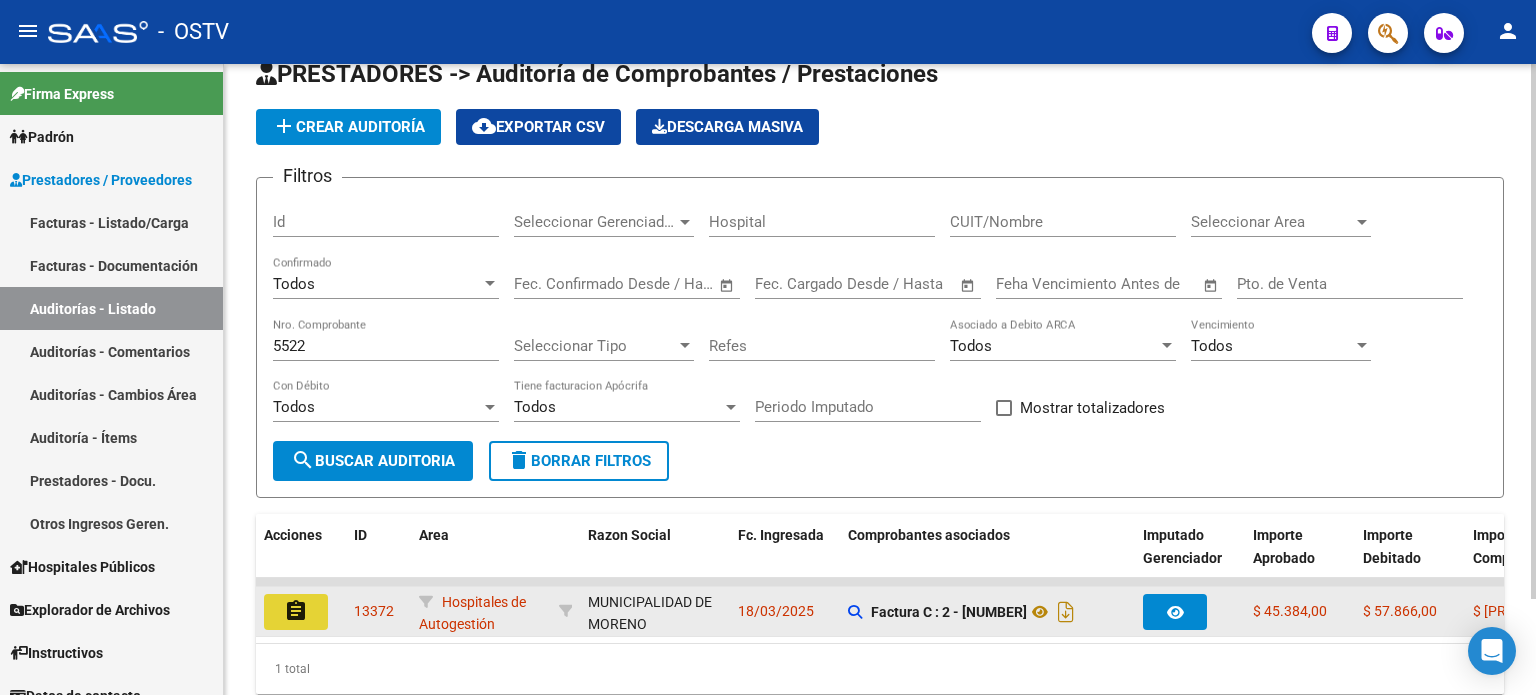 click on "assignment" 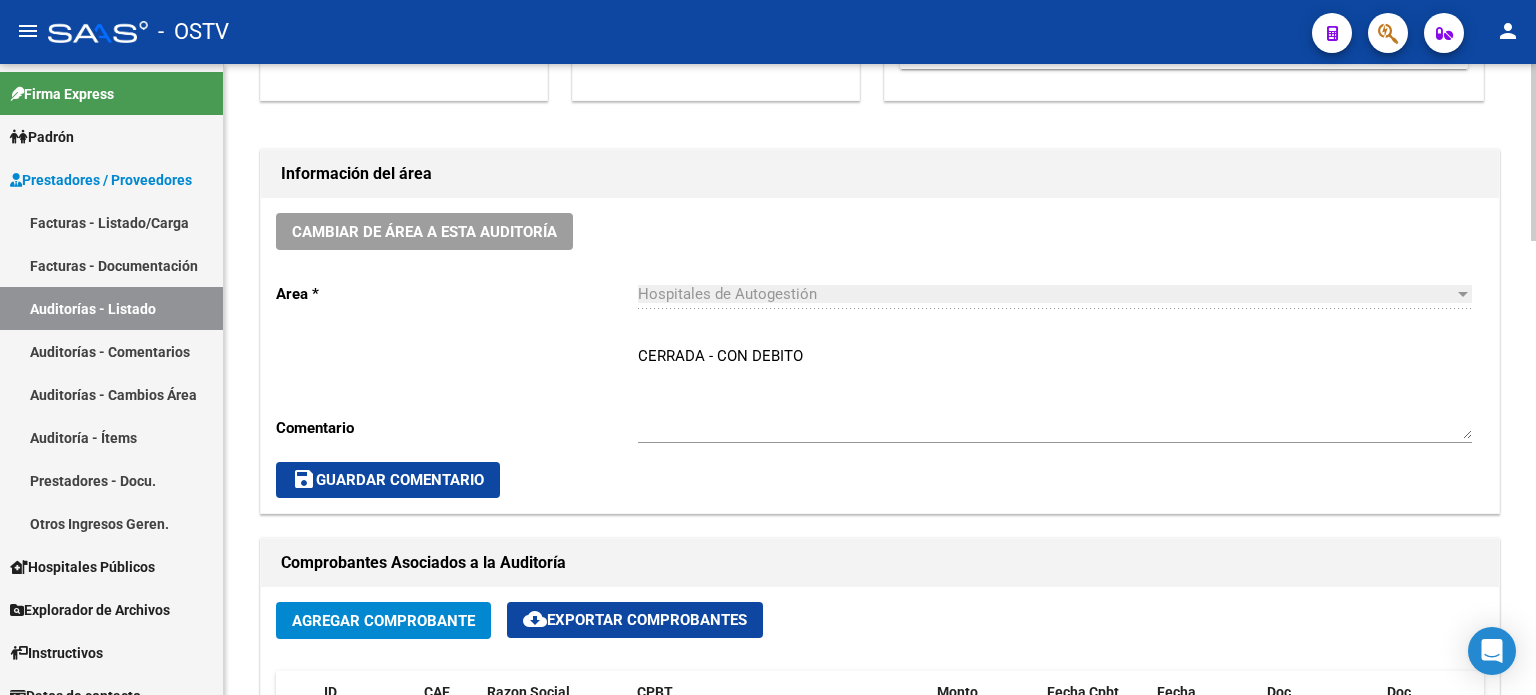 scroll, scrollTop: 500, scrollLeft: 0, axis: vertical 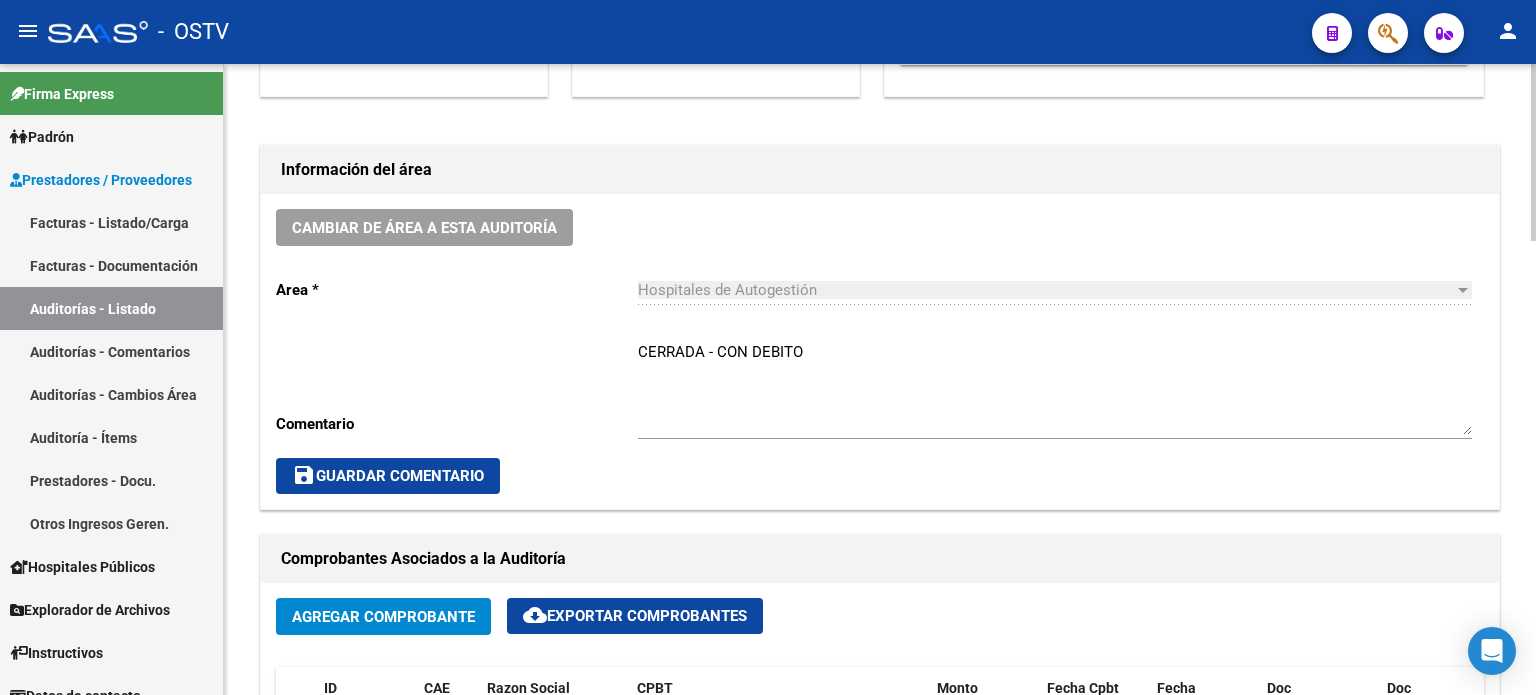 click on "CERRADA - CON DEBITO" at bounding box center (1055, 388) 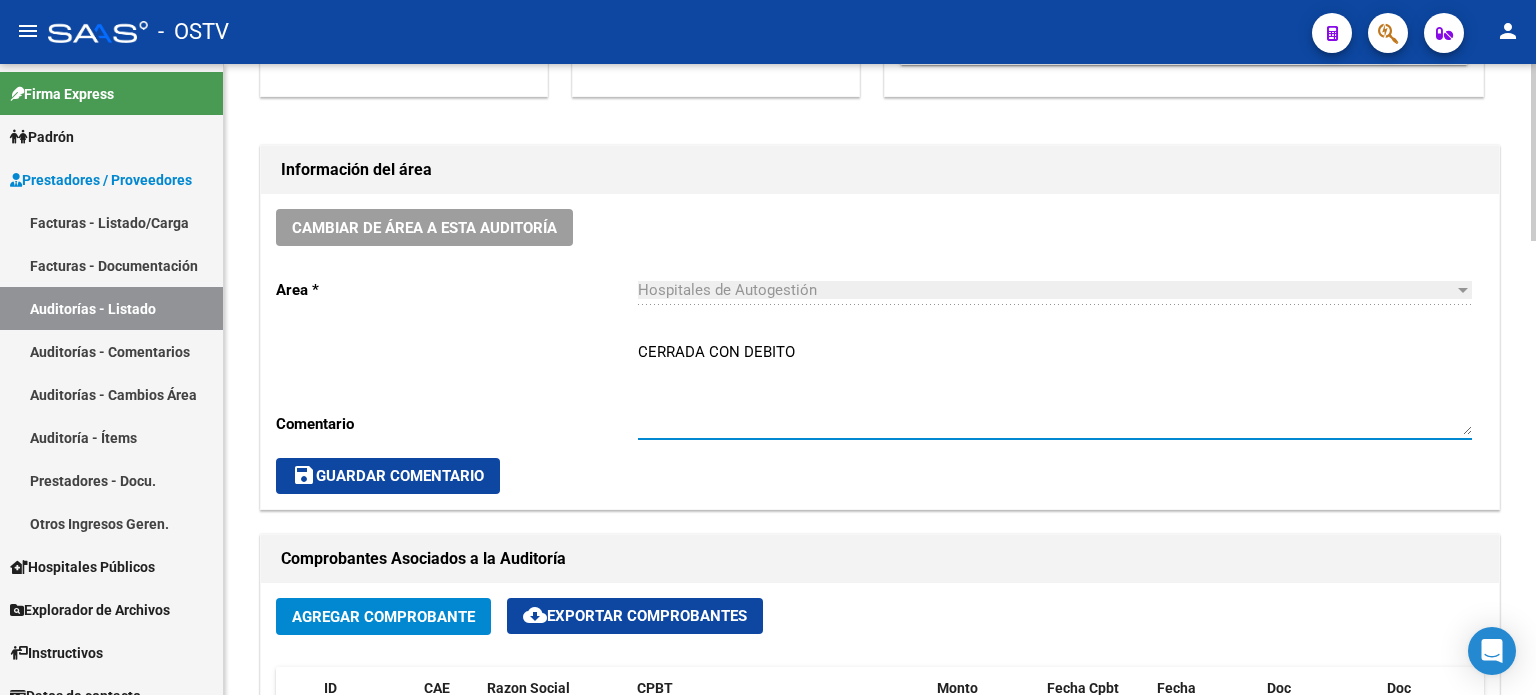 drag, startPoint x: 798, startPoint y: 347, endPoint x: 742, endPoint y: 354, distance: 56.435802 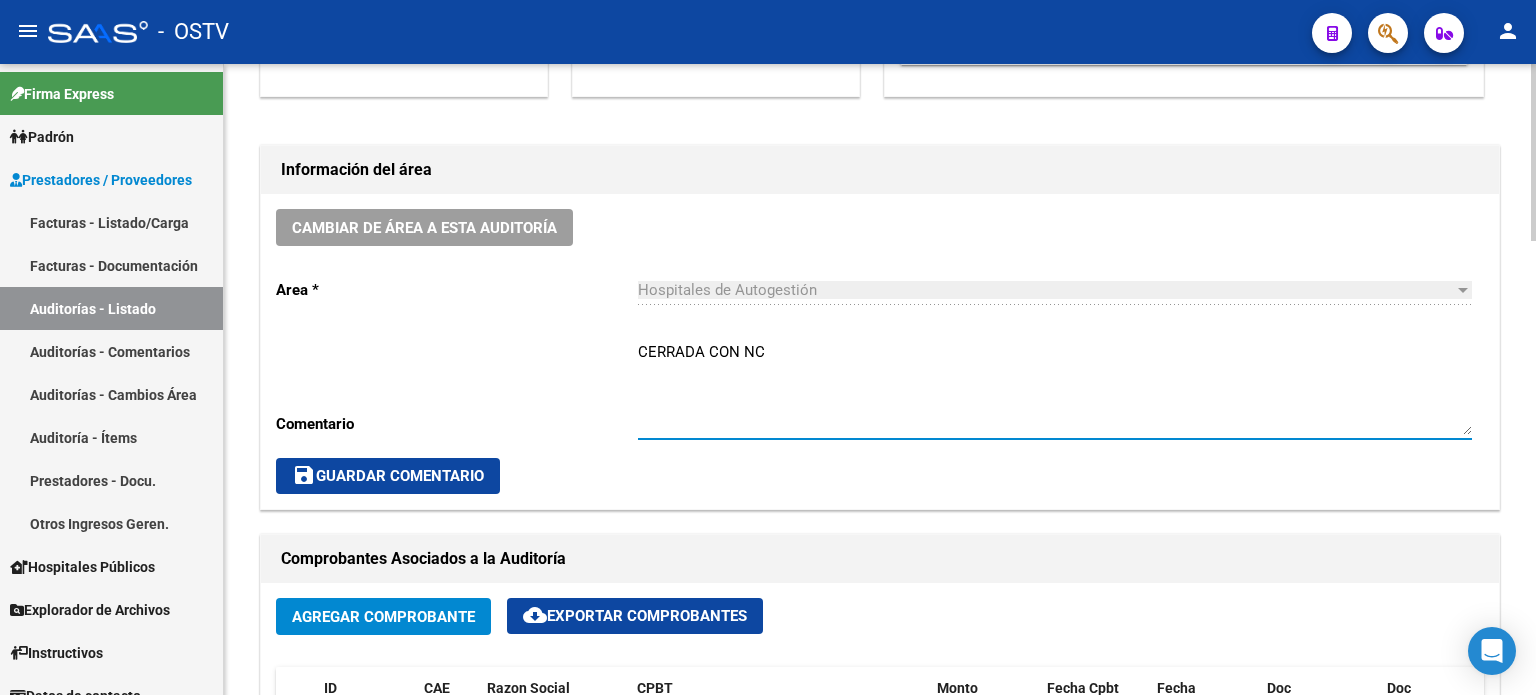 type on "CERRADA CON NC" 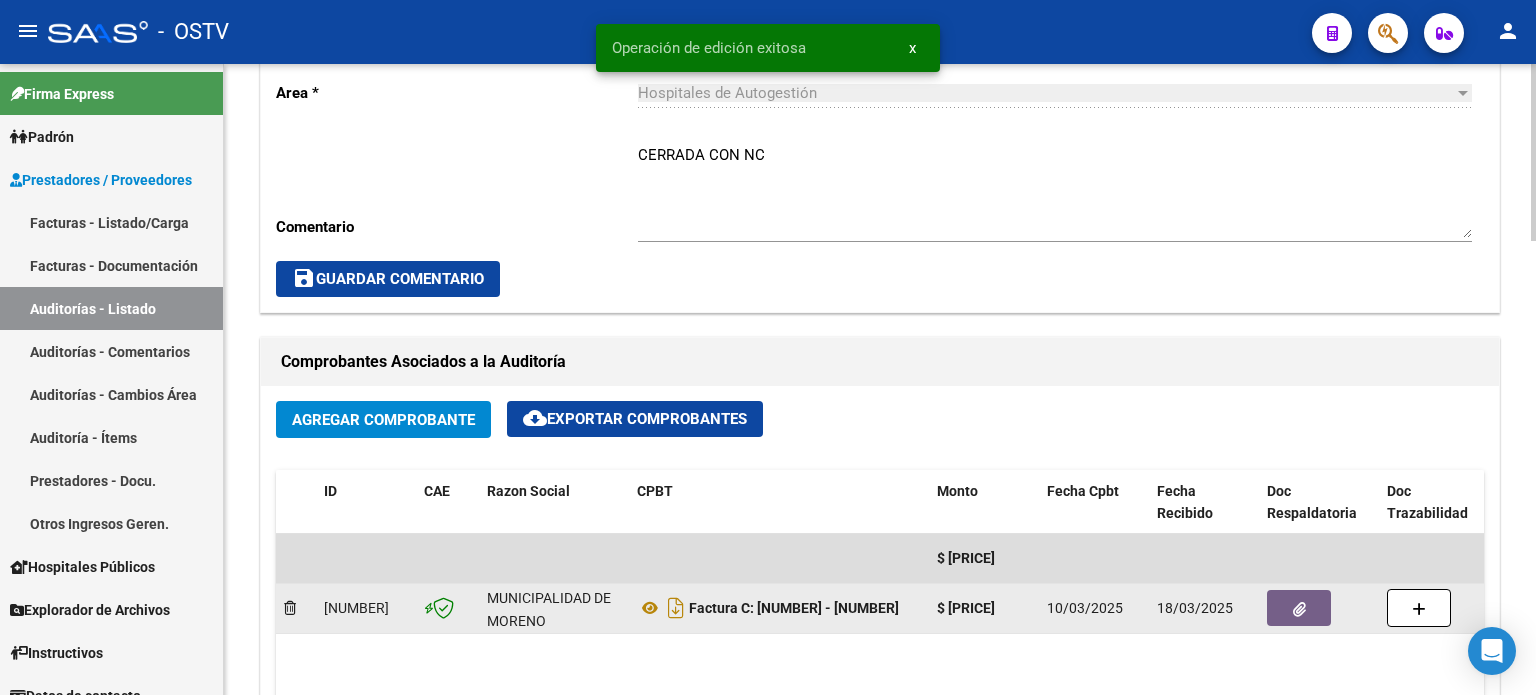 scroll, scrollTop: 700, scrollLeft: 0, axis: vertical 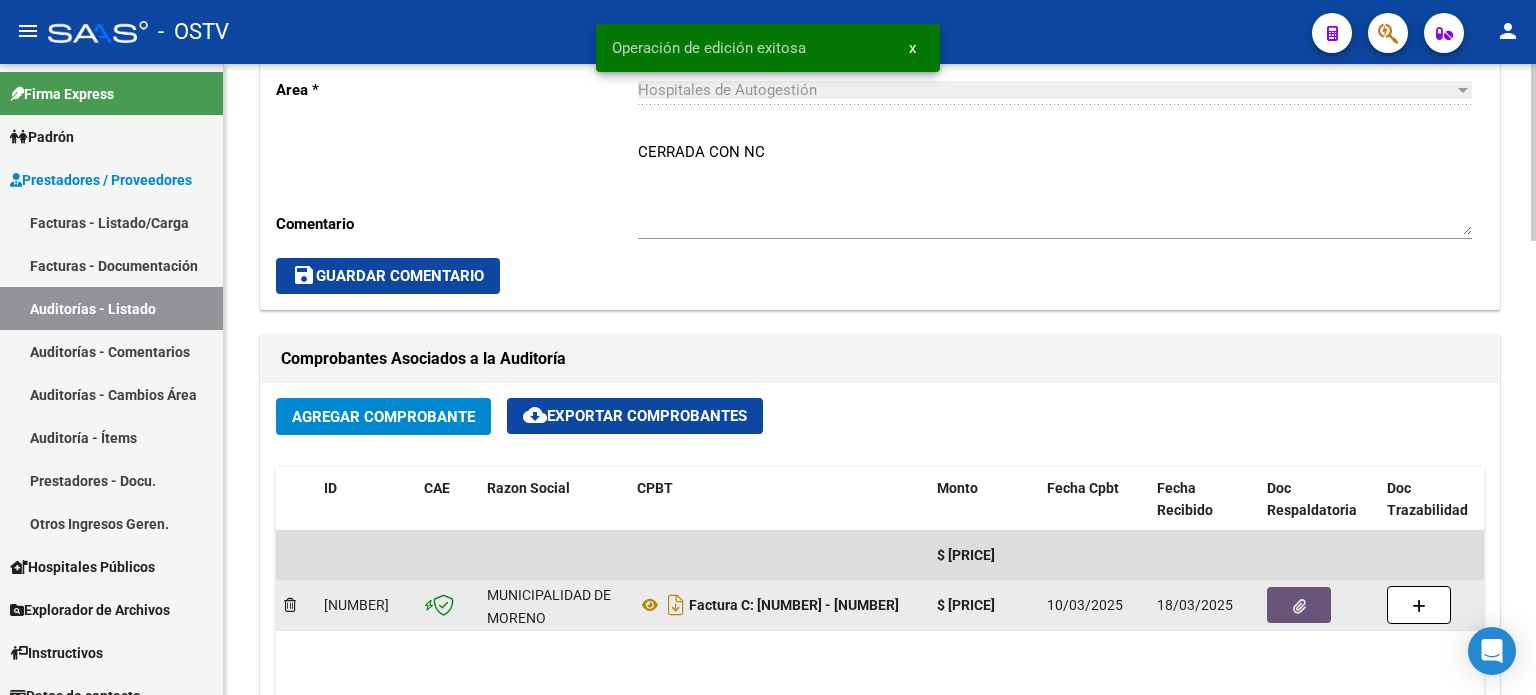 click 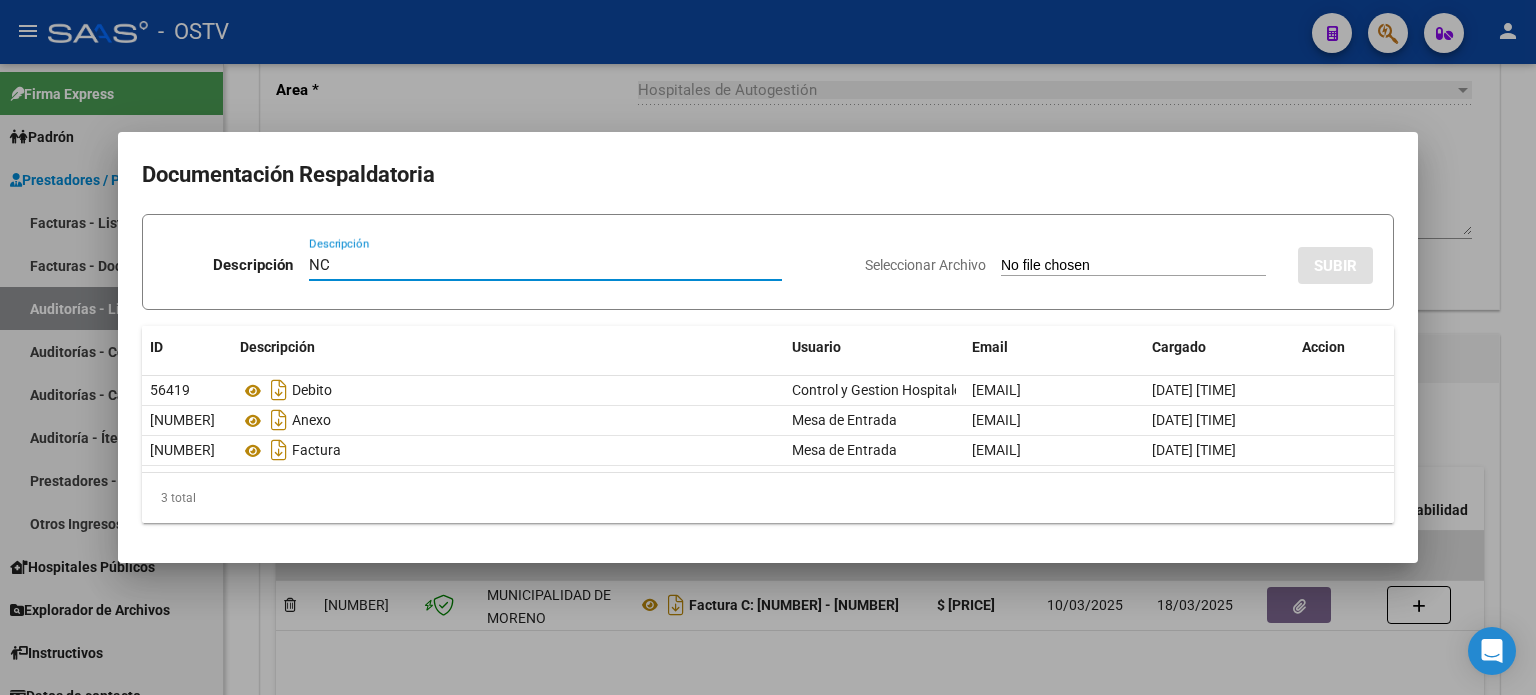 type on "NC" 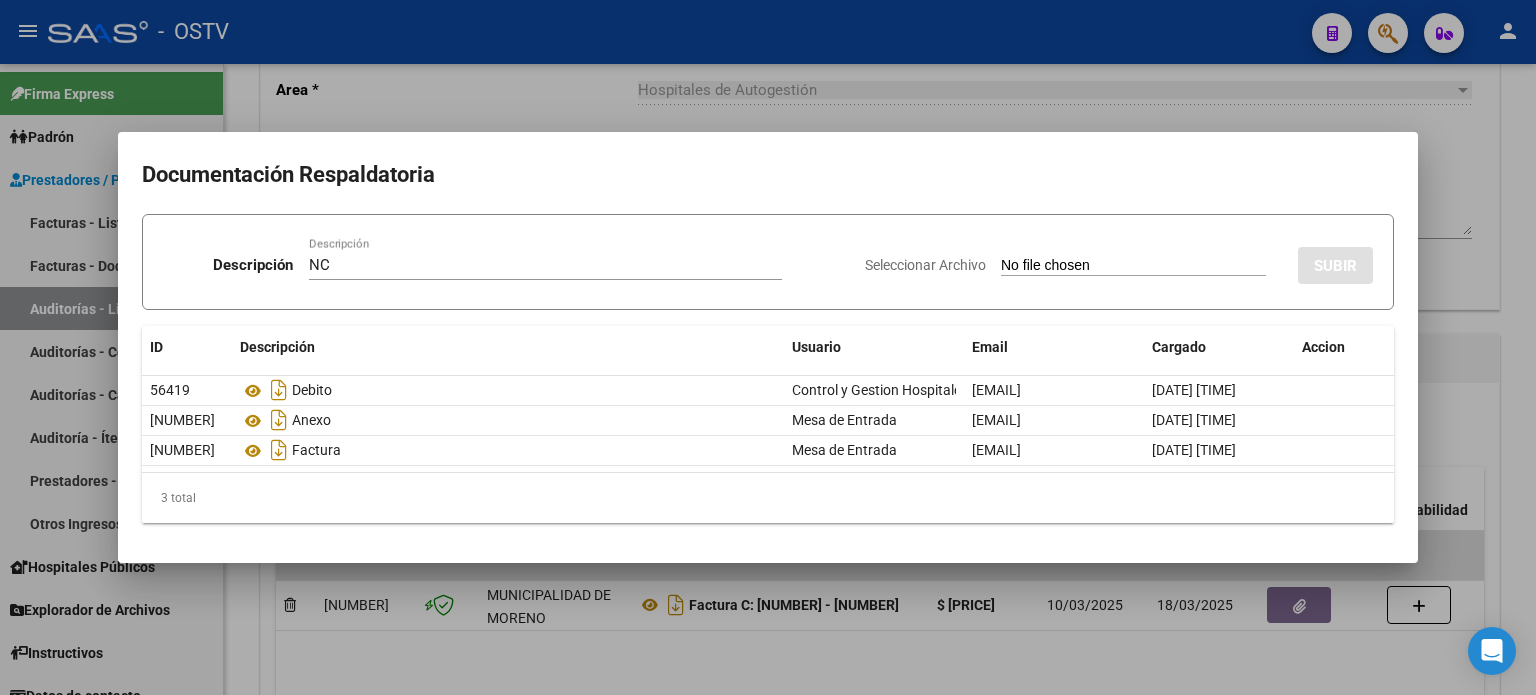 click on "Seleccionar Archivo" at bounding box center [1133, 266] 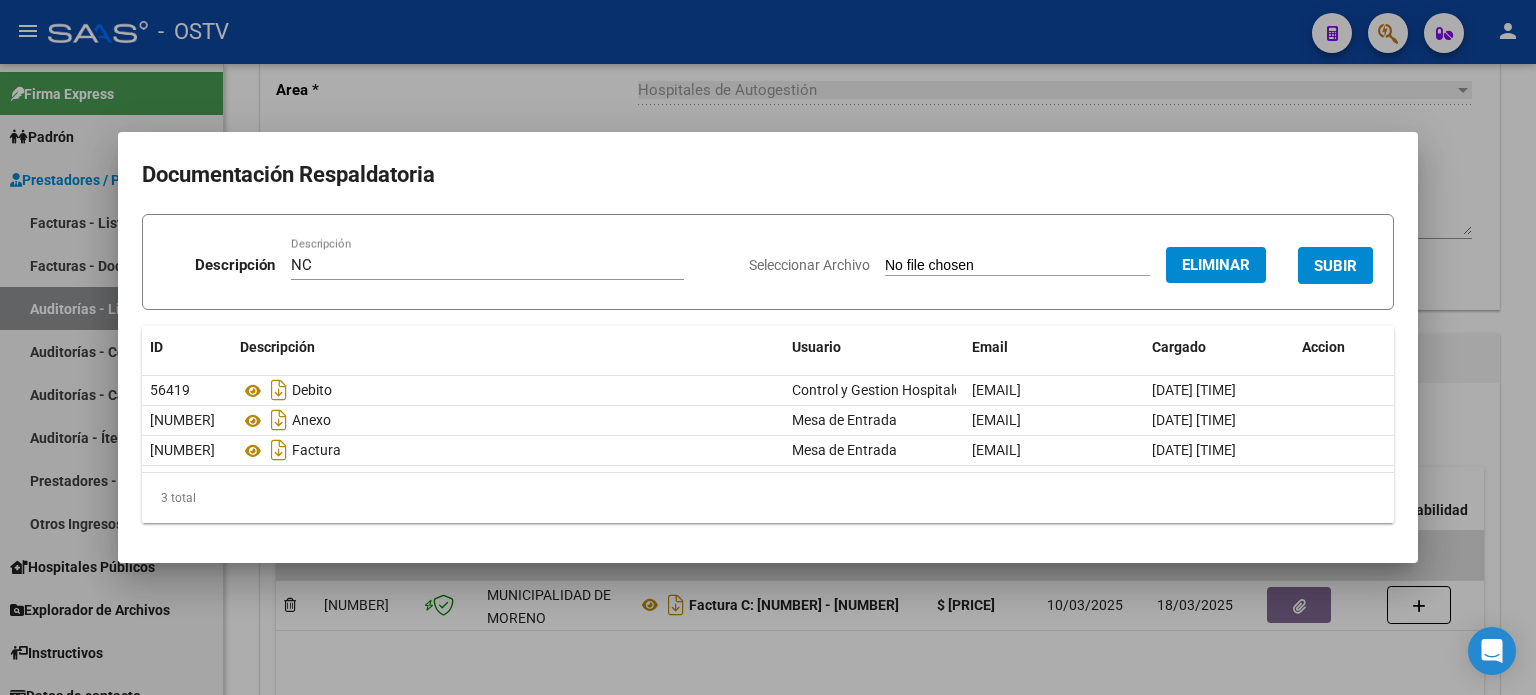 click on "SUBIR" at bounding box center (1335, 266) 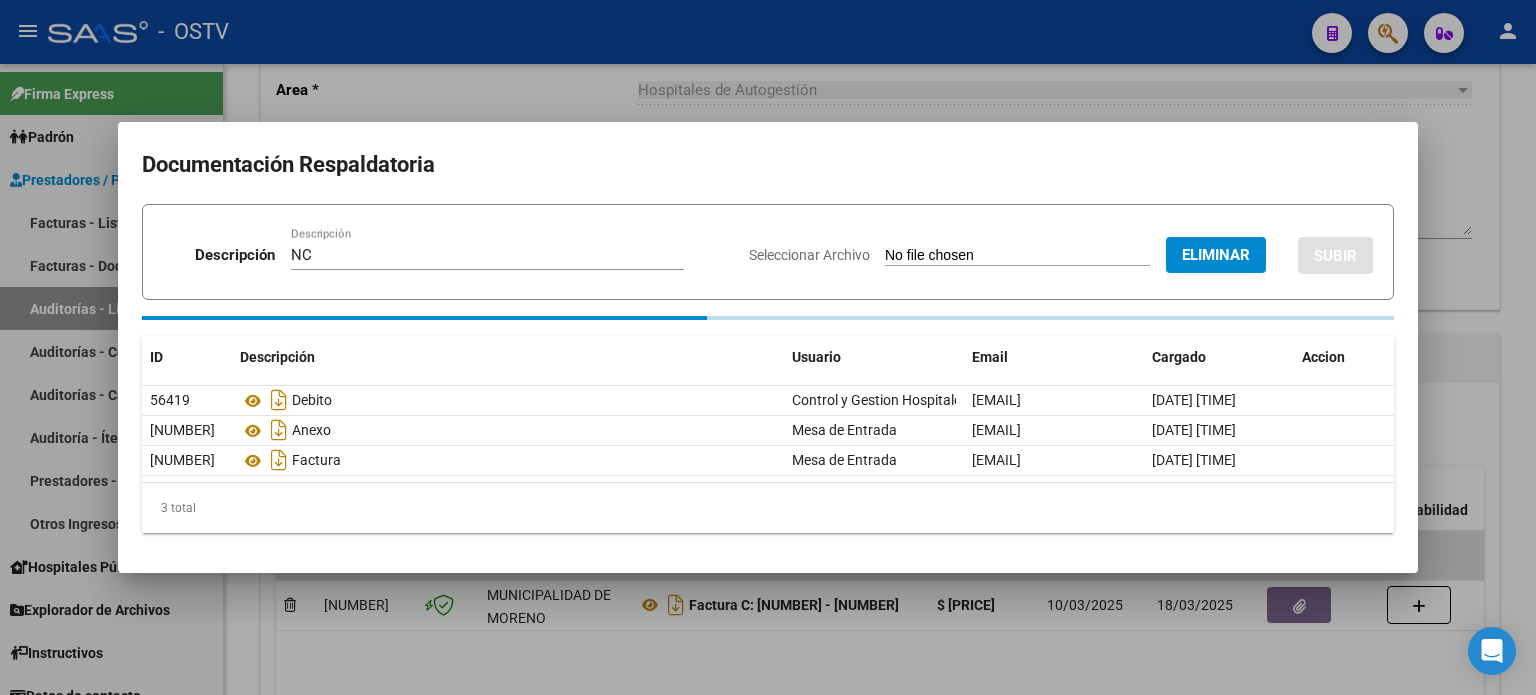 type 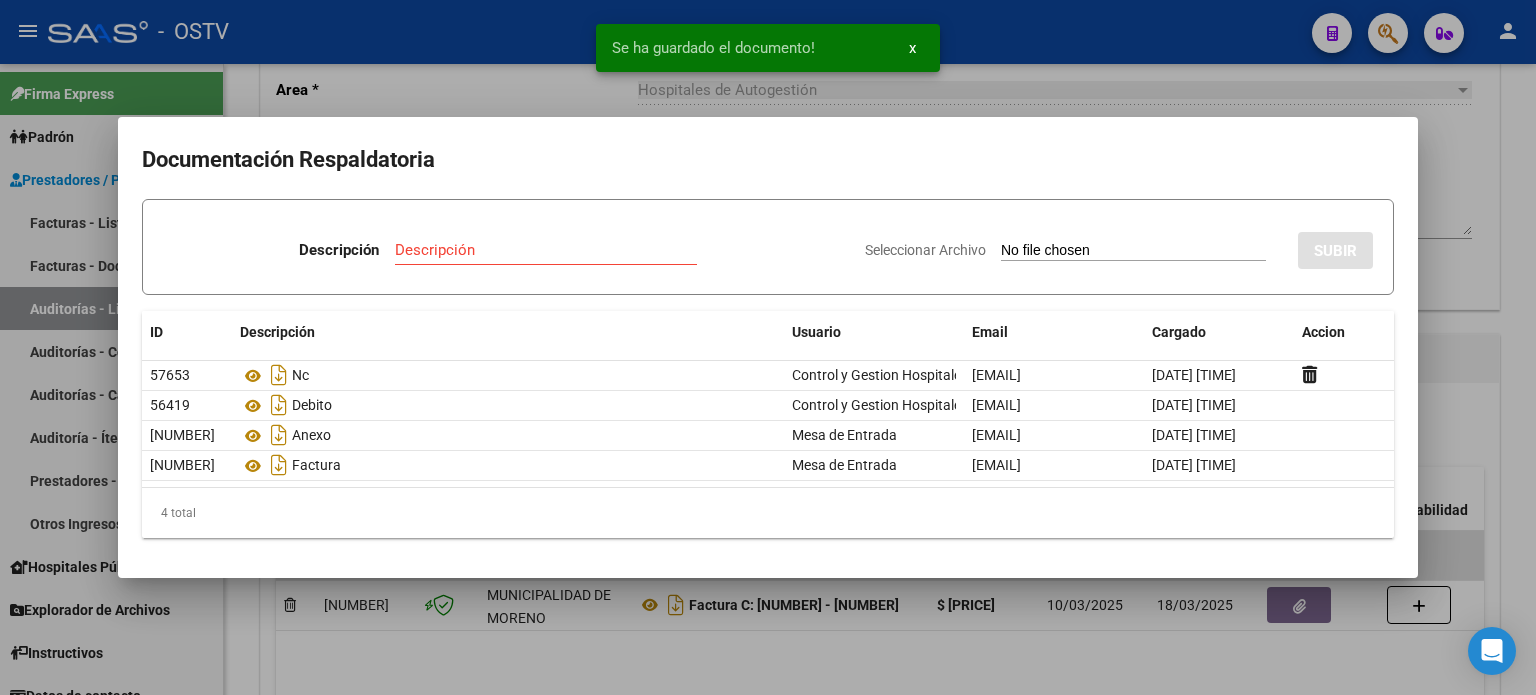 click at bounding box center (768, 347) 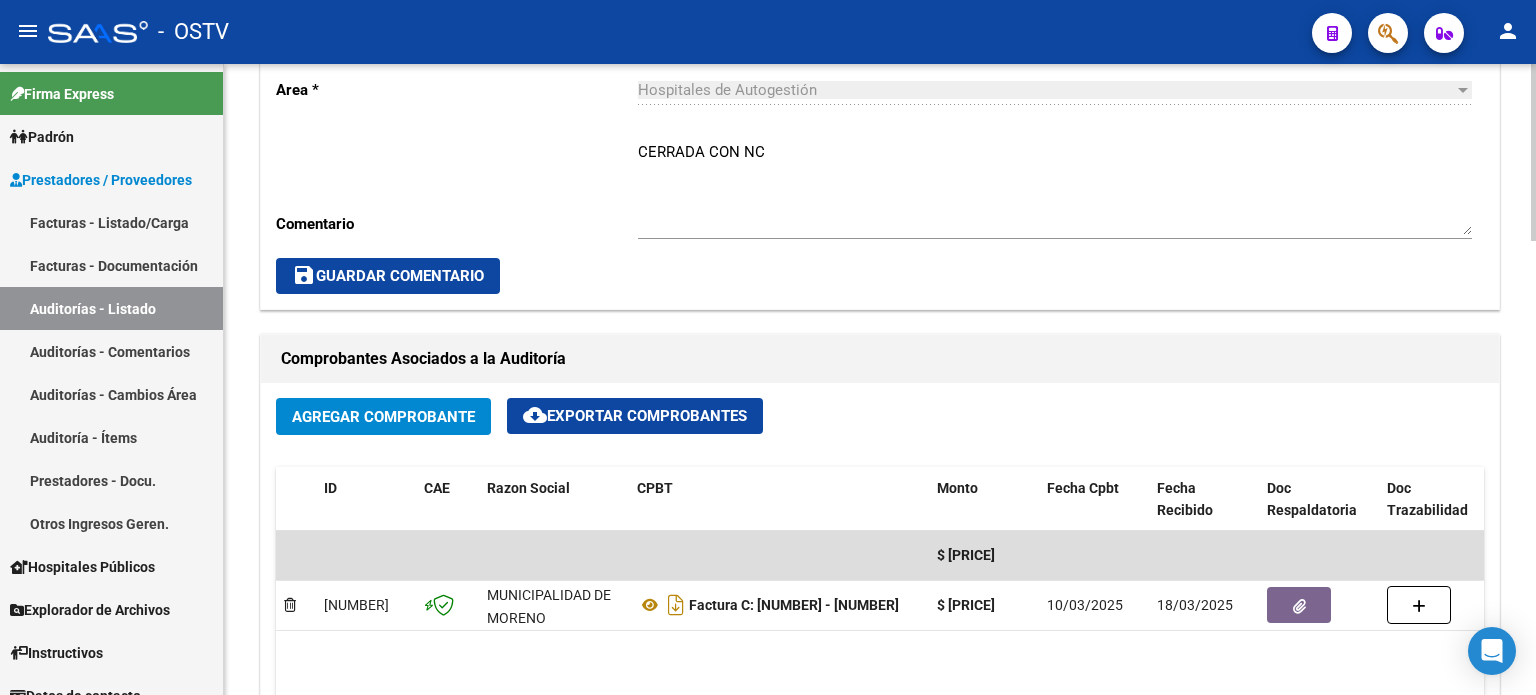 scroll, scrollTop: 1000, scrollLeft: 0, axis: vertical 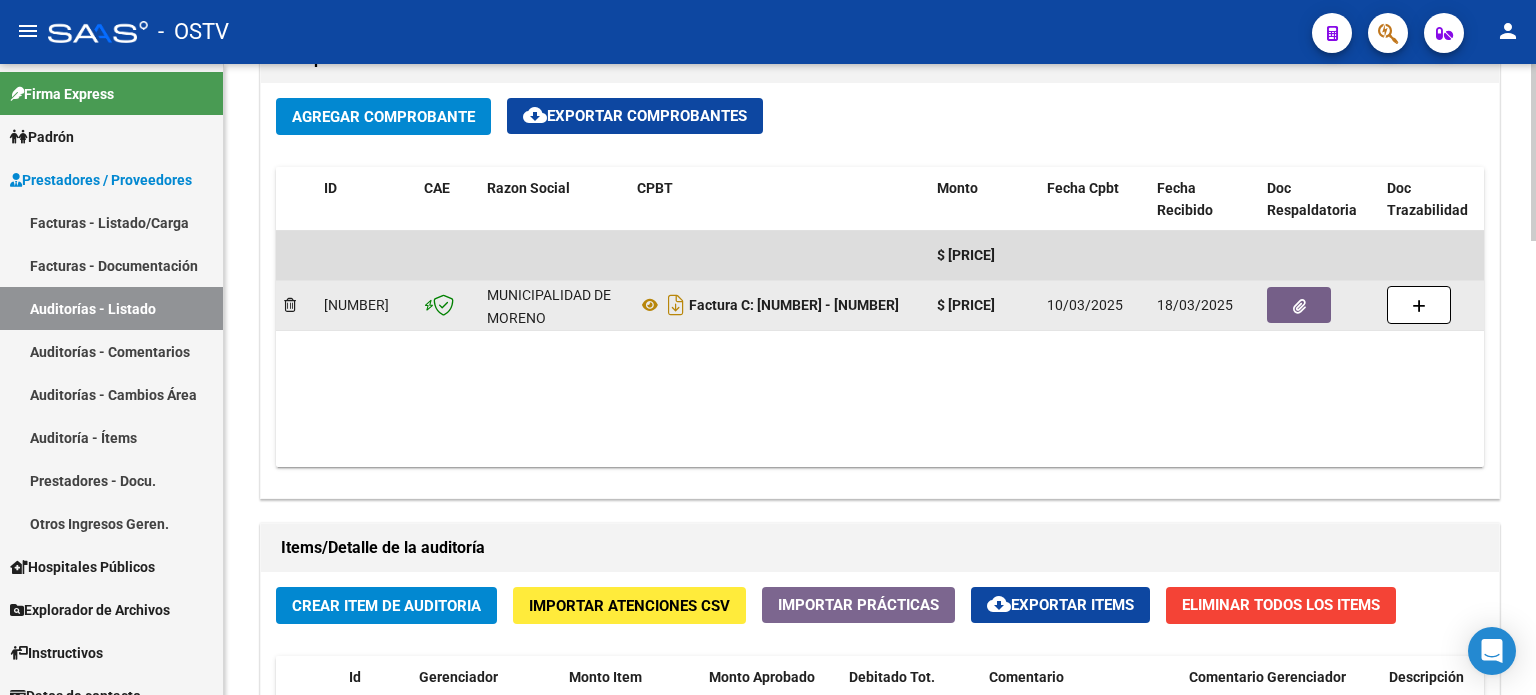 click 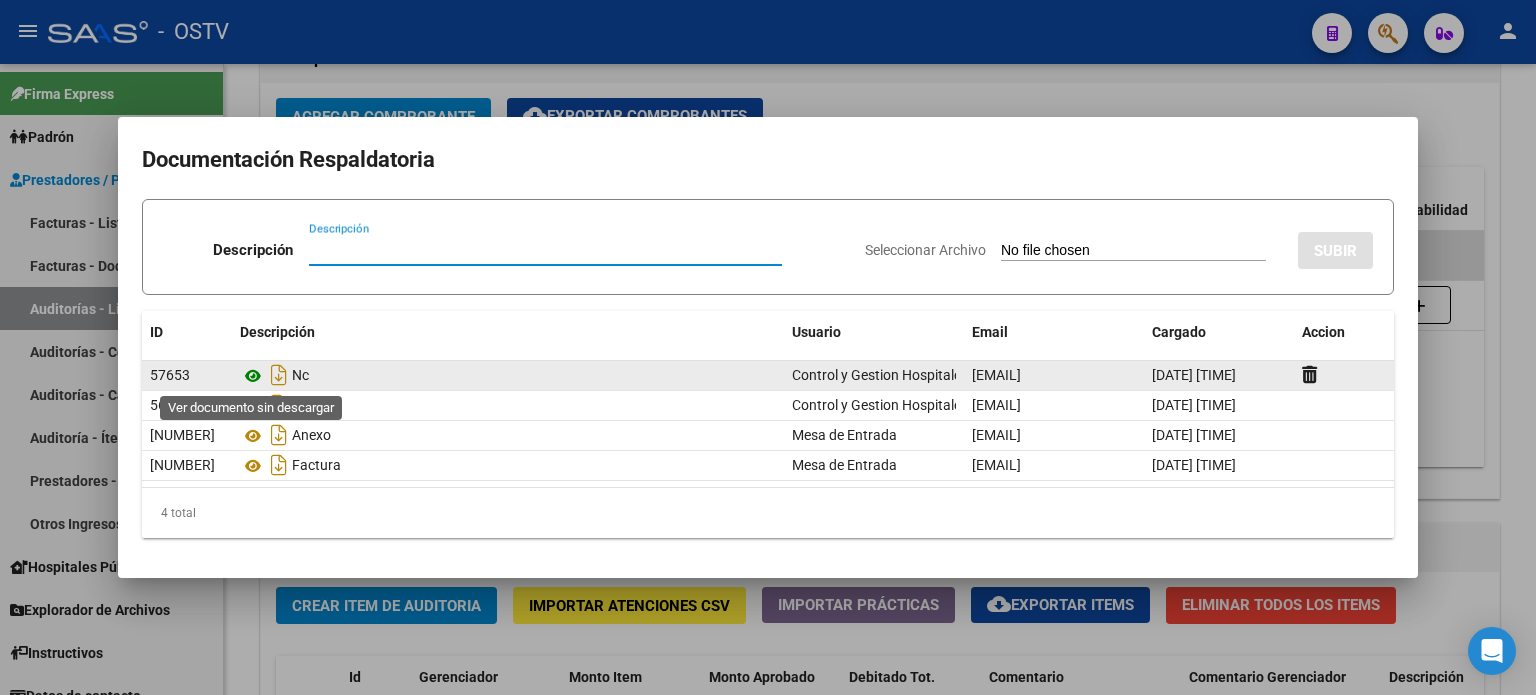 click 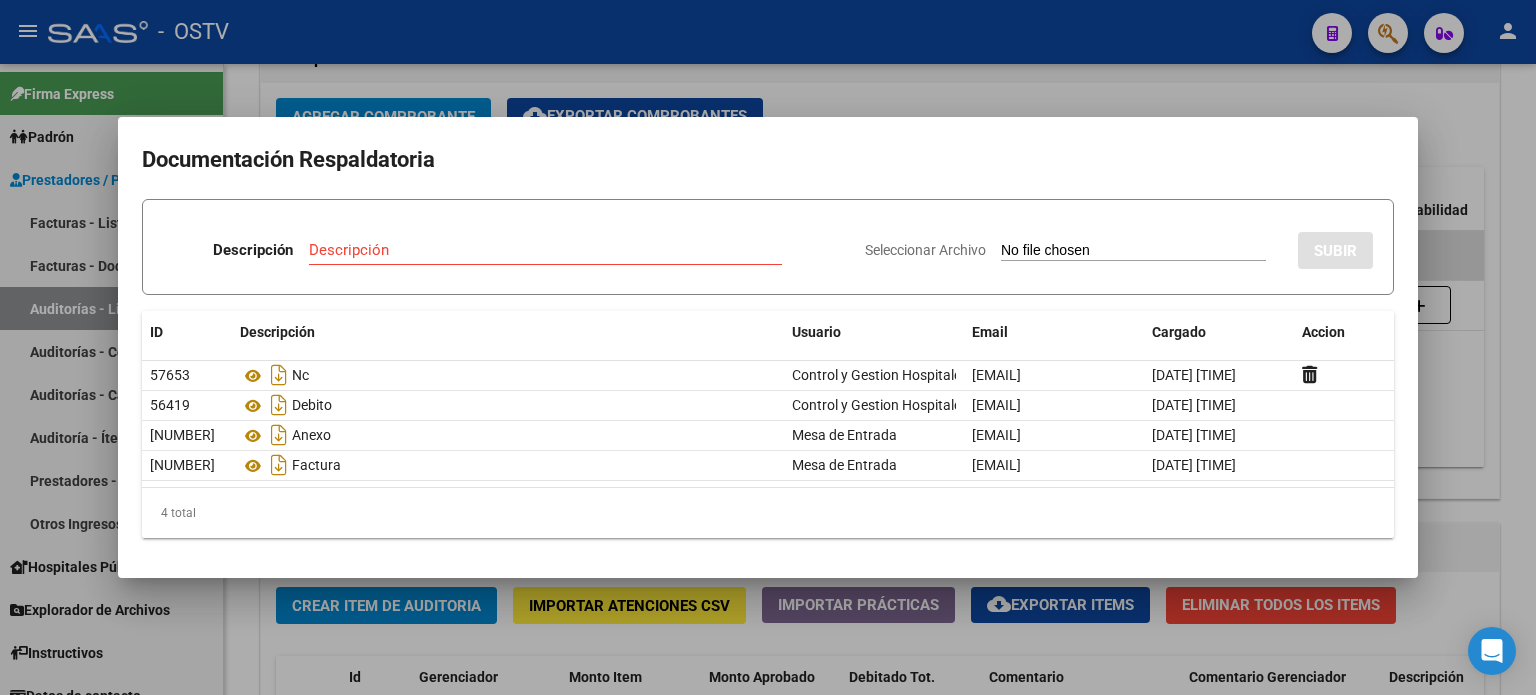 click at bounding box center [768, 347] 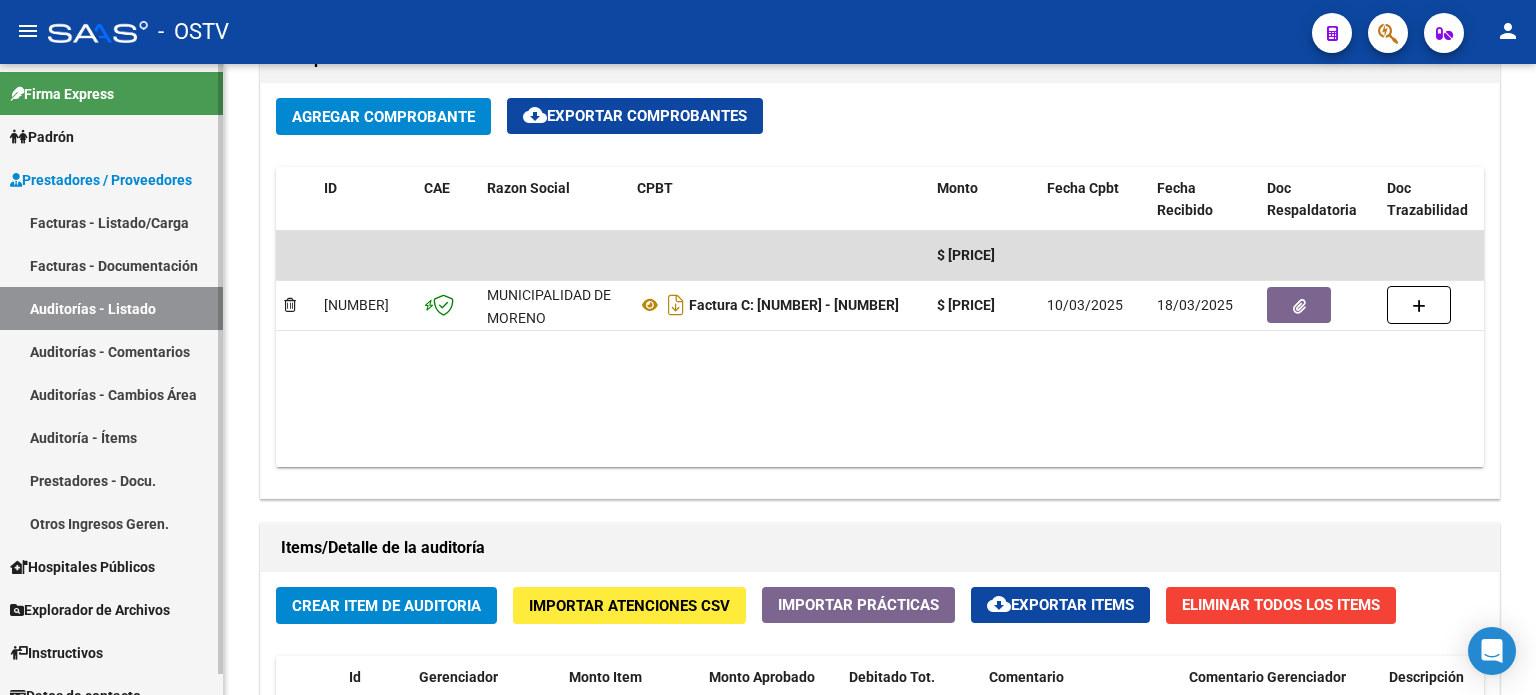 click on "Auditorías - Listado" at bounding box center [111, 308] 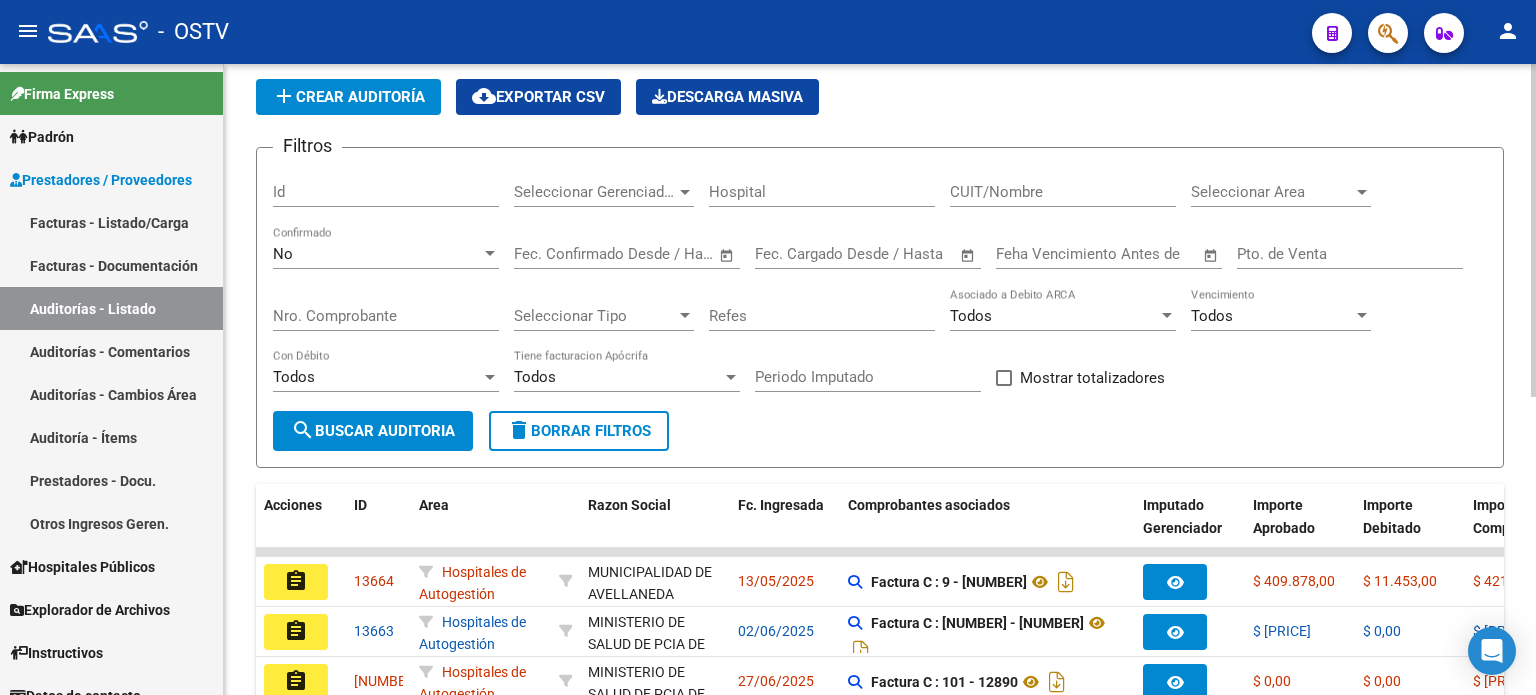 scroll, scrollTop: 0, scrollLeft: 0, axis: both 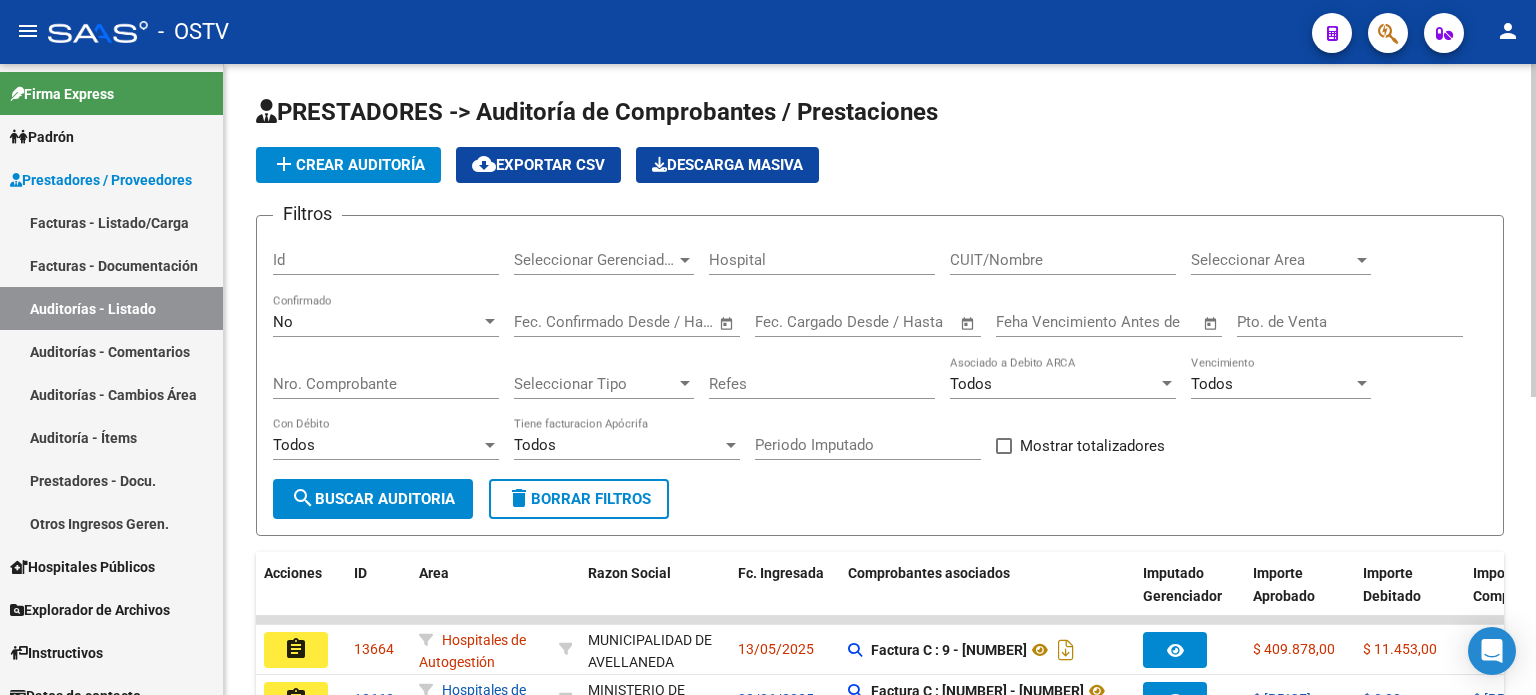 click on "delete  Borrar Filtros" 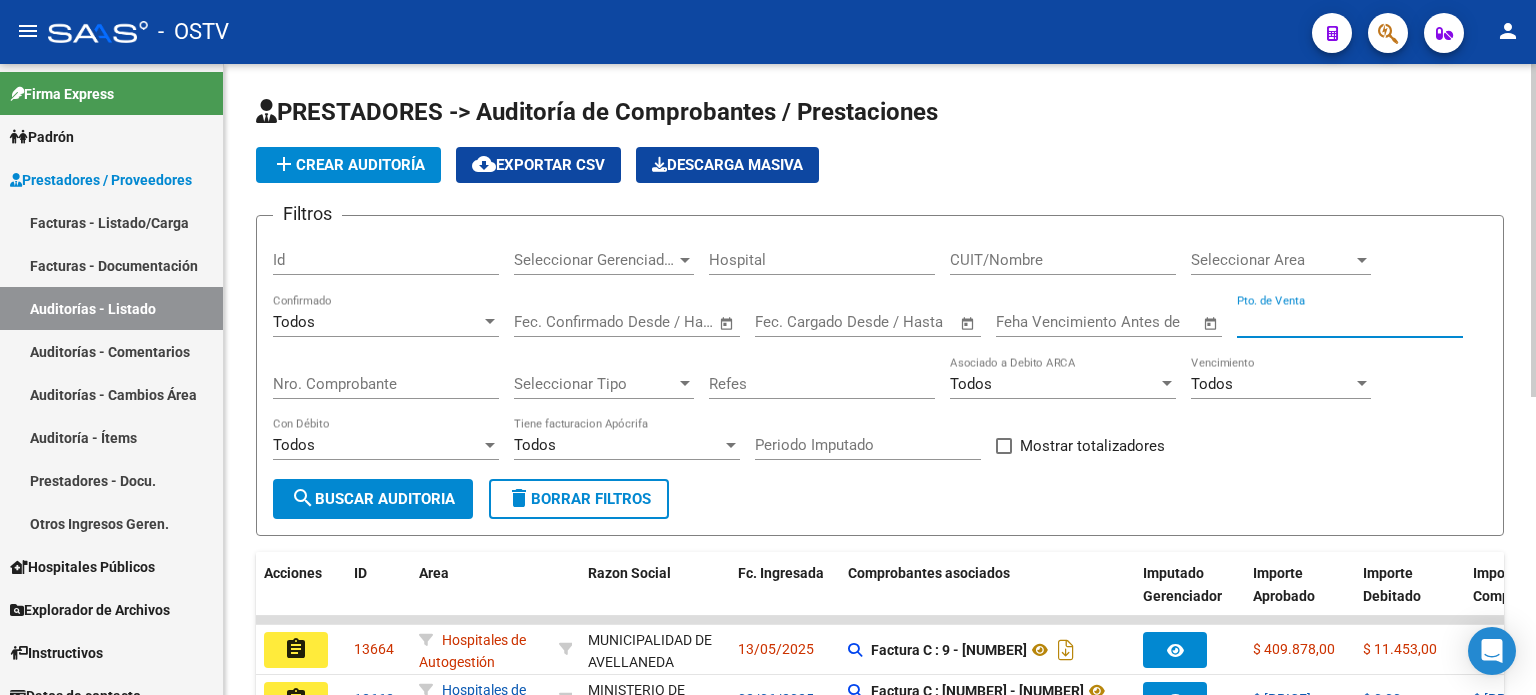 click on "Pto. de Venta" at bounding box center [1350, 322] 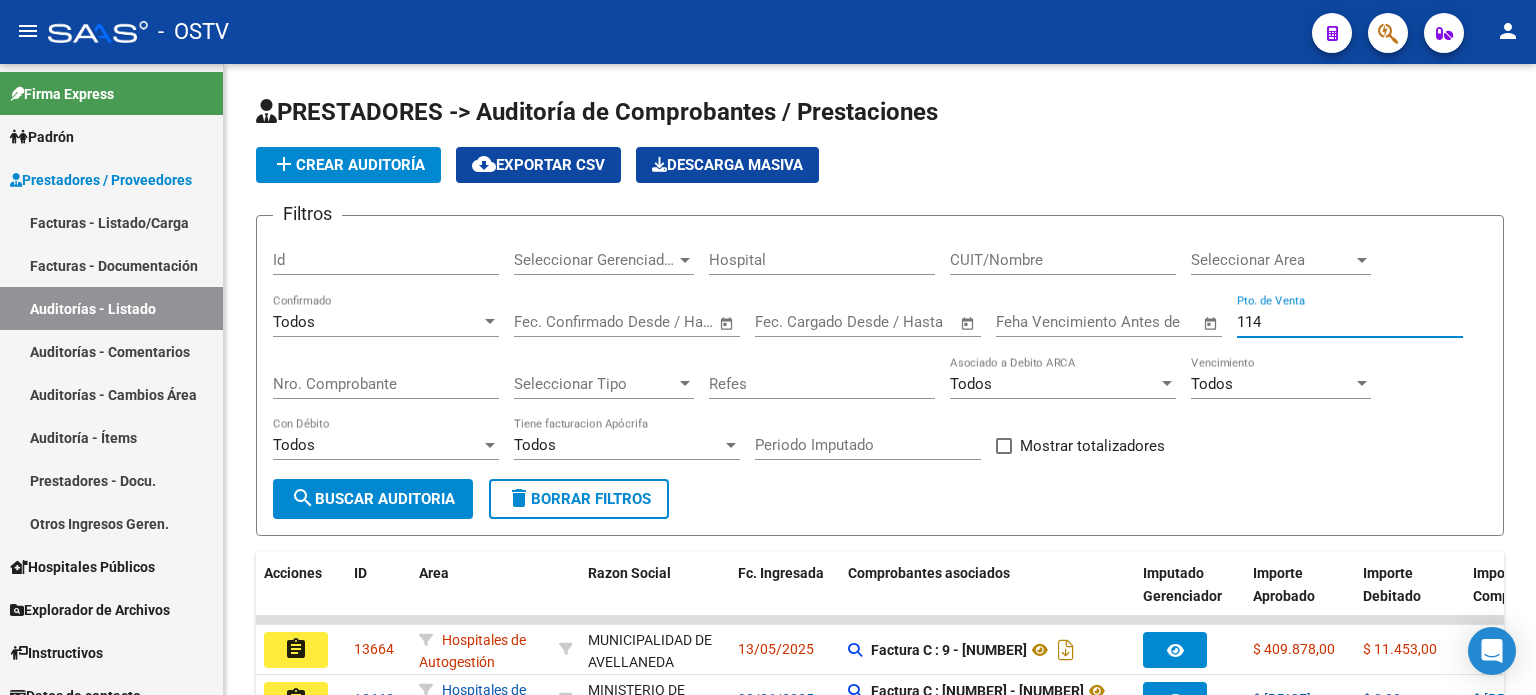type on "114" 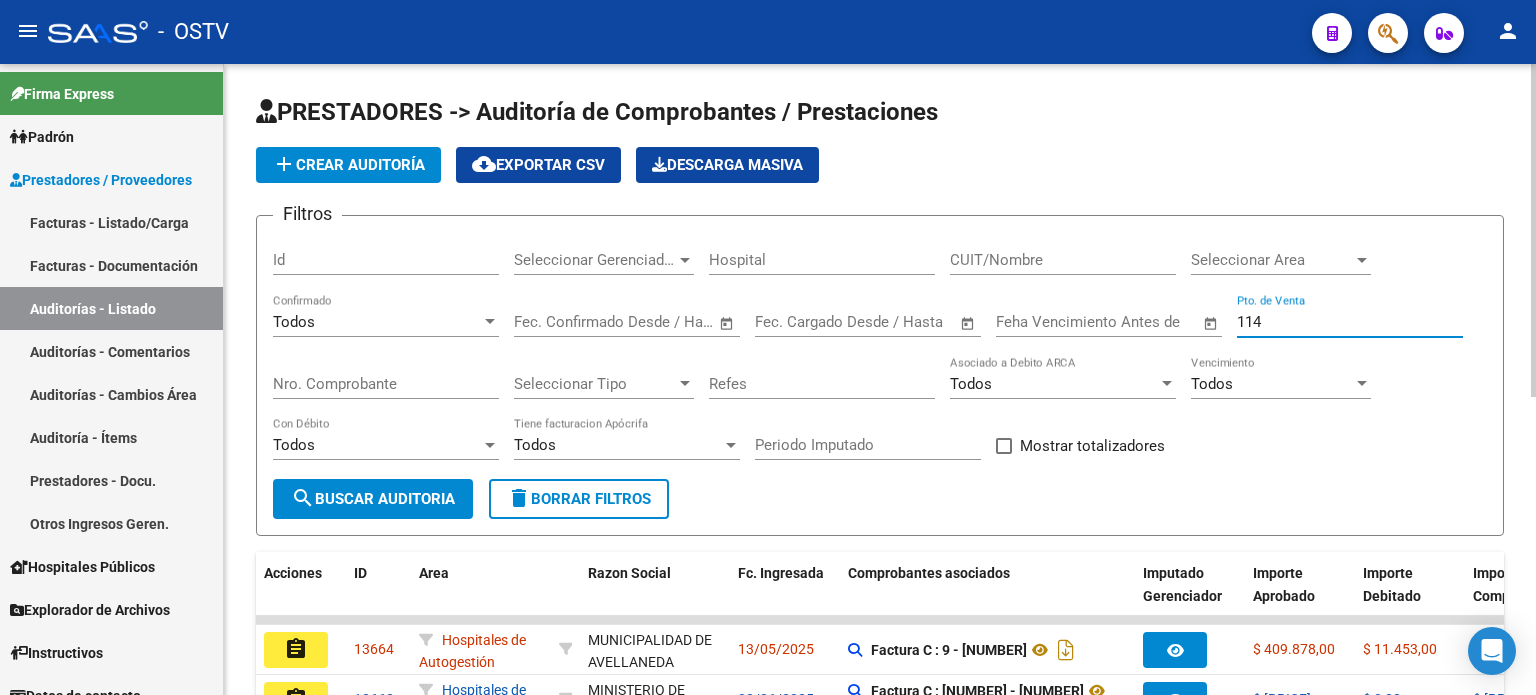 click on "Nro. Comprobante" at bounding box center [386, 384] 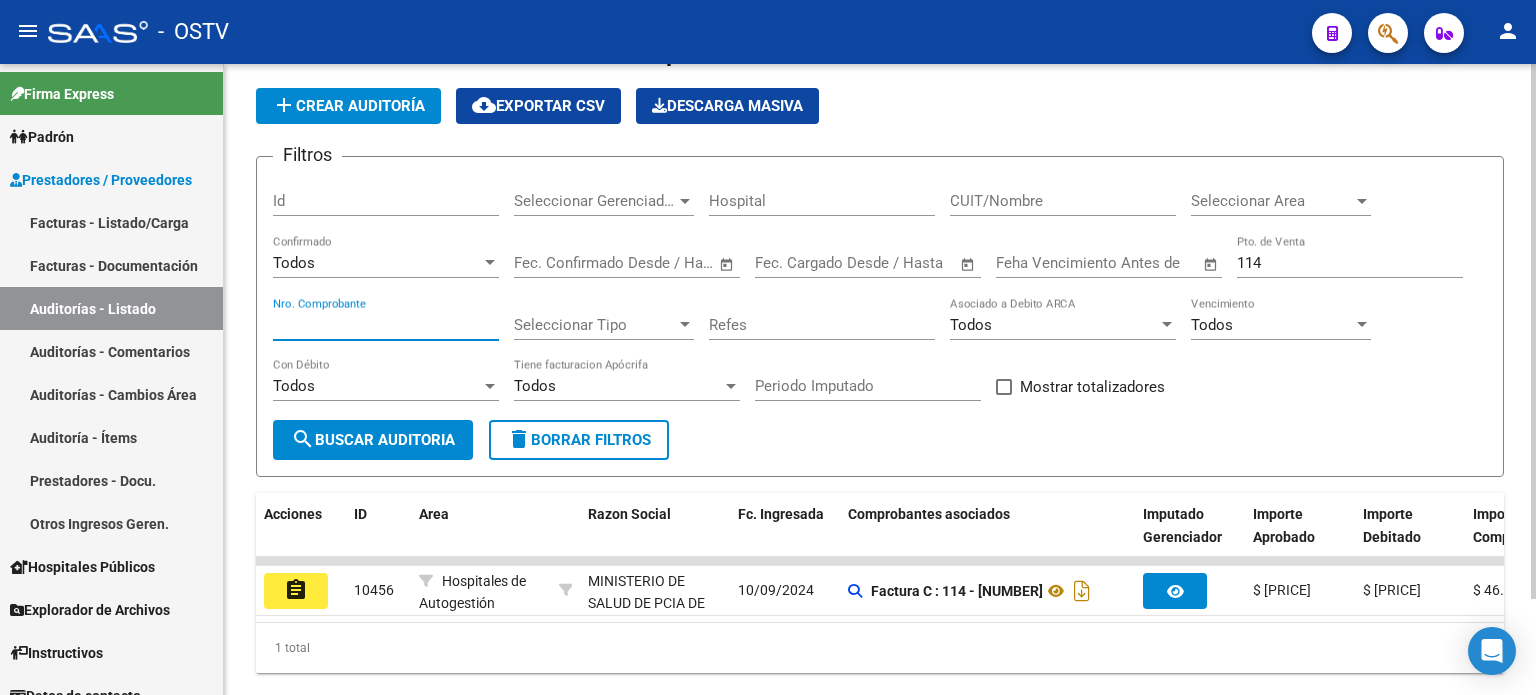 scroll, scrollTop: 112, scrollLeft: 0, axis: vertical 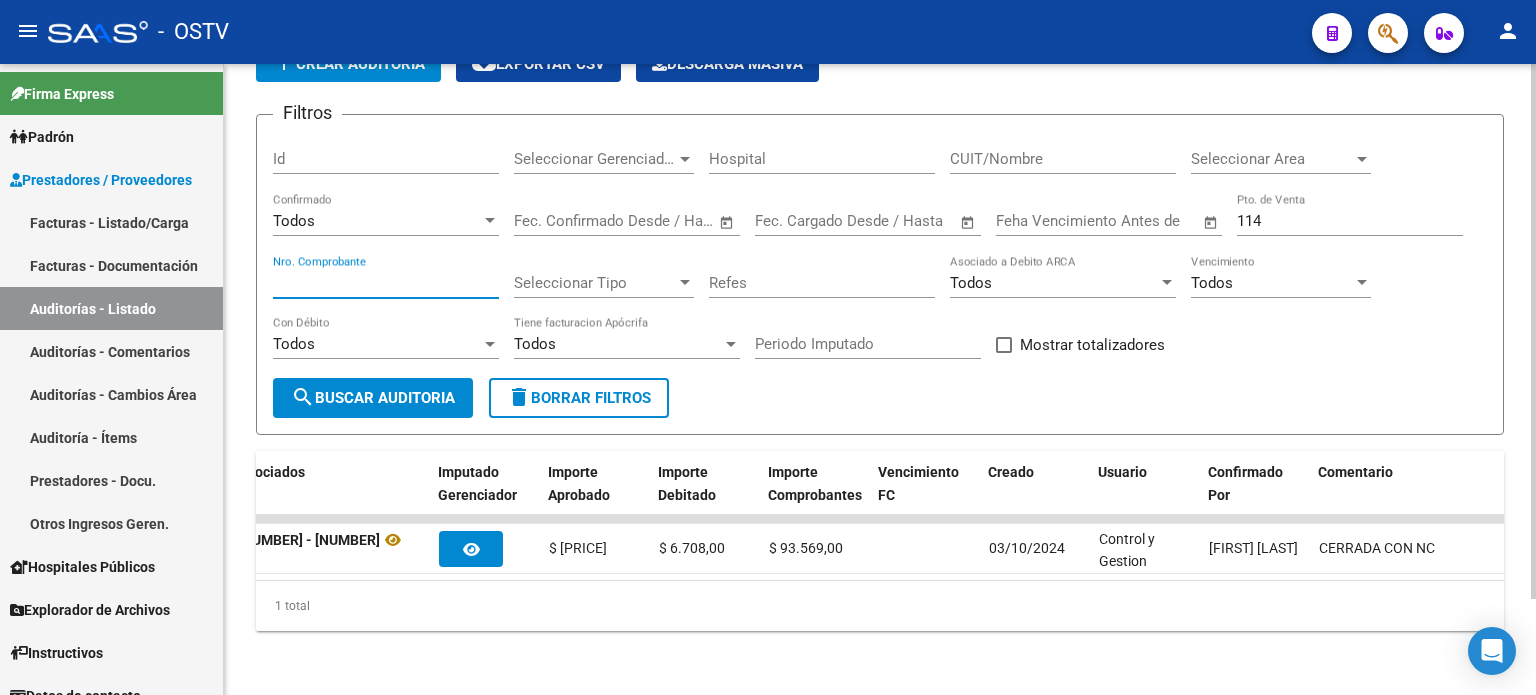 drag, startPoint x: 314, startPoint y: 266, endPoint x: 280, endPoint y: 270, distance: 34.234486 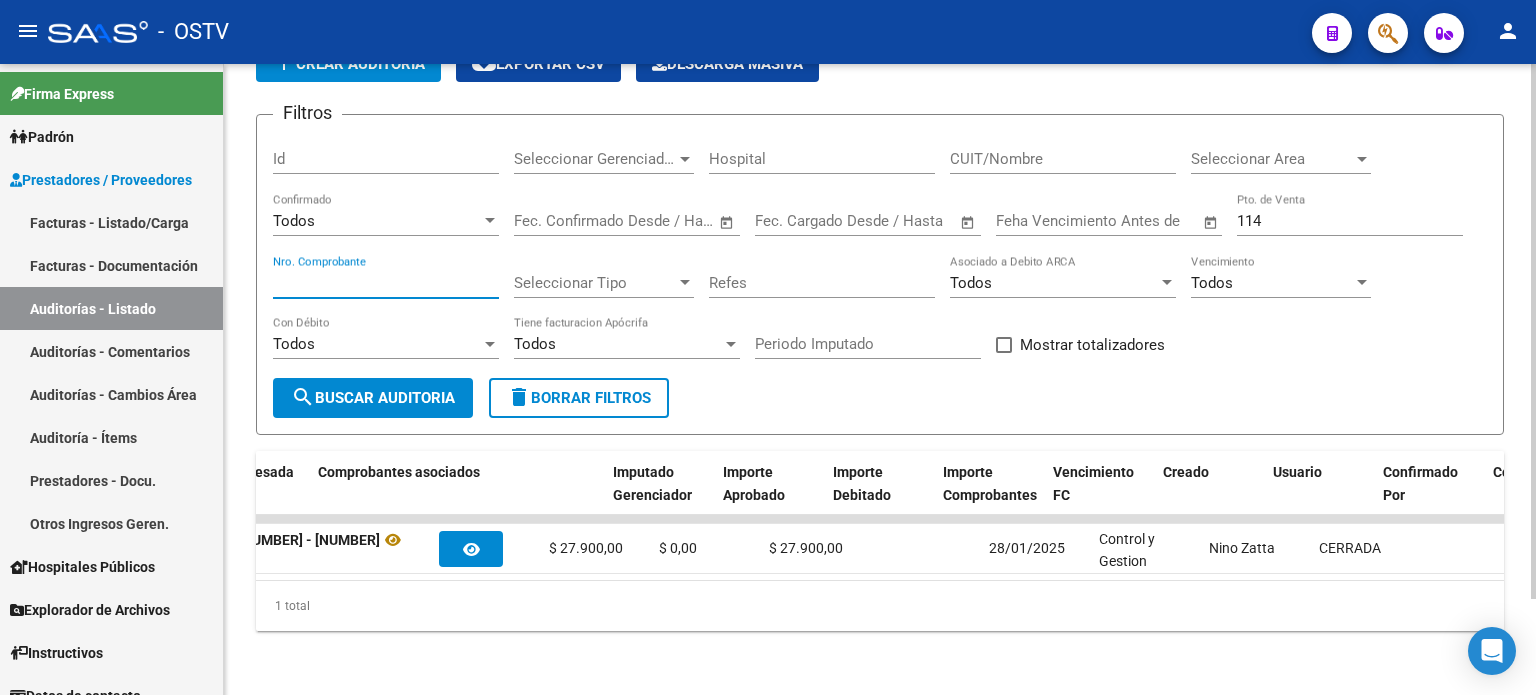 scroll, scrollTop: 0, scrollLeft: 0, axis: both 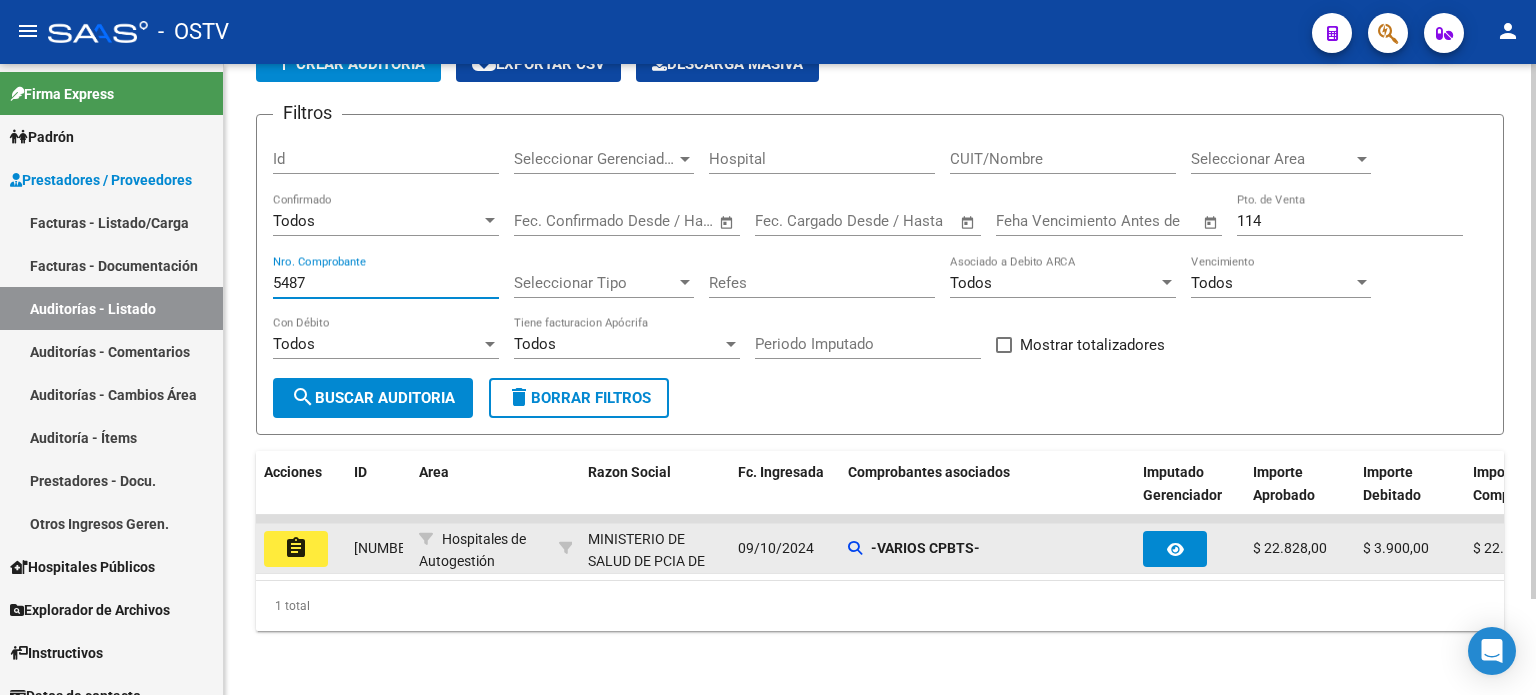 click on "-VARIOS CPBTS-" 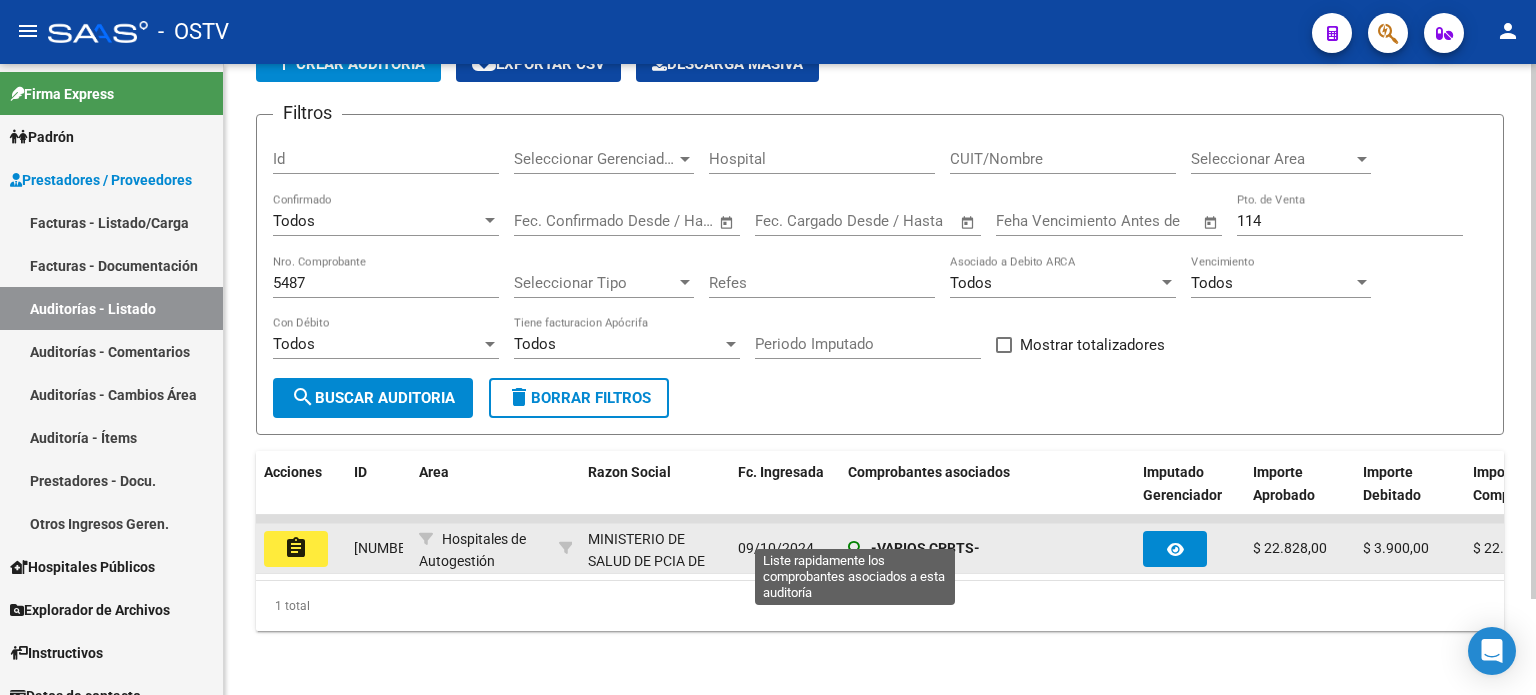 click 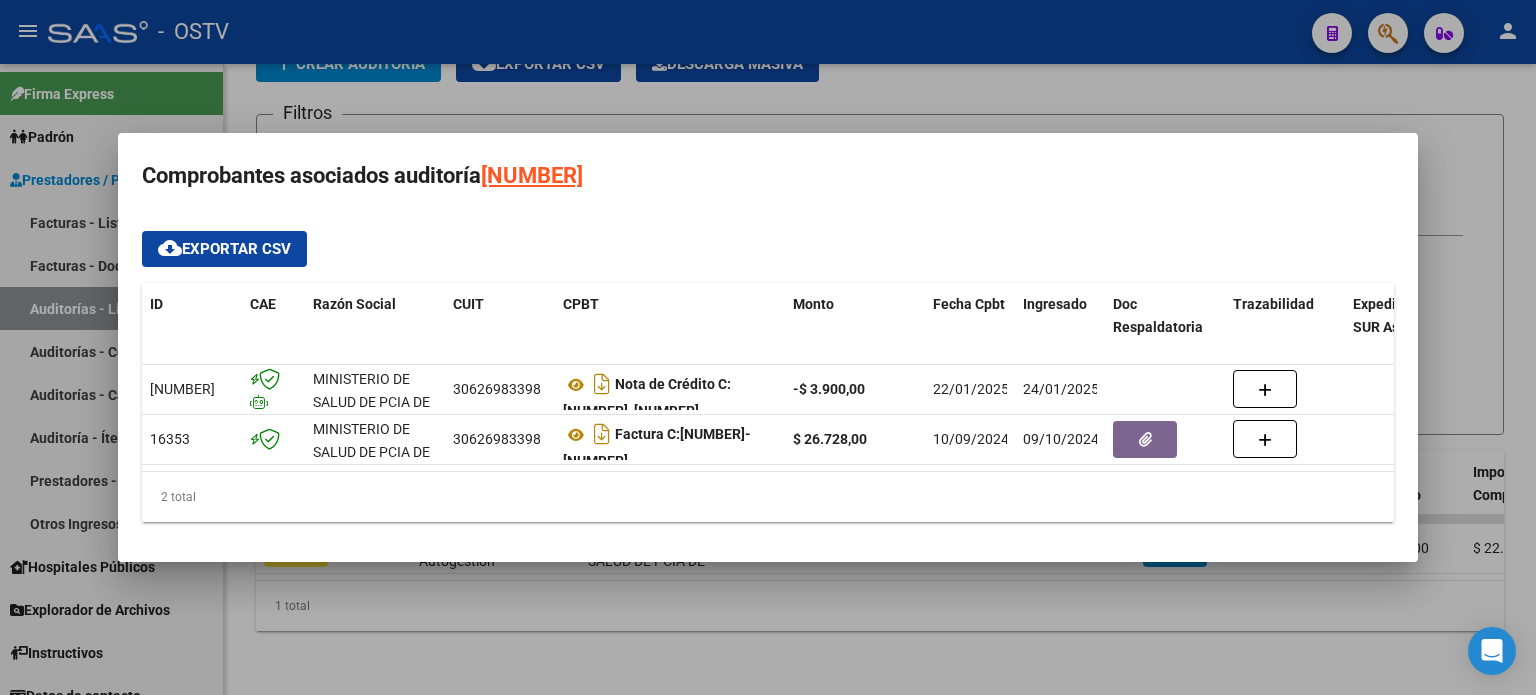 click at bounding box center (768, 347) 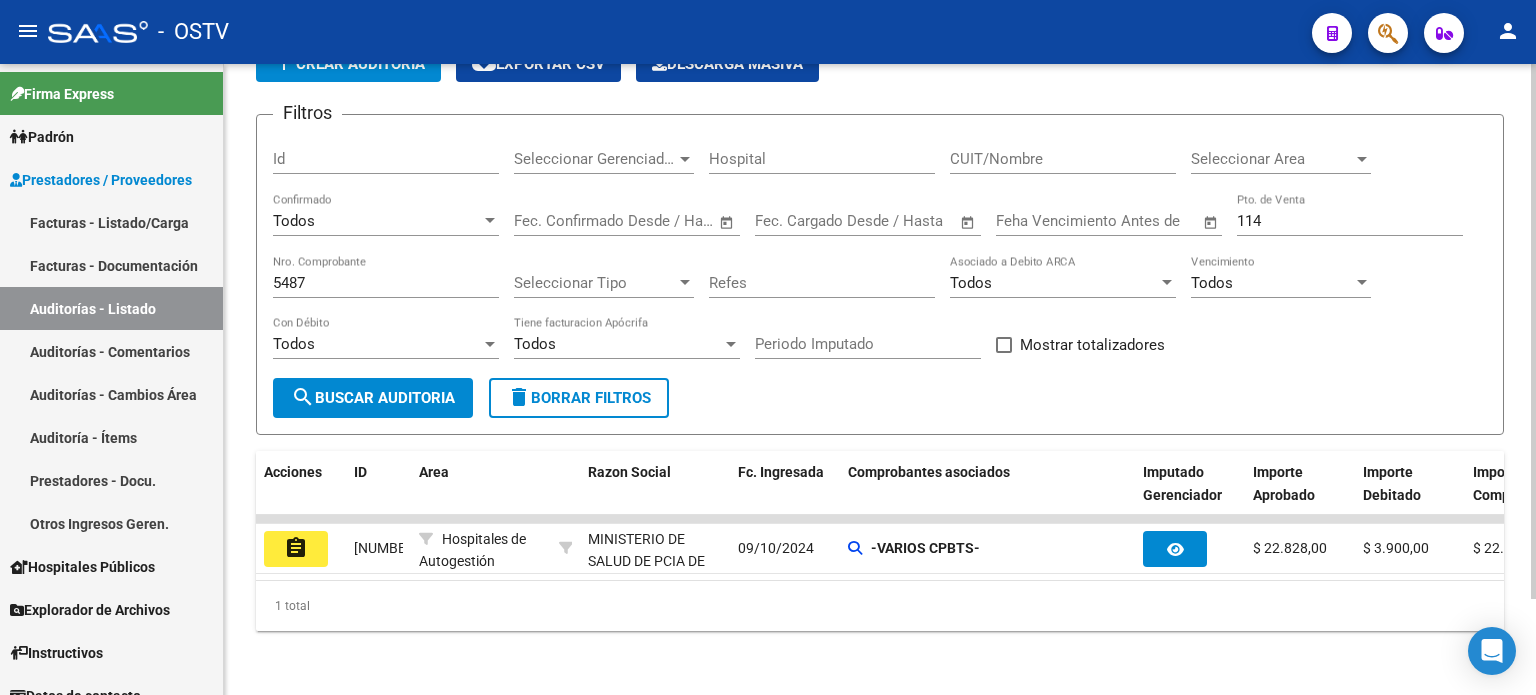 drag, startPoint x: 312, startPoint y: 266, endPoint x: 295, endPoint y: 272, distance: 18.027756 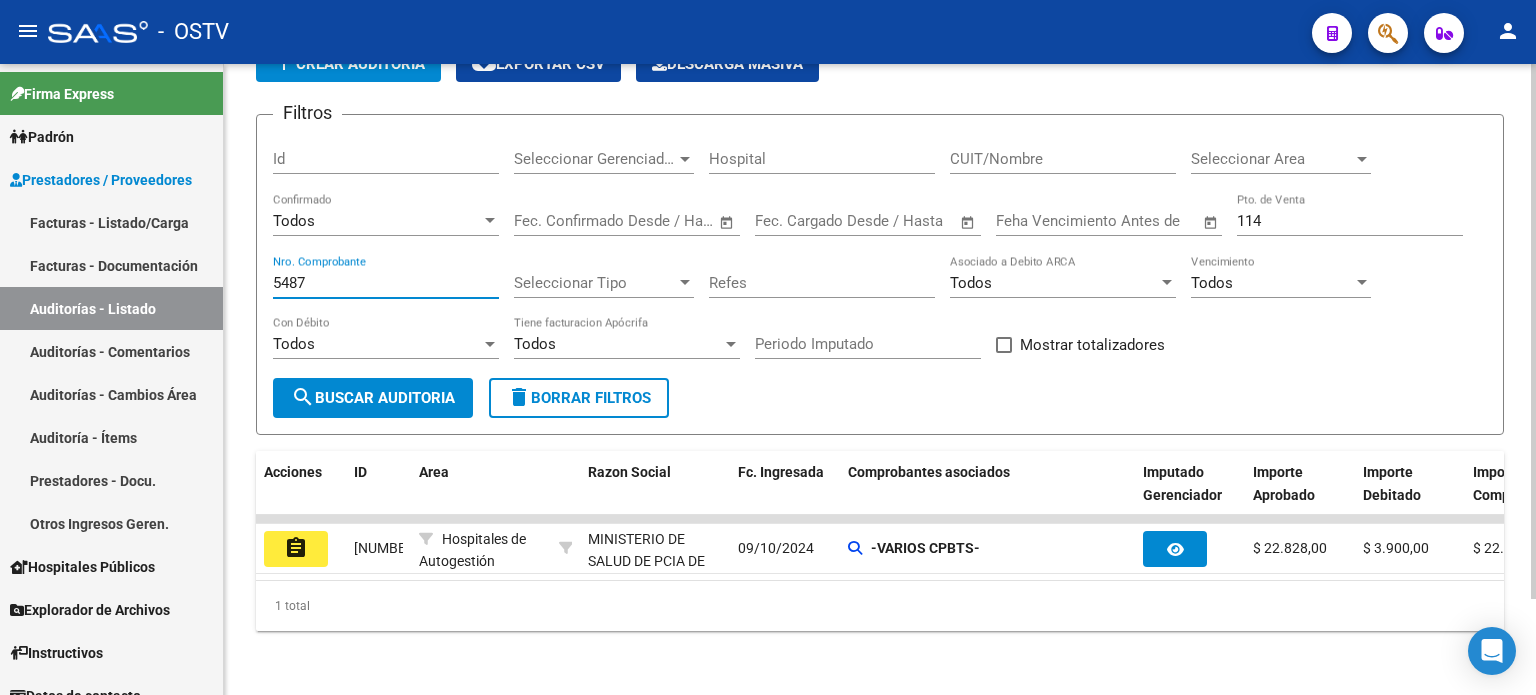 drag, startPoint x: 295, startPoint y: 272, endPoint x: 284, endPoint y: 274, distance: 11.18034 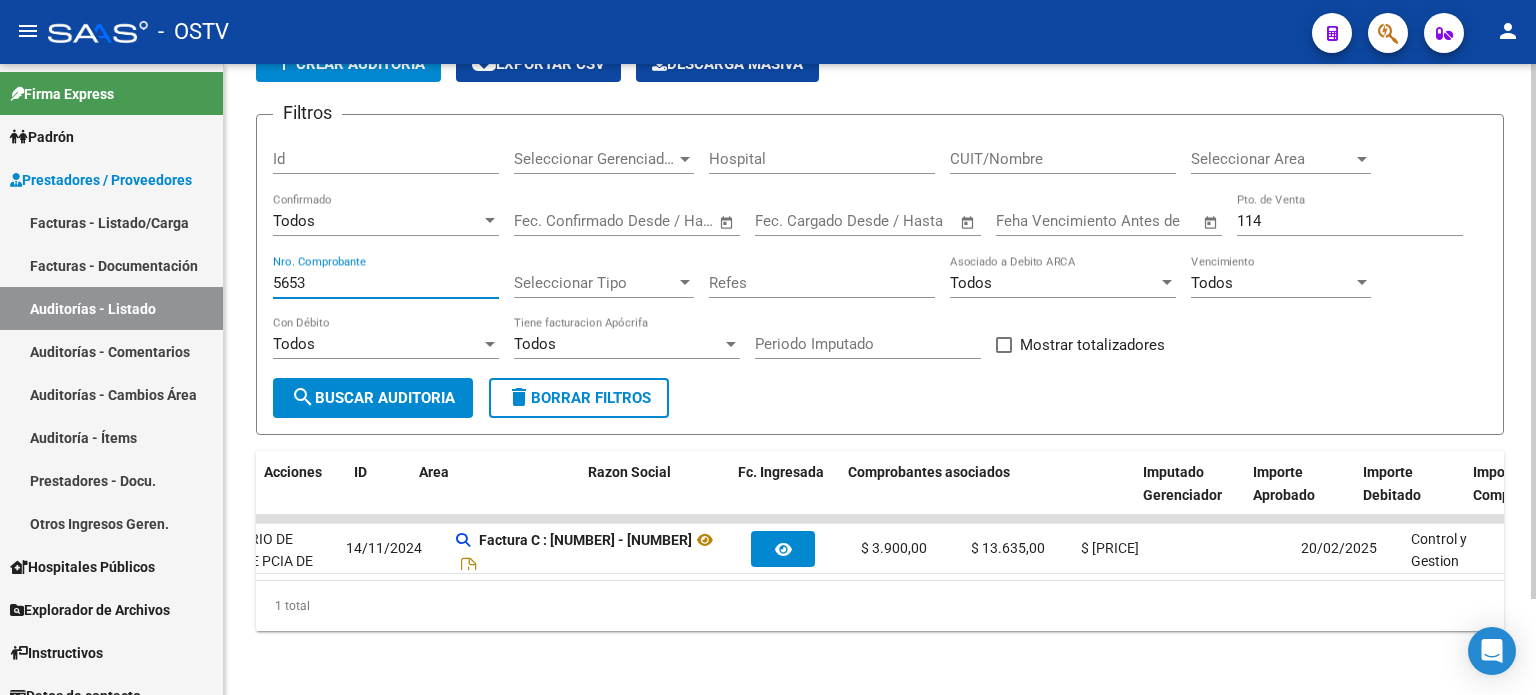 scroll, scrollTop: 0, scrollLeft: 0, axis: both 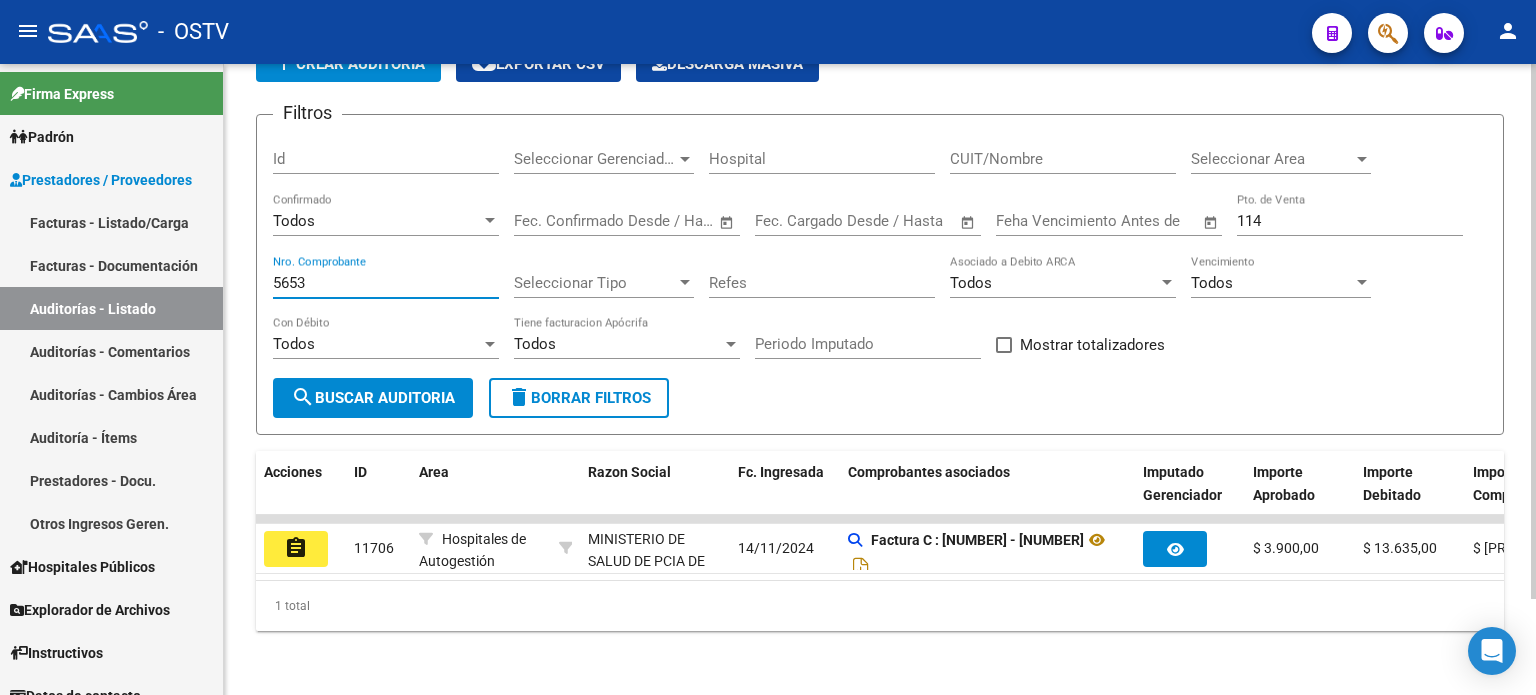 drag, startPoint x: 312, startPoint y: 270, endPoint x: 292, endPoint y: 270, distance: 20 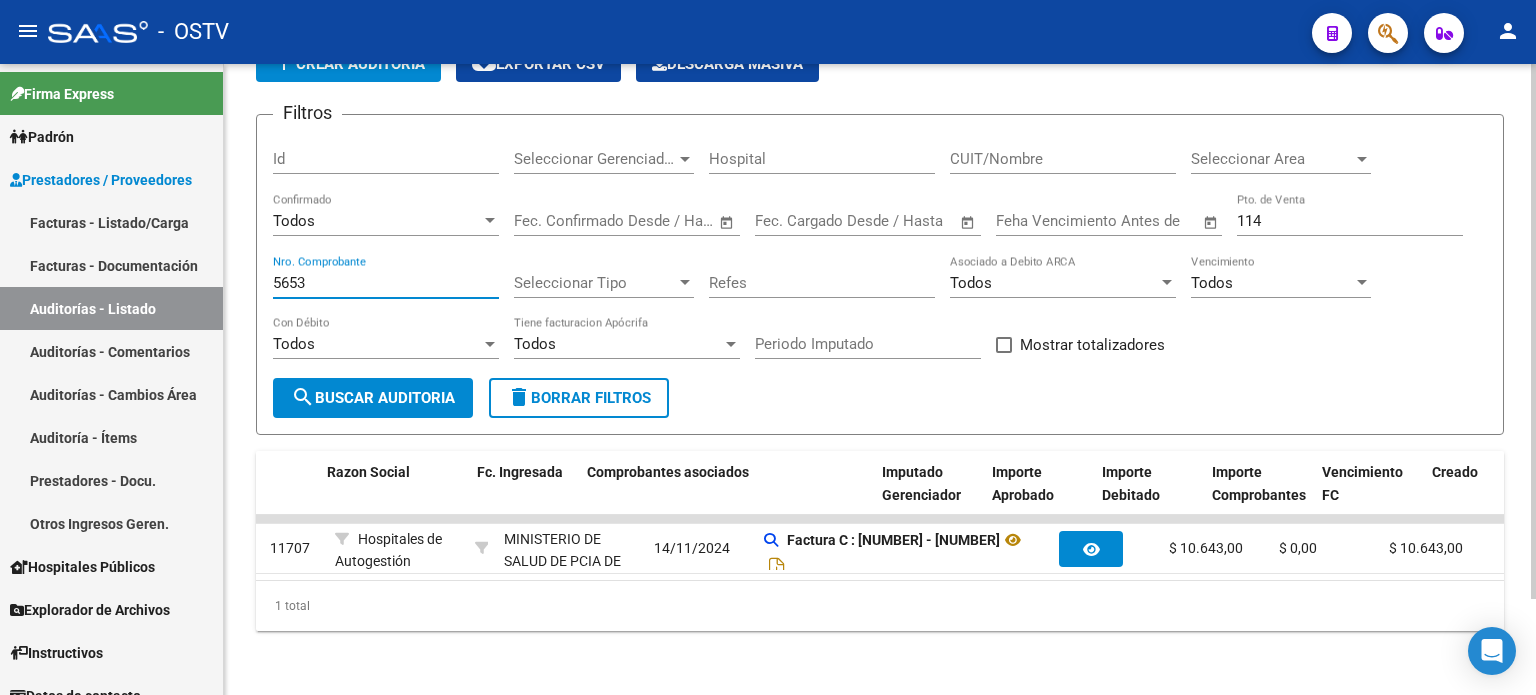 scroll, scrollTop: 0, scrollLeft: 0, axis: both 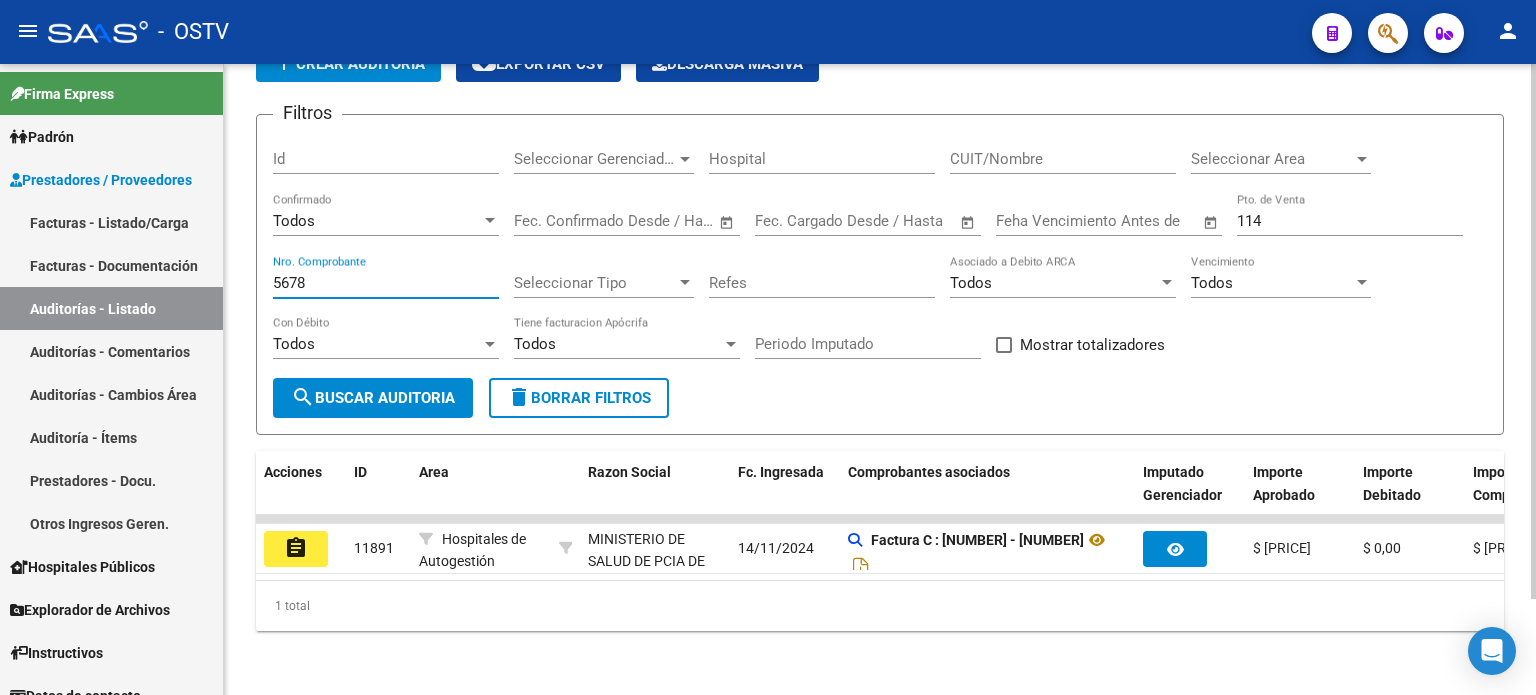 drag, startPoint x: 310, startPoint y: 268, endPoint x: 256, endPoint y: 268, distance: 54 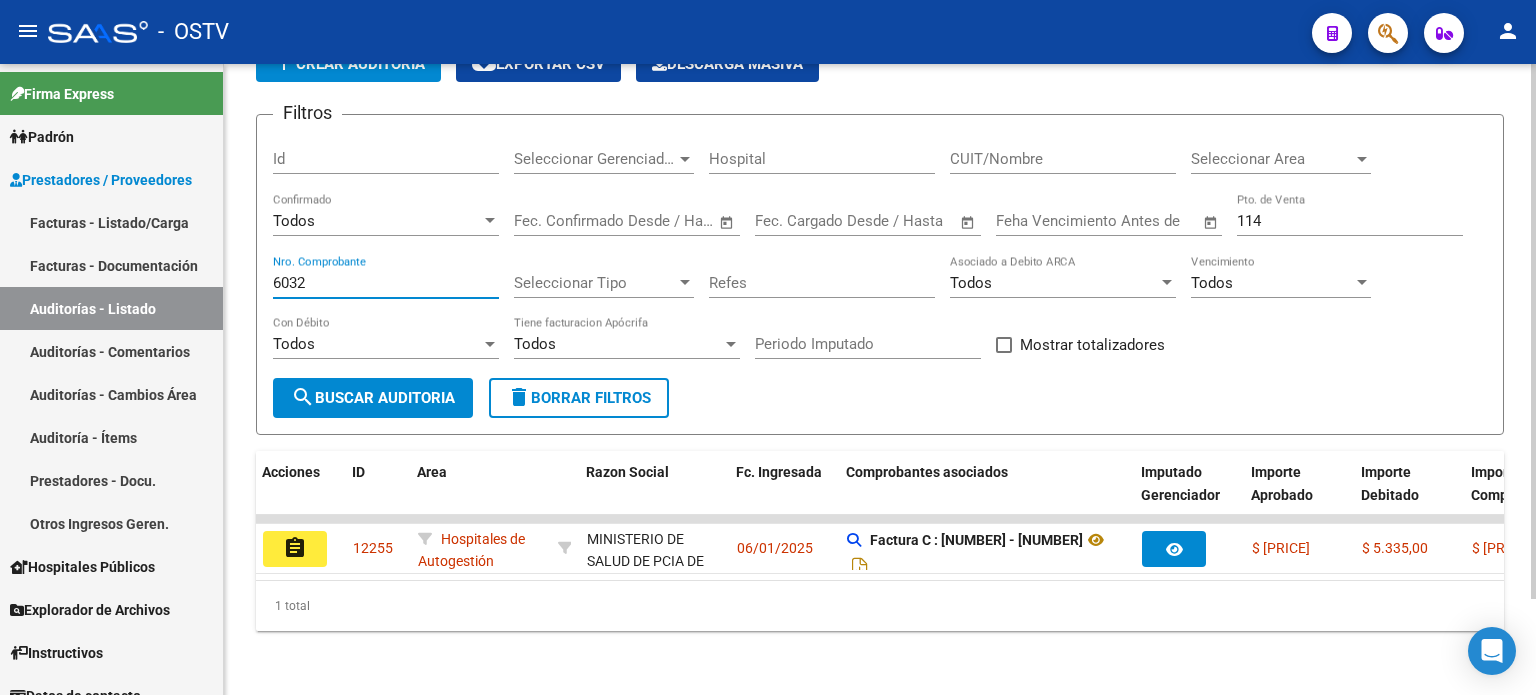 scroll, scrollTop: 0, scrollLeft: 0, axis: both 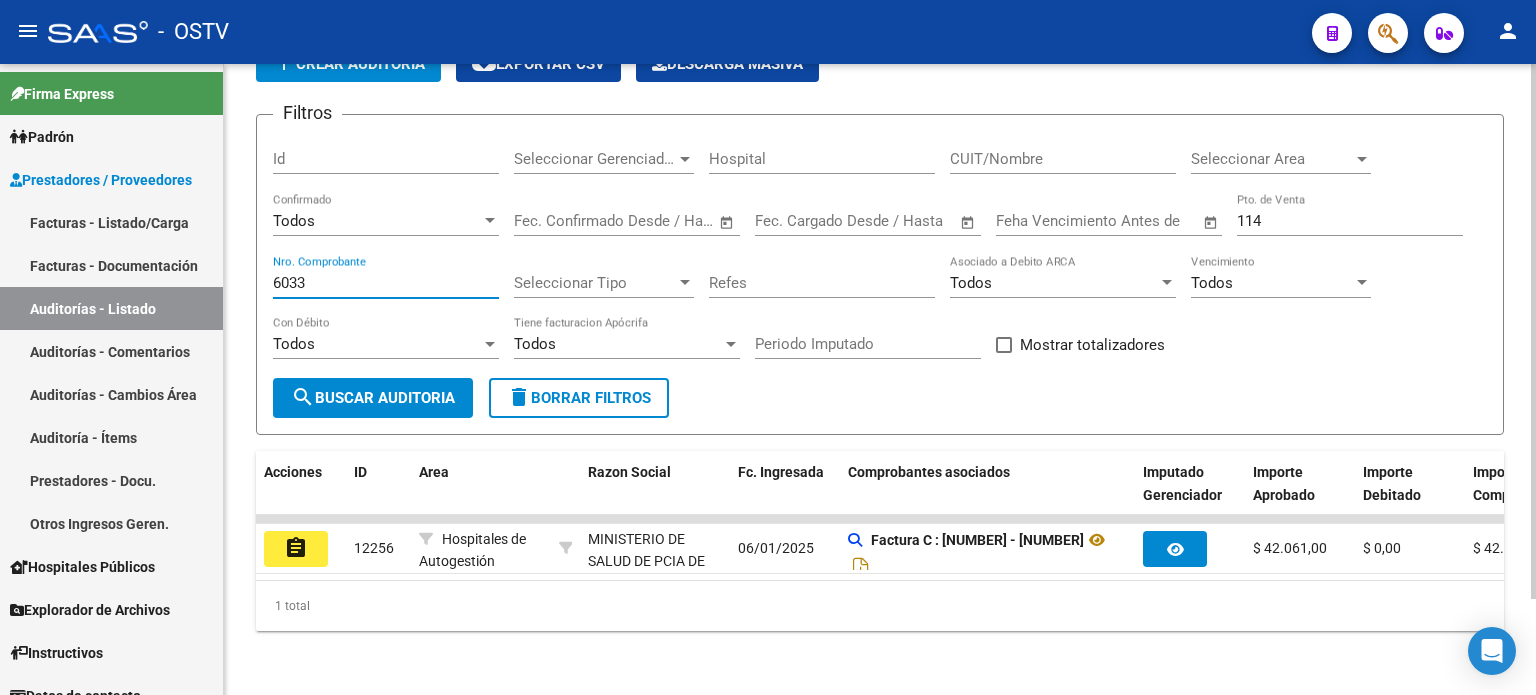 drag, startPoint x: 312, startPoint y: 268, endPoint x: 283, endPoint y: 274, distance: 29.614185 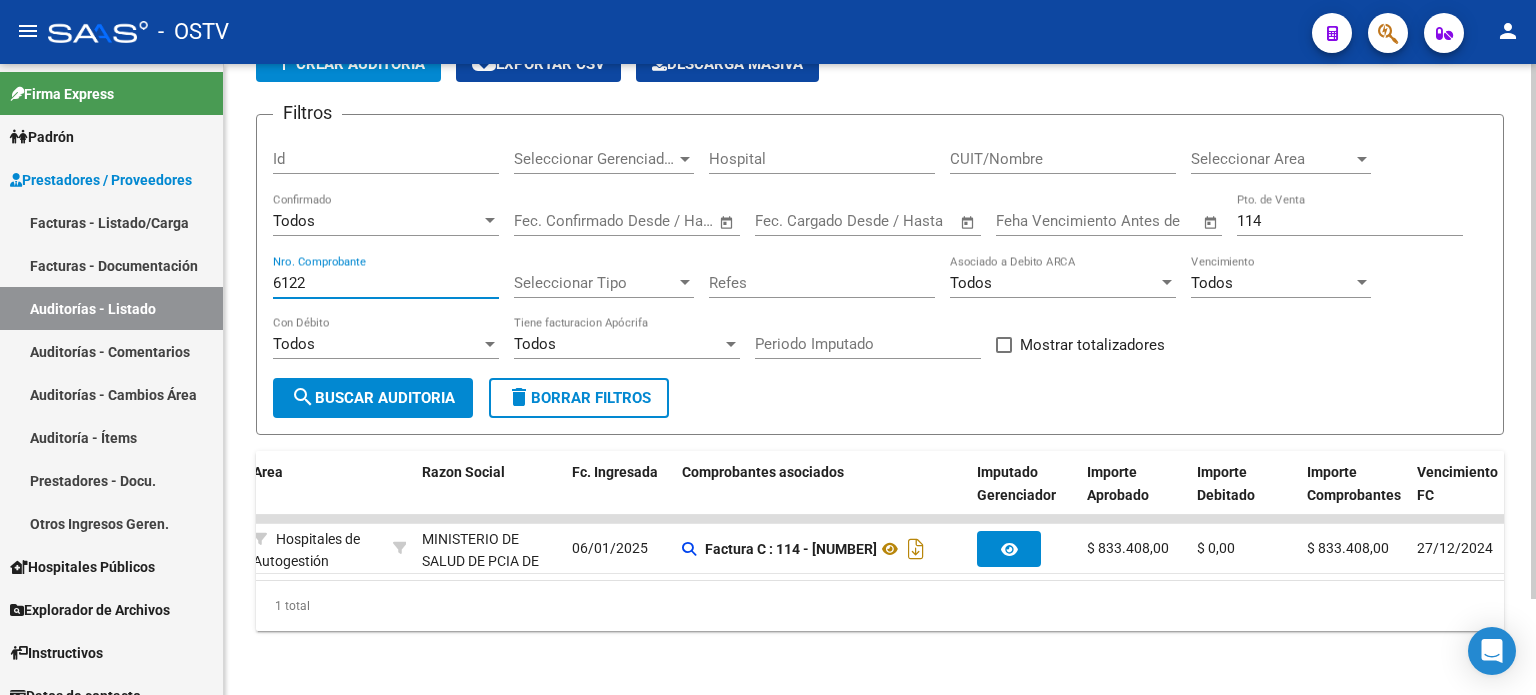 scroll, scrollTop: 0, scrollLeft: 0, axis: both 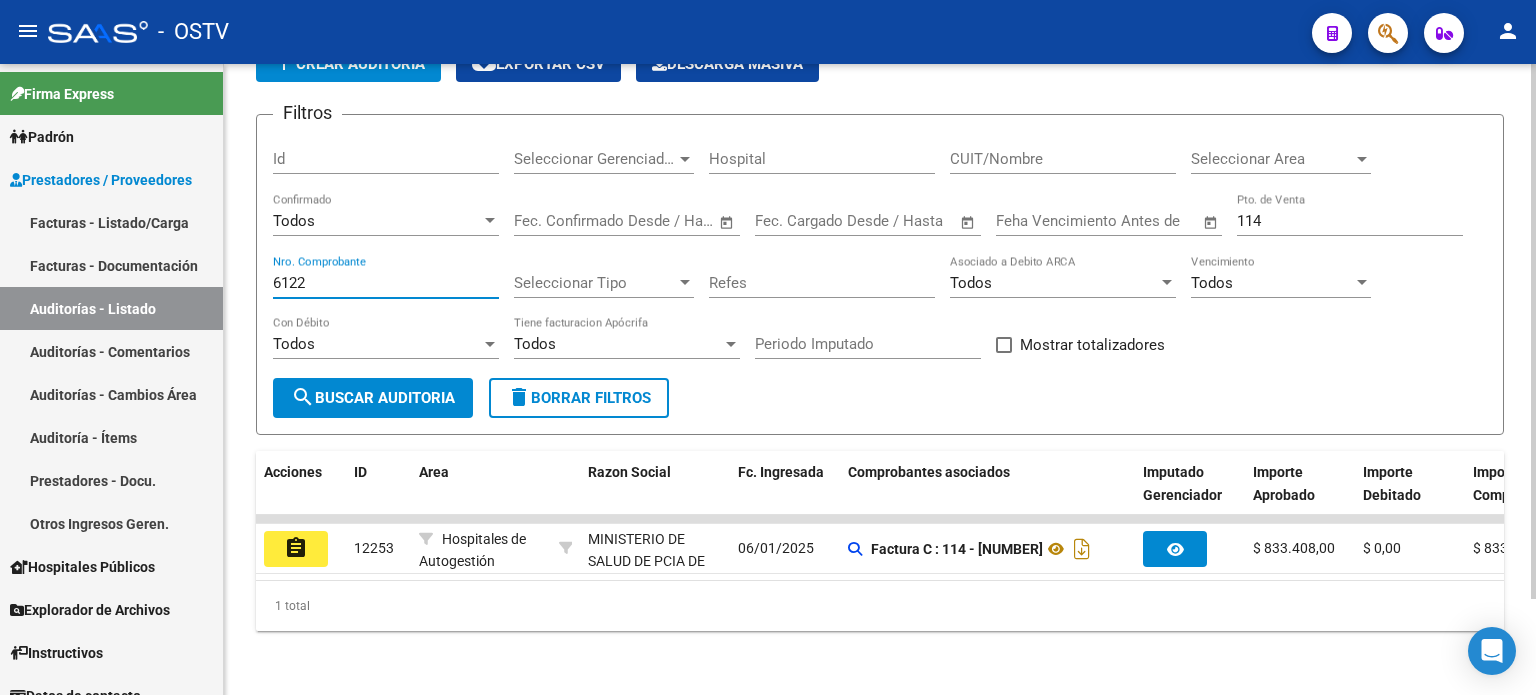 drag, startPoint x: 309, startPoint y: 267, endPoint x: 292, endPoint y: 268, distance: 17.029387 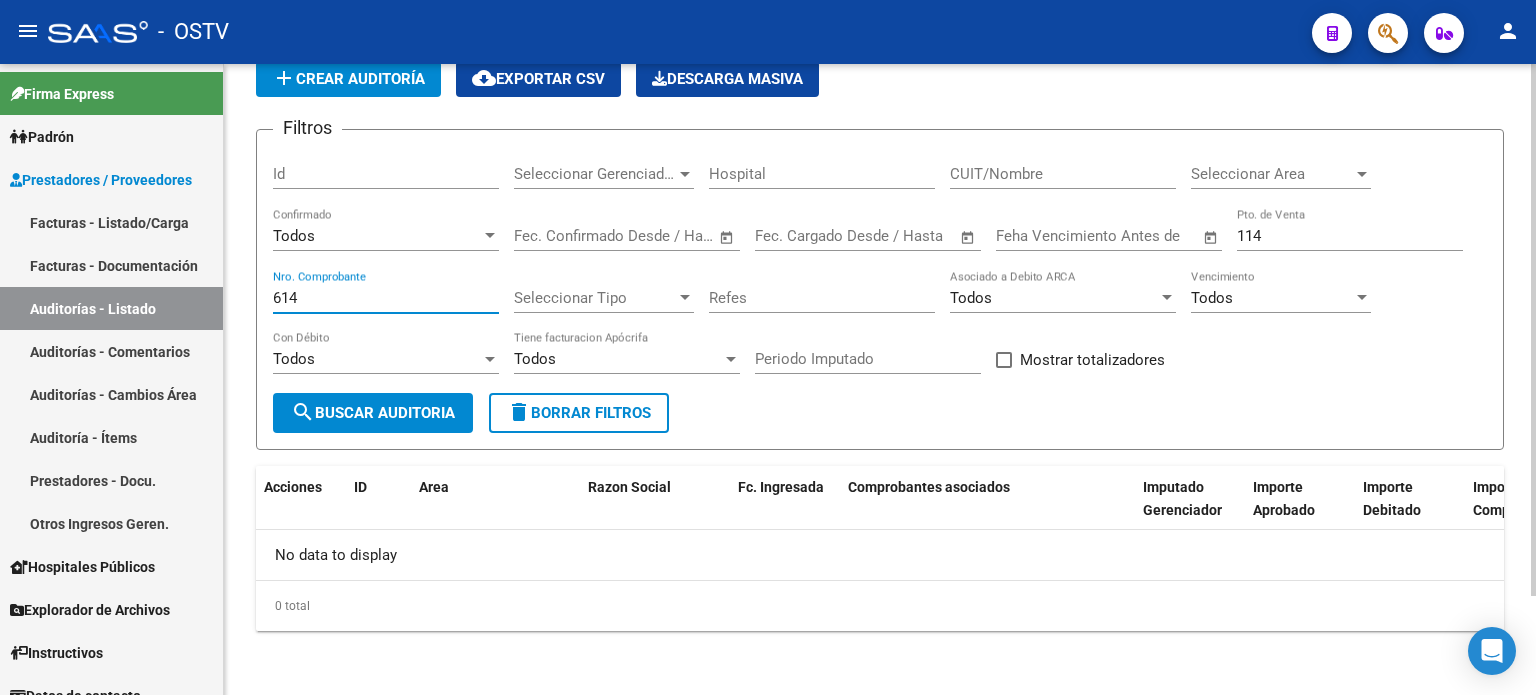 scroll, scrollTop: 83, scrollLeft: 0, axis: vertical 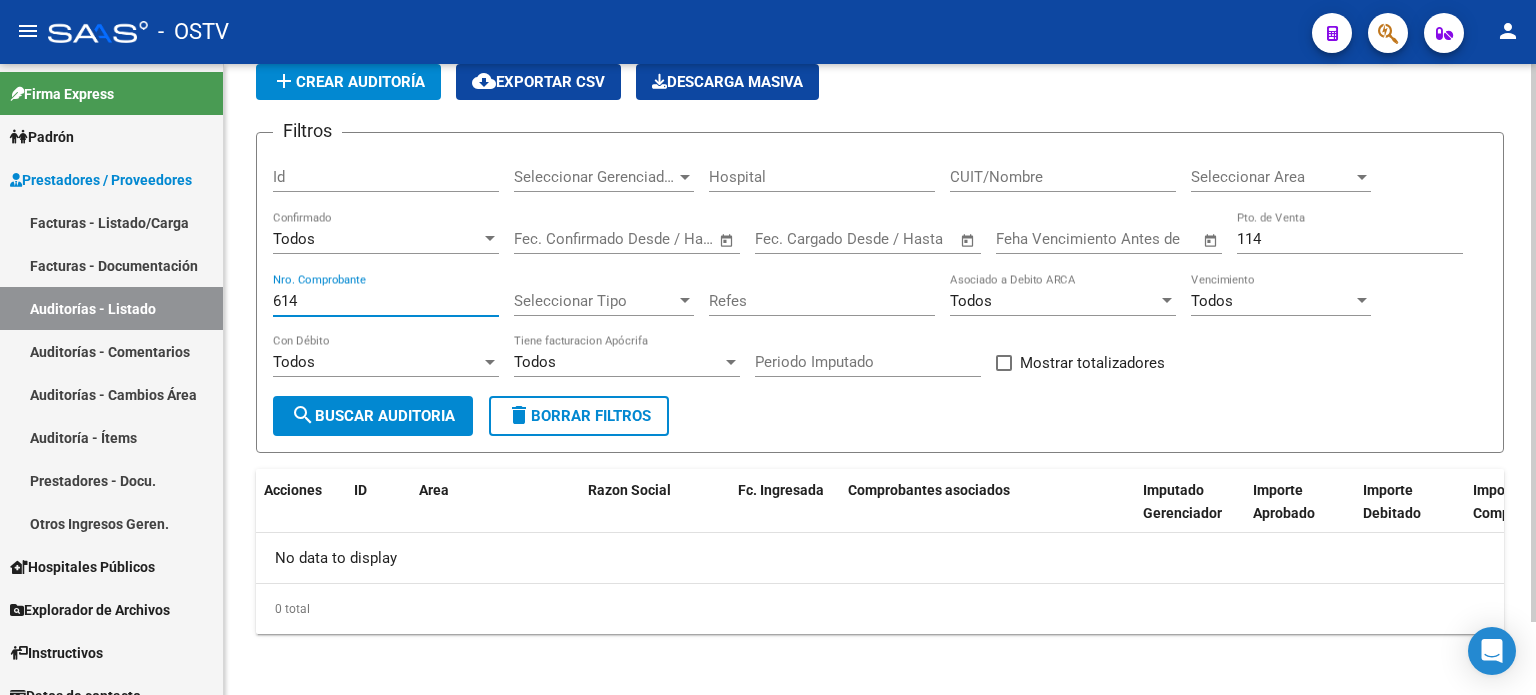 click on "614" at bounding box center (386, 301) 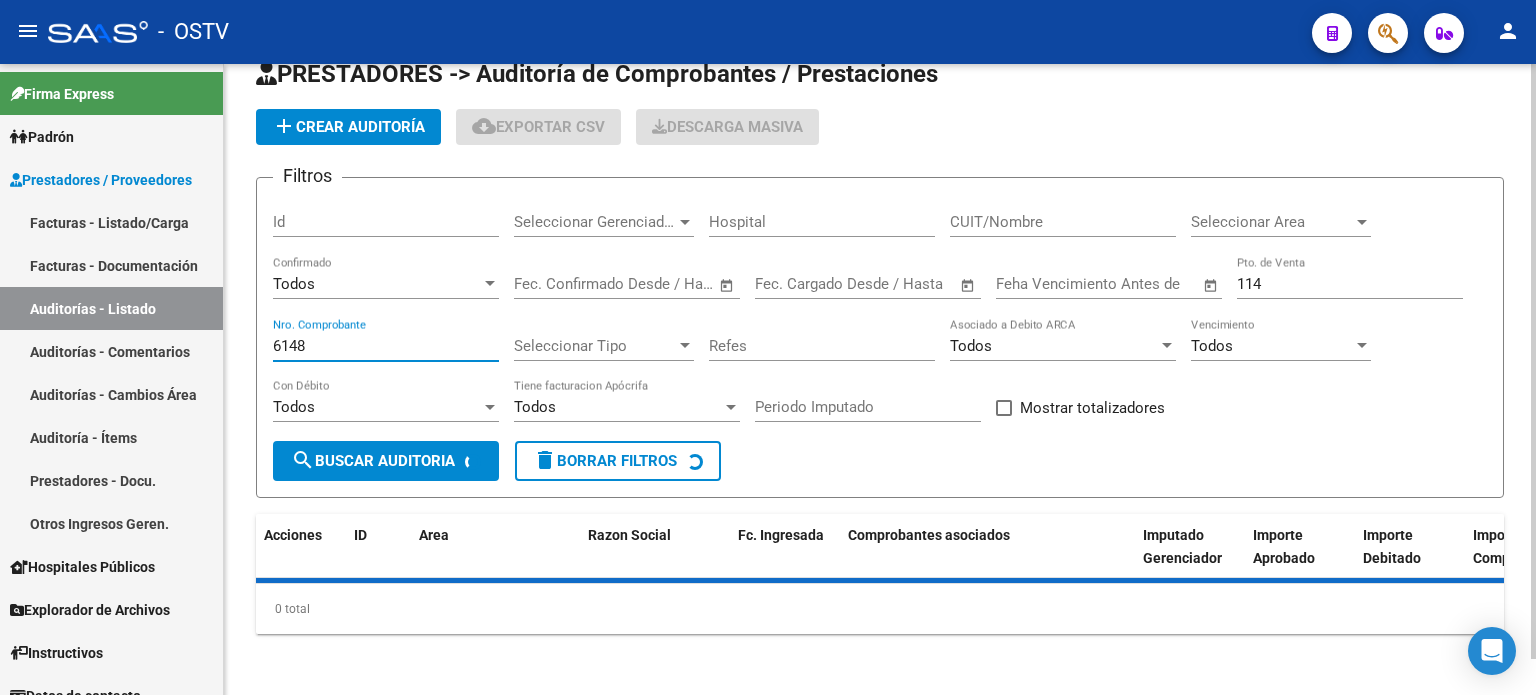 scroll, scrollTop: 112, scrollLeft: 0, axis: vertical 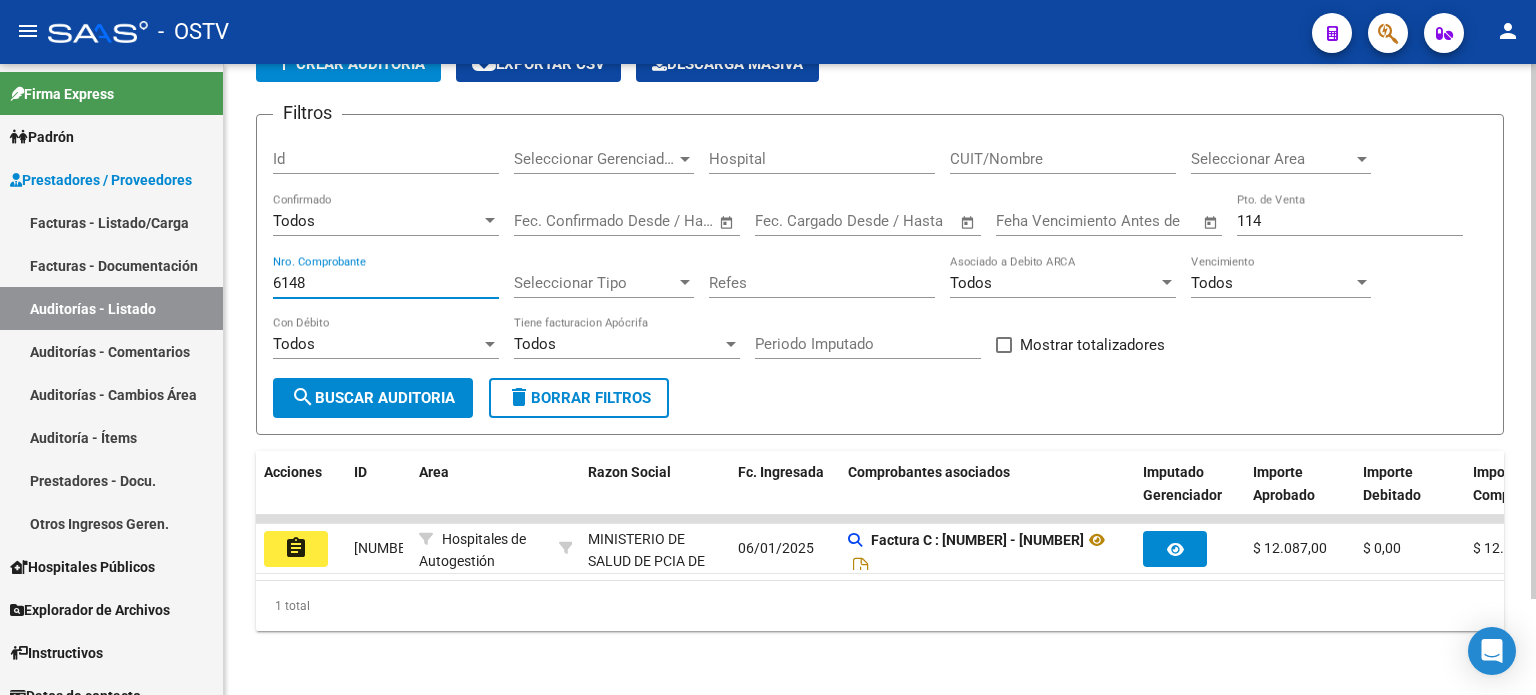 drag, startPoint x: 301, startPoint y: 267, endPoint x: 284, endPoint y: 268, distance: 17.029387 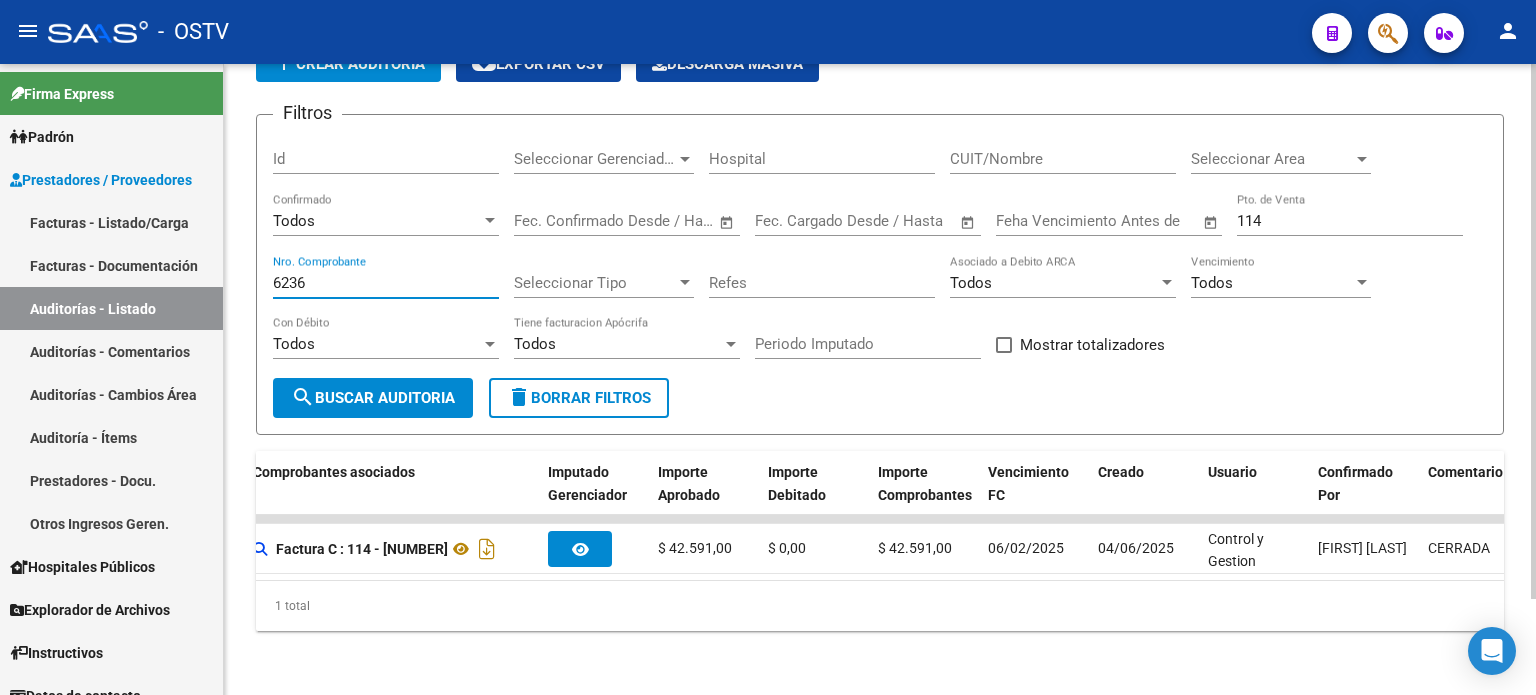 scroll, scrollTop: 0, scrollLeft: 613, axis: horizontal 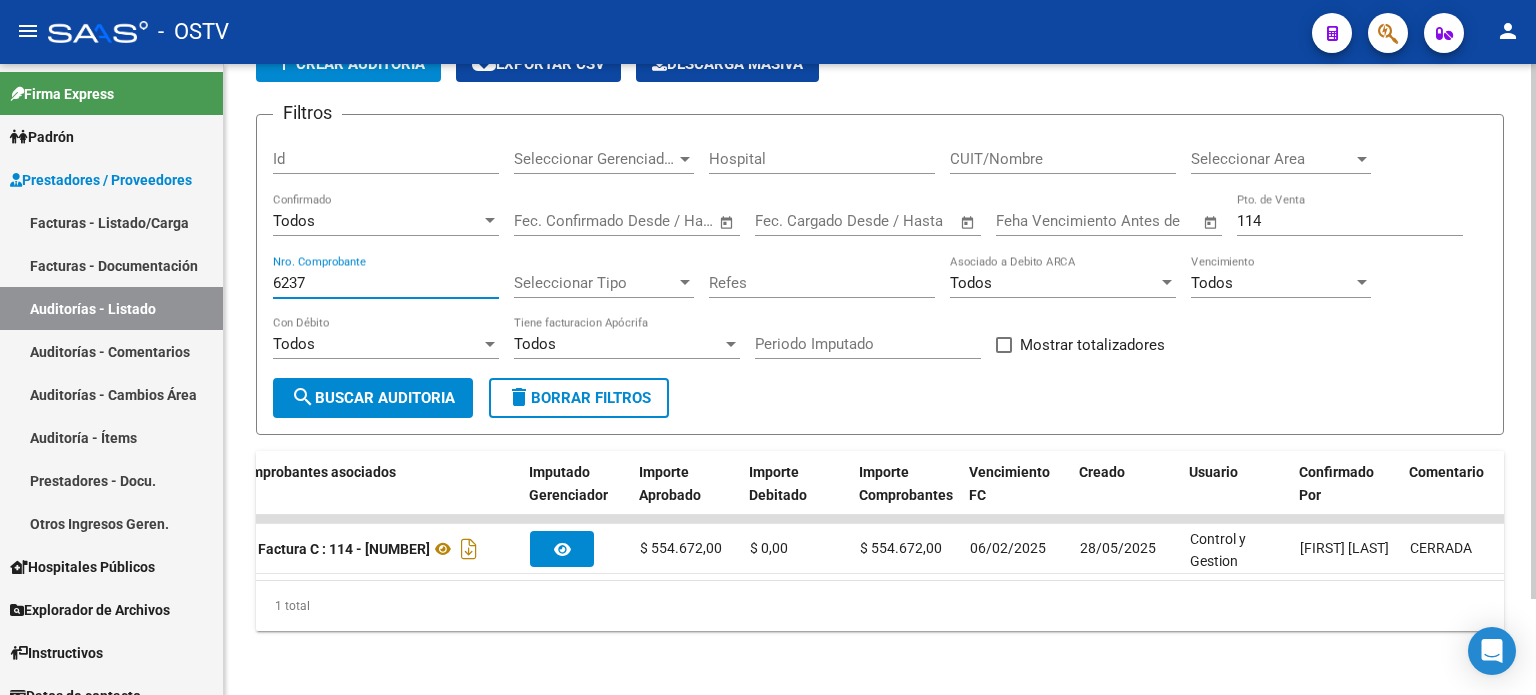 drag, startPoint x: 316, startPoint y: 264, endPoint x: 282, endPoint y: 272, distance: 34.928497 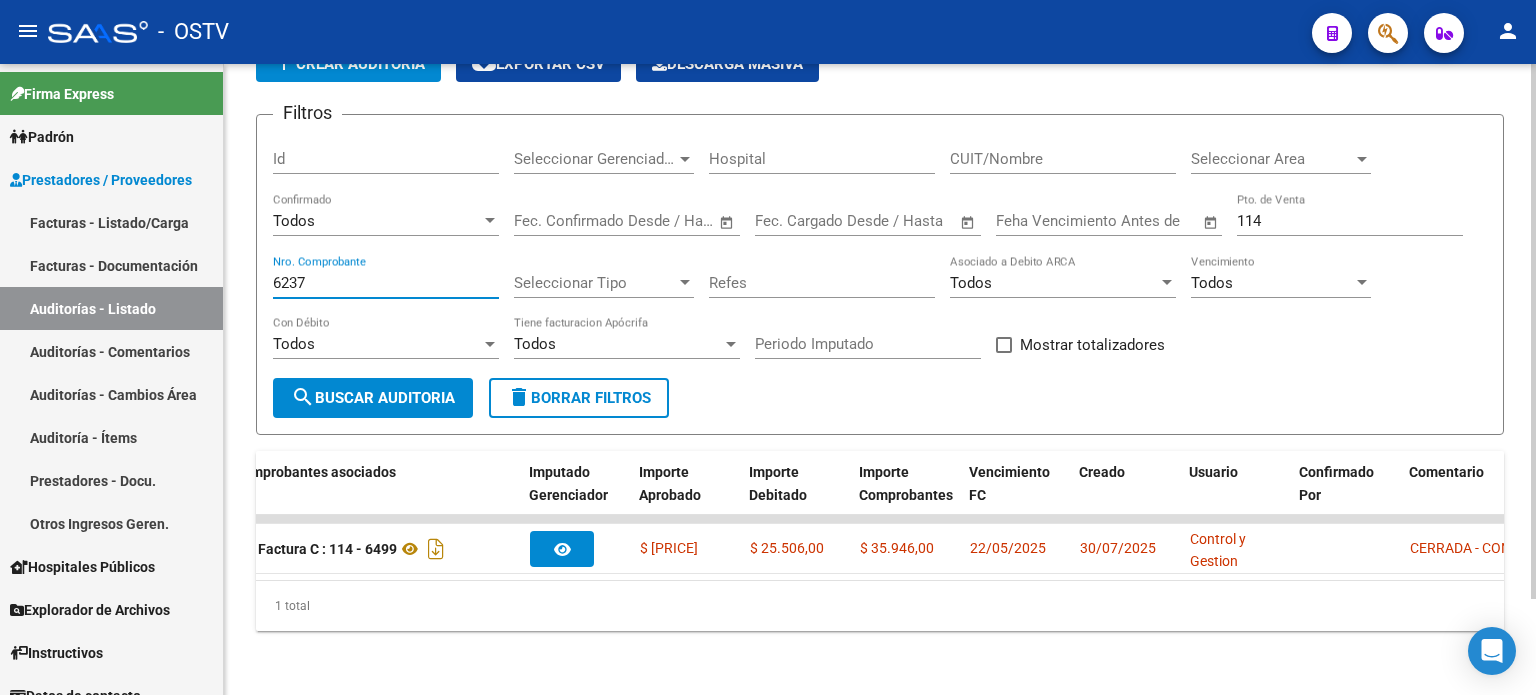 scroll, scrollTop: 0, scrollLeft: 0, axis: both 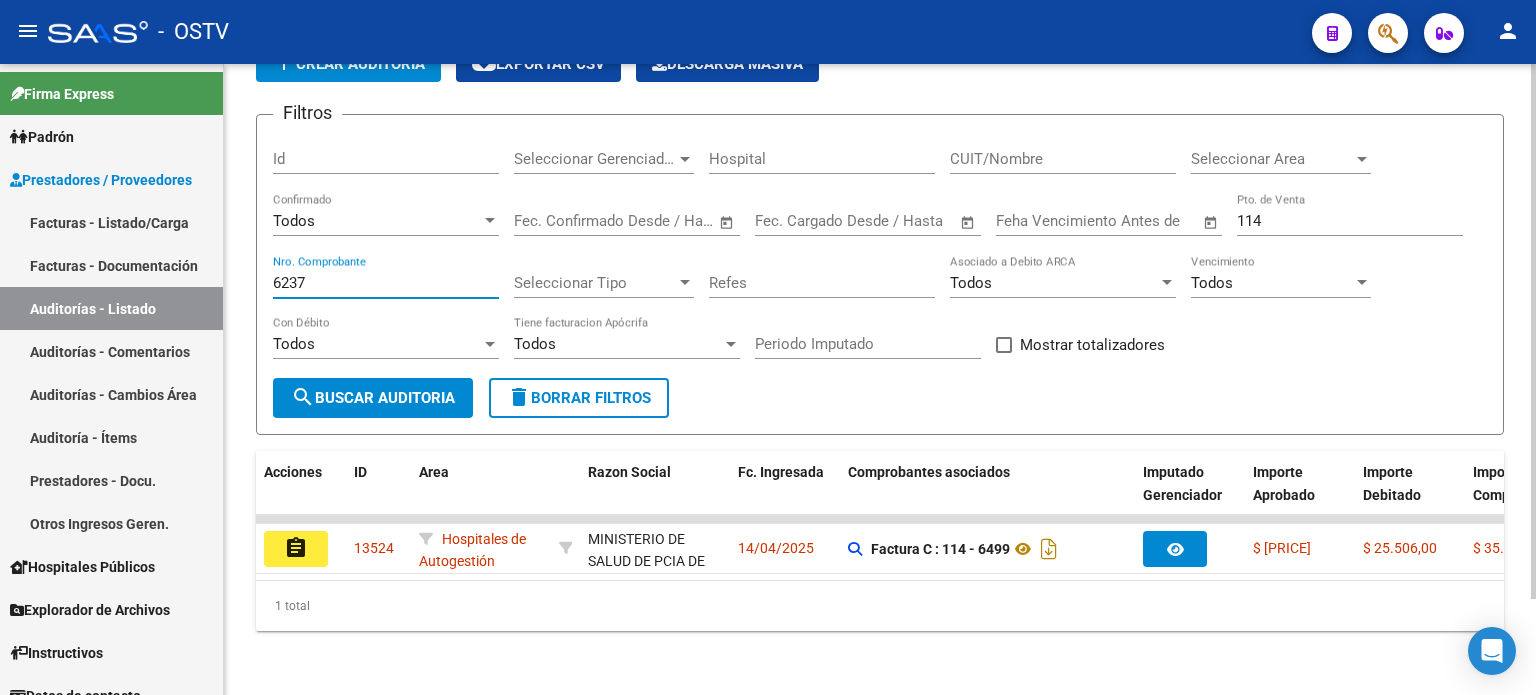drag, startPoint x: 304, startPoint y: 267, endPoint x: 282, endPoint y: 270, distance: 22.203604 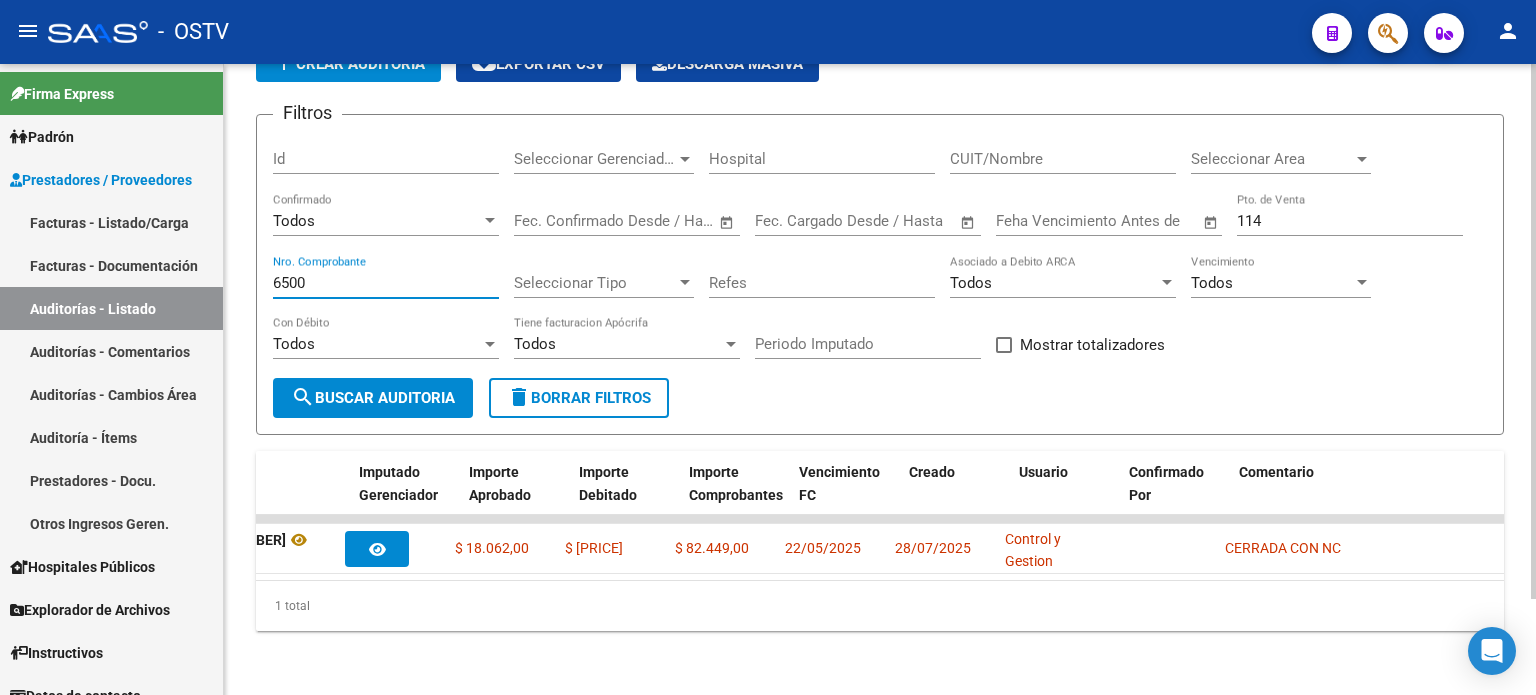 scroll, scrollTop: 0, scrollLeft: 0, axis: both 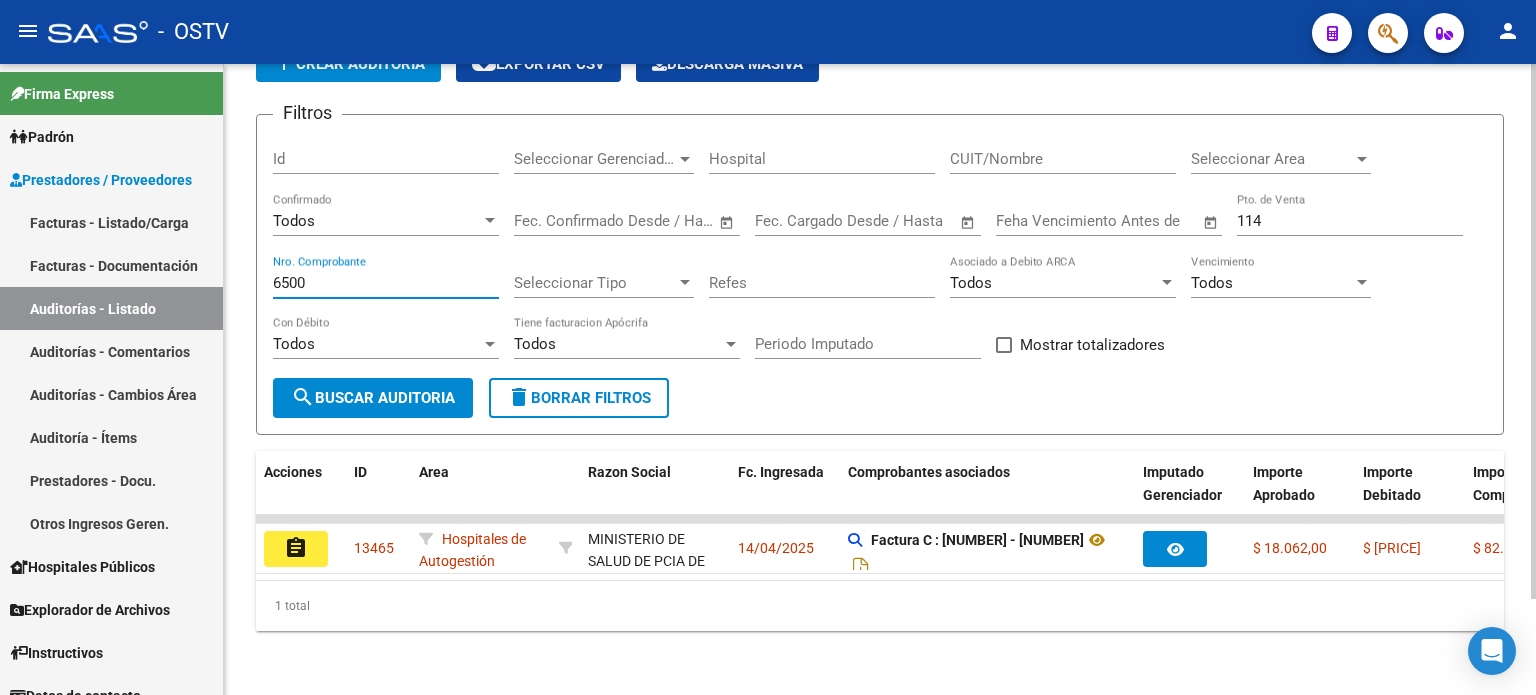 click on "6500" at bounding box center [386, 283] 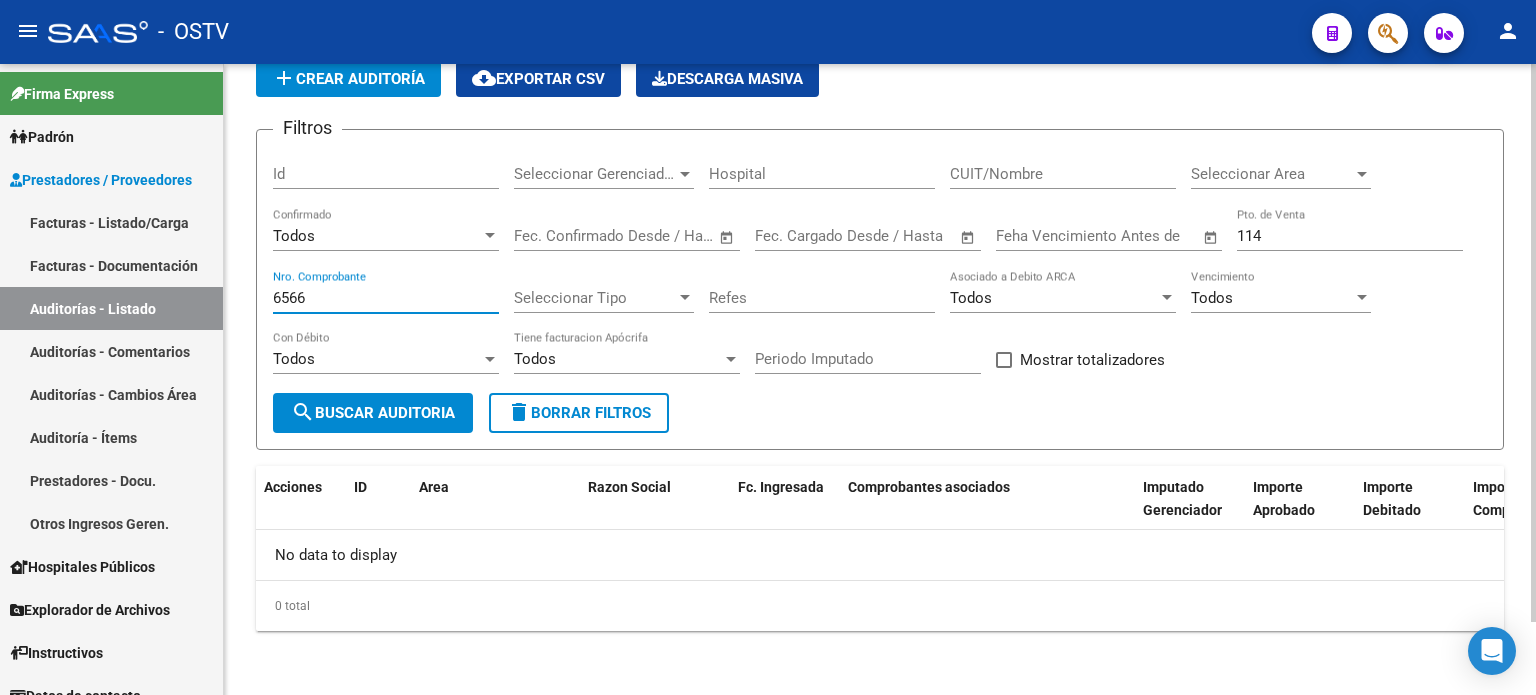 scroll, scrollTop: 83, scrollLeft: 0, axis: vertical 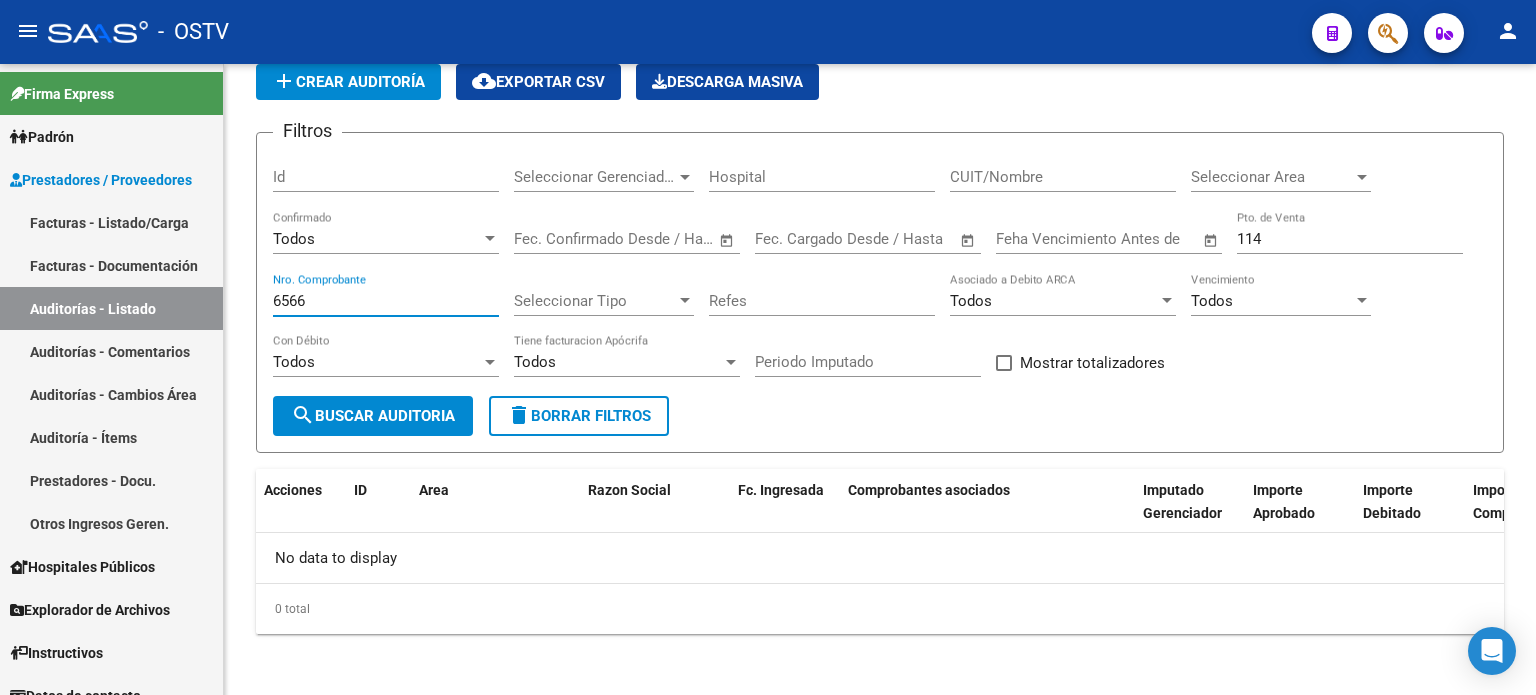 type on "6566" 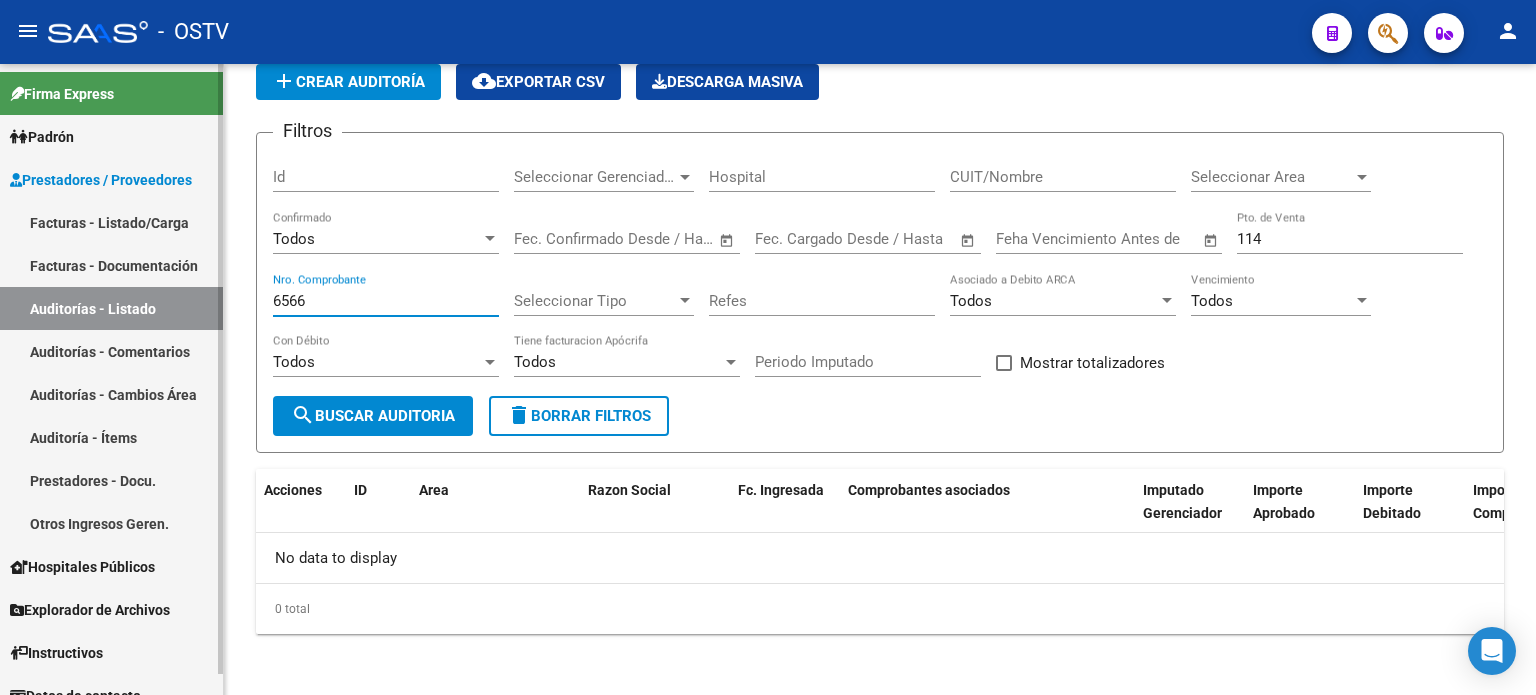 click on "Facturas - Listado/Carga" at bounding box center [111, 222] 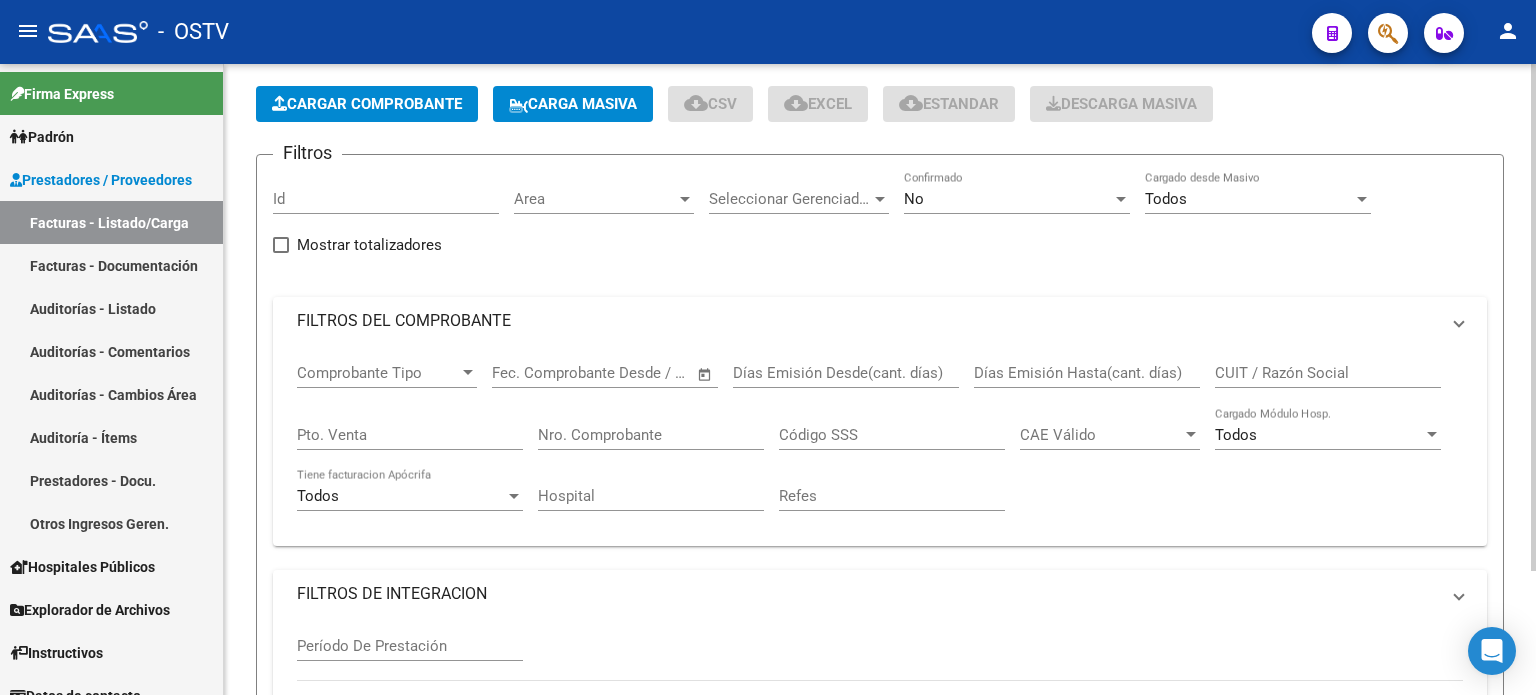 scroll, scrollTop: 0, scrollLeft: 0, axis: both 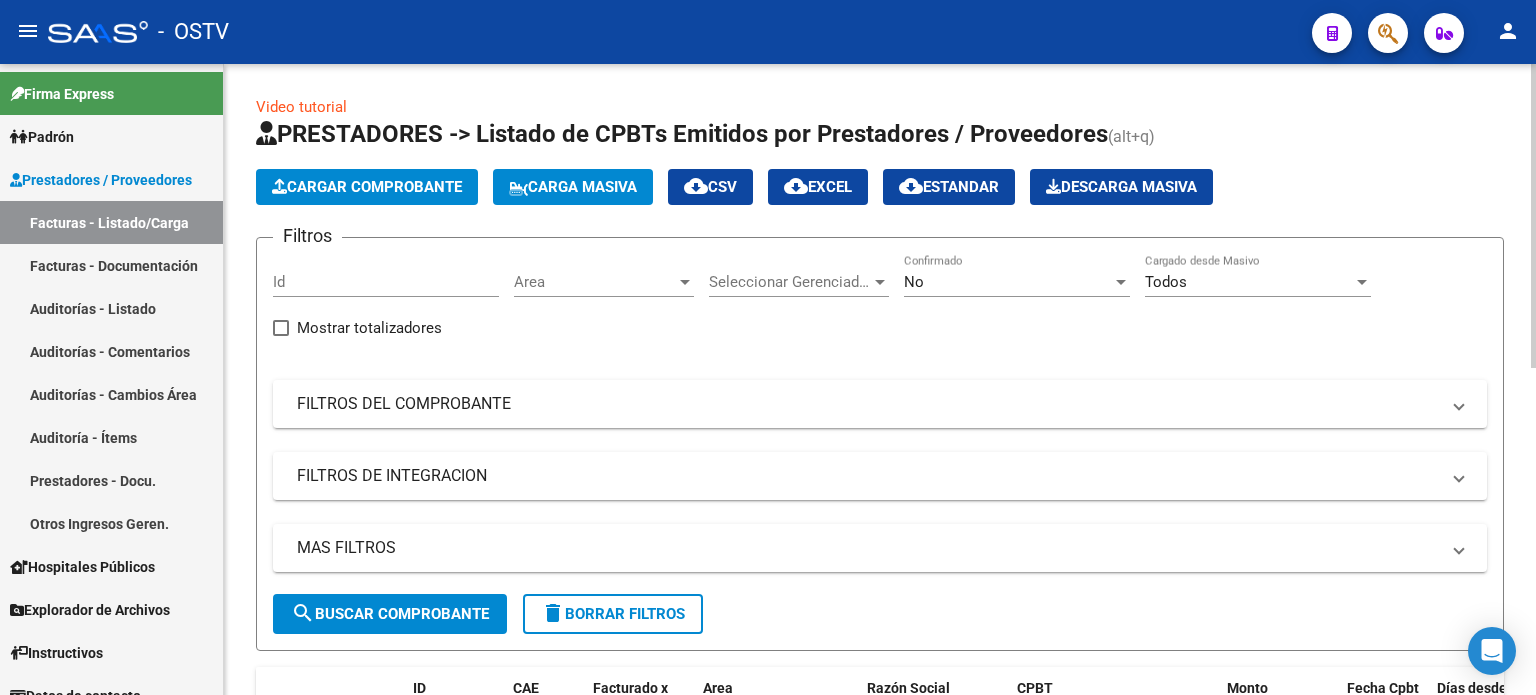click on "No" at bounding box center (914, 282) 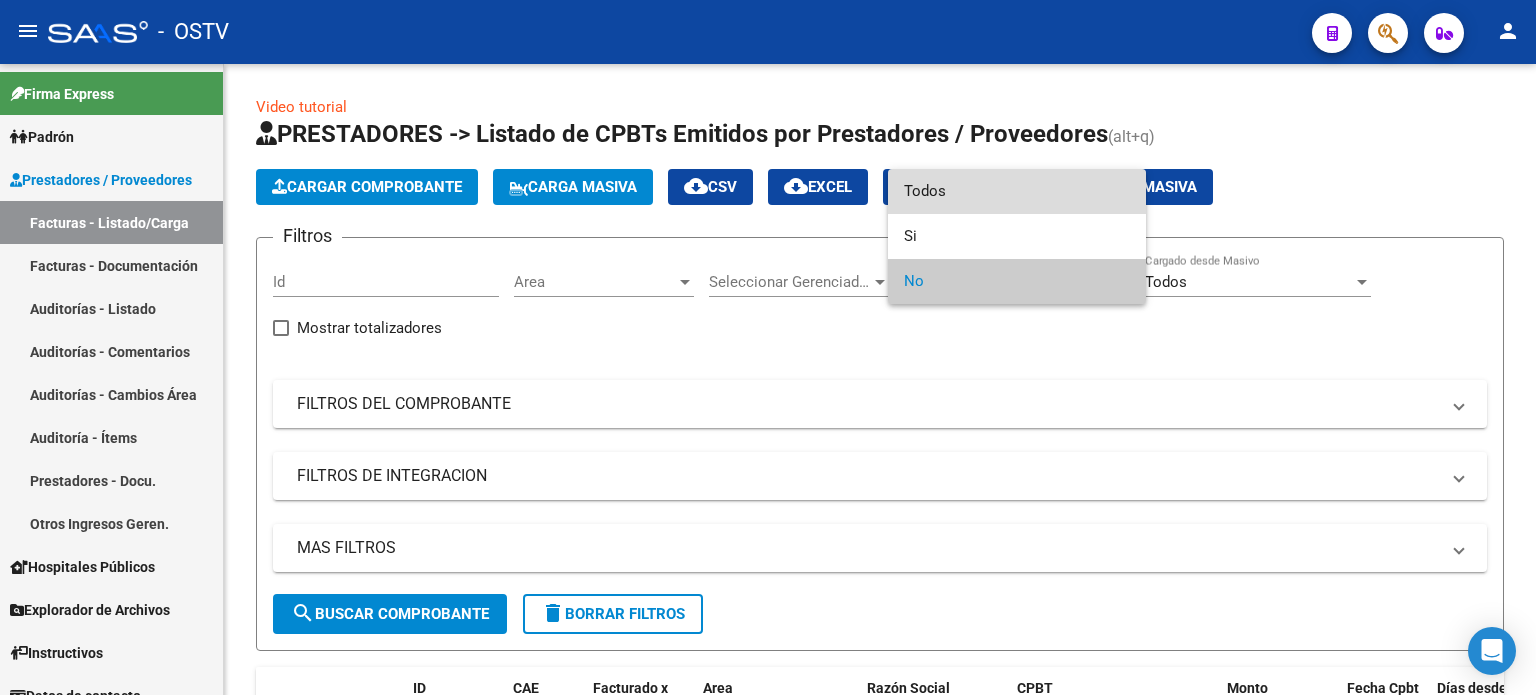click on "Todos" at bounding box center [1017, 191] 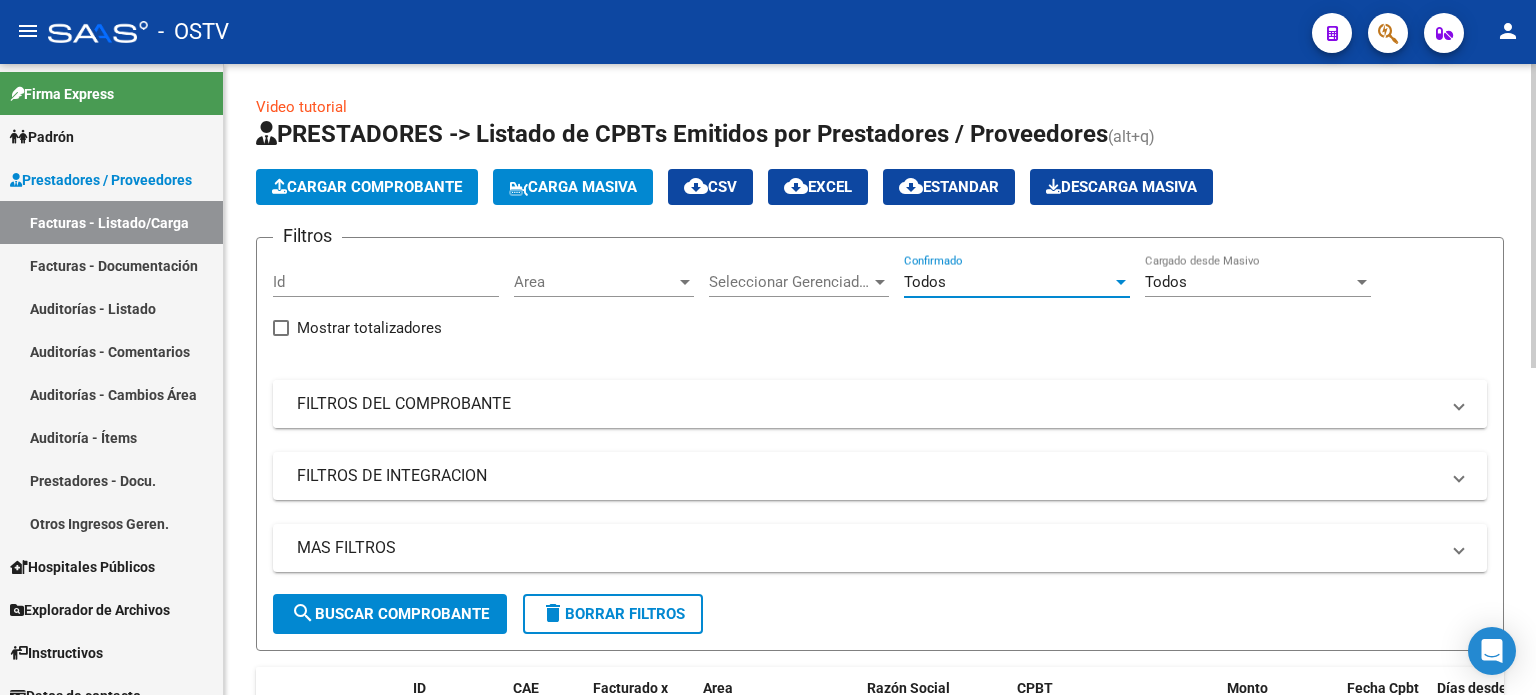 click on "FILTROS DEL COMPROBANTE" at bounding box center [868, 404] 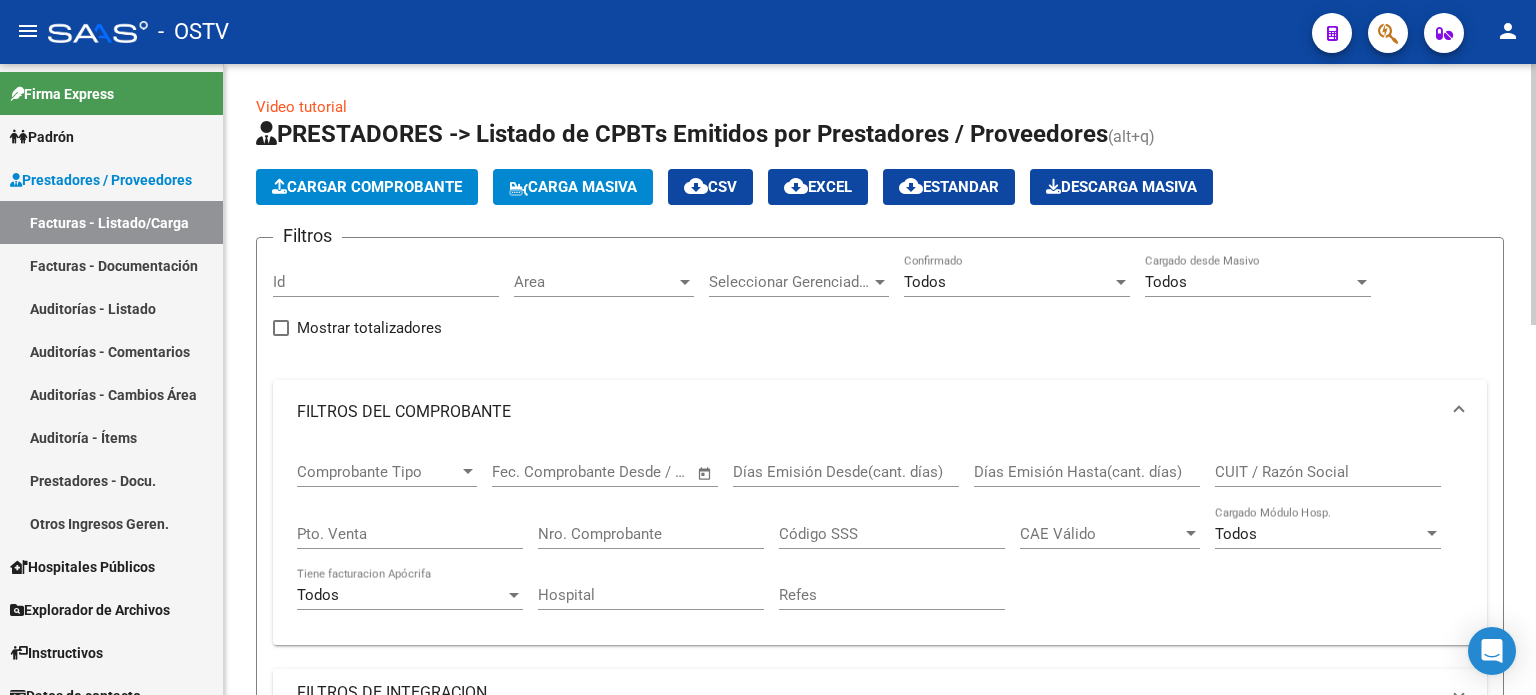 click on "Nro. Comprobante" at bounding box center (651, 534) 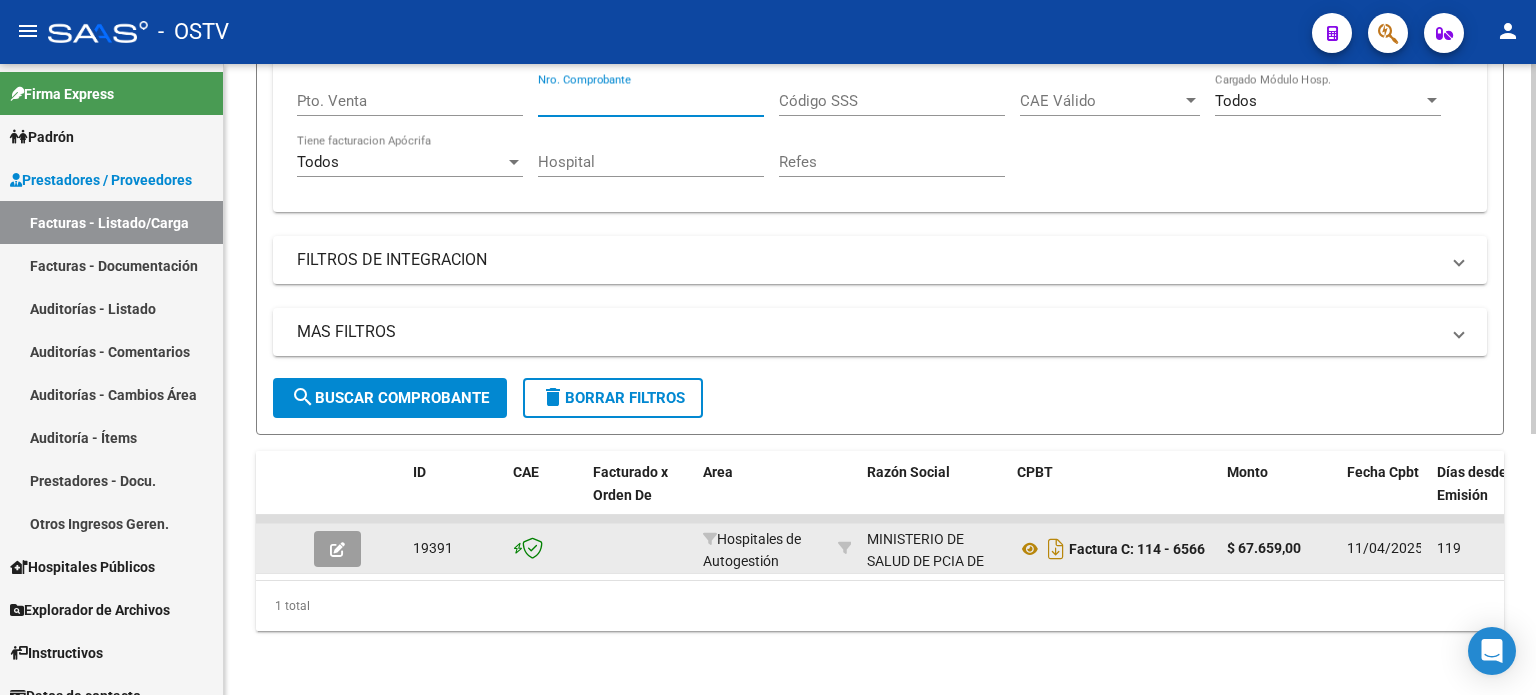 scroll, scrollTop: 444, scrollLeft: 0, axis: vertical 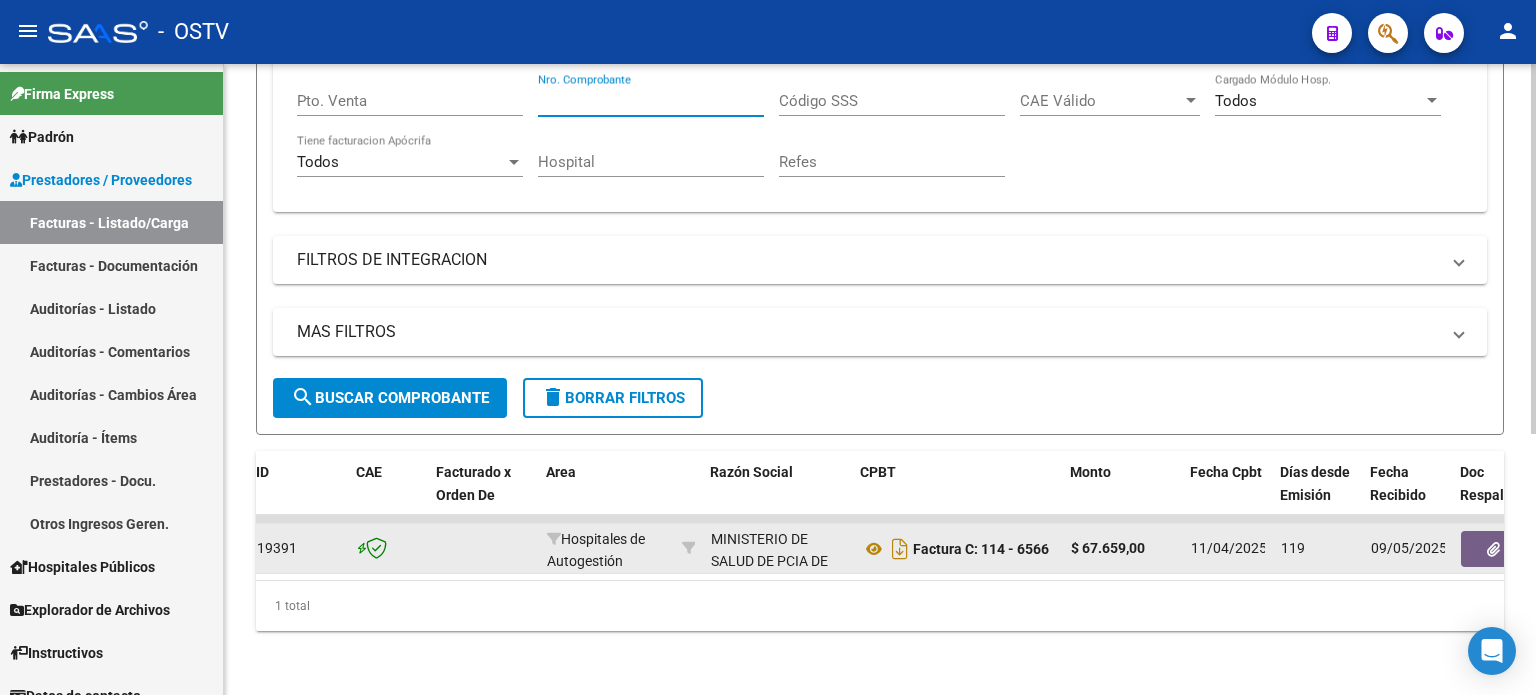 type on "[NUMBER]" 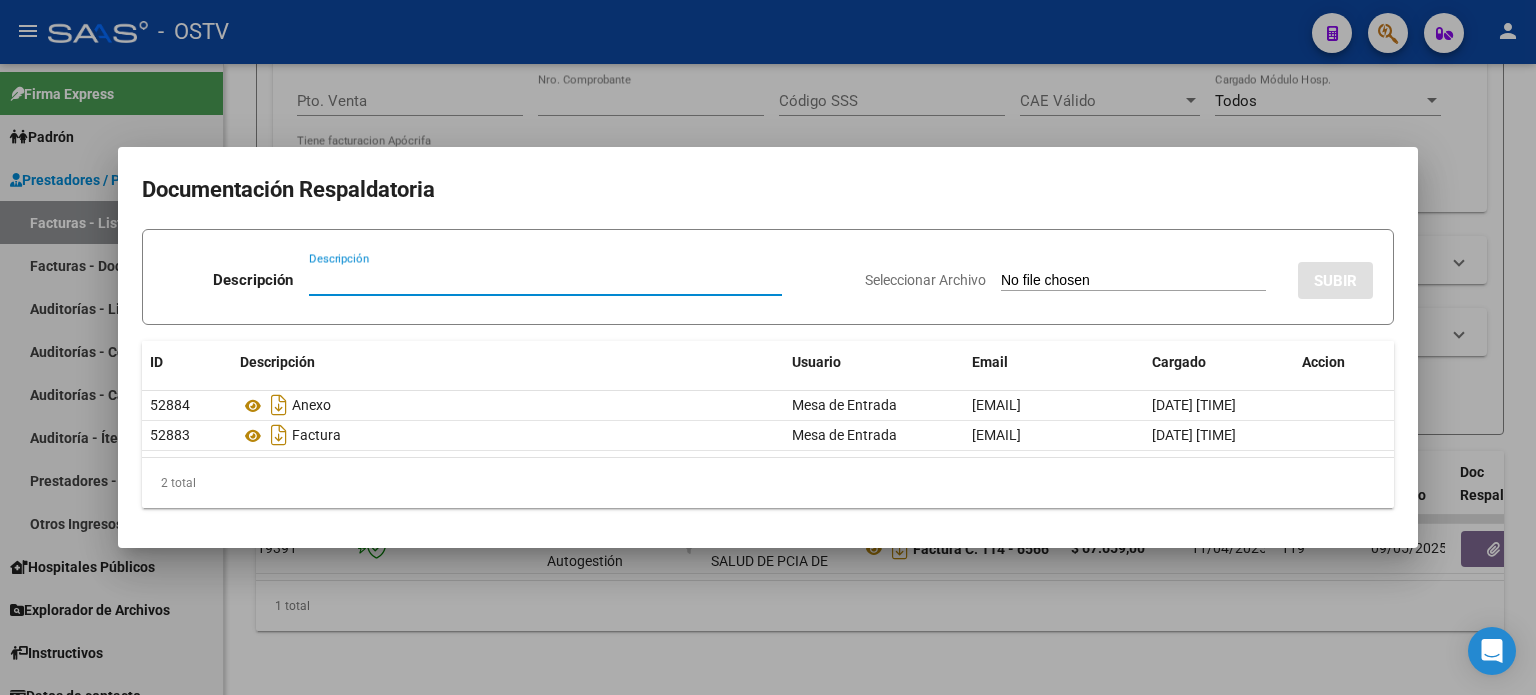 click at bounding box center [768, 347] 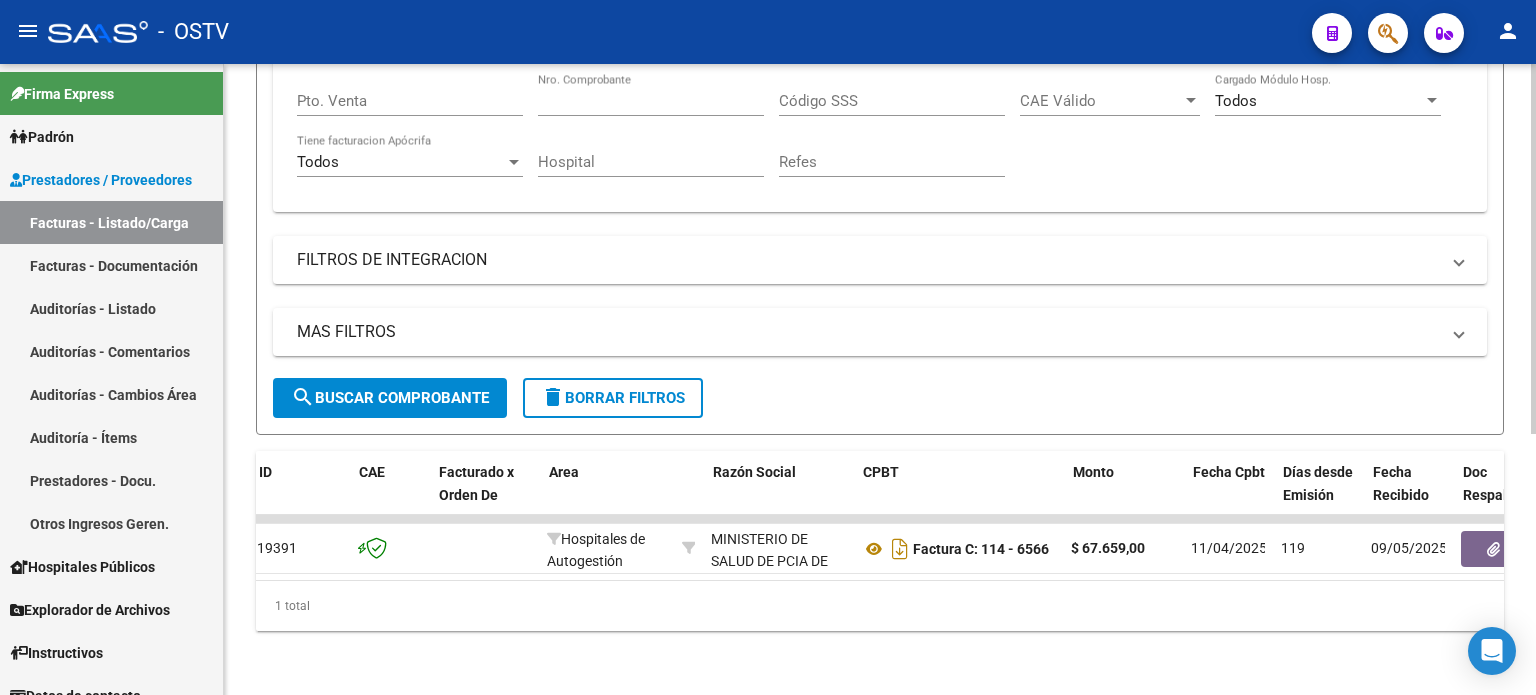 scroll, scrollTop: 0, scrollLeft: 0, axis: both 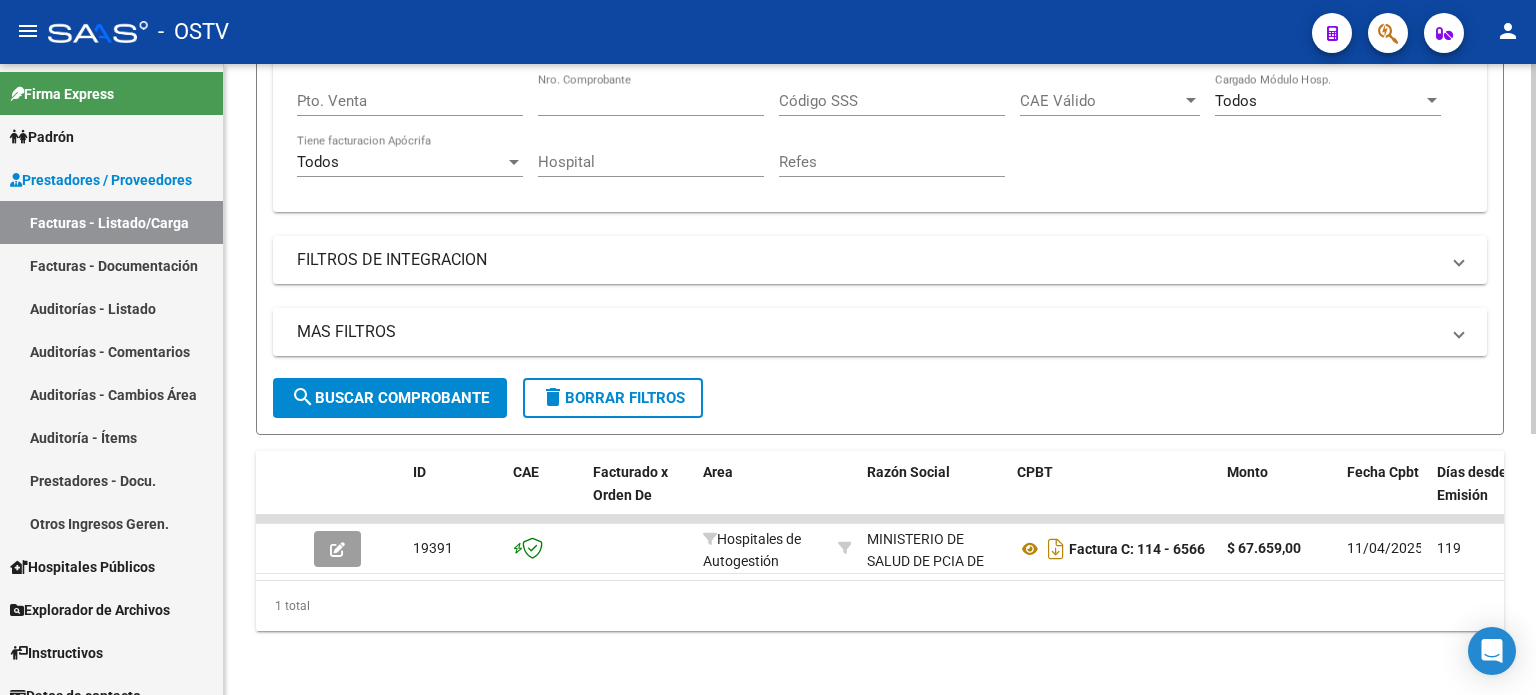 click on "MAS FILTROS" at bounding box center (868, 332) 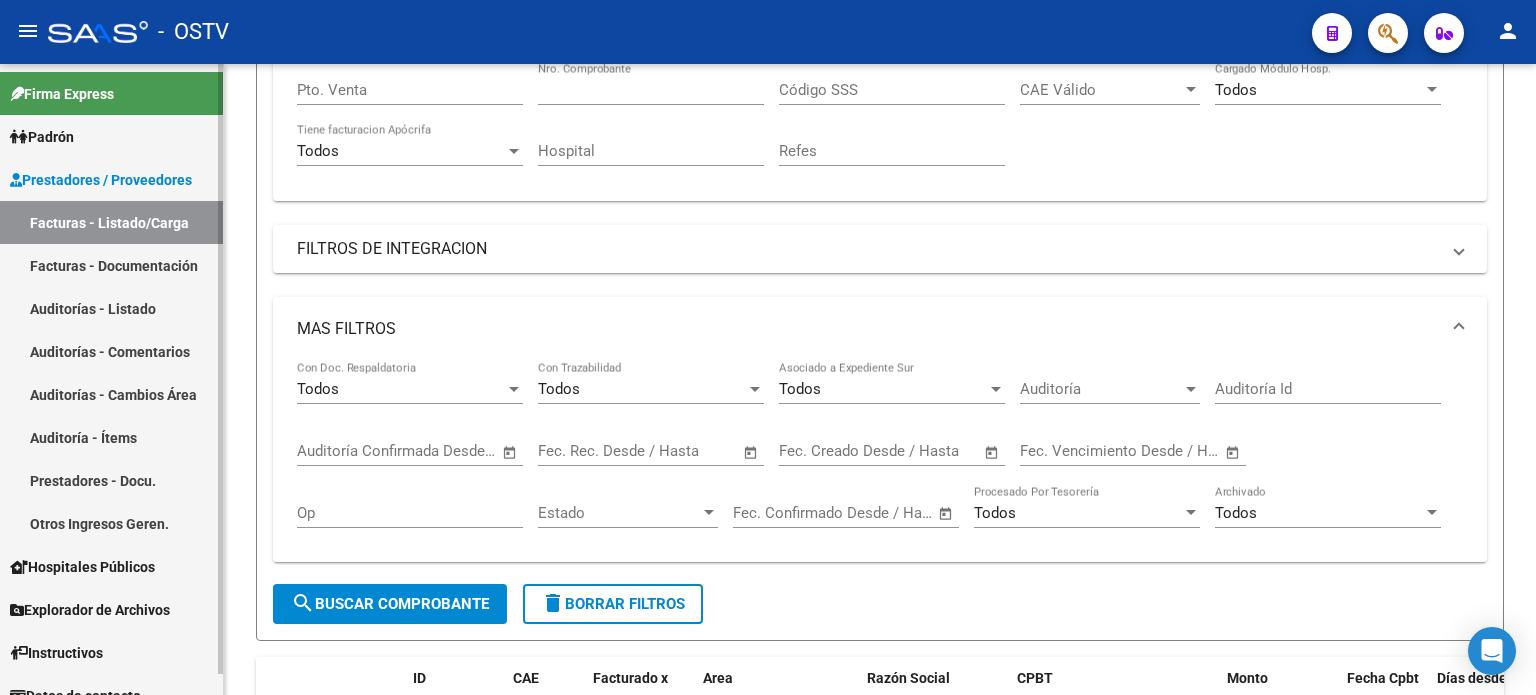 click on "Auditorías - Listado" at bounding box center (111, 308) 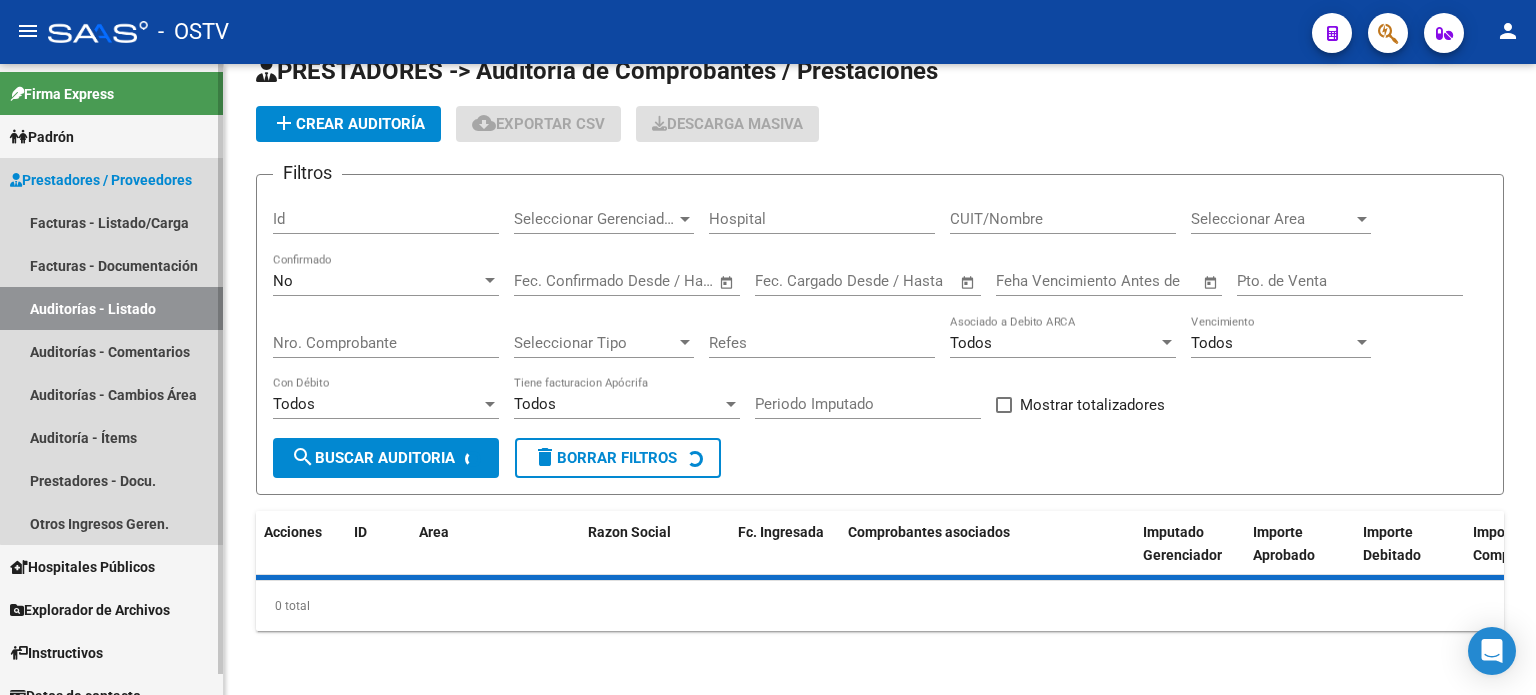 scroll, scrollTop: 38, scrollLeft: 0, axis: vertical 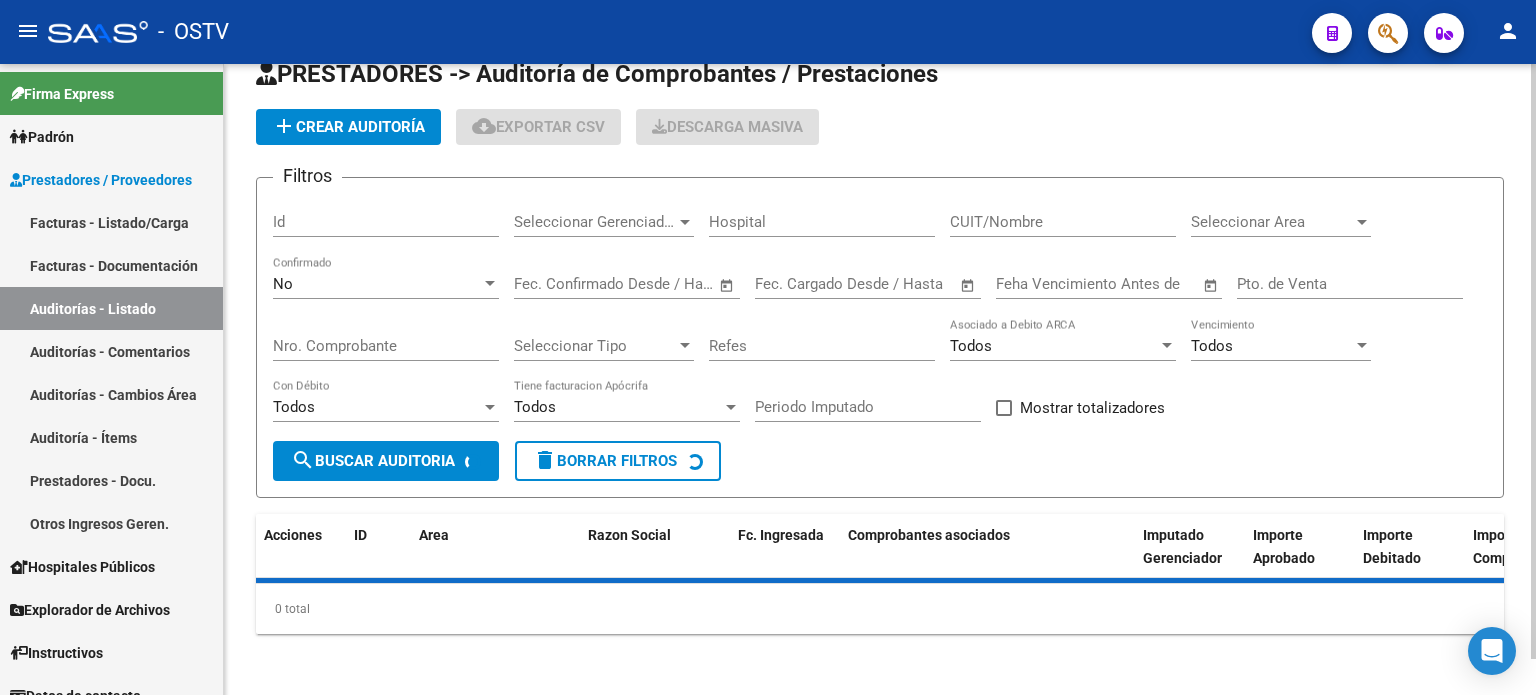 click on "Nro. Comprobante" at bounding box center (386, 346) 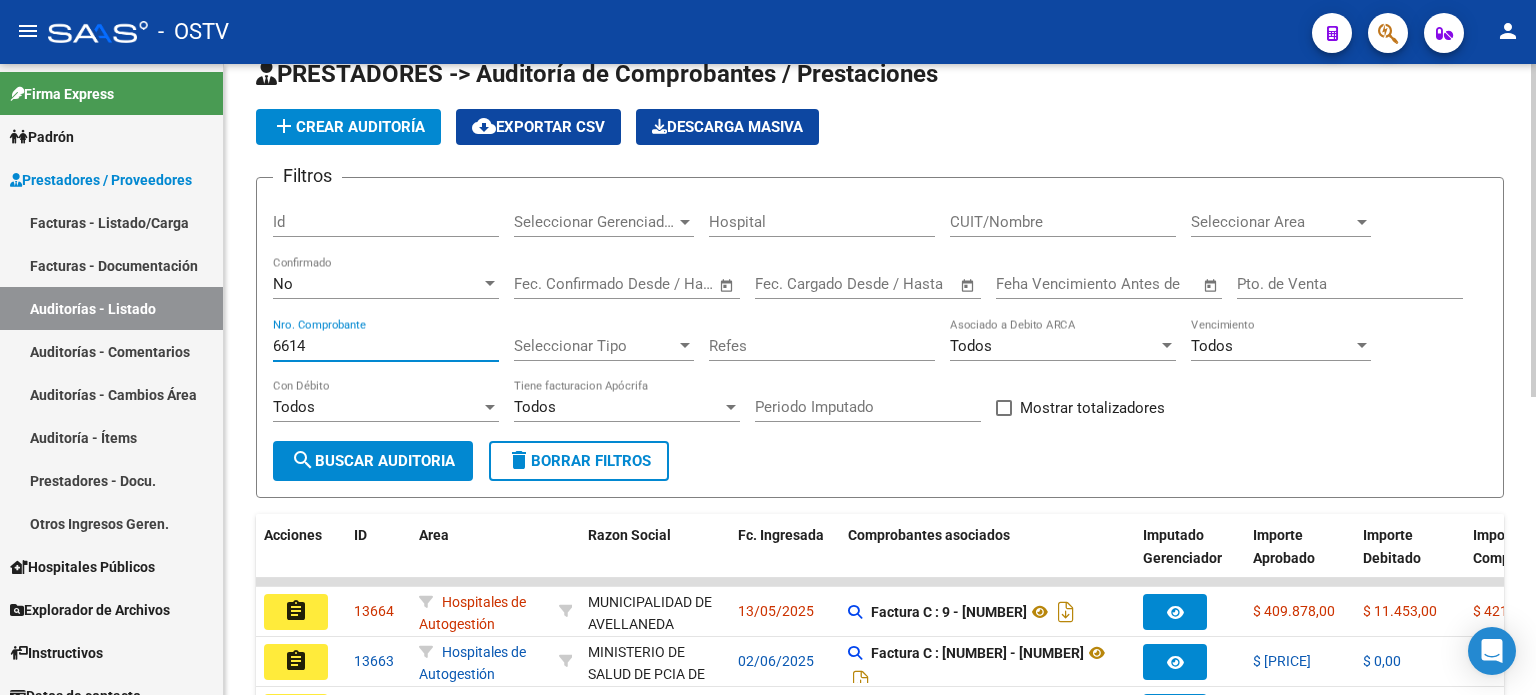 type on "6614" 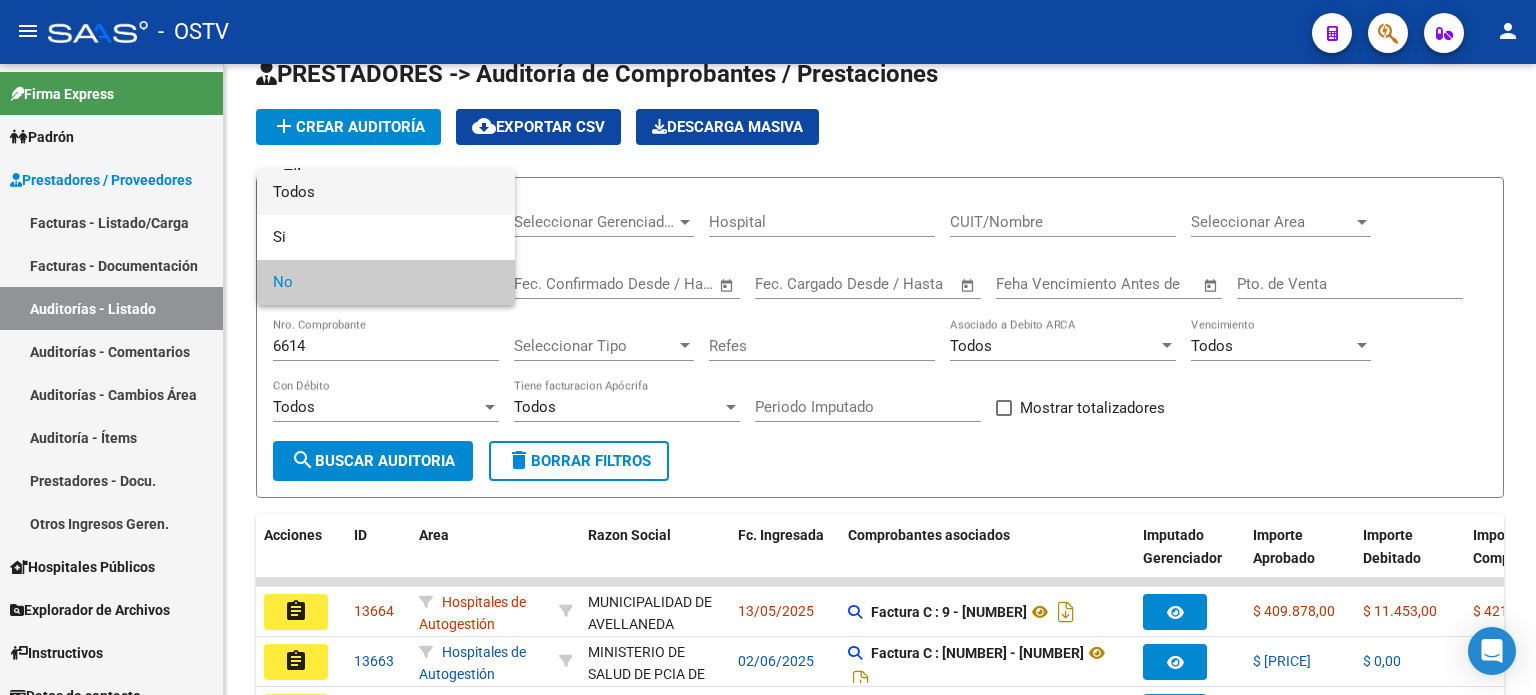 click on "Todos" at bounding box center [386, 192] 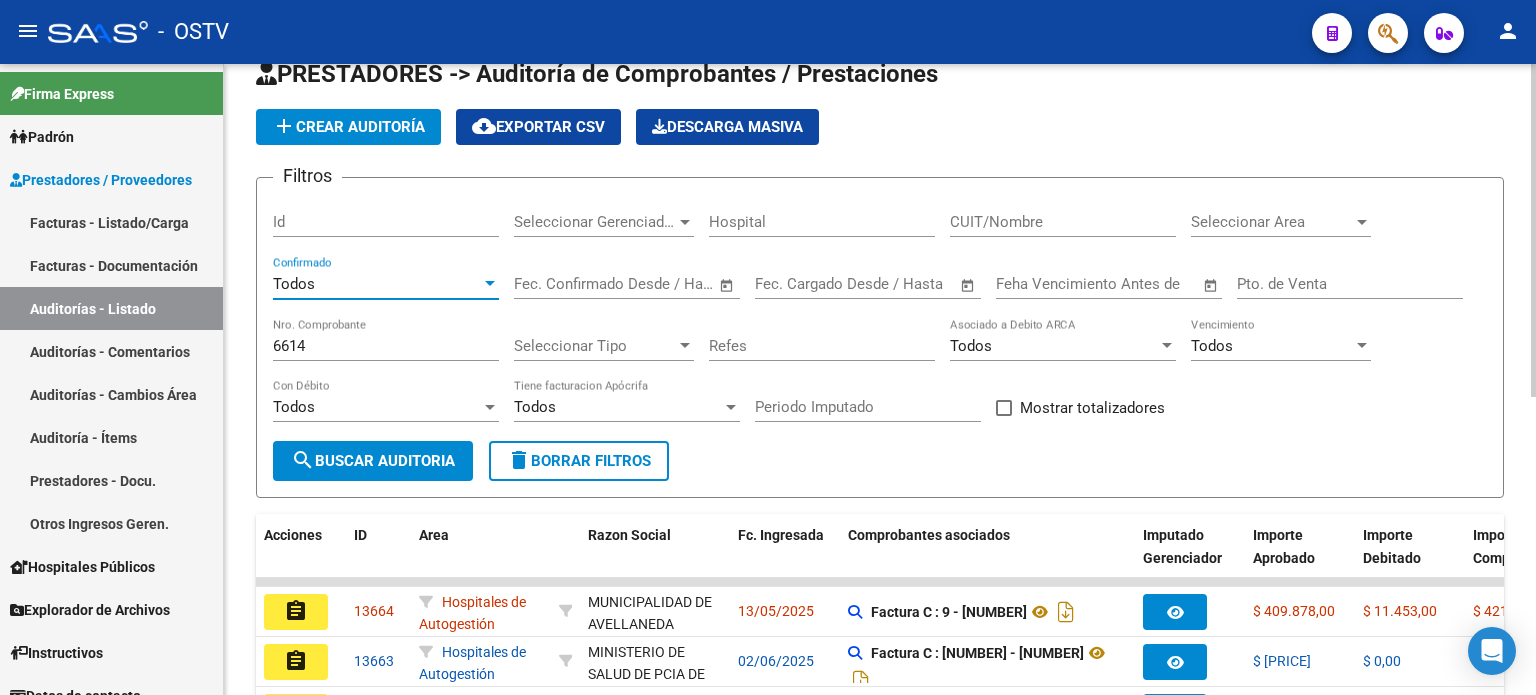 click on "search  Buscar Auditoria" 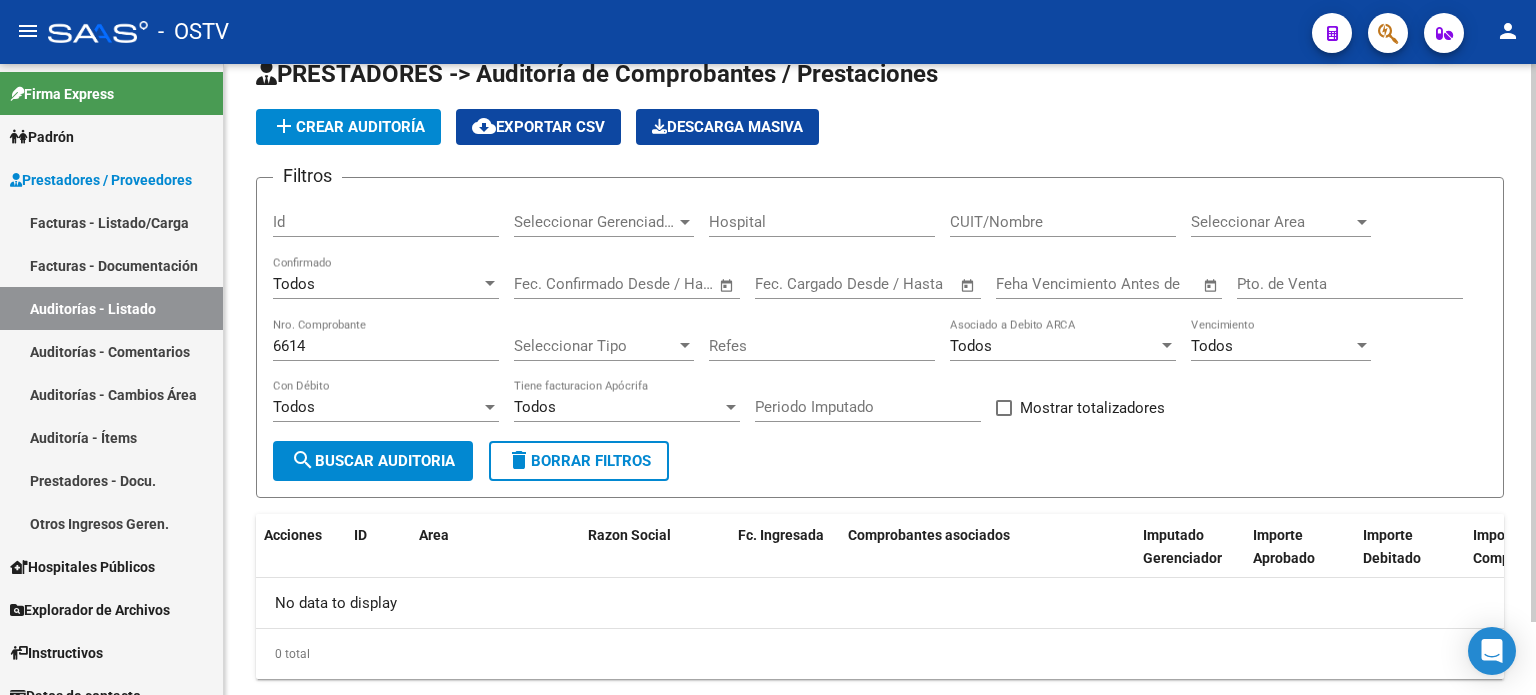 click on "Pto. de Venta" 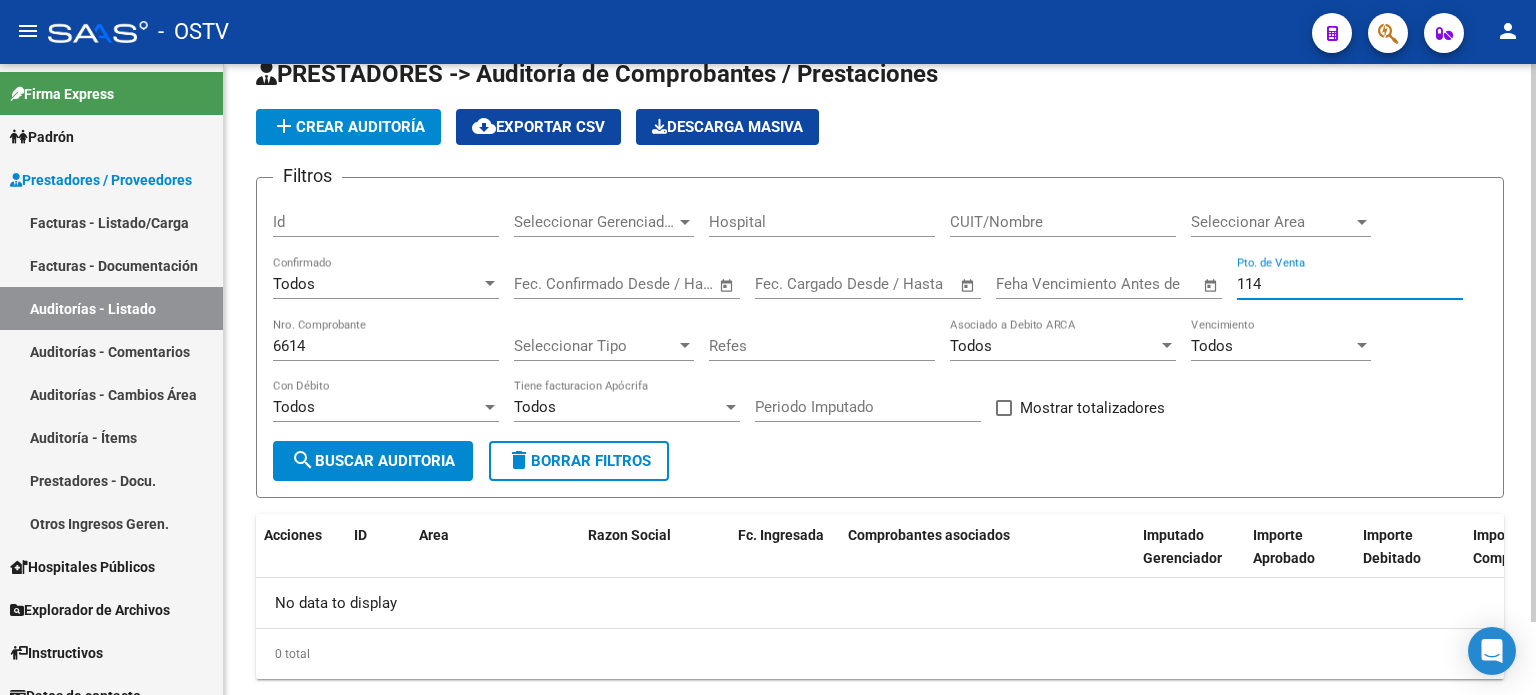 type on "114" 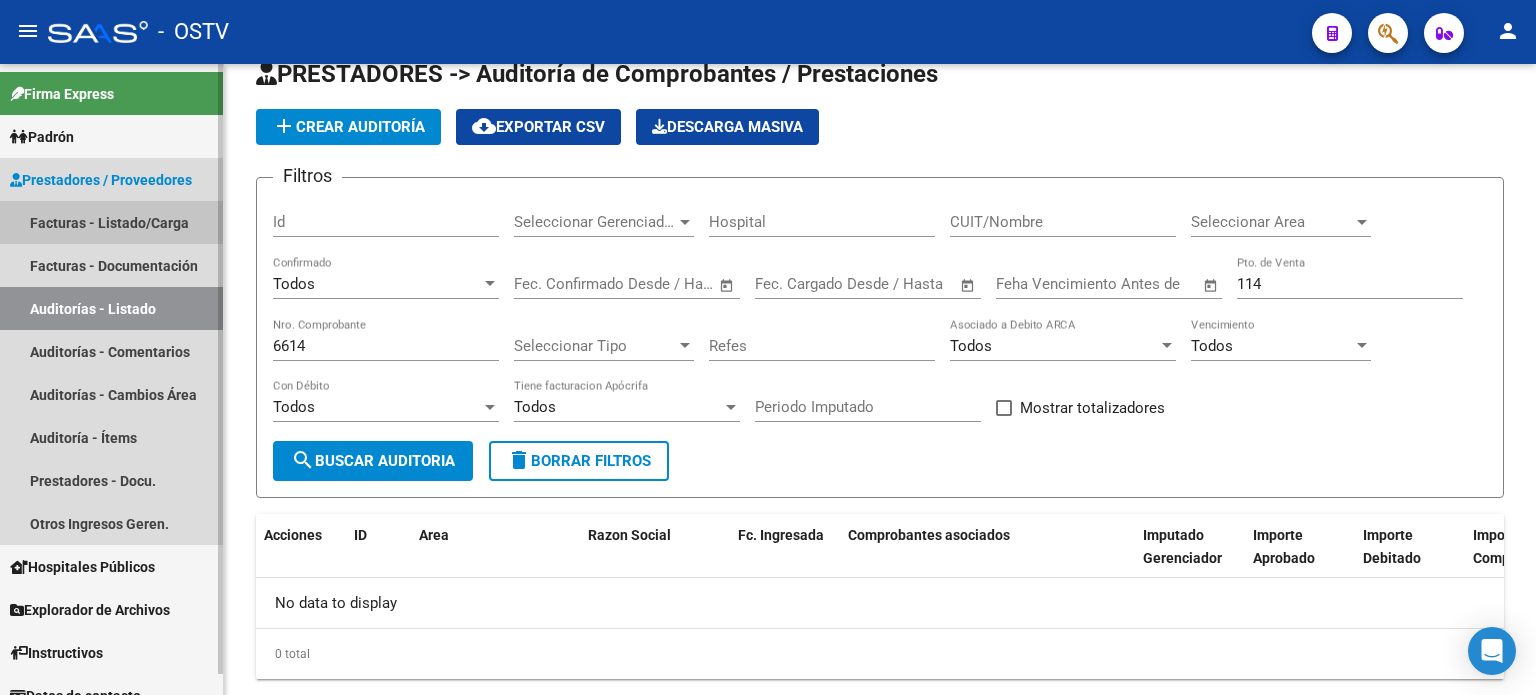 click on "Facturas - Listado/Carga" at bounding box center [111, 222] 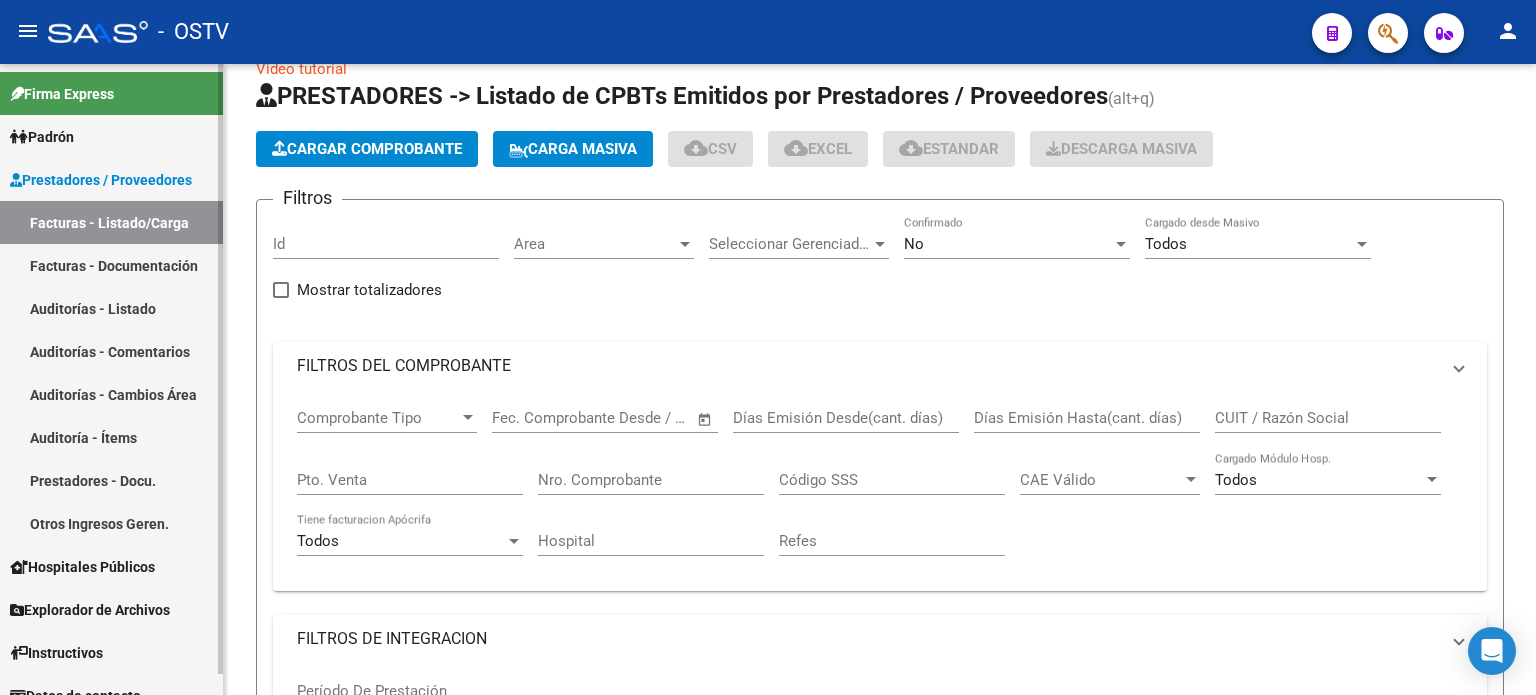 scroll, scrollTop: 0, scrollLeft: 0, axis: both 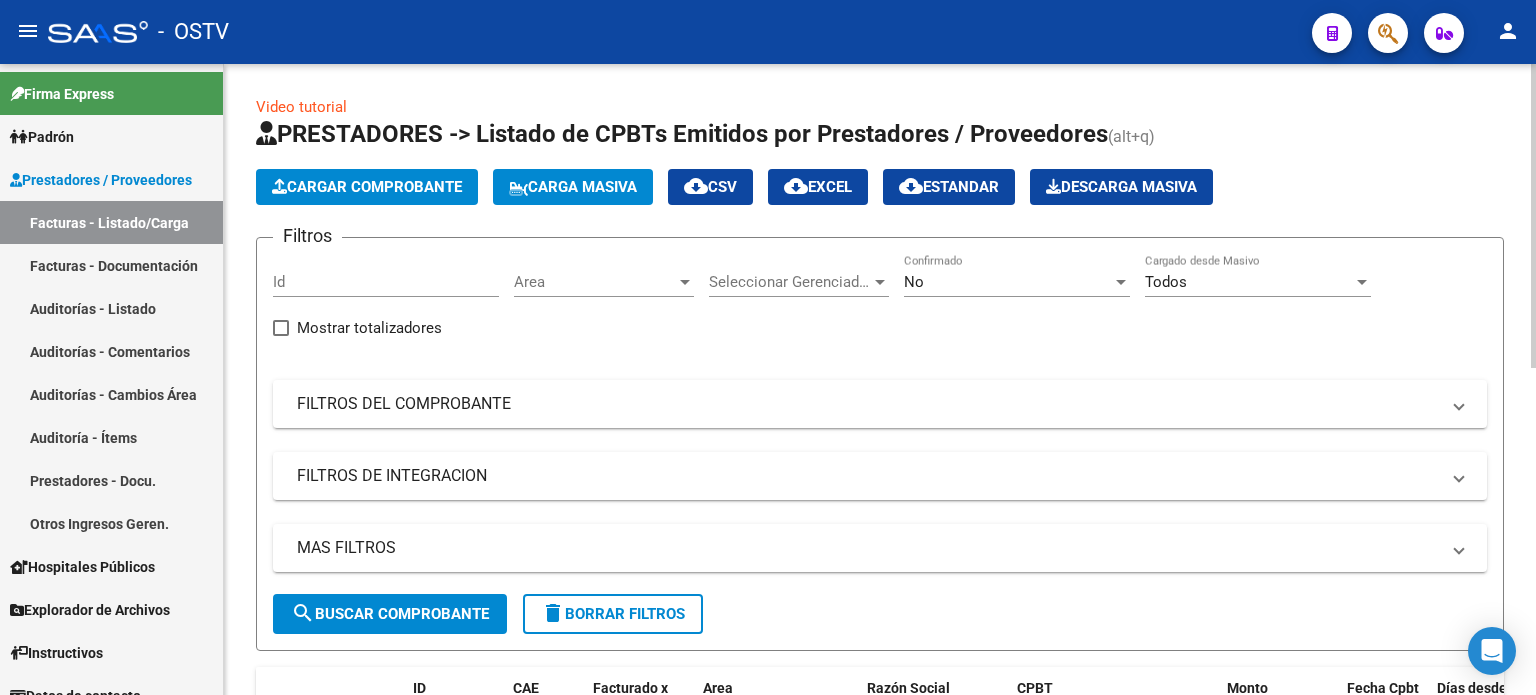 click on "No" at bounding box center (1008, 282) 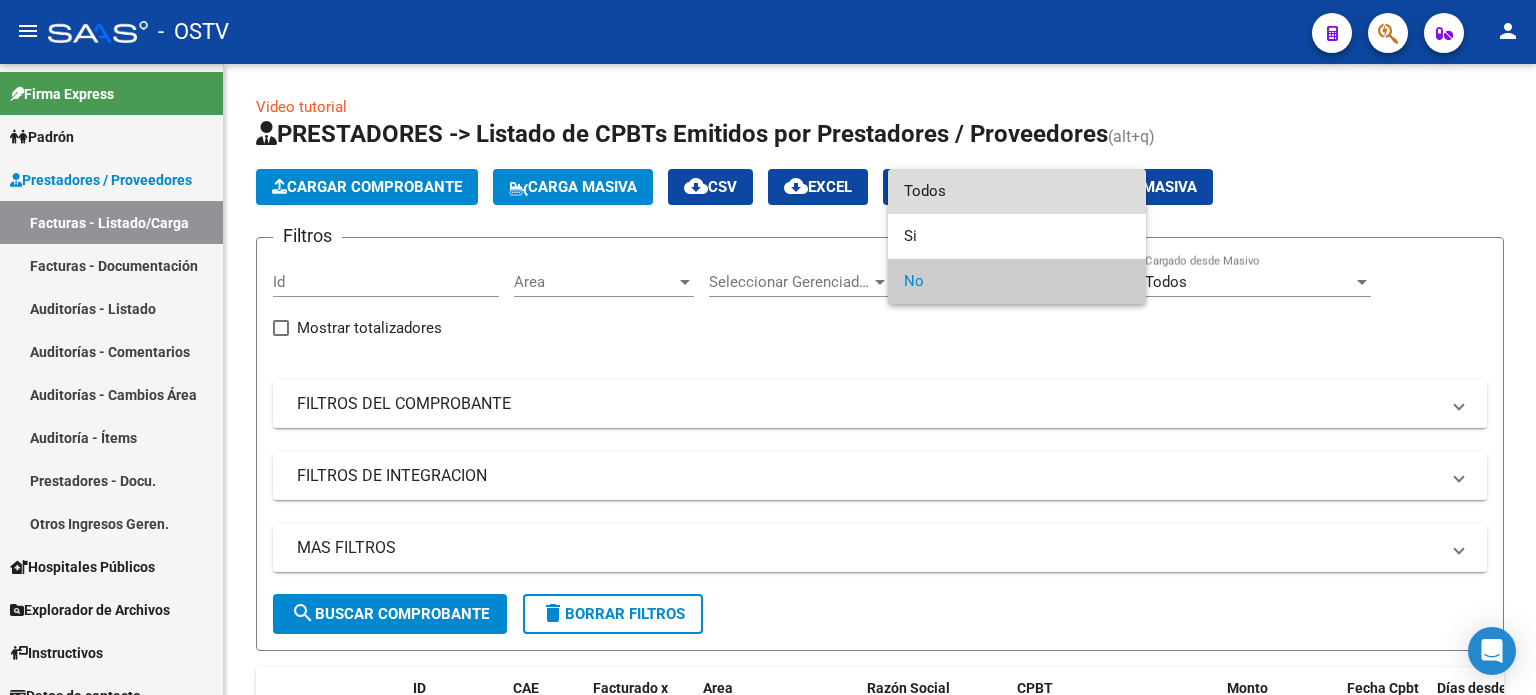 click on "Todos" at bounding box center [1017, 191] 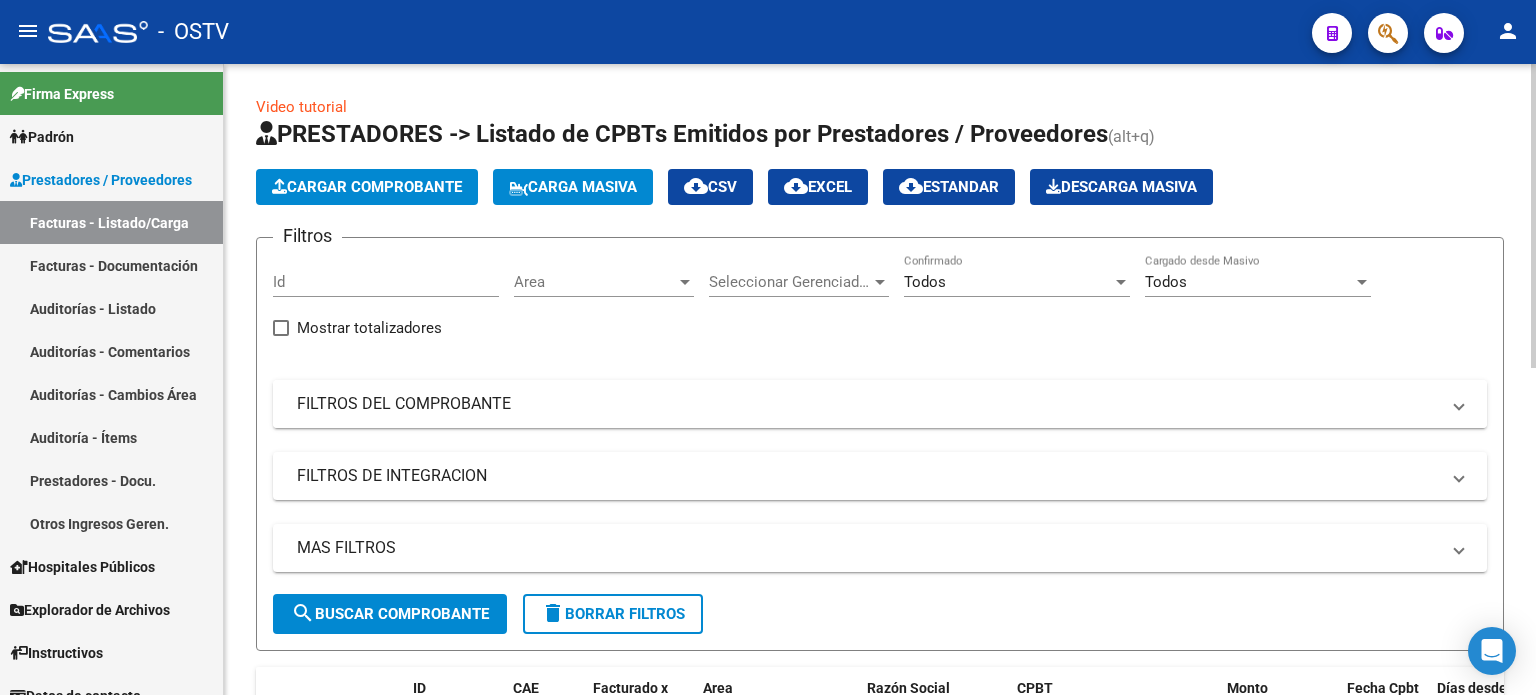 click on "FILTROS DEL COMPROBANTE" at bounding box center (868, 404) 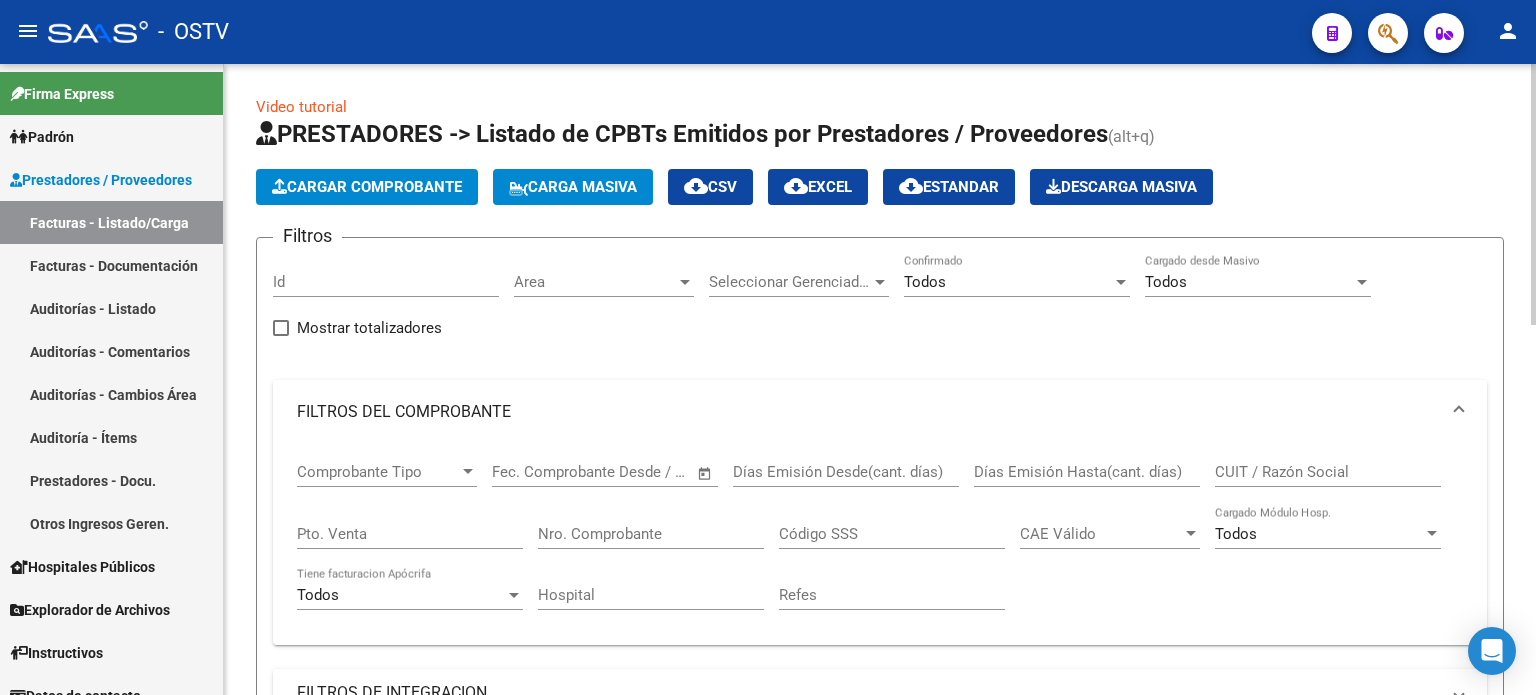 click on "Pto. Venta" at bounding box center [410, 534] 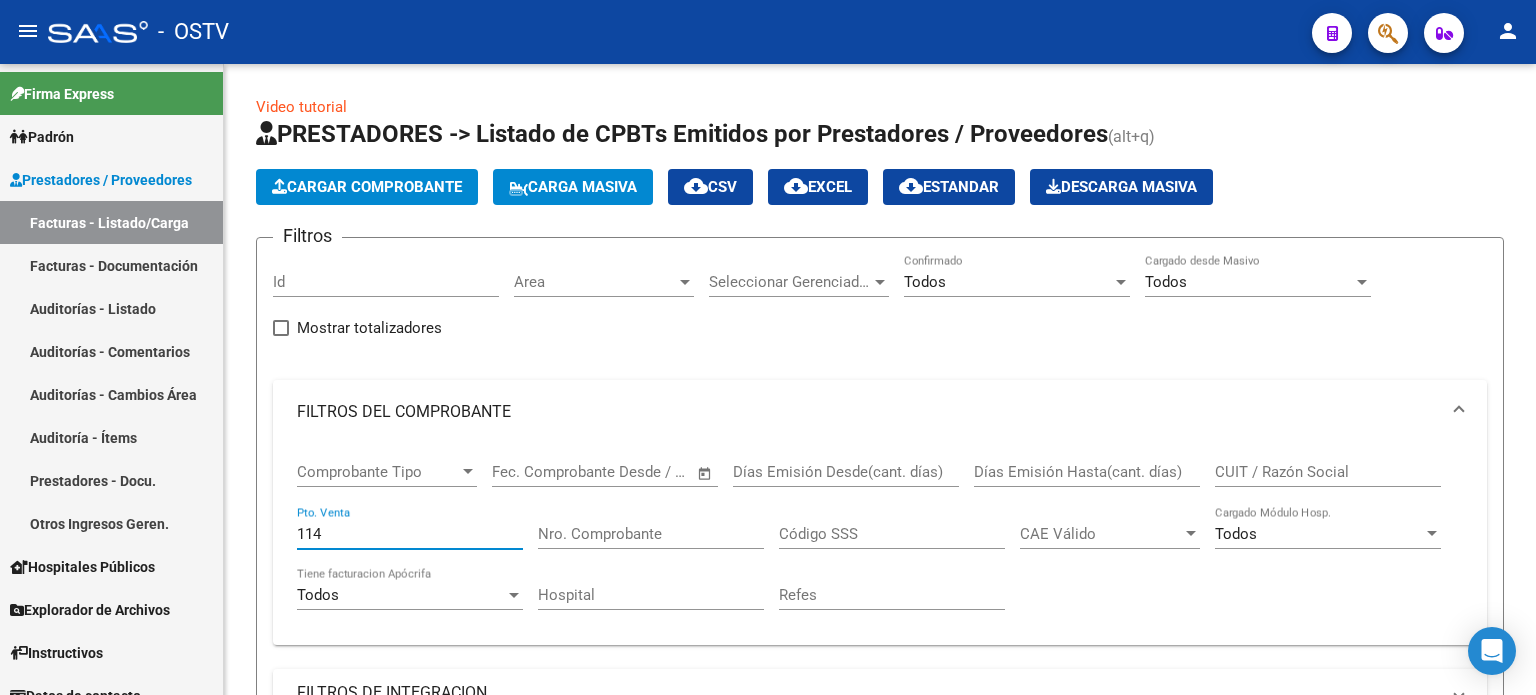 type on "114" 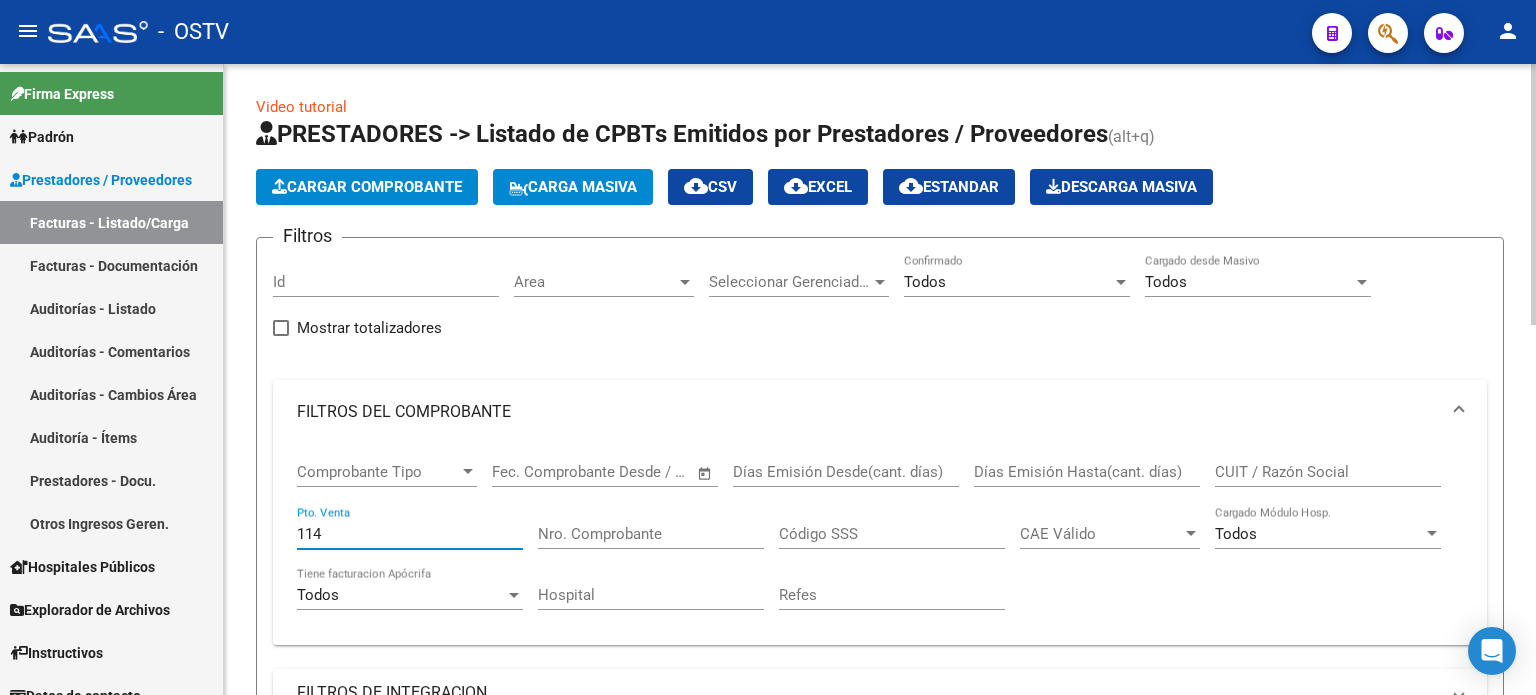 click on "Nro. Comprobante" at bounding box center (651, 534) 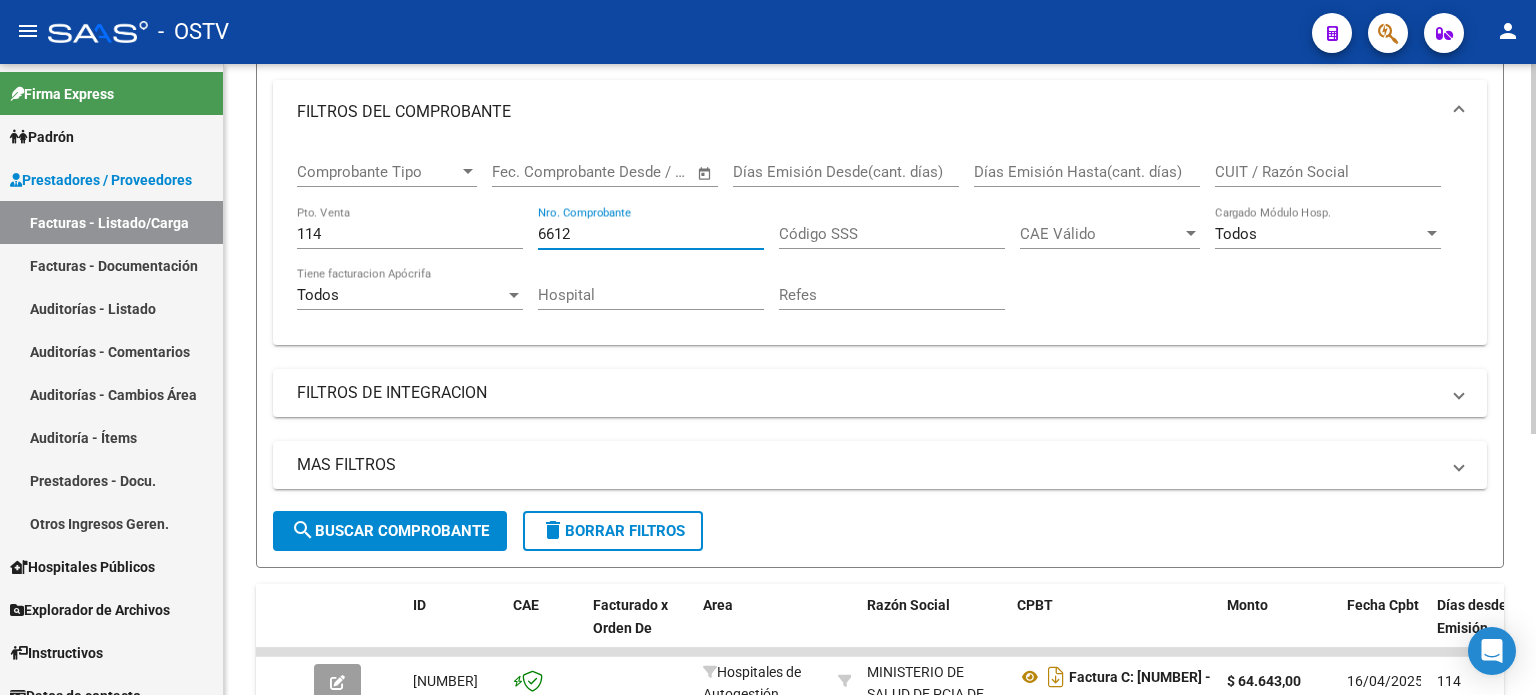 scroll, scrollTop: 444, scrollLeft: 0, axis: vertical 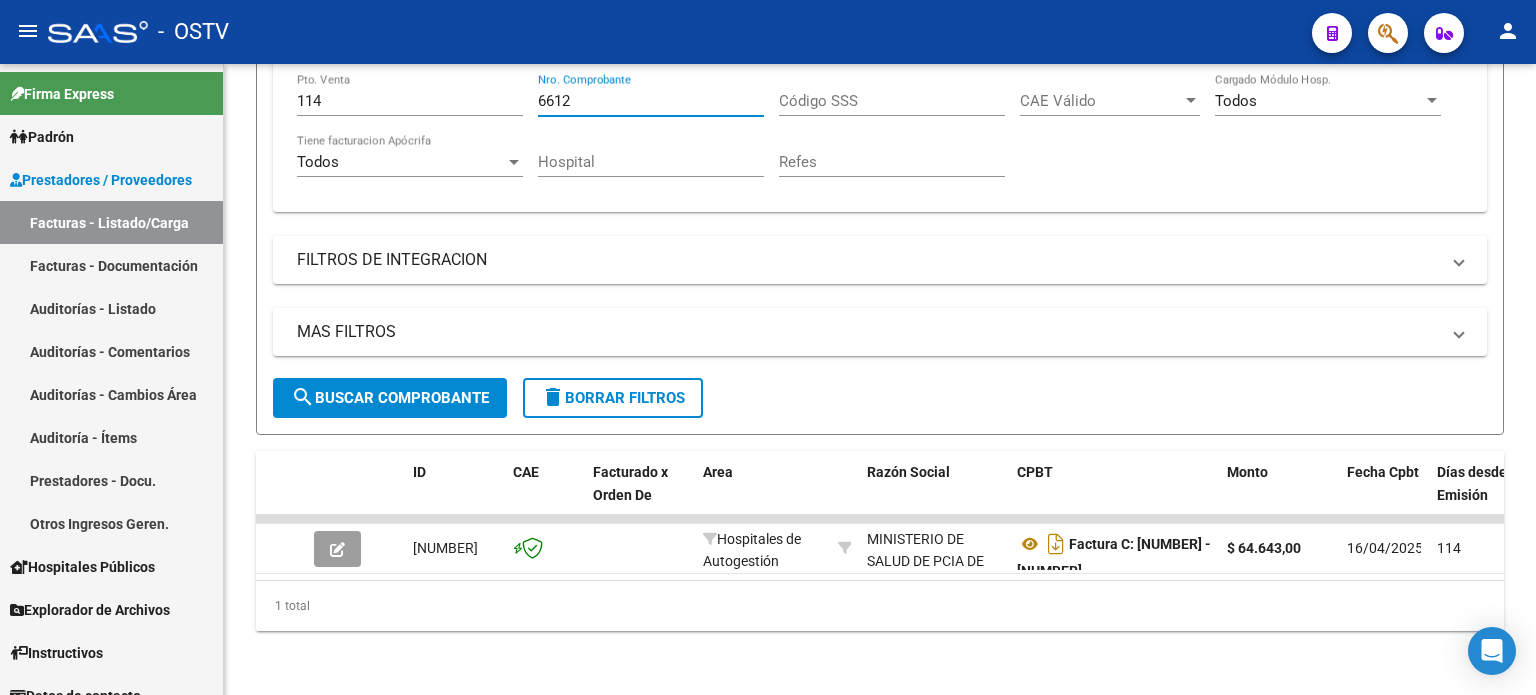 type on "6612" 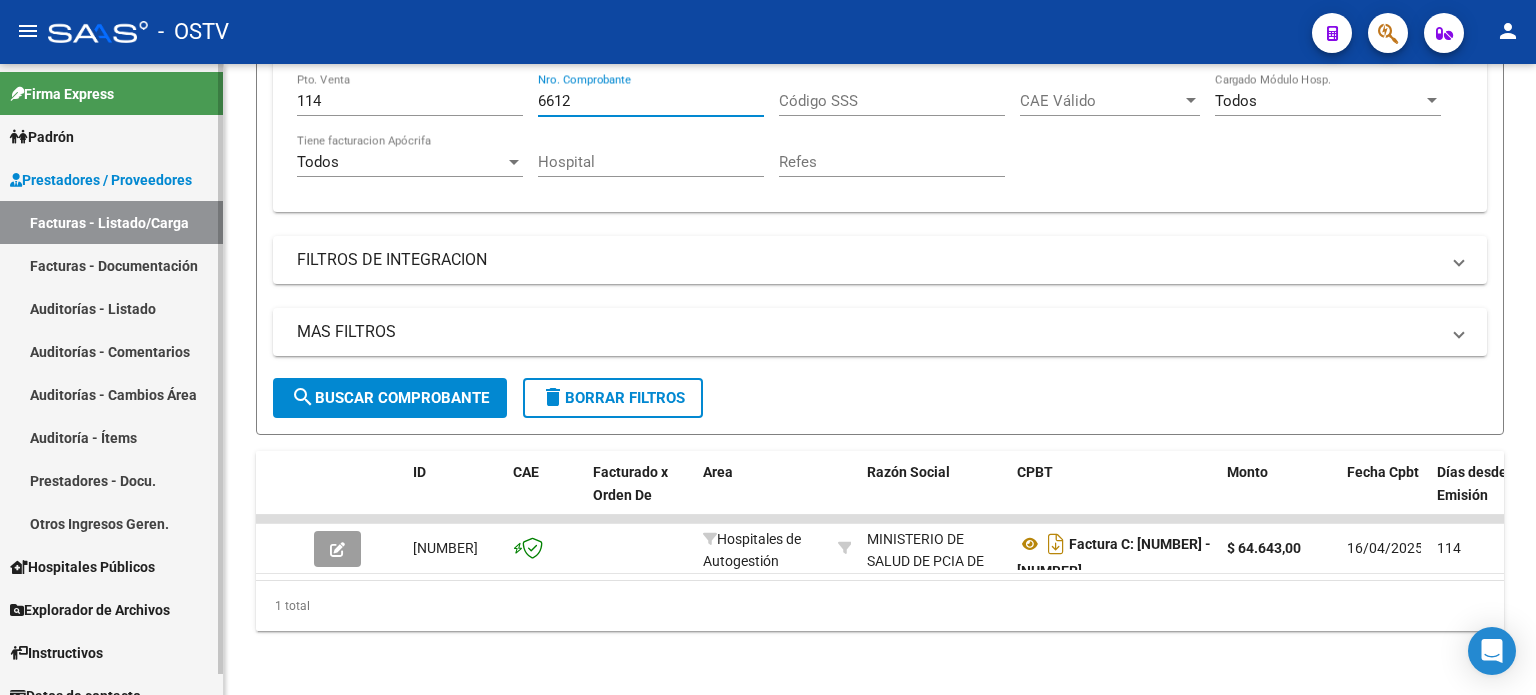 click on "Auditorías - Listado" at bounding box center [111, 308] 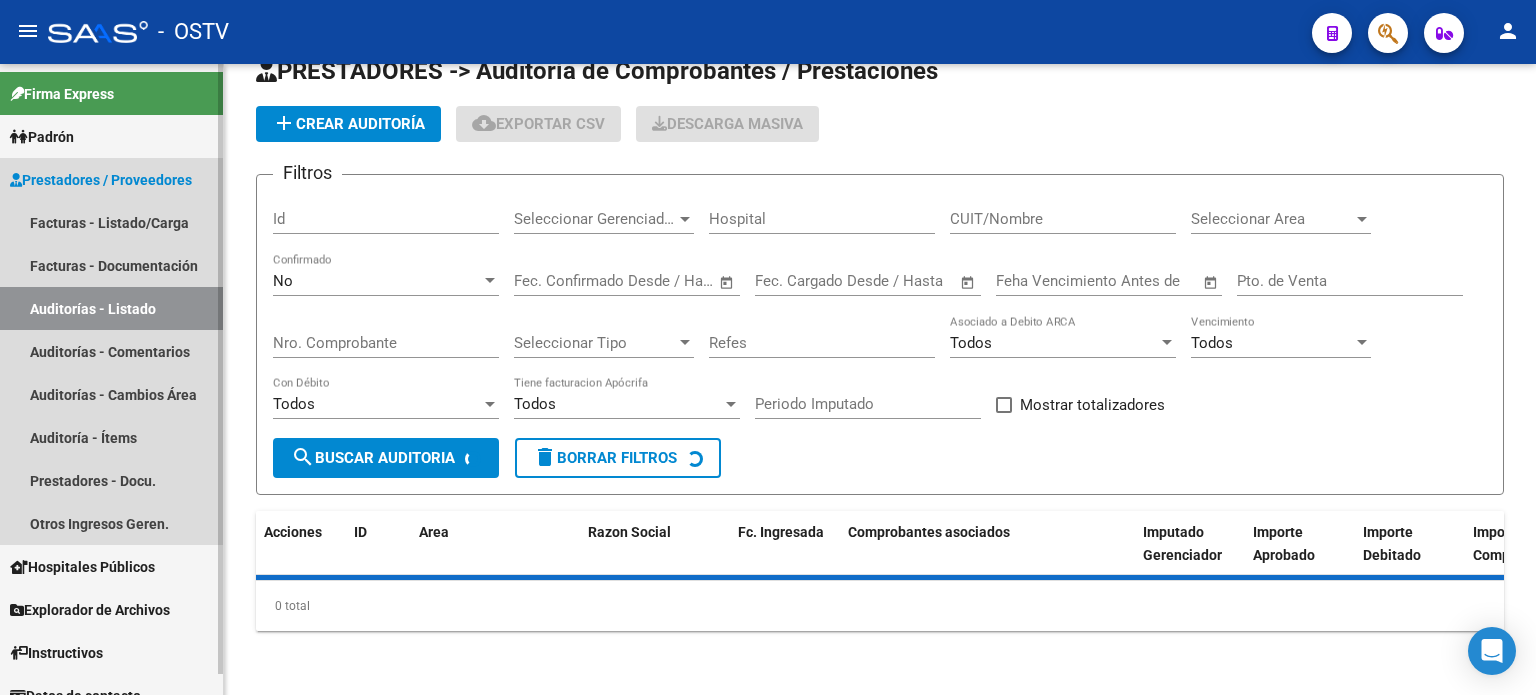scroll, scrollTop: 0, scrollLeft: 0, axis: both 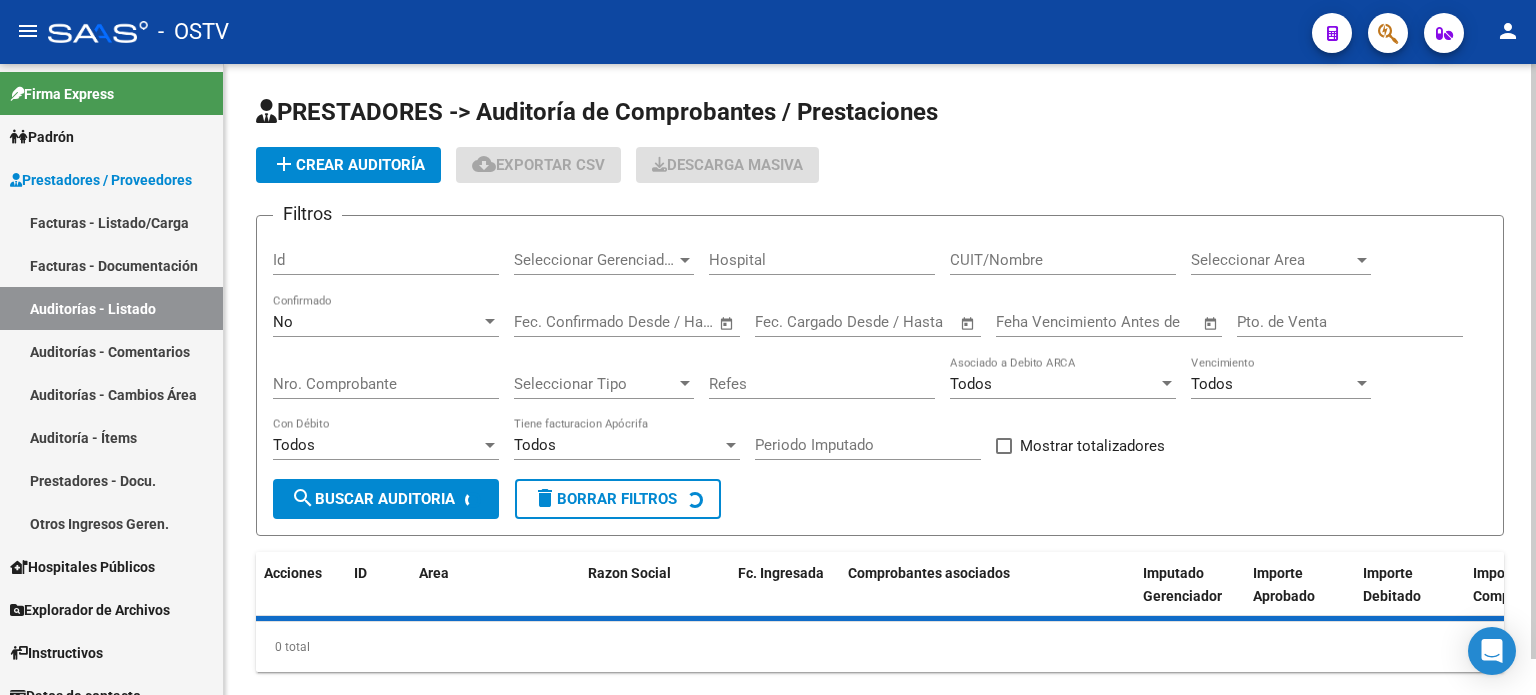 click on "Nro. Comprobante" at bounding box center (386, 384) 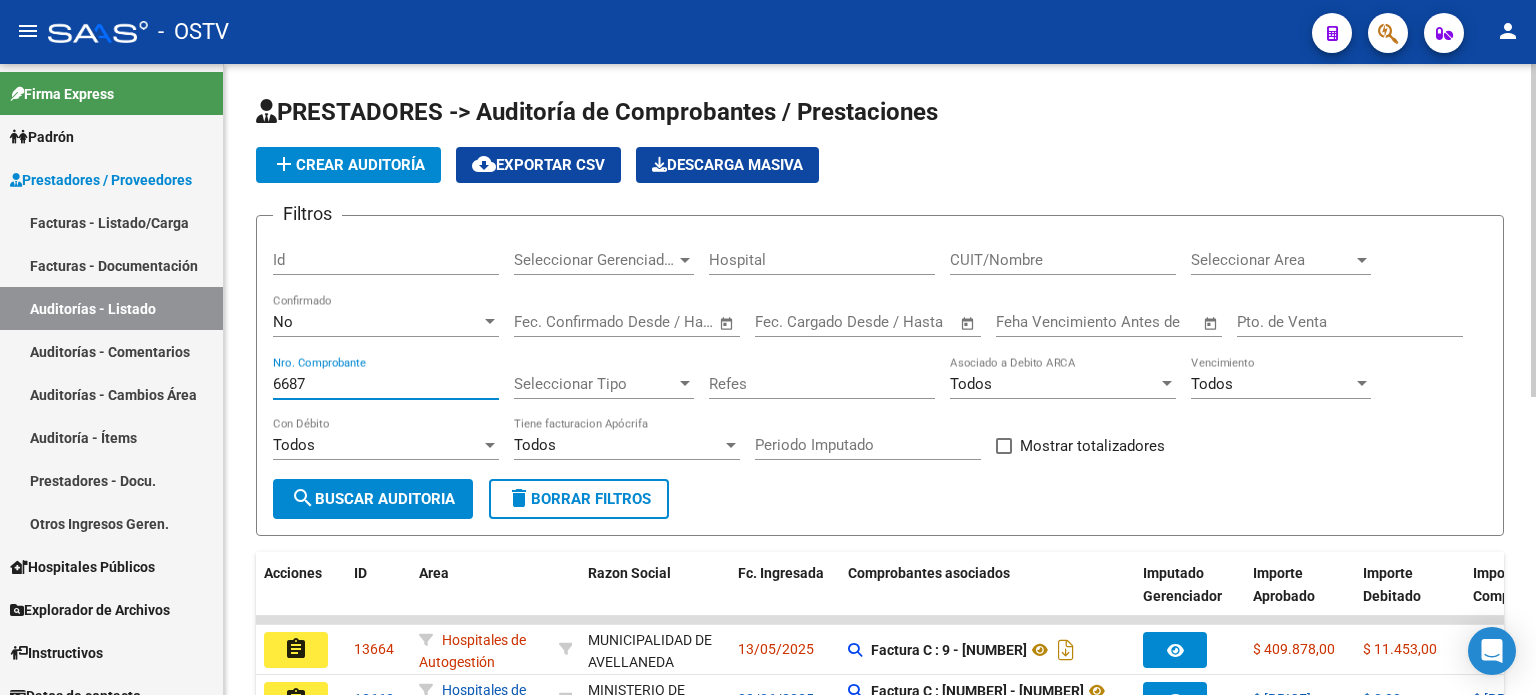 click on "No" at bounding box center [377, 322] 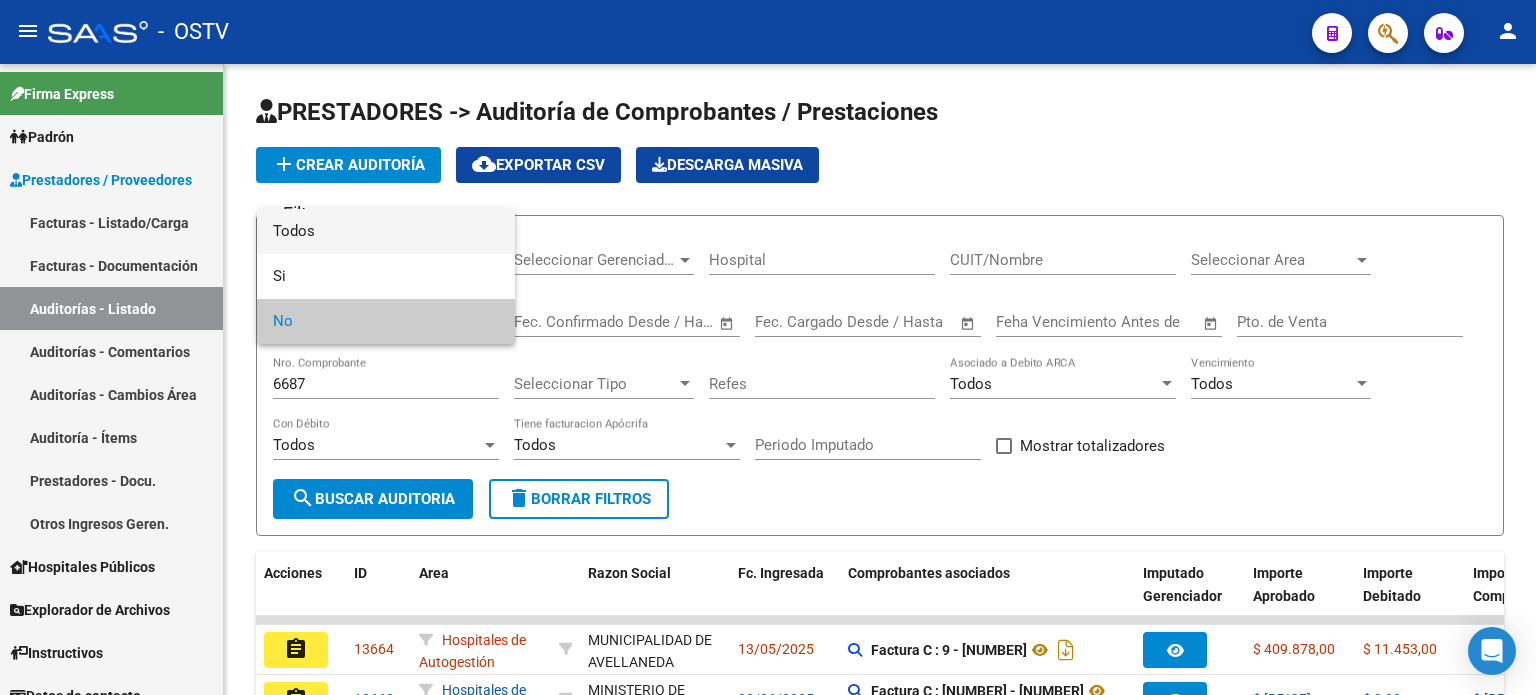 click on "Todos" at bounding box center (386, 231) 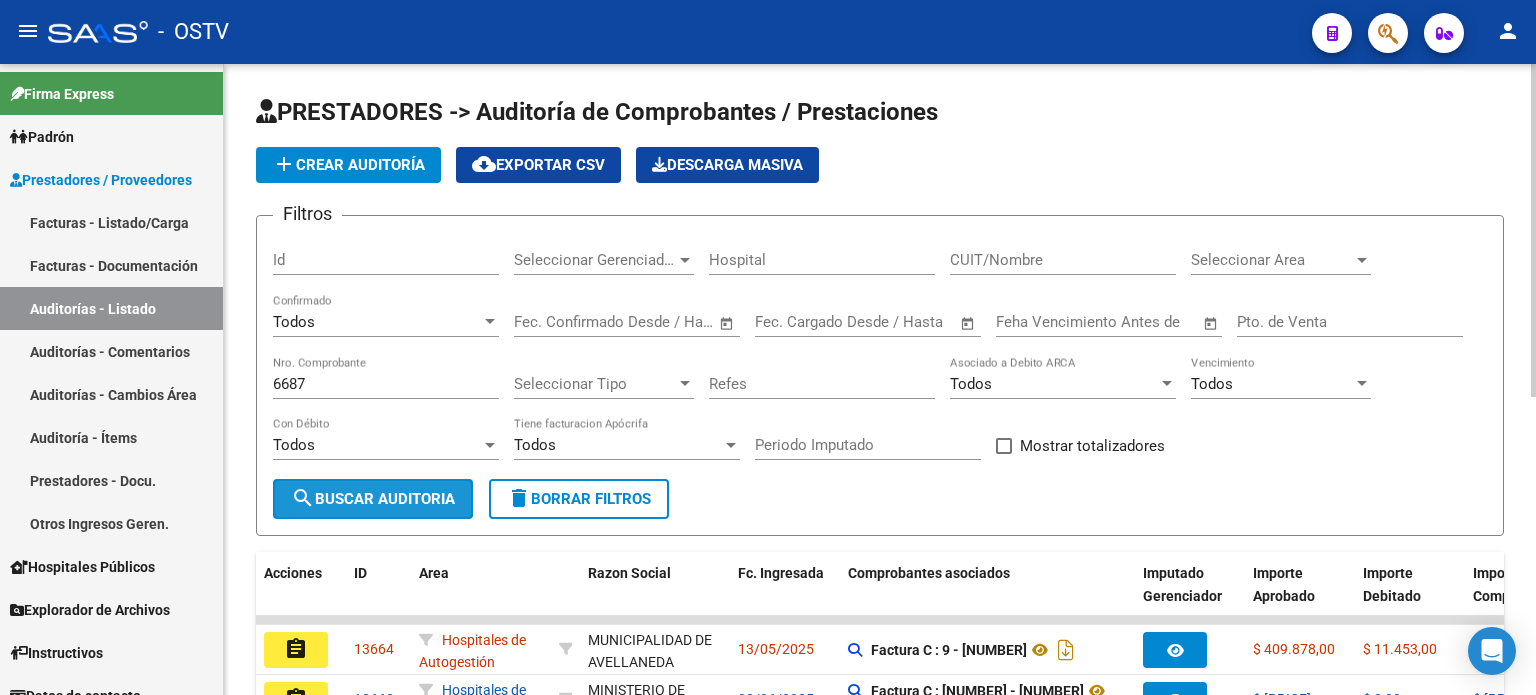 click on "search  Buscar Auditoria" 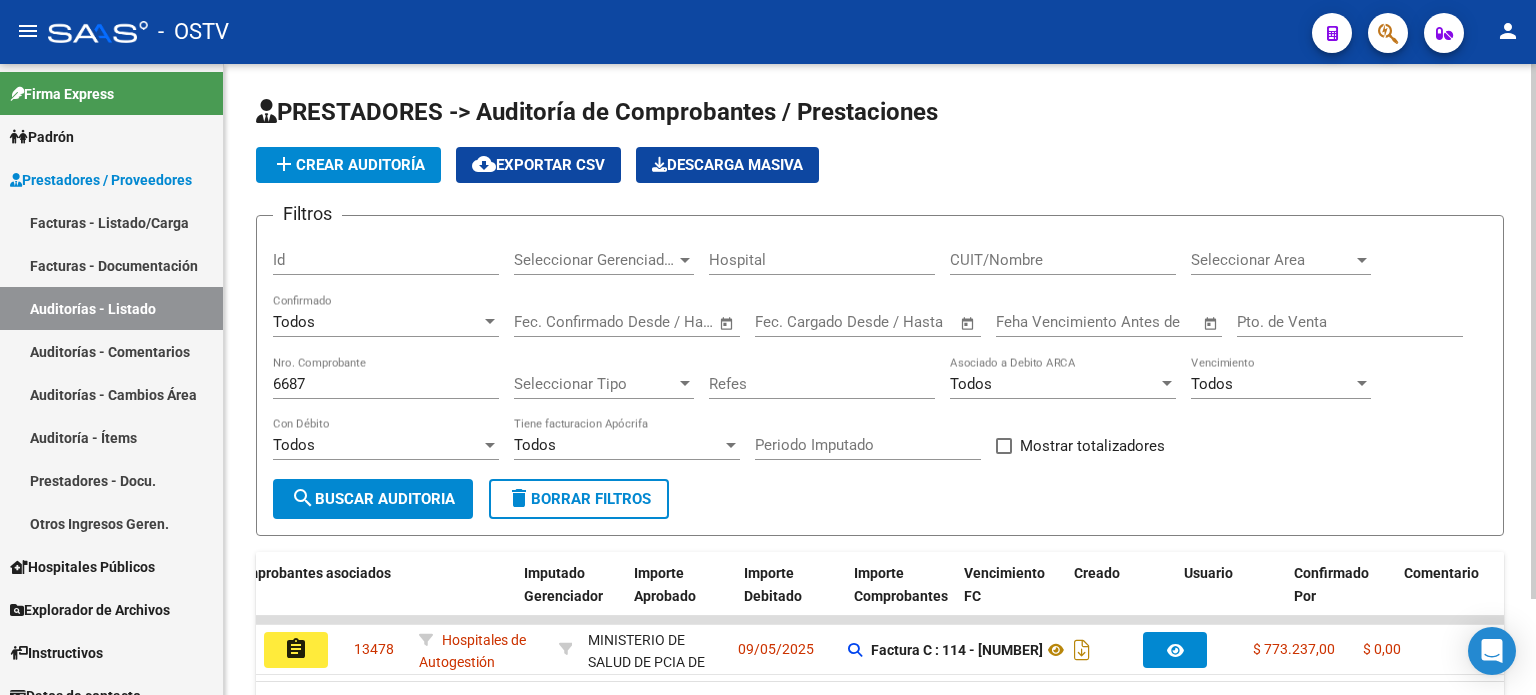 scroll, scrollTop: 0, scrollLeft: 1092, axis: horizontal 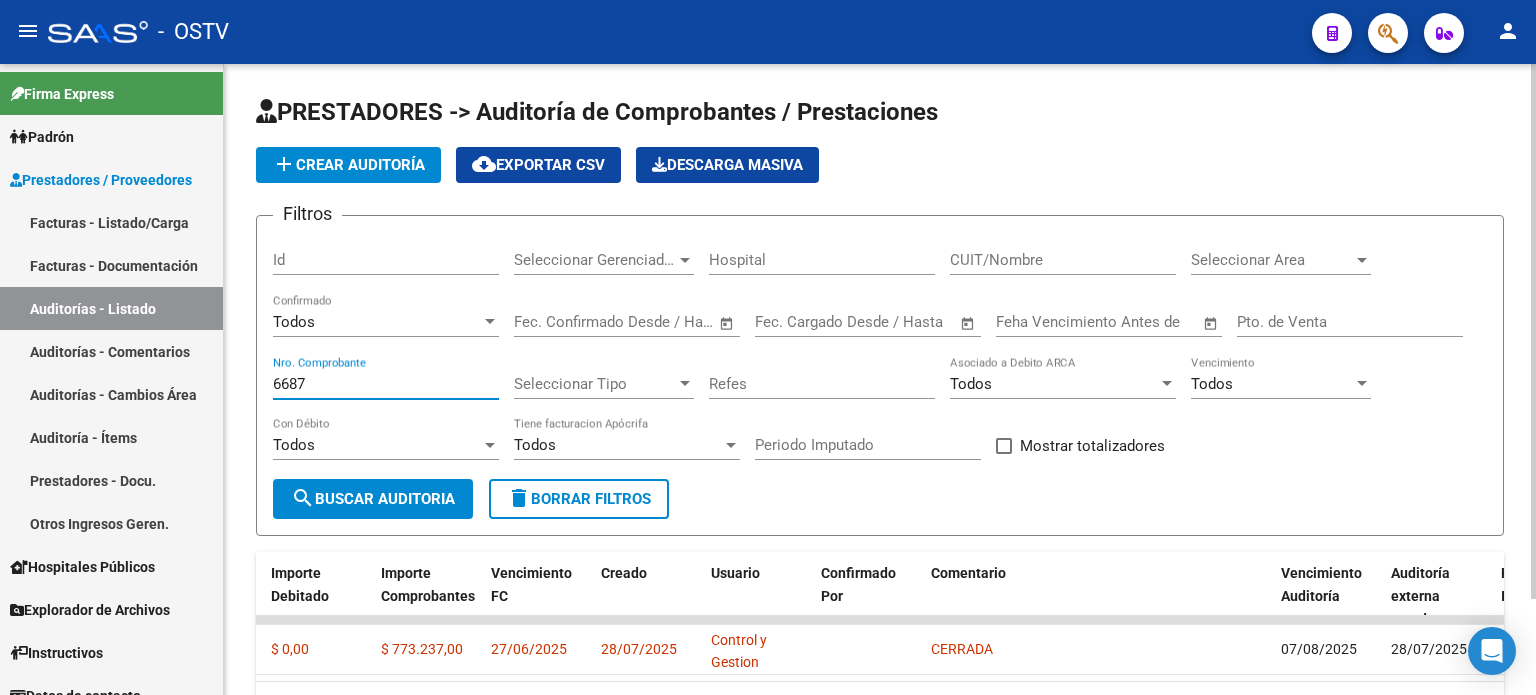 drag, startPoint x: 312, startPoint y: 377, endPoint x: 284, endPoint y: 377, distance: 28 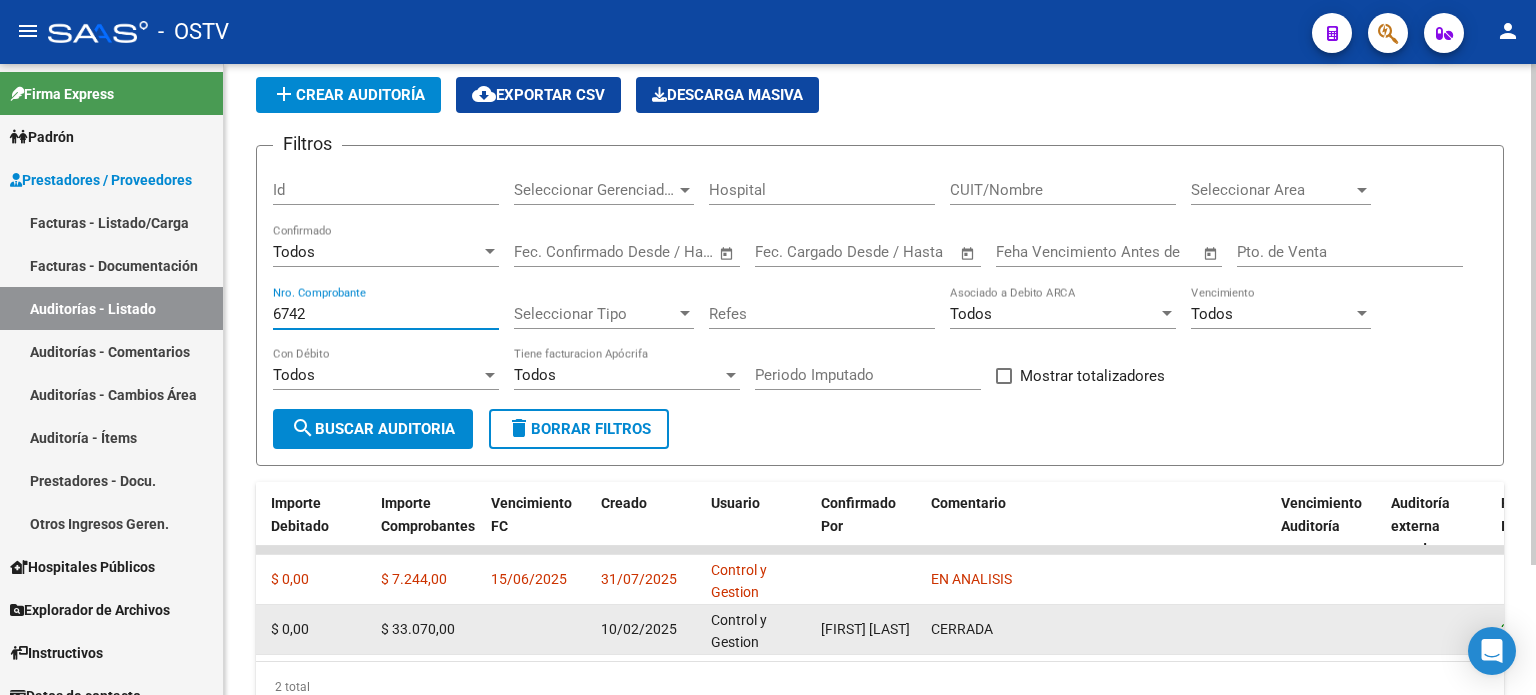 scroll, scrollTop: 100, scrollLeft: 0, axis: vertical 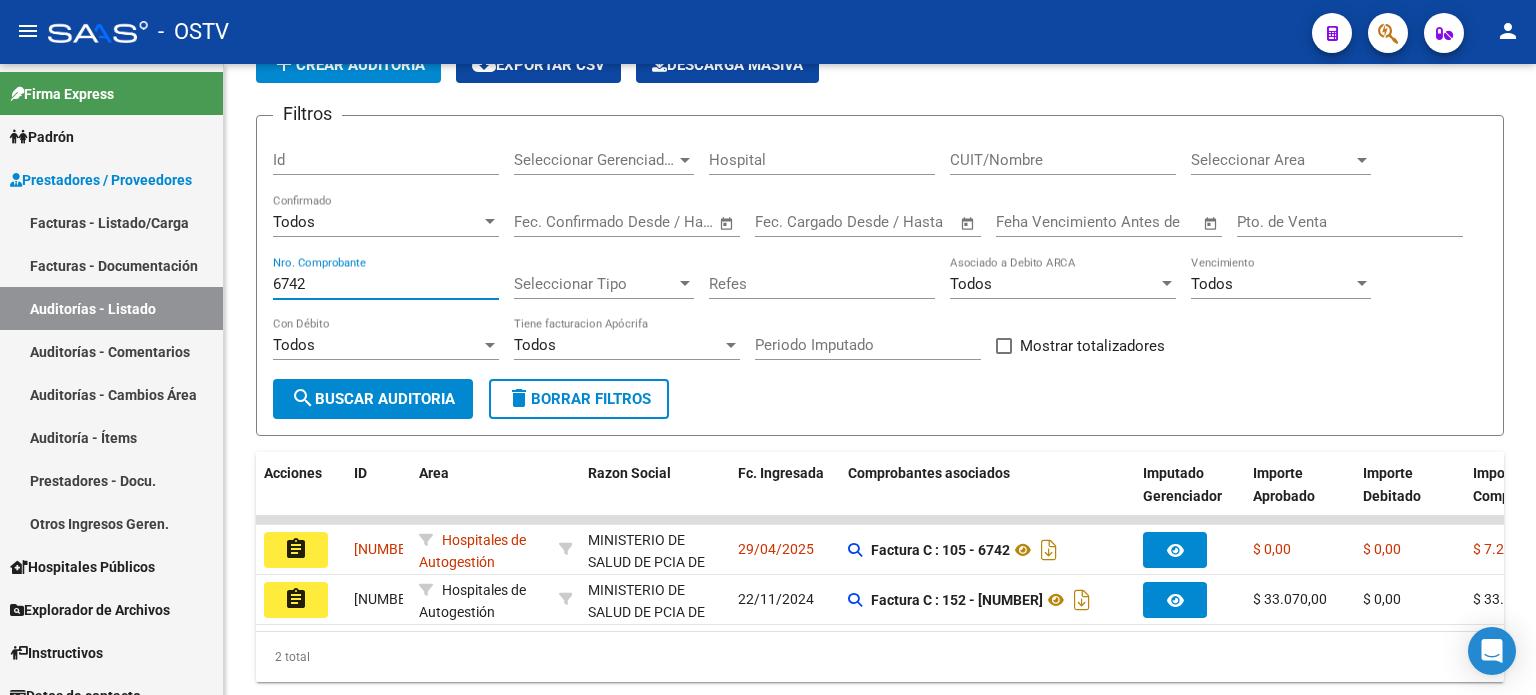 type on "6742" 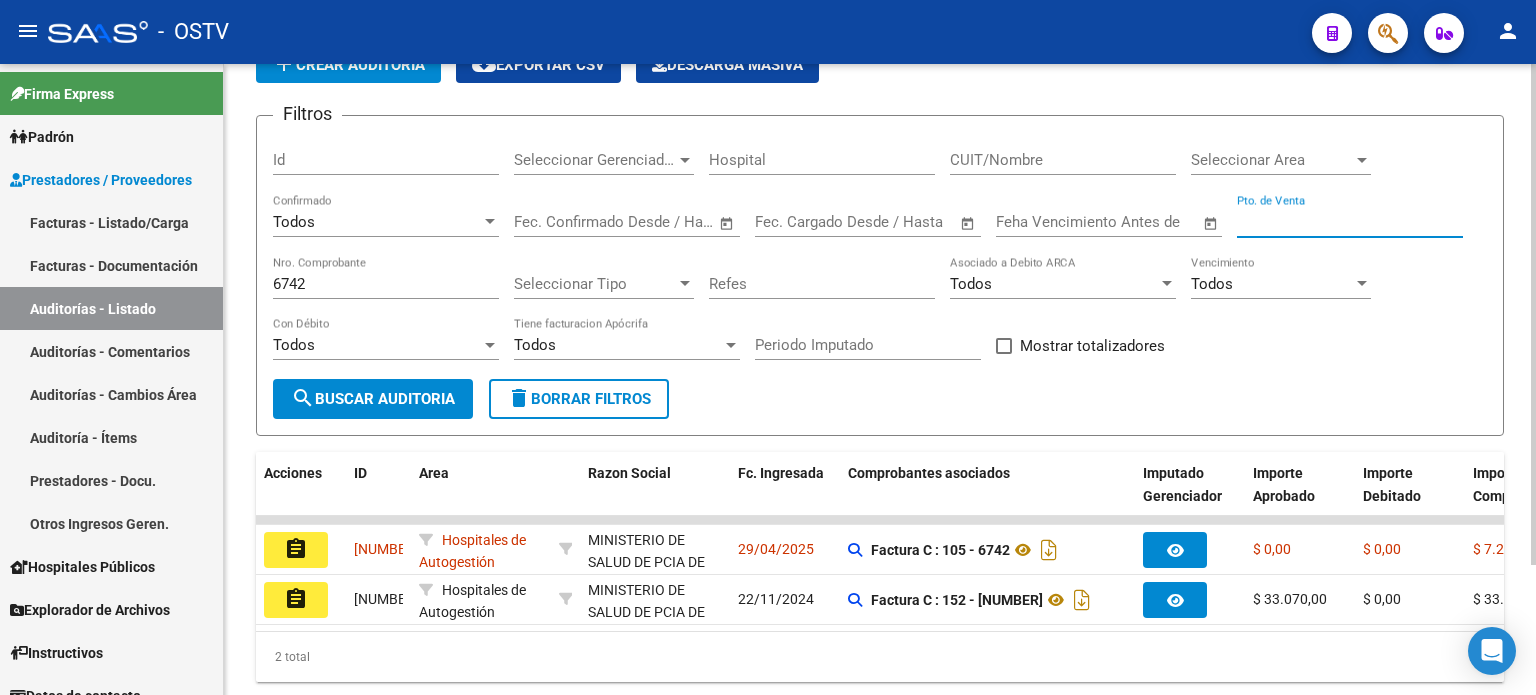 click on "Pto. de Venta" at bounding box center [1350, 222] 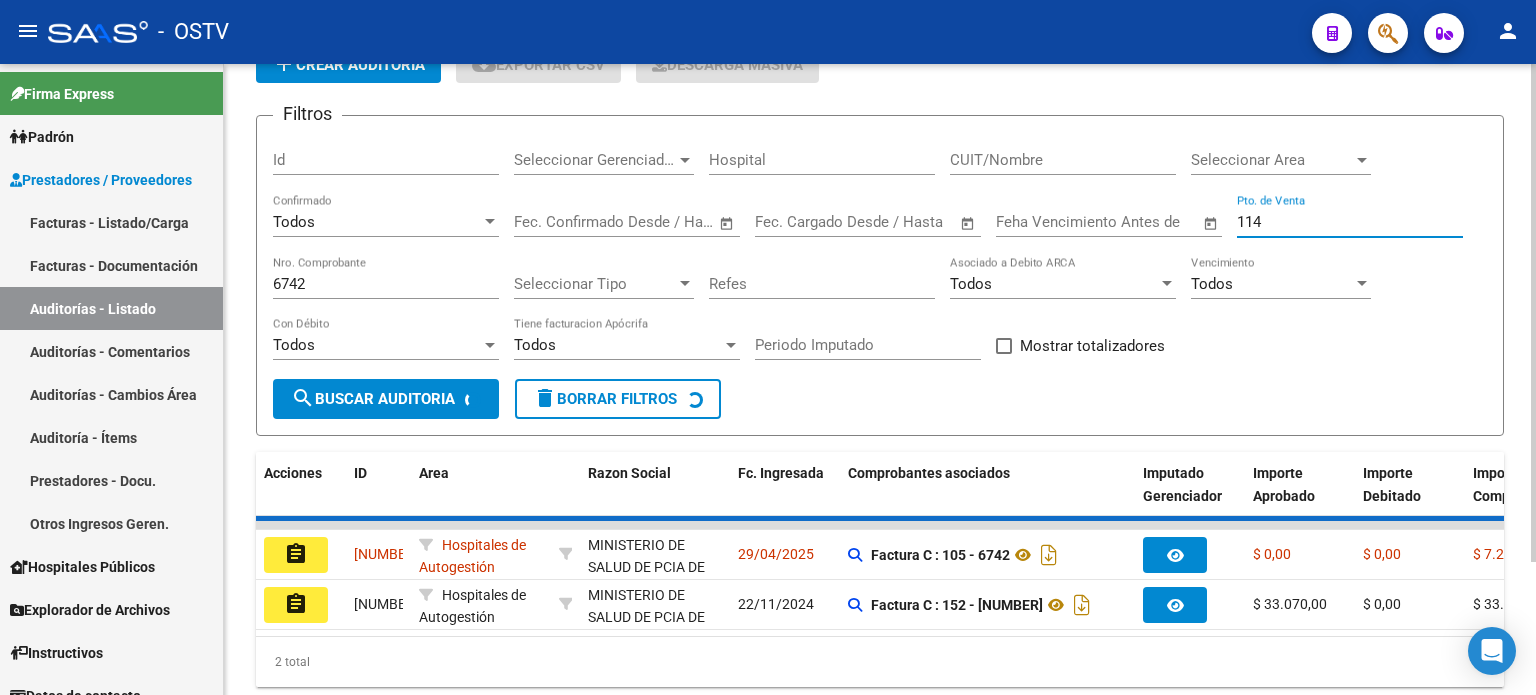 scroll, scrollTop: 83, scrollLeft: 0, axis: vertical 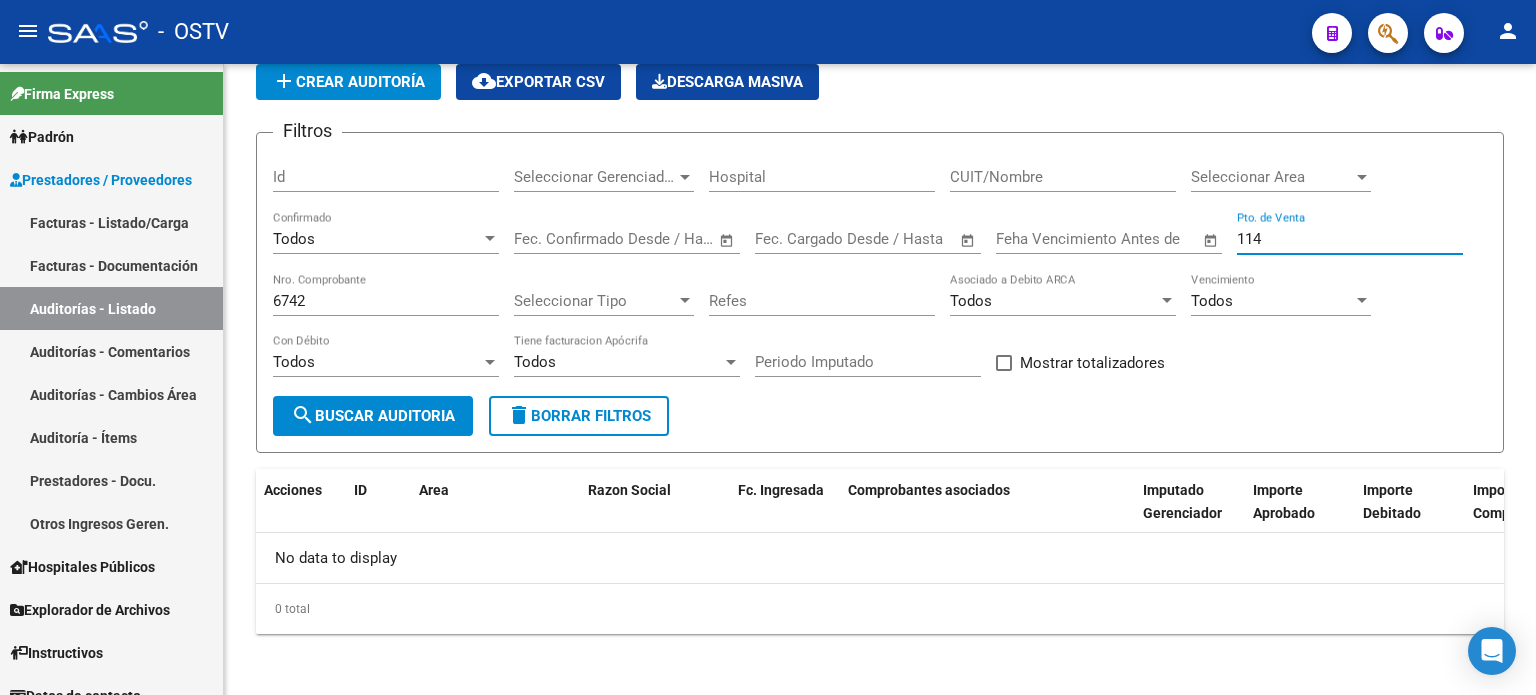 type on "114" 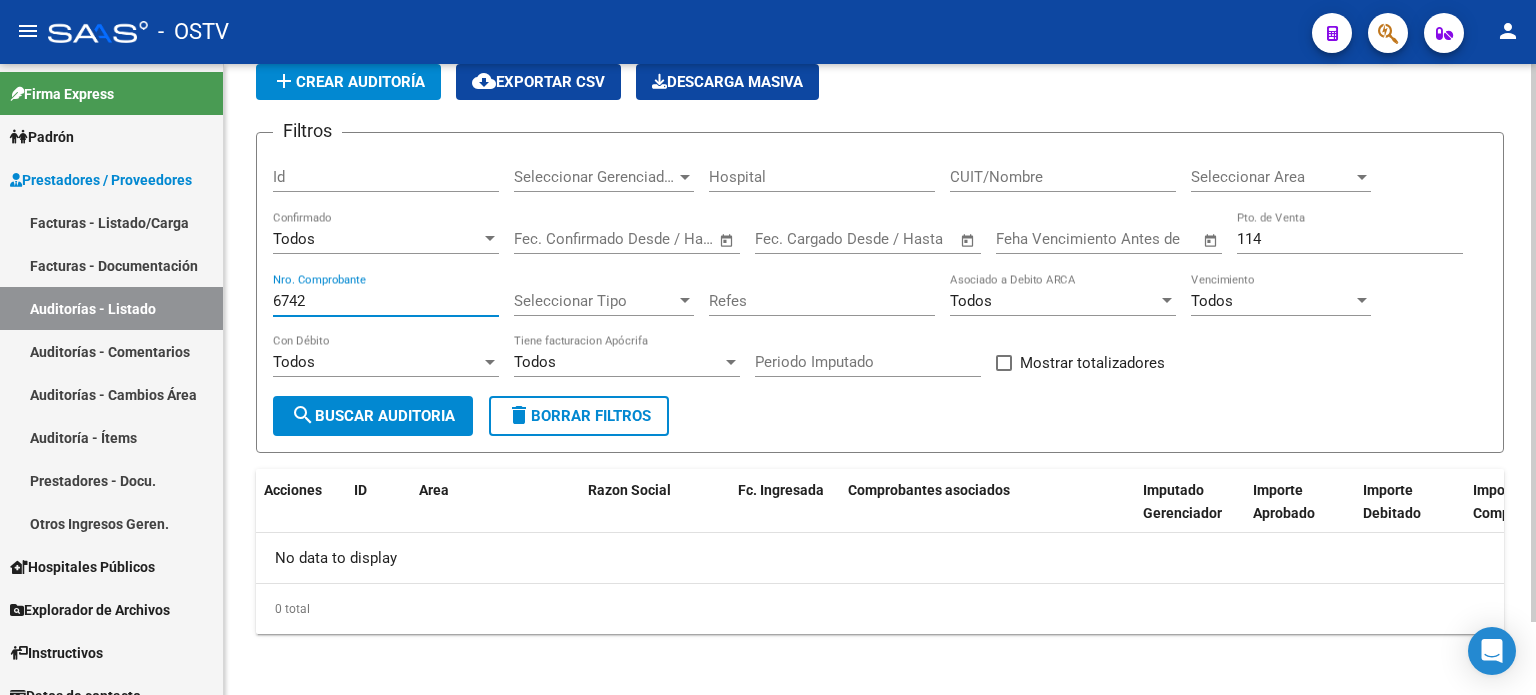 drag, startPoint x: 348, startPoint y: 299, endPoint x: 238, endPoint y: 300, distance: 110.00455 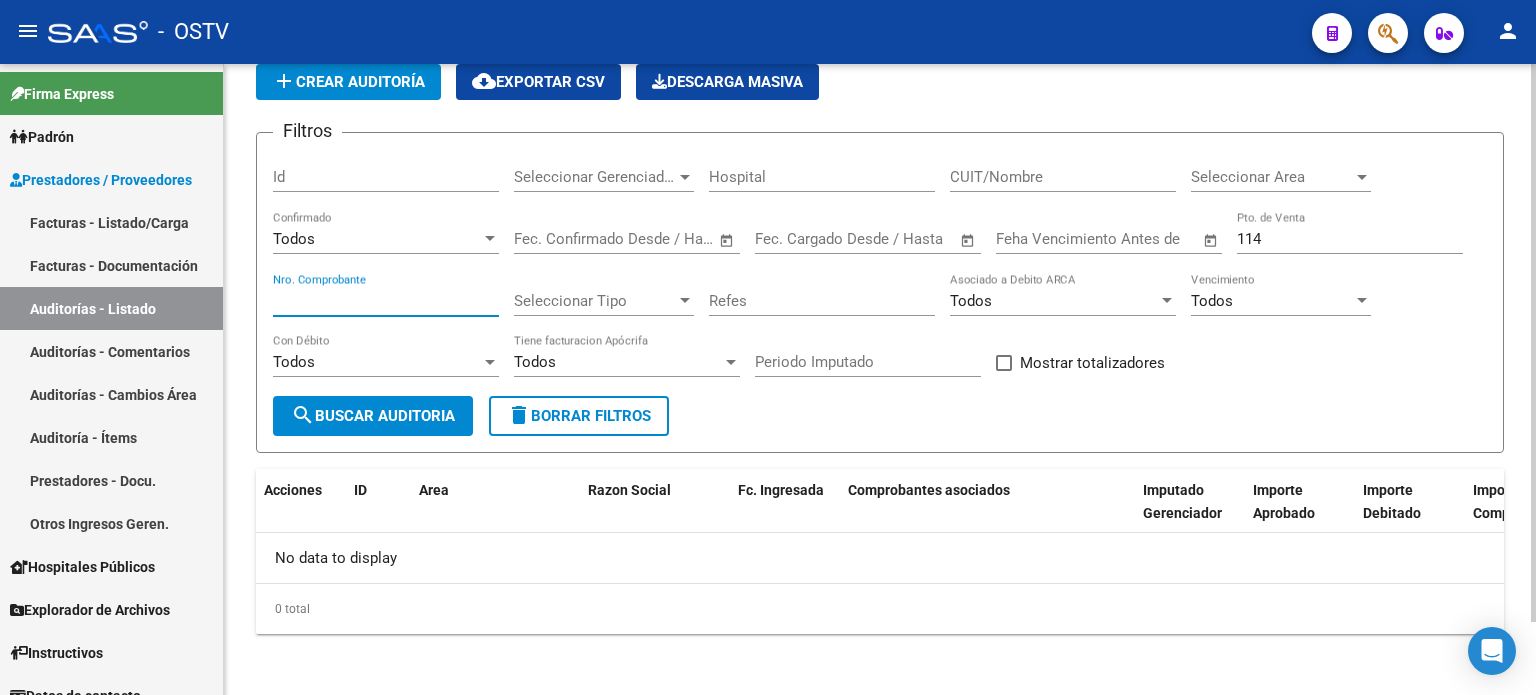 click on "Nro. Comprobante" at bounding box center (386, 301) 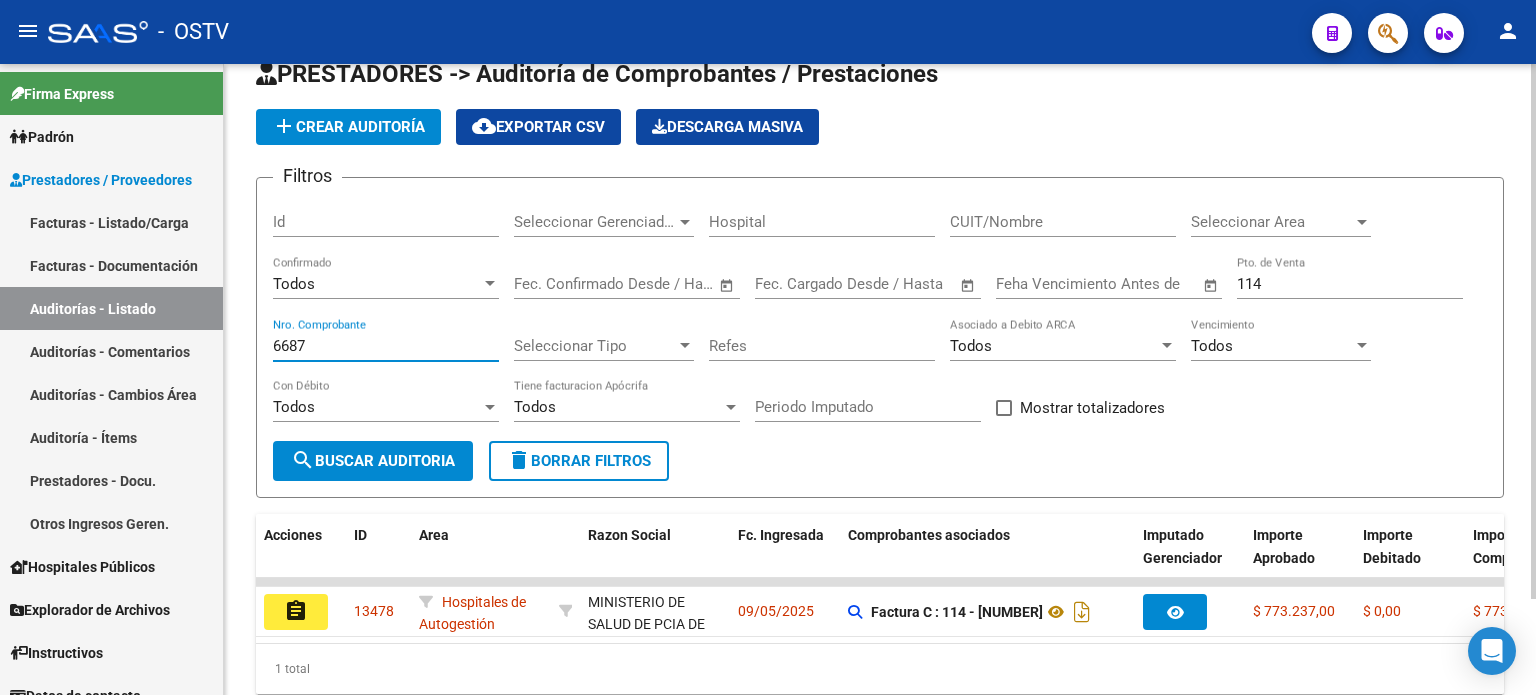 scroll, scrollTop: 83, scrollLeft: 0, axis: vertical 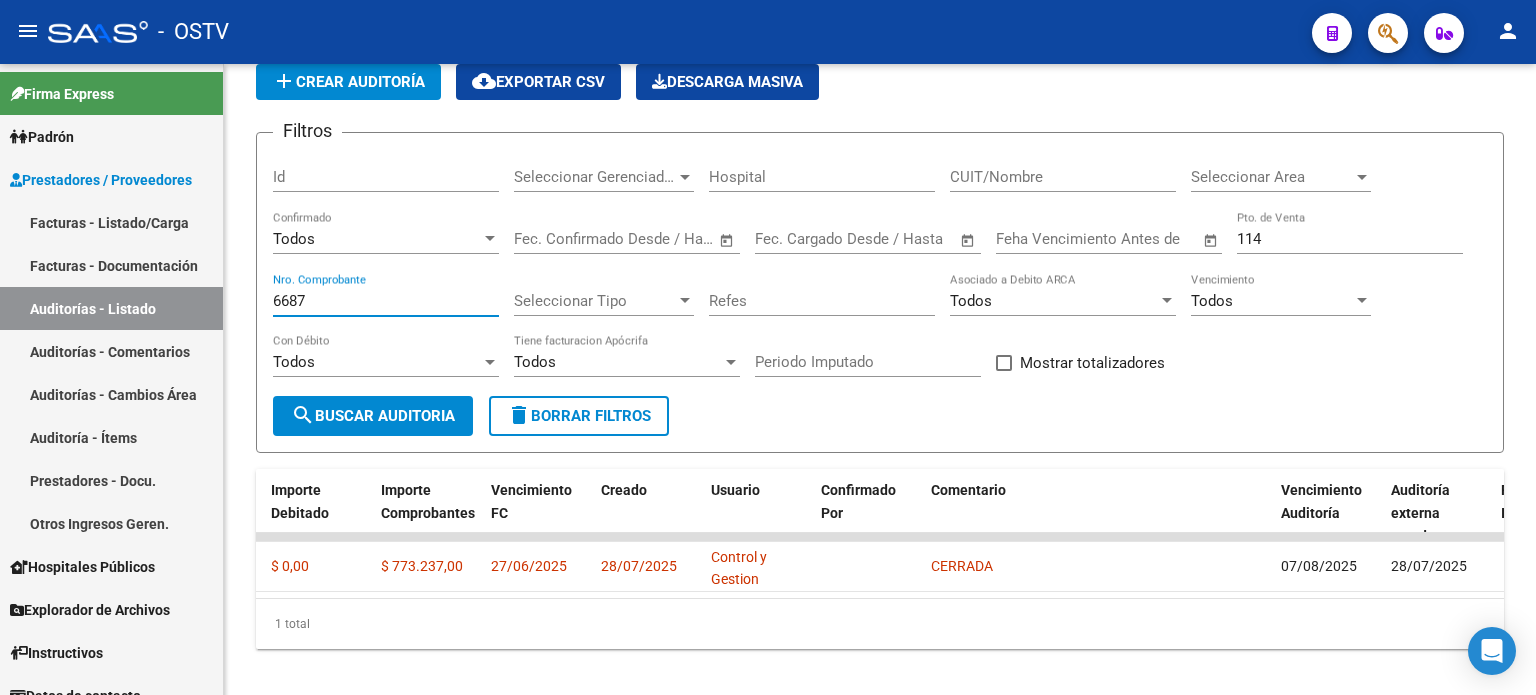 type on "6687" 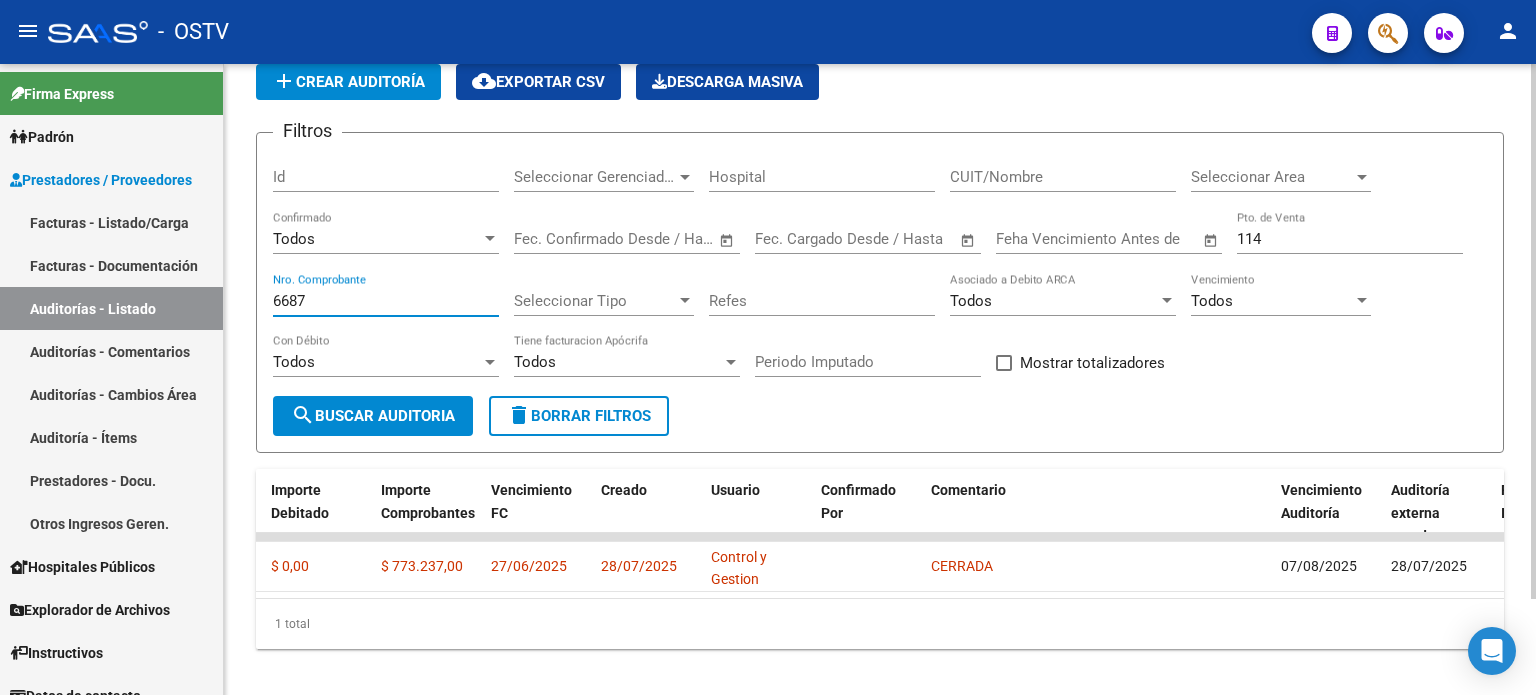 drag, startPoint x: 308, startPoint y: 294, endPoint x: 252, endPoint y: 294, distance: 56 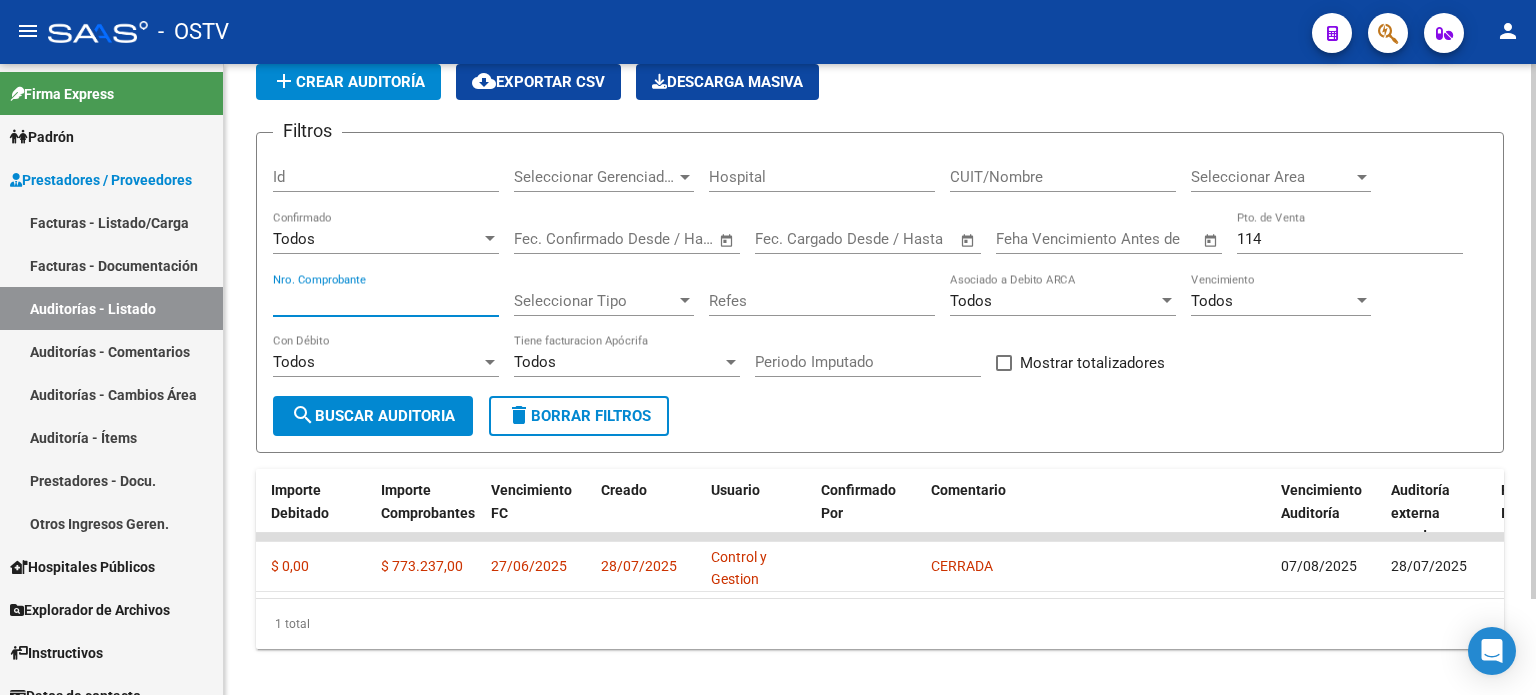 click on "Nro. Comprobante" at bounding box center [386, 301] 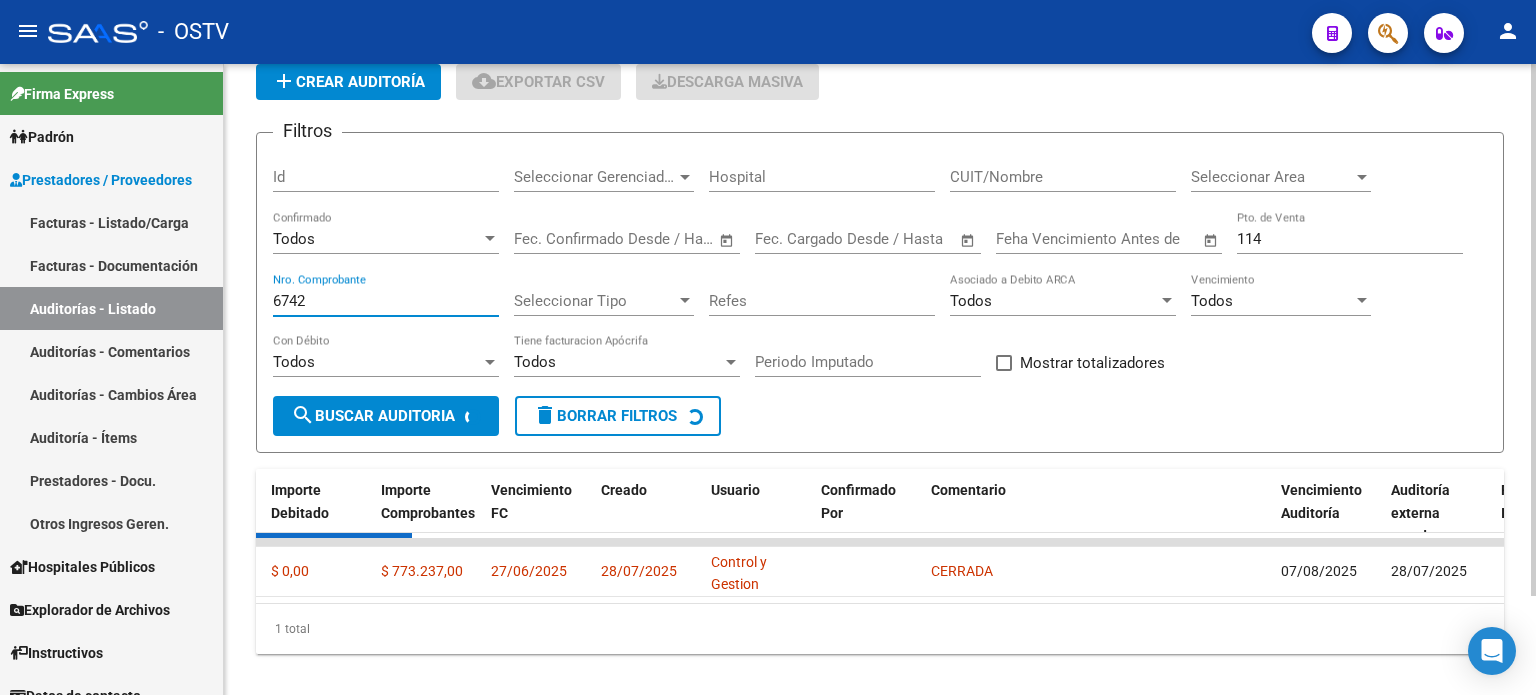 scroll, scrollTop: 0, scrollLeft: 0, axis: both 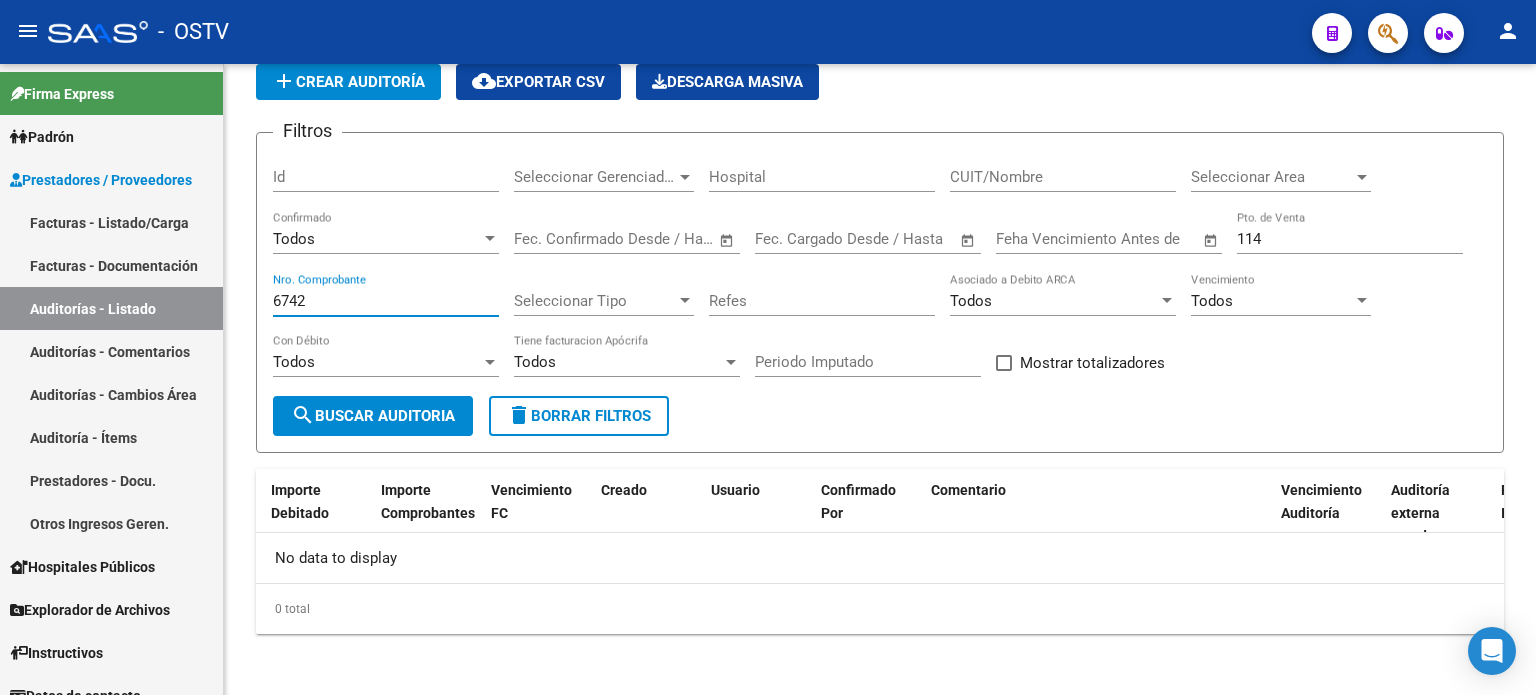 type on "6742" 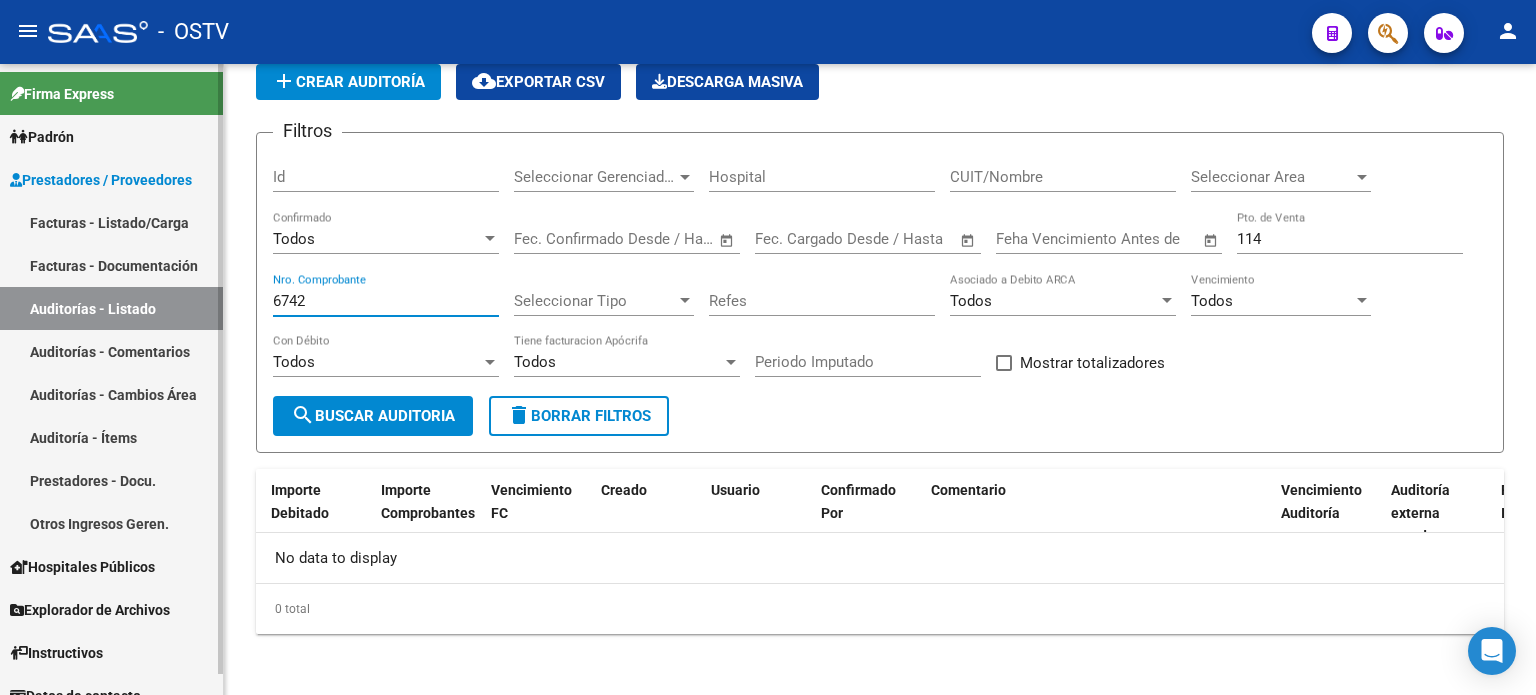 click on "Facturas - Listado/Carga" at bounding box center (111, 222) 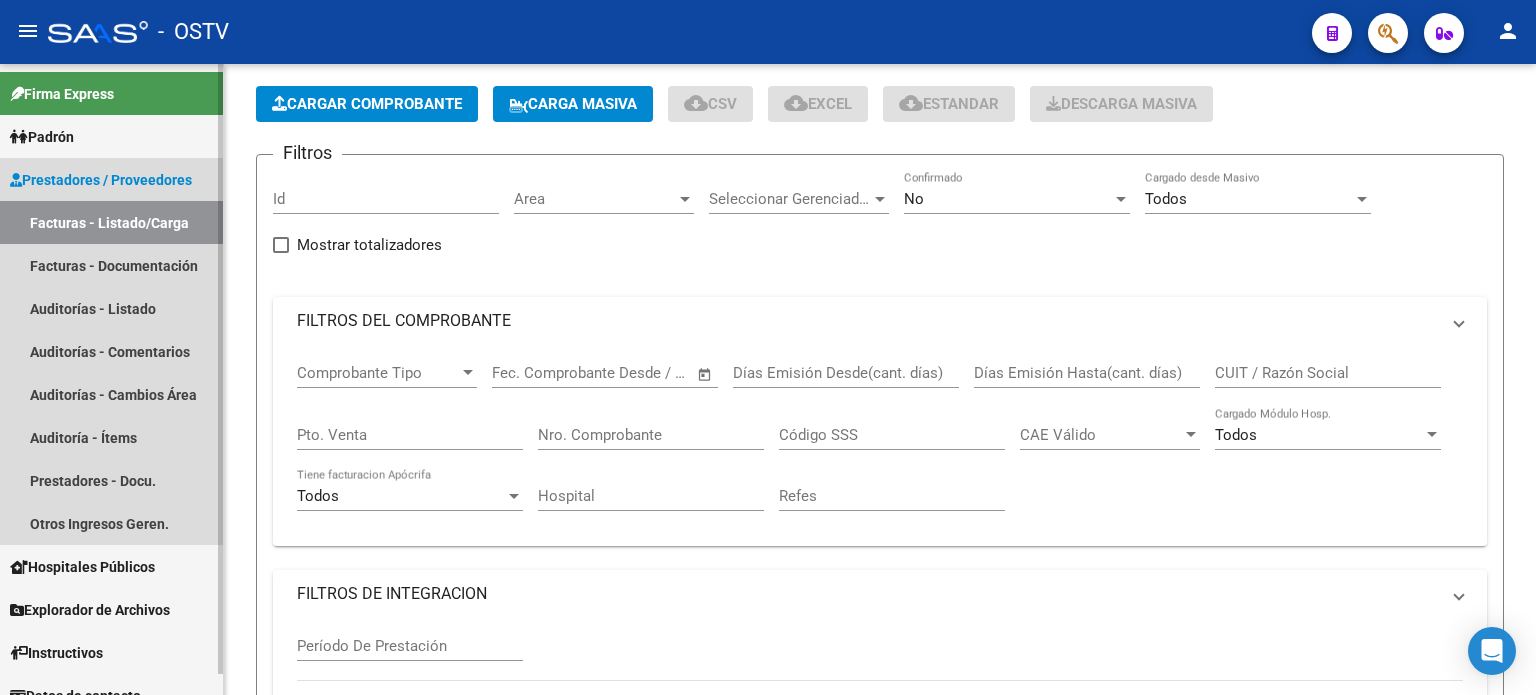 scroll, scrollTop: 0, scrollLeft: 0, axis: both 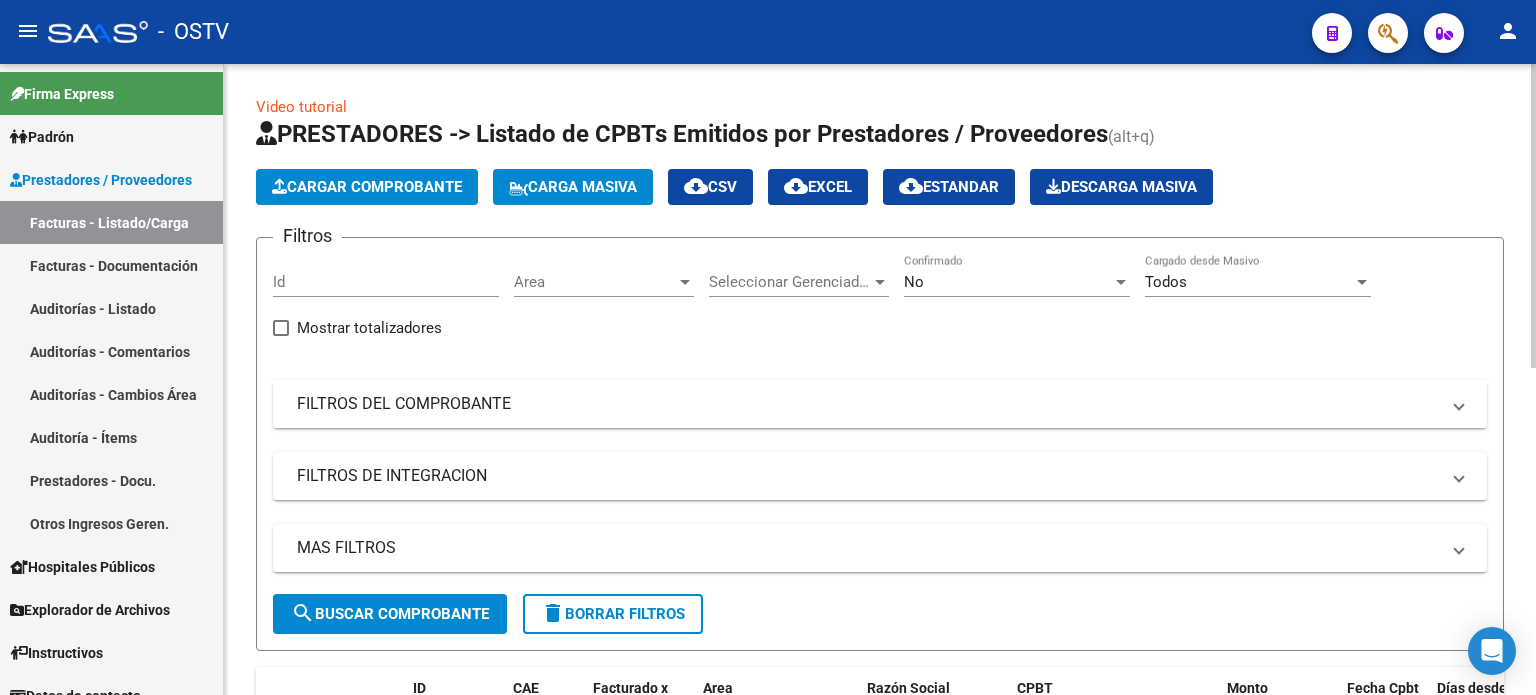 click on "FILTROS DEL COMPROBANTE" at bounding box center [880, 404] 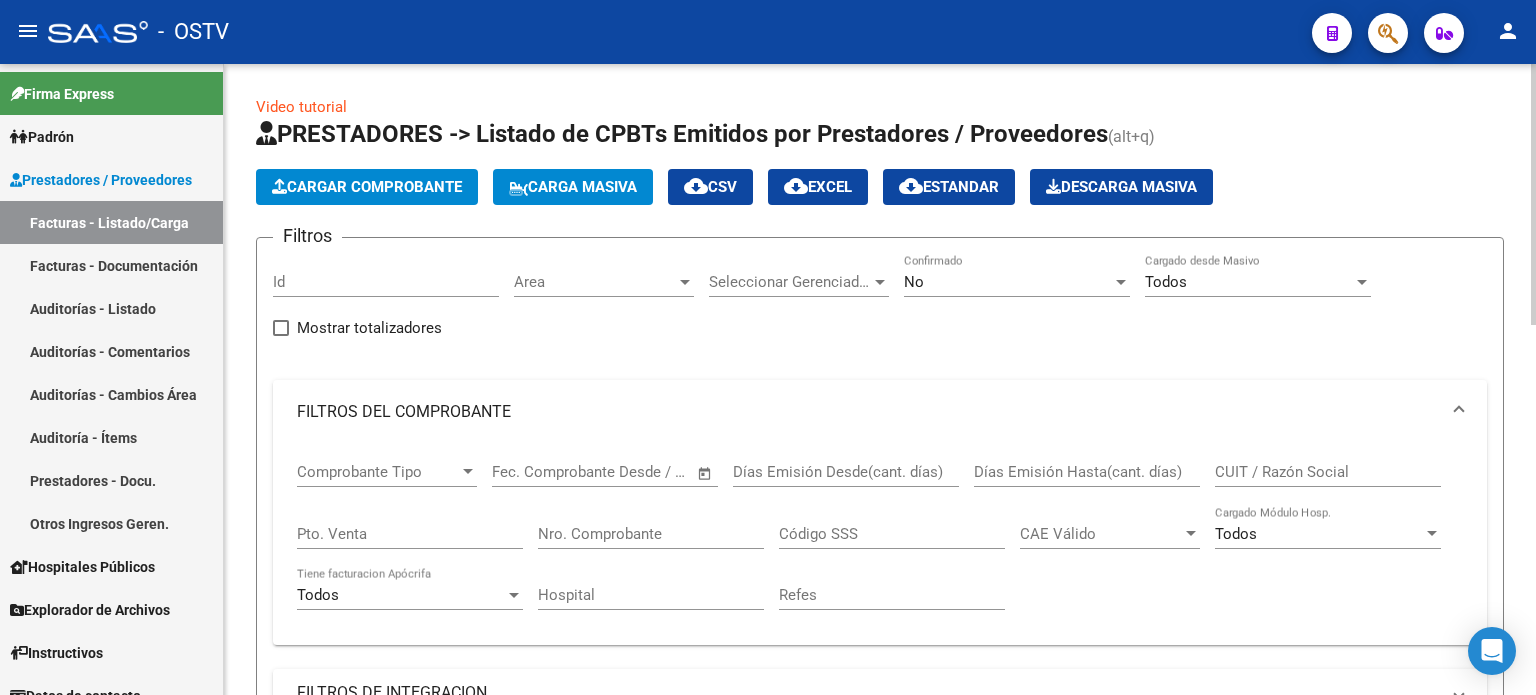 click on "Nro. Comprobante" at bounding box center (651, 534) 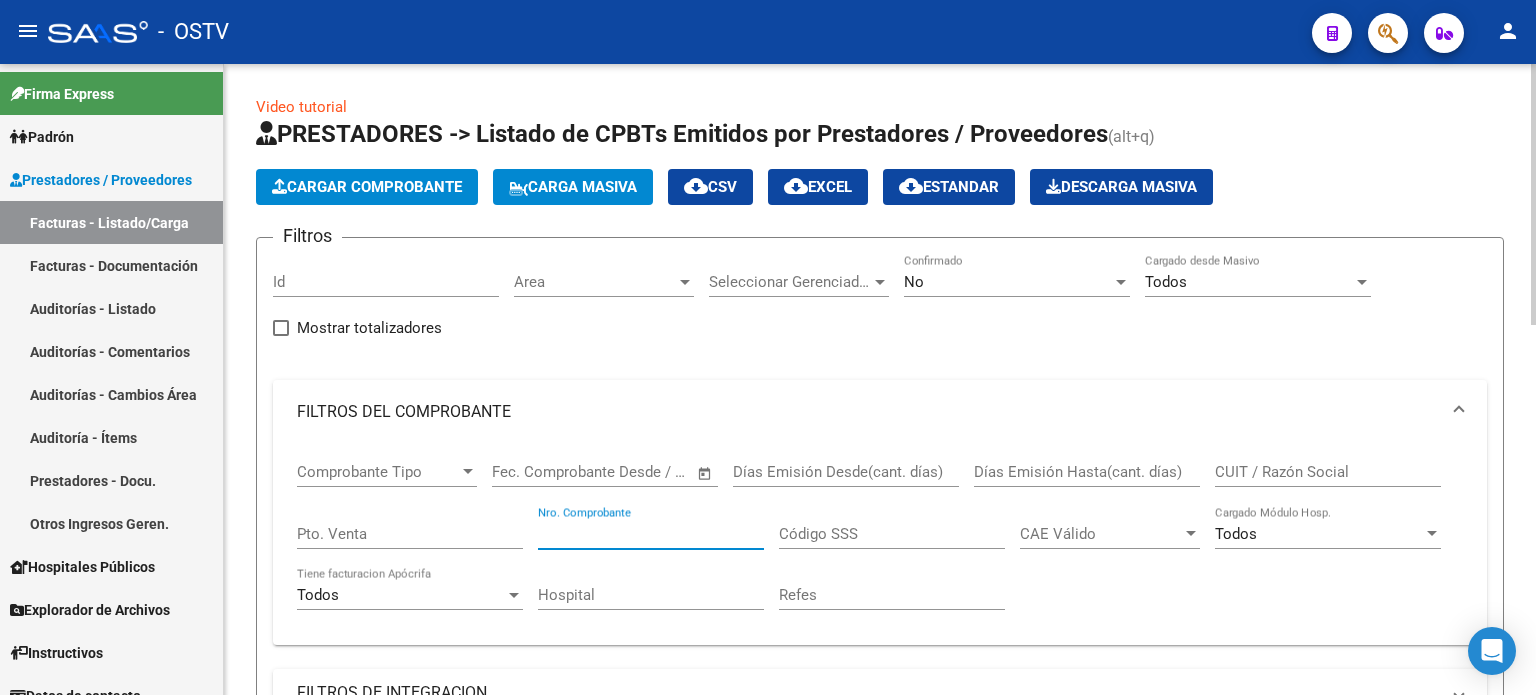 click on "Nro. Comprobante" at bounding box center [651, 534] 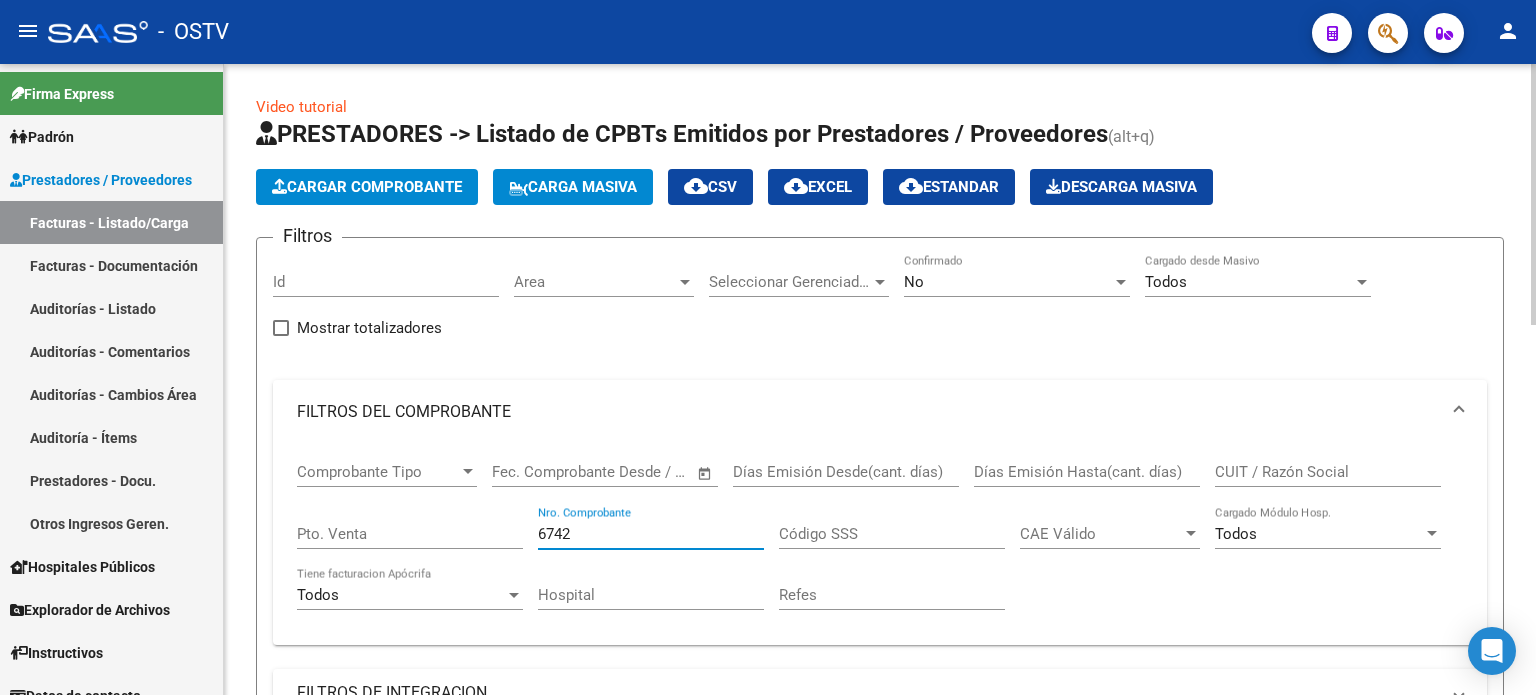scroll, scrollTop: 0, scrollLeft: 0, axis: both 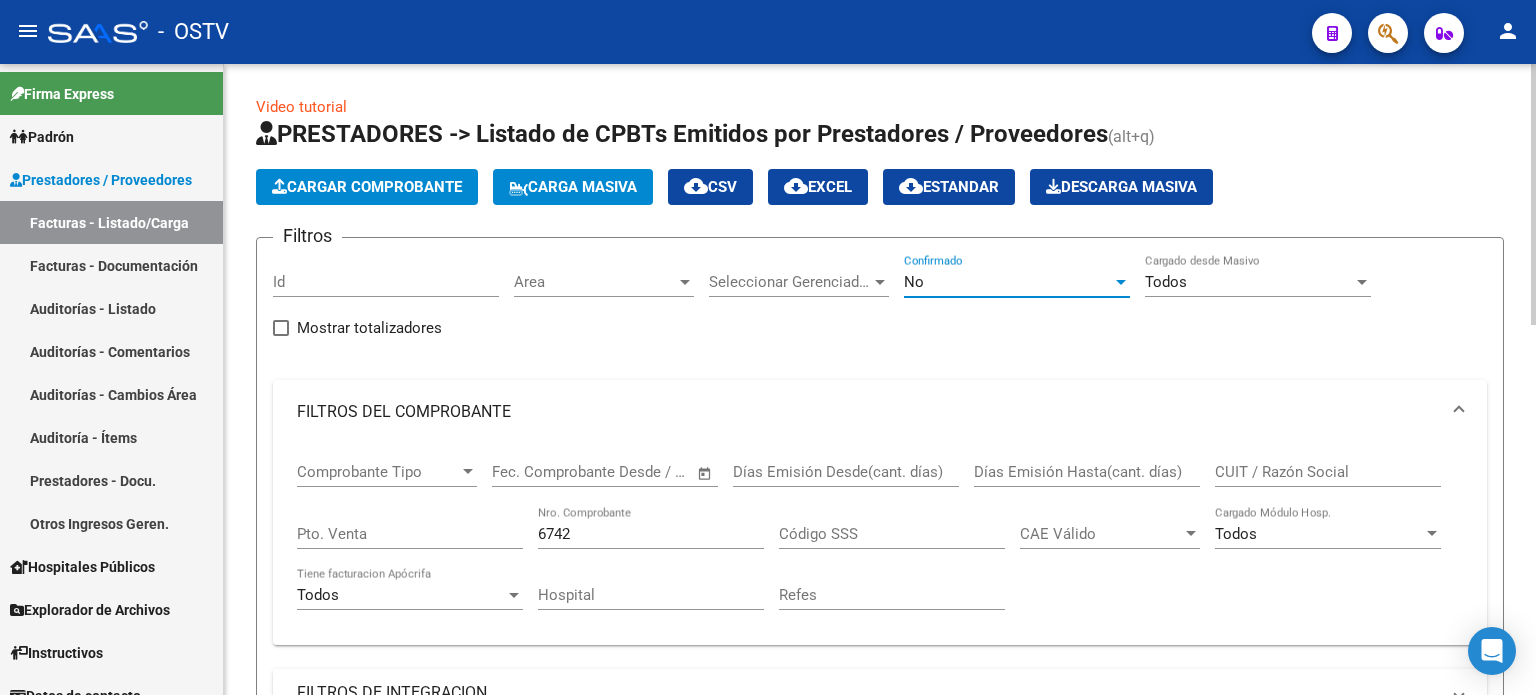 click on "No" at bounding box center (1008, 282) 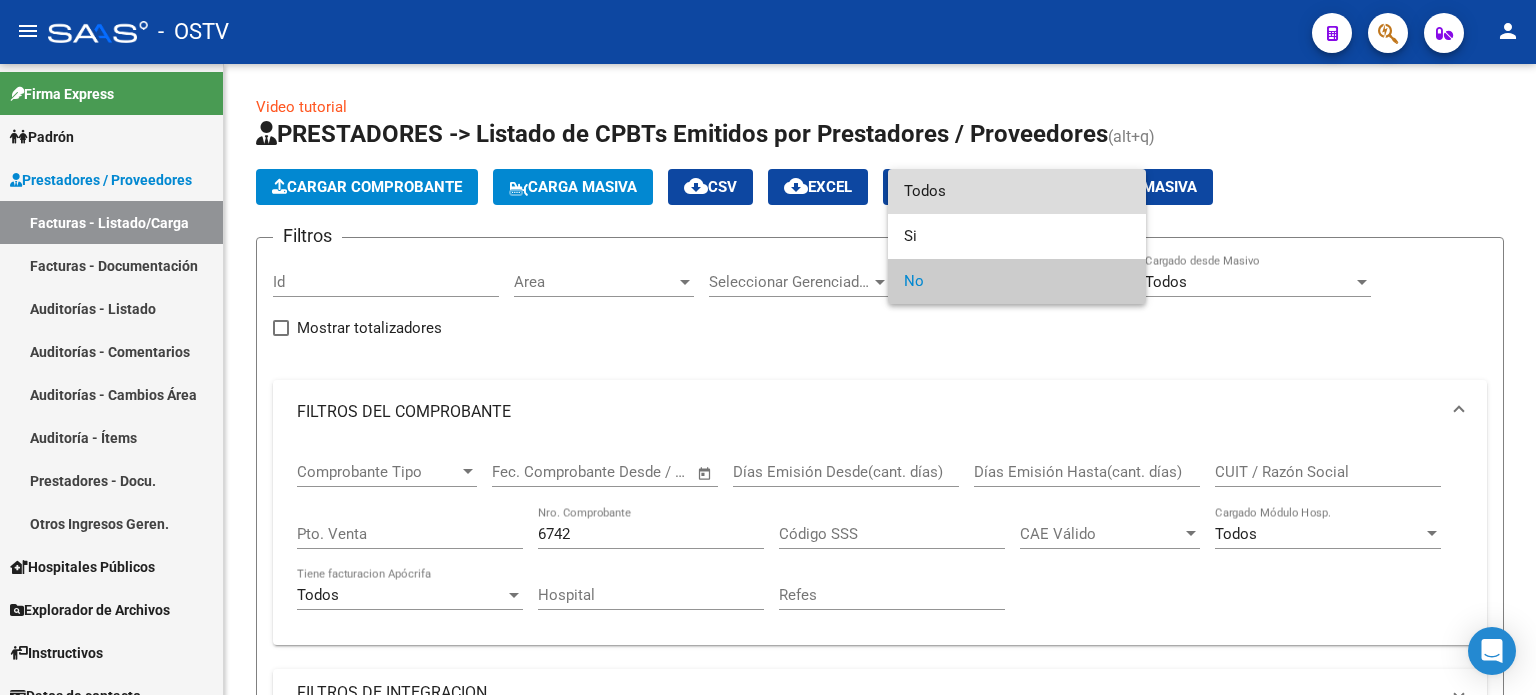 click on "Todos" at bounding box center (1017, 191) 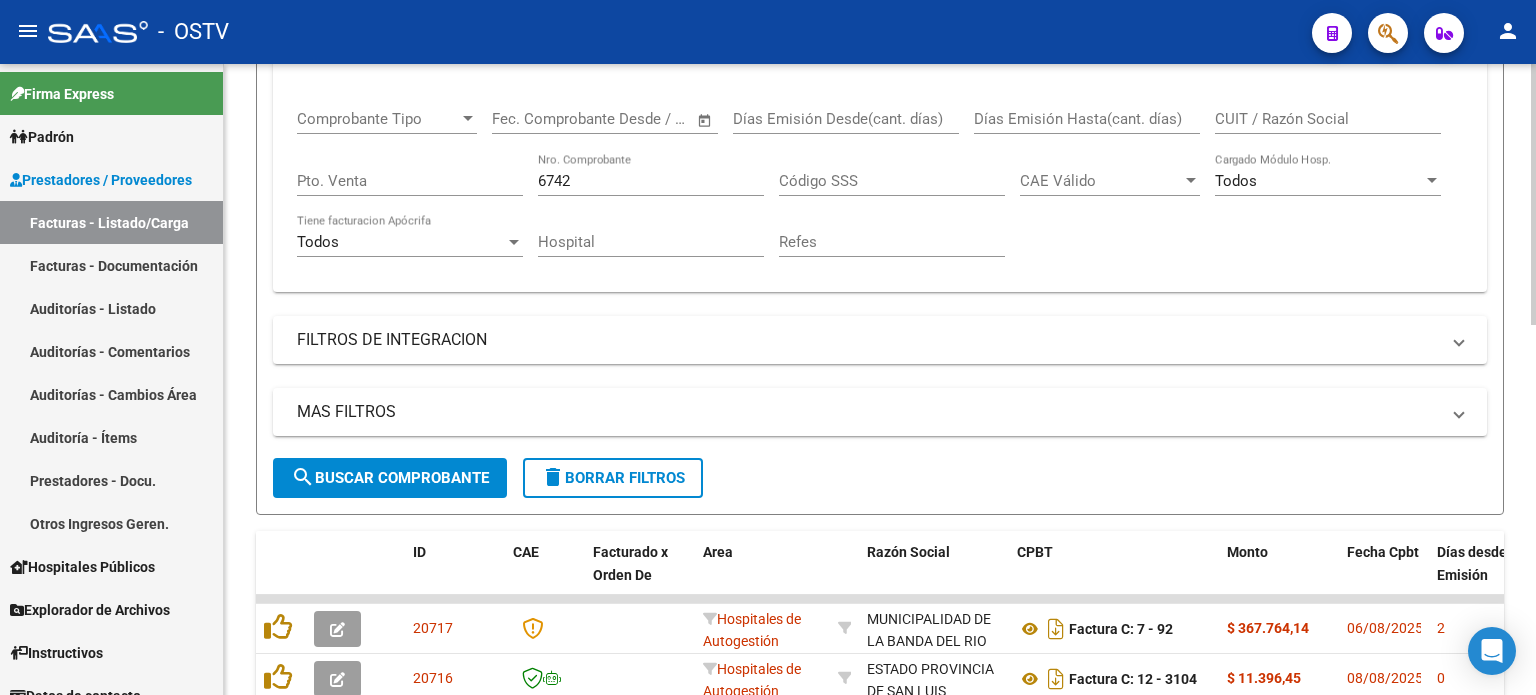 scroll, scrollTop: 400, scrollLeft: 0, axis: vertical 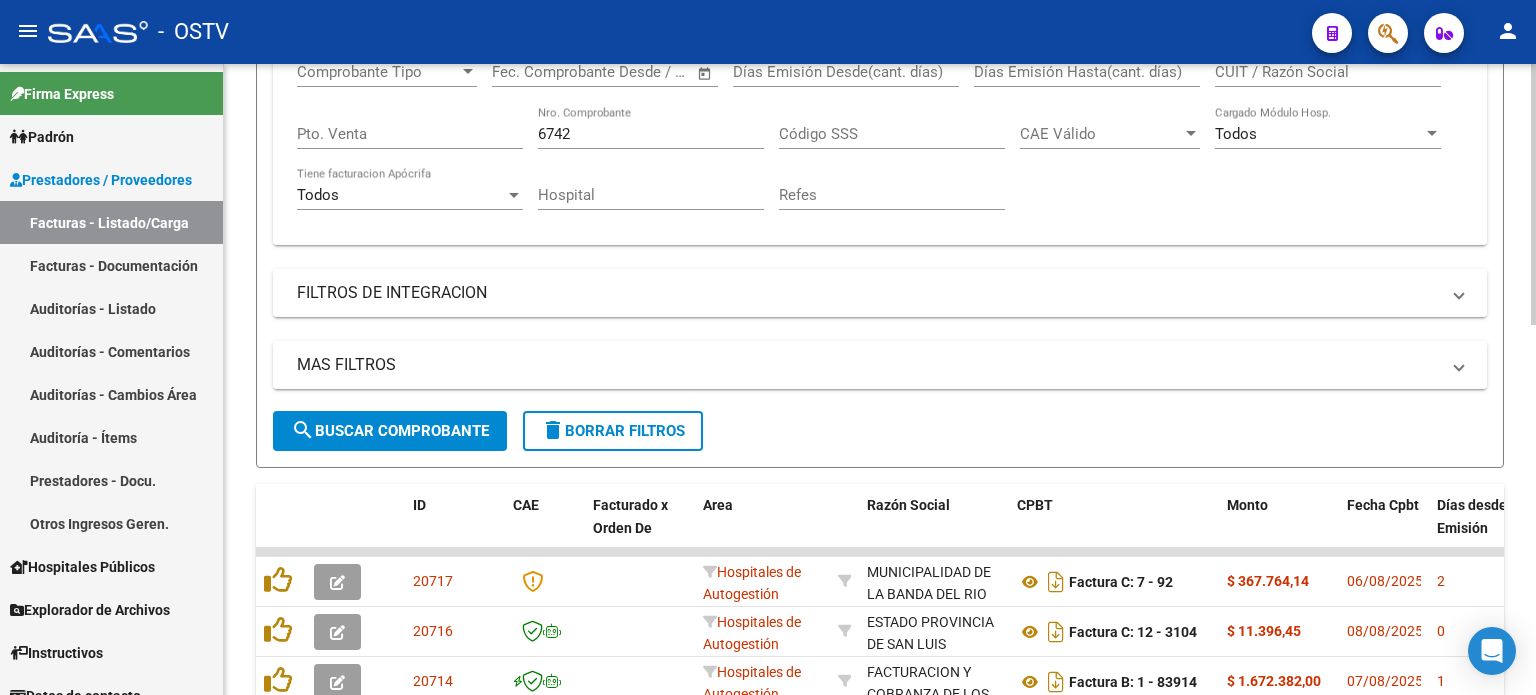 click on "search  Buscar Comprobante" 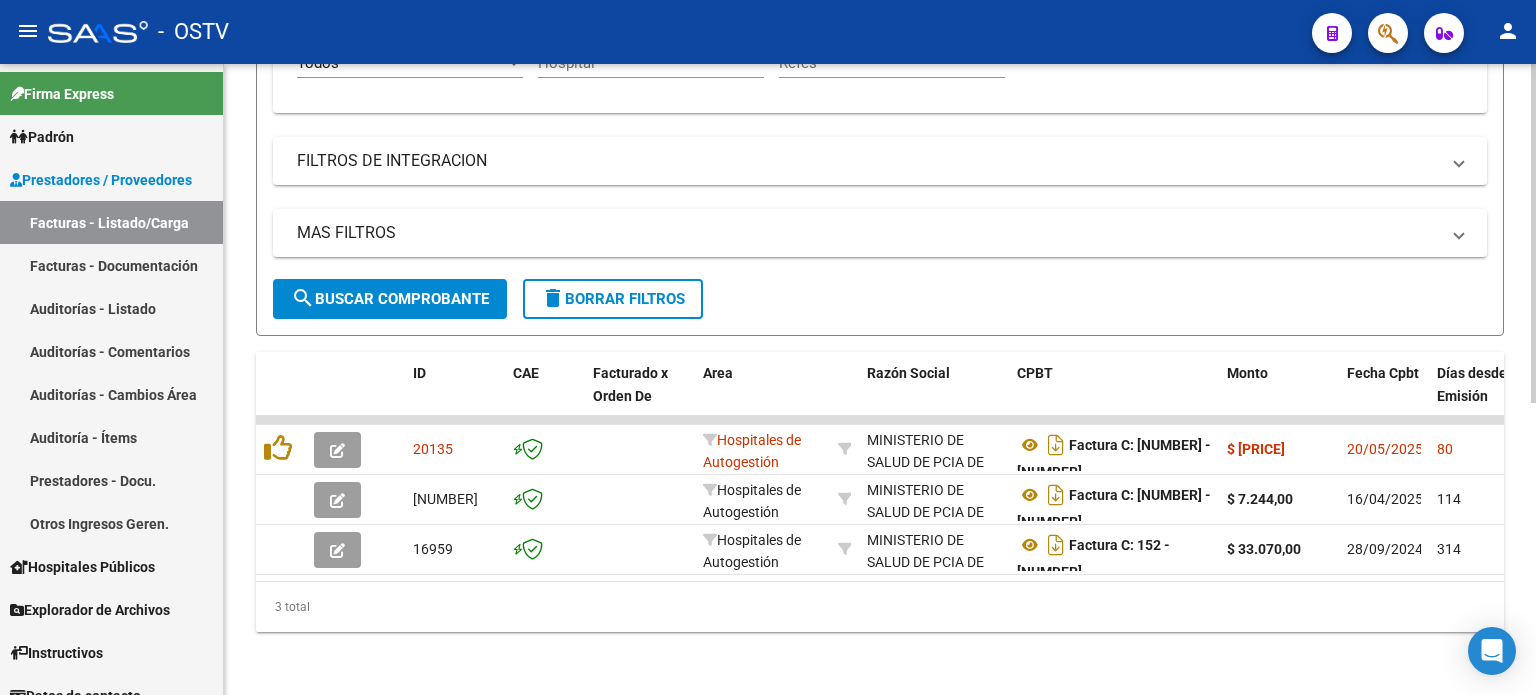 scroll, scrollTop: 544, scrollLeft: 0, axis: vertical 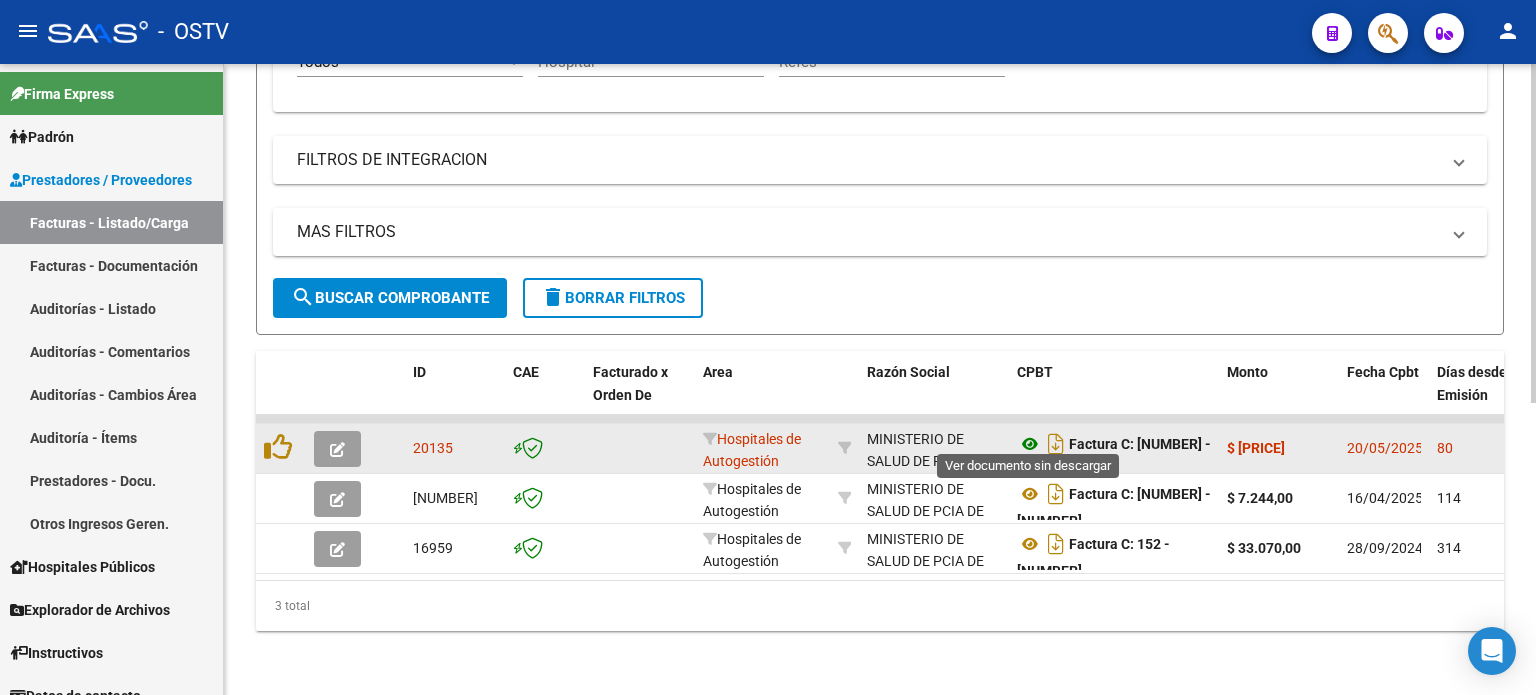 click 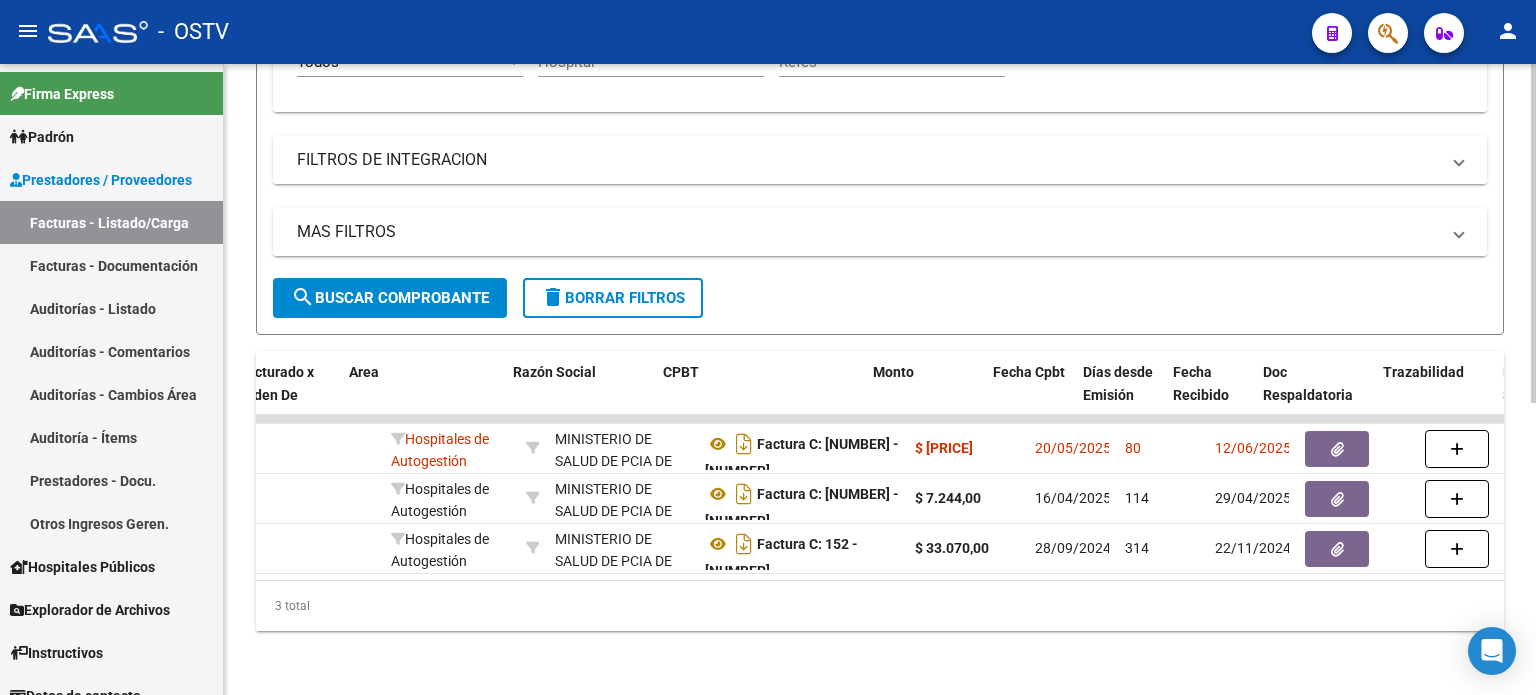 scroll, scrollTop: 0, scrollLeft: 404, axis: horizontal 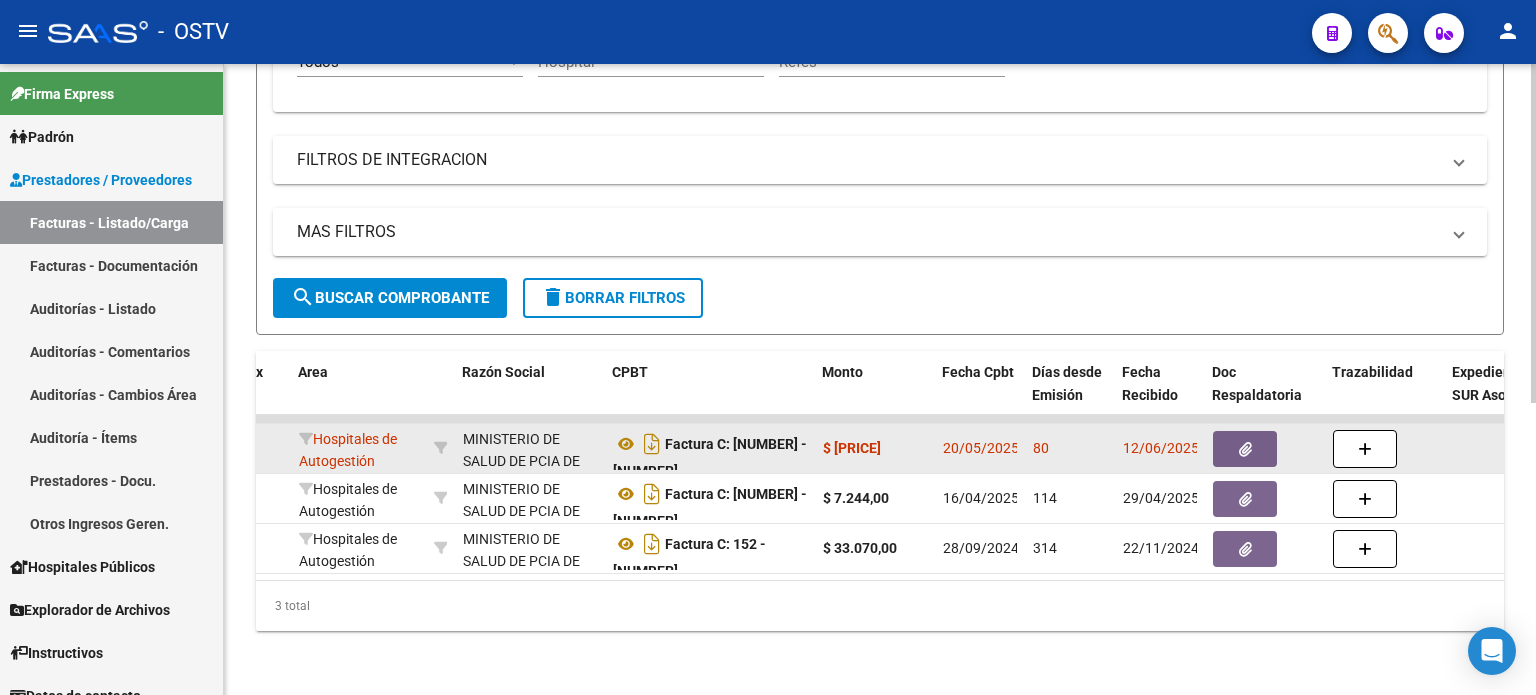 click 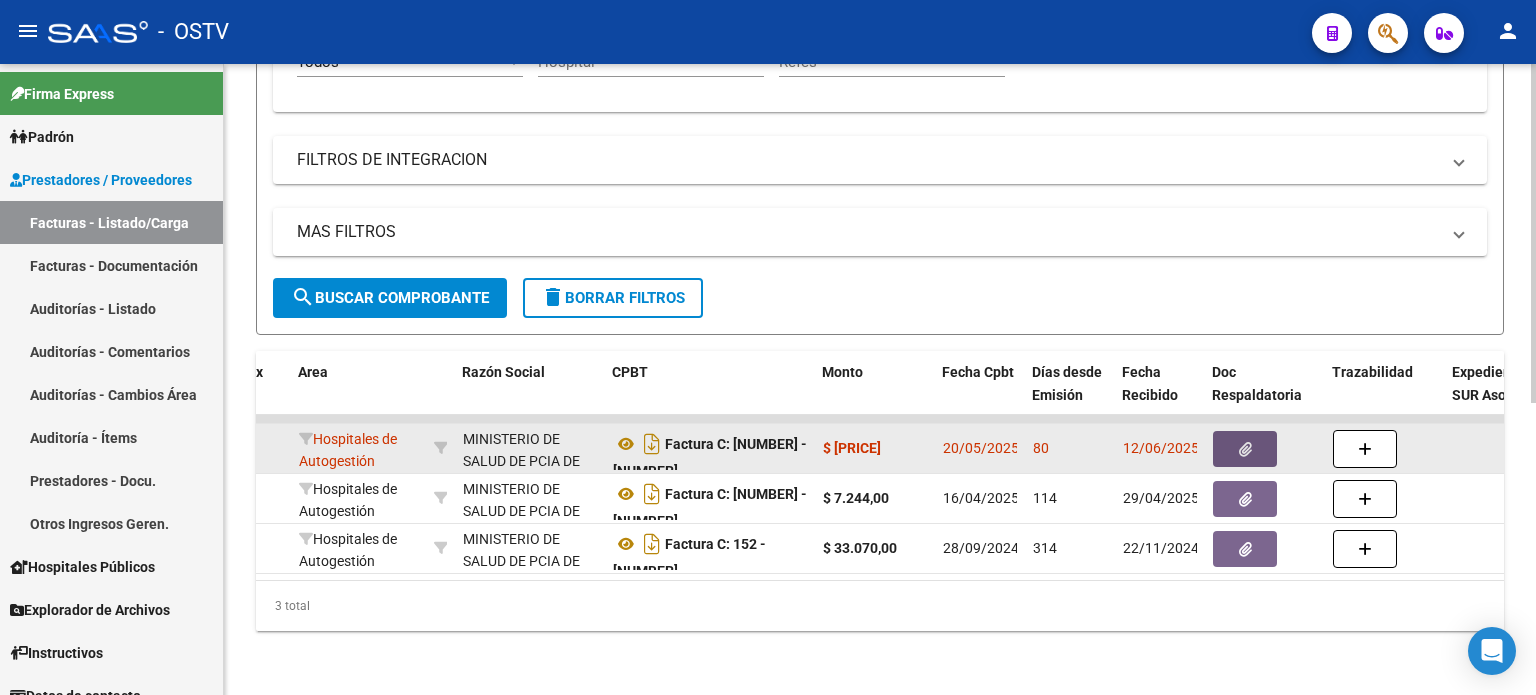 click 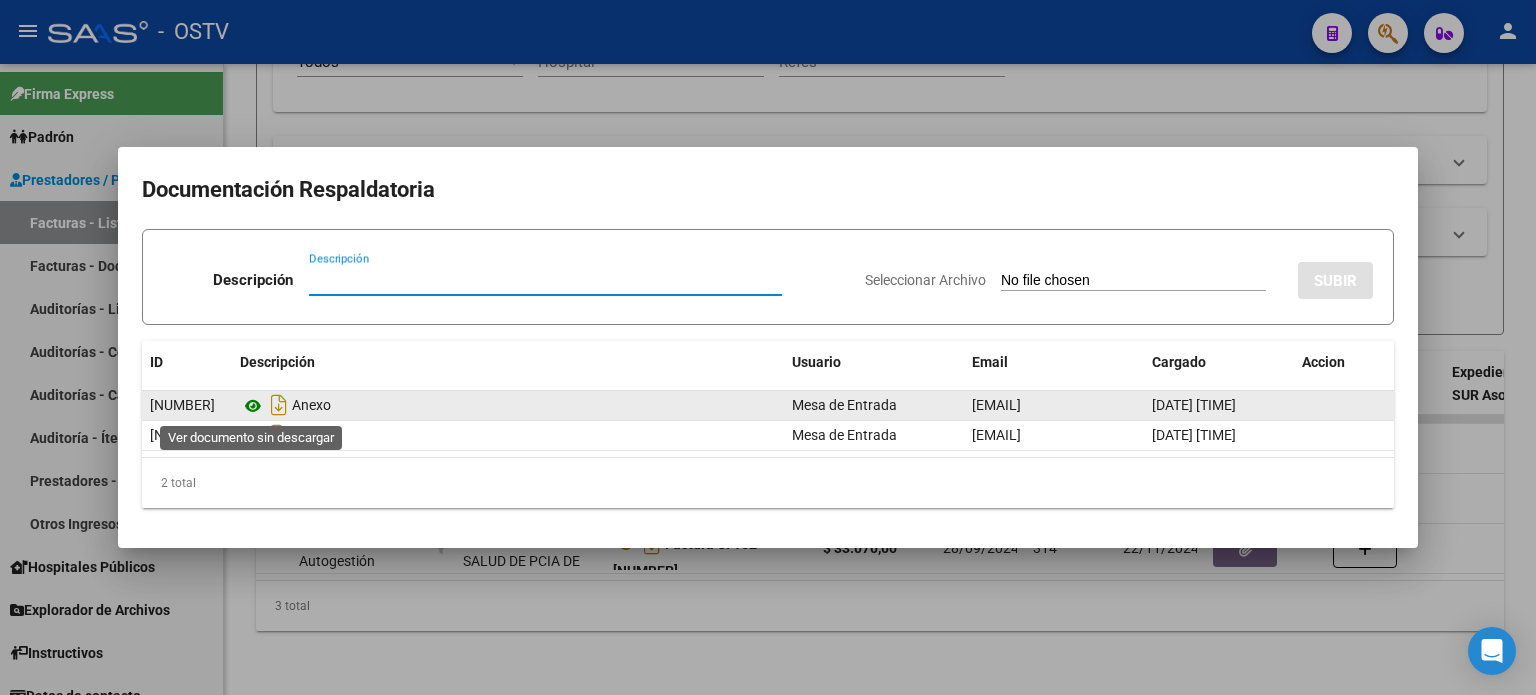 click 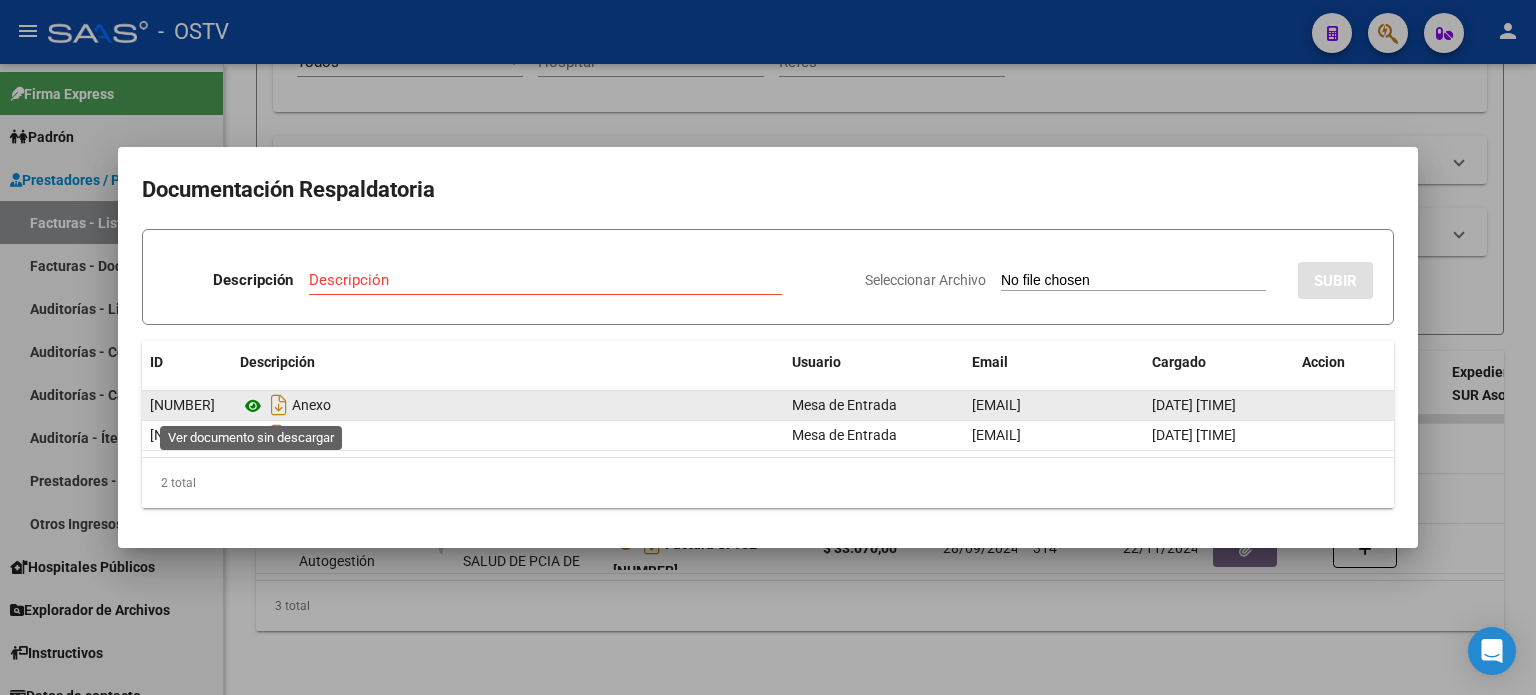 click 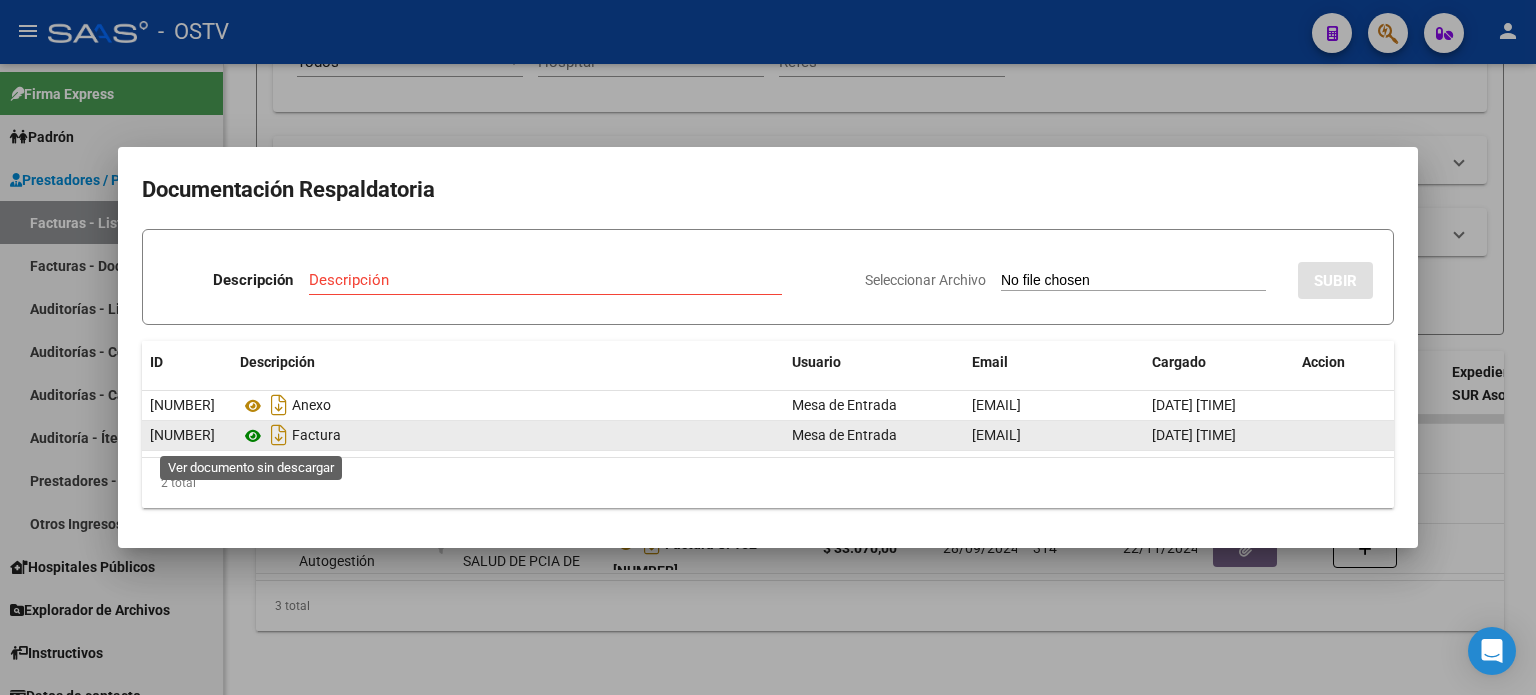 click 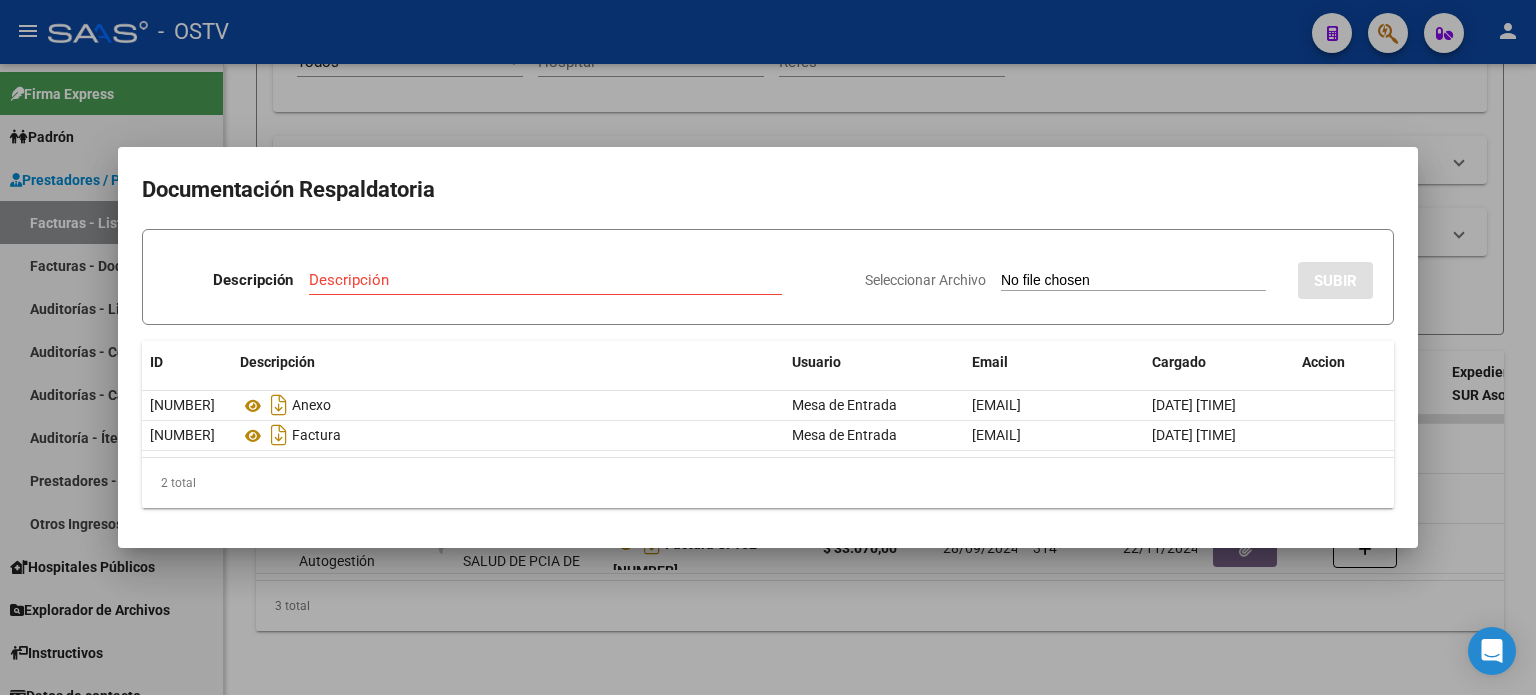 click at bounding box center (768, 347) 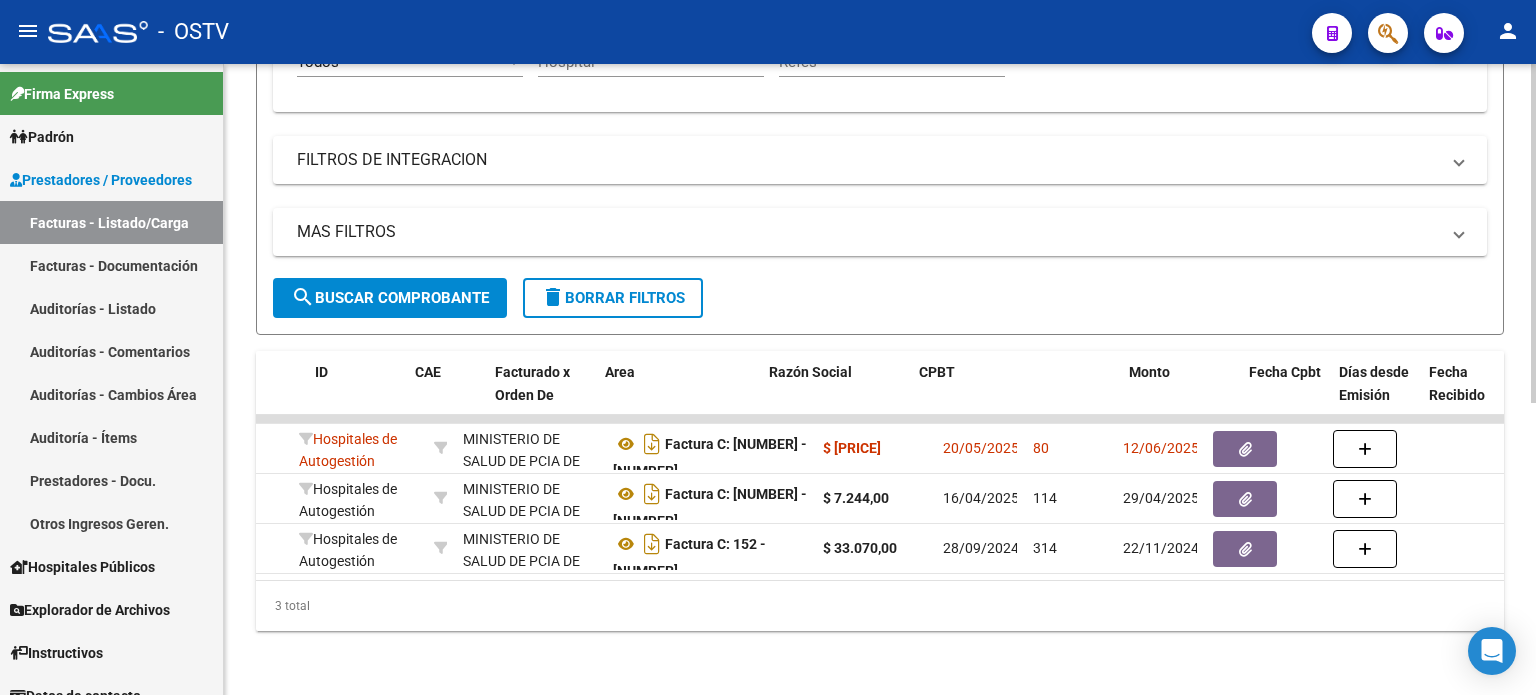 scroll, scrollTop: 0, scrollLeft: 0, axis: both 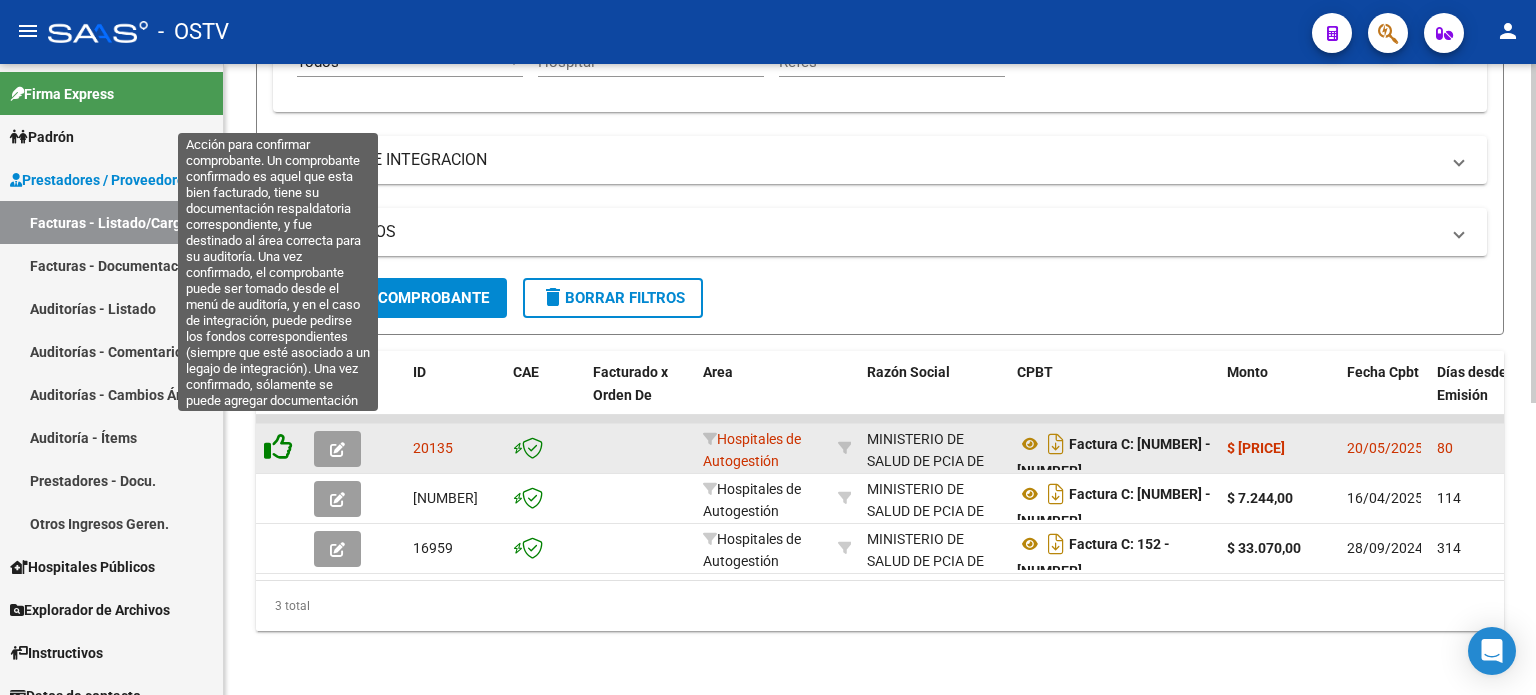 click 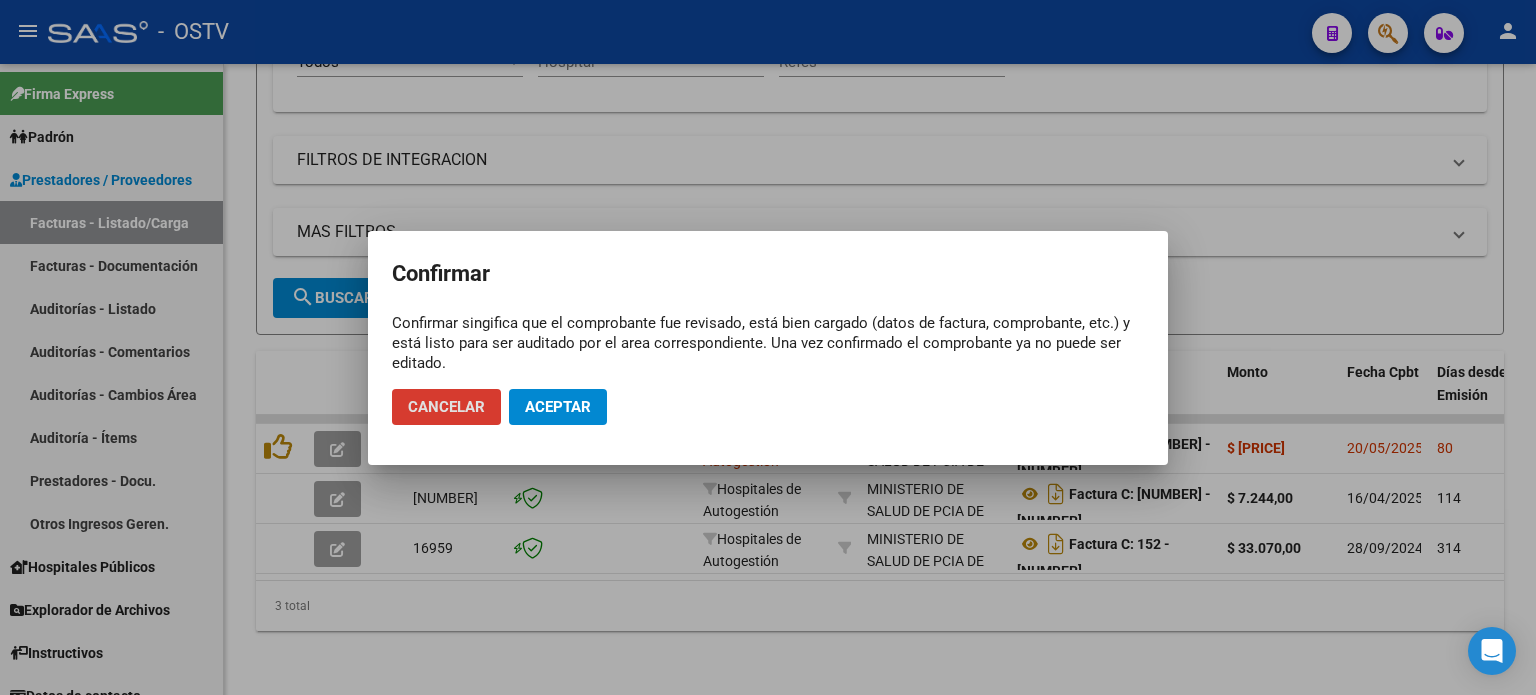 click on "Aceptar" 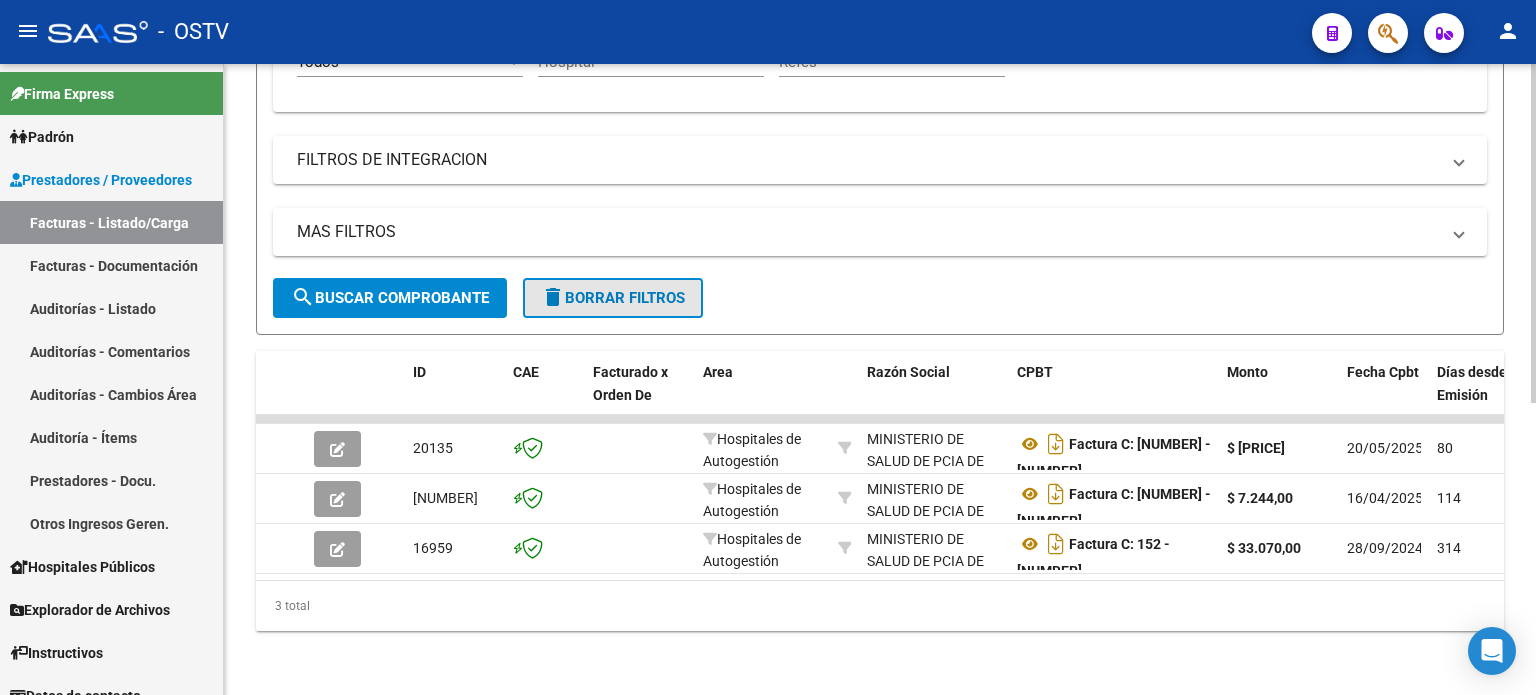 click on "delete  Borrar Filtros" 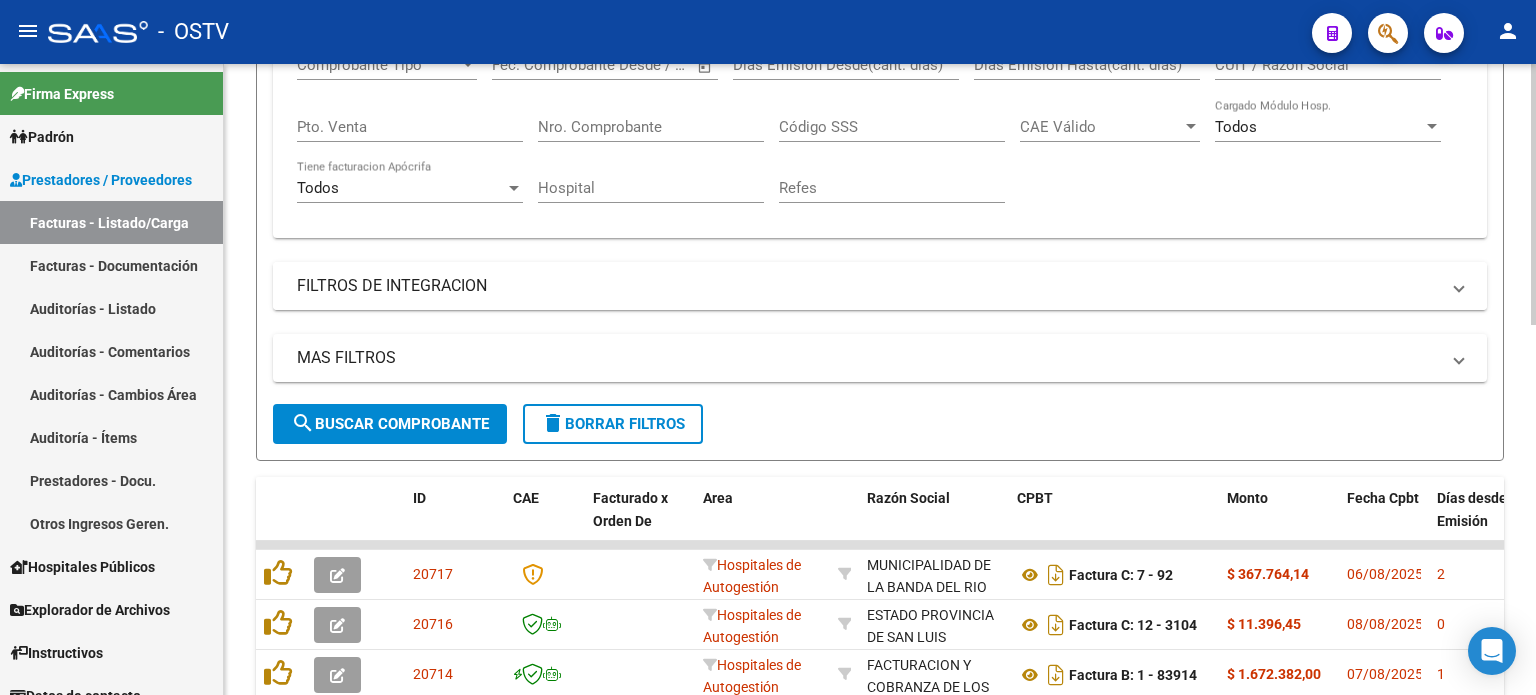 scroll, scrollTop: 544, scrollLeft: 0, axis: vertical 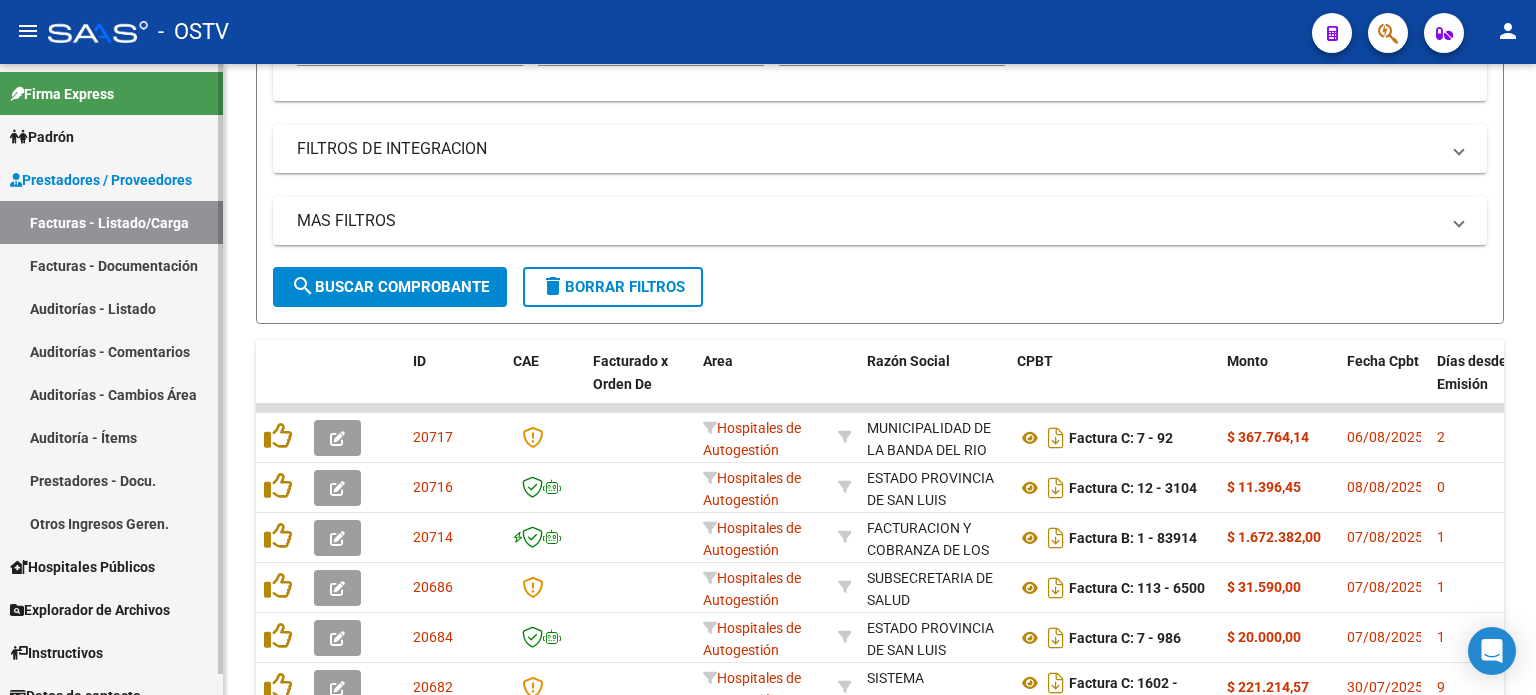 click on "Facturas - Listado/Carga" at bounding box center (111, 222) 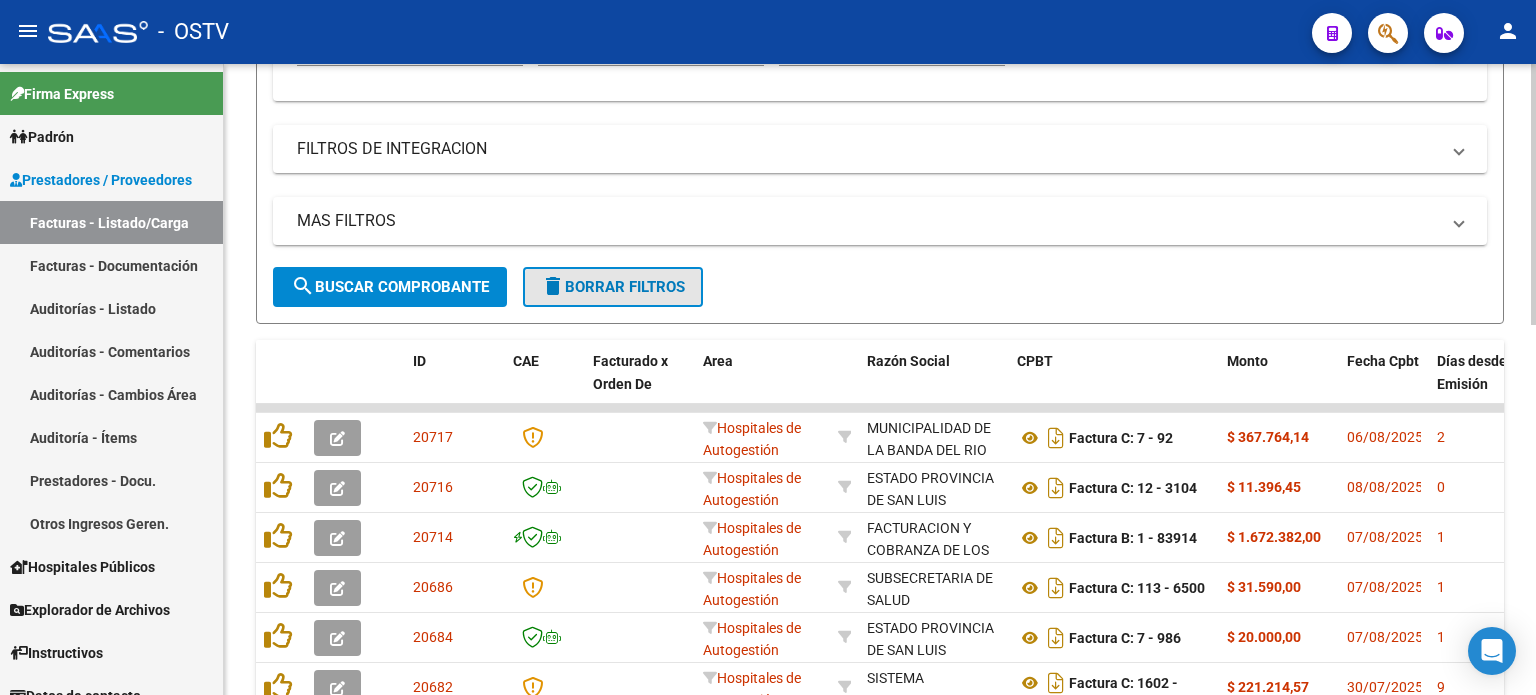 click on "delete  Borrar Filtros" 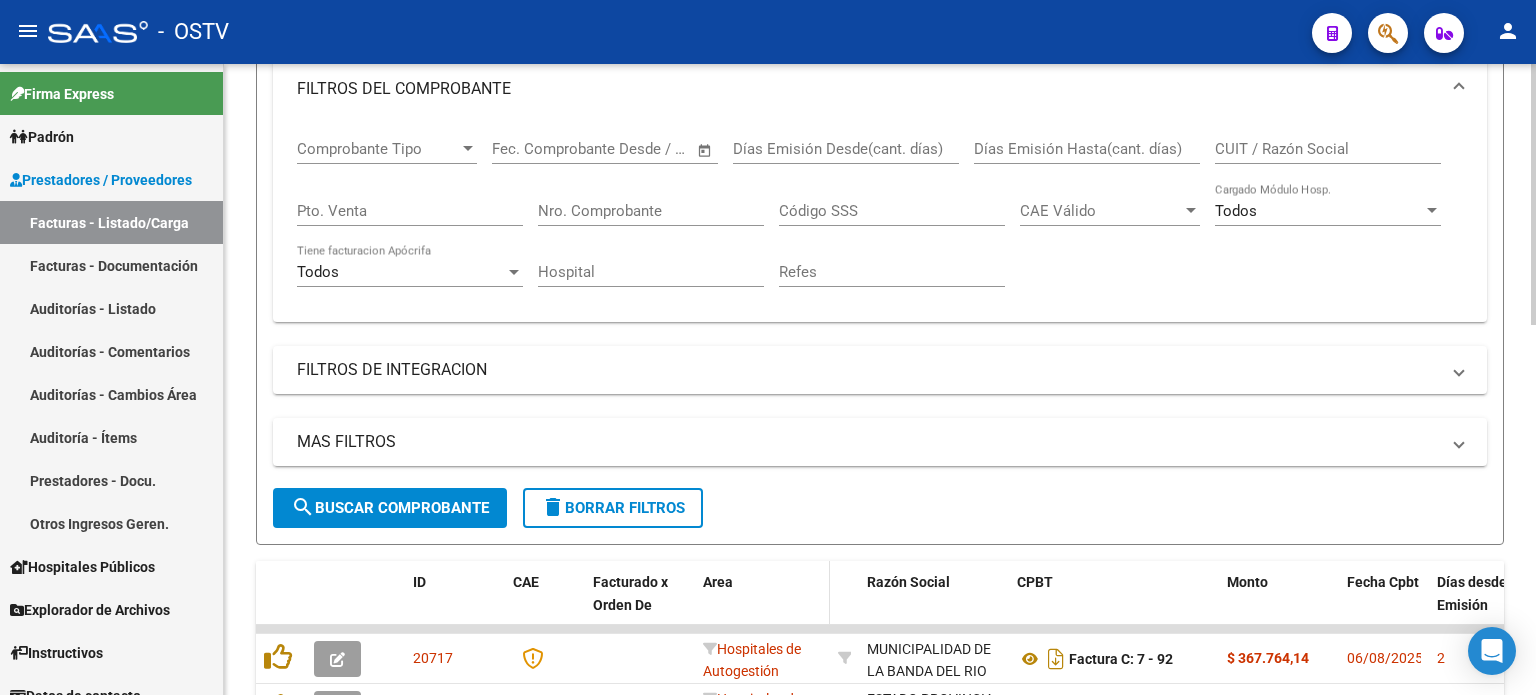 scroll, scrollTop: 0, scrollLeft: 0, axis: both 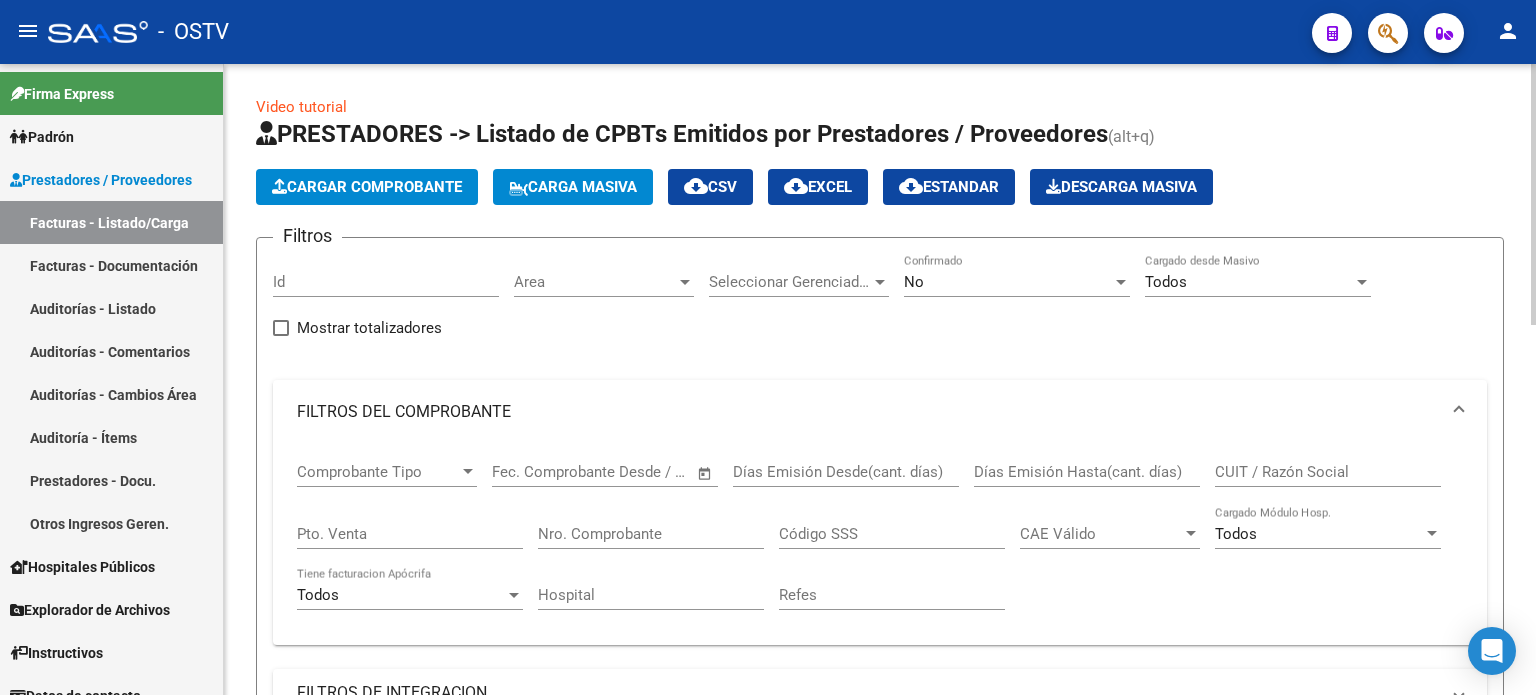 click on "No Confirmado" 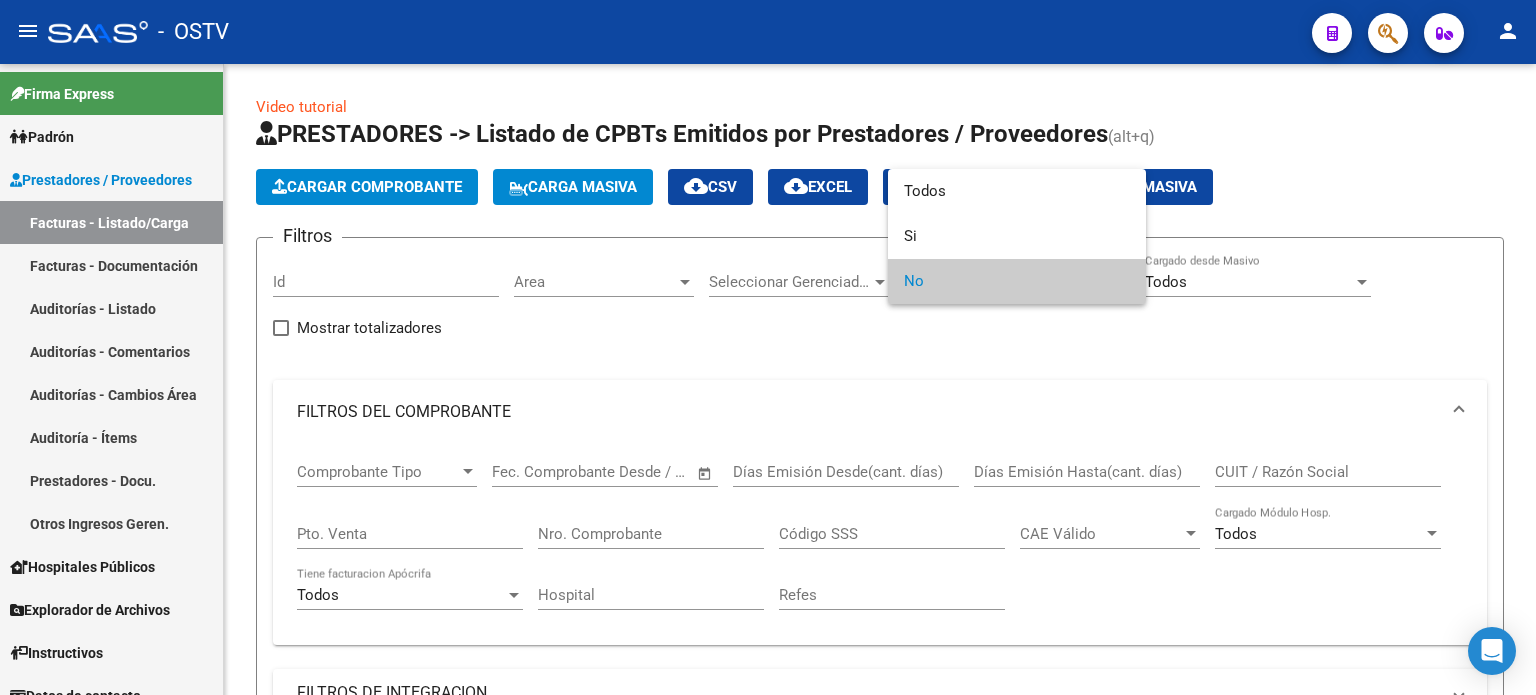 click on "No" at bounding box center [1017, 281] 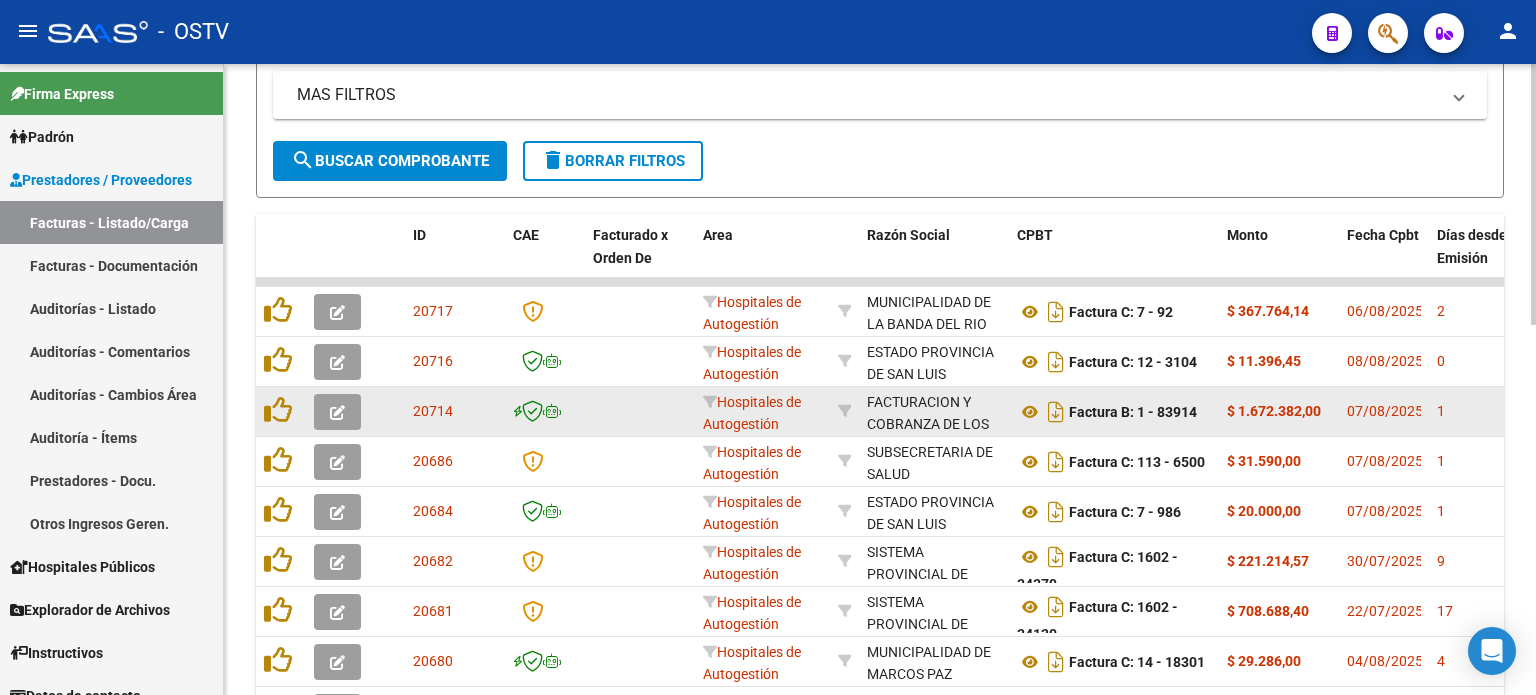 scroll, scrollTop: 700, scrollLeft: 0, axis: vertical 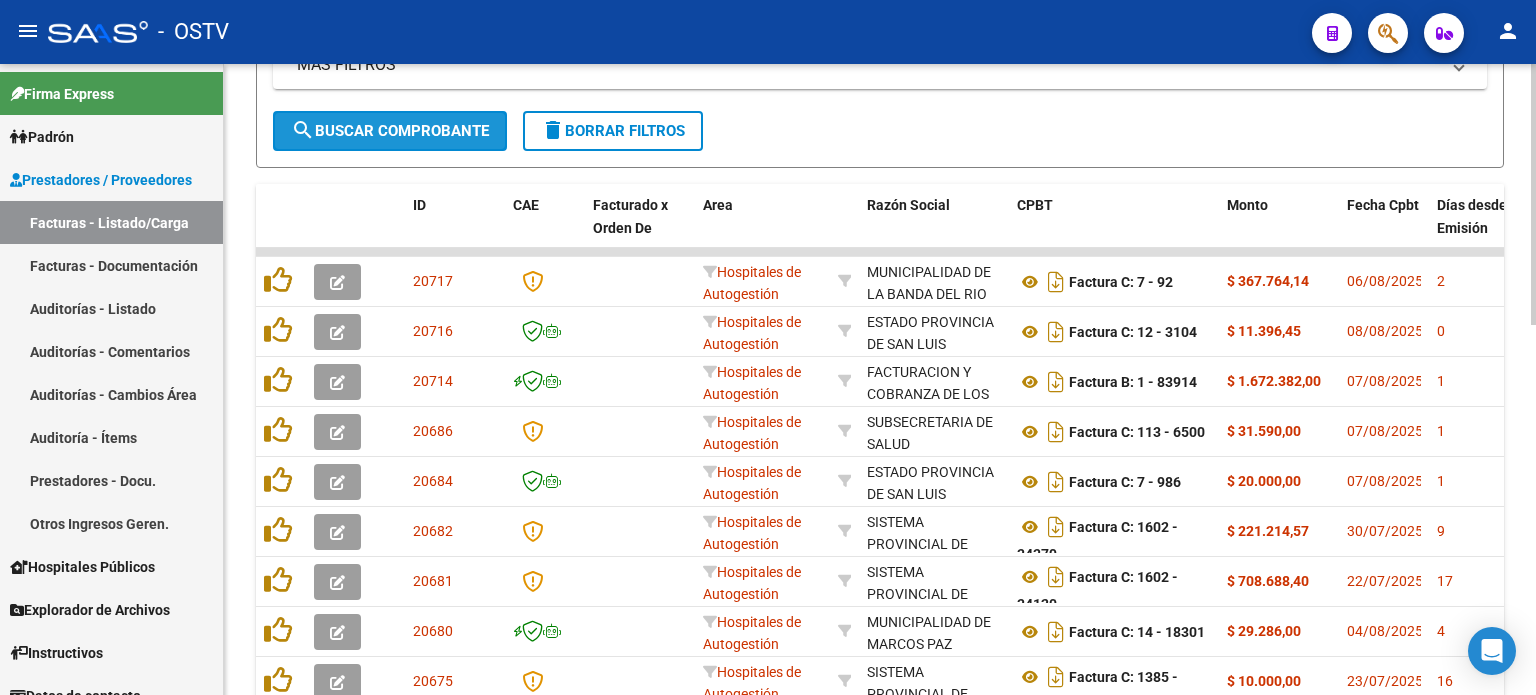 click on "search  Buscar Comprobante" 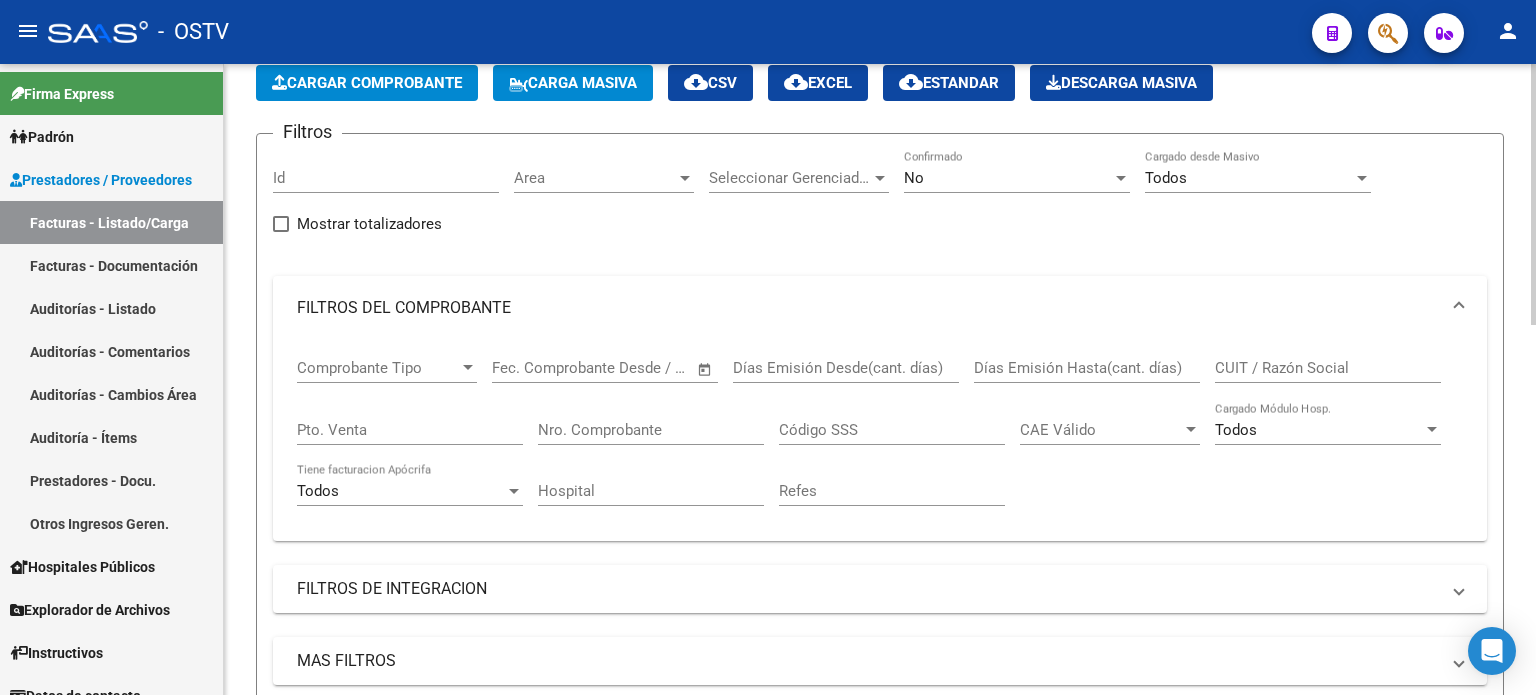 scroll, scrollTop: 100, scrollLeft: 0, axis: vertical 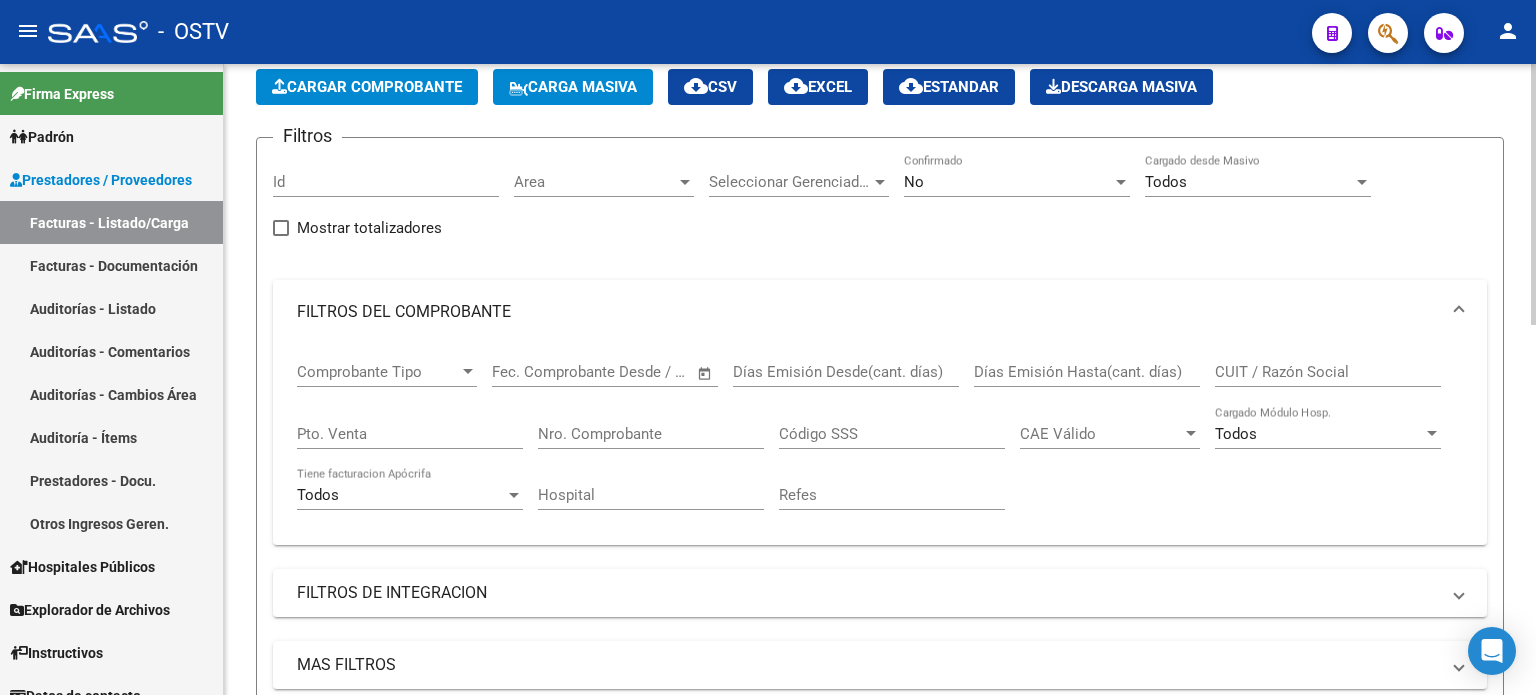 click on "Area Area" 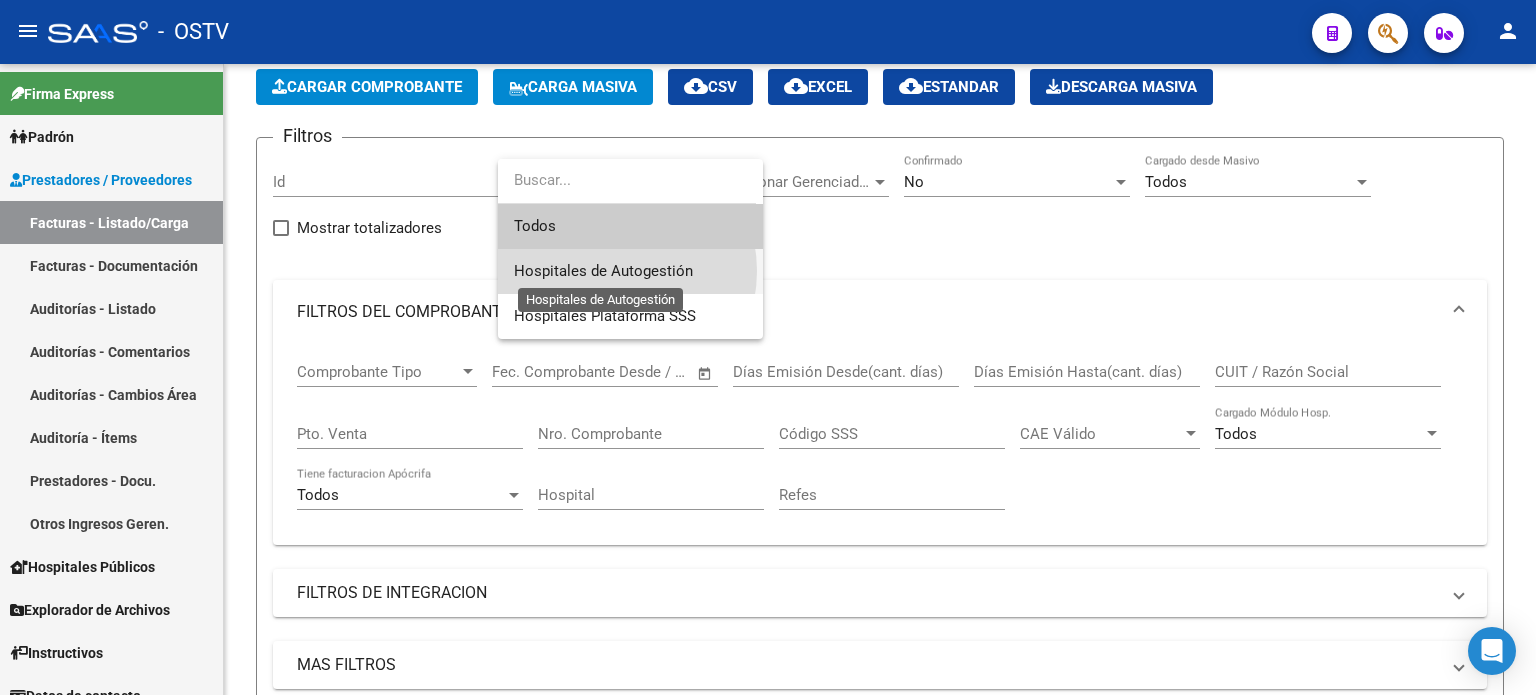 click on "Hospitales de Autogestión" at bounding box center (603, 271) 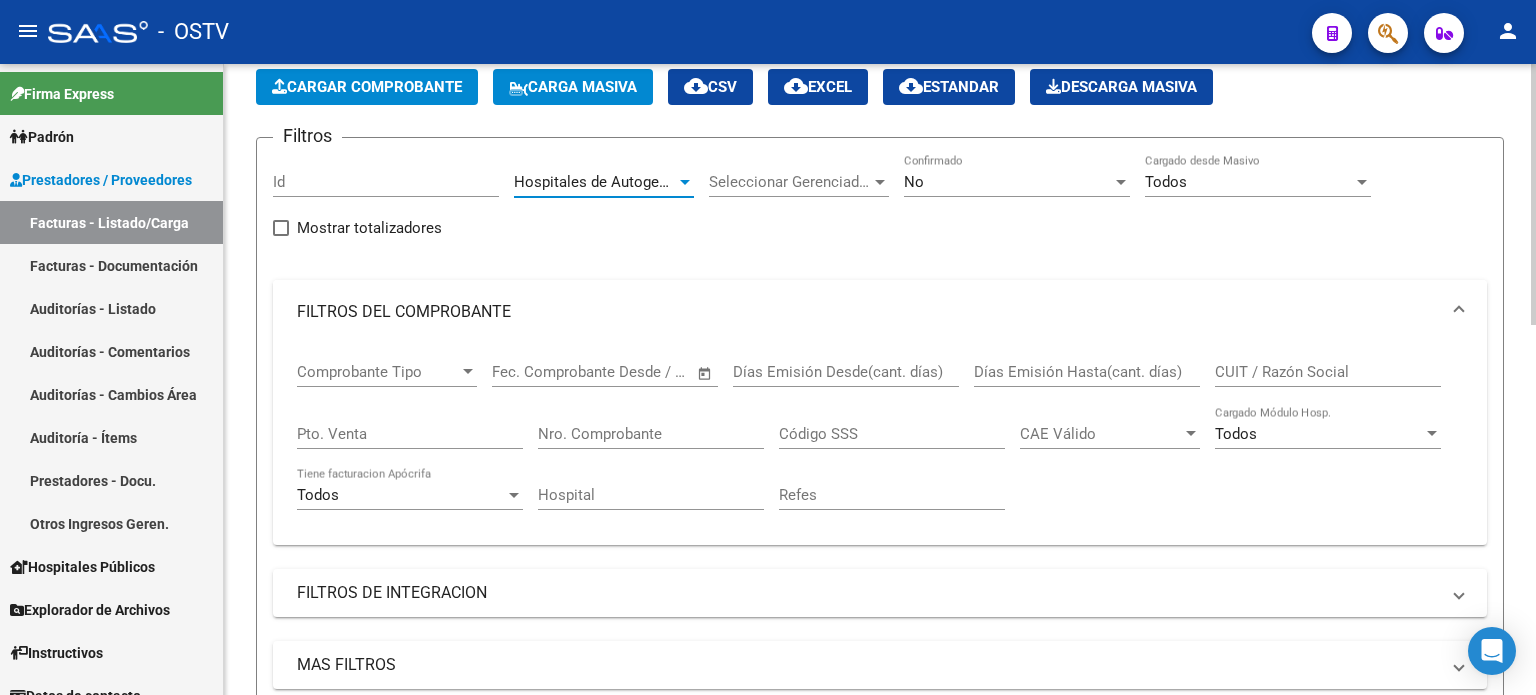 scroll, scrollTop: 200, scrollLeft: 0, axis: vertical 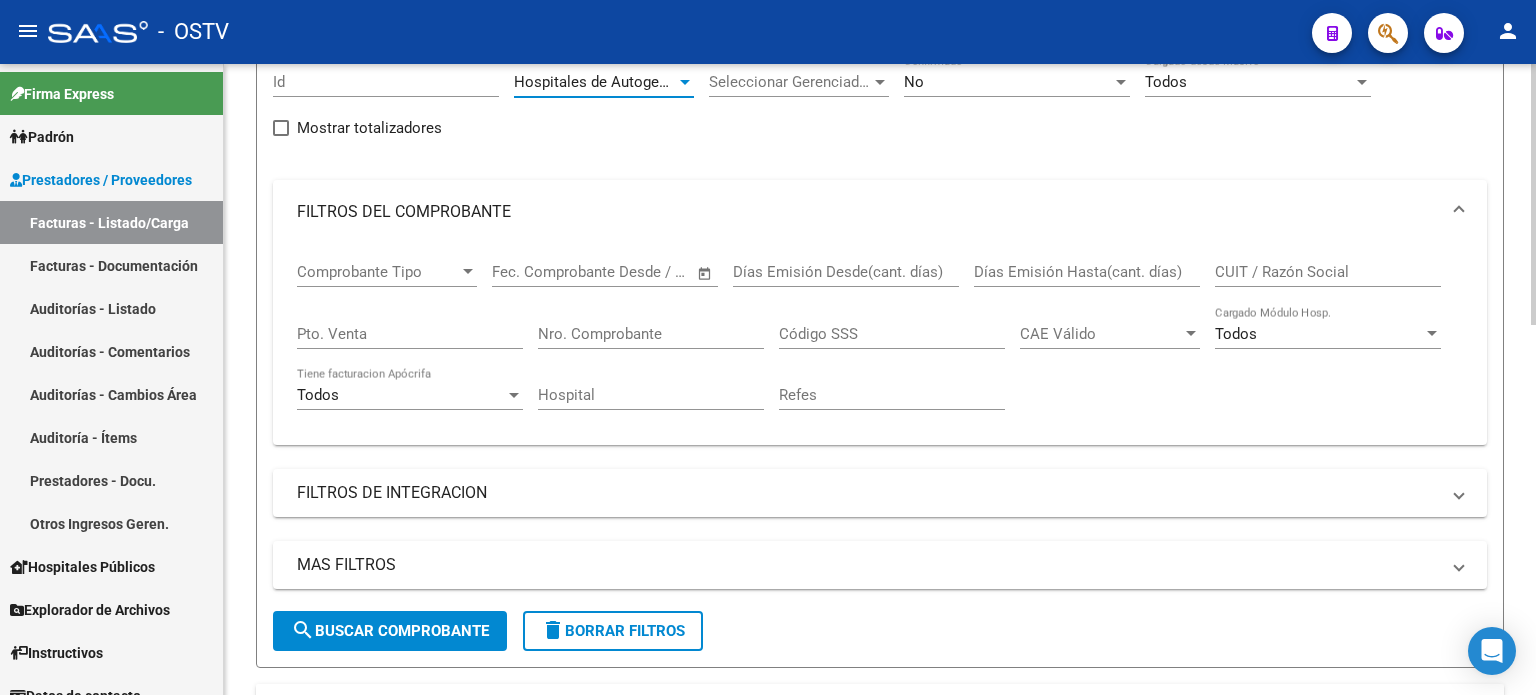 click on "search  Buscar Comprobante" 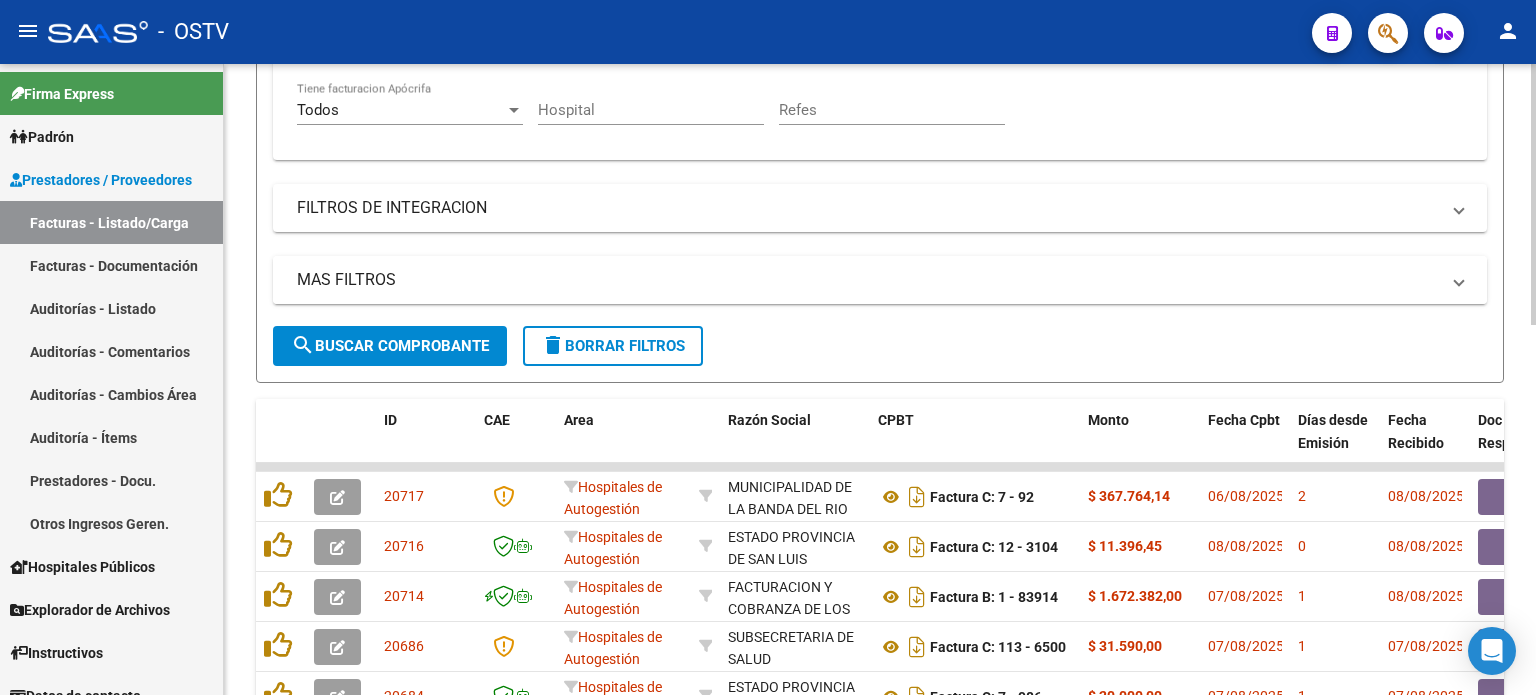 scroll, scrollTop: 700, scrollLeft: 0, axis: vertical 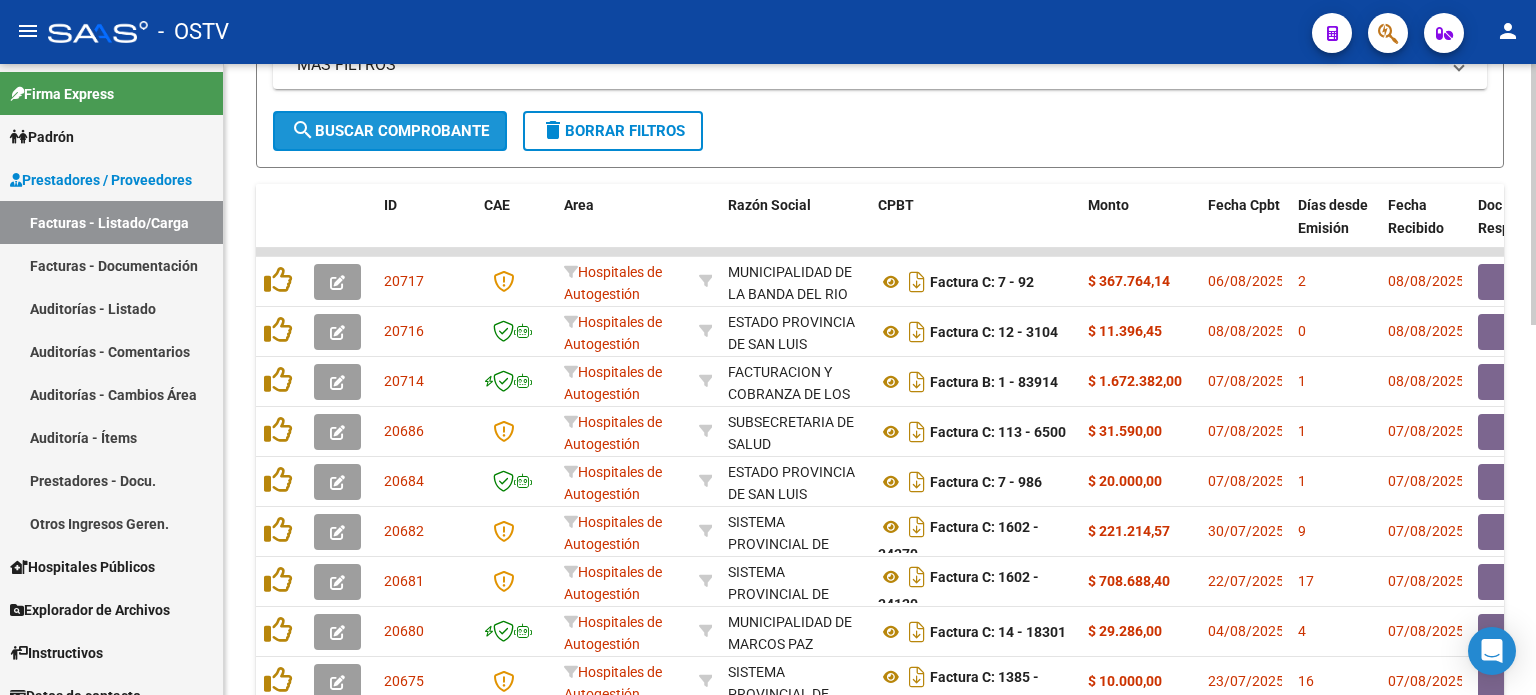 click on "search  Buscar Comprobante" 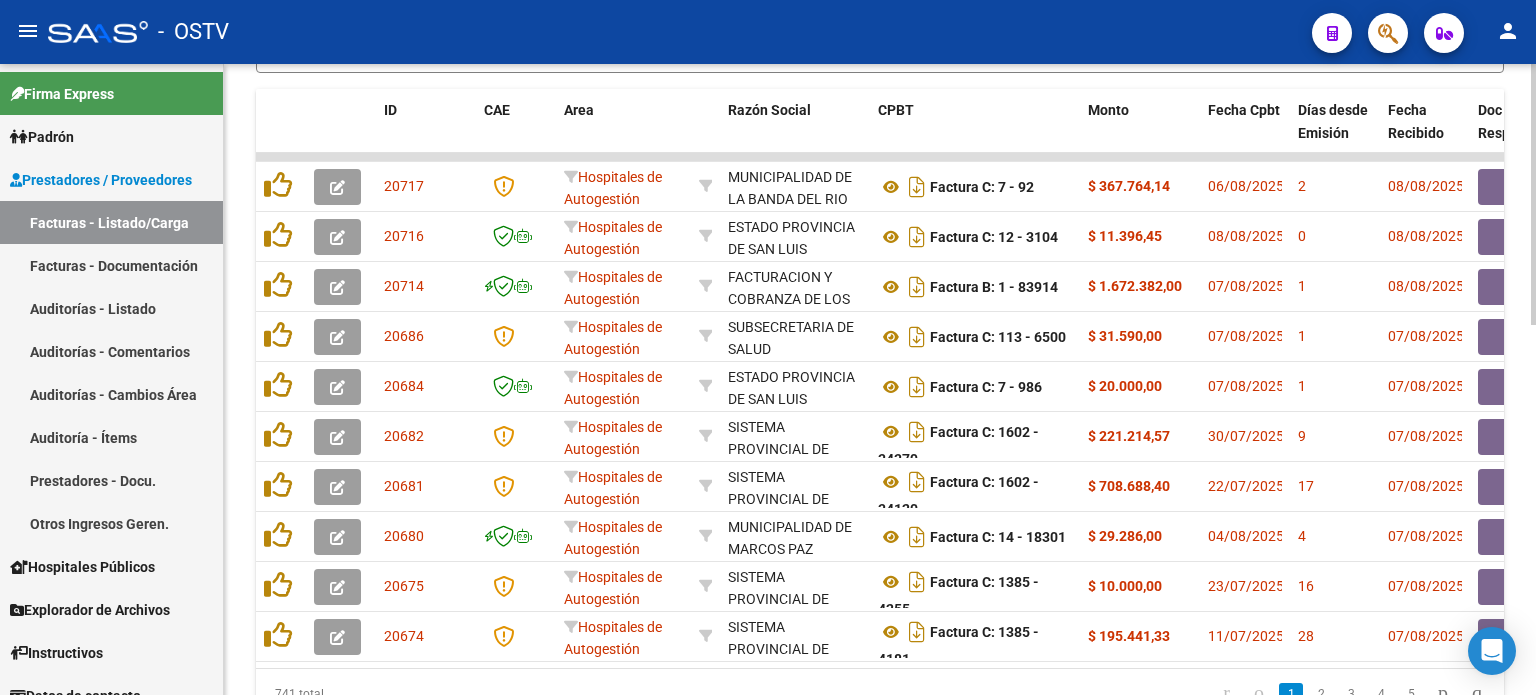 scroll, scrollTop: 164, scrollLeft: 0, axis: vertical 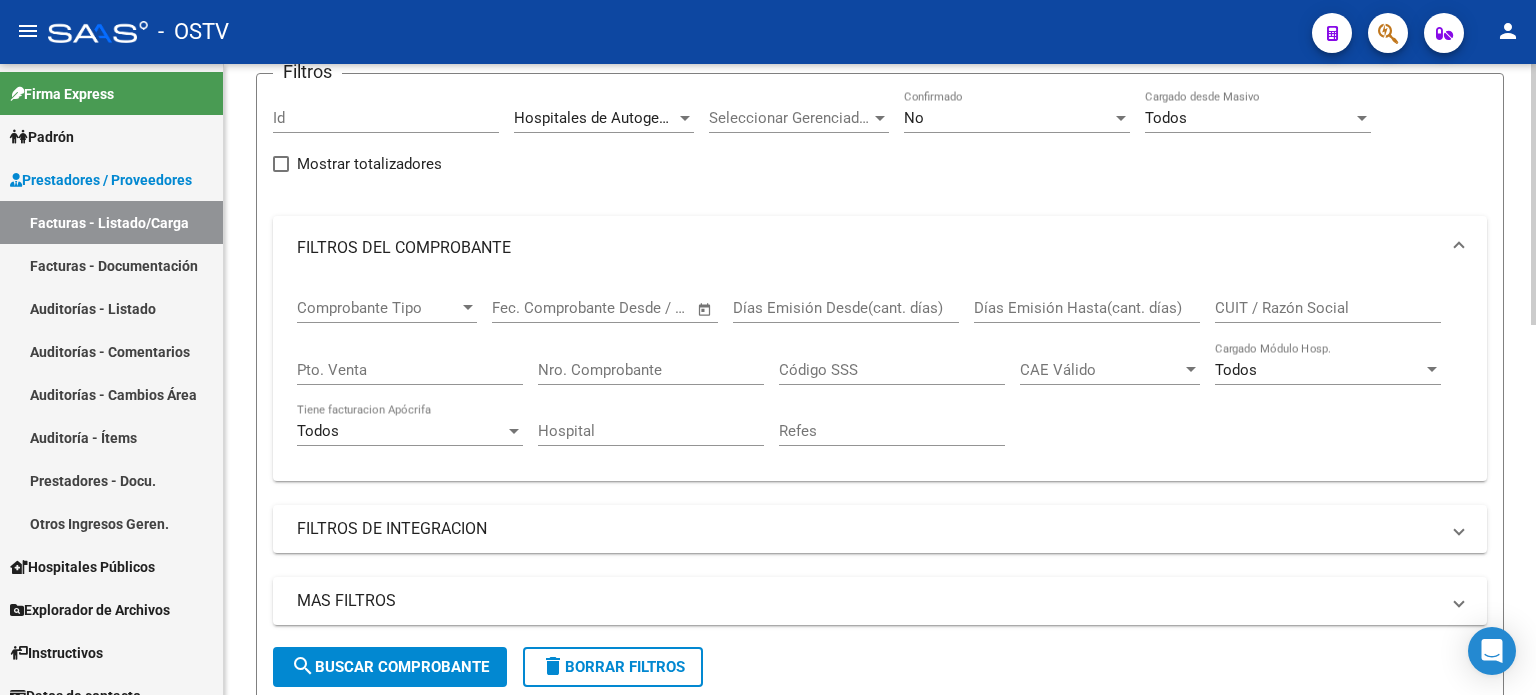 click 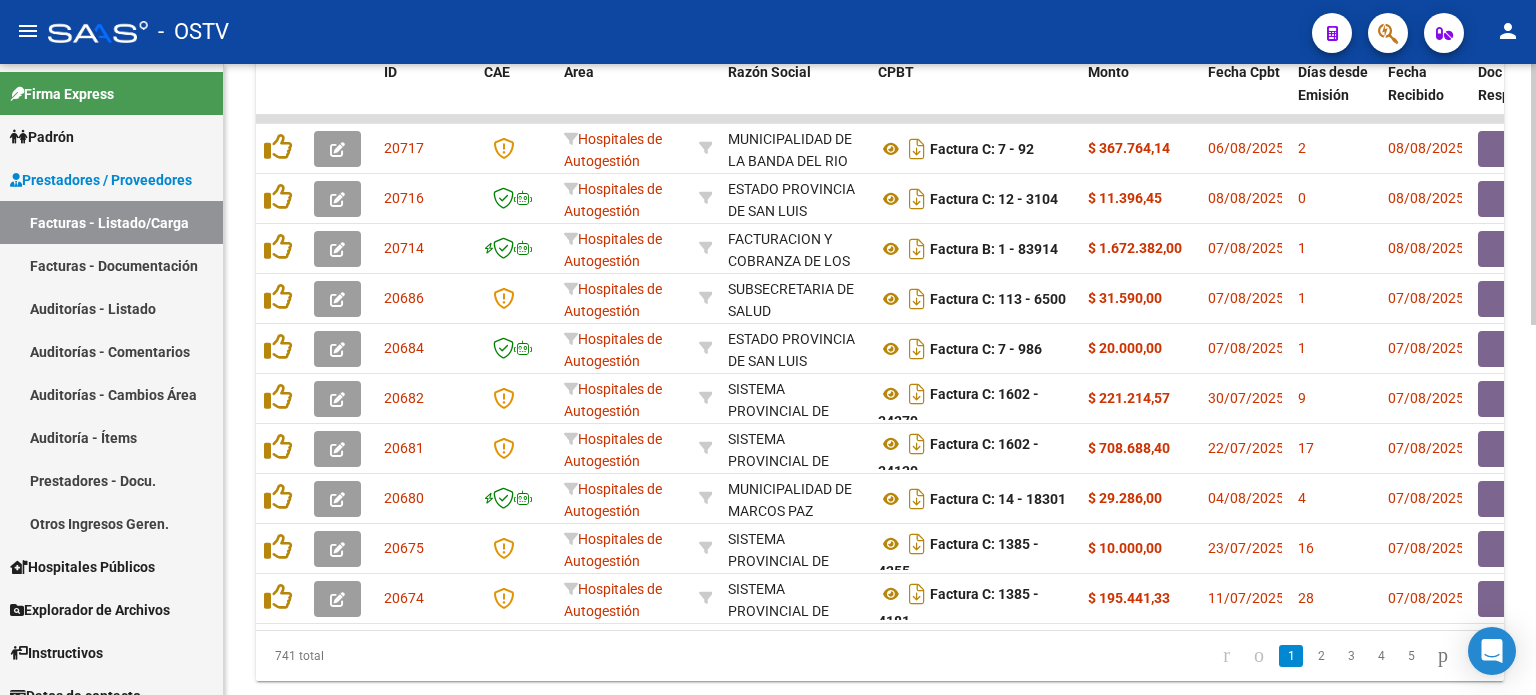 scroll, scrollTop: 847, scrollLeft: 0, axis: vertical 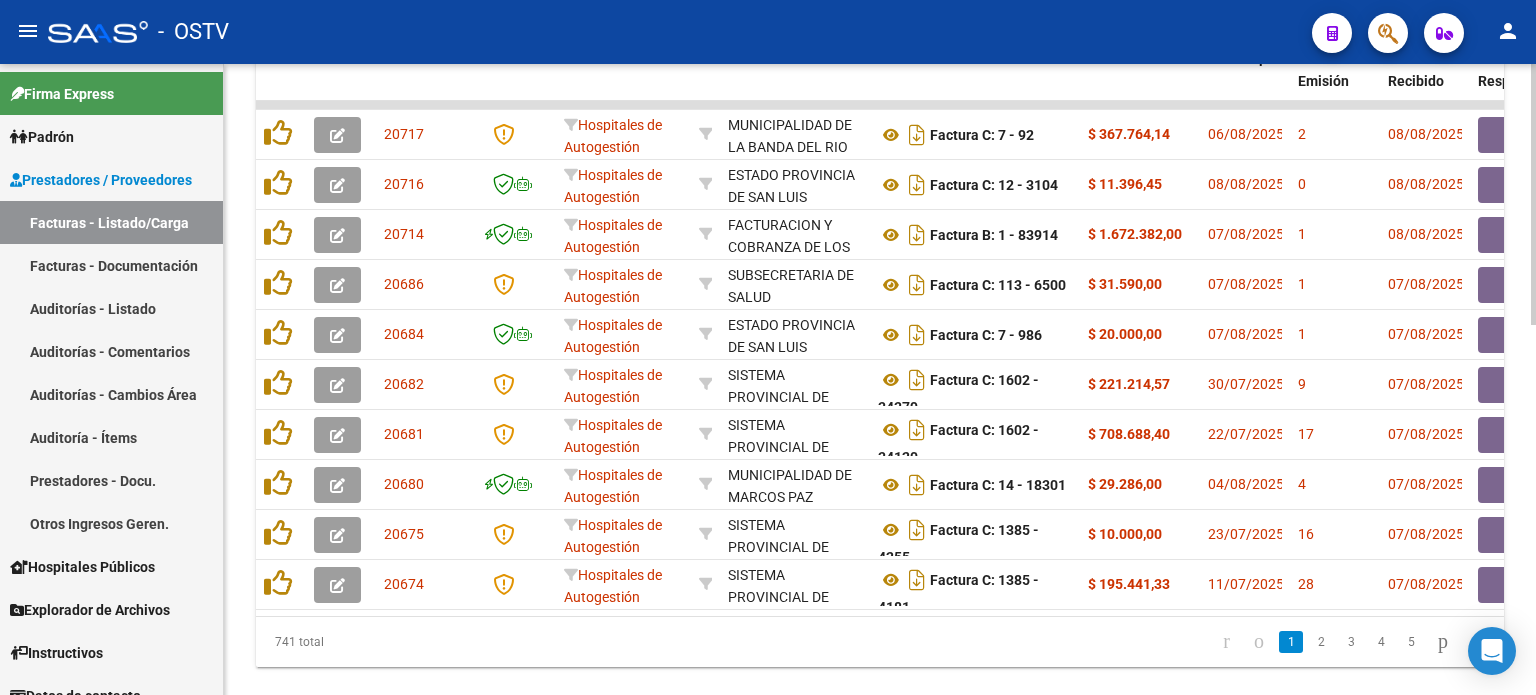 click 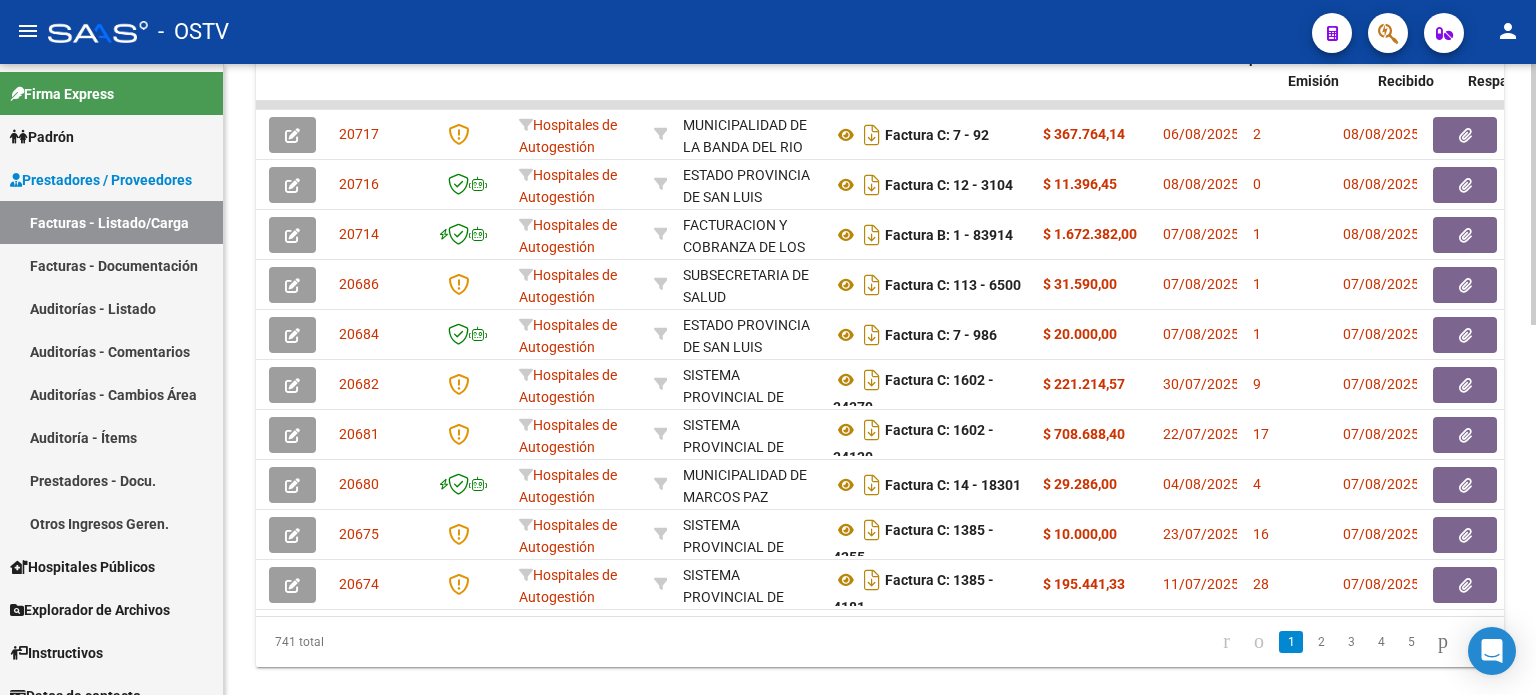 scroll, scrollTop: 0, scrollLeft: 2, axis: horizontal 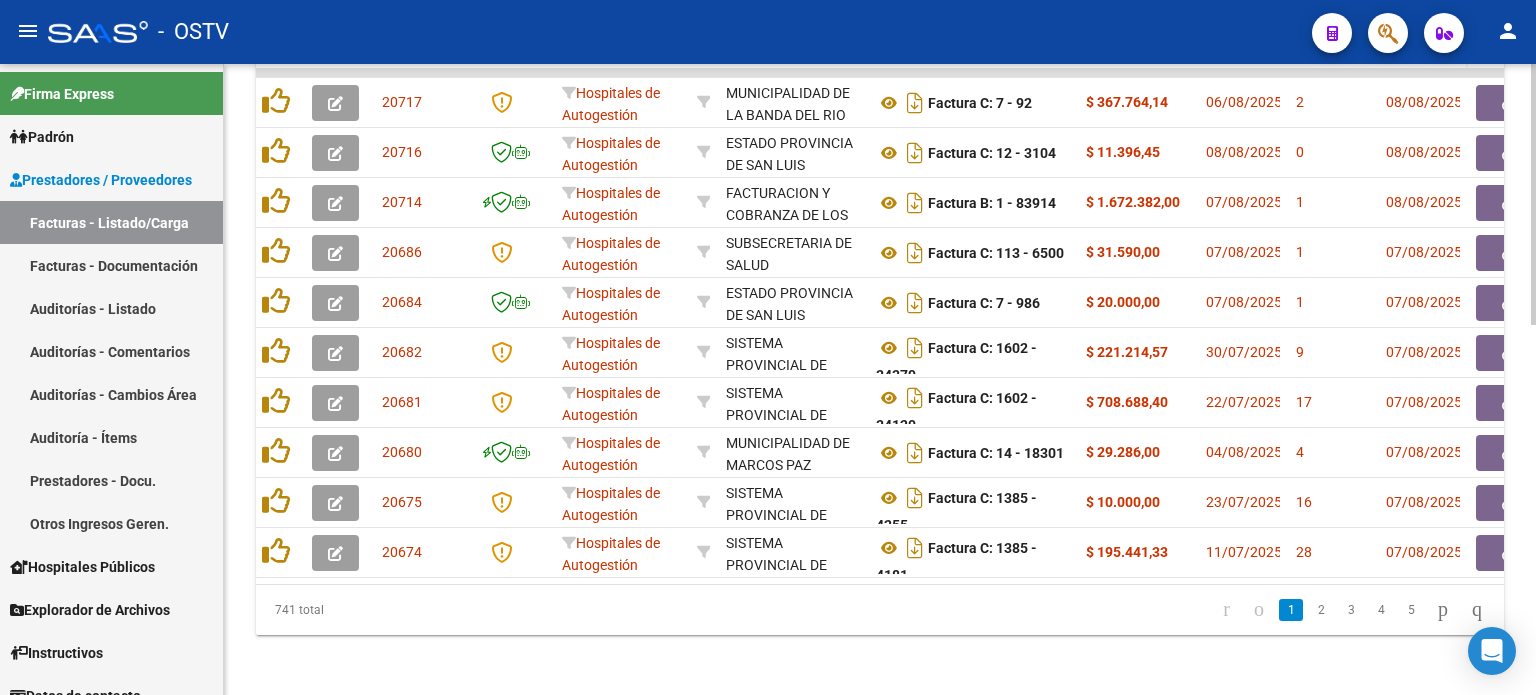 click on "ID CAE Area Razon Social CPBT Monto Fecha Cpbt Días desde Emisión Fecha Recibido Doc Respaldatoria Trazabilidad Expediente SUR Asociado Auditoria Retencion IIBB Retención Ganancias OP Fecha Transferido Monto Transferido Comprobante Comentario Prestador / Gerenciador Comentario Obra Social Comentario OS Privado Fecha Vencimiento Fecha Confimado Creado Usuario Confirmado Por Email
[NUMBER]  Hospitales de Autogestión MUNICIPALIDAD DE LA BANDA DEL RIO SALI    [NUMBER]   Factura C: [NUMBER] - [NUMBER]  $ [PRICE] [DATE] [NUMBER] [DATE]  -     [DATE] [DATE] Mesa de Entrada [EMAIL]
[NUMBER]  Hospitales de Autogestión ESTADO PROVINCIA DE SAN LUIS    [NUMBER]   Factura C: [NUMBER] - [NUMBER]  $ [PRICE] [DATE] [NUMBER] [DATE]  -     [DATE] [DATE] Mesa de Entrada [EMAIL]
[NUMBER]  Hospitales de Autogestión FACTURACION Y COBRANZA DE LOS EFECTORES PUBLICOS S.E.    [NUMBER]   Factura B: [NUMBER] - [NUMBER]  $ [PRICE] [DATE] [NUMBER] [DATE]  -     [DATE]" 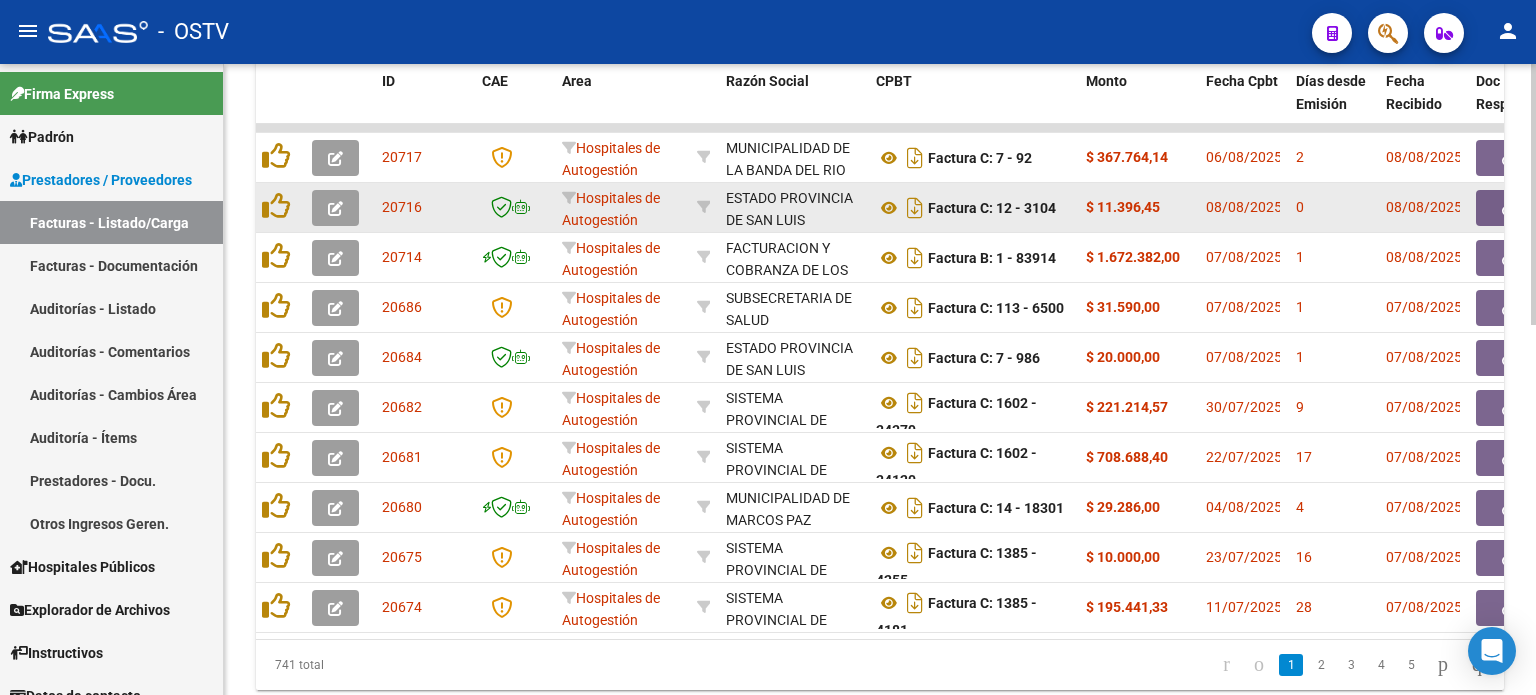scroll, scrollTop: 795, scrollLeft: 0, axis: vertical 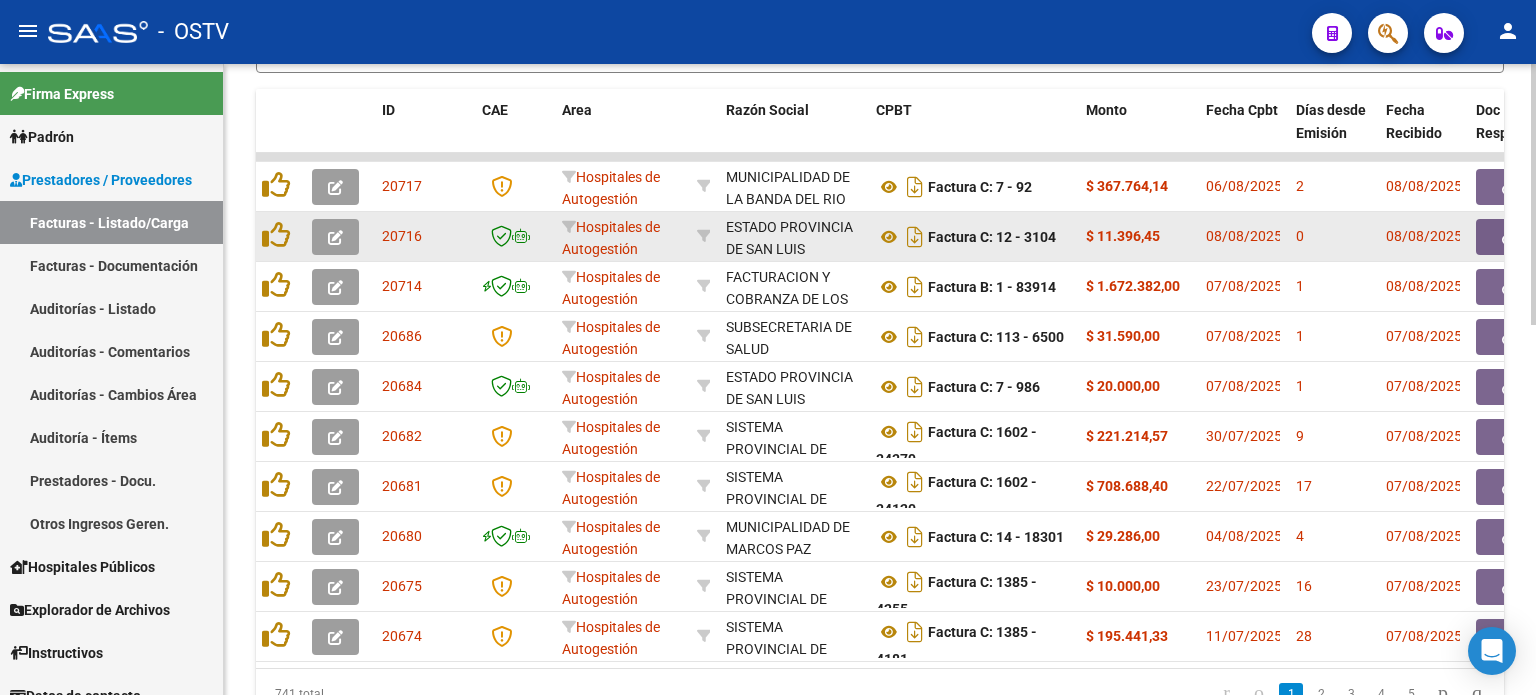 click on "Fecha Recibido" 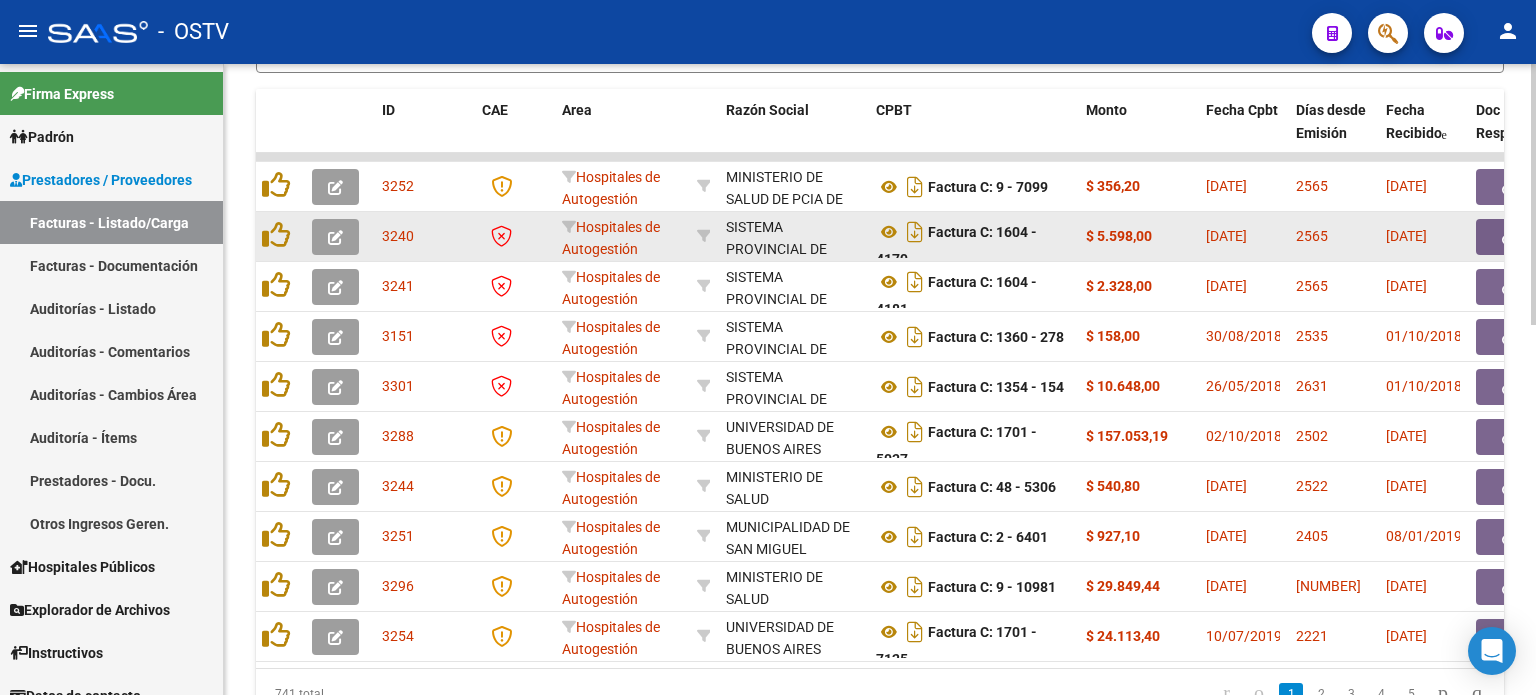 click on "Fecha Recibido" 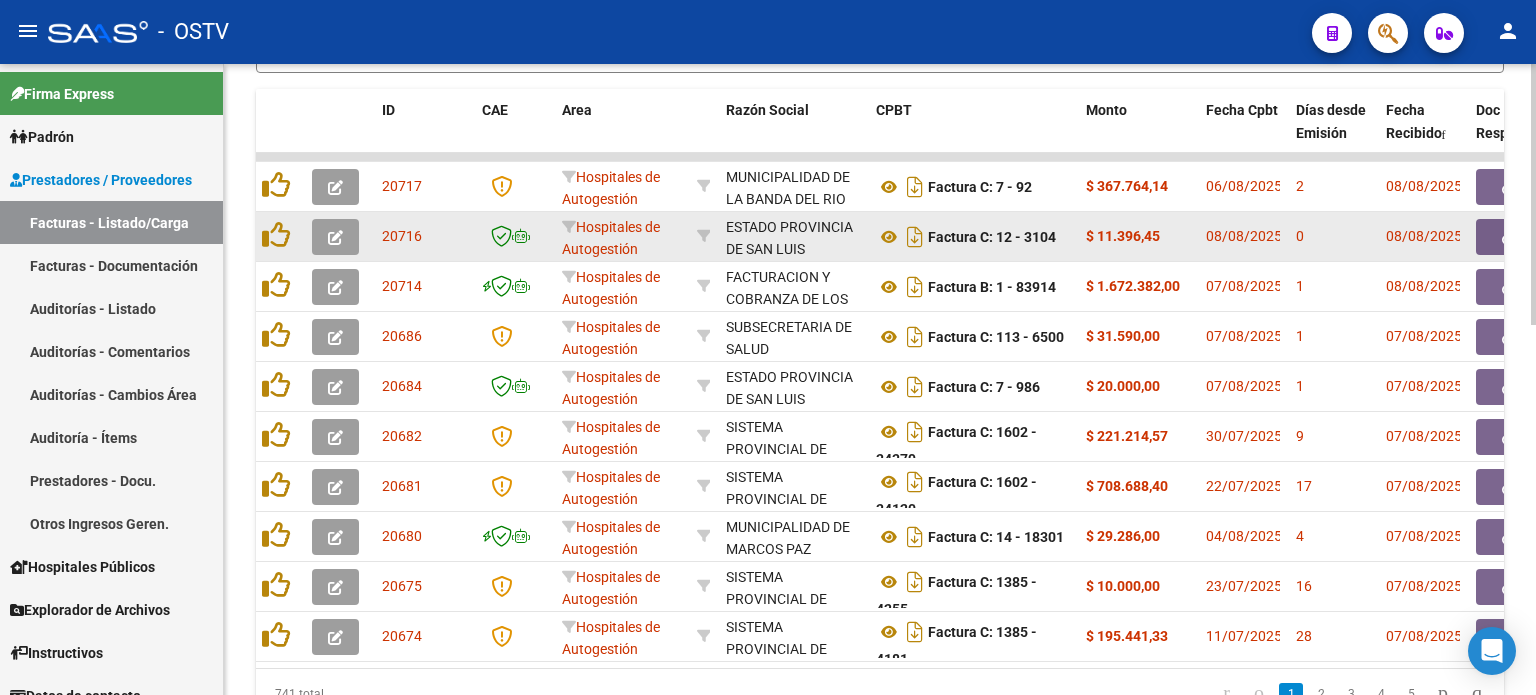 click on "Fecha Recibido" 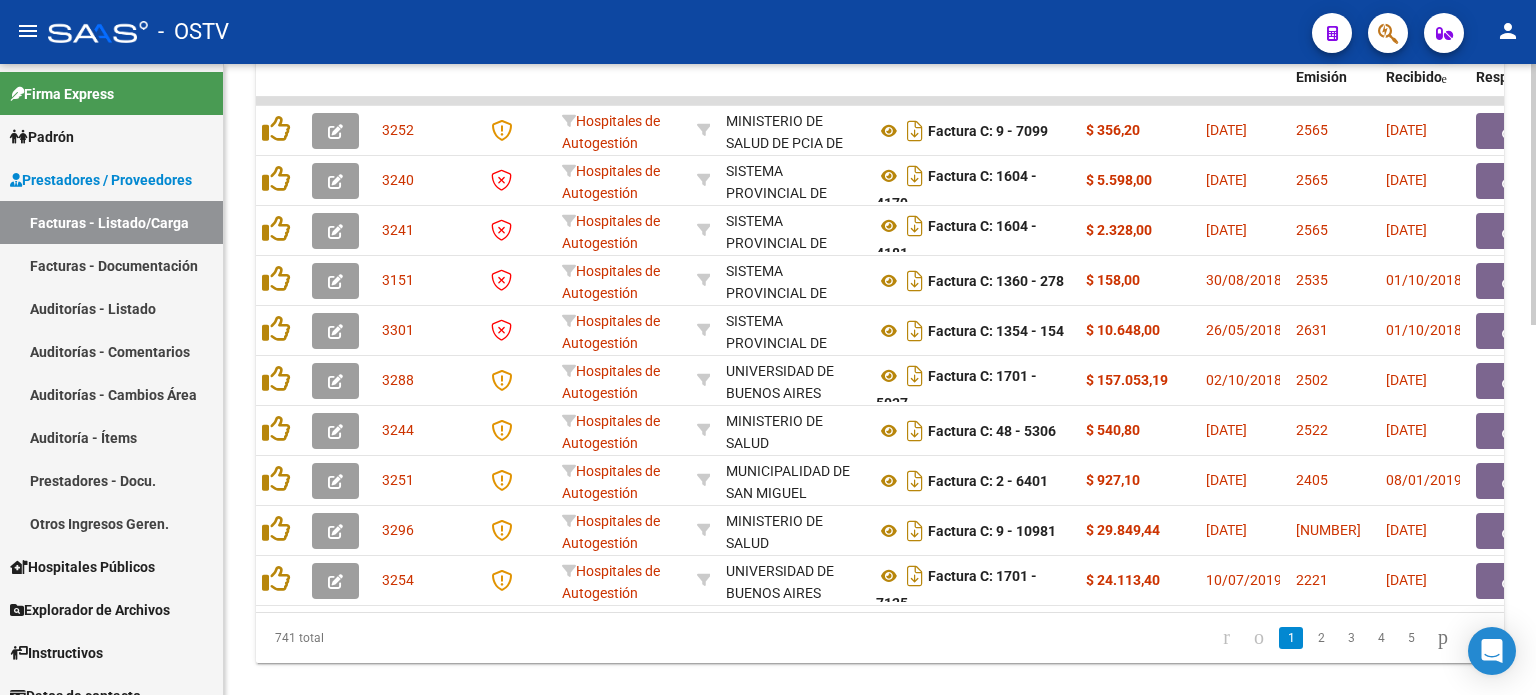 scroll, scrollTop: 856, scrollLeft: 0, axis: vertical 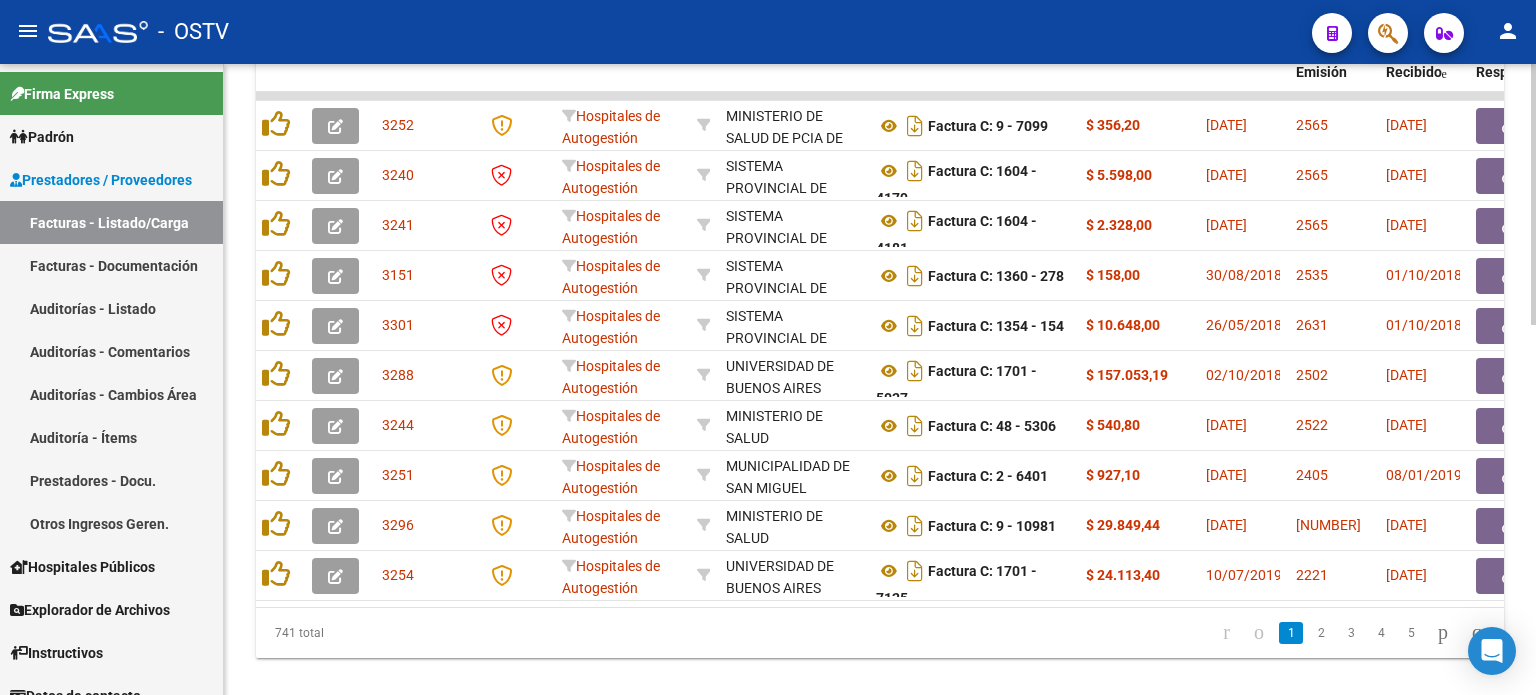 click on "Video tutorial   PRESTADORES -> Listado de CPBTs Emitidos por Prestadores / Proveedores (alt+q)   Cargar Comprobante
Carga Masiva  cloud_download  CSV  cloud_download  EXCEL  cloud_download  Estandar   Descarga Masiva
Filtros Id Hospitales de Autogestión Area Seleccionar Gerenciador Seleccionar Gerenciador No Confirmado Todos Cargado desde Masivo   Mostrar totalizadores   FILTROS DEL COMPROBANTE  Comprobante Tipo Comprobante Tipo Start date – End date Fec. Comprobante Desde / Hasta Días Emisión Desde(cant. días) Días Emisión Hasta(cant. días) CUIT / Razón Social Pto. Venta Nro. Comprobante Código SSS CAE Válido CAE Válido Todos Cargado Módulo Hosp. Todos Tiene facturacion Apócrifa Hospital Refes  FILTROS DE INTEGRACION  Período De Prestación Campos del Archivo de Rendición Devuelto x SSS (dr_envio) Todos Rendido x SSS (dr_envio) Tipo de Registro Tipo de Registro Período Presentación Período Presentación Campos del Legajo Asociado (preaprobación) Afiliado Legajo (cuil/nombre) –" 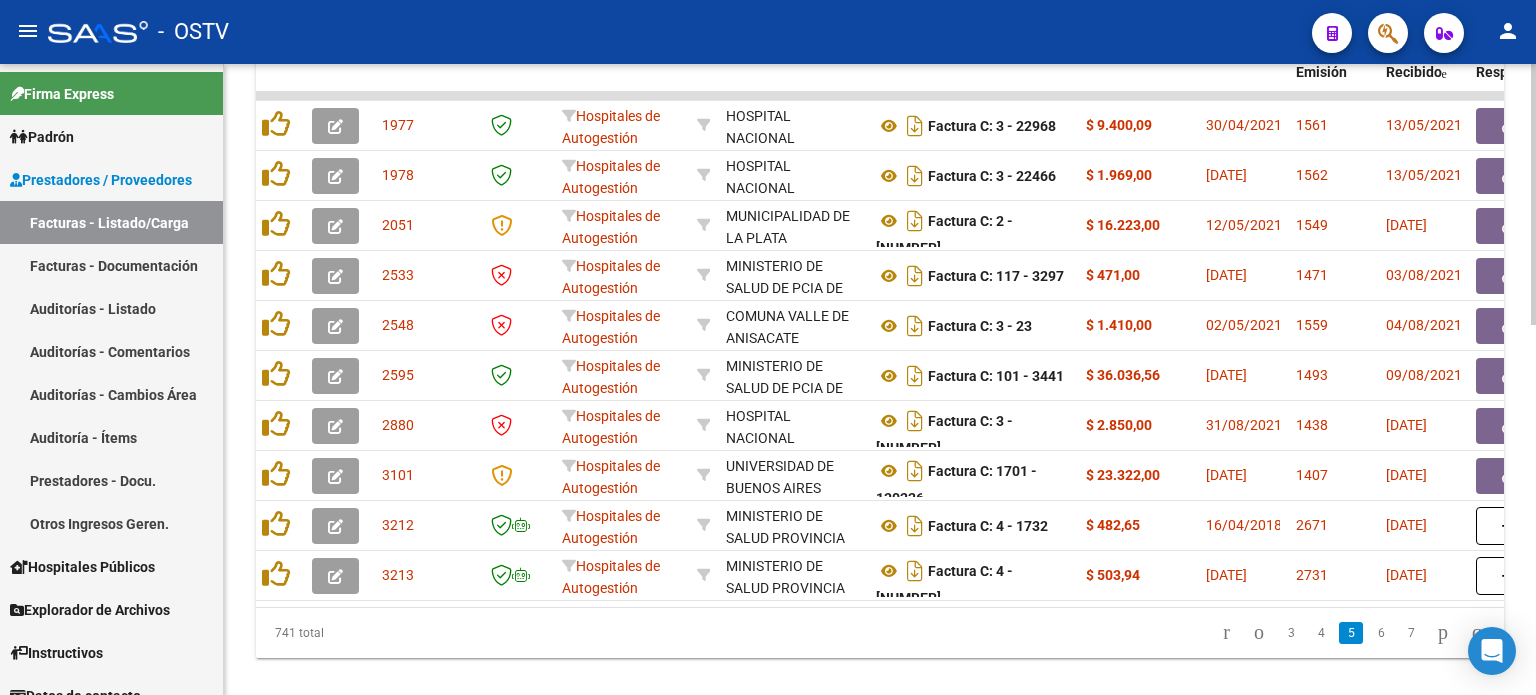 click on "7" 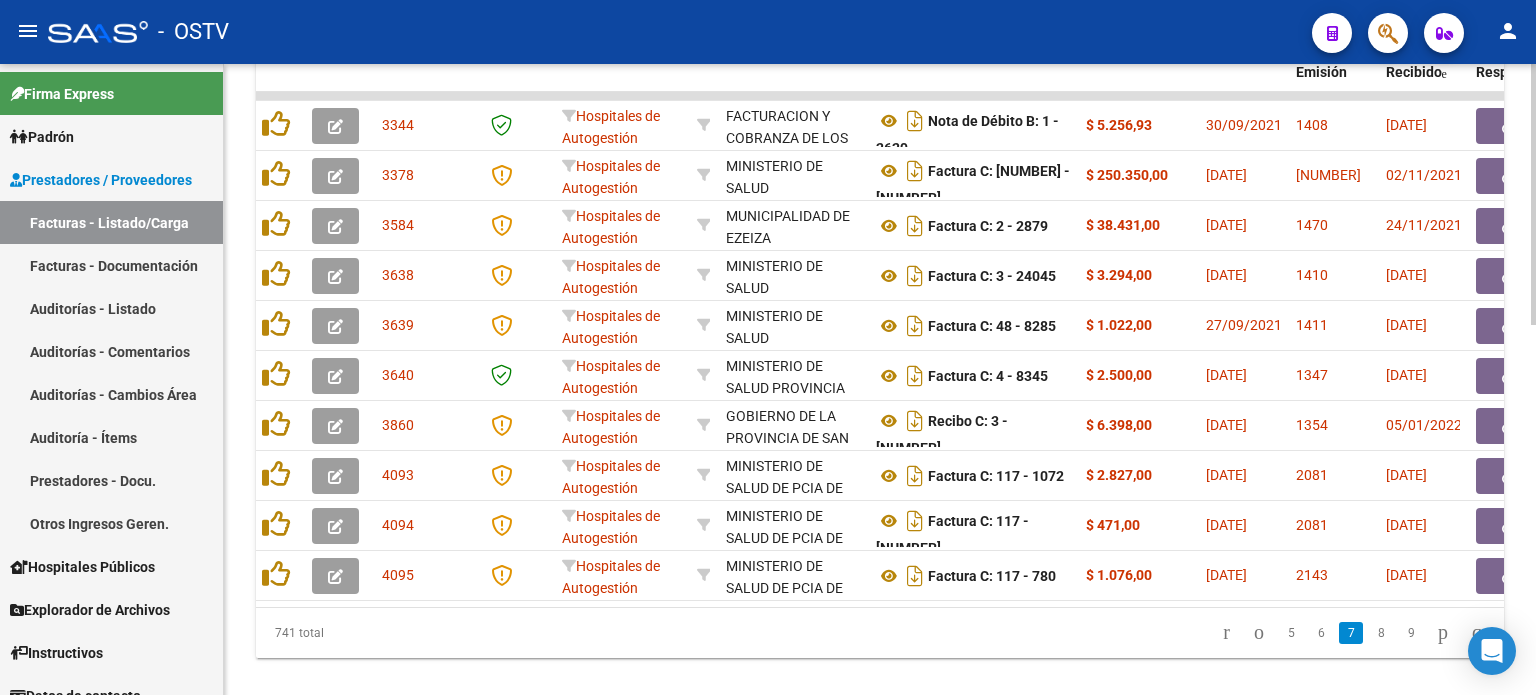 click on "9" 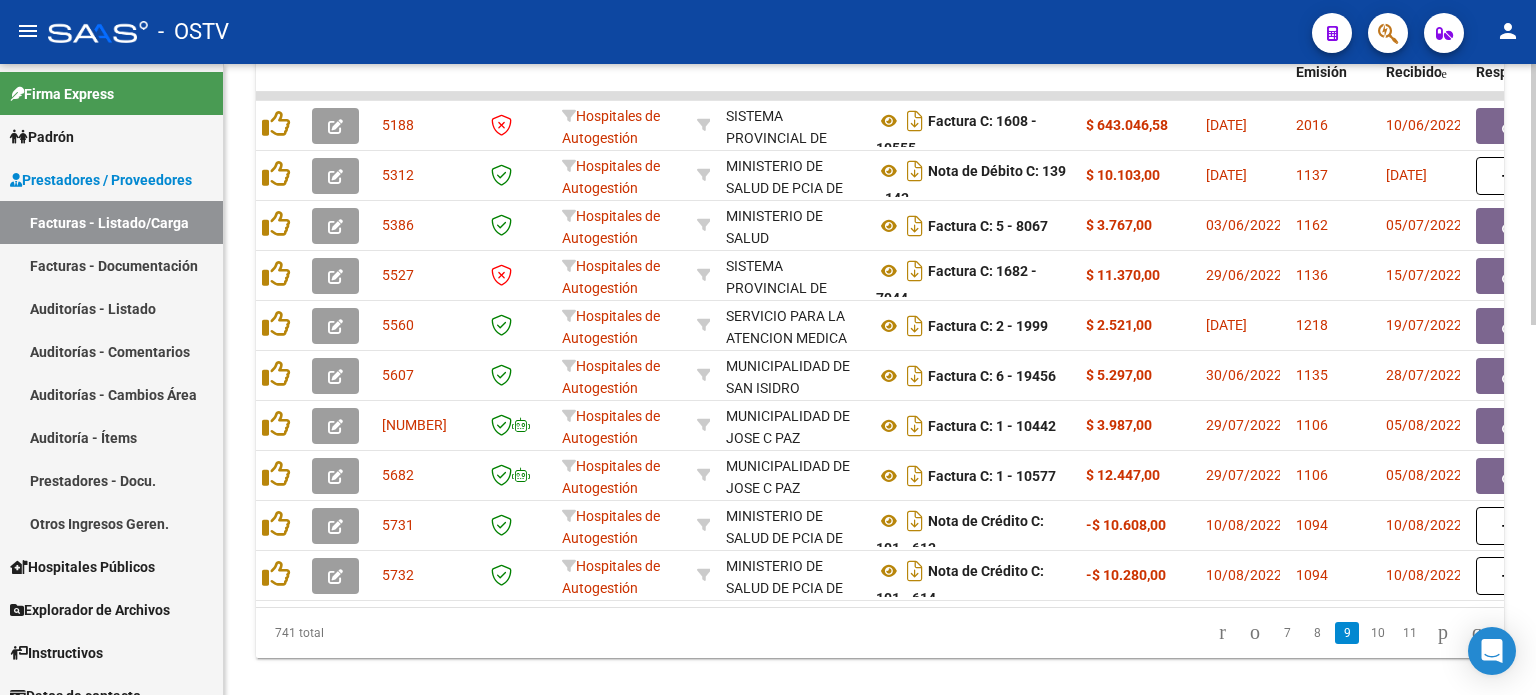 click on "11" 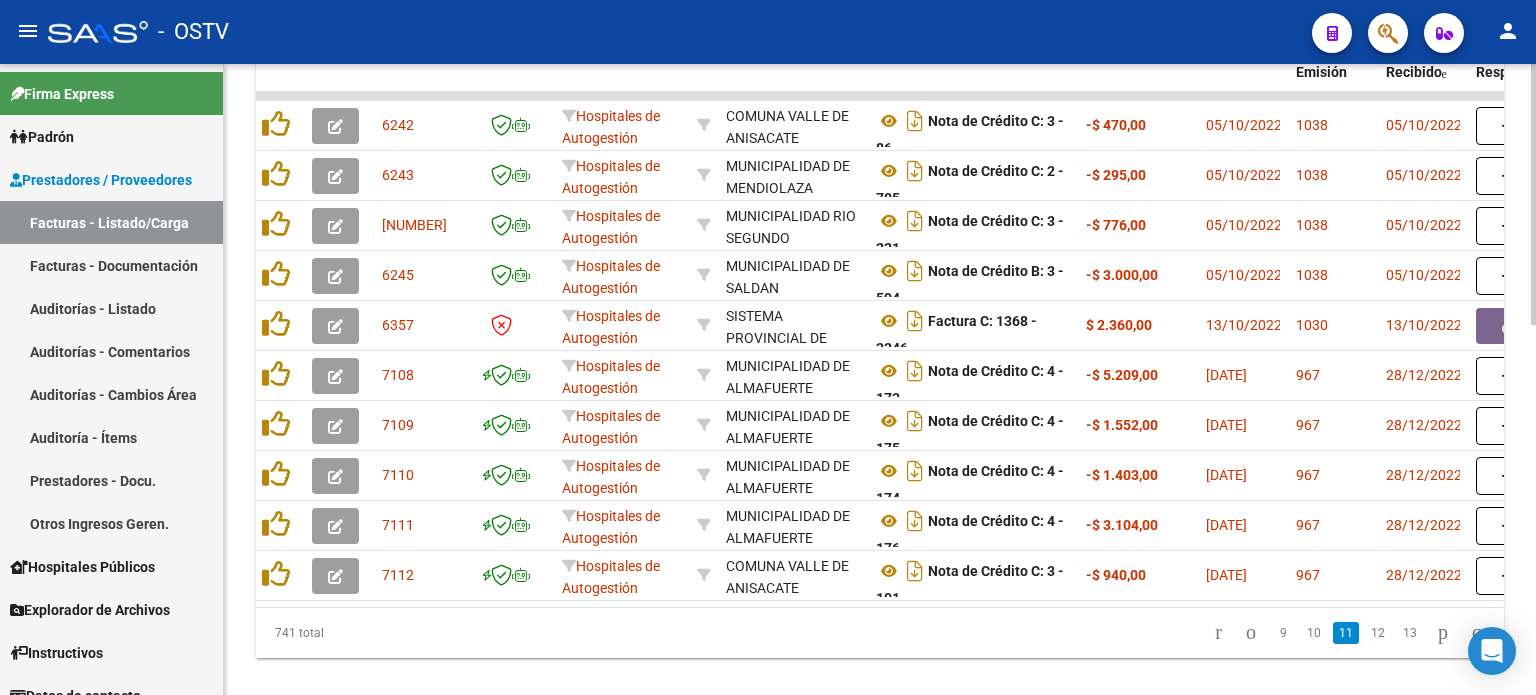 click on "13" 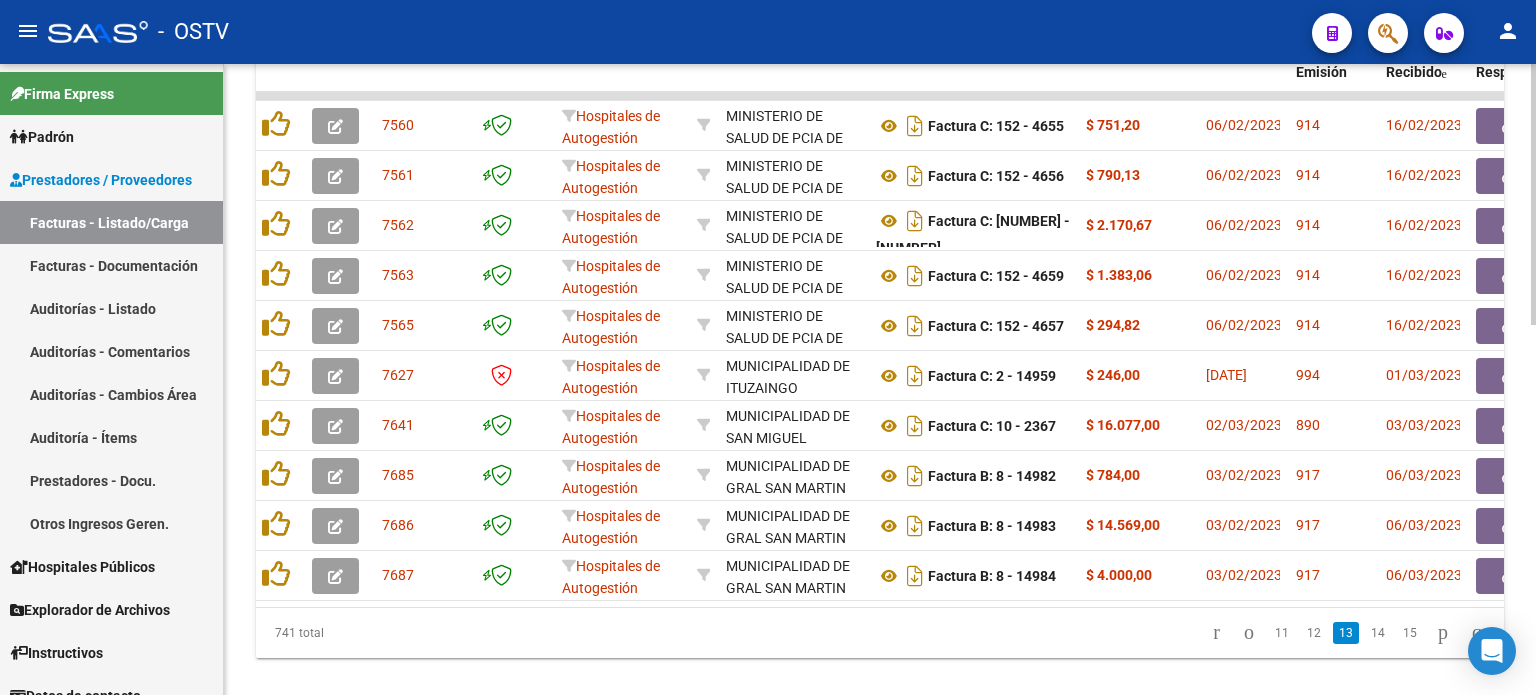 click on "15" 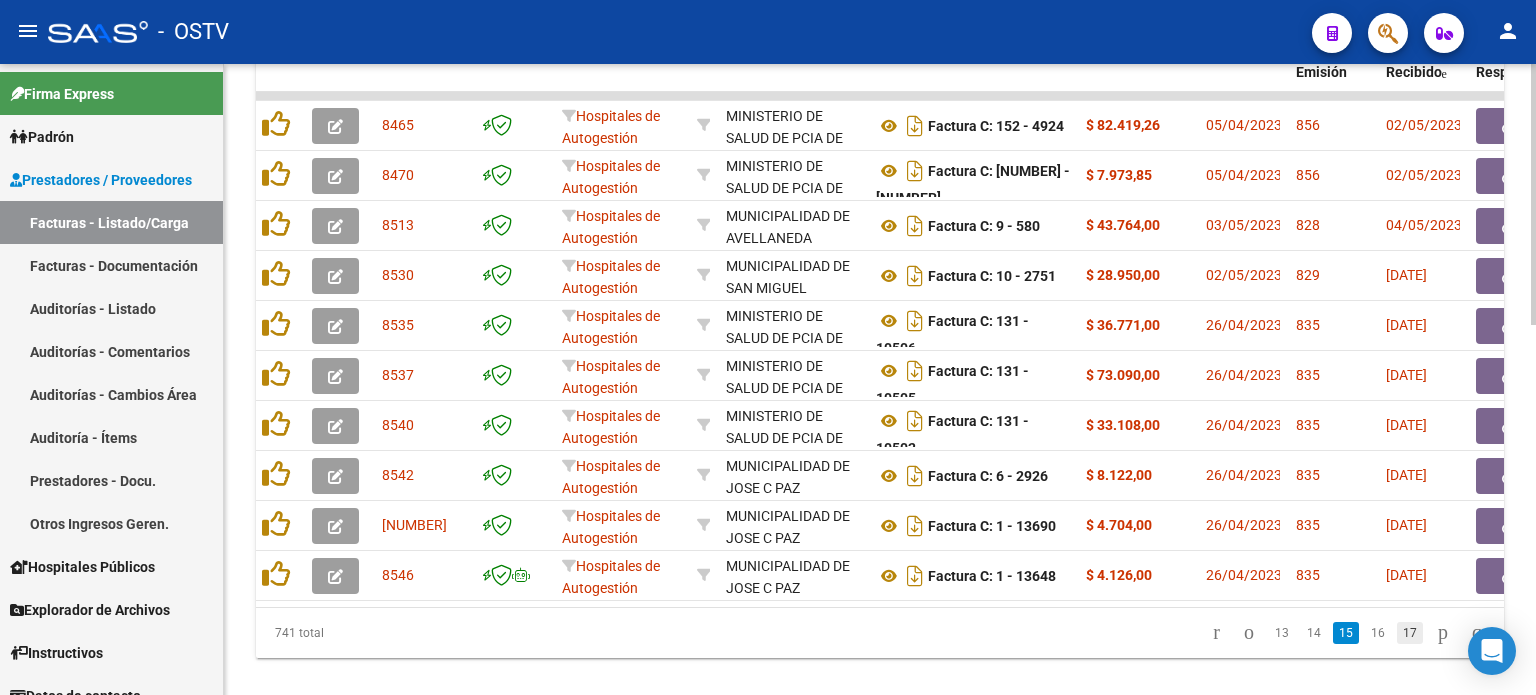 click on "17" 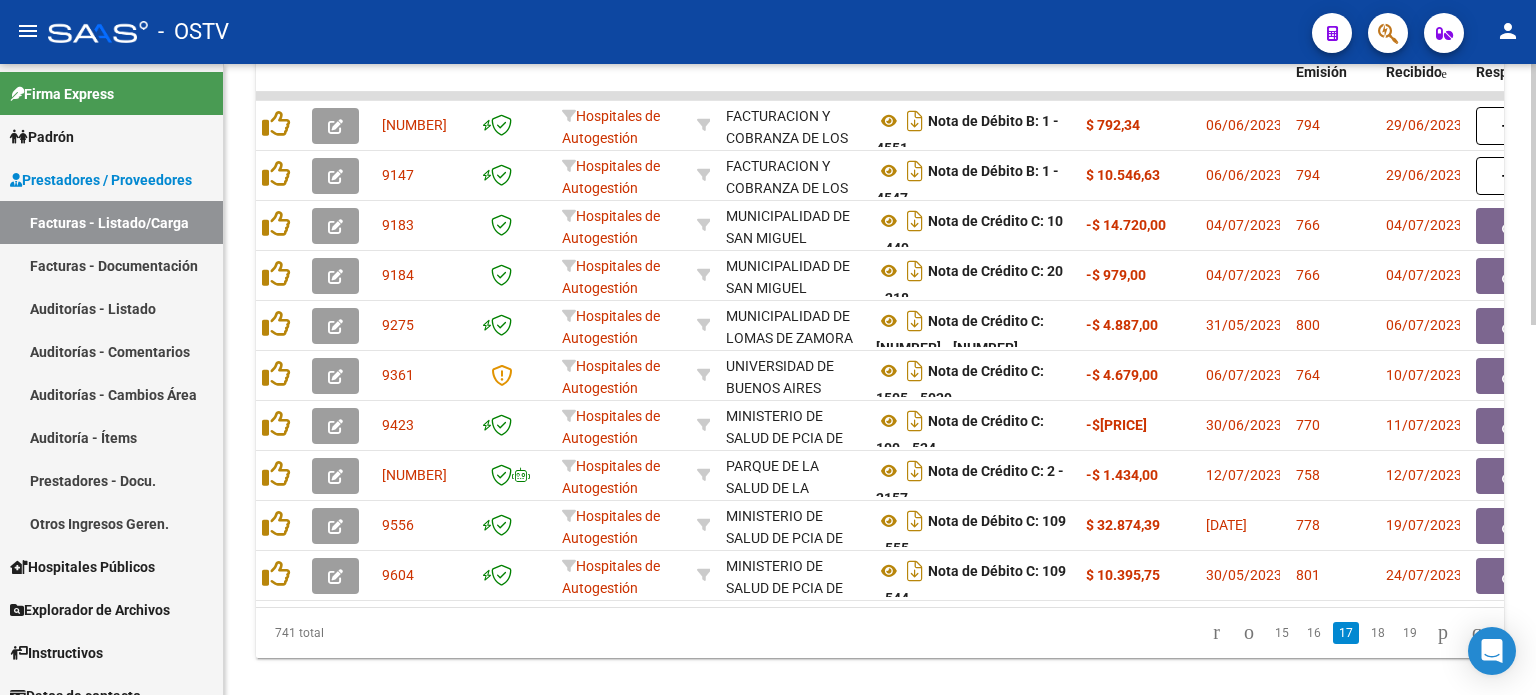 click on "19" 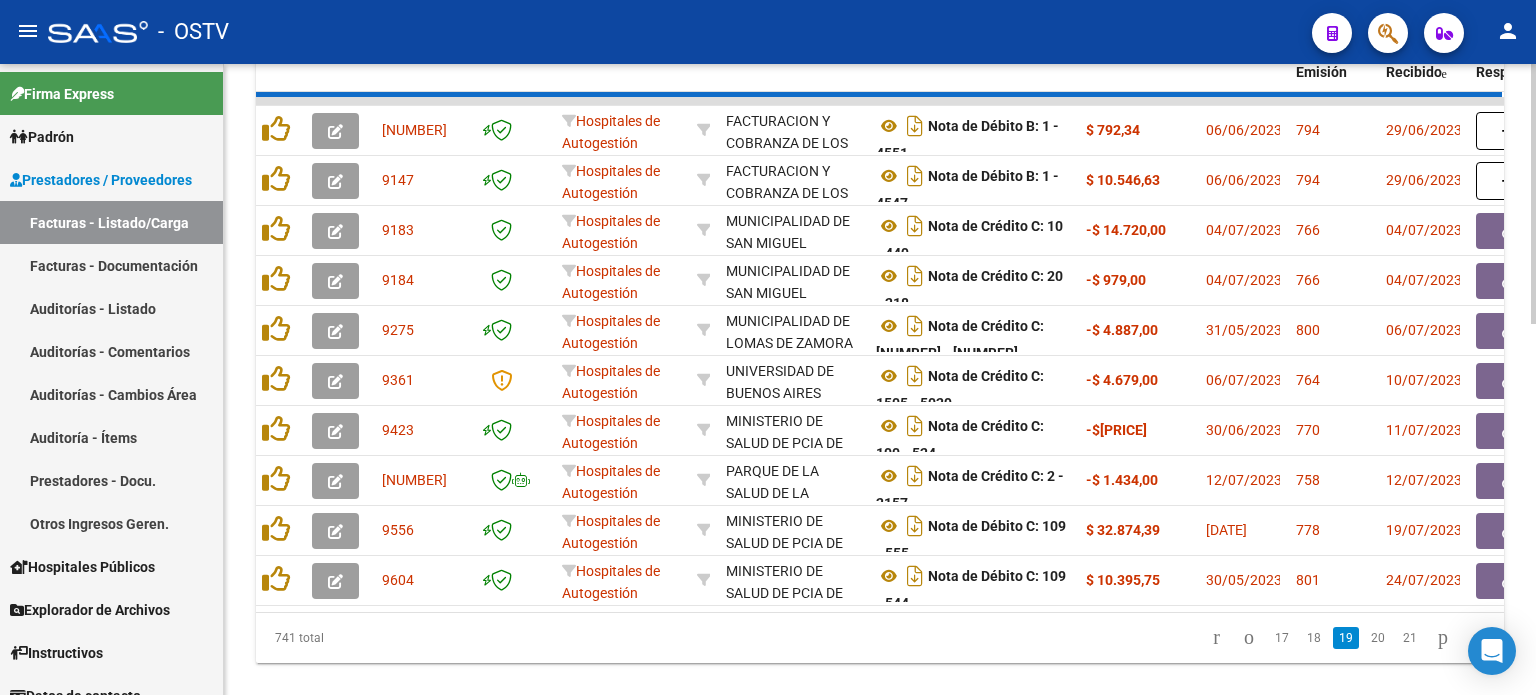 click on "[NUMBER] total   [NUMBER]   [NUMBER]   [NUMBER]   [NUMBER]   [NUMBER]" 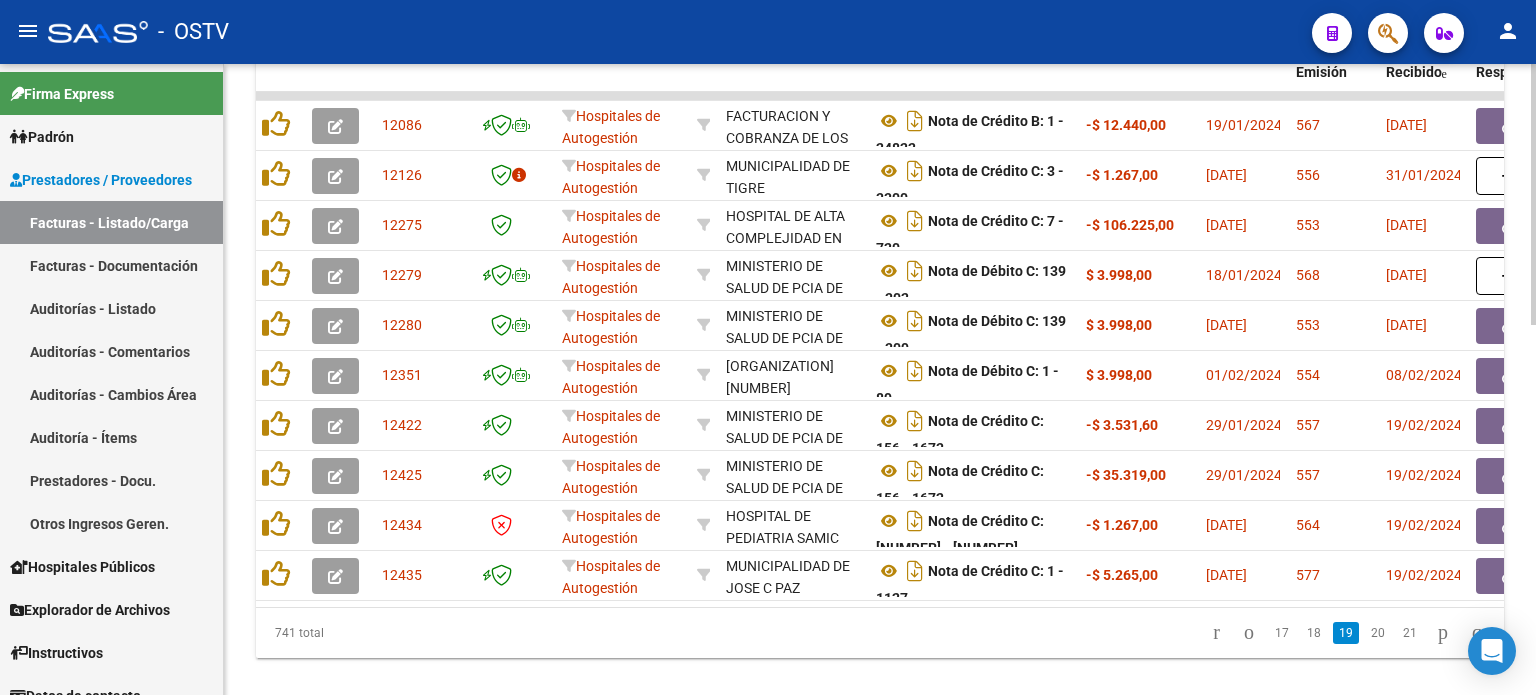 click on "21" 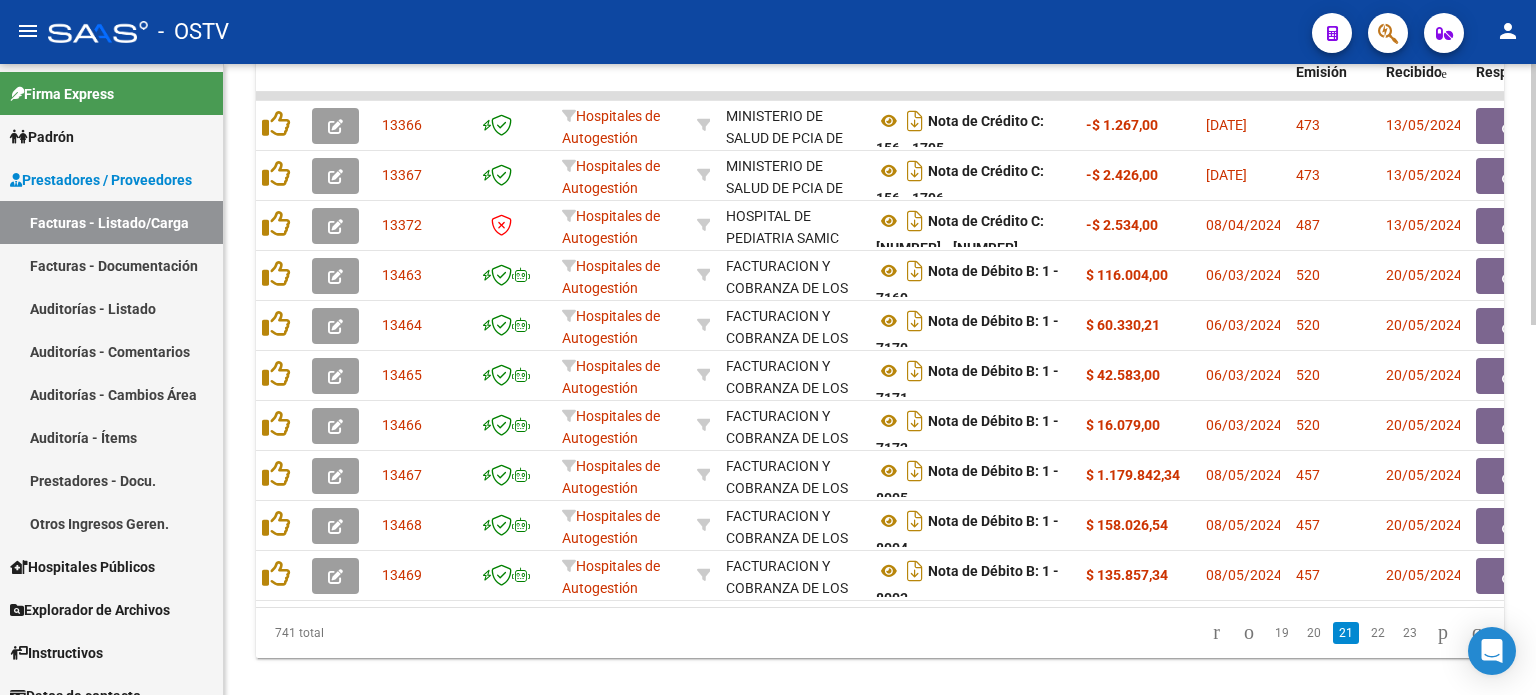 click on "23" 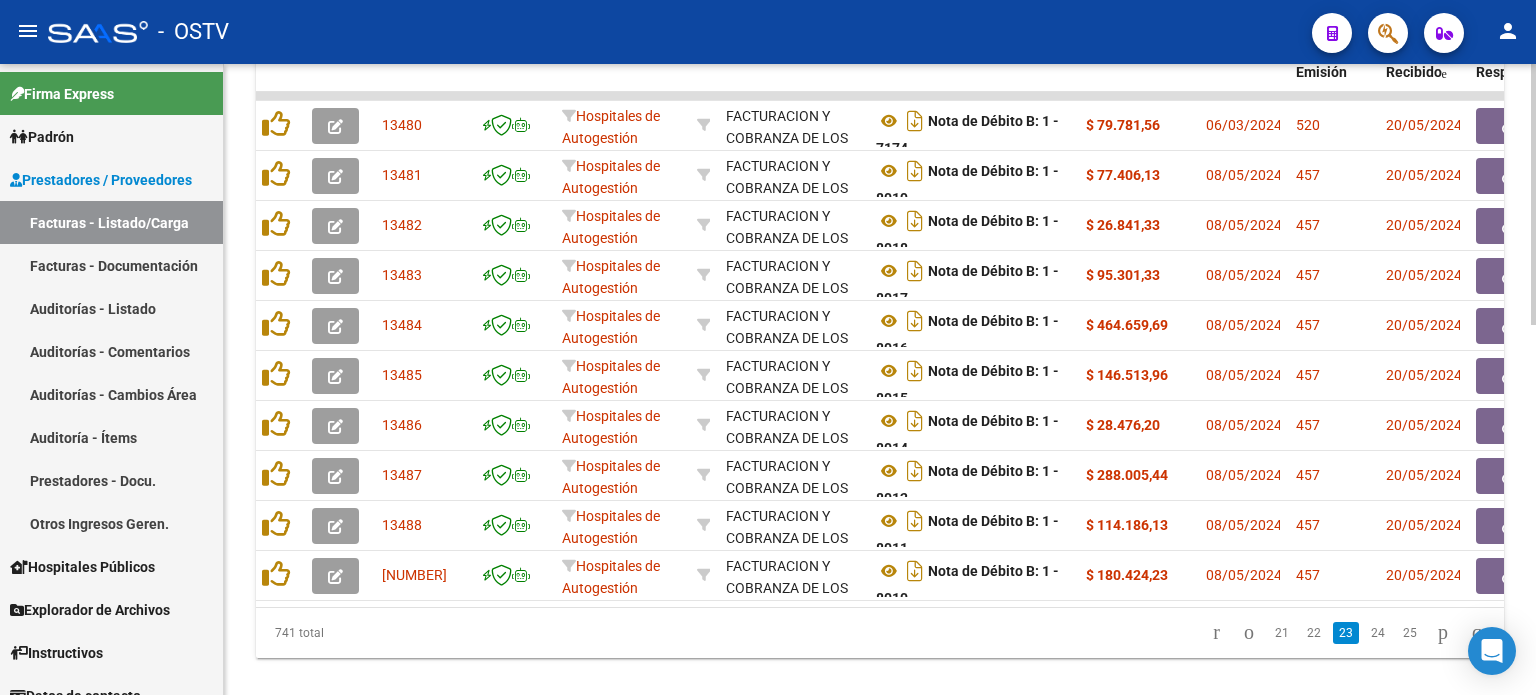click on "25" 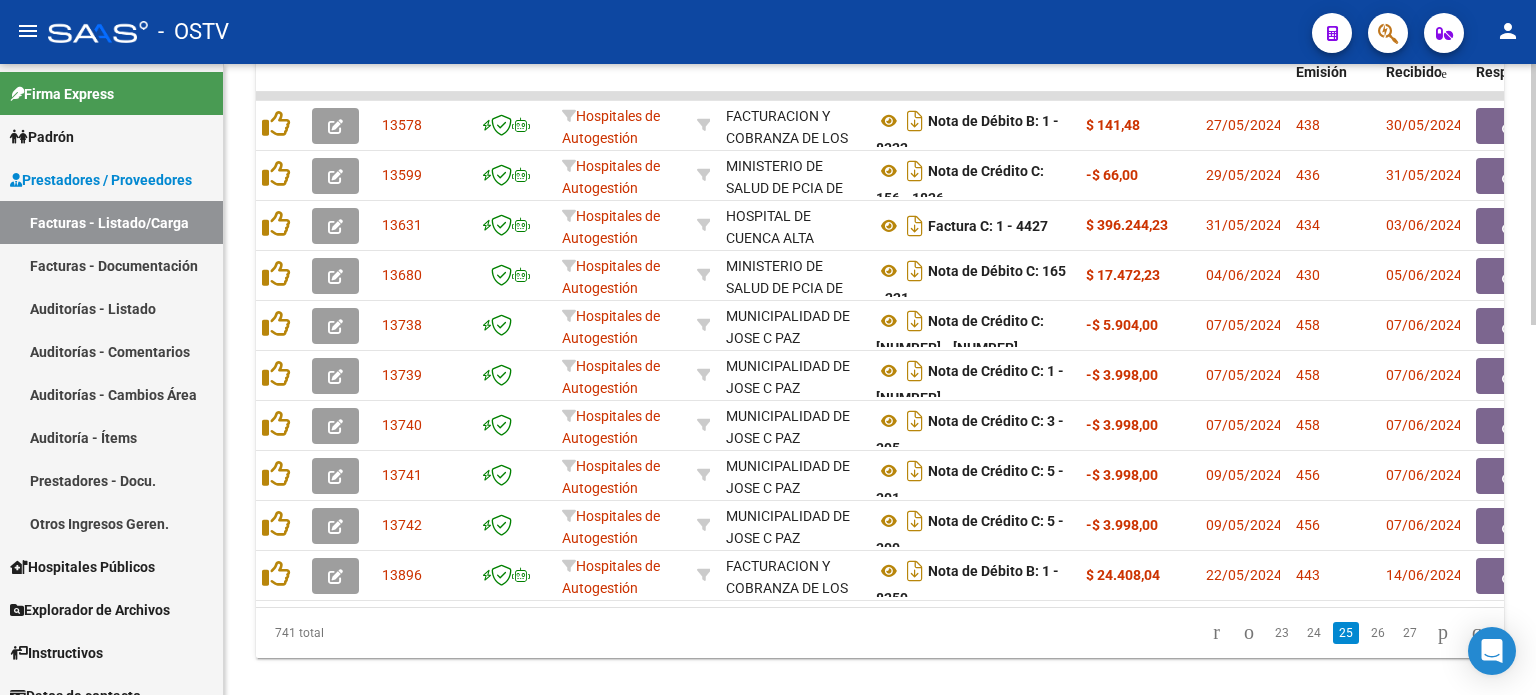 click on "27" 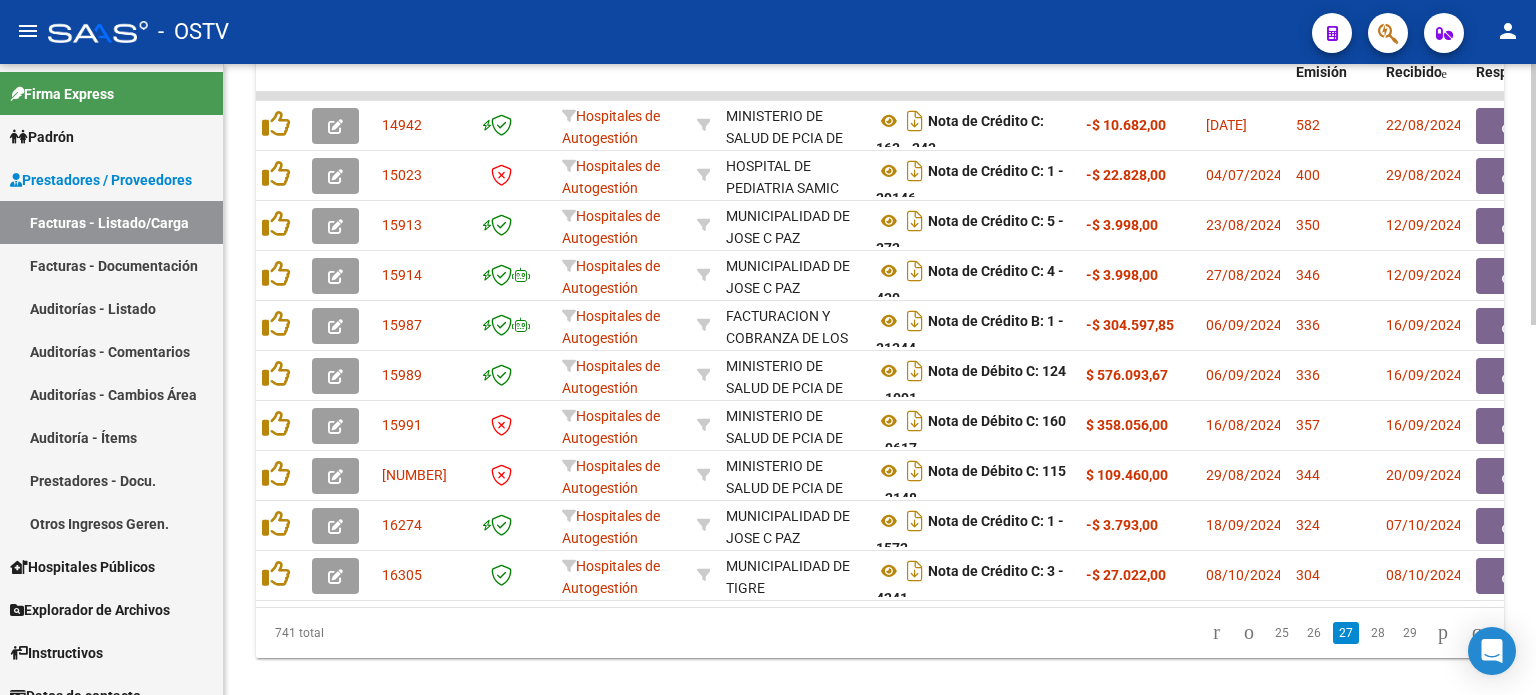 click on "29" 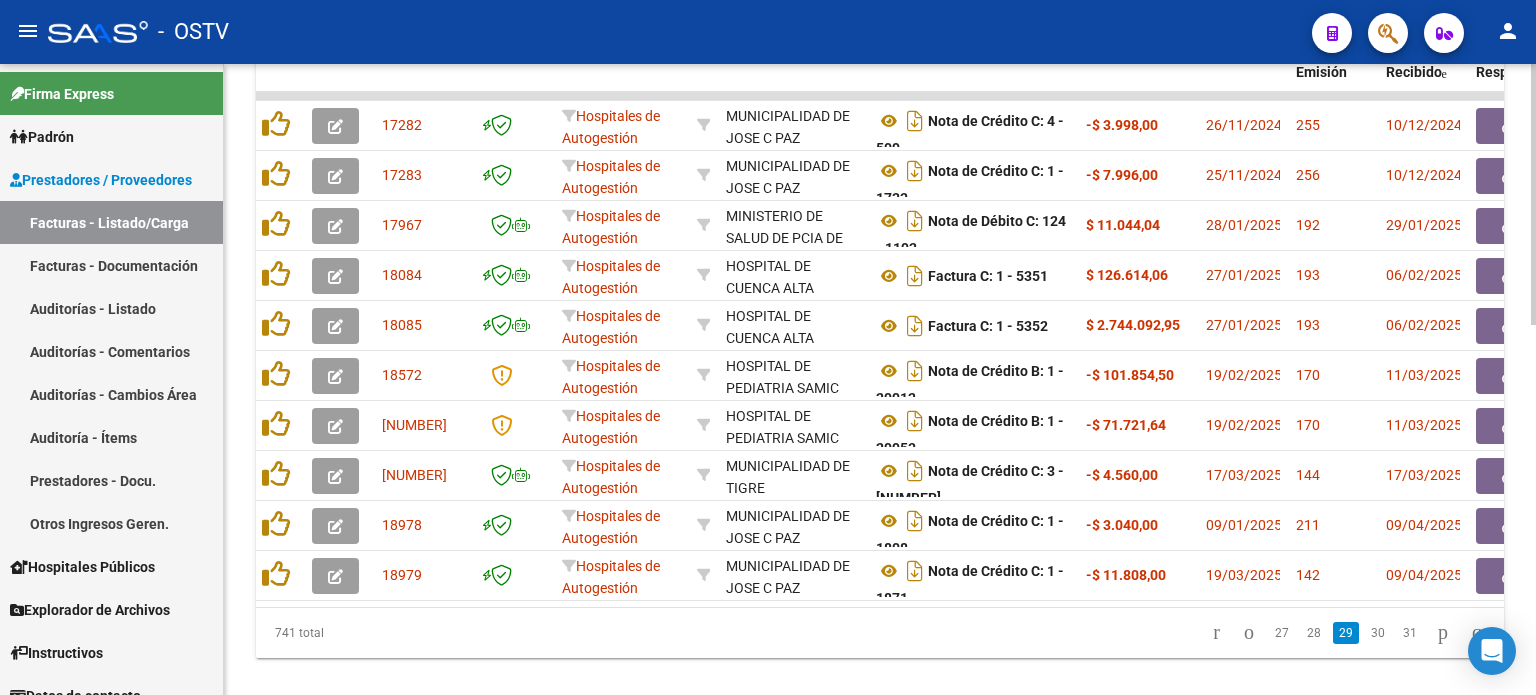 click on "31" 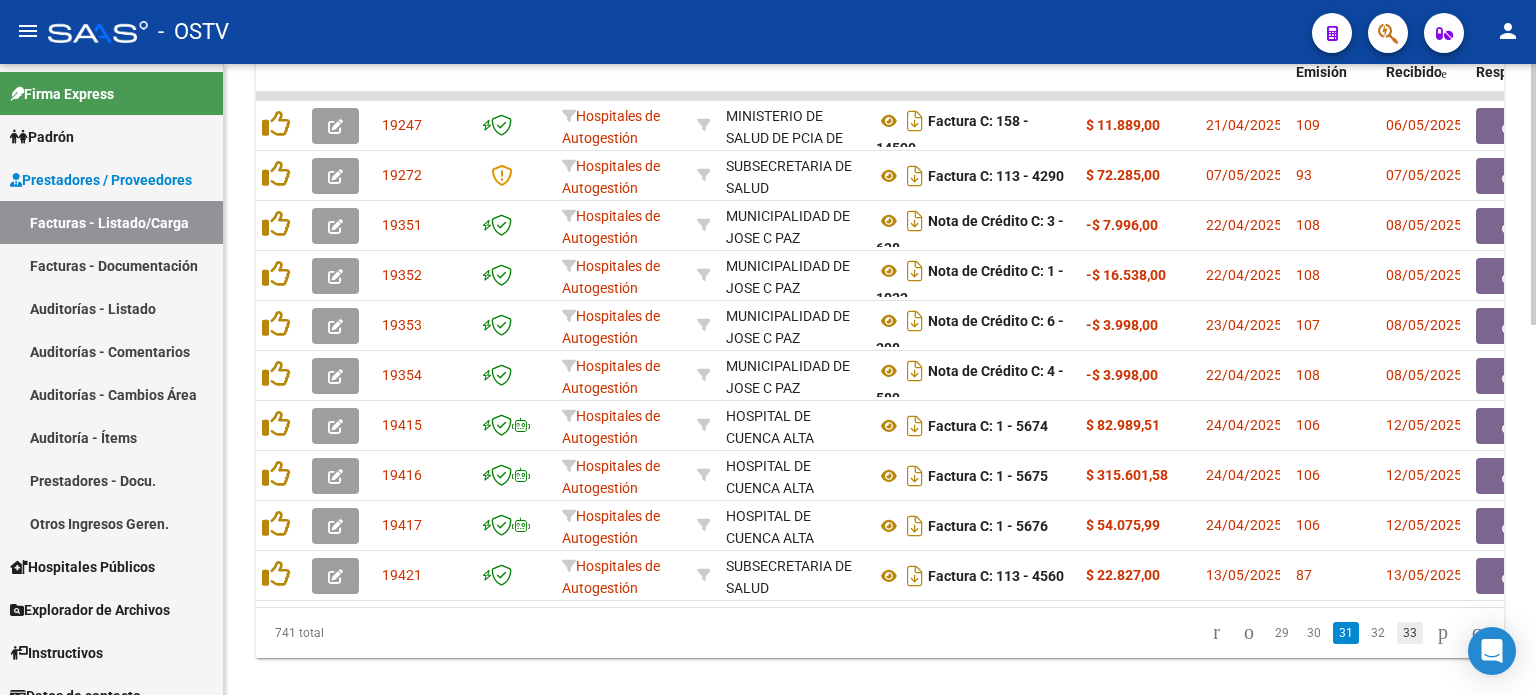 click on "33" 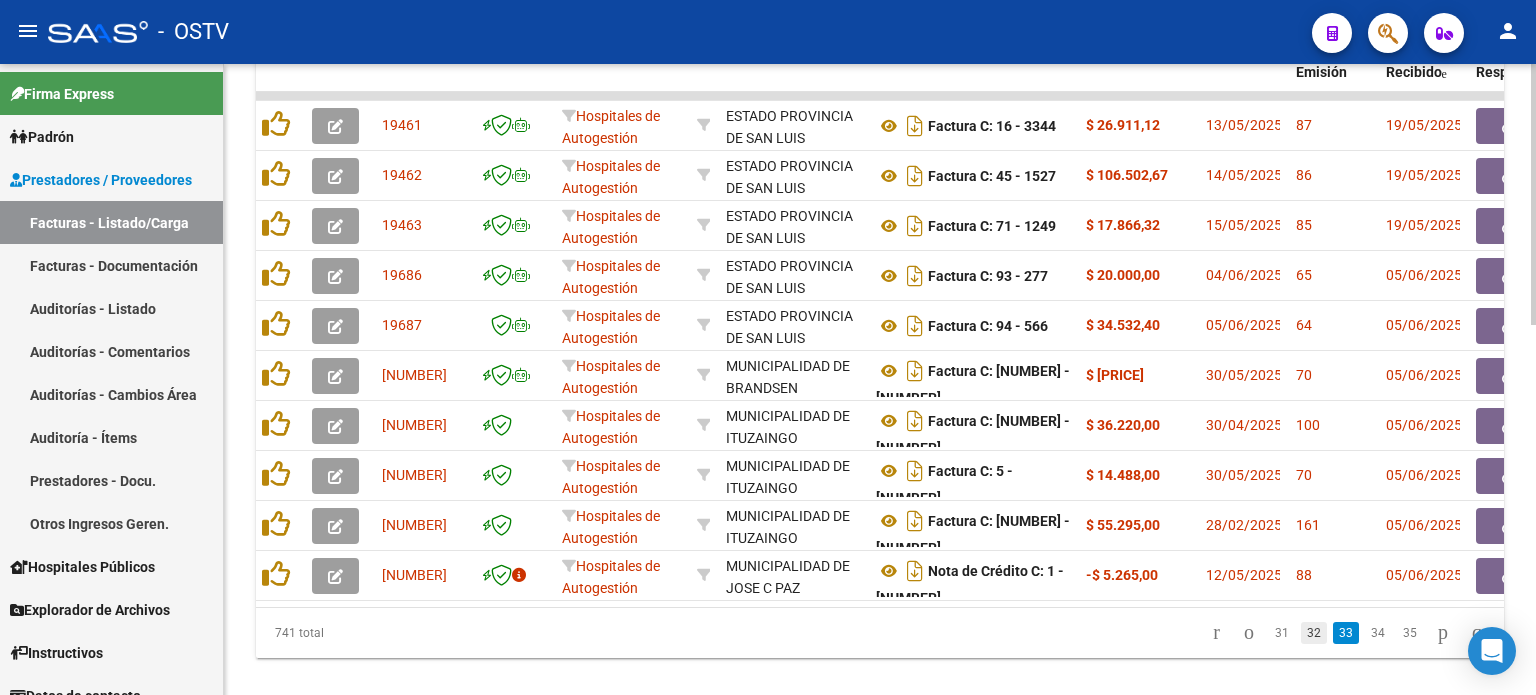 click on "32" 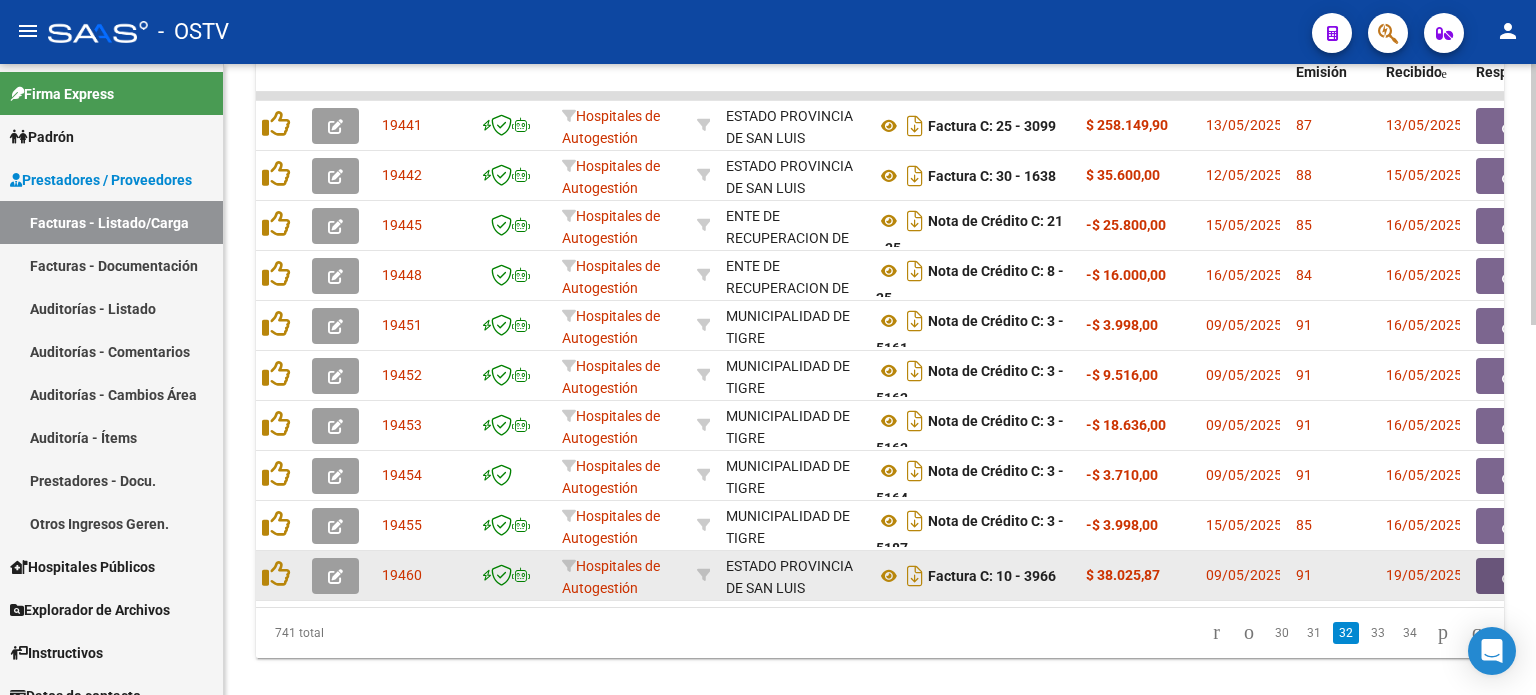 click 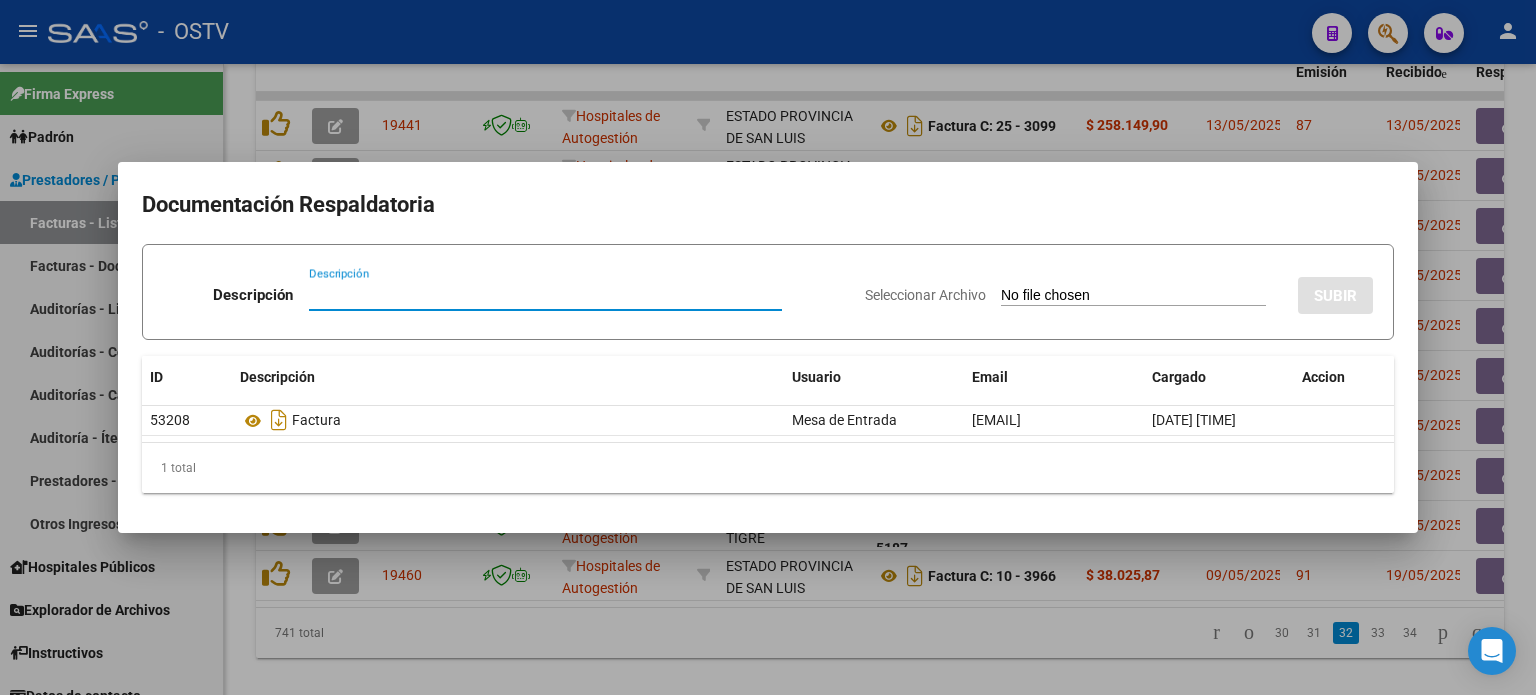 click at bounding box center (768, 347) 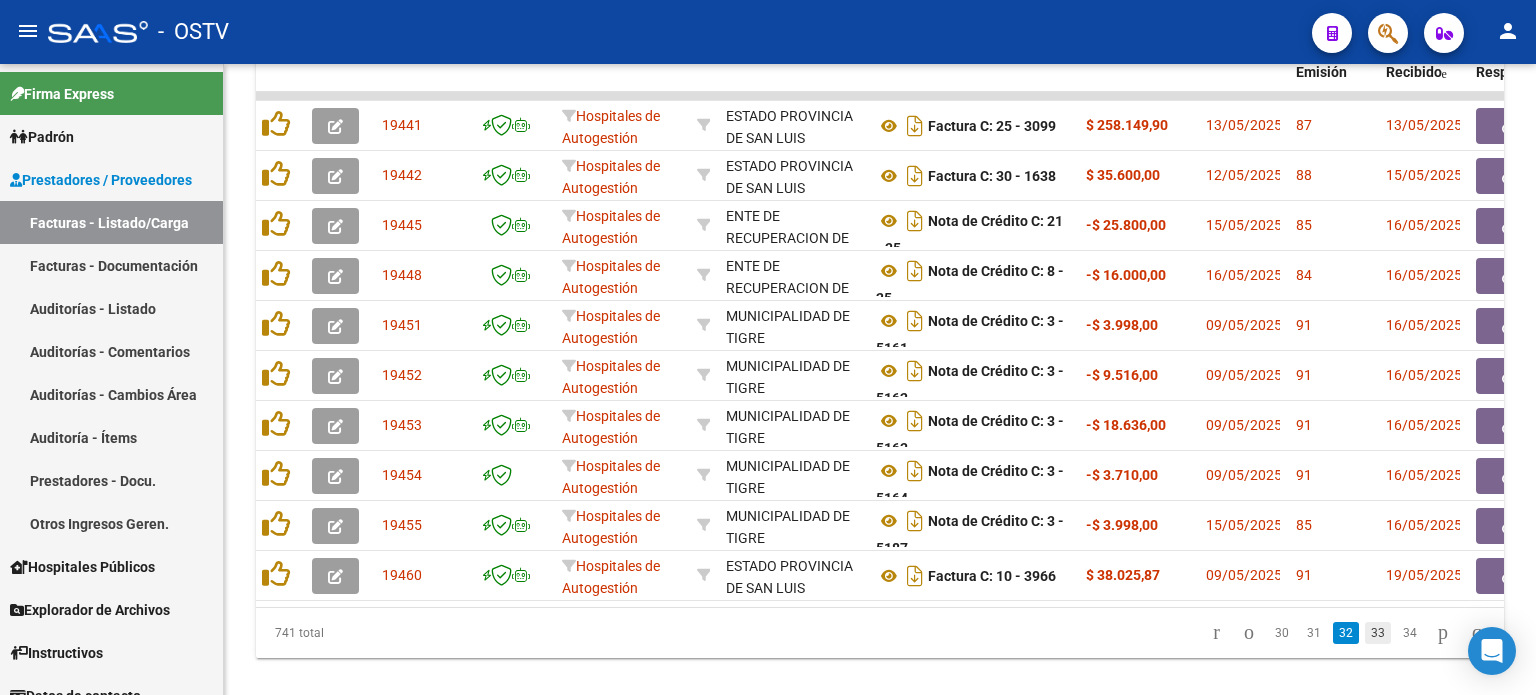 click on "33" 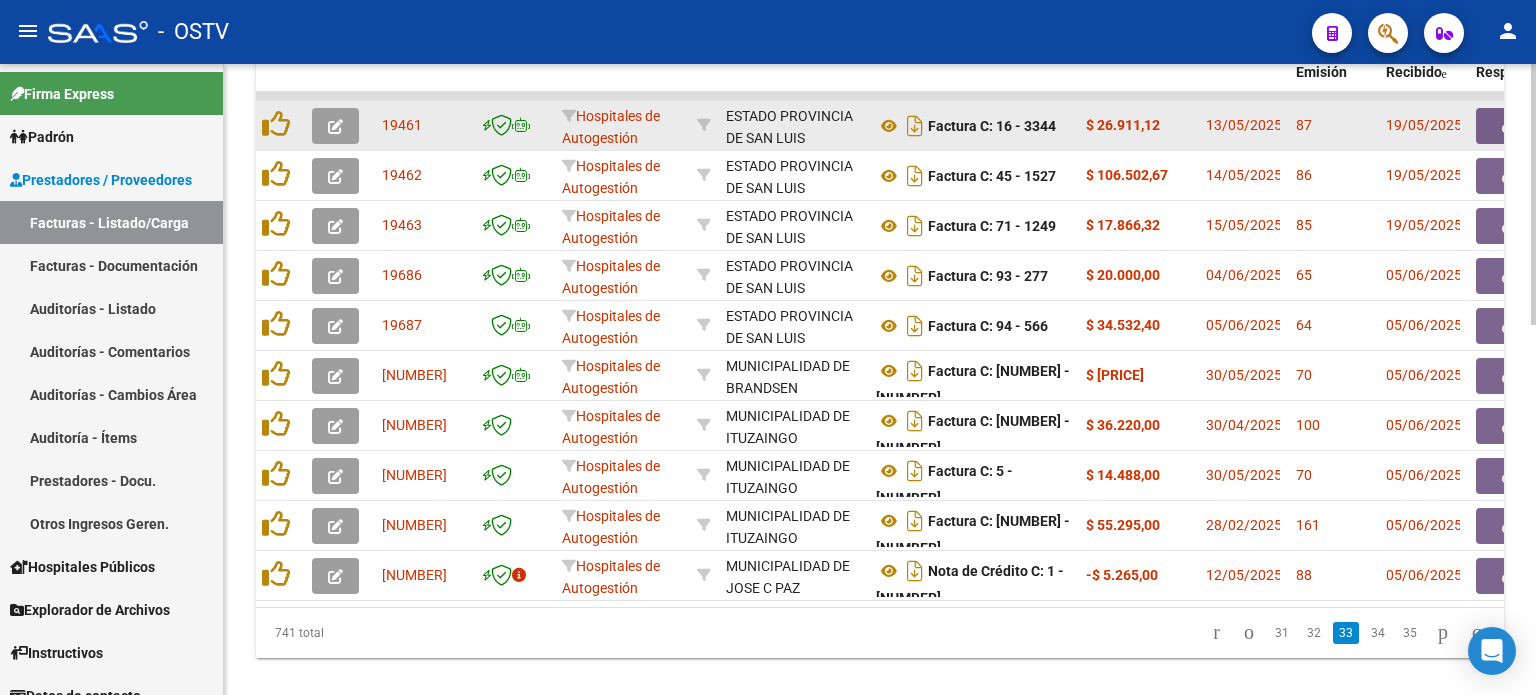 click 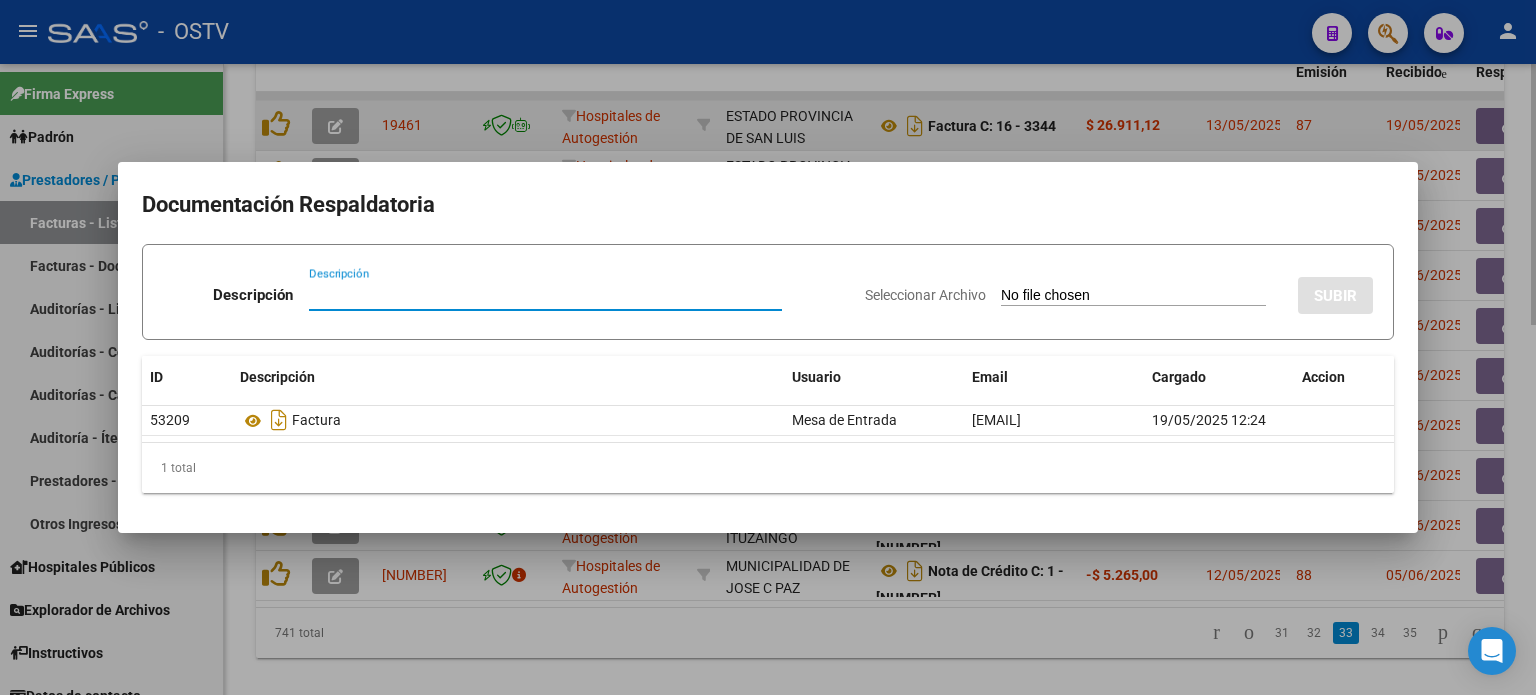 click at bounding box center [768, 347] 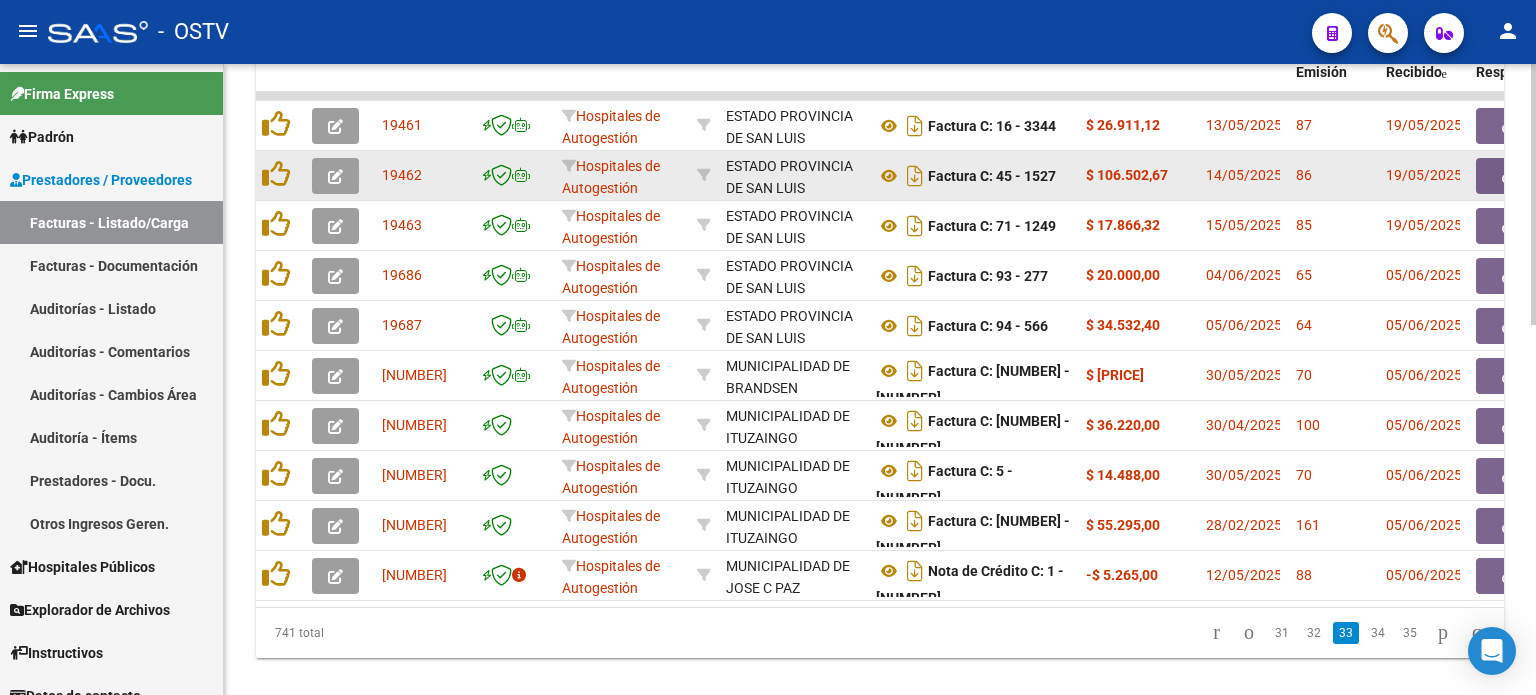 click 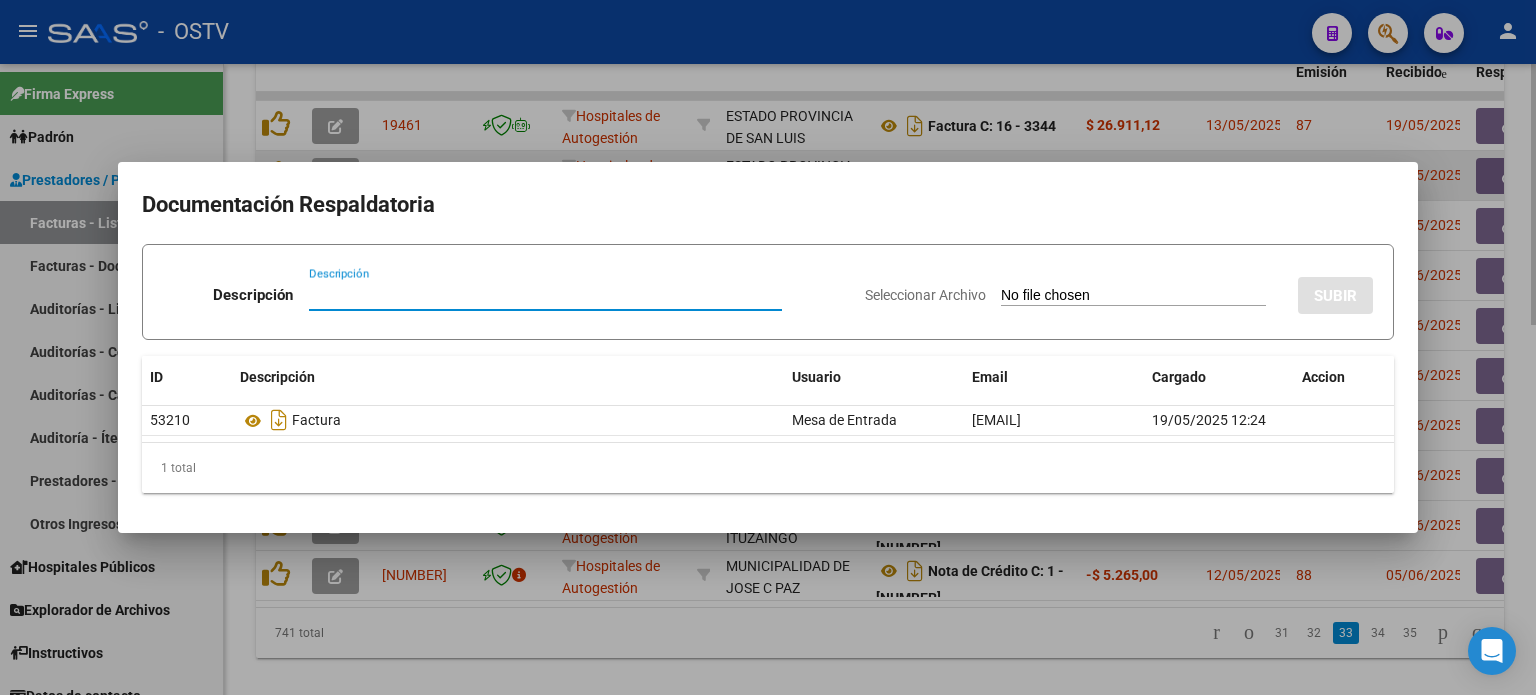 click at bounding box center [768, 347] 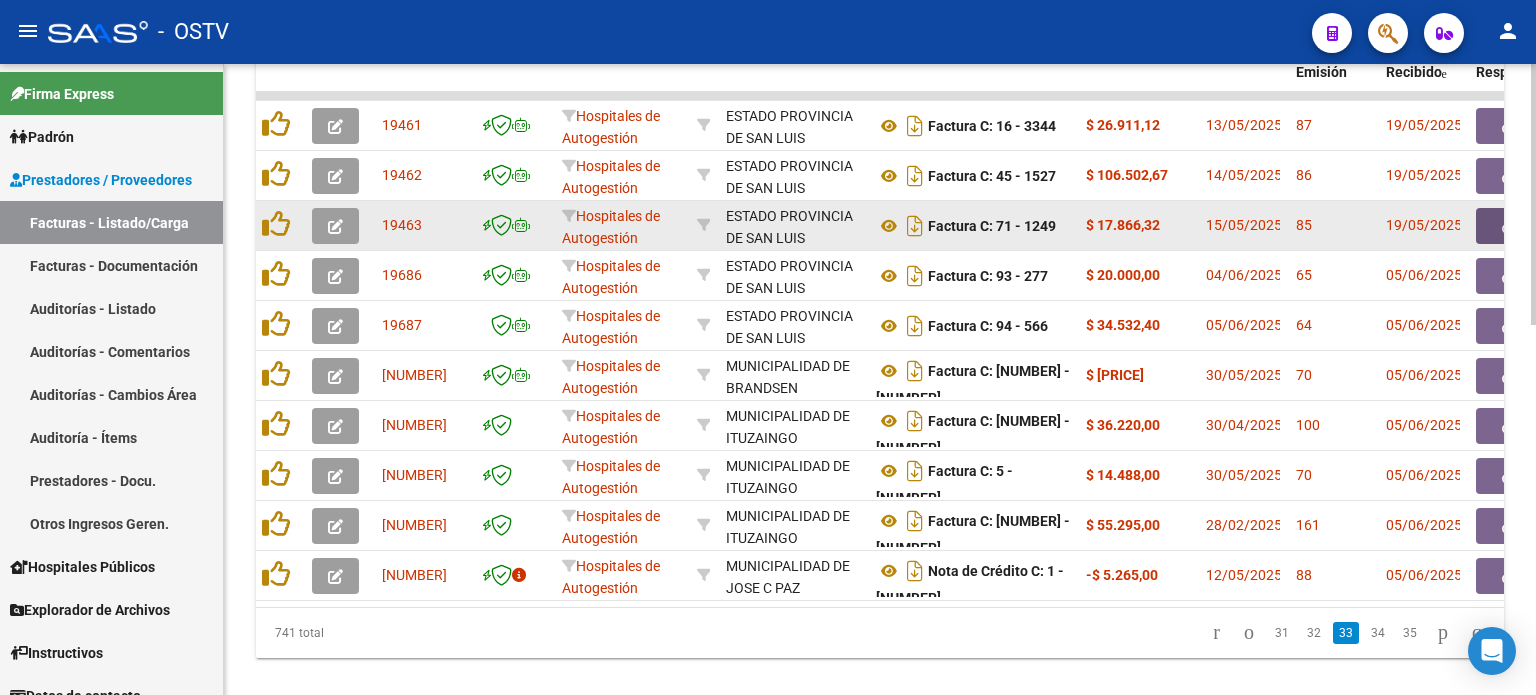 click 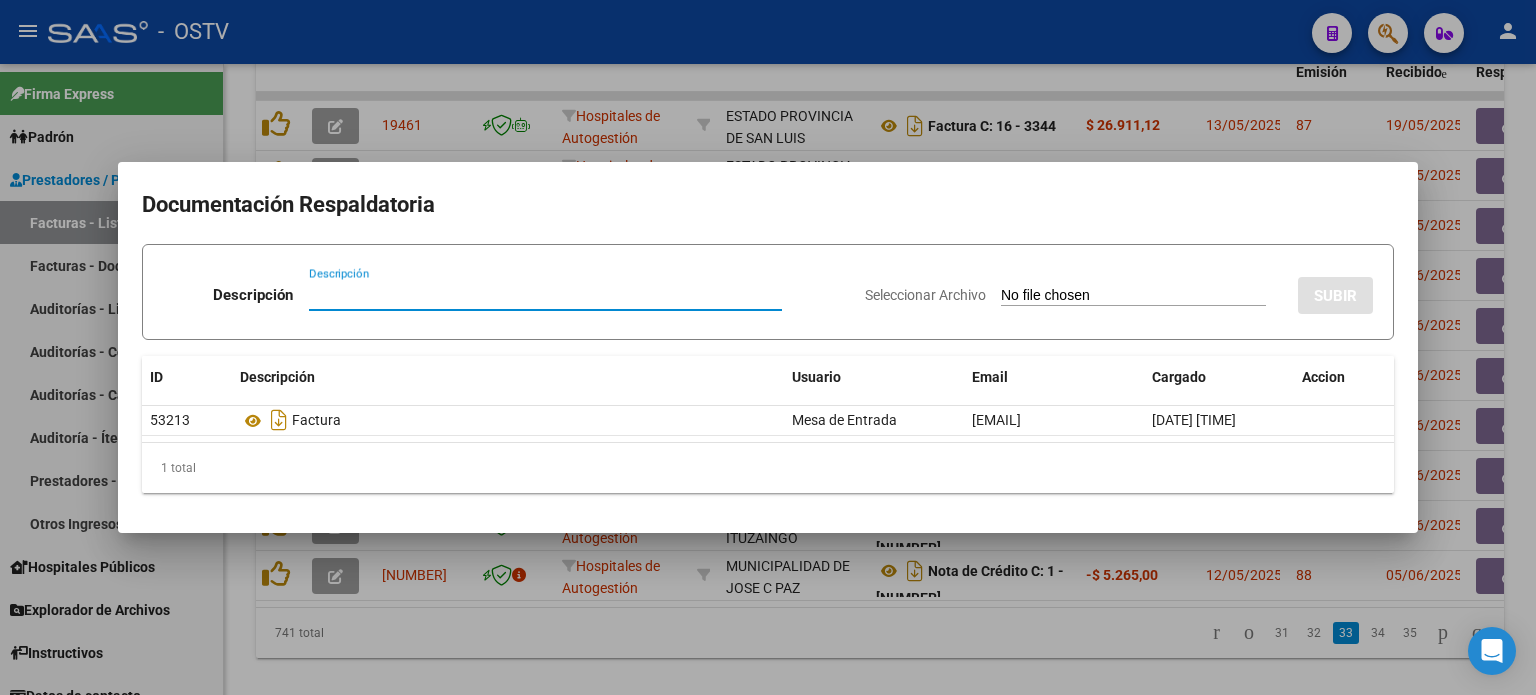 click at bounding box center [768, 347] 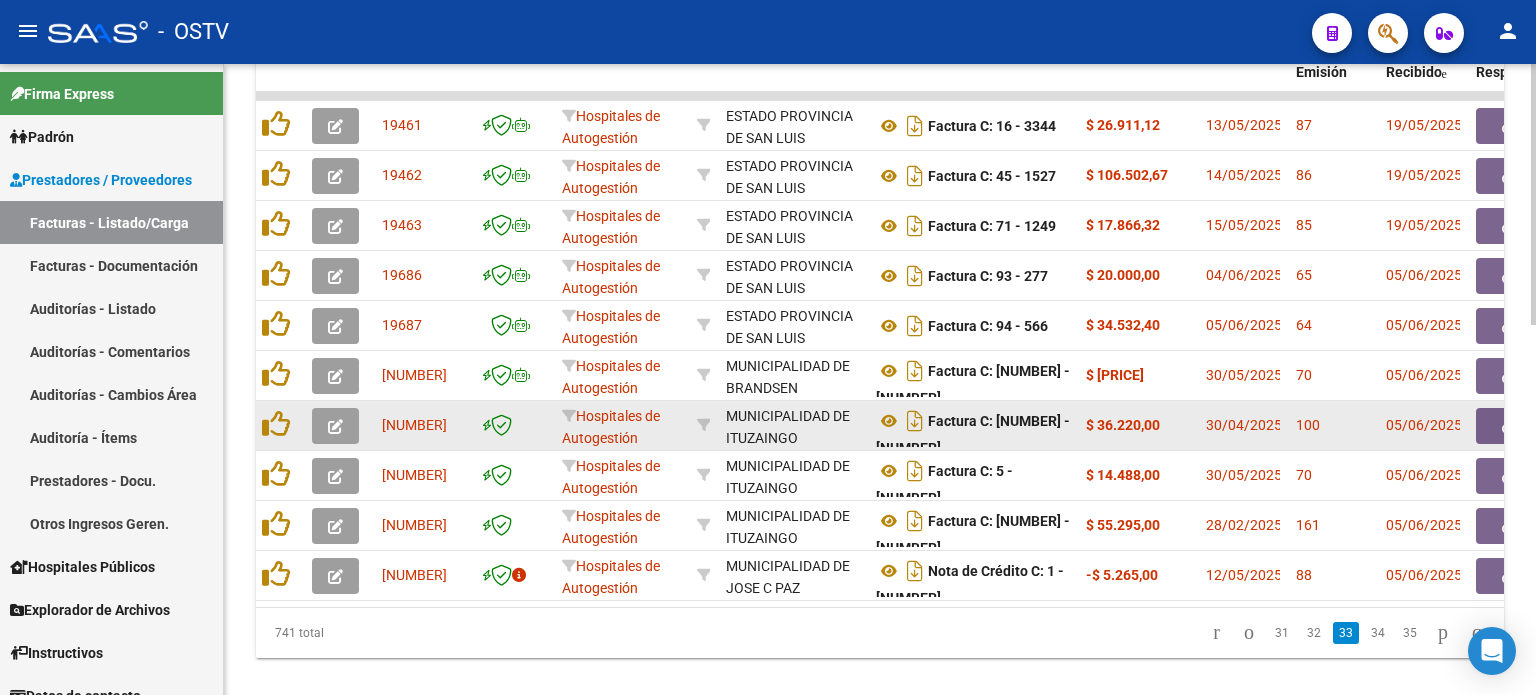 click 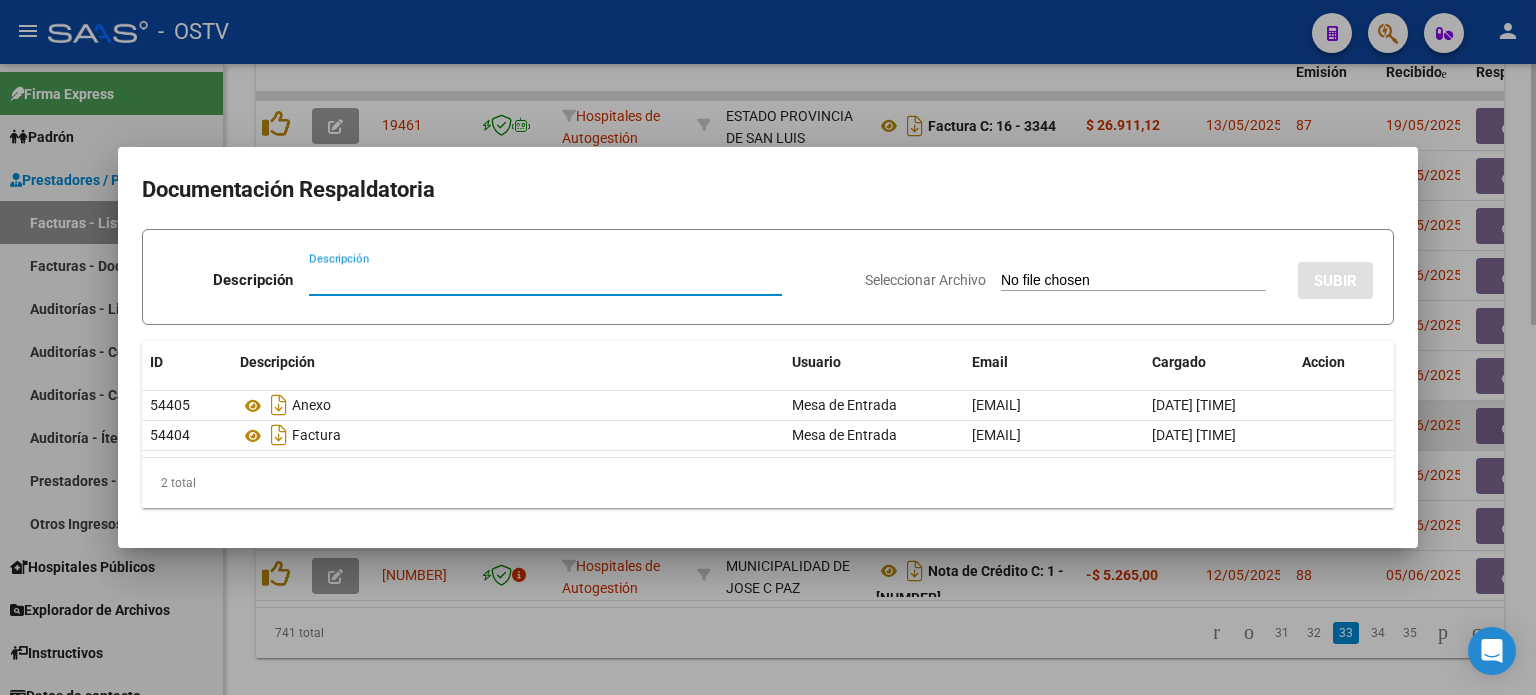 click at bounding box center [768, 347] 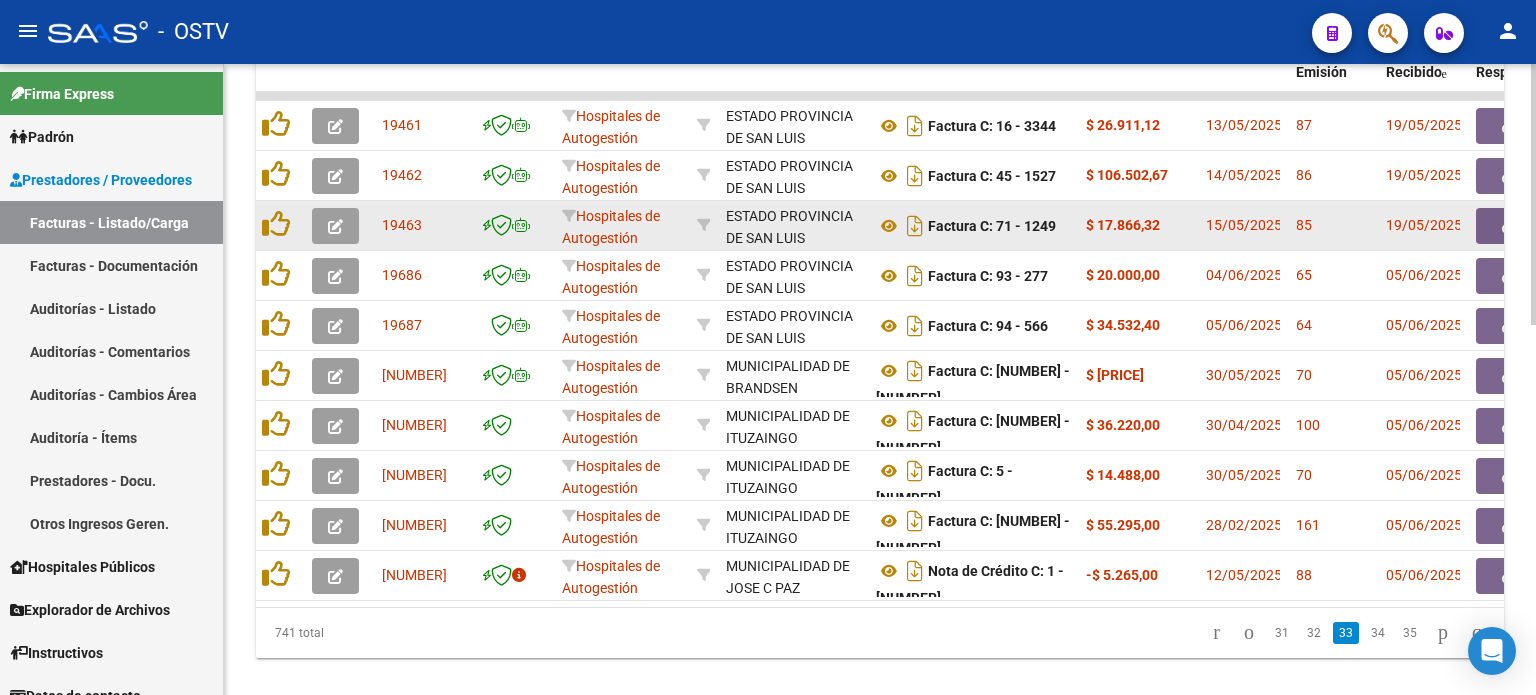 click 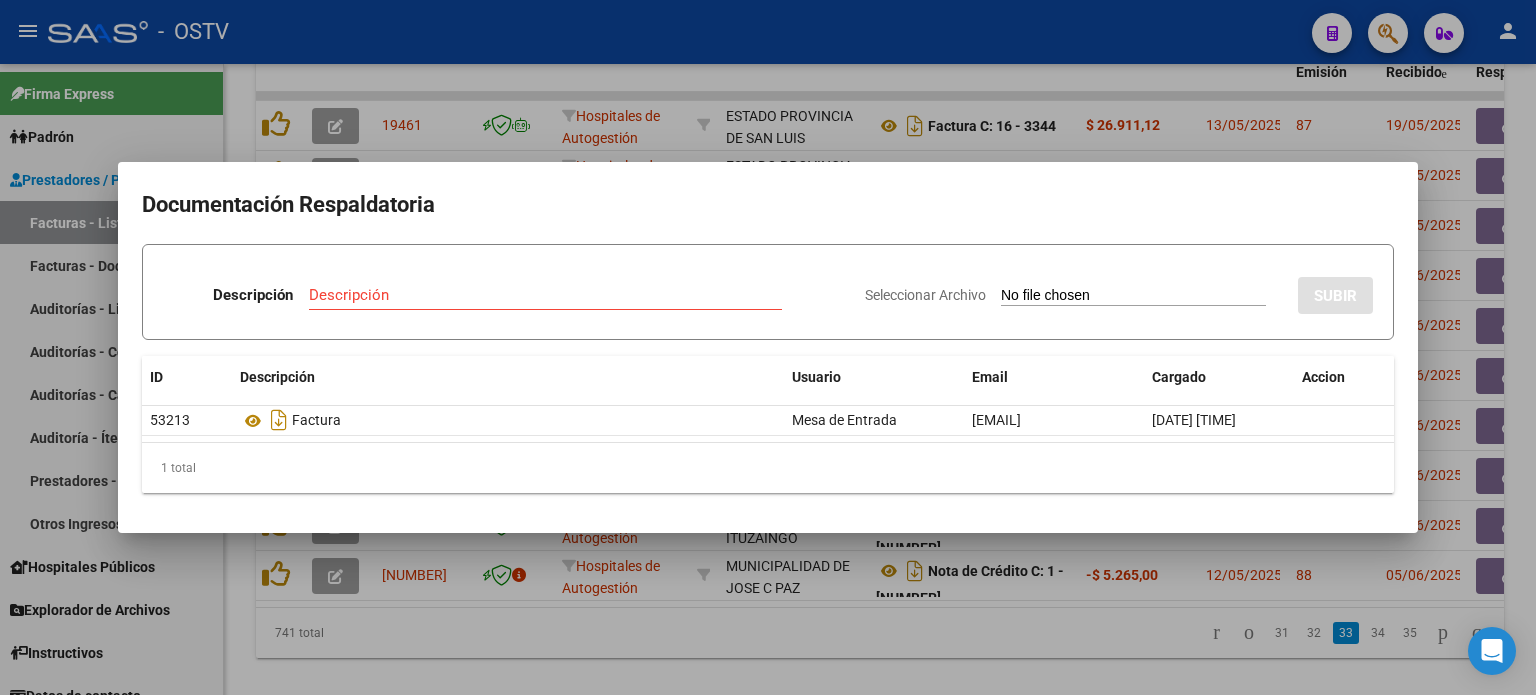 click at bounding box center (768, 347) 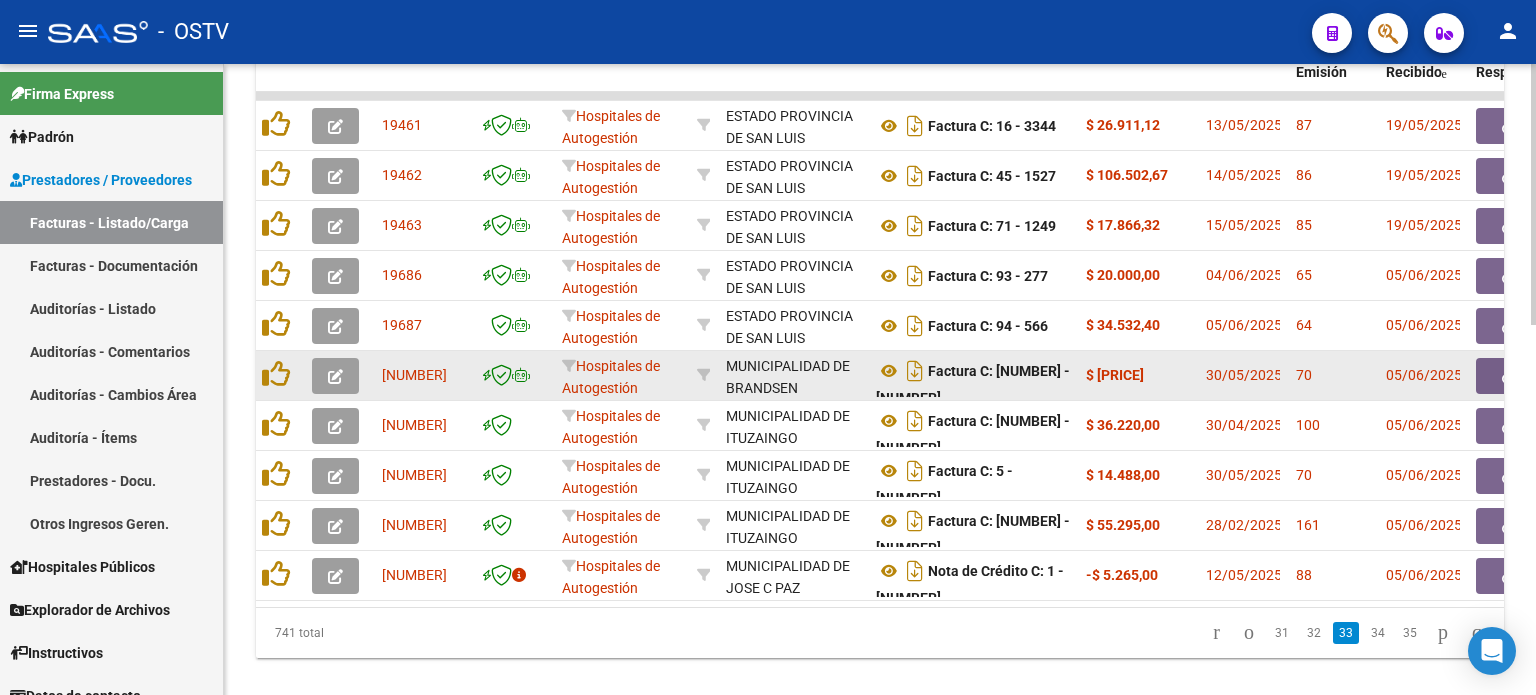 click 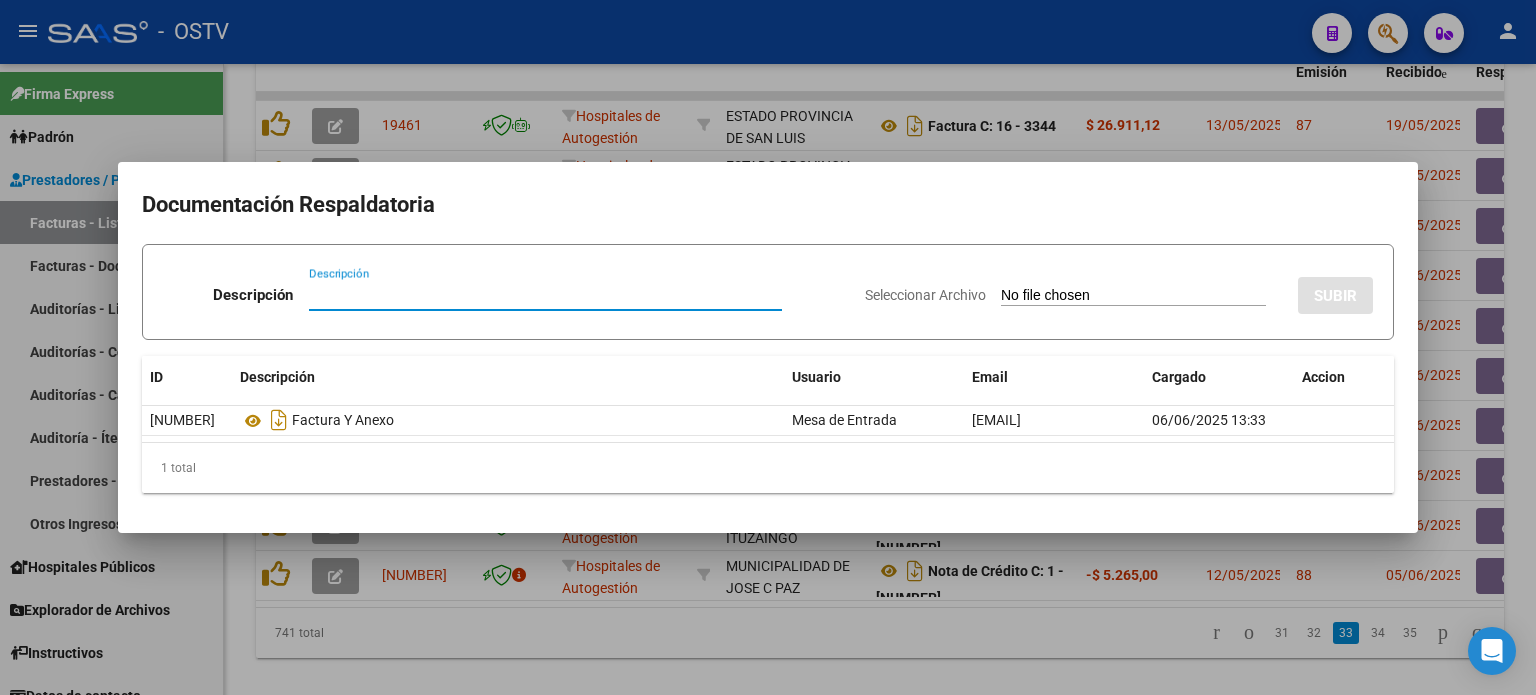 click at bounding box center [768, 347] 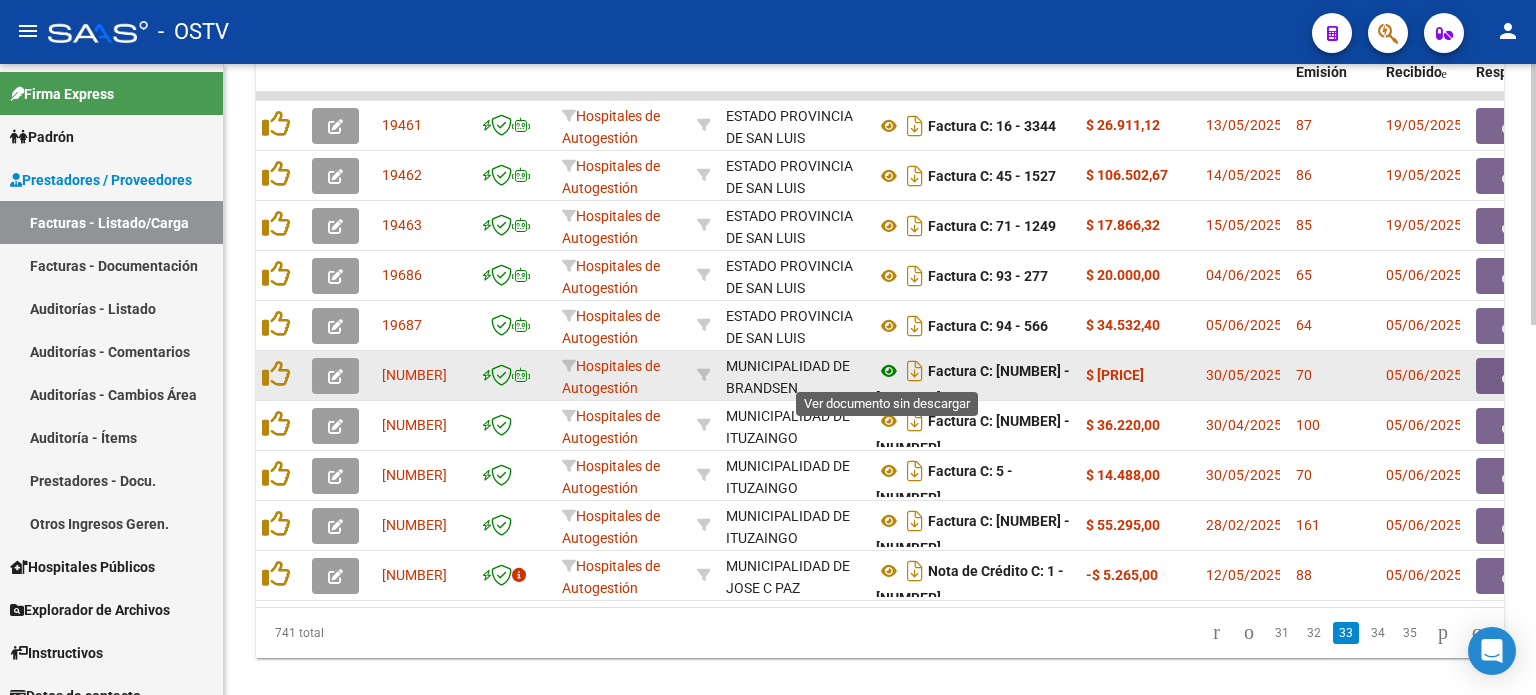 click 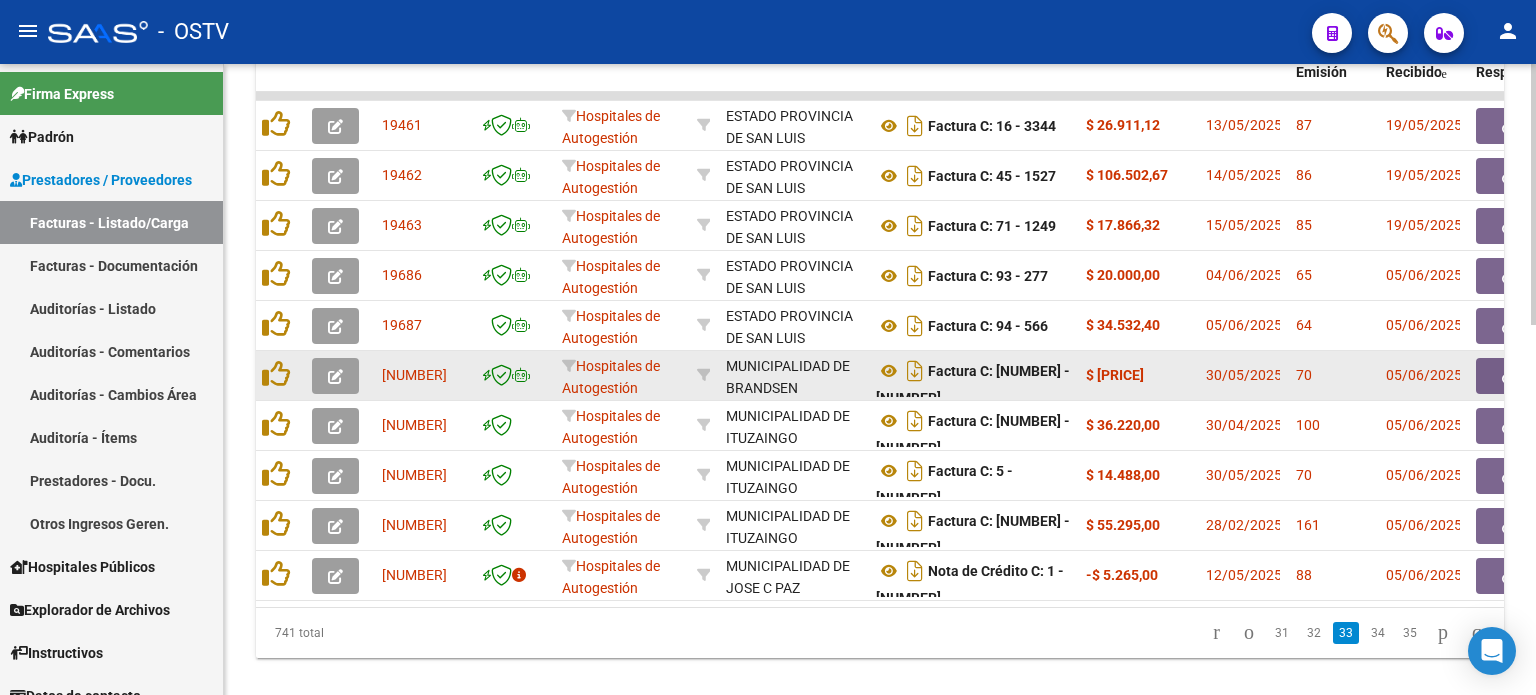 drag, startPoint x: 832, startPoint y: 367, endPoint x: 956, endPoint y: 373, distance: 124.14507 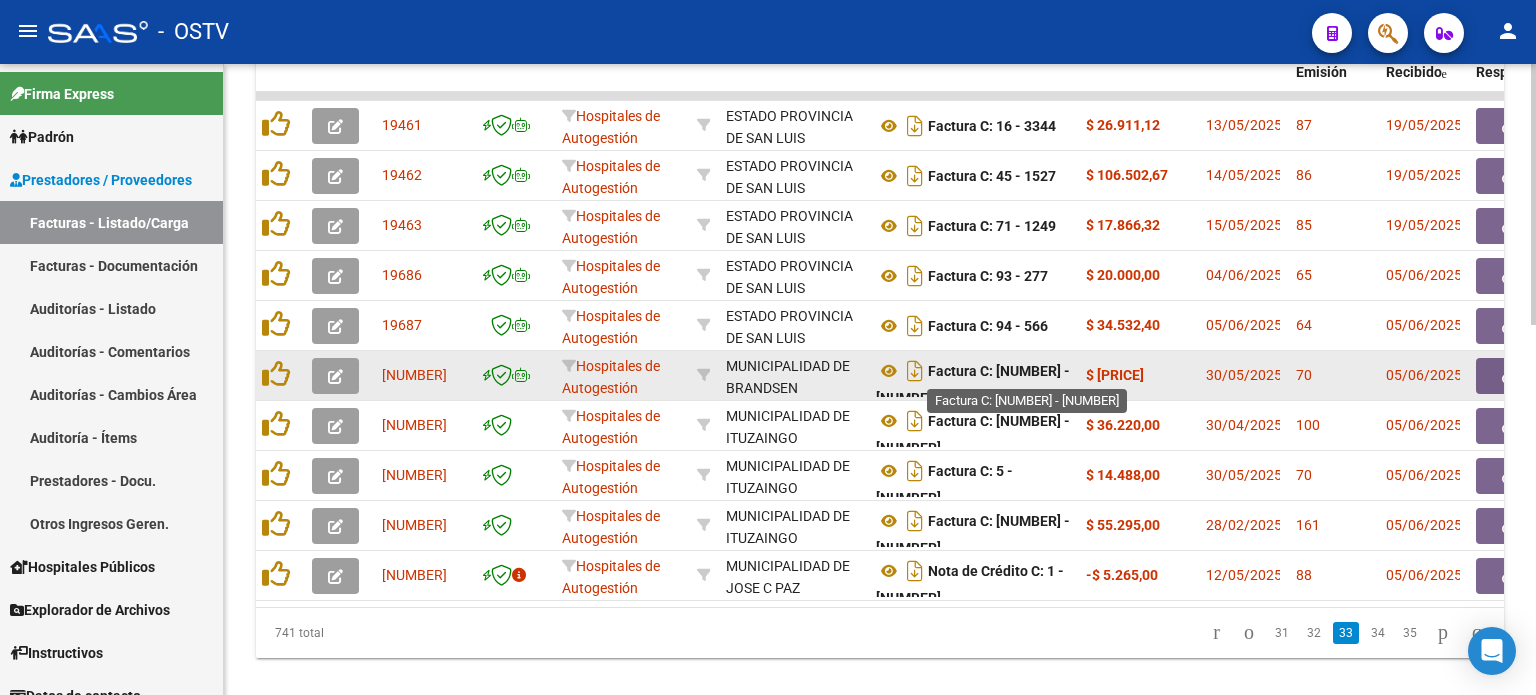drag, startPoint x: 956, startPoint y: 373, endPoint x: 1066, endPoint y: 380, distance: 110.2225 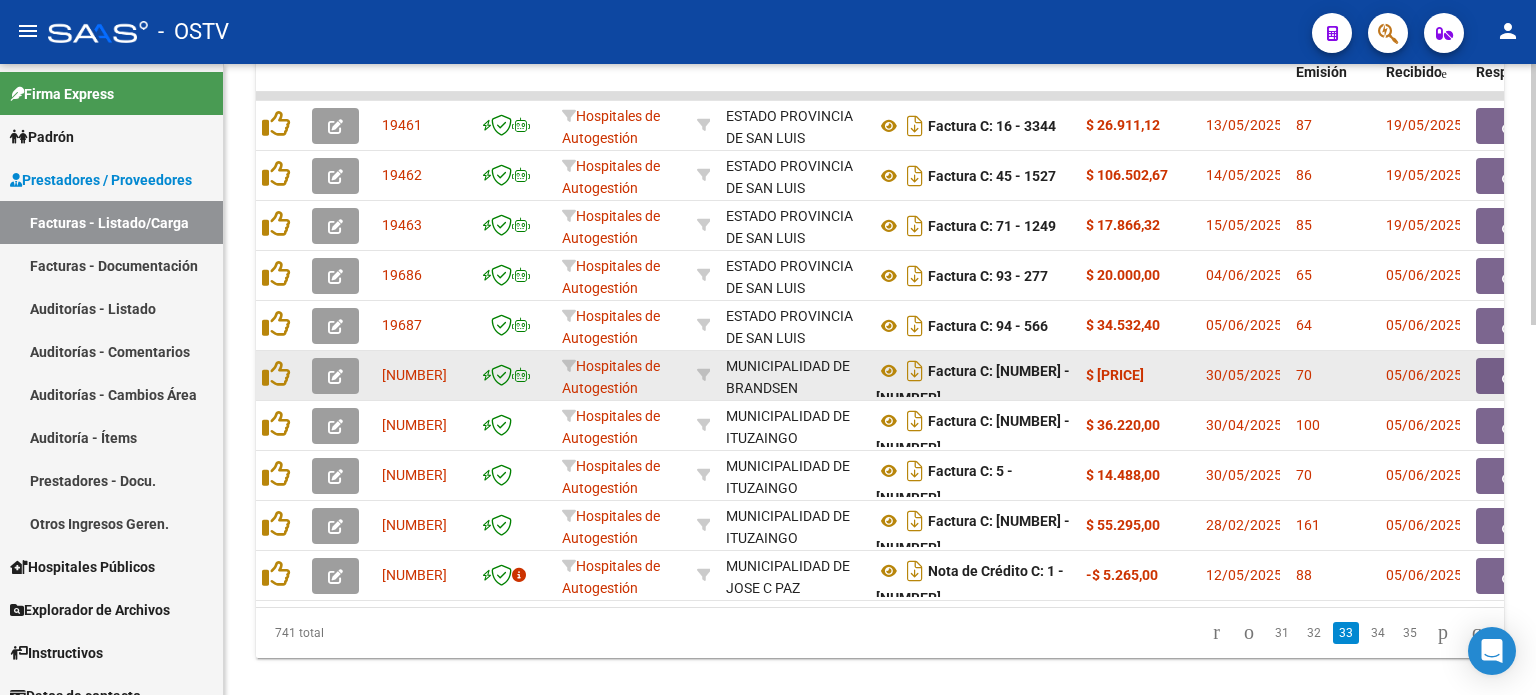 click on "$ [PRICE]" 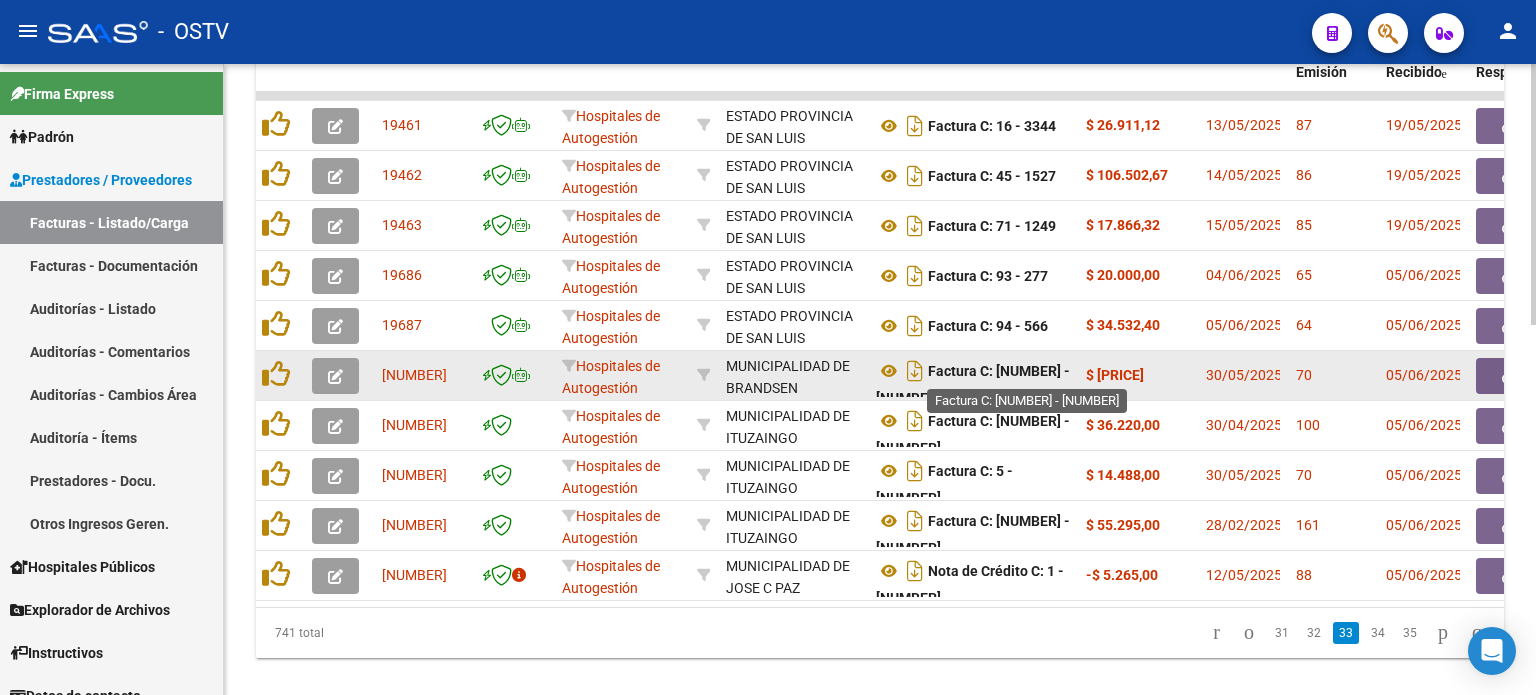 click on "Factura C: [NUMBER] - [NUMBER]" 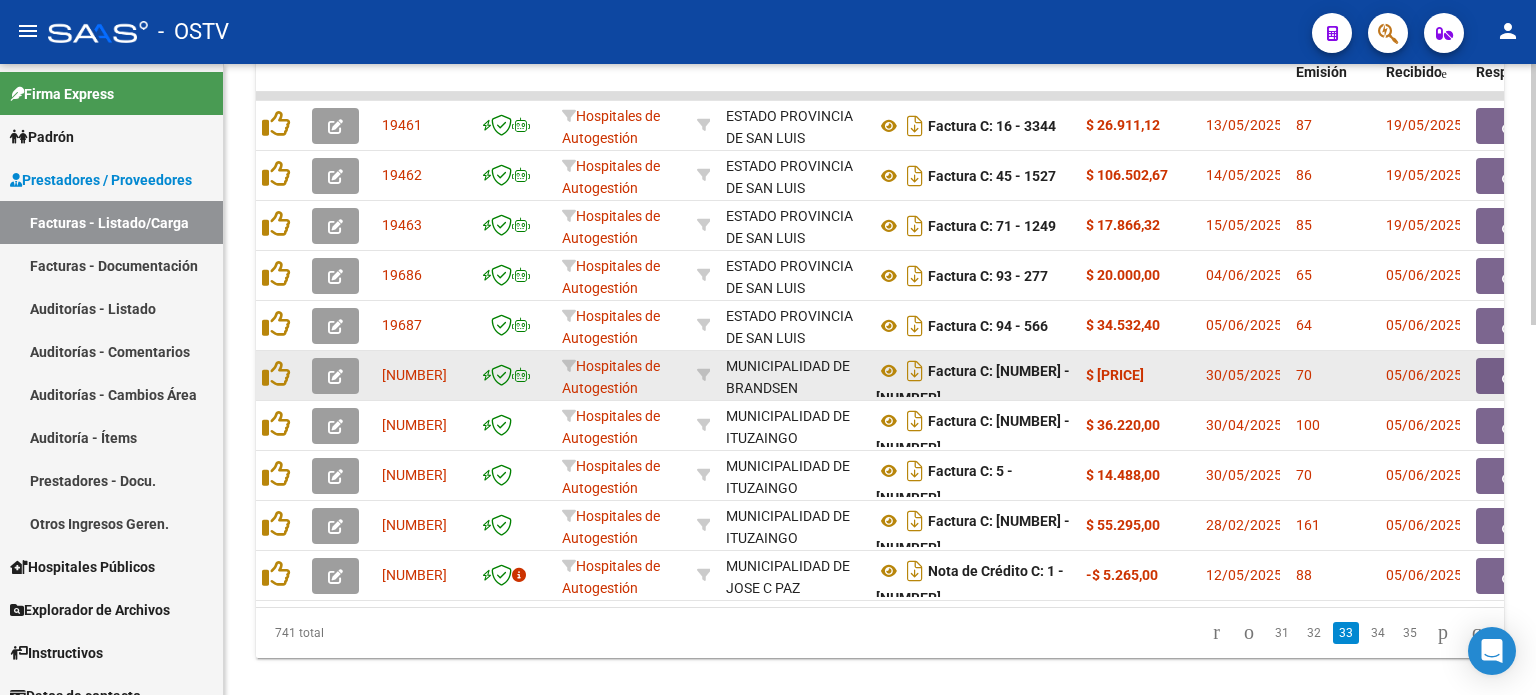 drag, startPoint x: 1045, startPoint y: 371, endPoint x: 1145, endPoint y: 374, distance: 100.04499 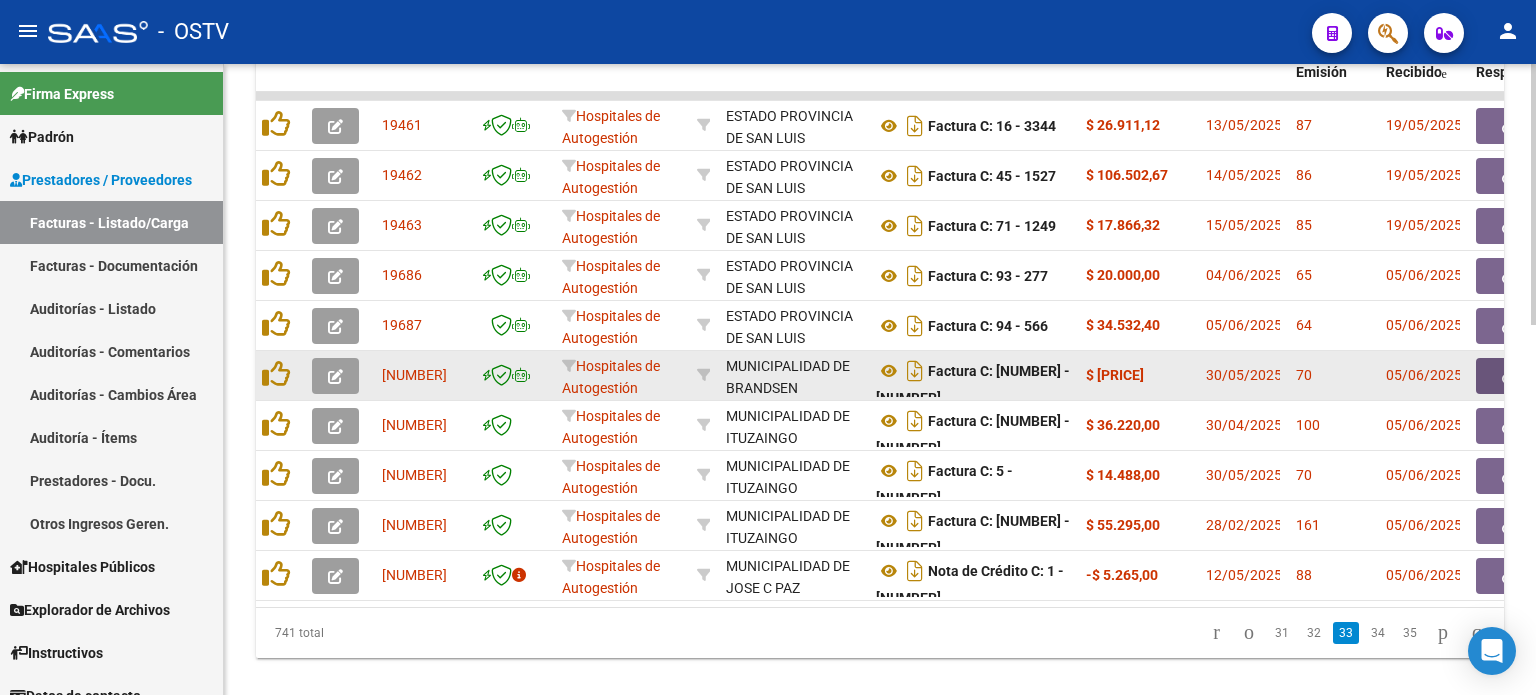 click 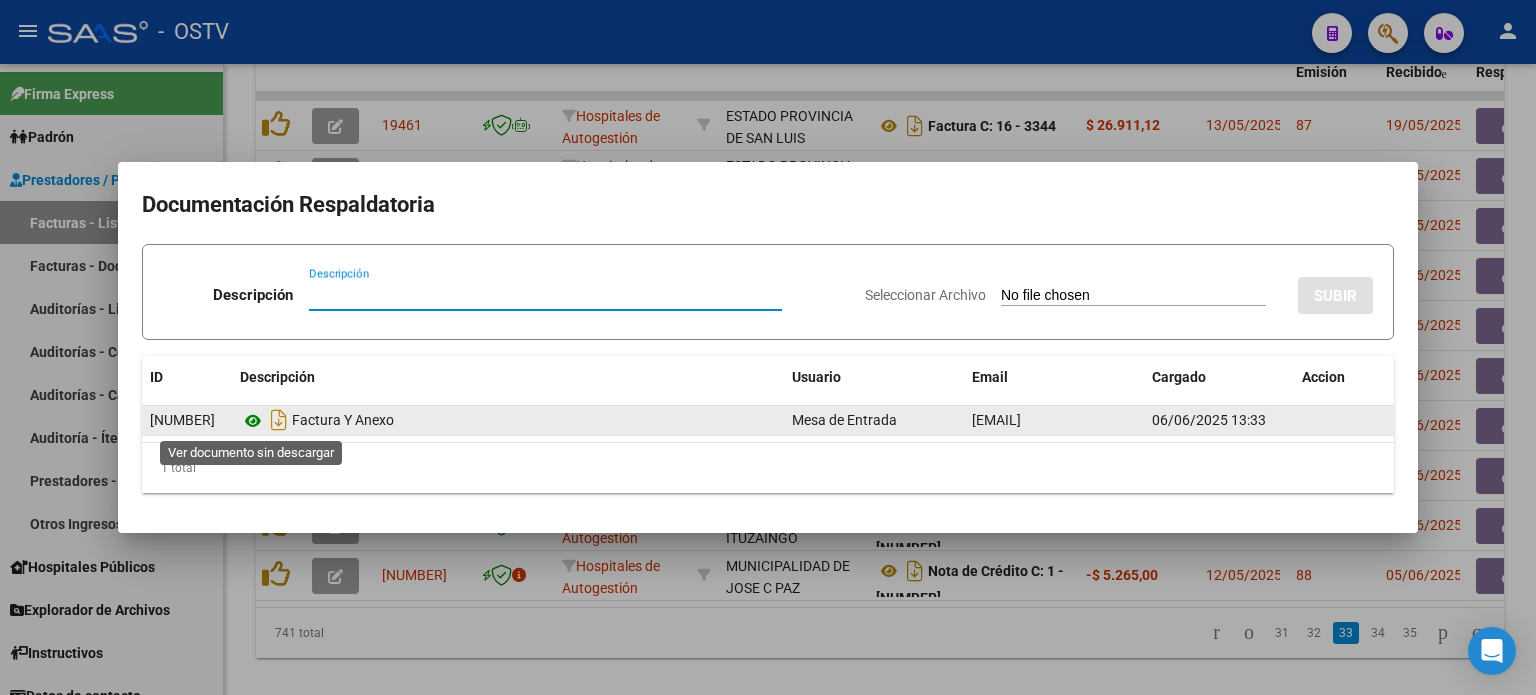 click 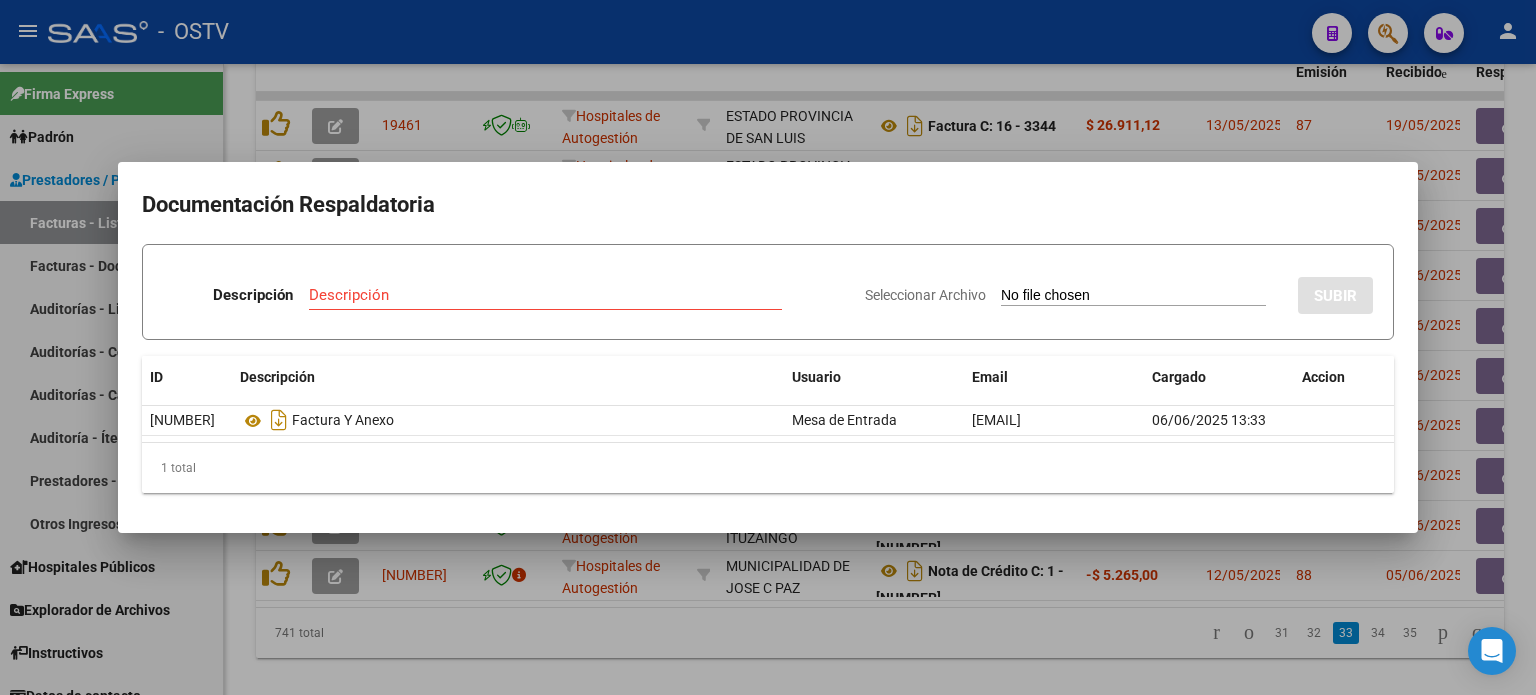 click at bounding box center (768, 347) 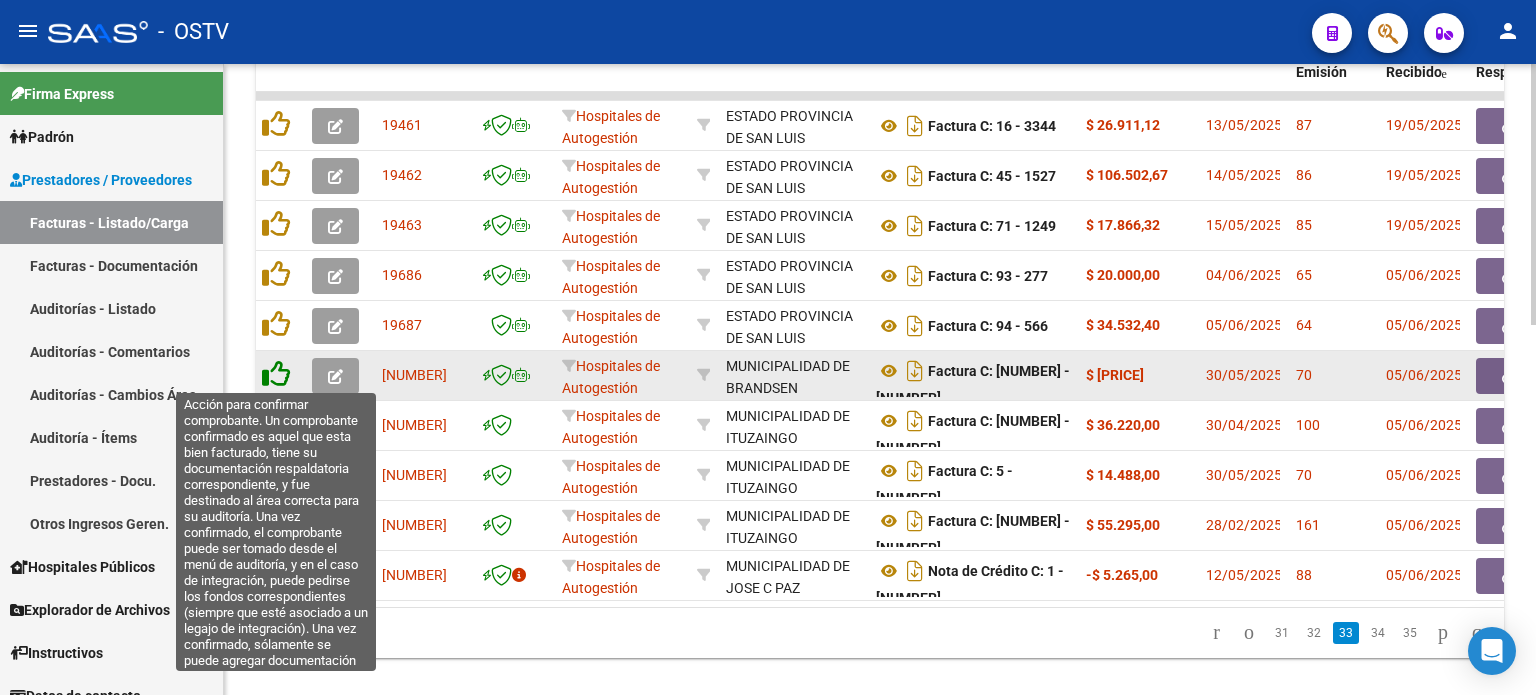 click 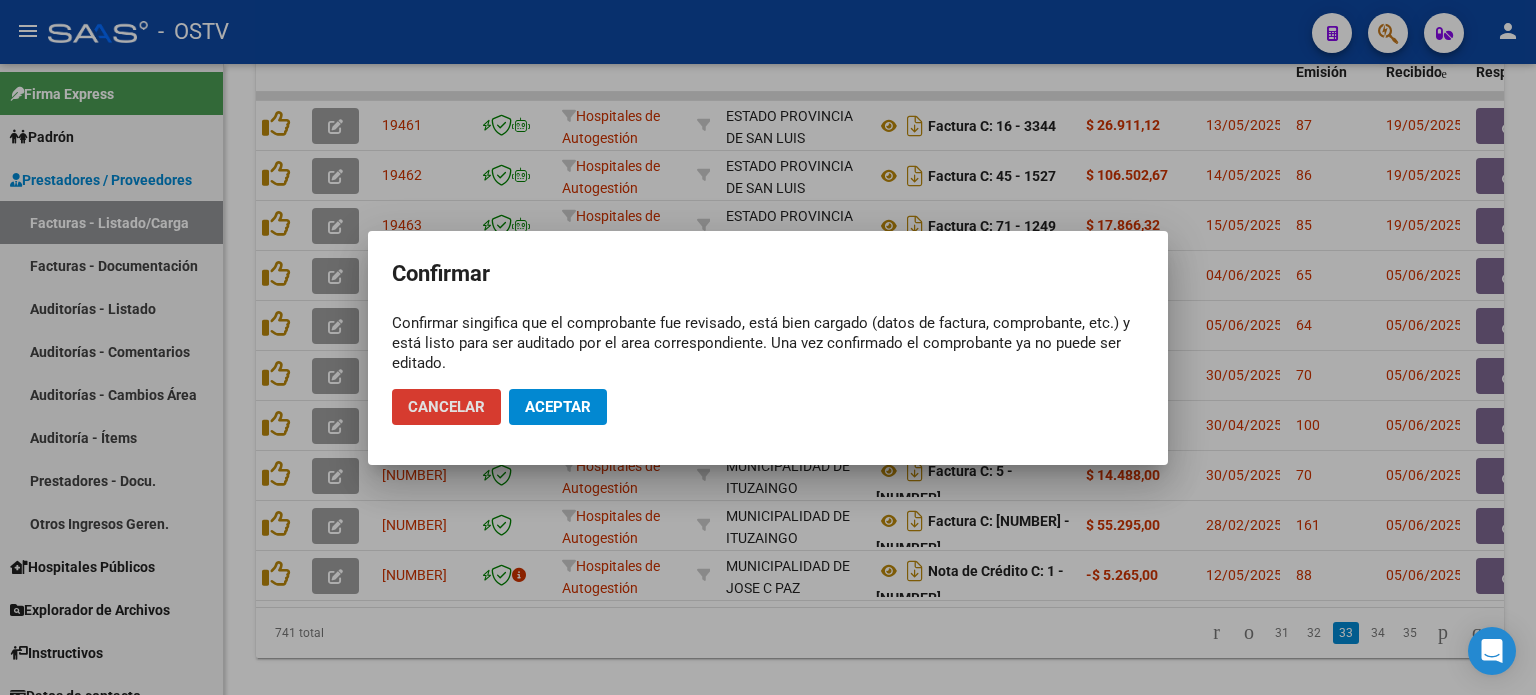click on "Aceptar" 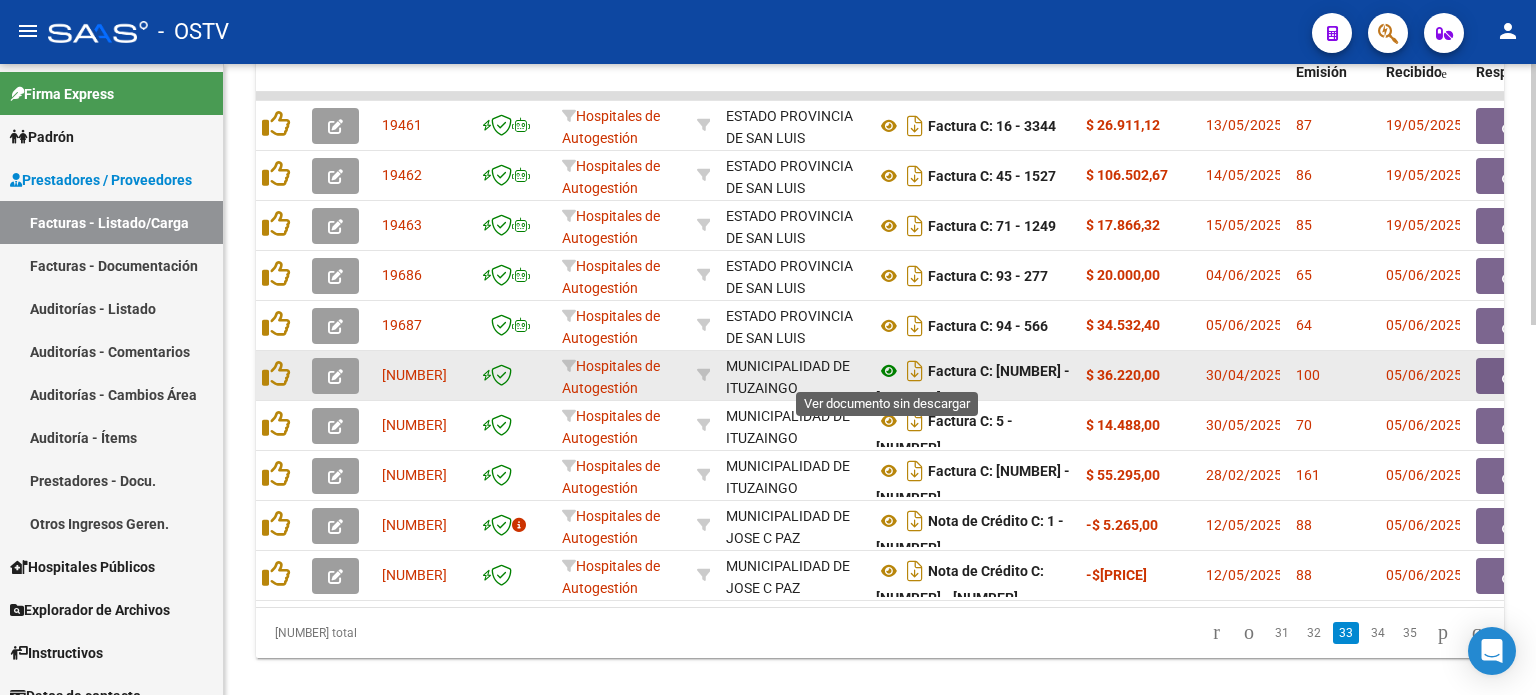 click 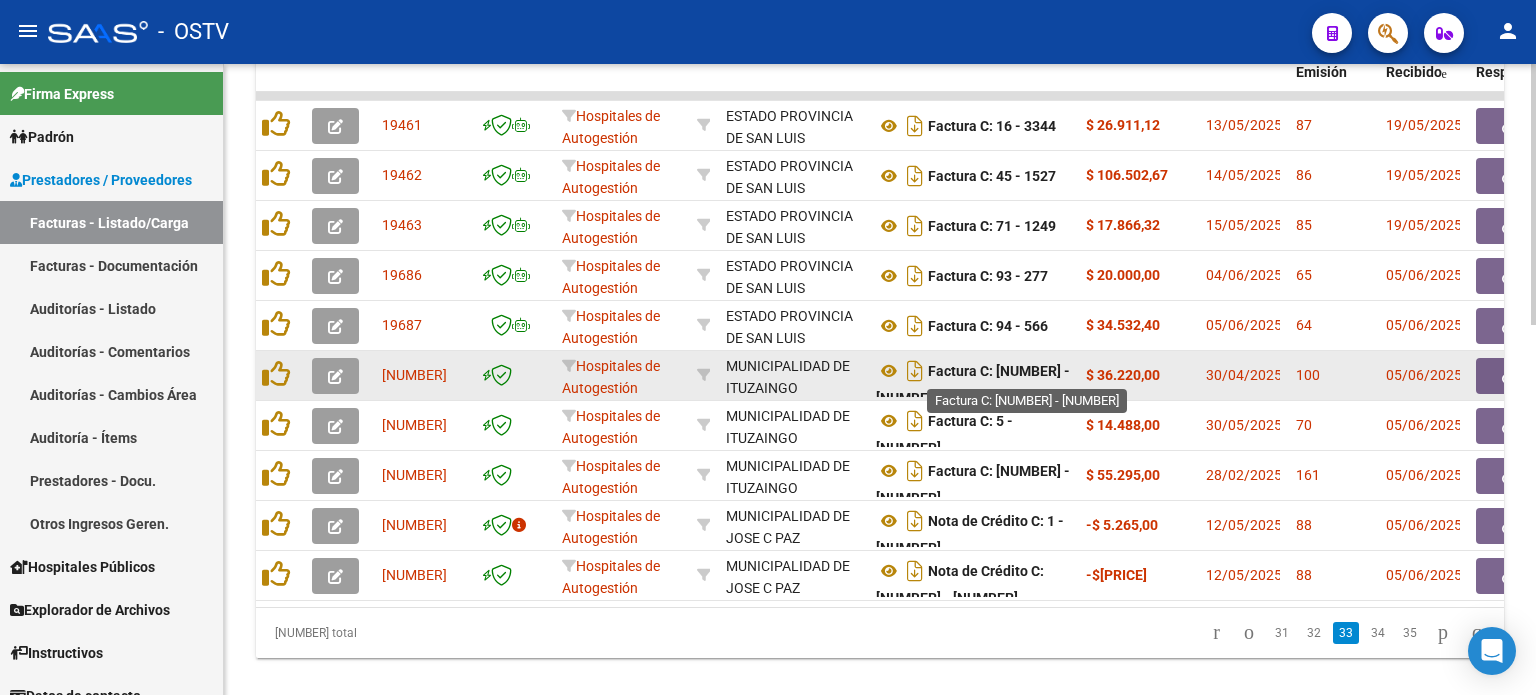drag, startPoint x: 966, startPoint y: 372, endPoint x: 1050, endPoint y: 375, distance: 84.05355 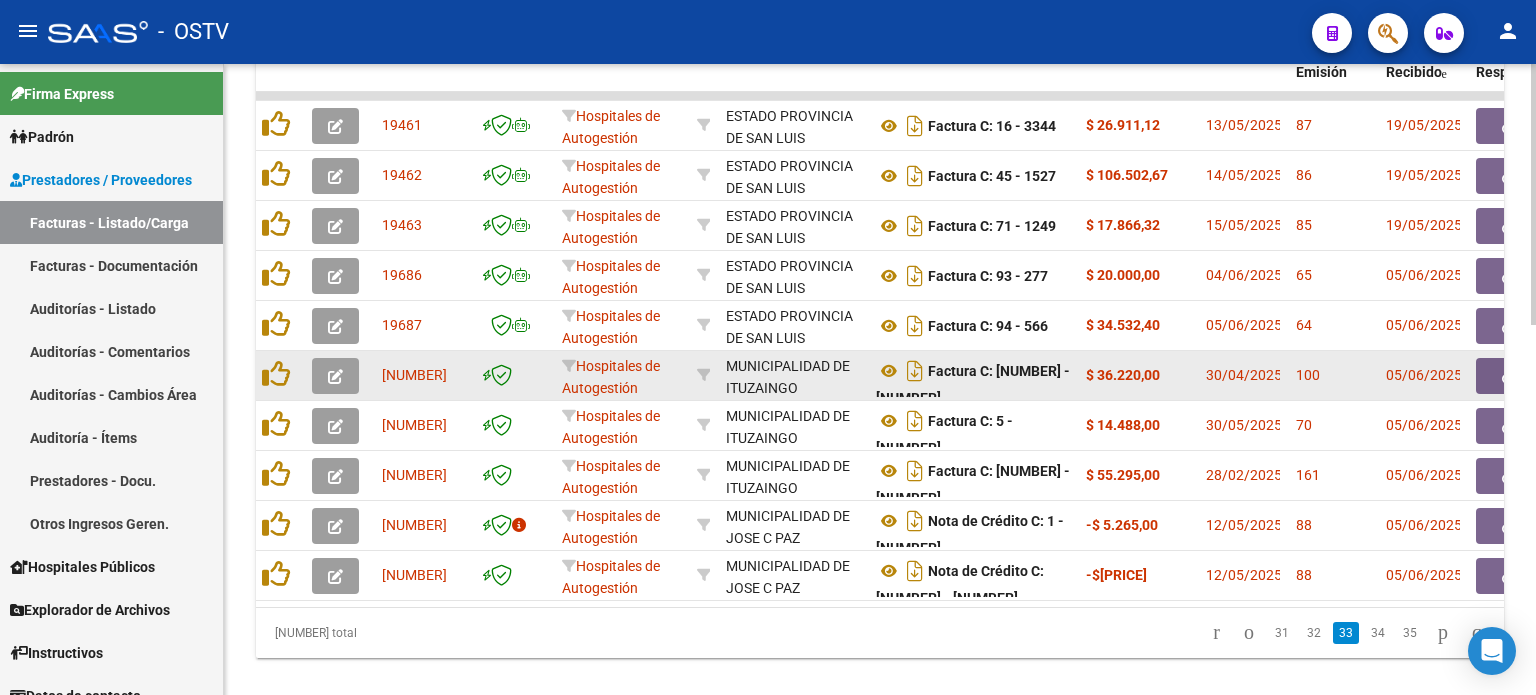 click 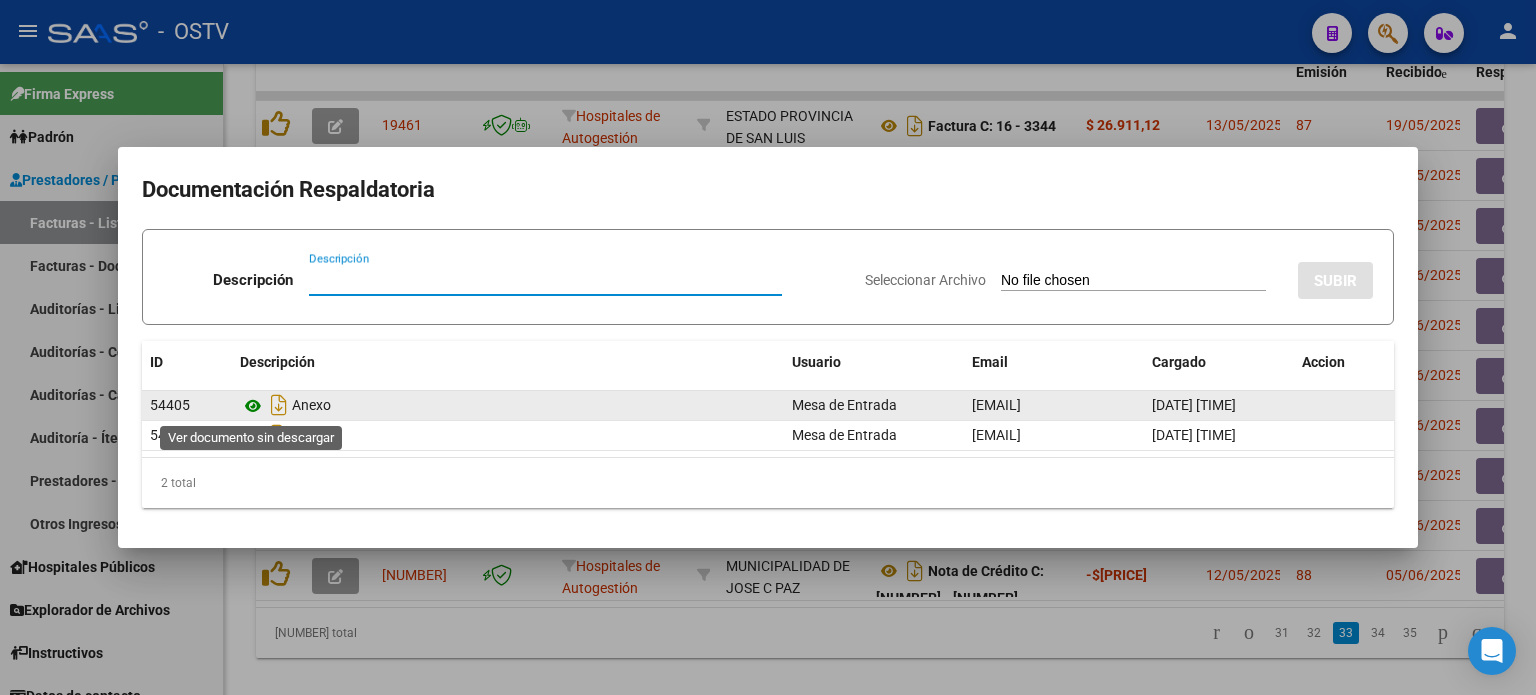 click 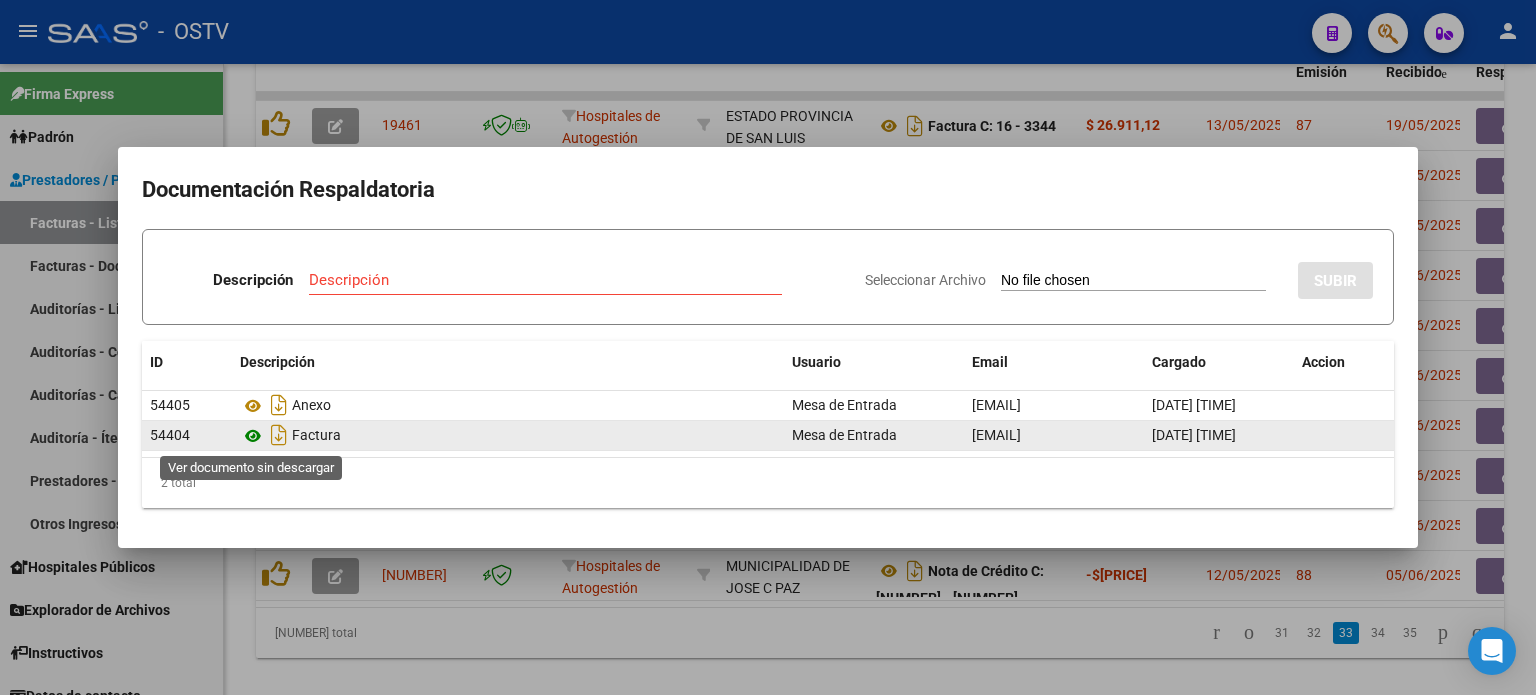 click 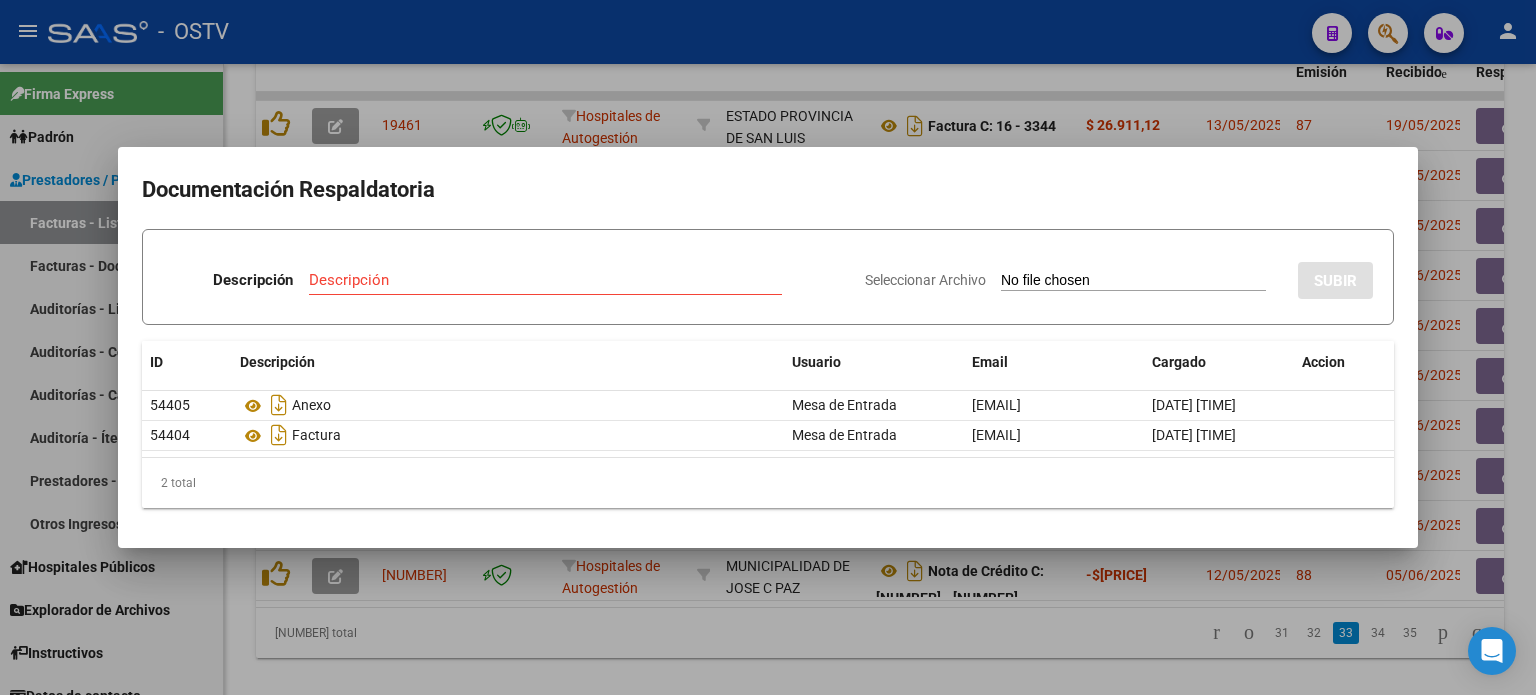 click at bounding box center [768, 347] 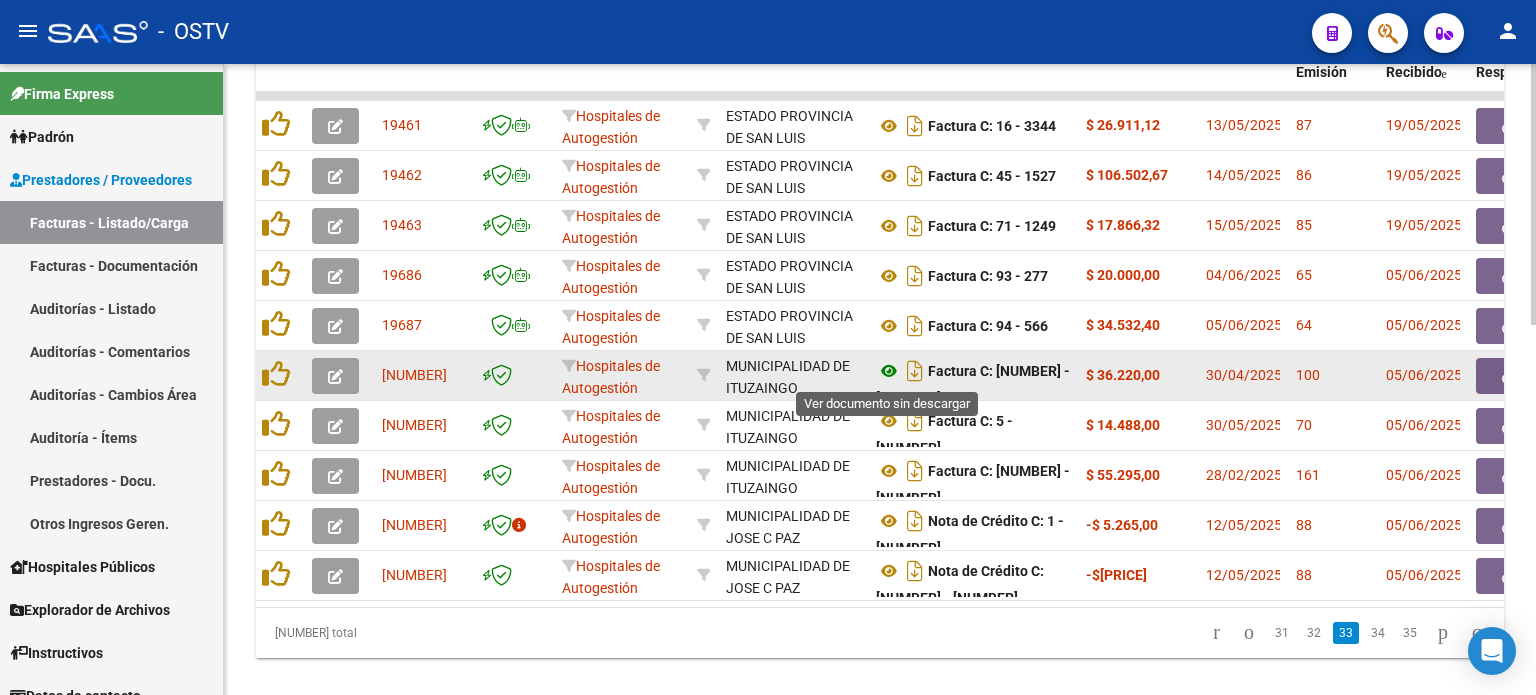 click 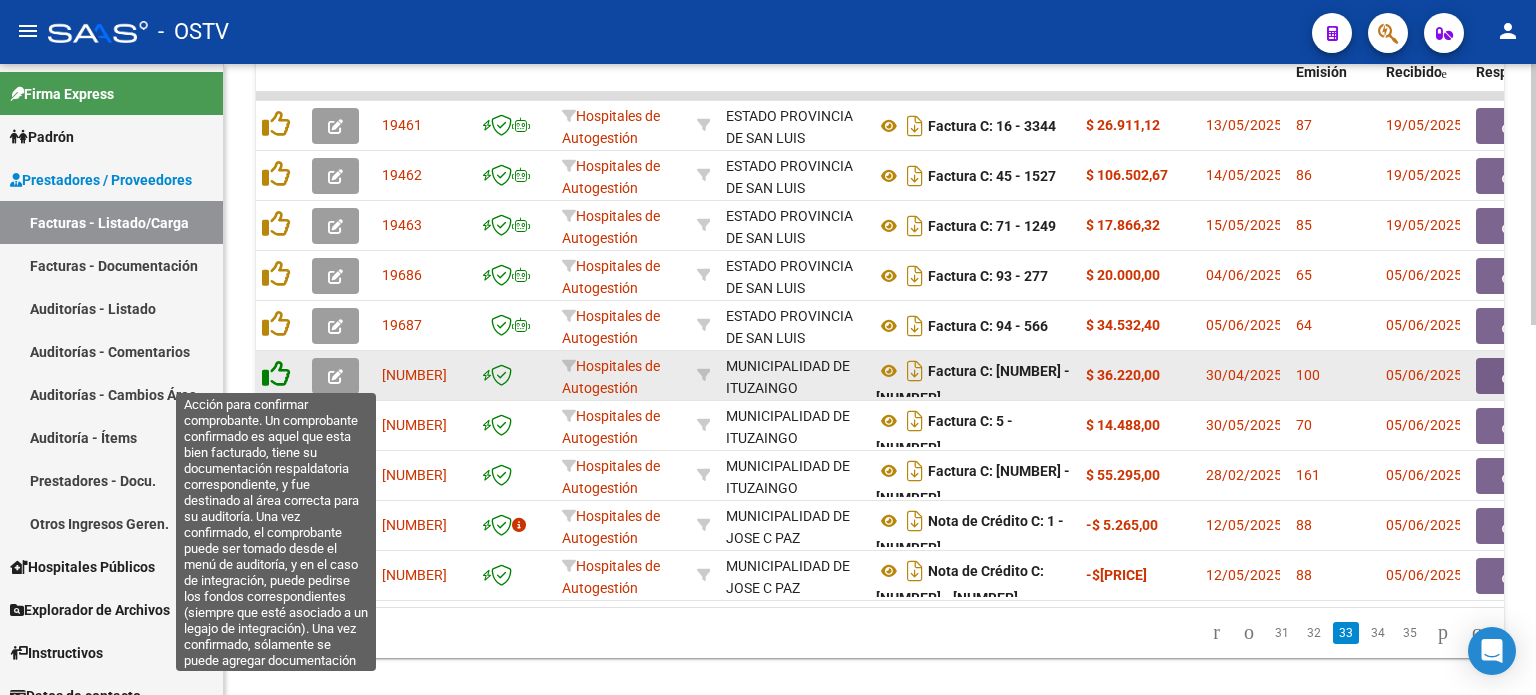 click 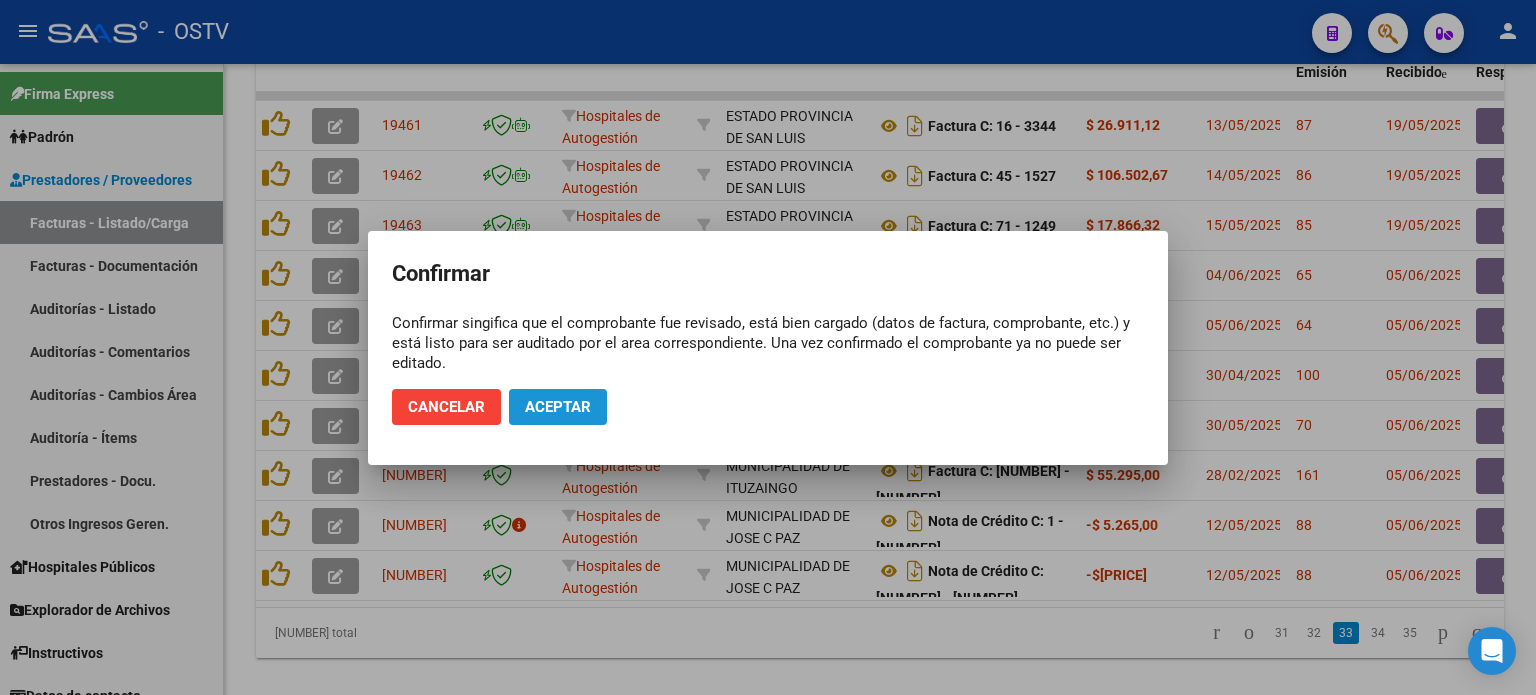 click on "Aceptar" 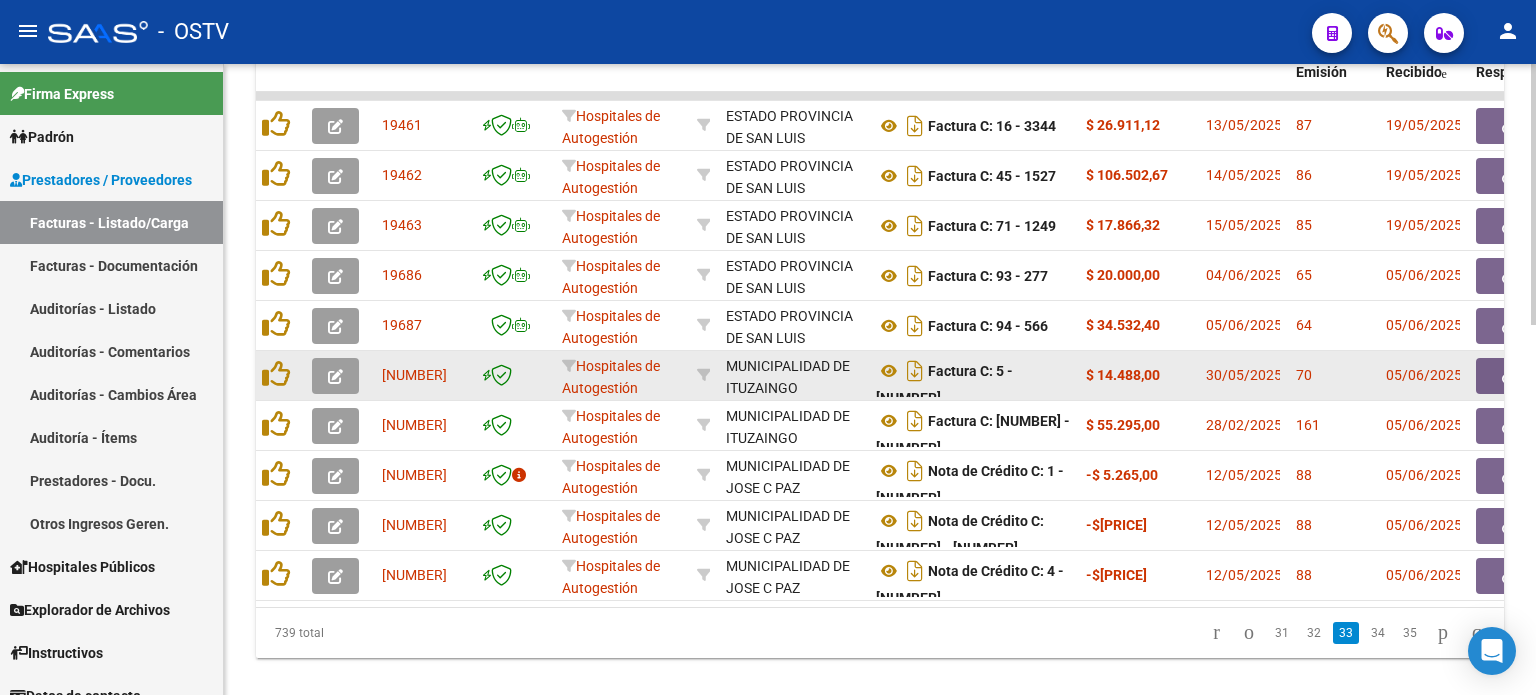 drag, startPoint x: 952, startPoint y: 373, endPoint x: 1157, endPoint y: 376, distance: 205.02196 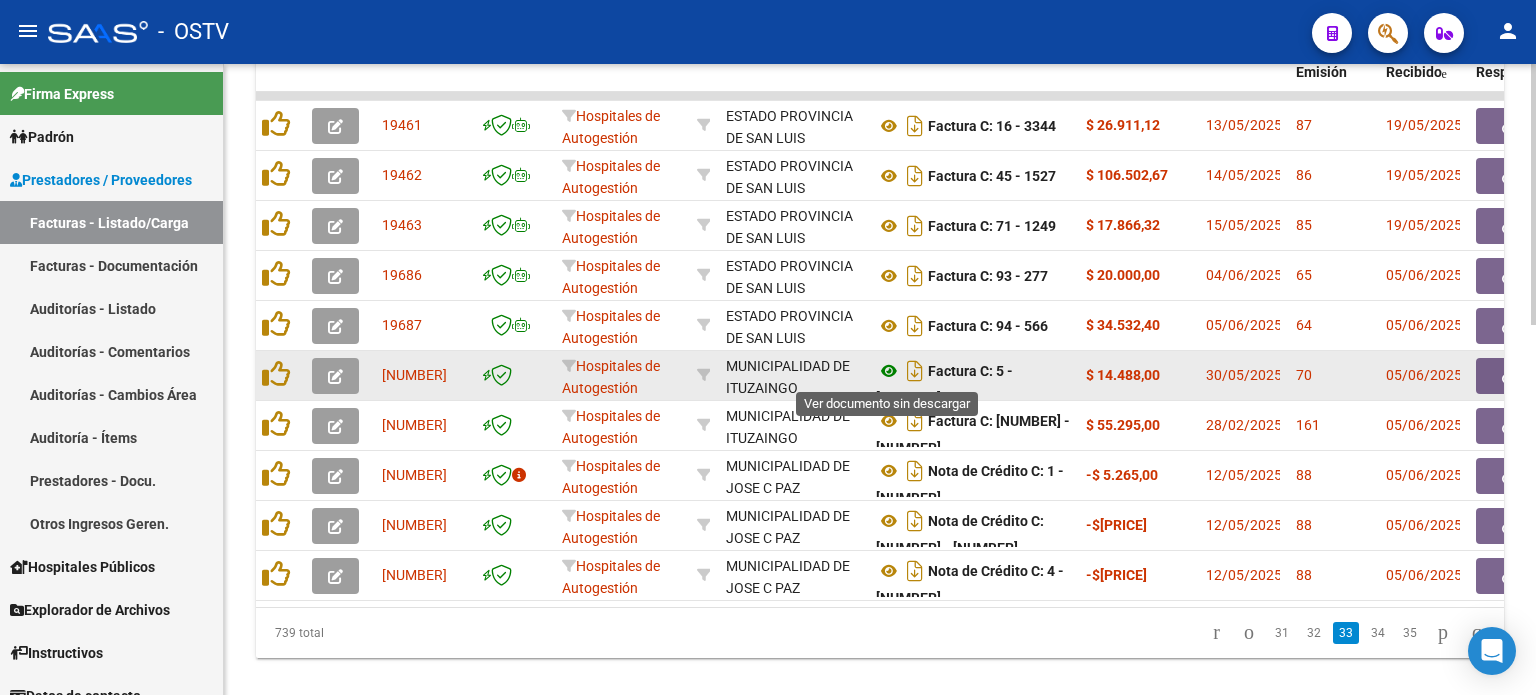 click 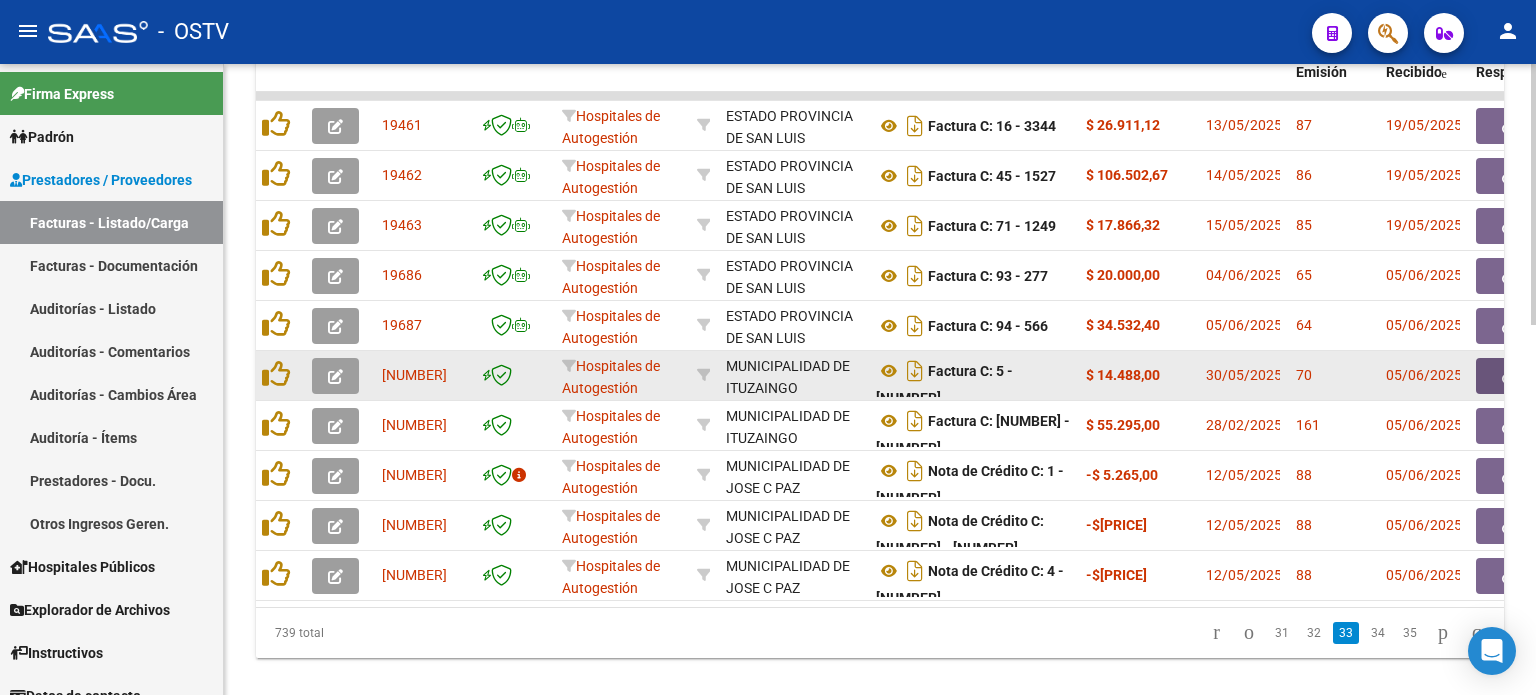 click 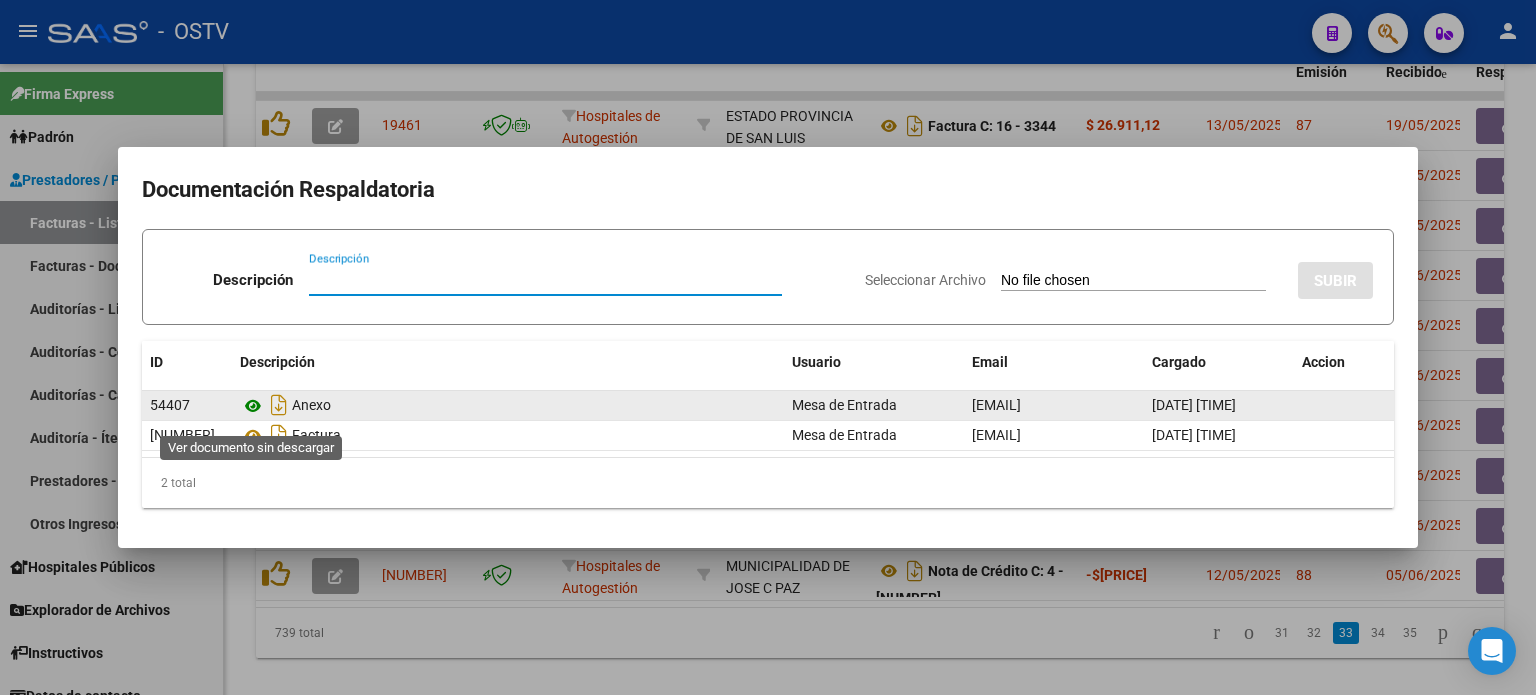 click 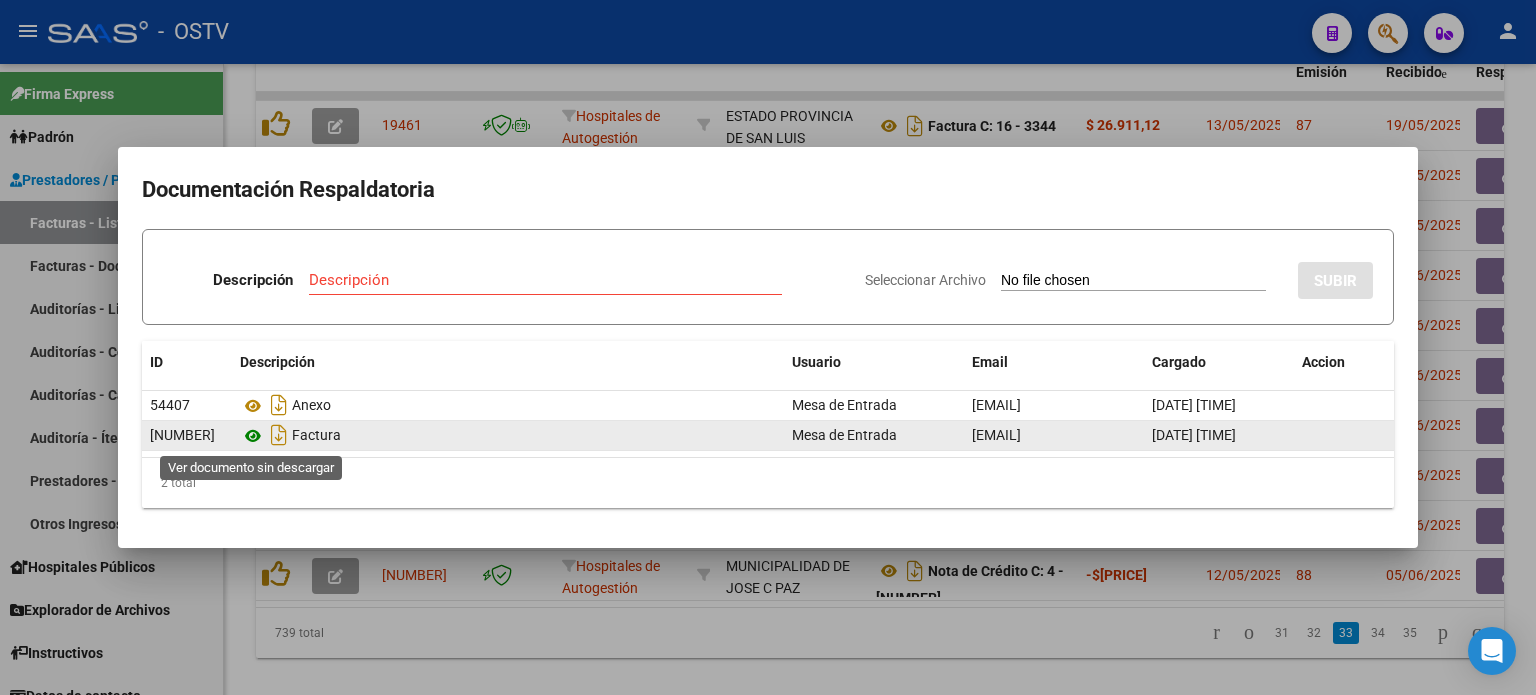 click 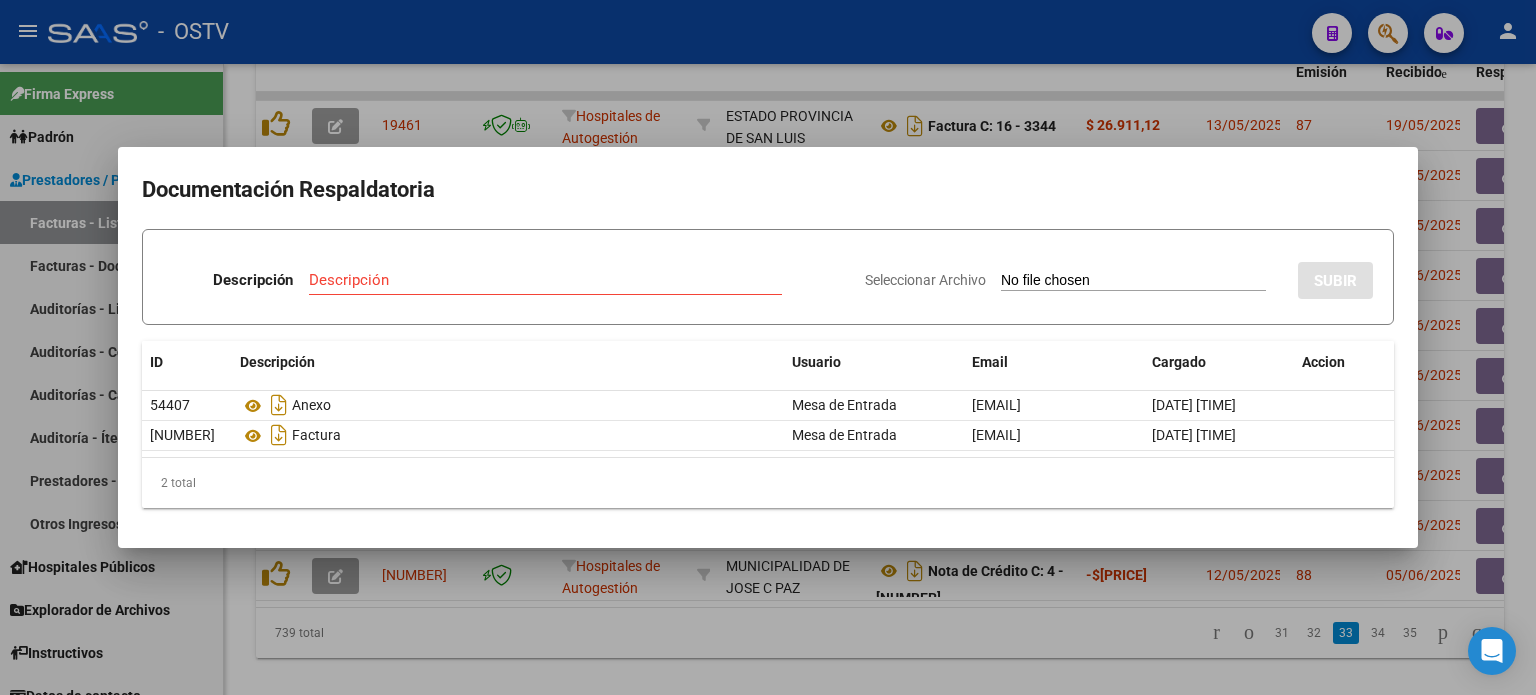 click at bounding box center [768, 347] 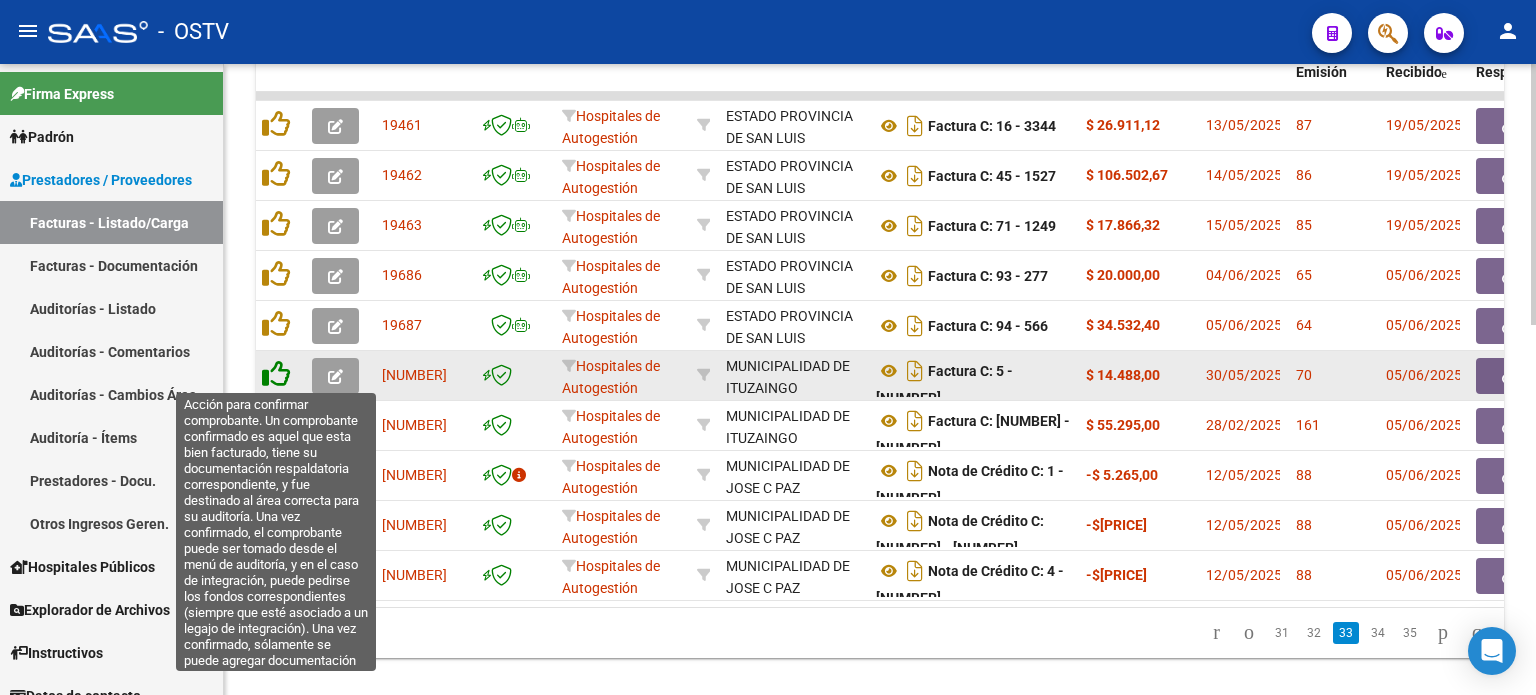 click 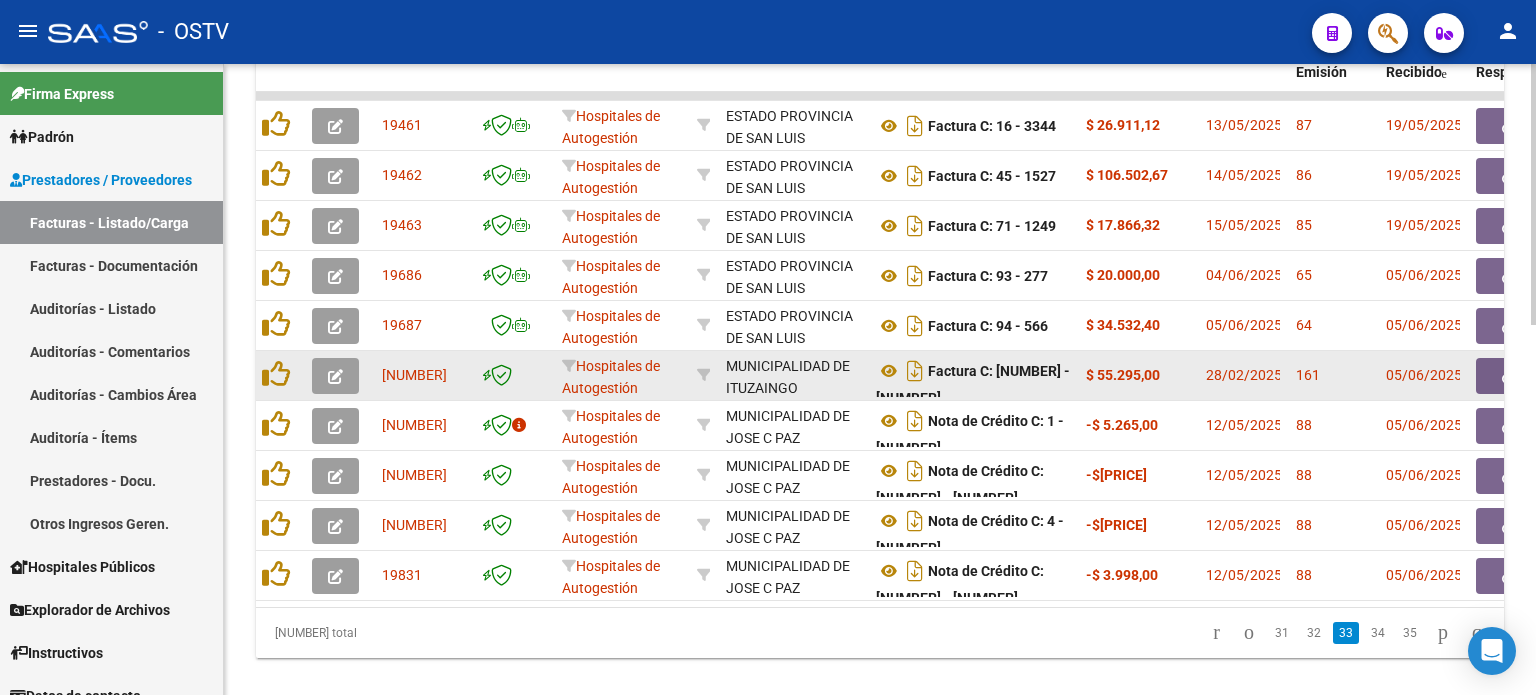 drag, startPoint x: 973, startPoint y: 374, endPoint x: 1051, endPoint y: 375, distance: 78.00641 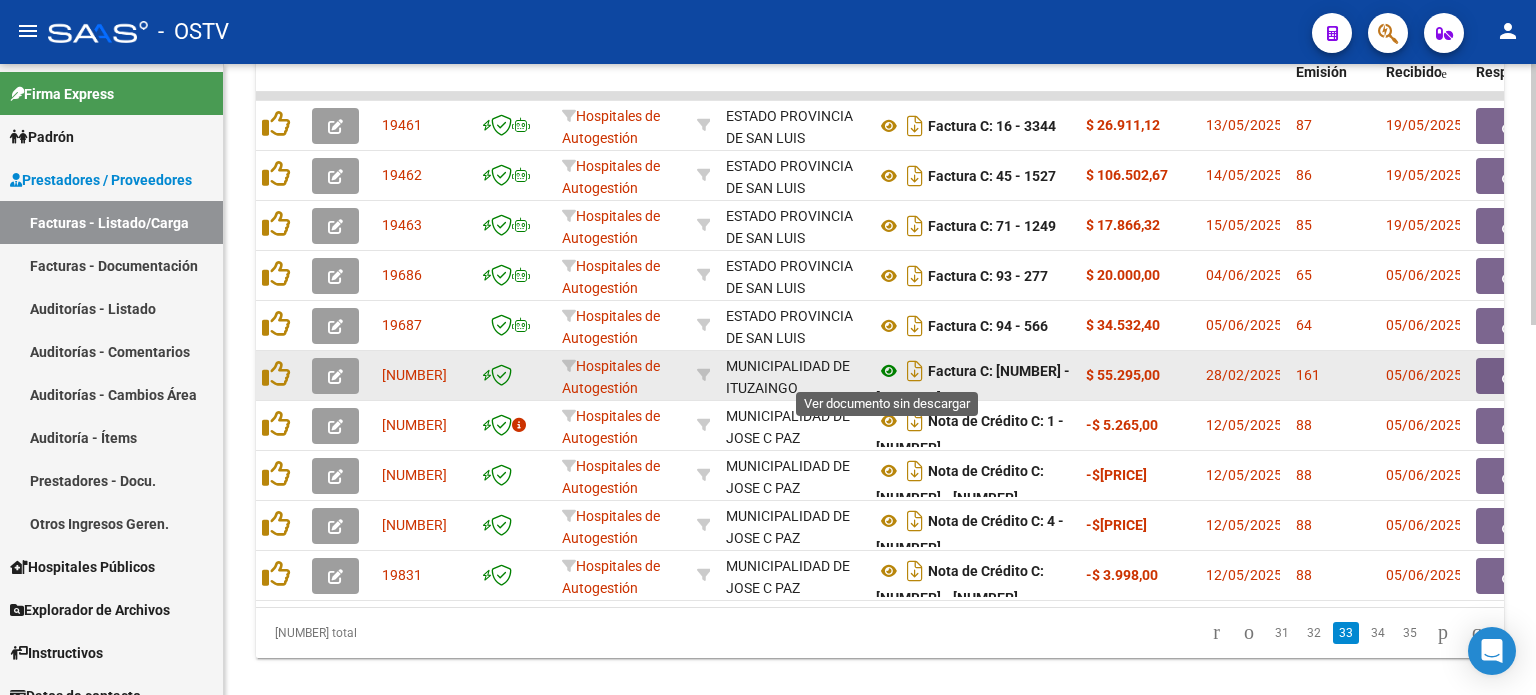 click 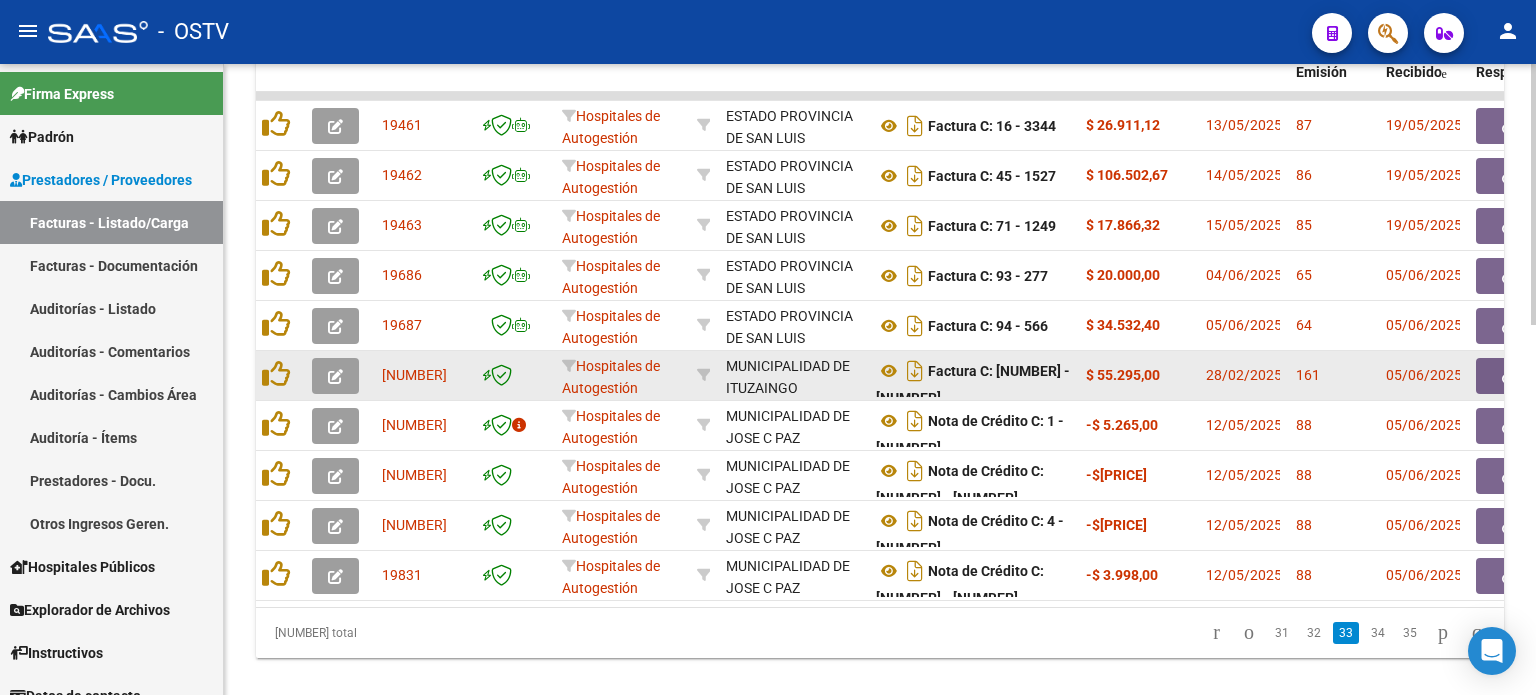 click 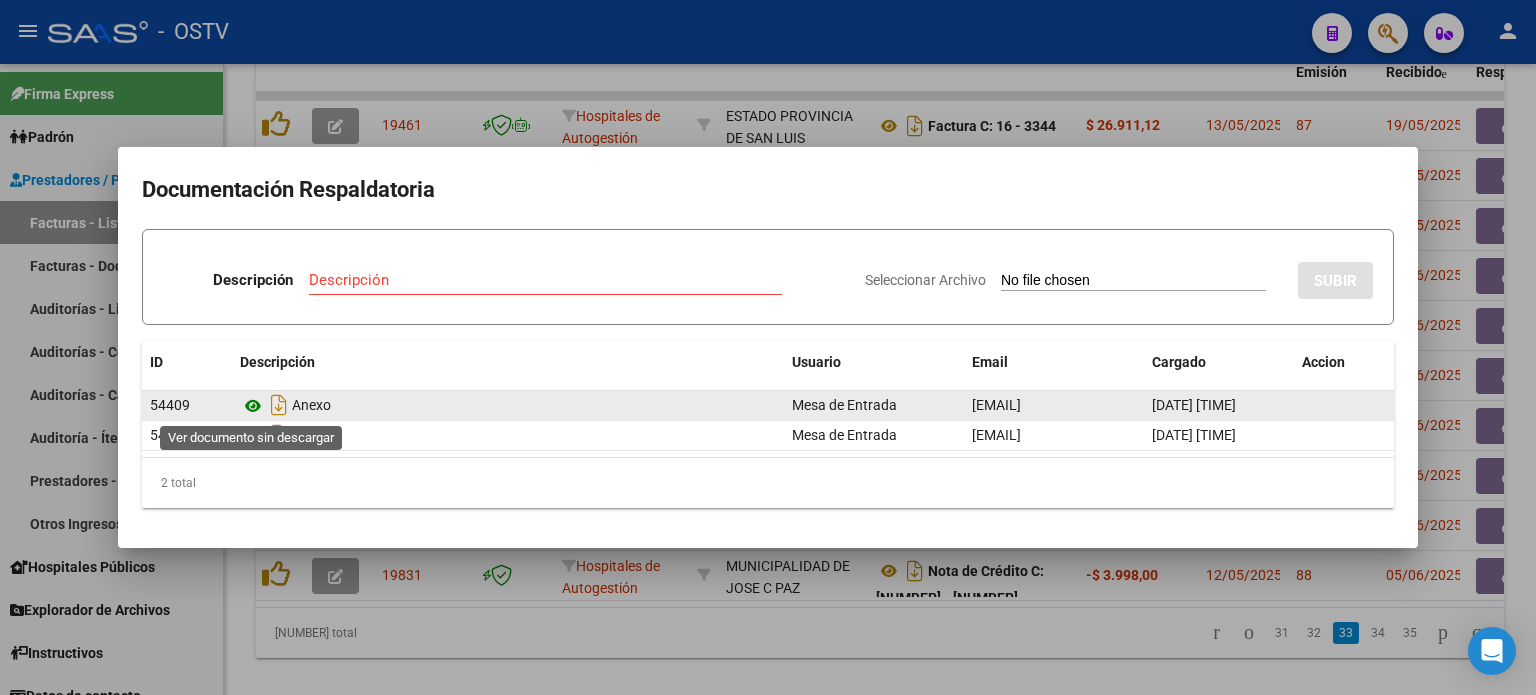 click 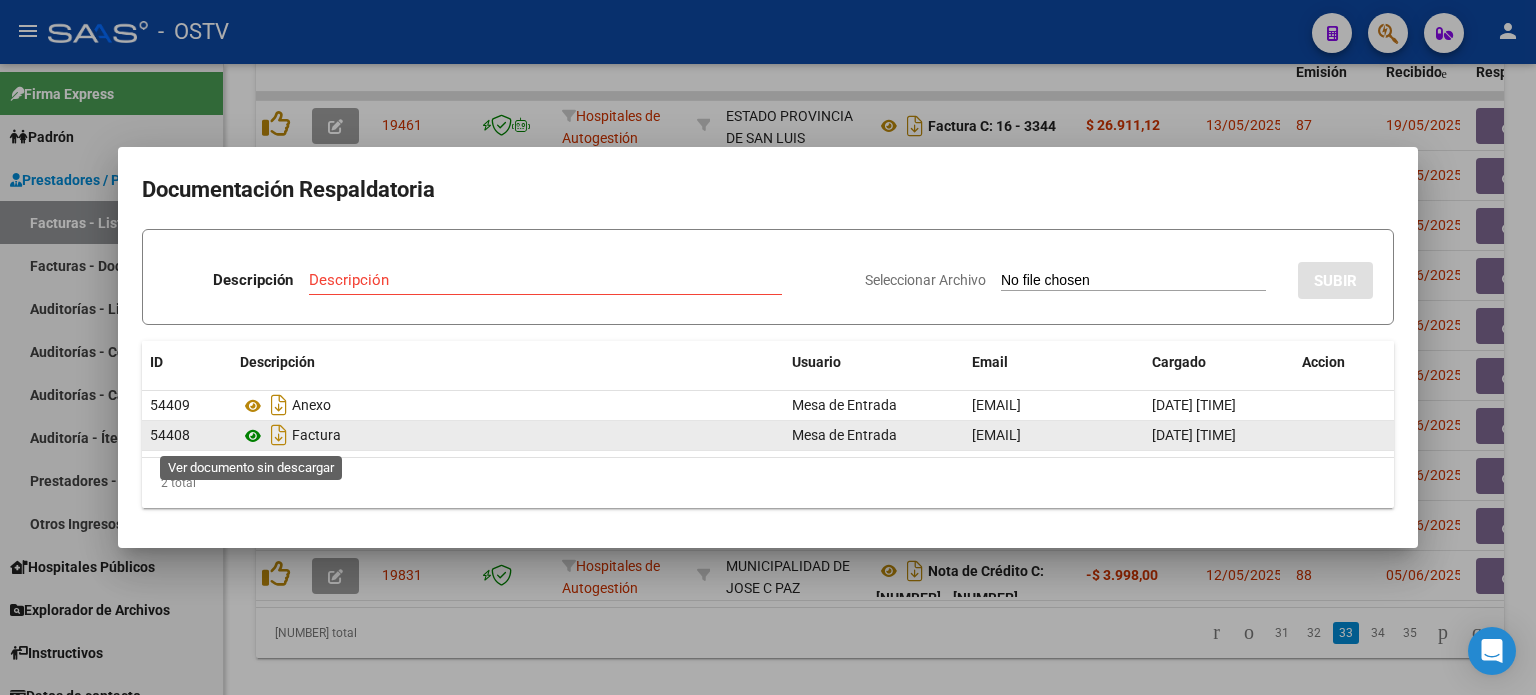 click 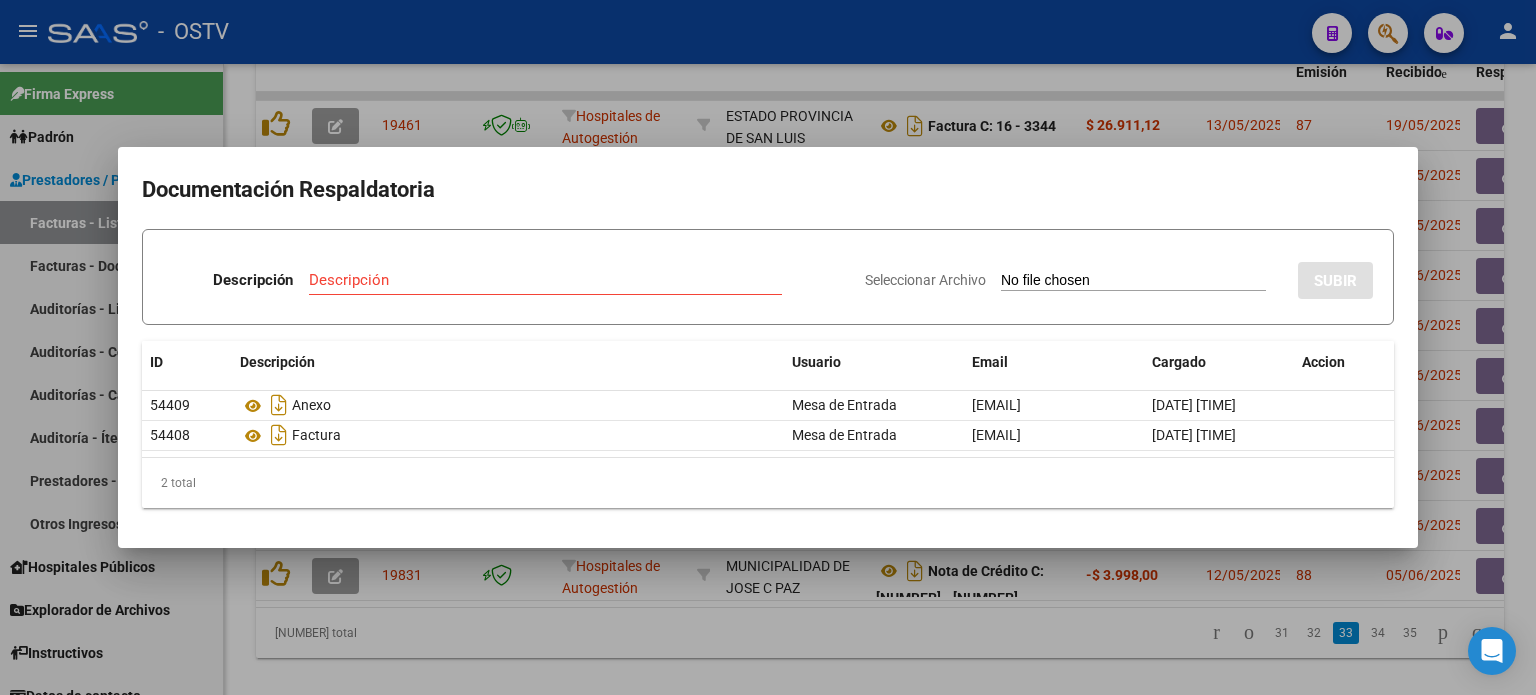 click at bounding box center [768, 347] 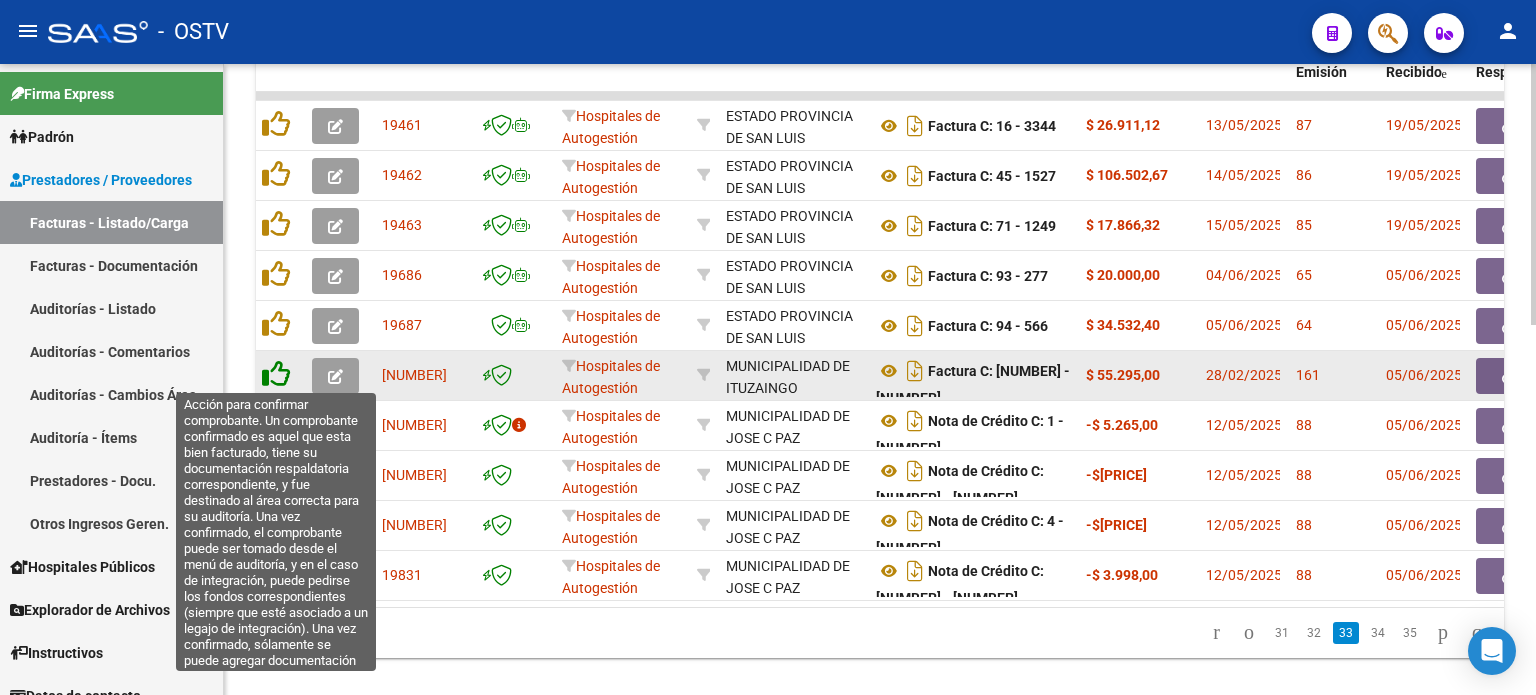 click 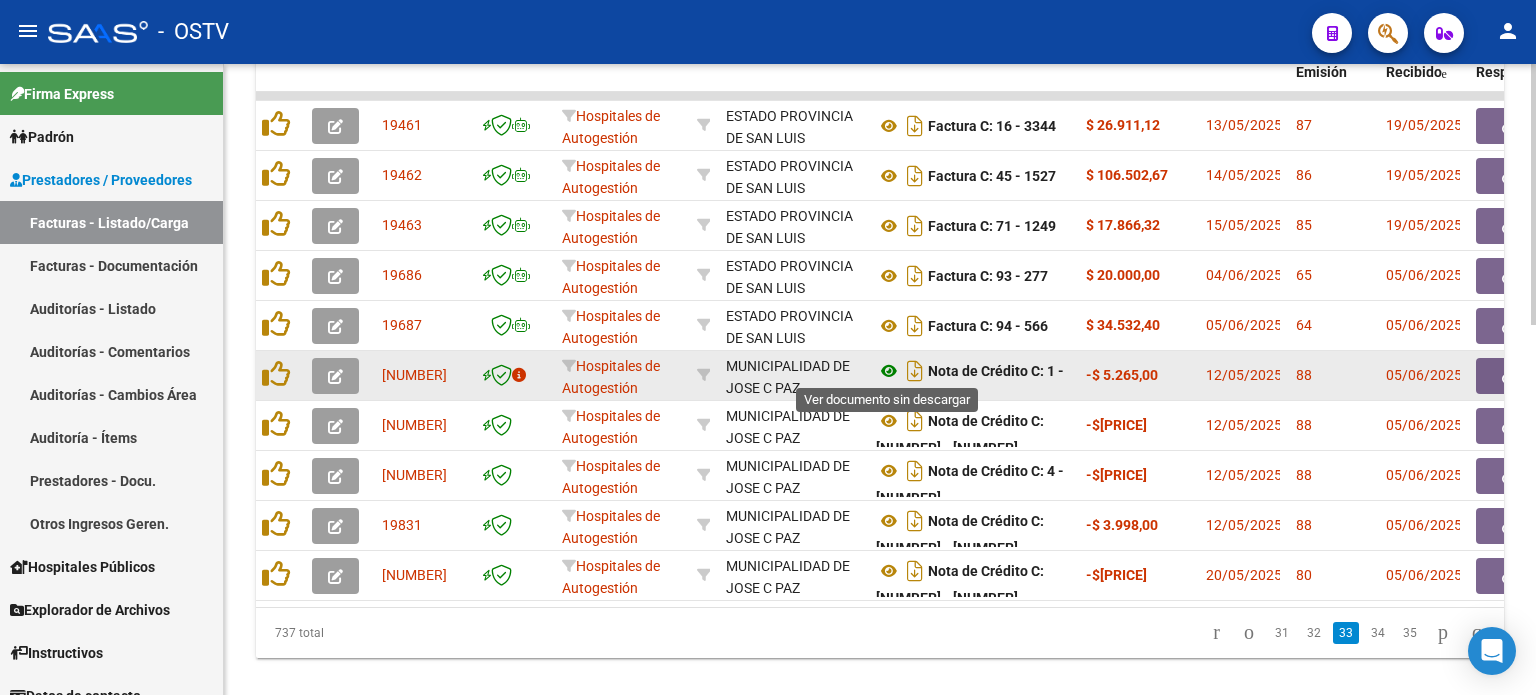 click 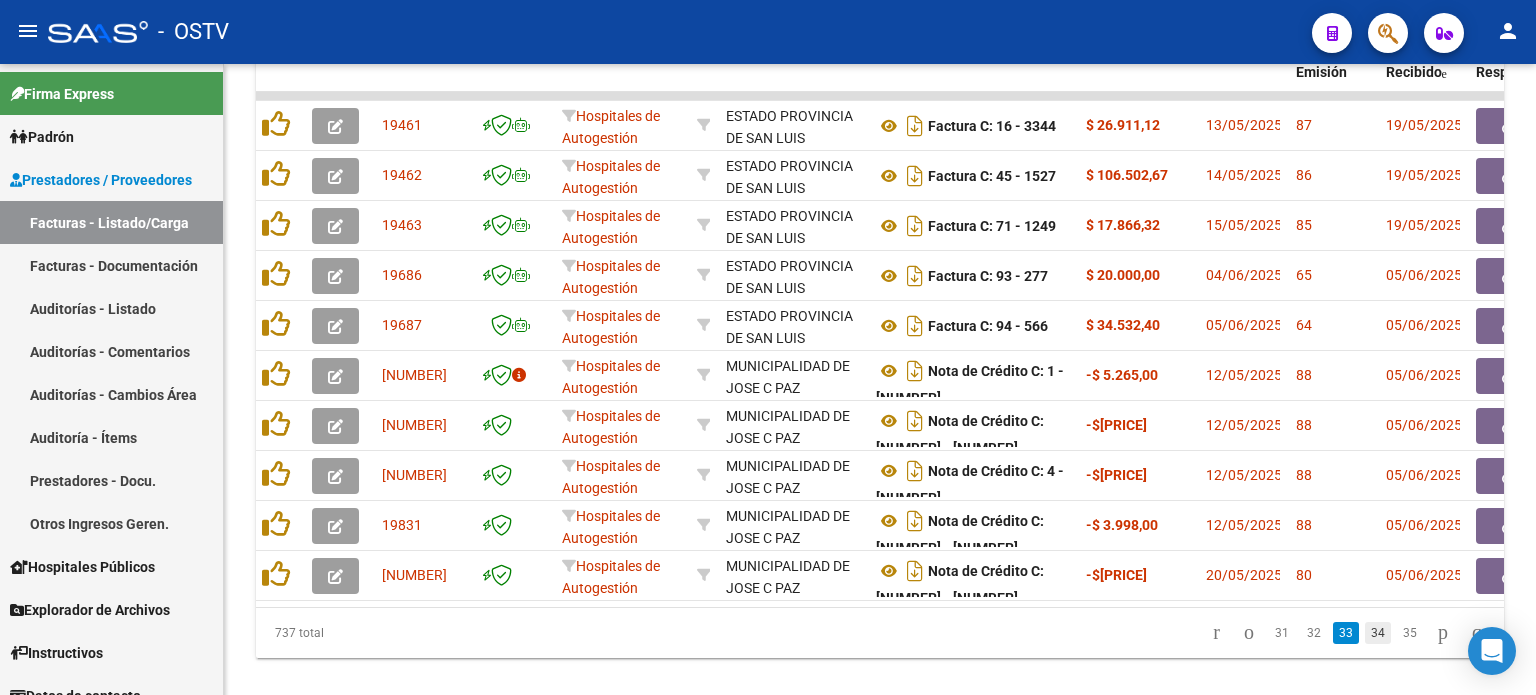 click on "34" 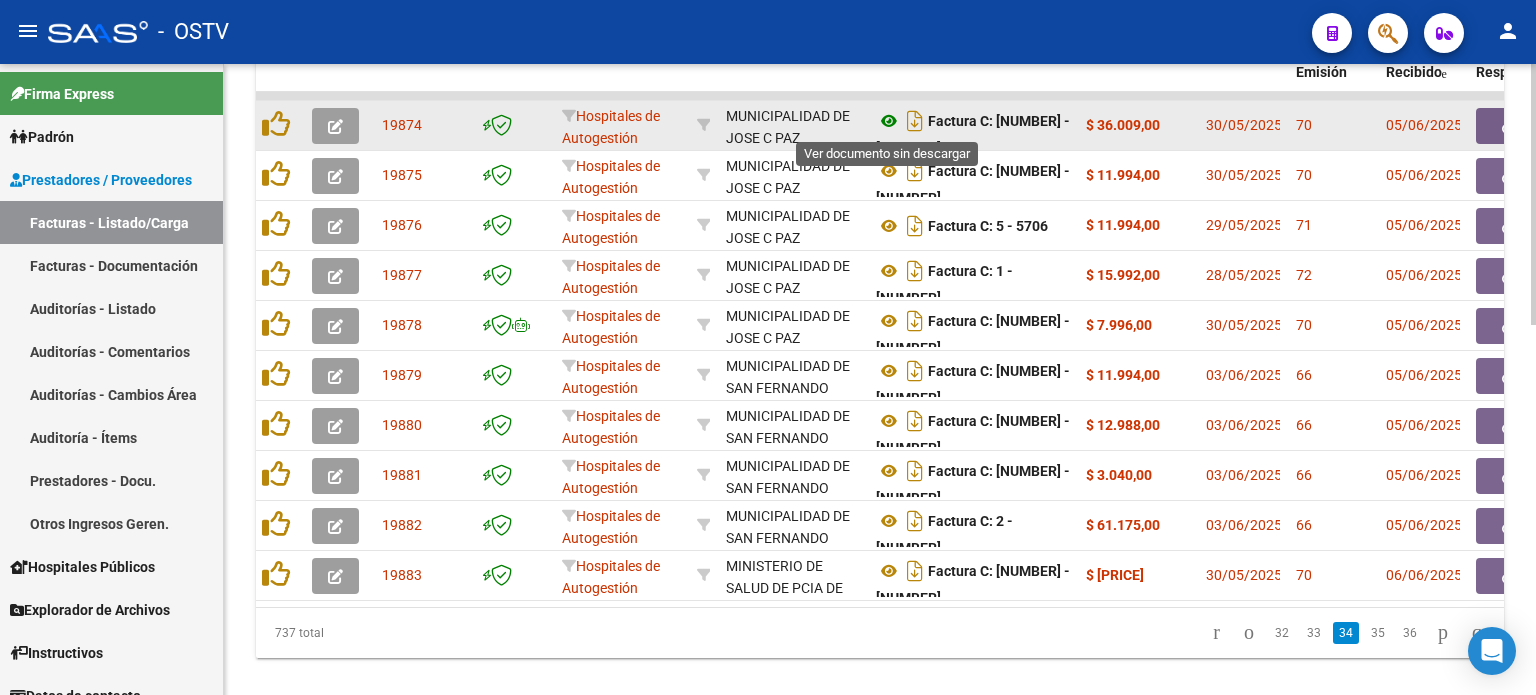 click 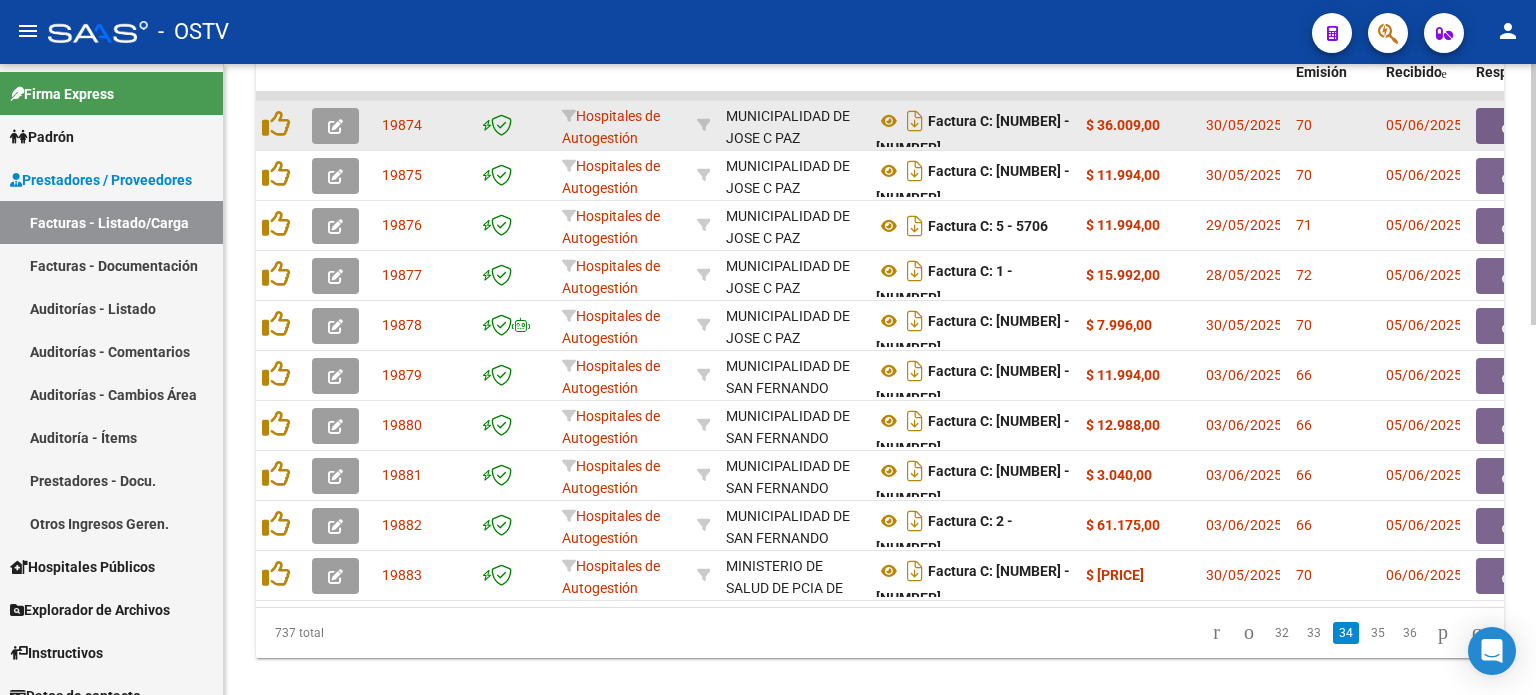 drag, startPoint x: 952, startPoint y: 121, endPoint x: 1153, endPoint y: 139, distance: 201.80437 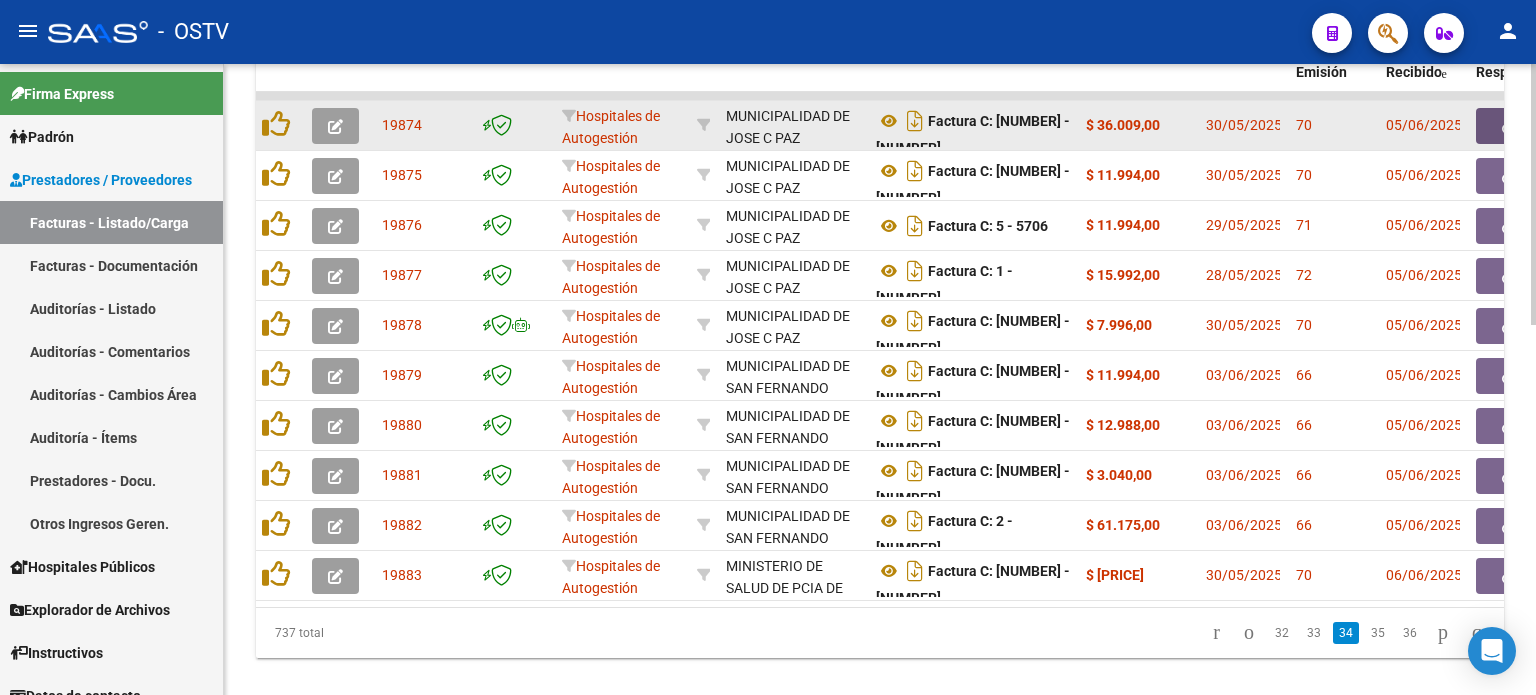 click 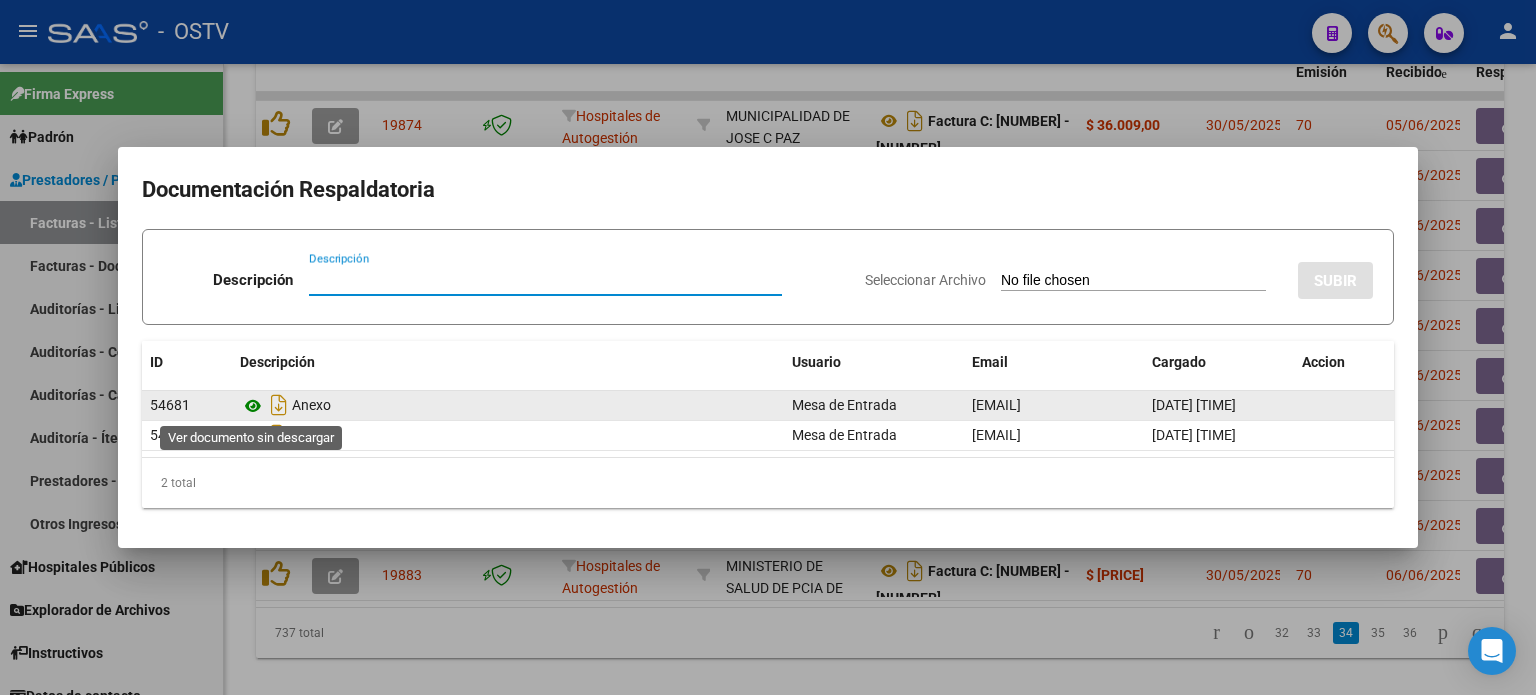 click 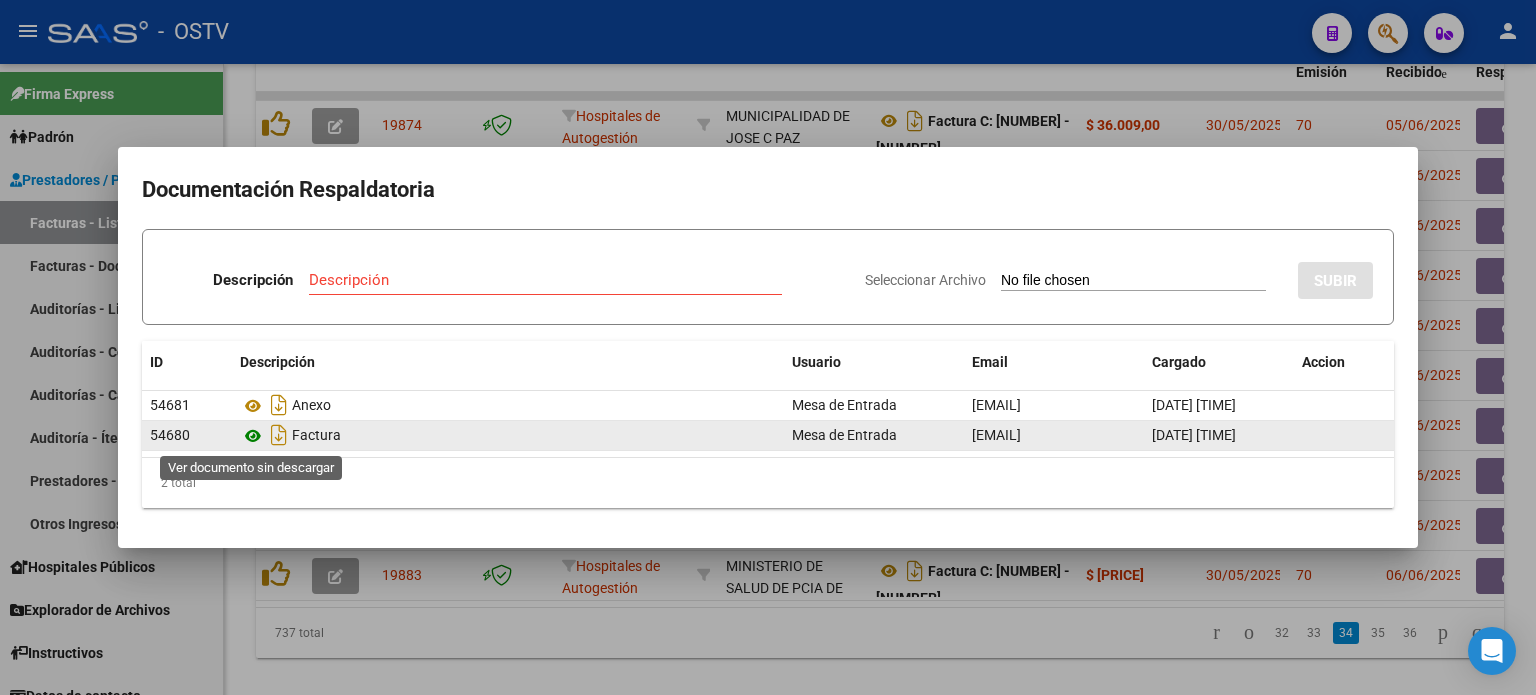 click 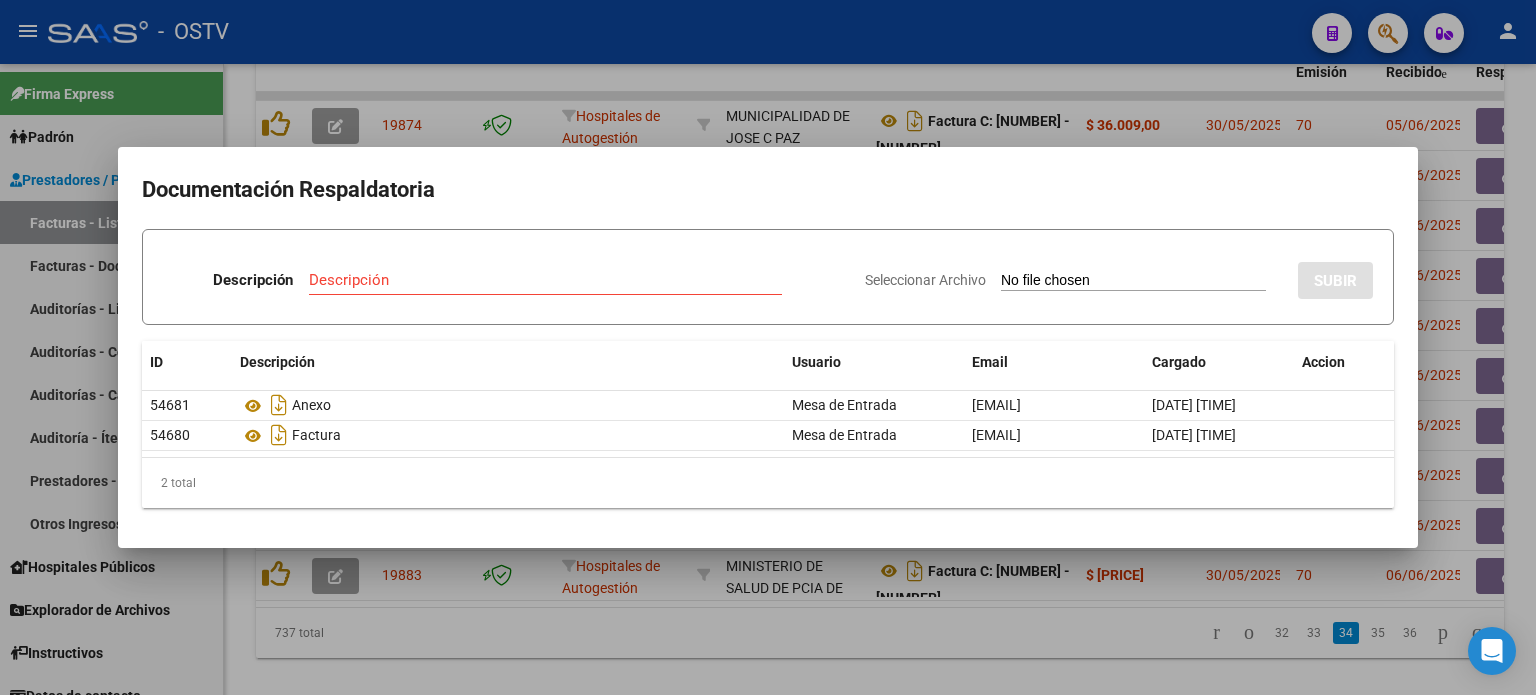 click at bounding box center [768, 347] 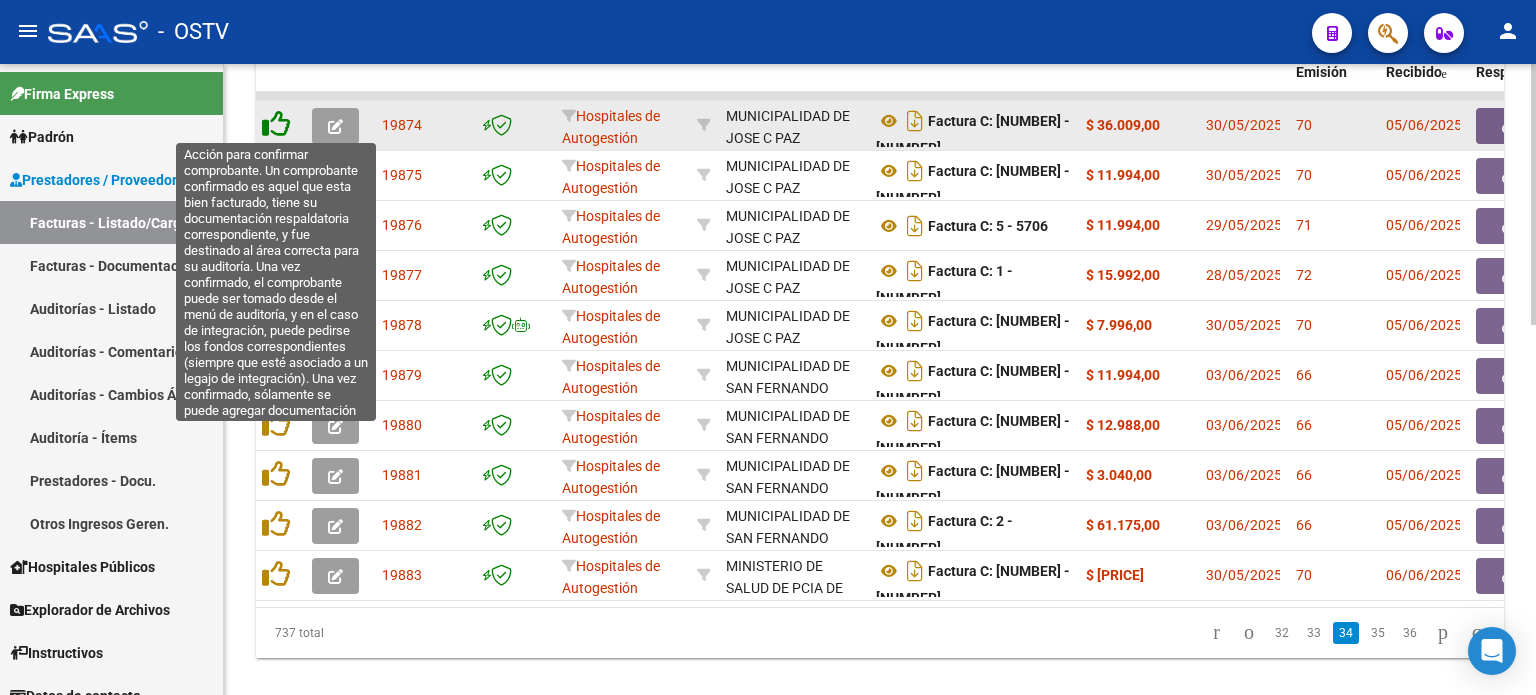 click 